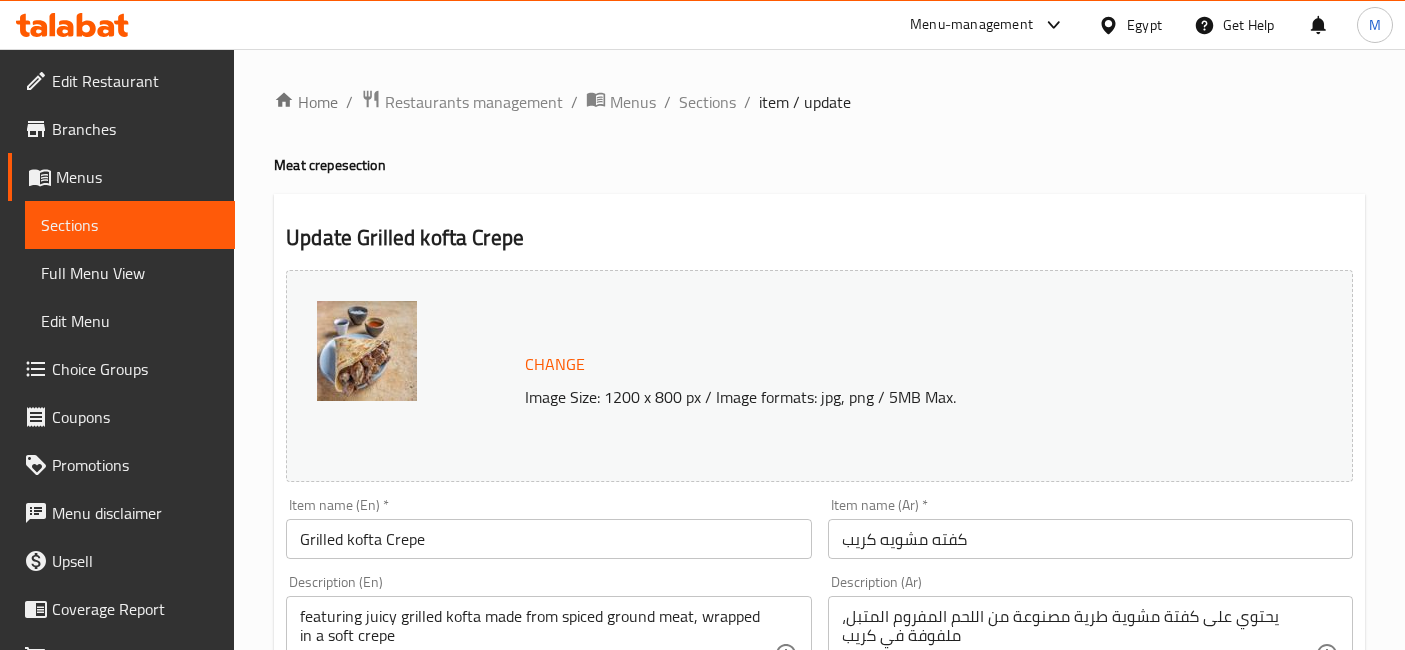 scroll, scrollTop: 0, scrollLeft: 0, axis: both 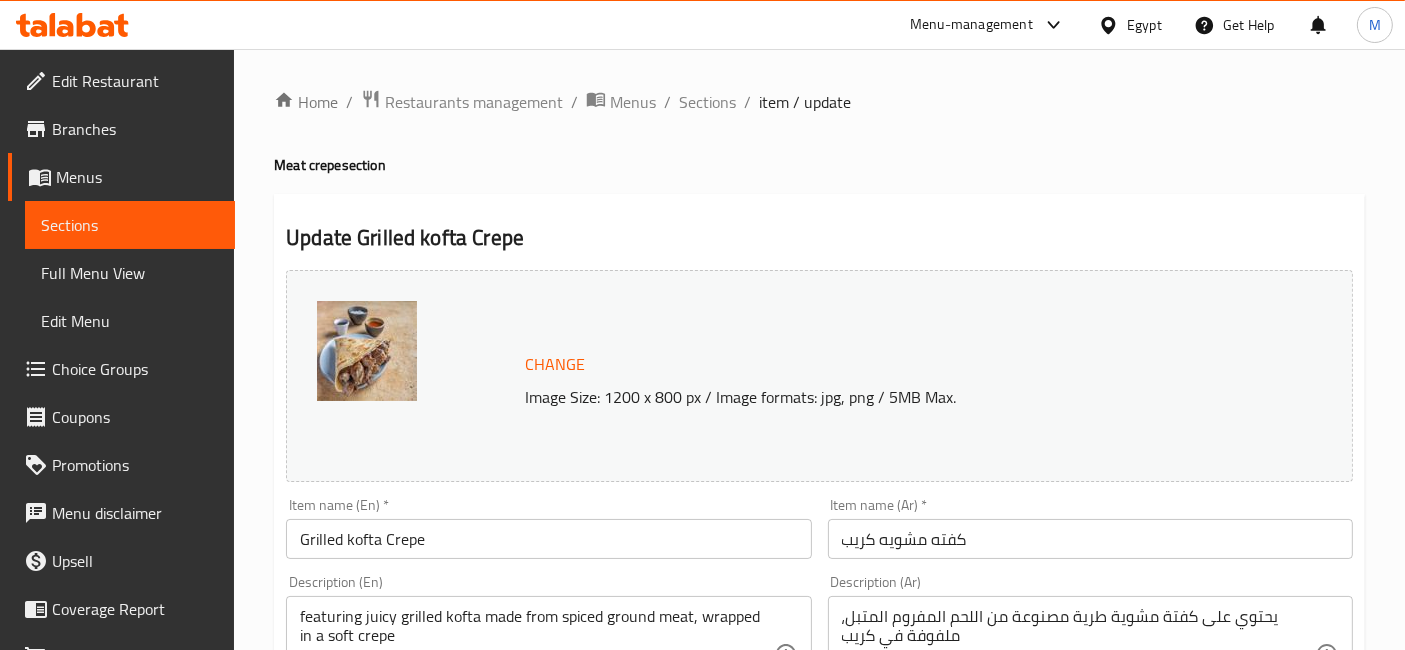 click on "Menu-management Egypt Get Help M" at bounding box center [702, 25] 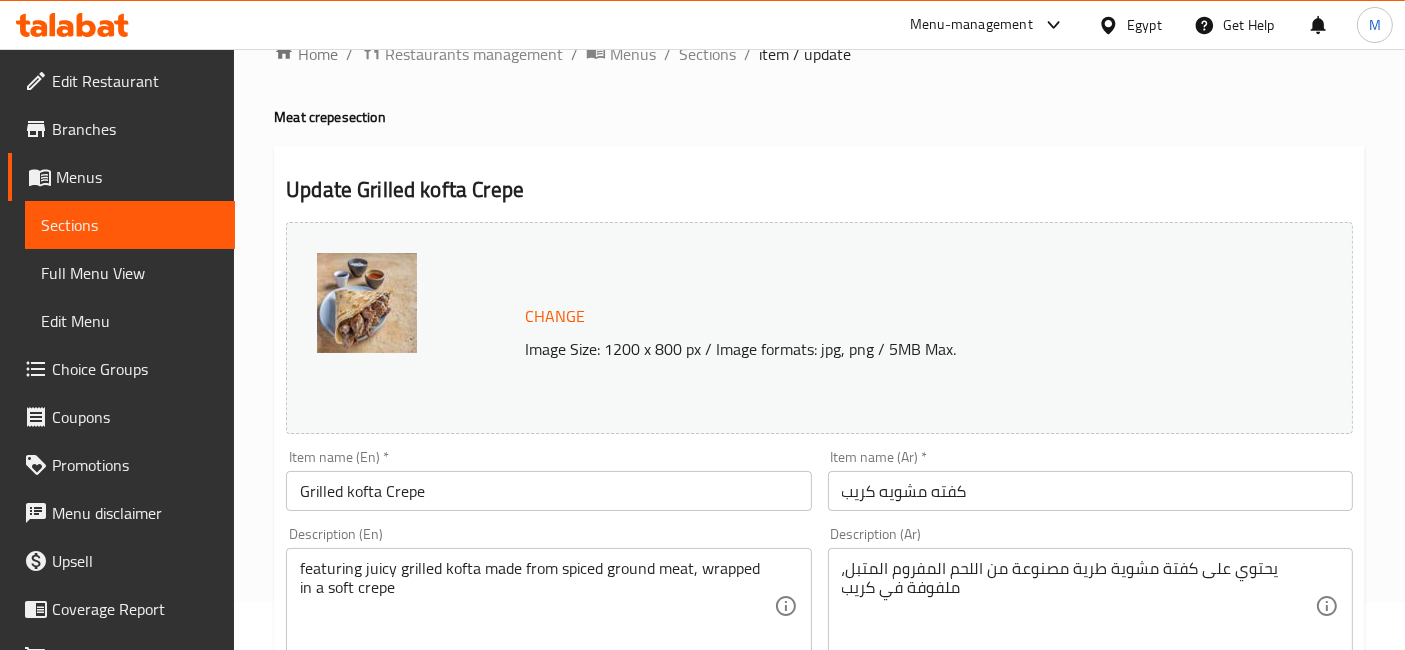 scroll, scrollTop: 0, scrollLeft: 0, axis: both 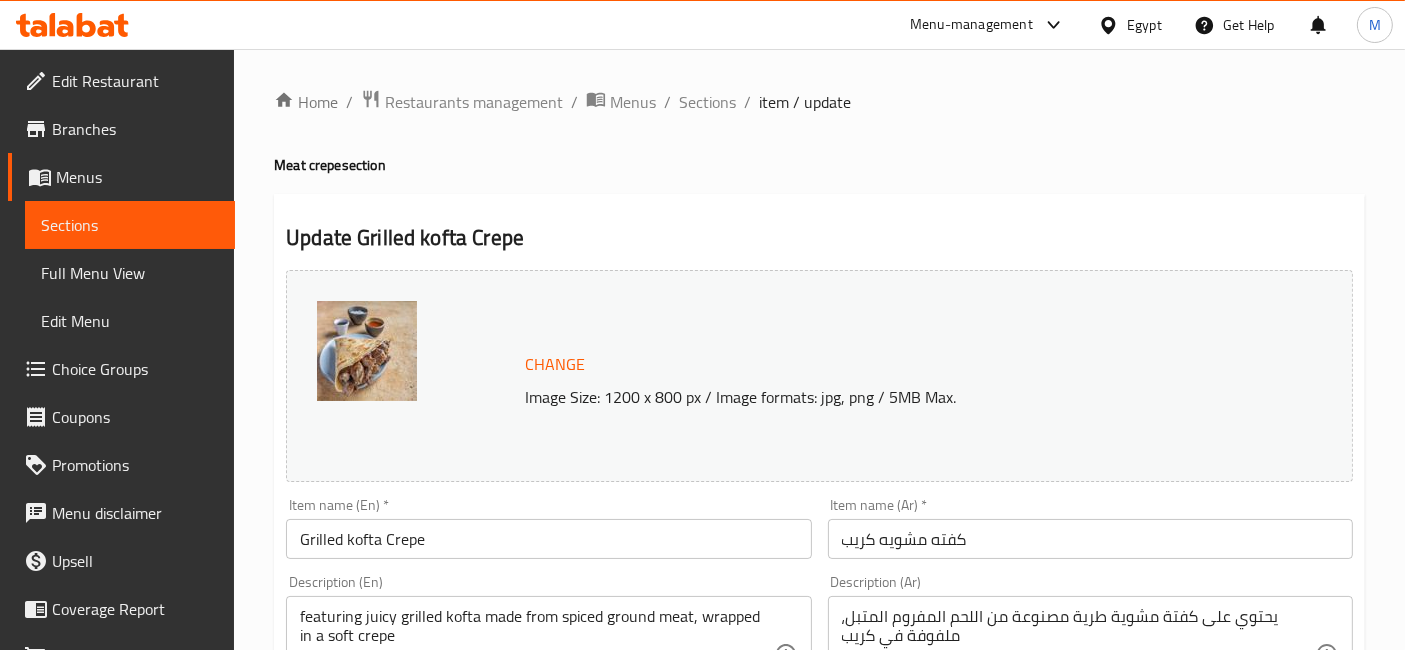 click 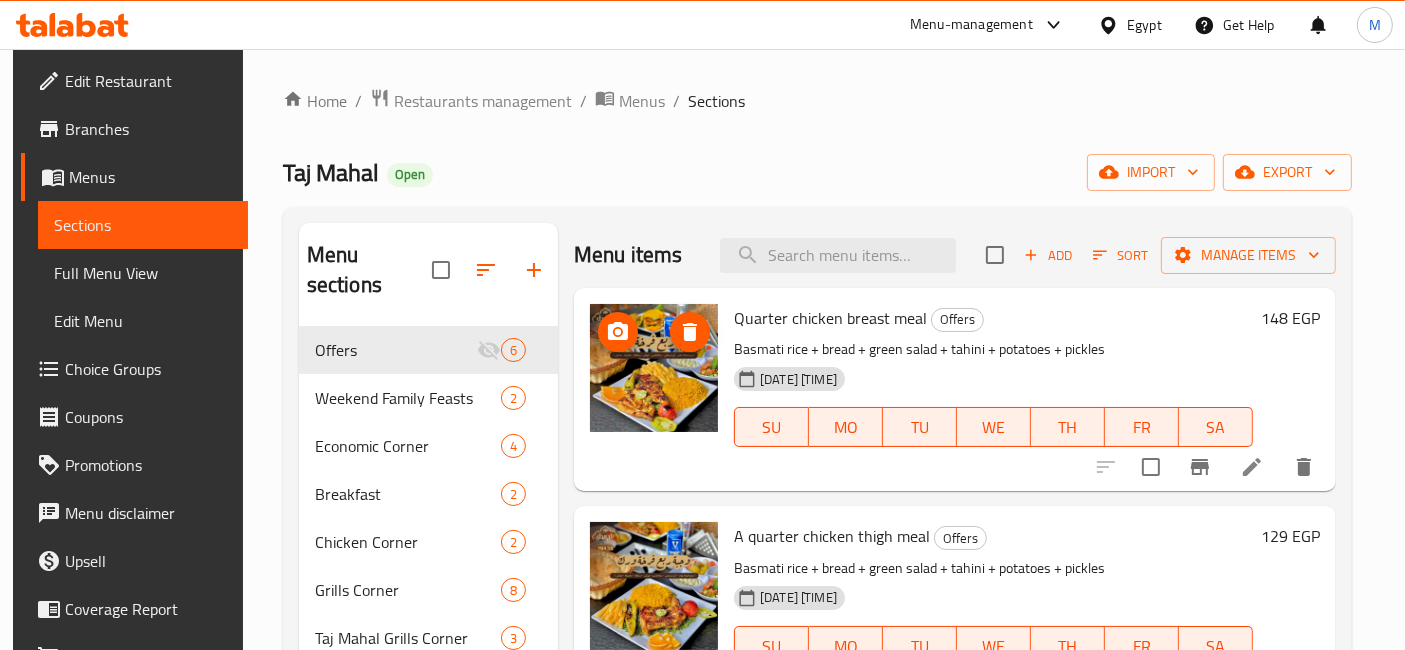 scroll, scrollTop: 0, scrollLeft: 0, axis: both 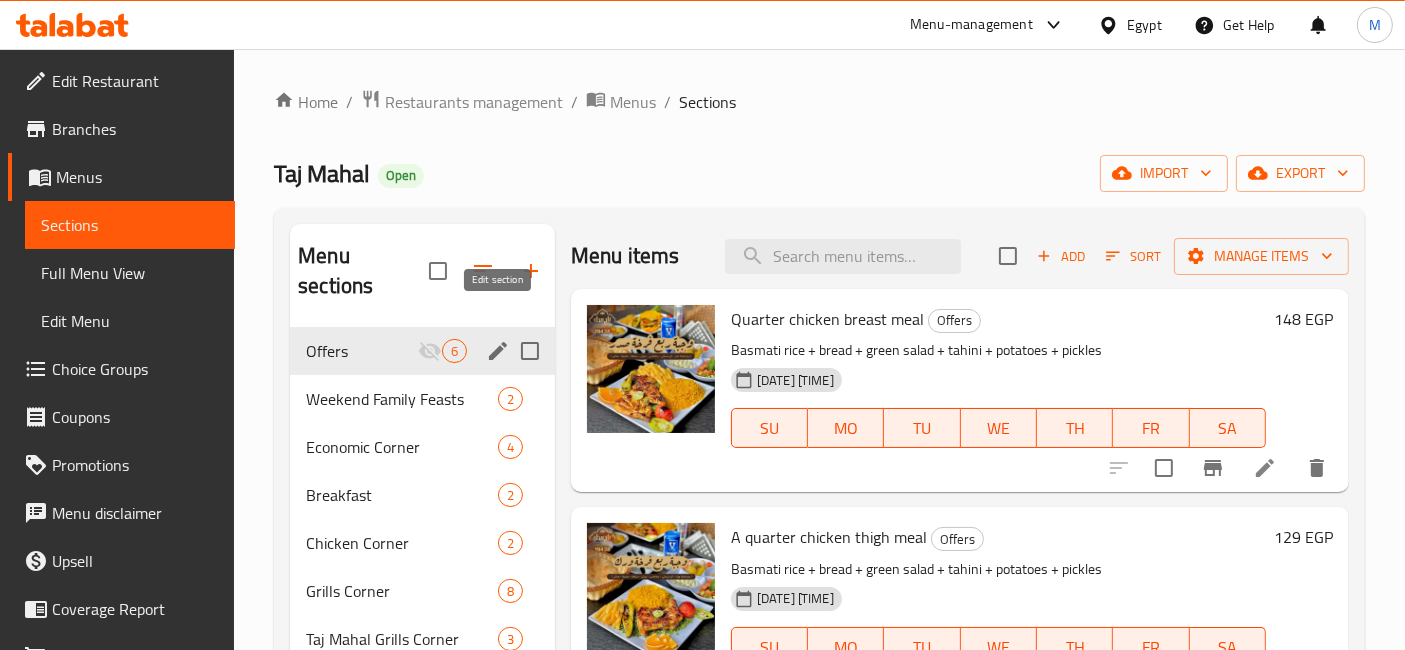 click 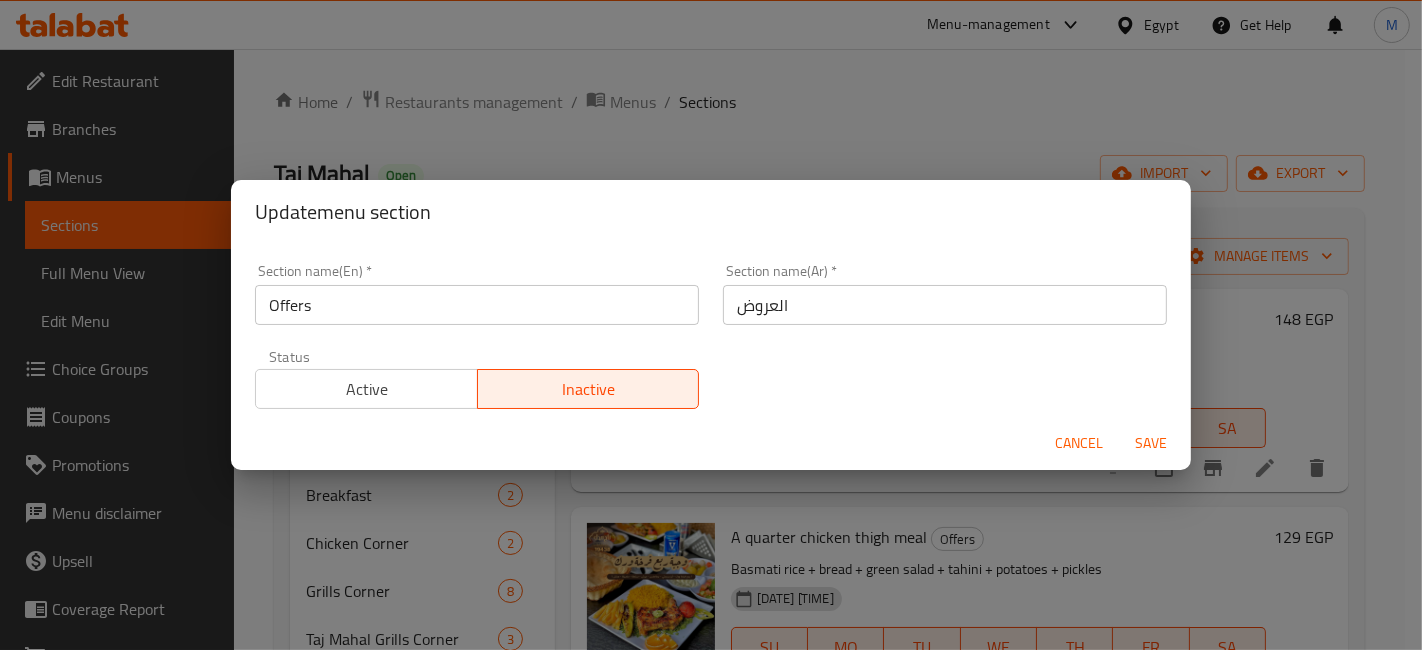 click on "Active" at bounding box center [366, 389] 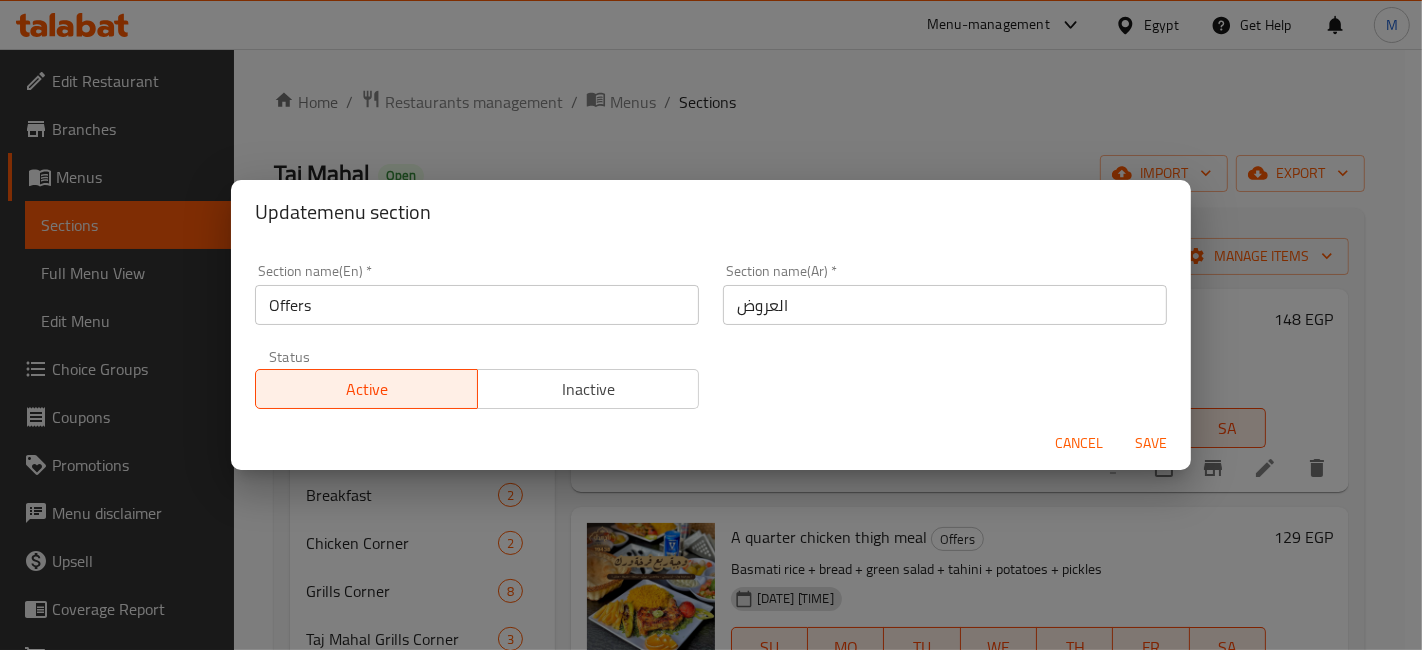 click on "Save" at bounding box center [1151, 443] 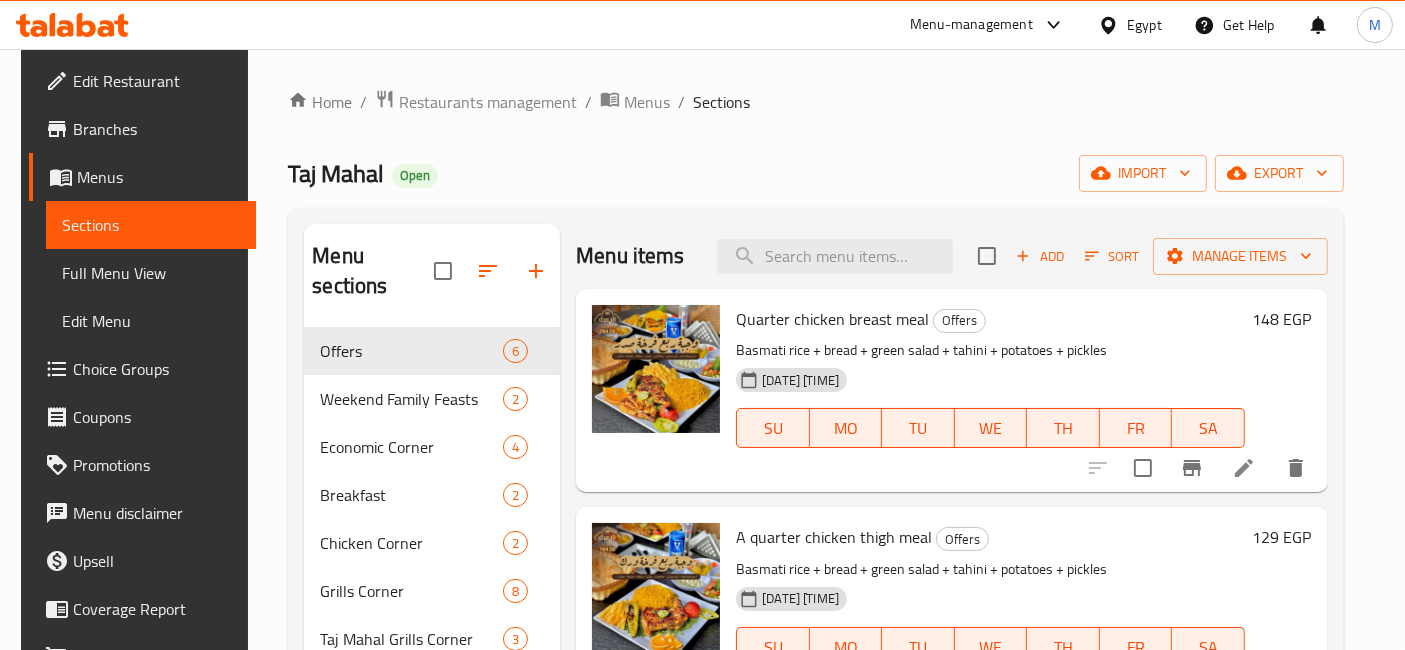 click 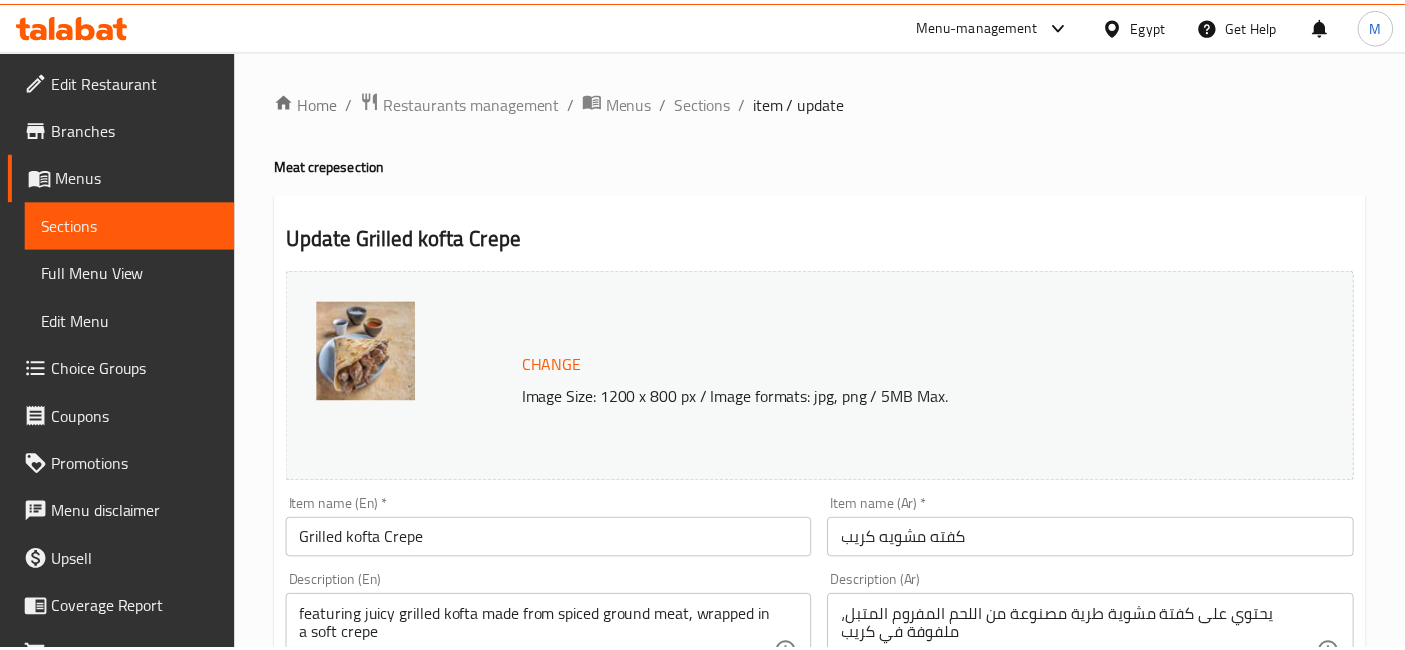 scroll, scrollTop: 0, scrollLeft: 0, axis: both 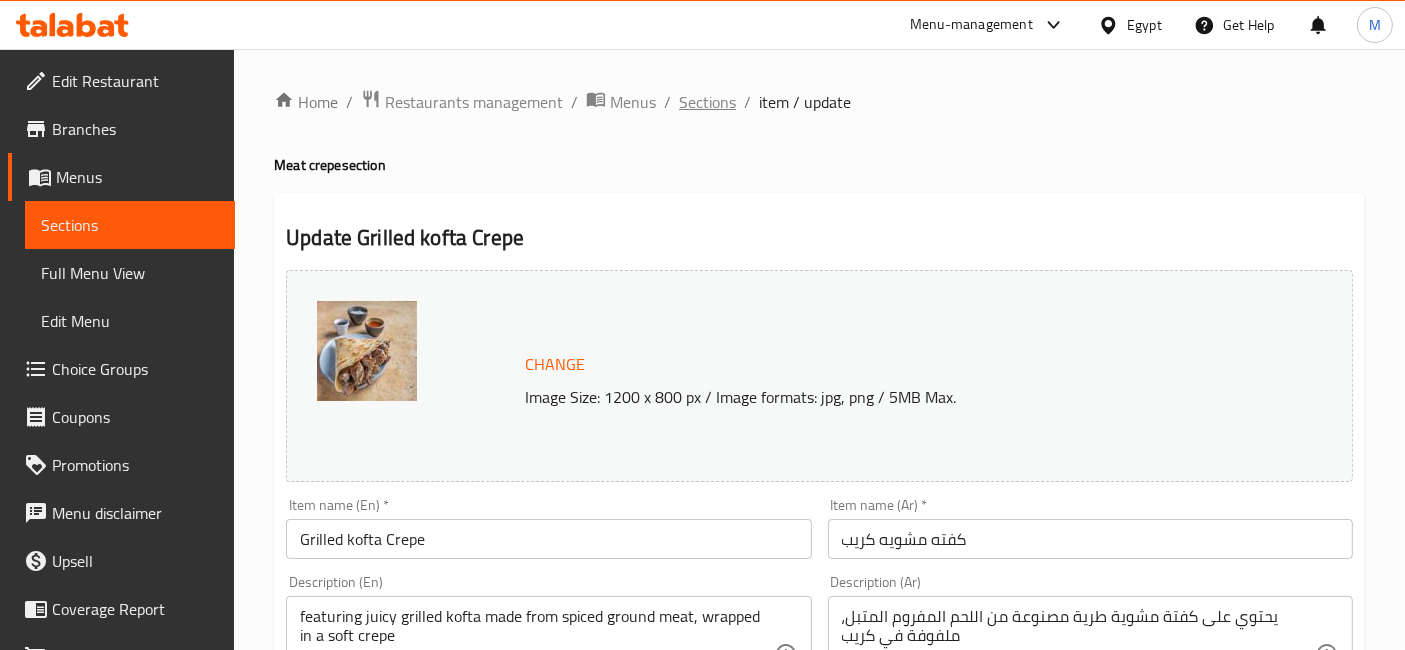 click on "Sections" at bounding box center (707, 102) 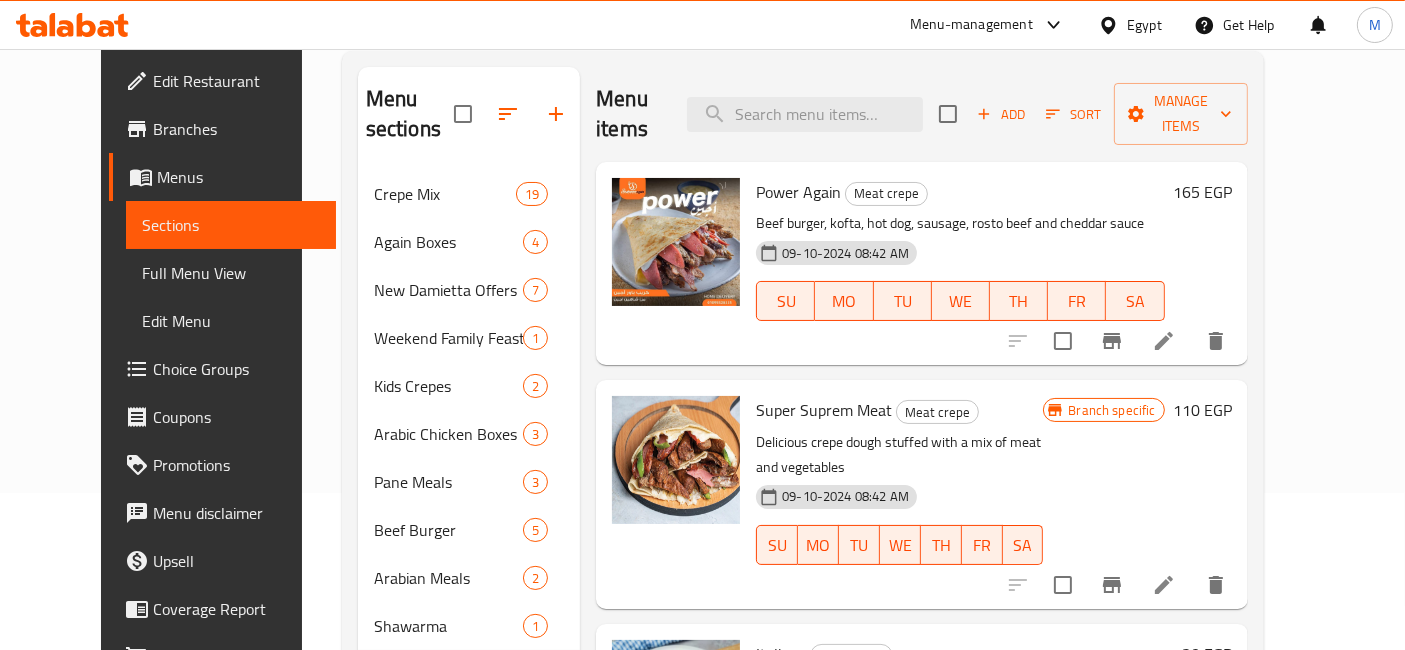 scroll, scrollTop: 333, scrollLeft: 0, axis: vertical 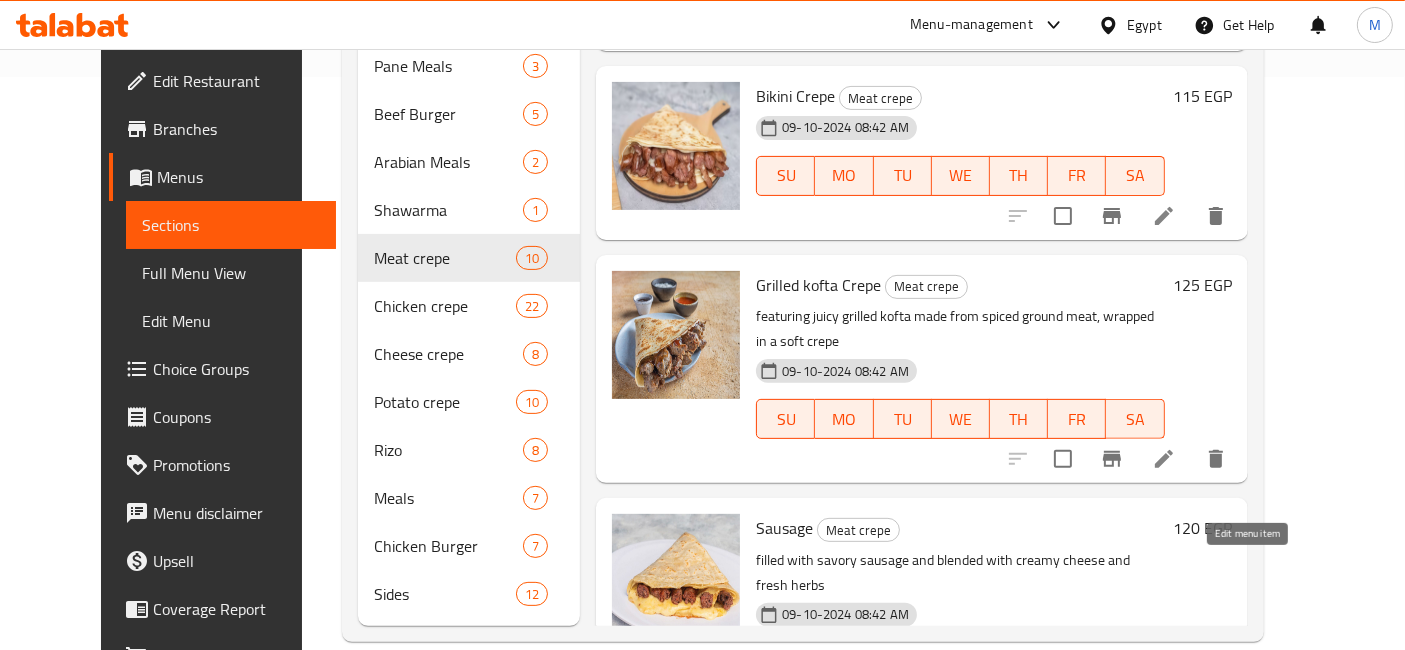 click 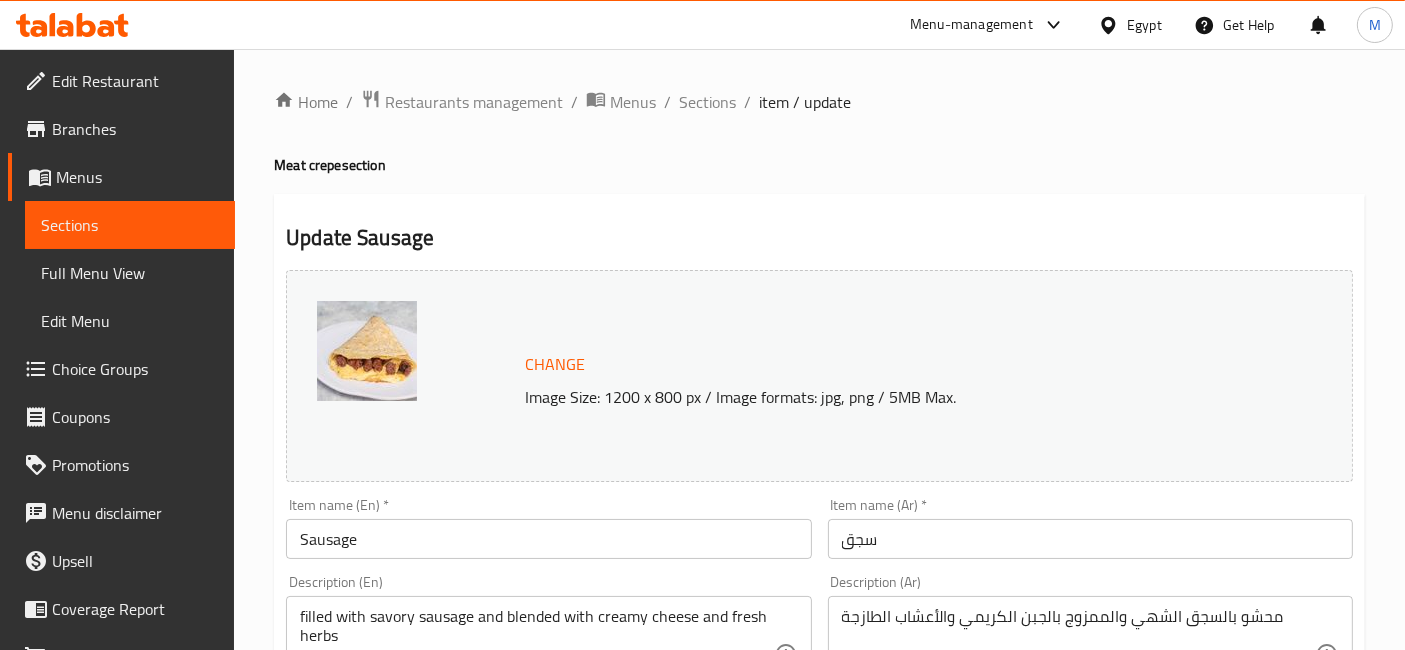 scroll, scrollTop: 222, scrollLeft: 0, axis: vertical 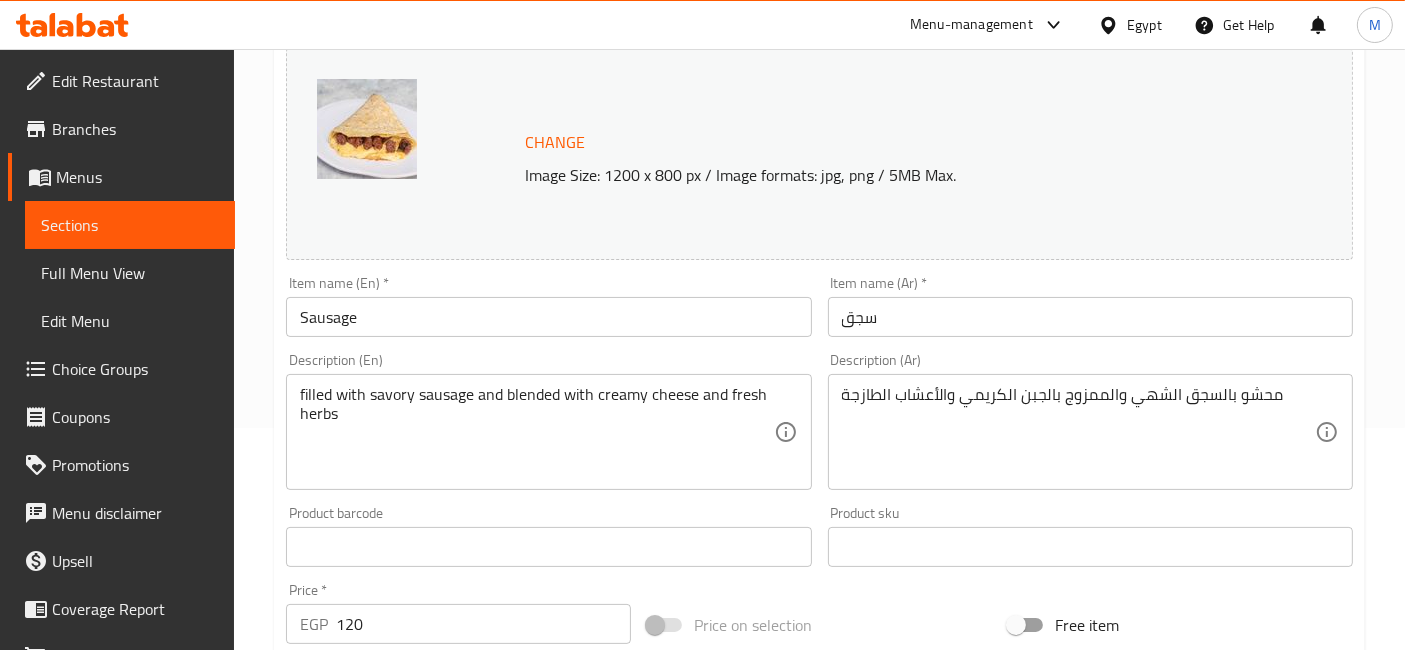 click on "Sausage" at bounding box center (548, 317) 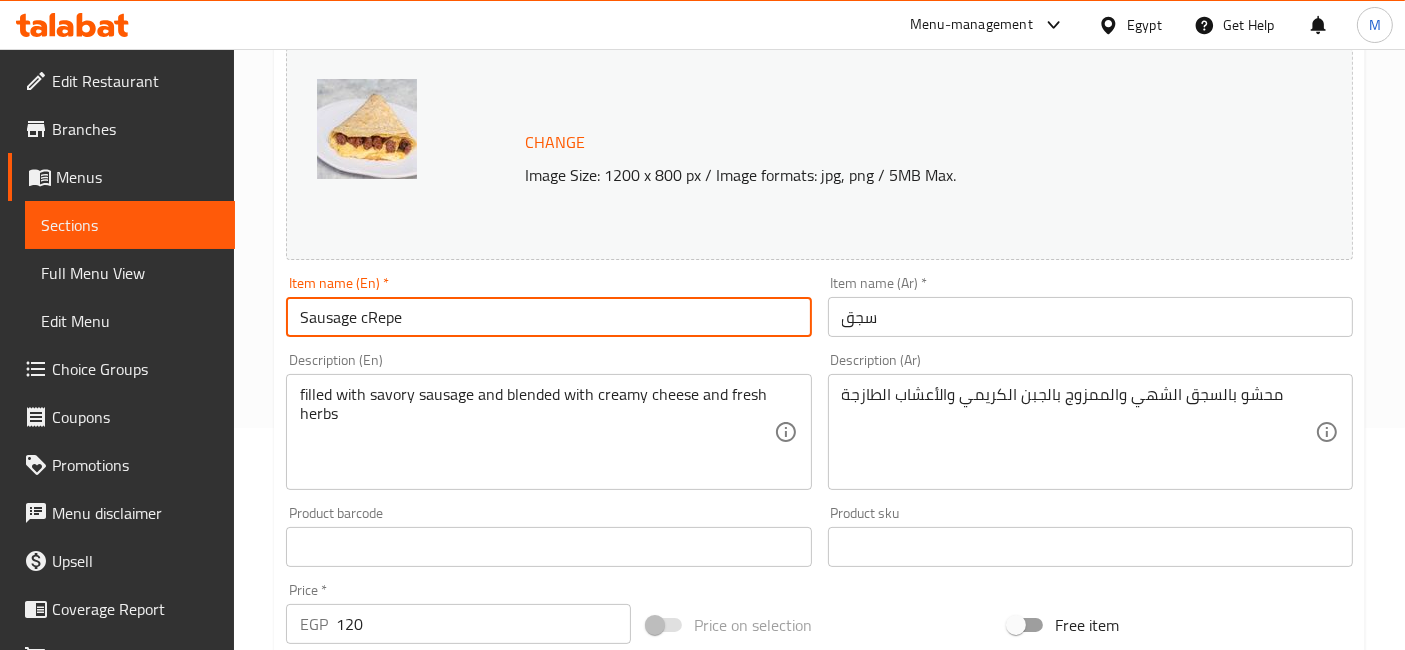 drag, startPoint x: 360, startPoint y: 323, endPoint x: 415, endPoint y: 317, distance: 55.326305 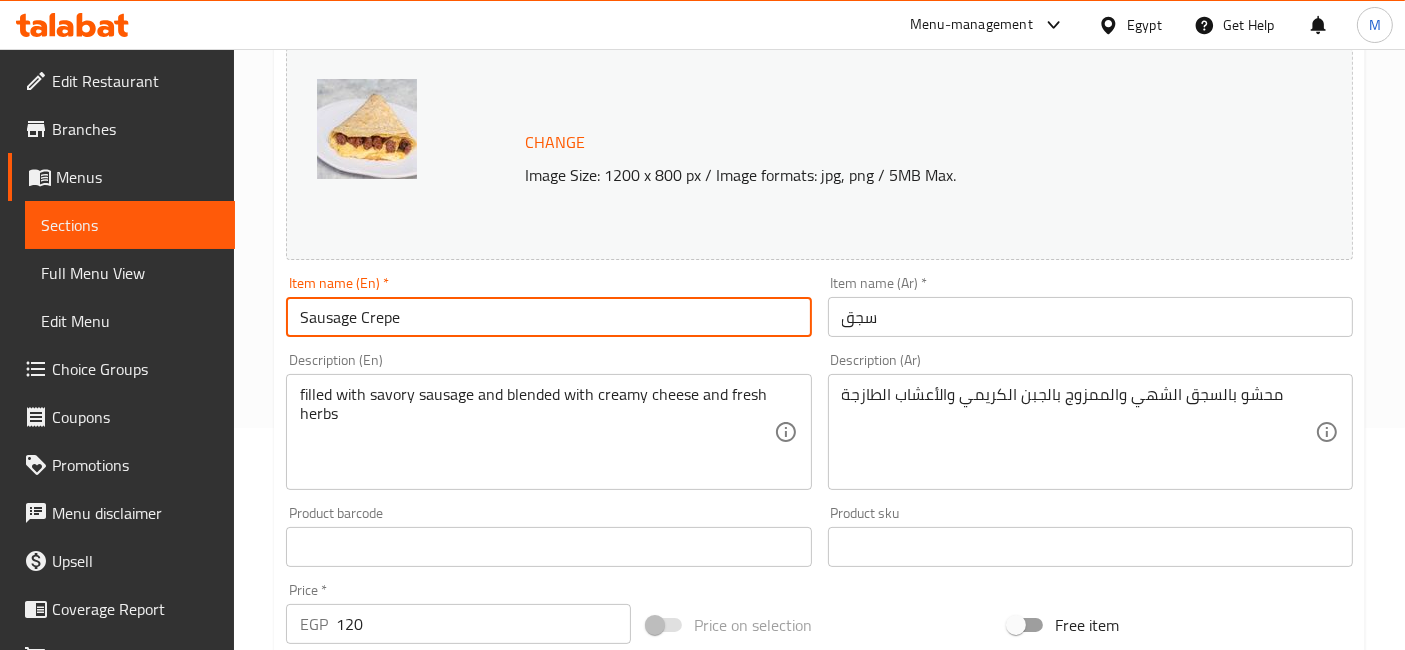 type on "Sausage Crepe" 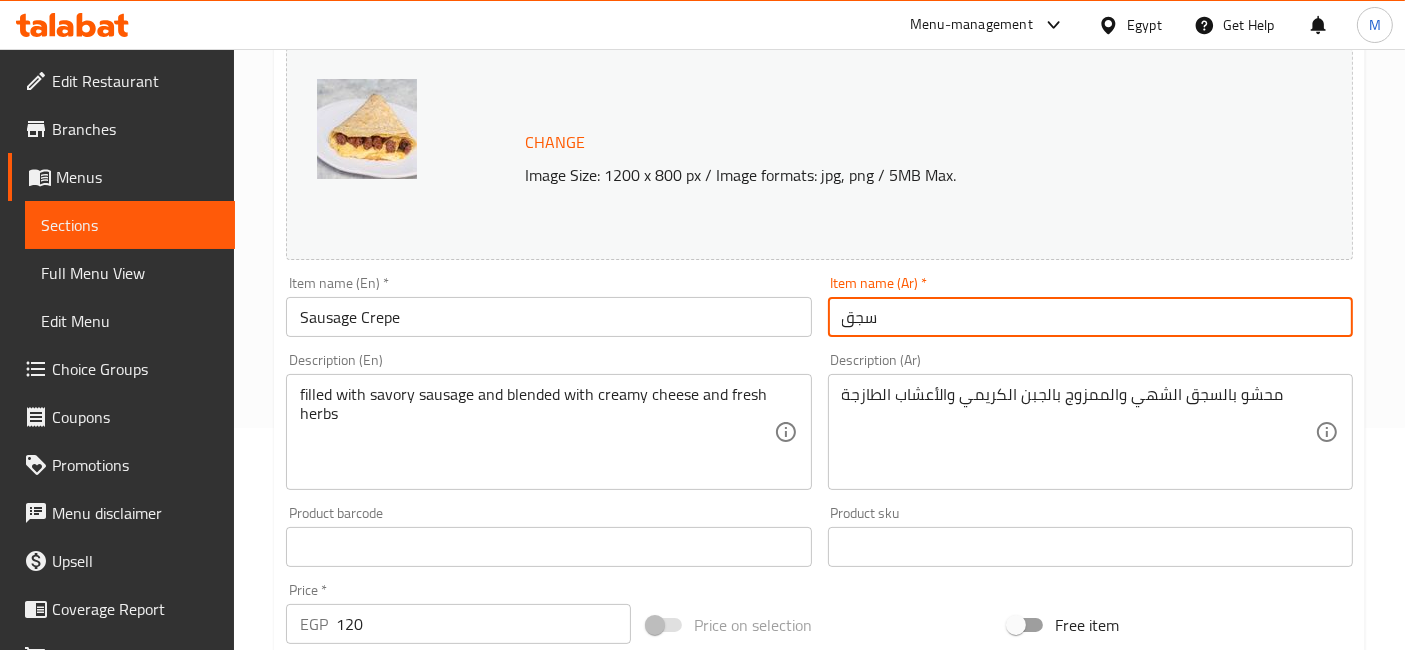 click on "سجق" at bounding box center [1090, 317] 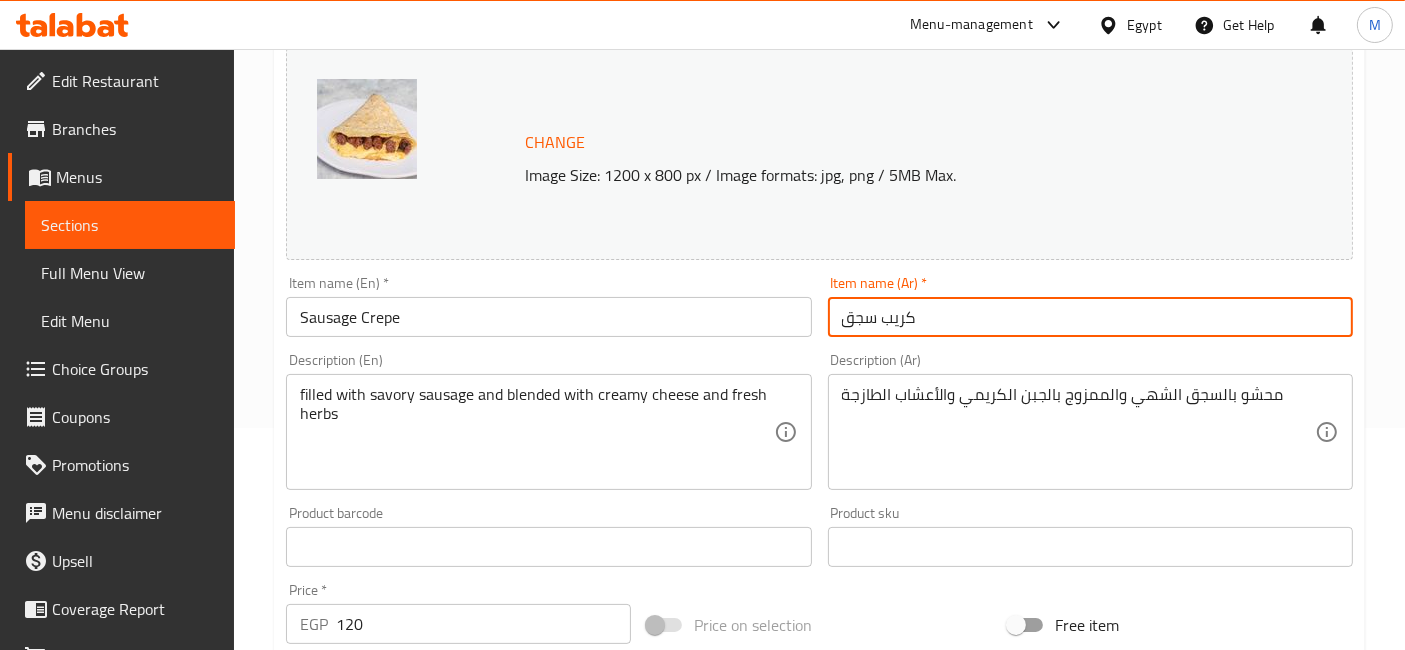 type on "كريب سجق" 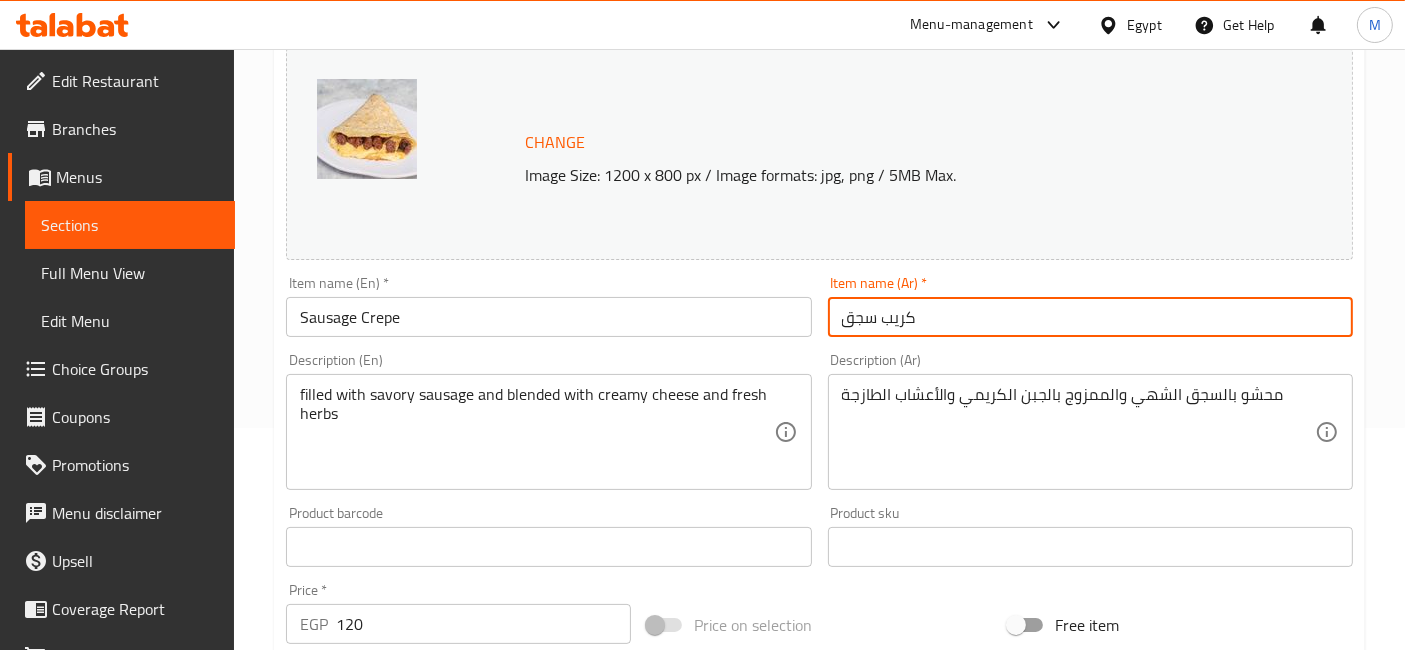 click on "Update" at bounding box center [413, 1133] 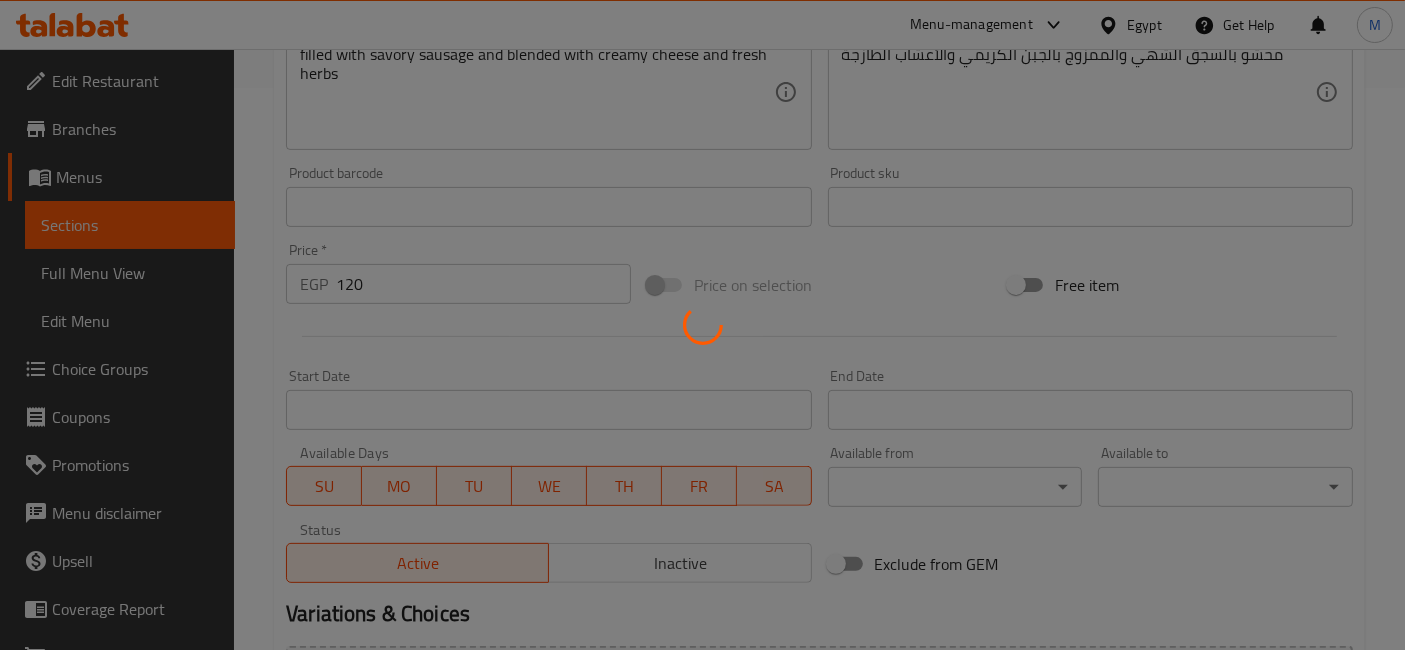scroll, scrollTop: 666, scrollLeft: 0, axis: vertical 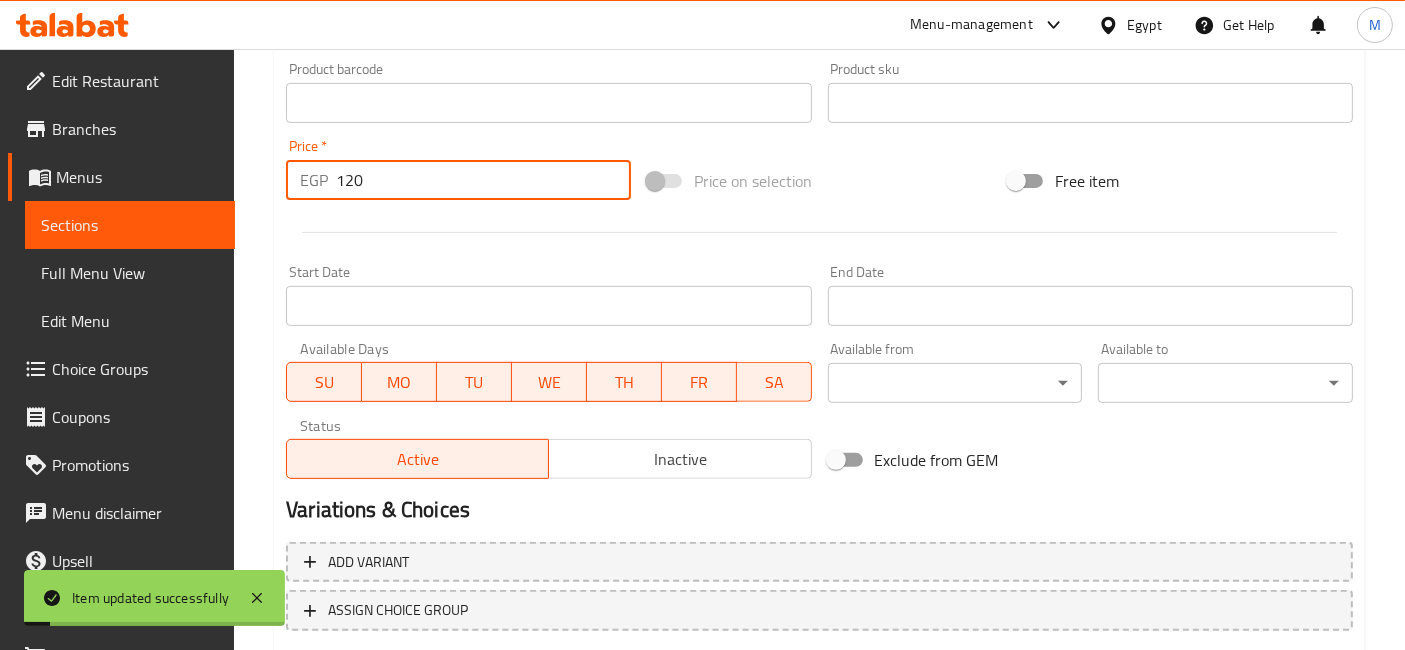 click on "120" at bounding box center [483, 180] 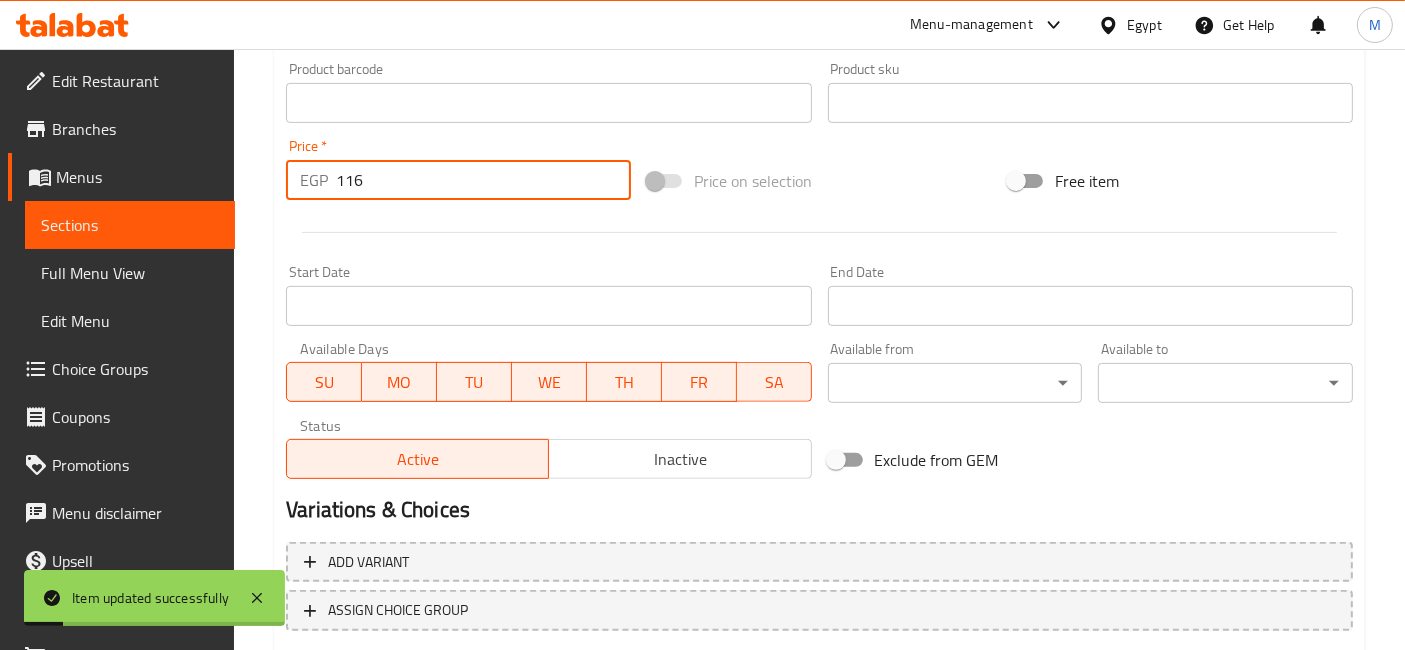 click on "116" at bounding box center (483, 180) 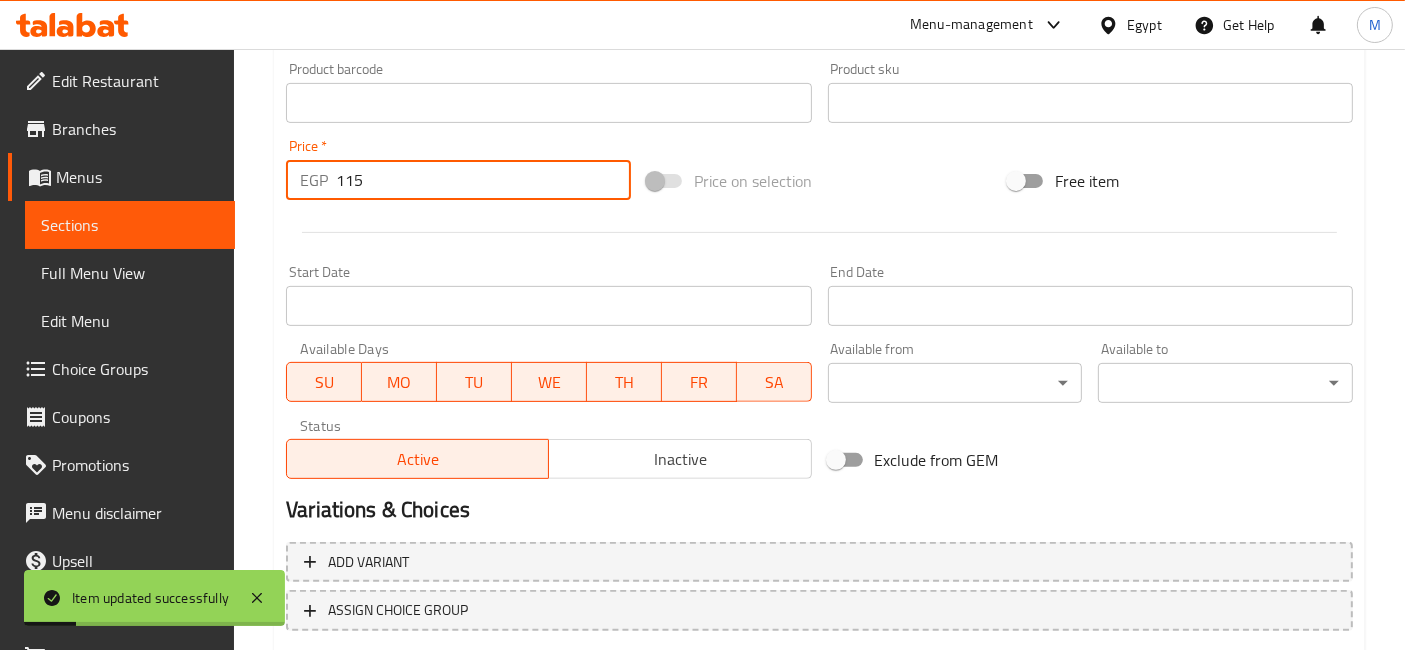 type on "115" 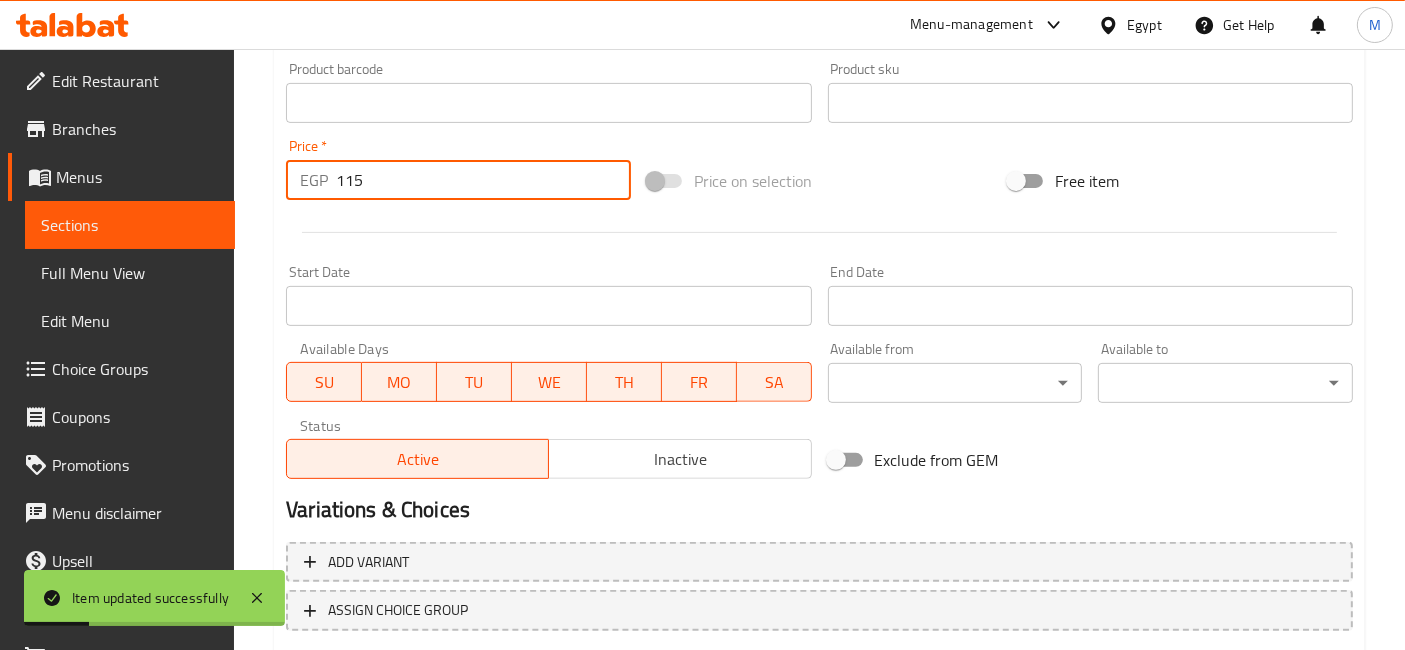 click on "Update" at bounding box center (413, 689) 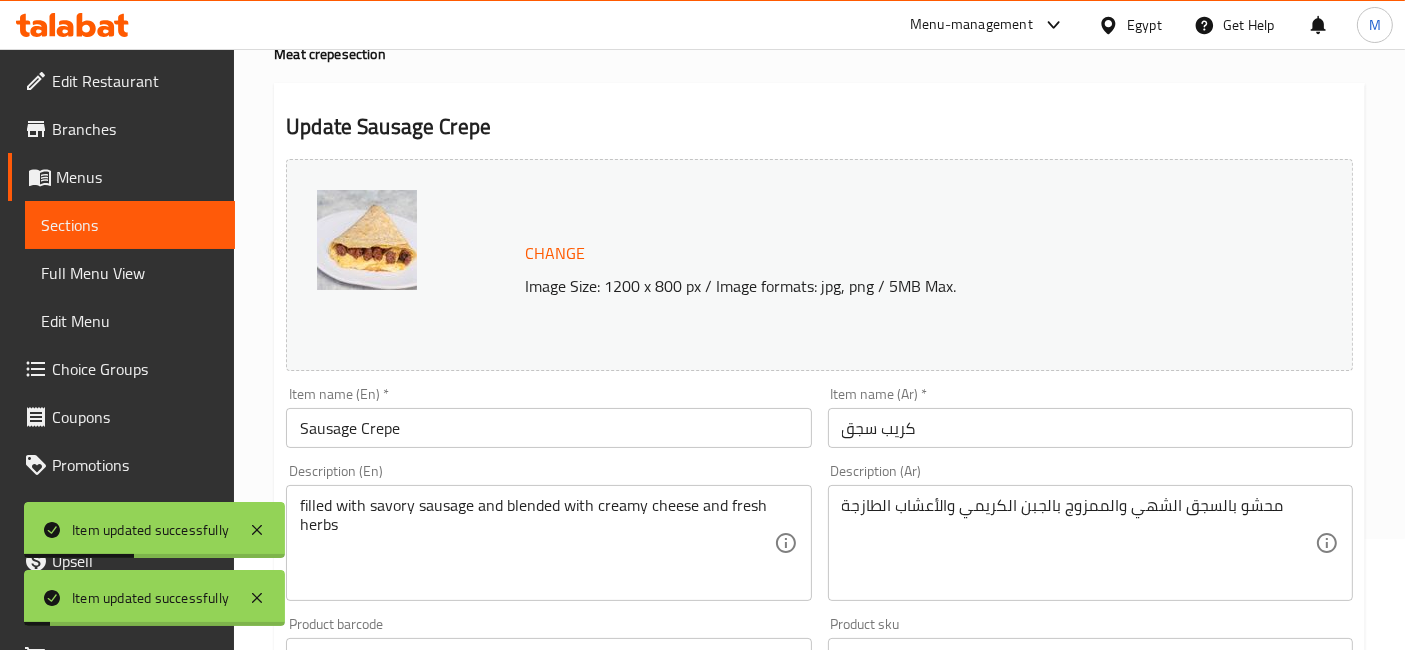 scroll, scrollTop: 0, scrollLeft: 0, axis: both 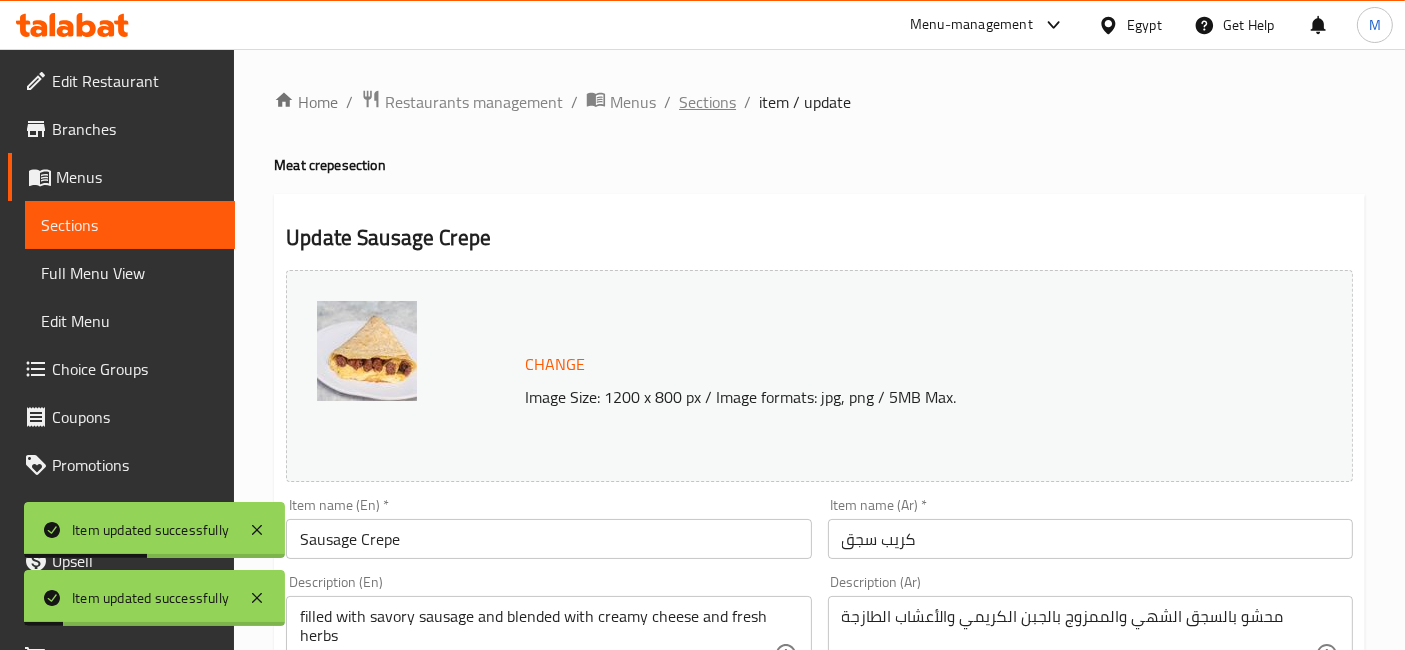 click on "Sections" at bounding box center (707, 102) 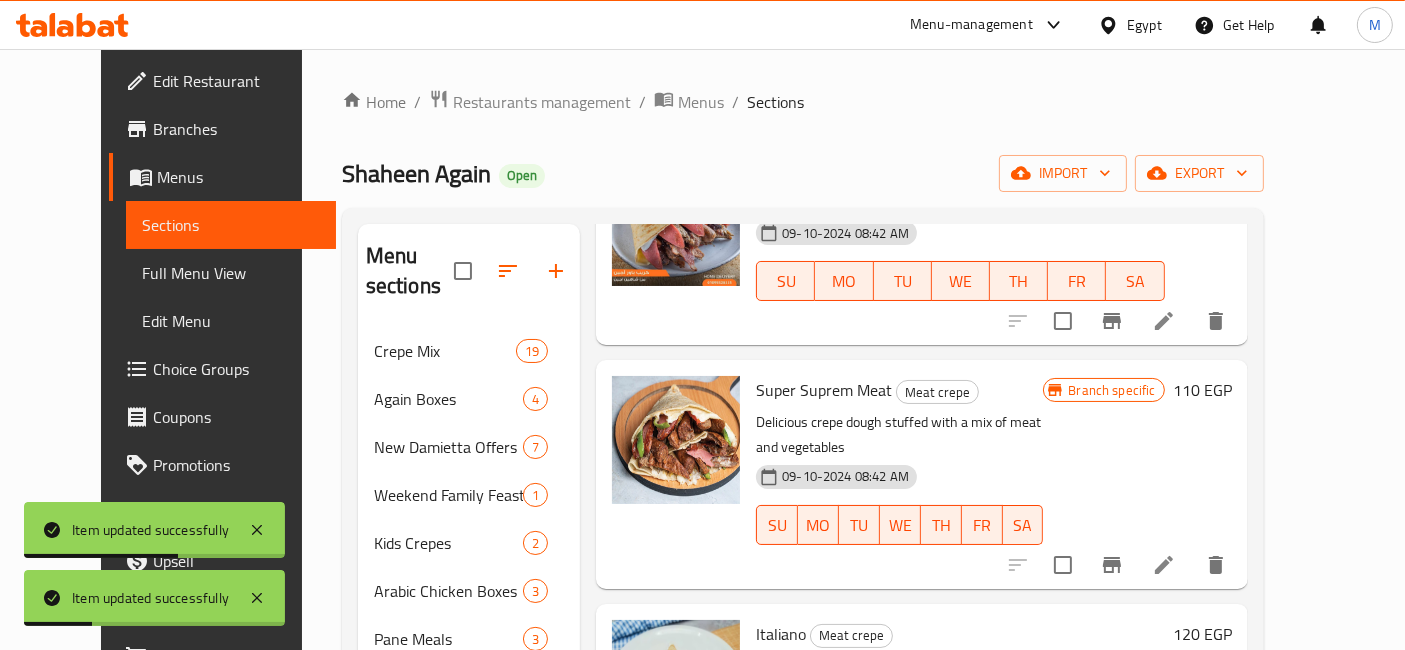 scroll, scrollTop: 333, scrollLeft: 0, axis: vertical 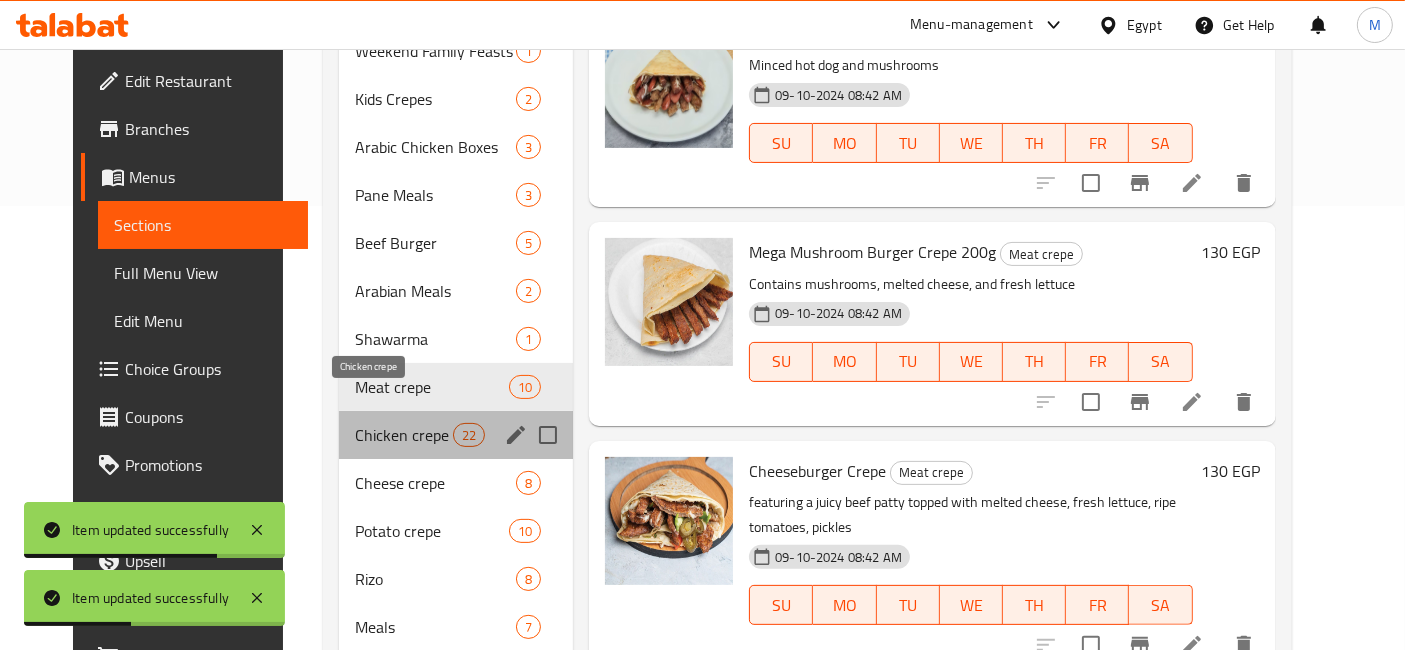 click on "Chicken crepe" at bounding box center [404, 435] 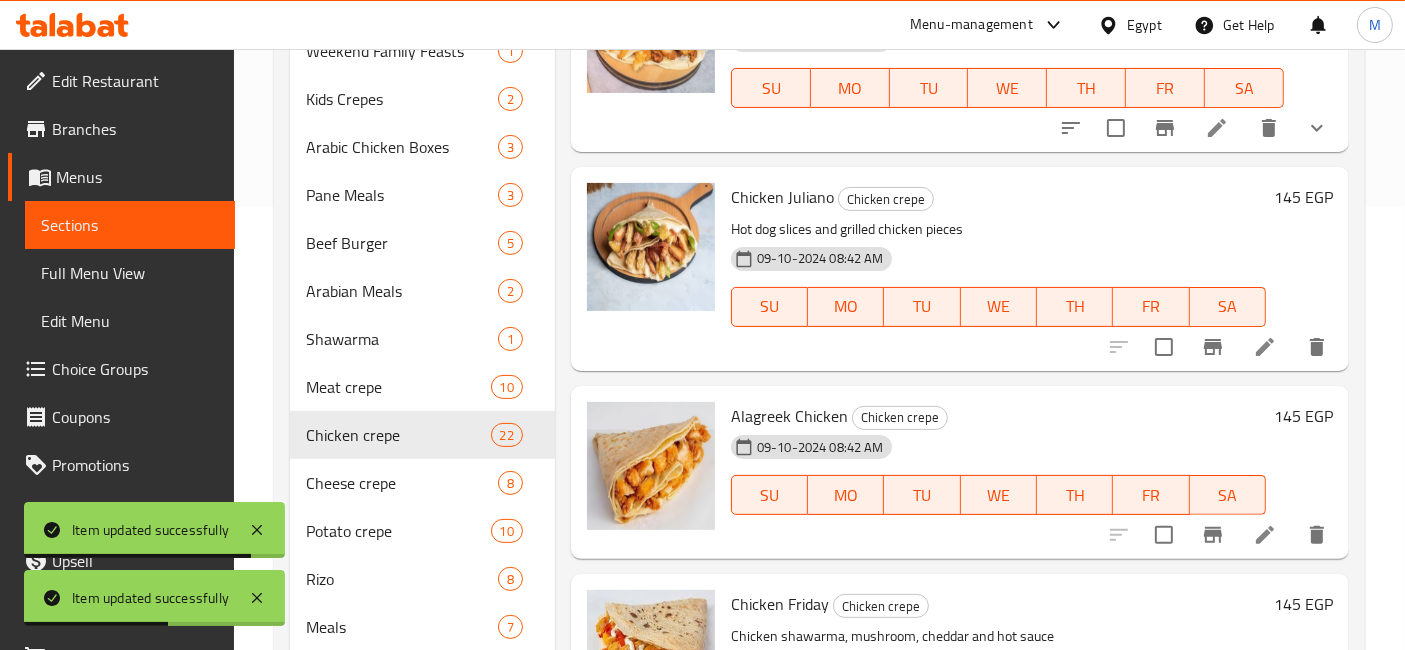 scroll, scrollTop: 0, scrollLeft: 0, axis: both 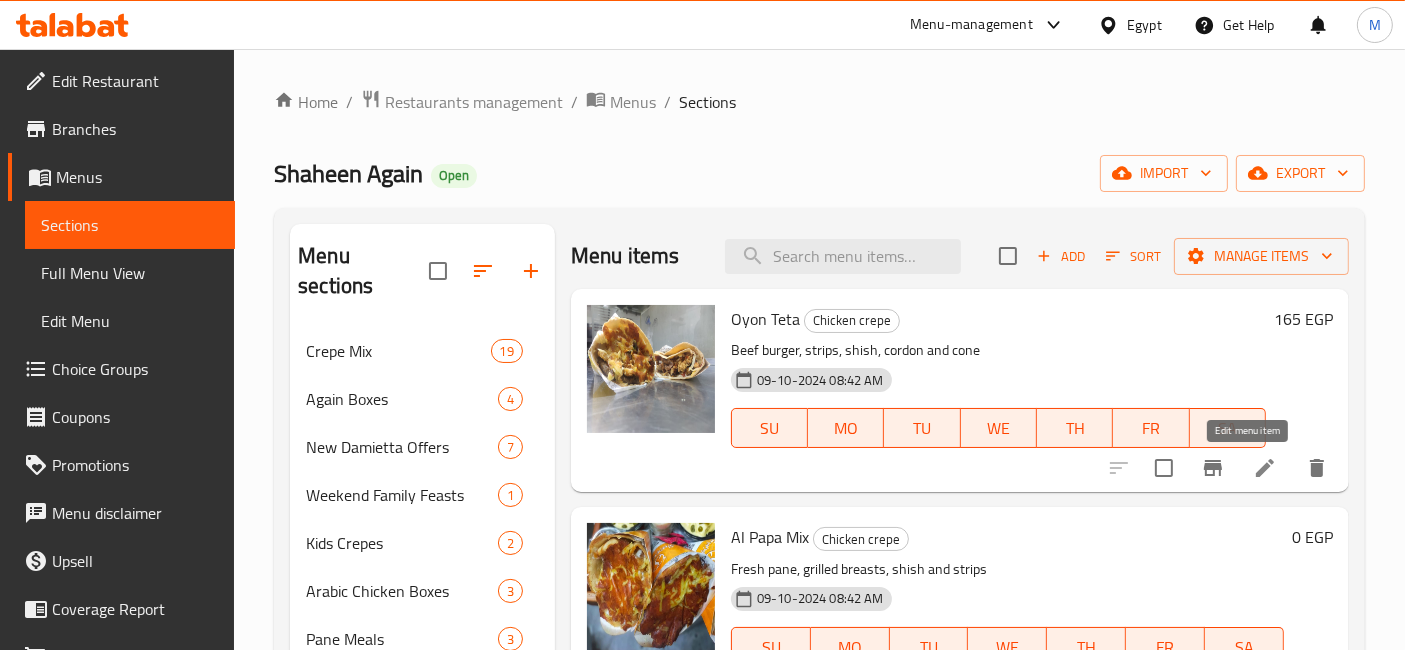 click 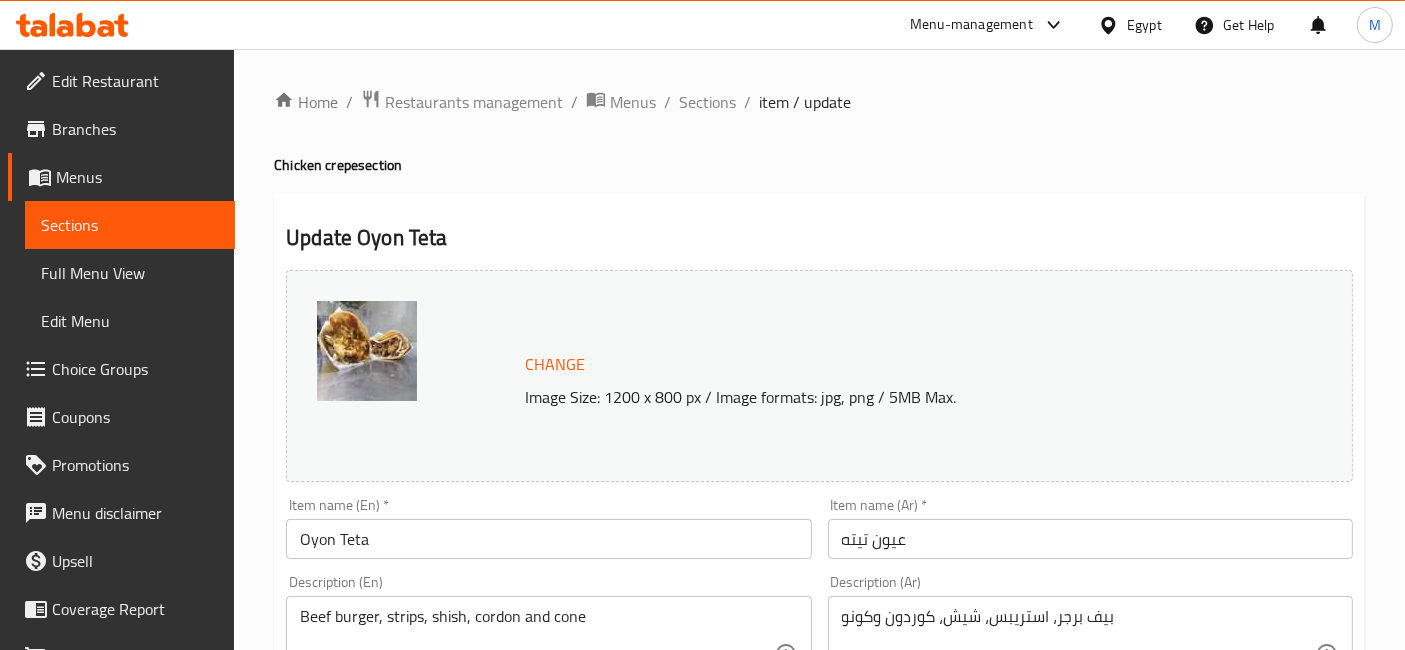 click on "Oyon Teta" at bounding box center [548, 539] 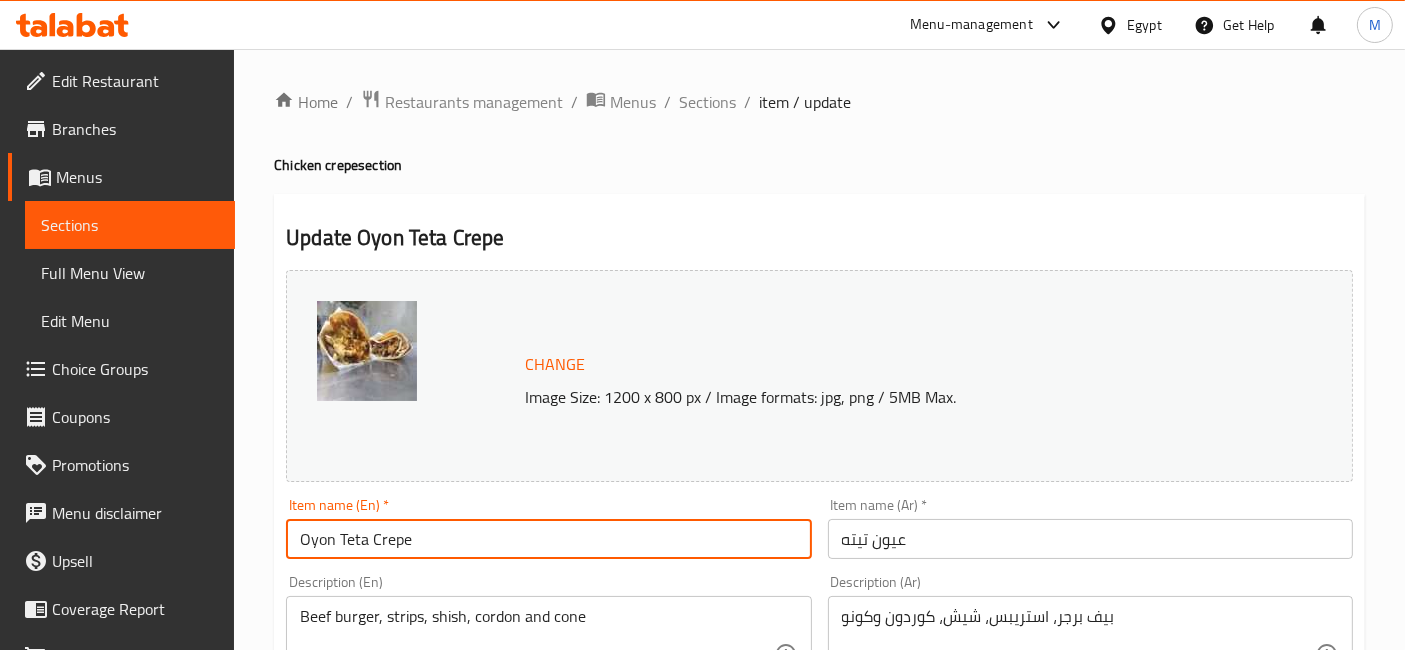 click on "Oyon Teta Crepe" at bounding box center [548, 539] 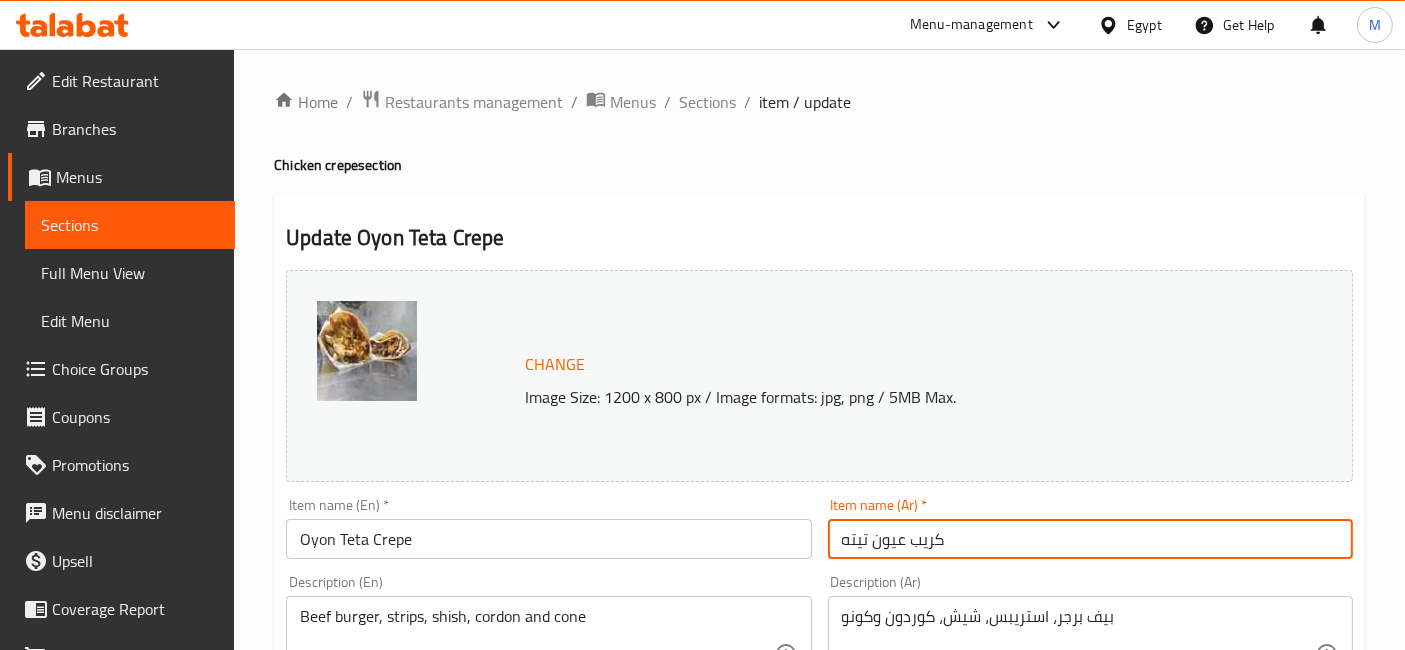 click on "كريب عيون تيته" at bounding box center (1090, 539) 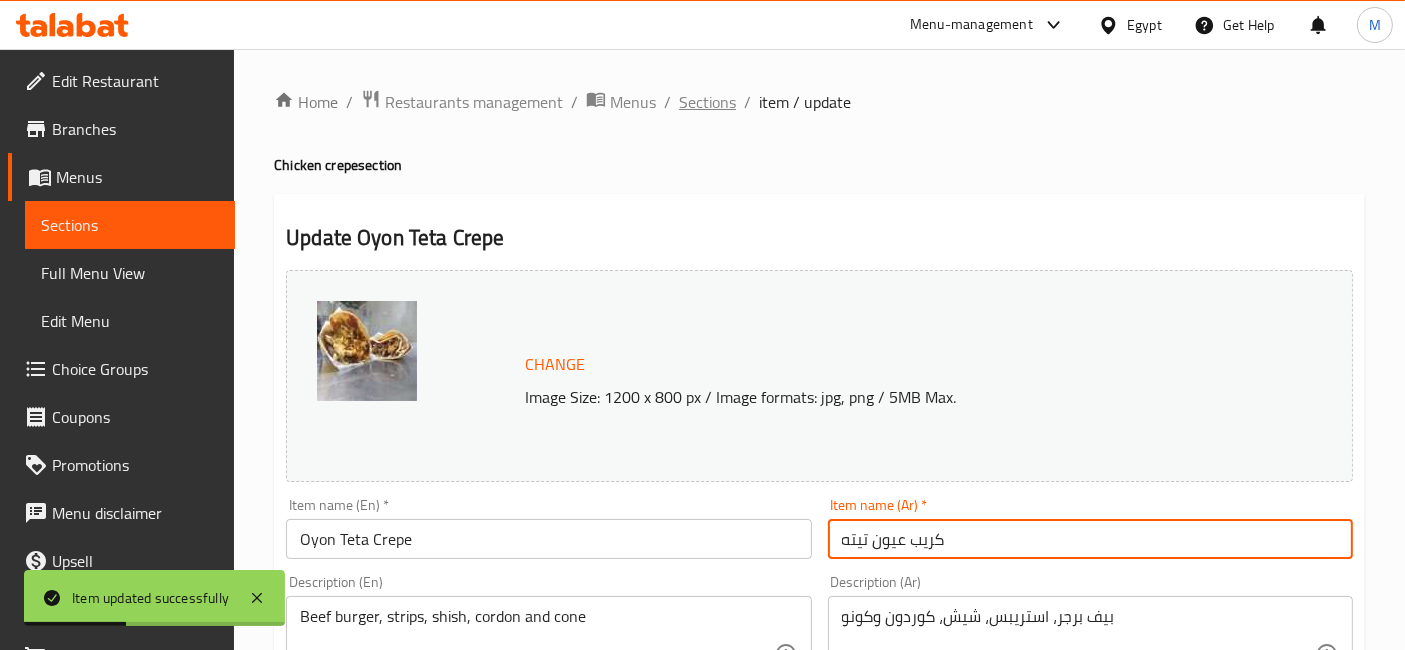 click on "Sections" at bounding box center [707, 102] 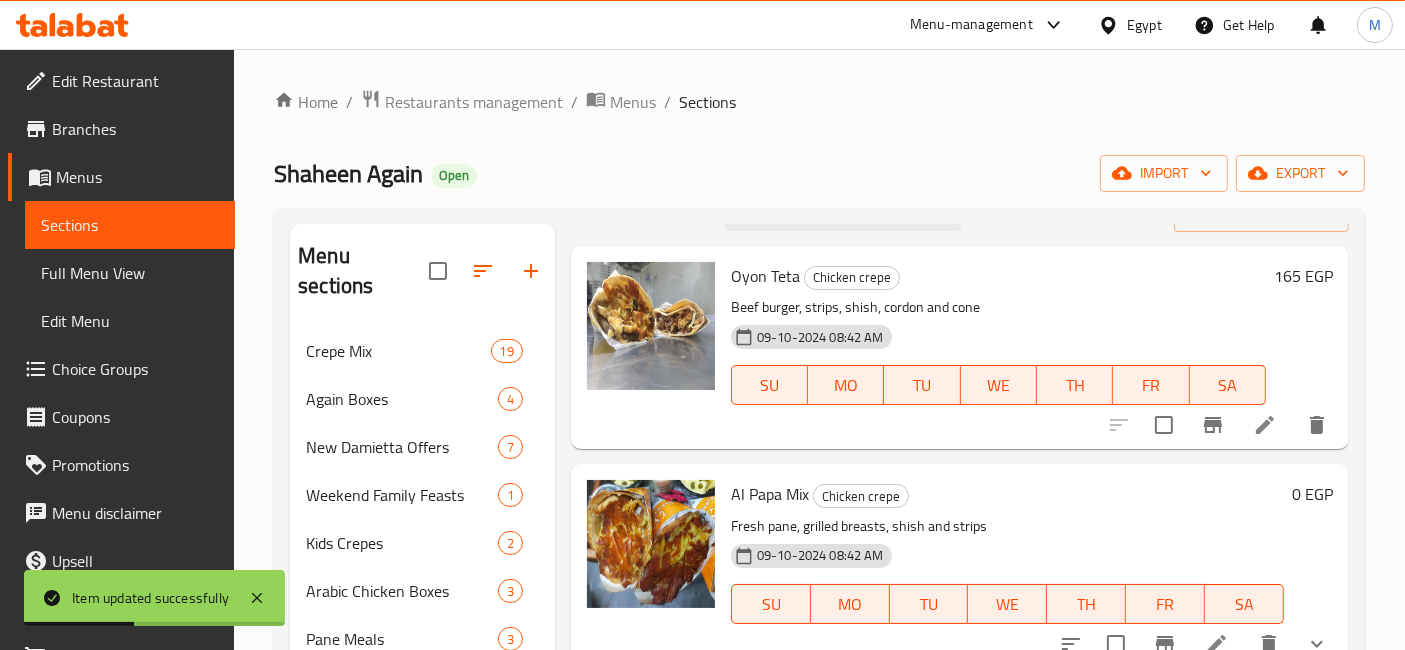 scroll, scrollTop: 111, scrollLeft: 0, axis: vertical 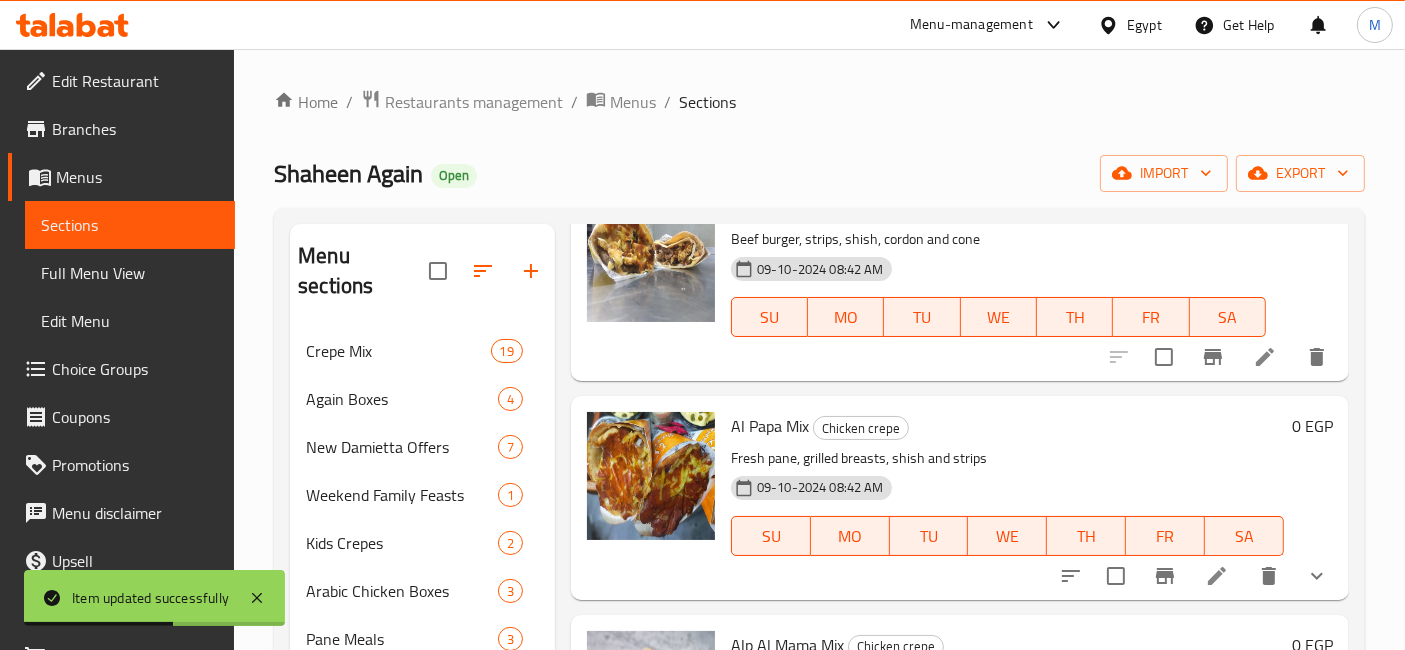 click at bounding box center [1317, 576] 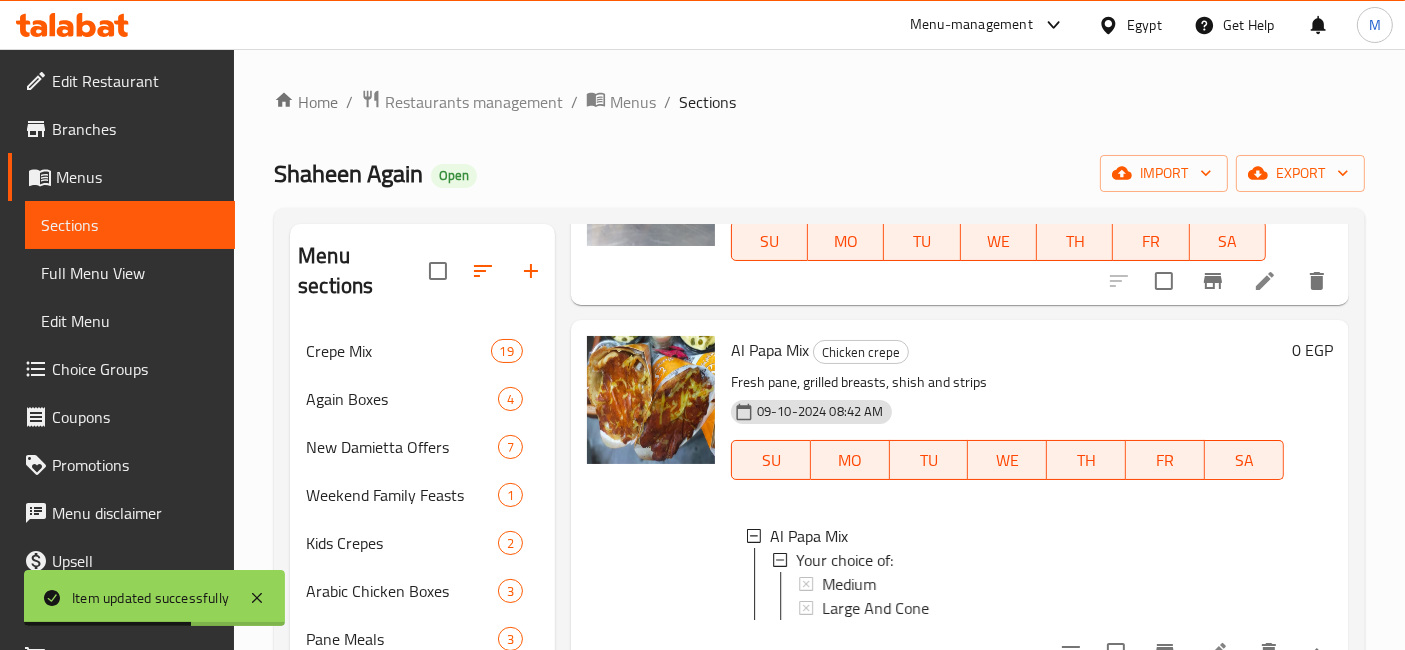 scroll, scrollTop: 222, scrollLeft: 0, axis: vertical 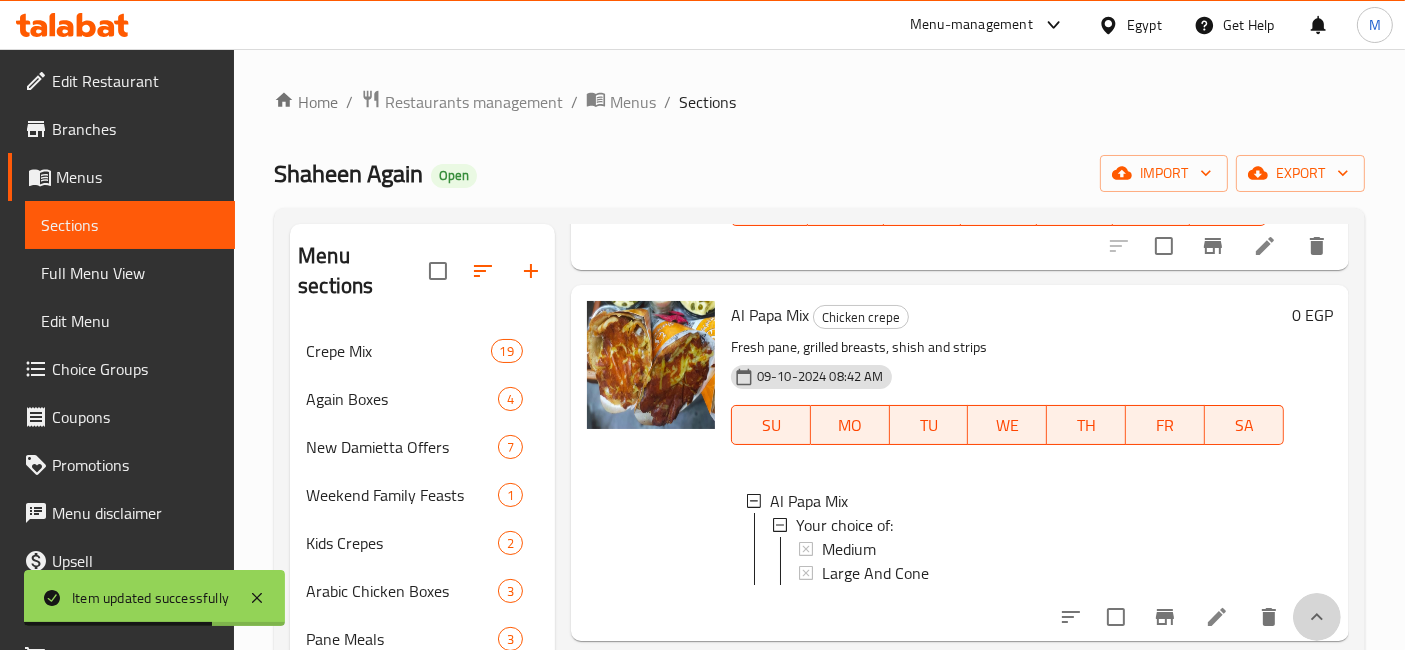 click at bounding box center [1317, 617] 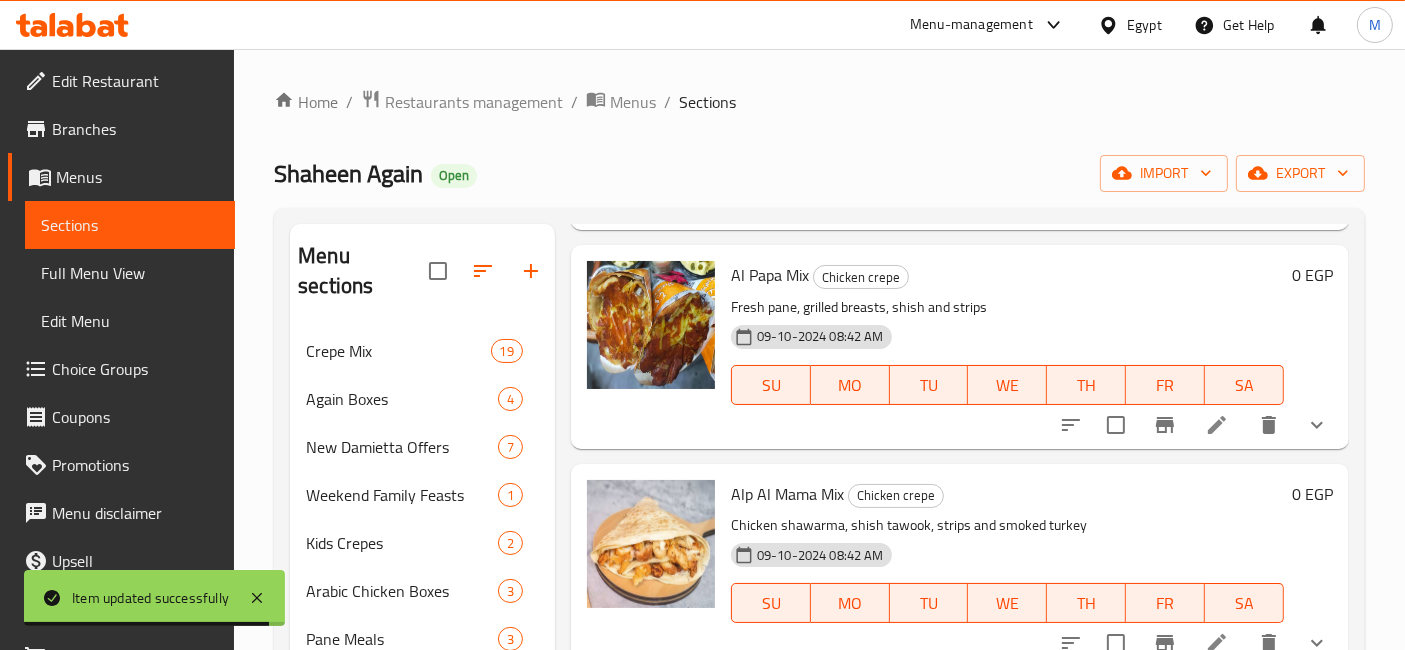 scroll, scrollTop: 111, scrollLeft: 0, axis: vertical 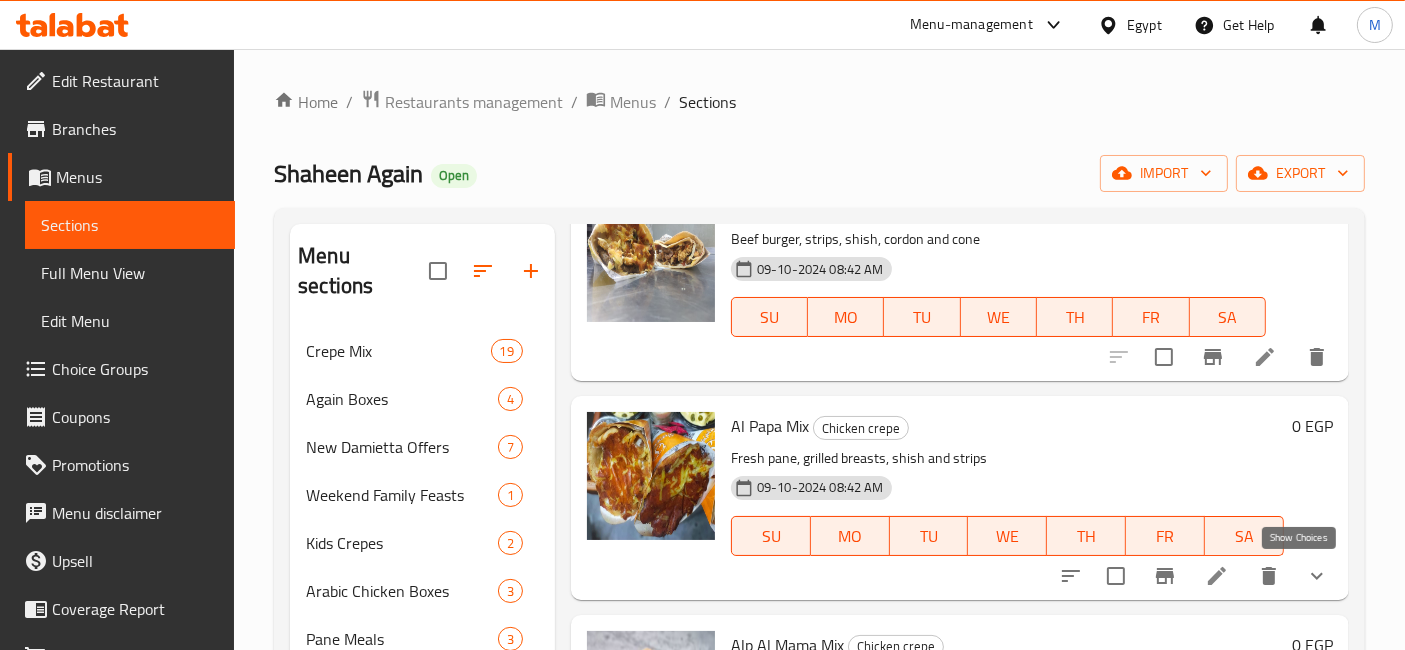 click 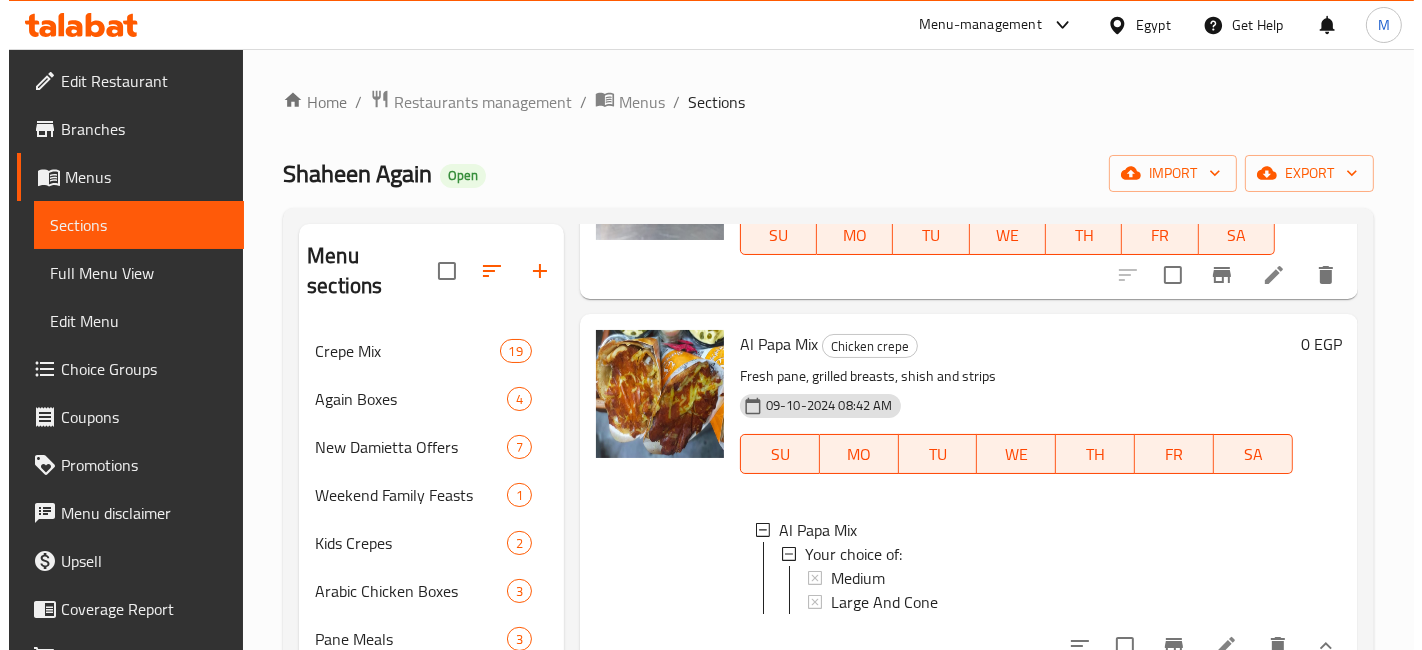 scroll, scrollTop: 222, scrollLeft: 0, axis: vertical 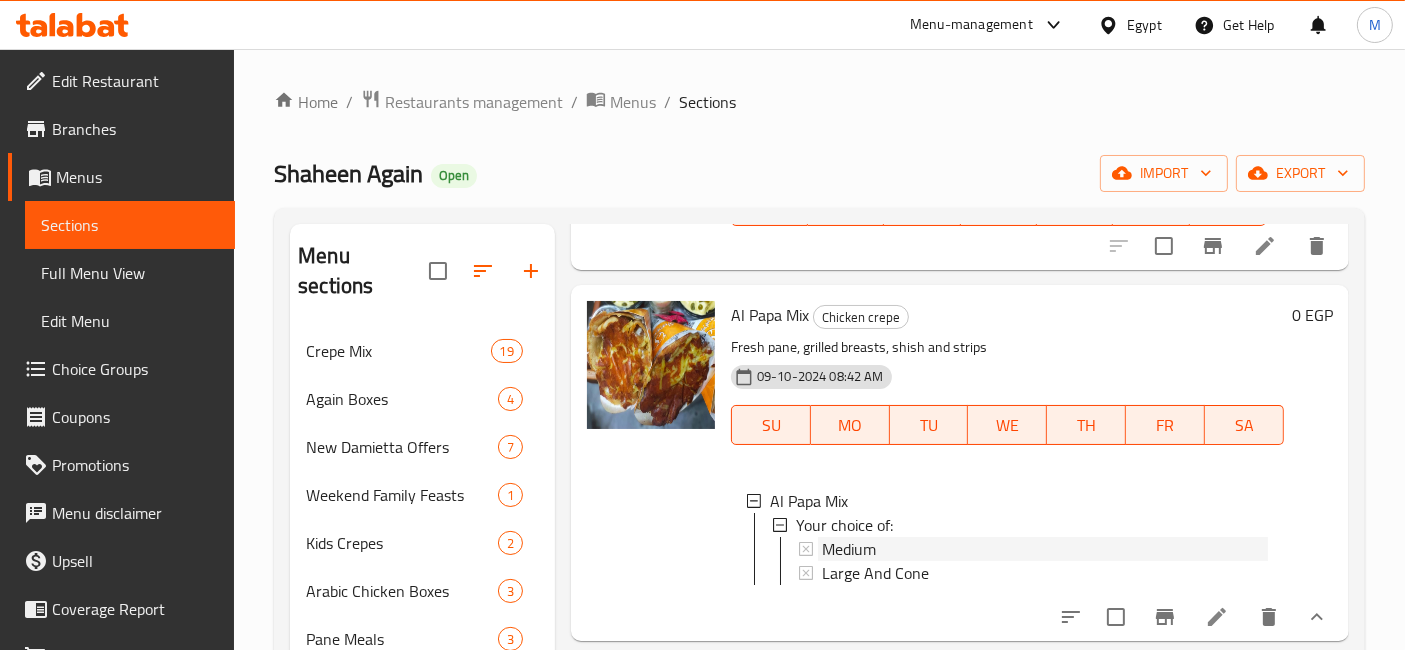 click on "Medium" at bounding box center (1045, 549) 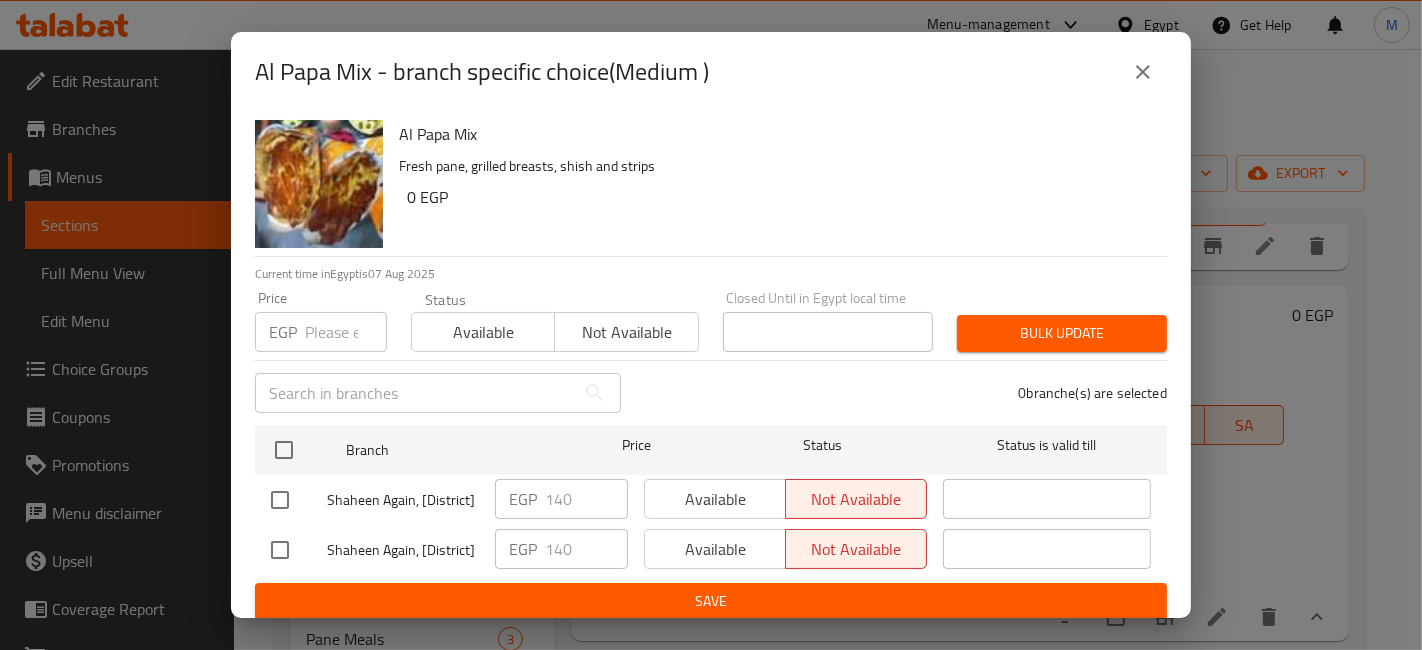 type 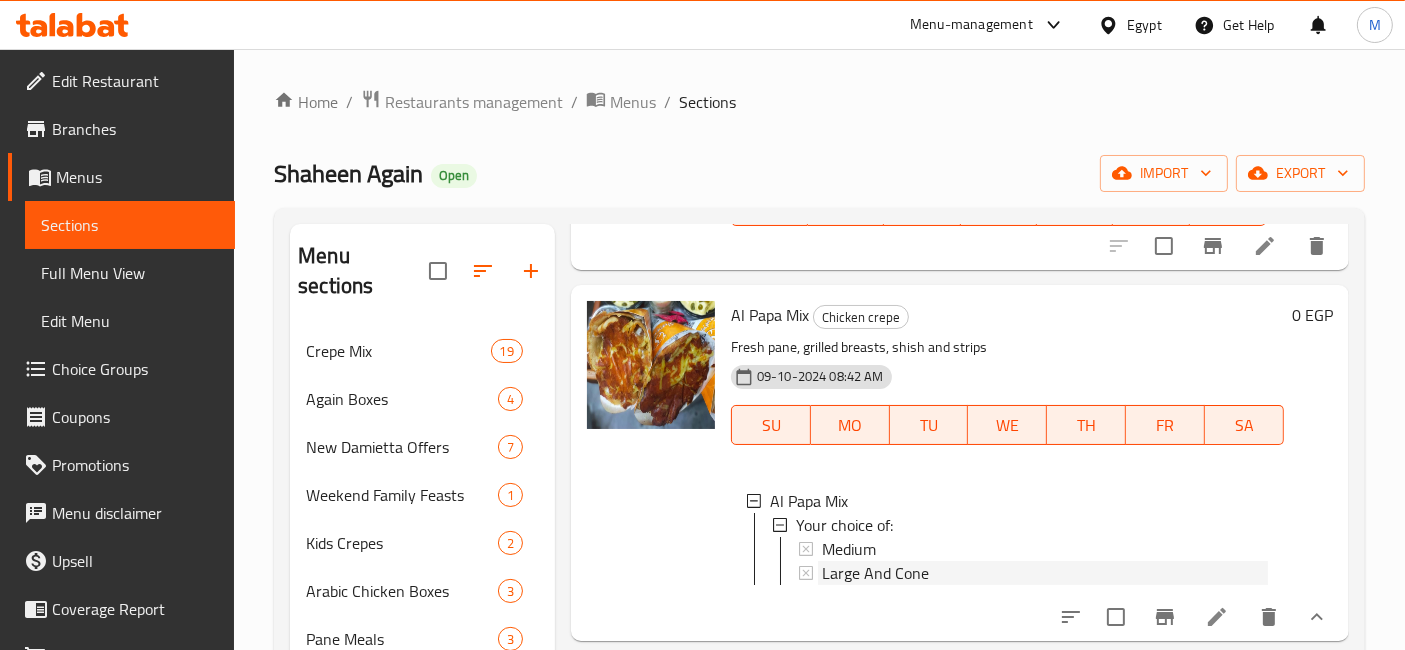 click on "Large And Cone" at bounding box center [875, 573] 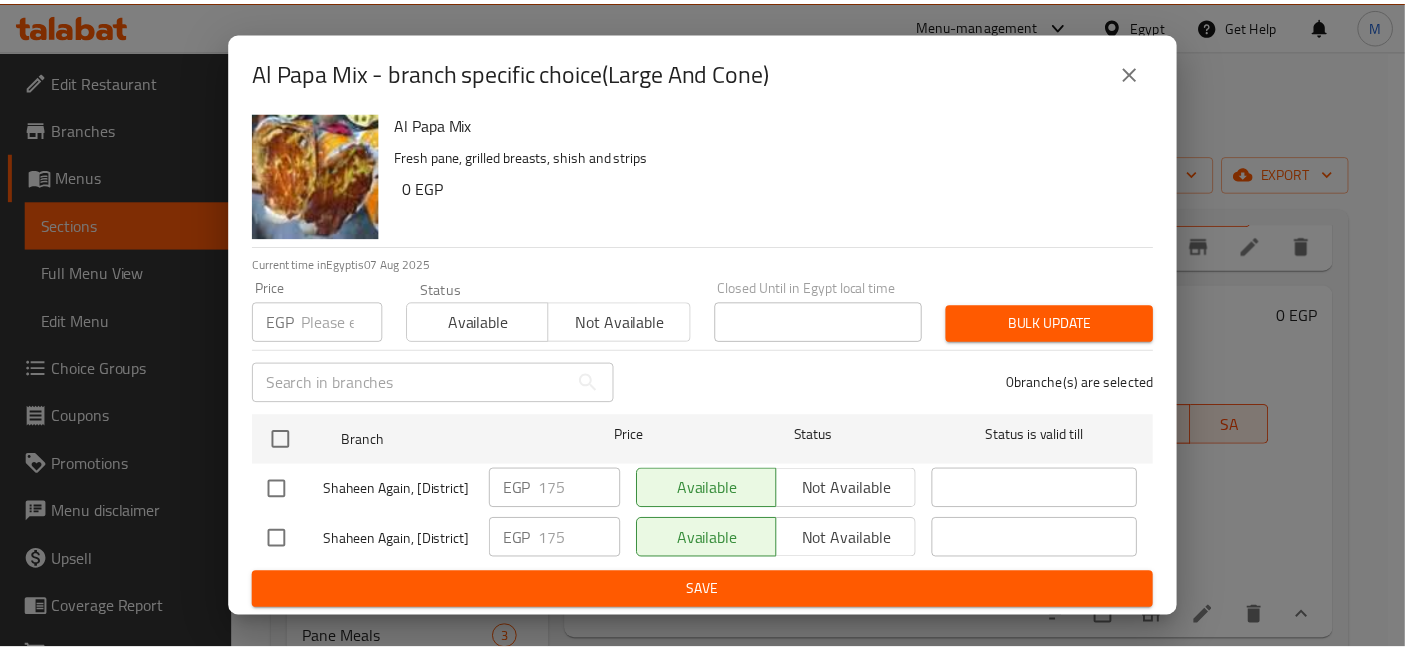 scroll, scrollTop: 41, scrollLeft: 0, axis: vertical 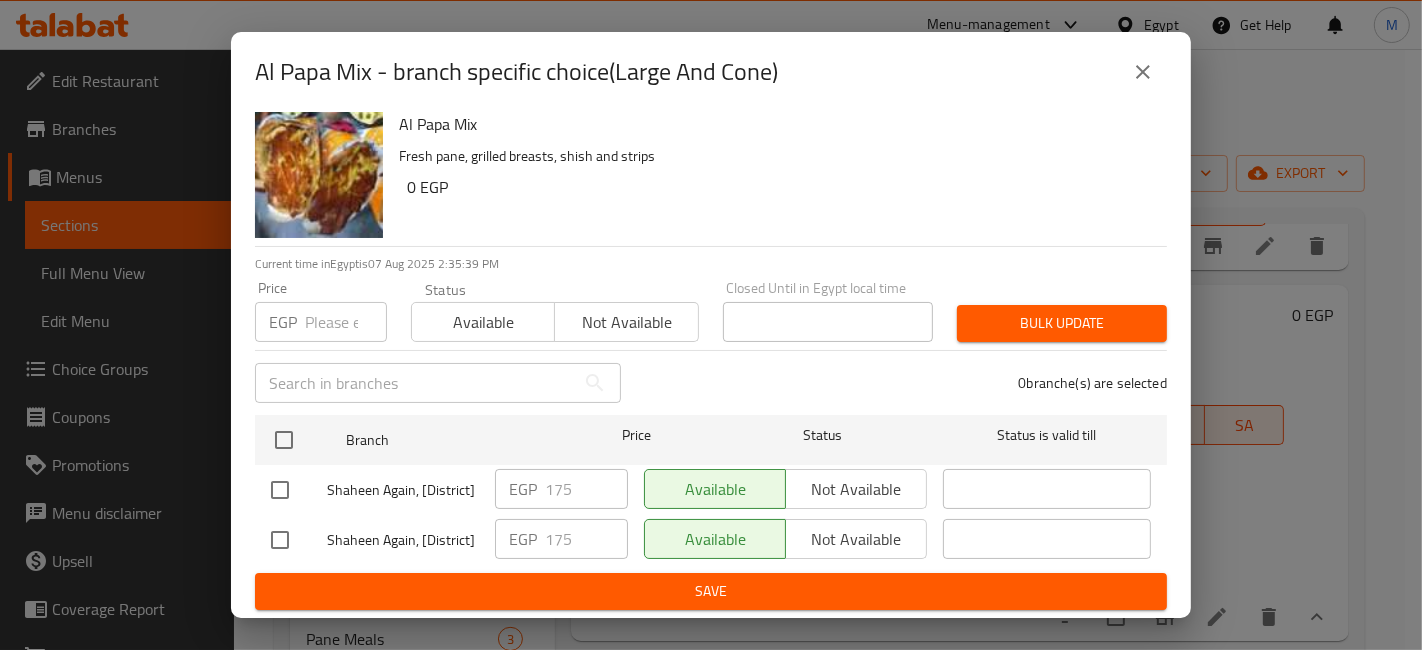 click at bounding box center [1143, 72] 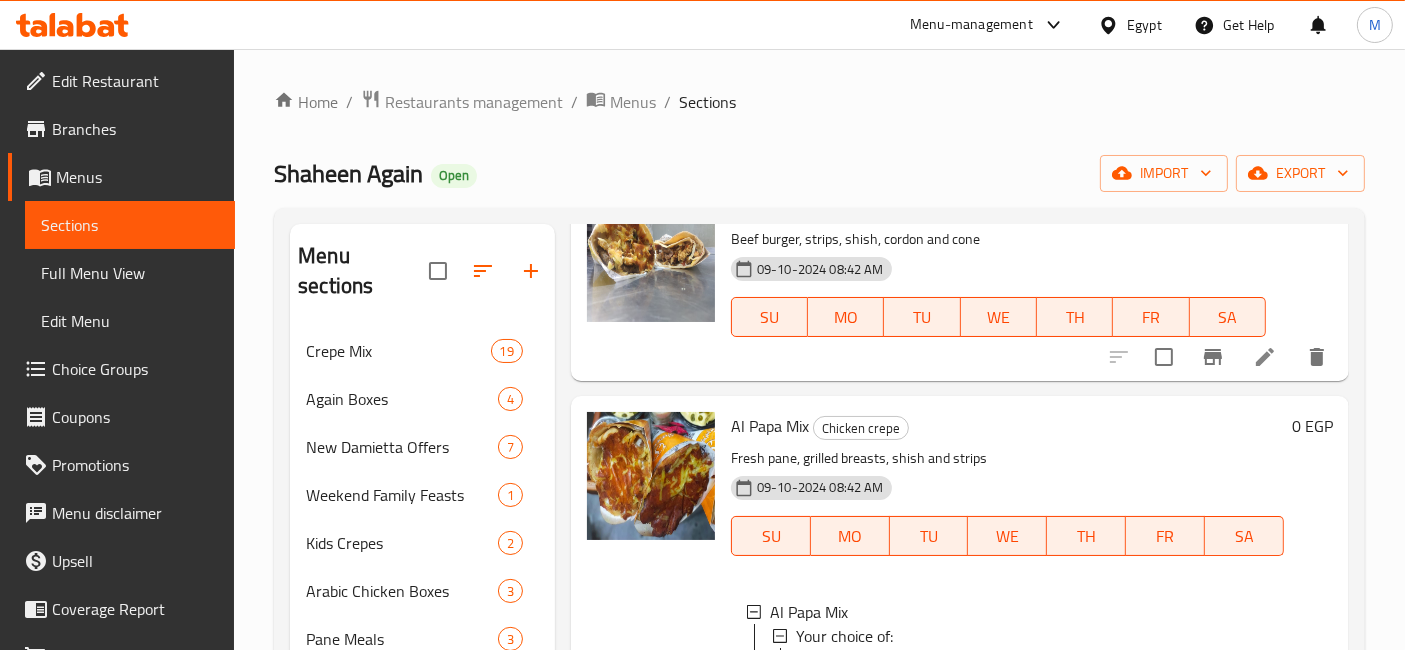 scroll, scrollTop: 0, scrollLeft: 0, axis: both 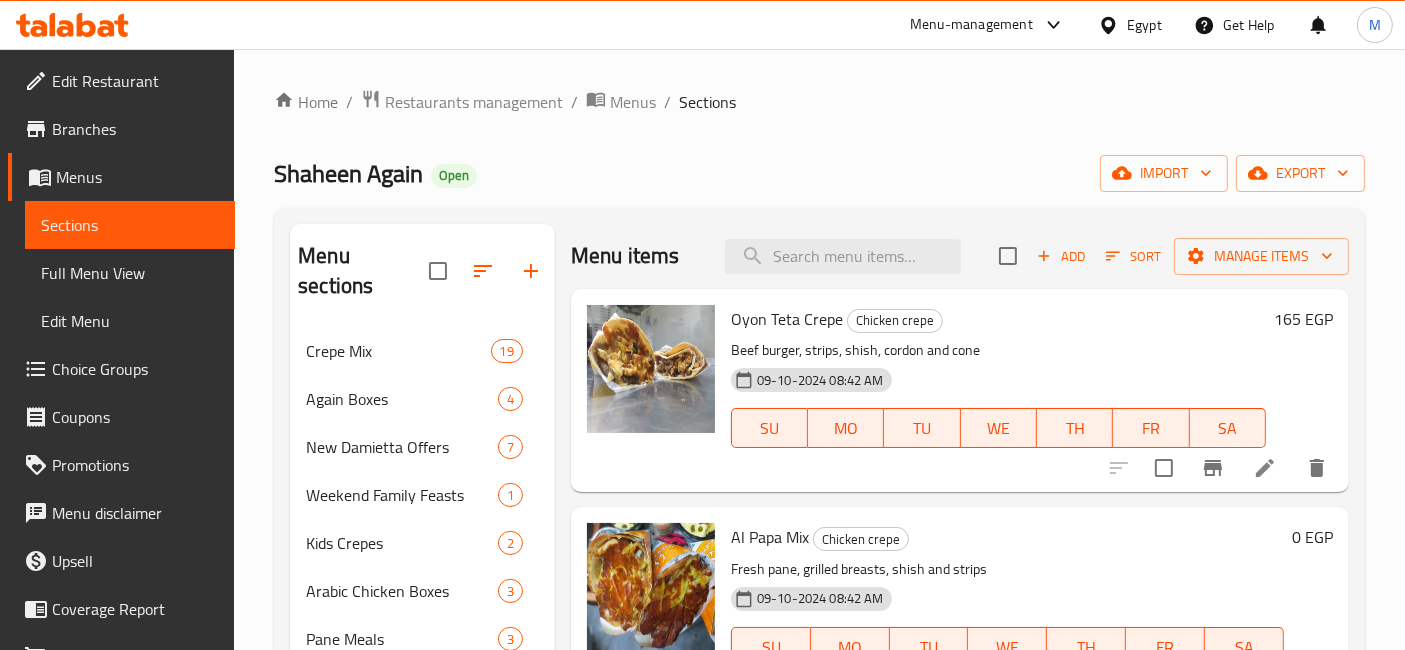 click on "165   EGP" at bounding box center [1303, 319] 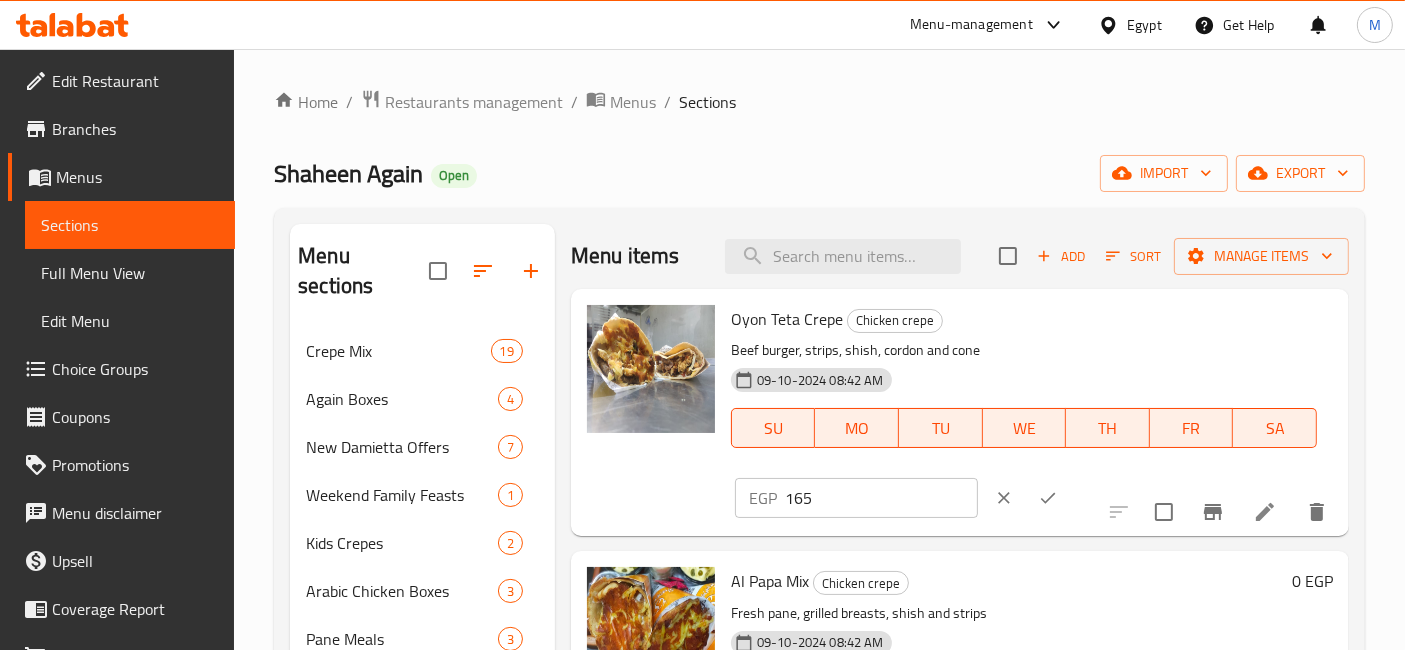 click on "165" at bounding box center [881, 498] 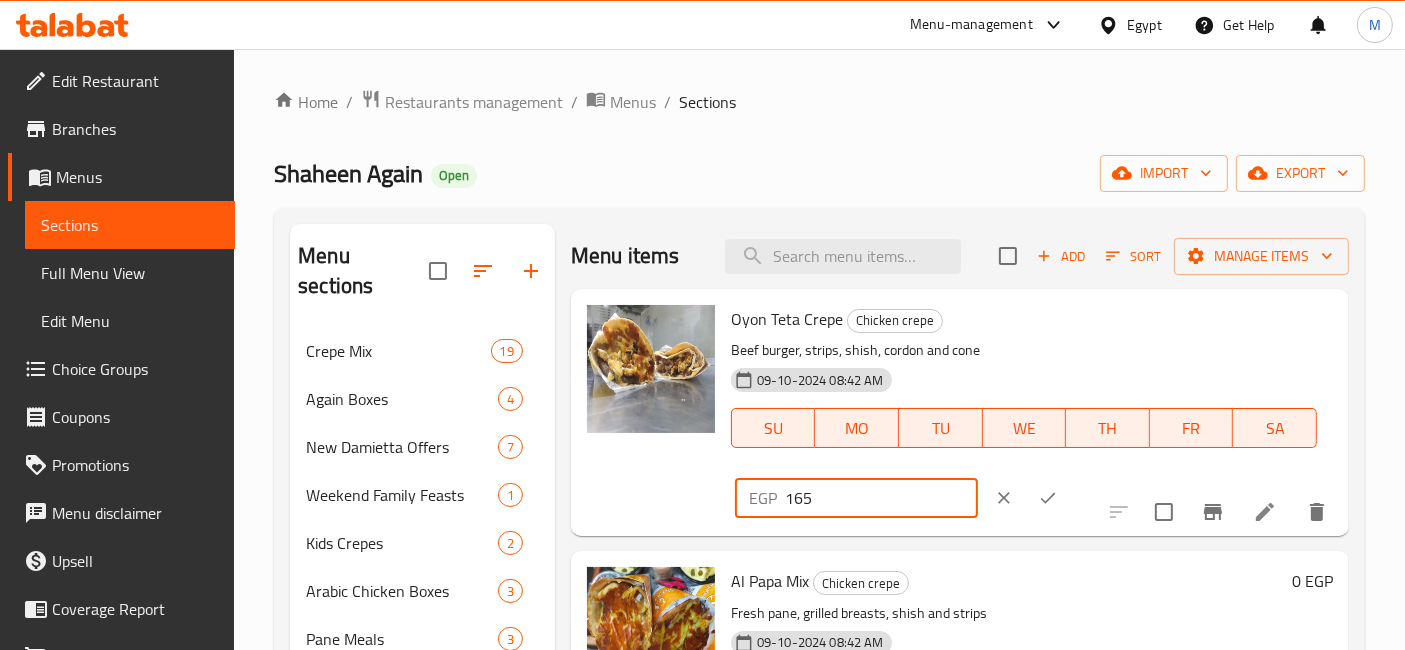 click on "165" at bounding box center [881, 498] 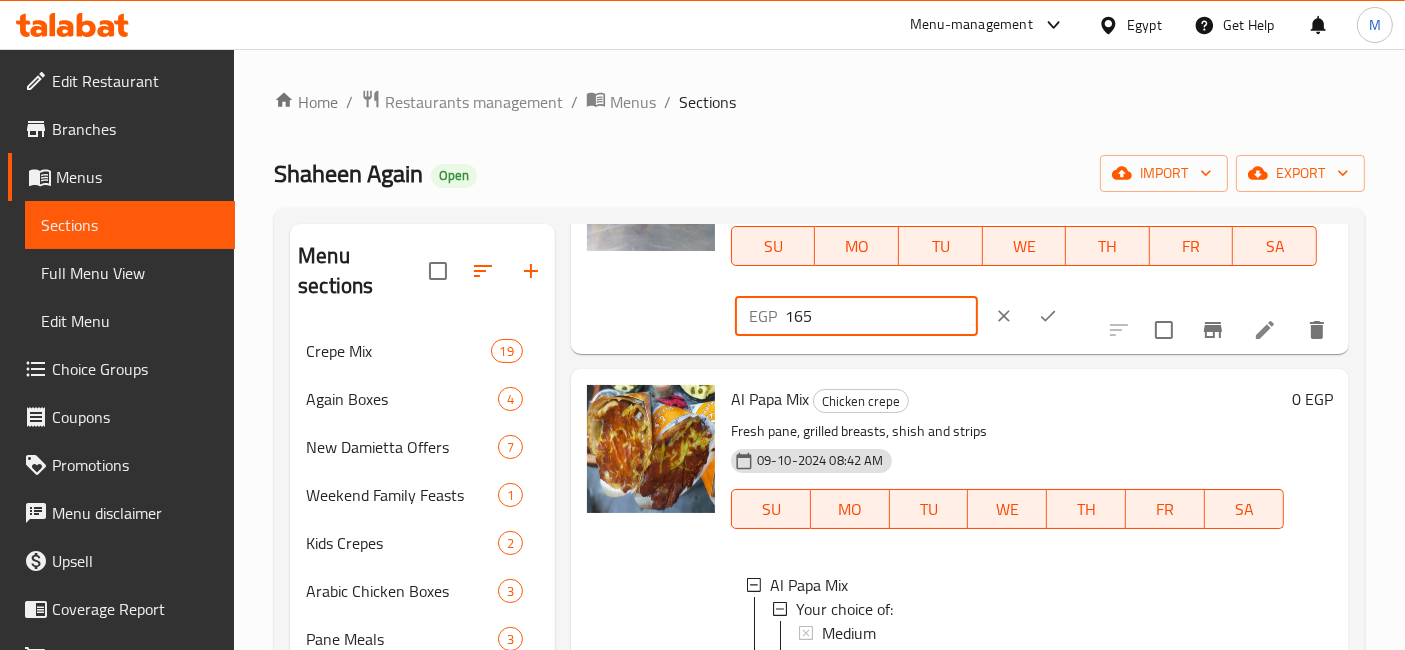 scroll, scrollTop: 444, scrollLeft: 0, axis: vertical 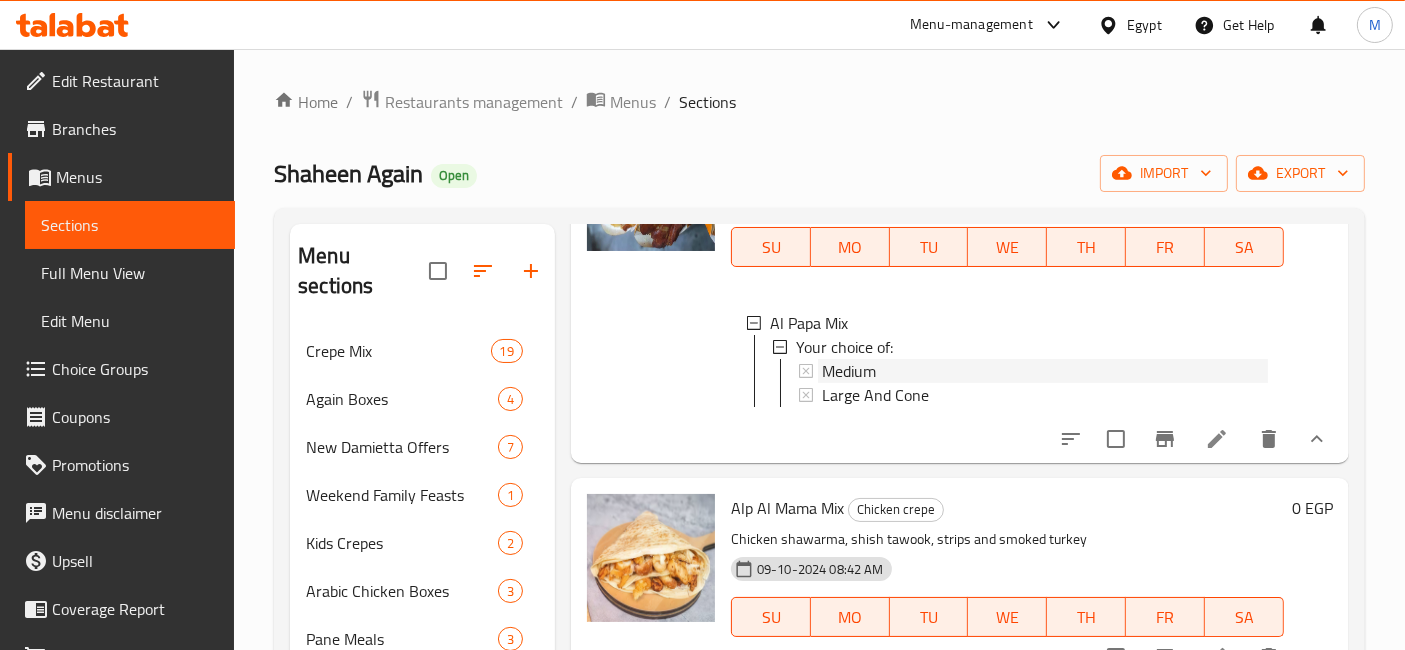 click on "Medium" at bounding box center [1045, 371] 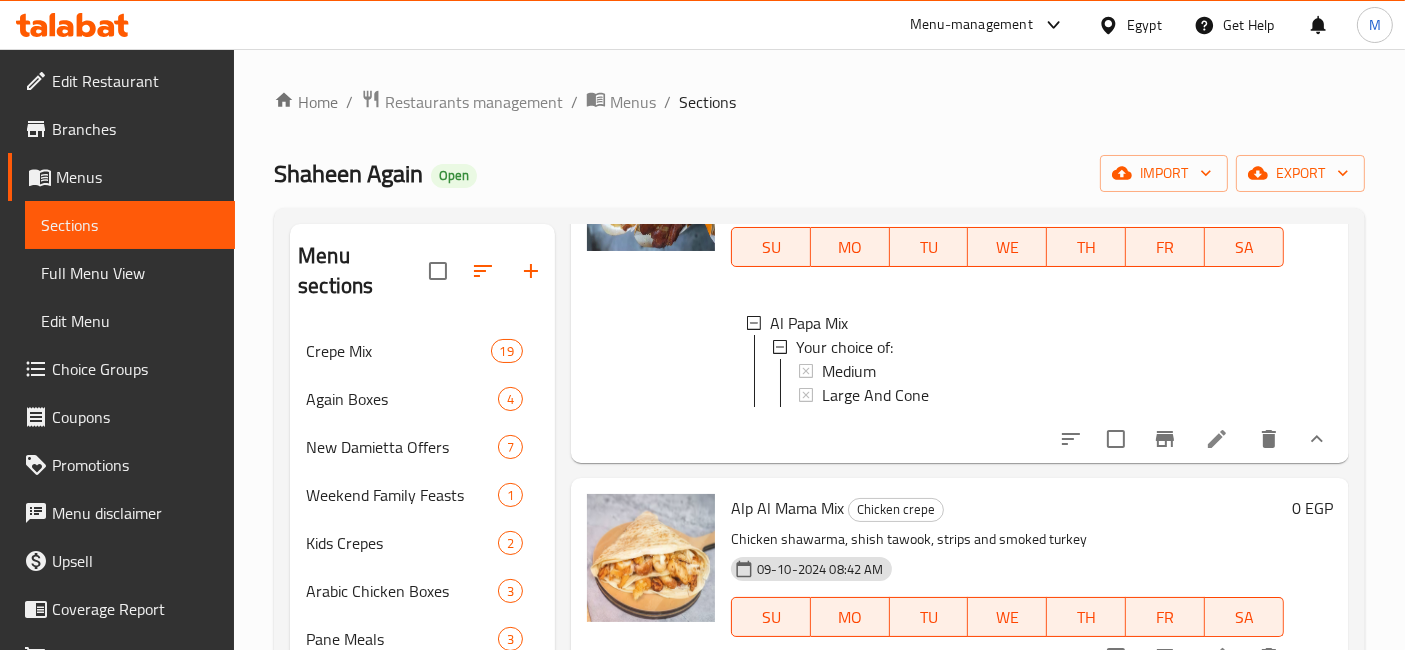 click at bounding box center (1317, 439) 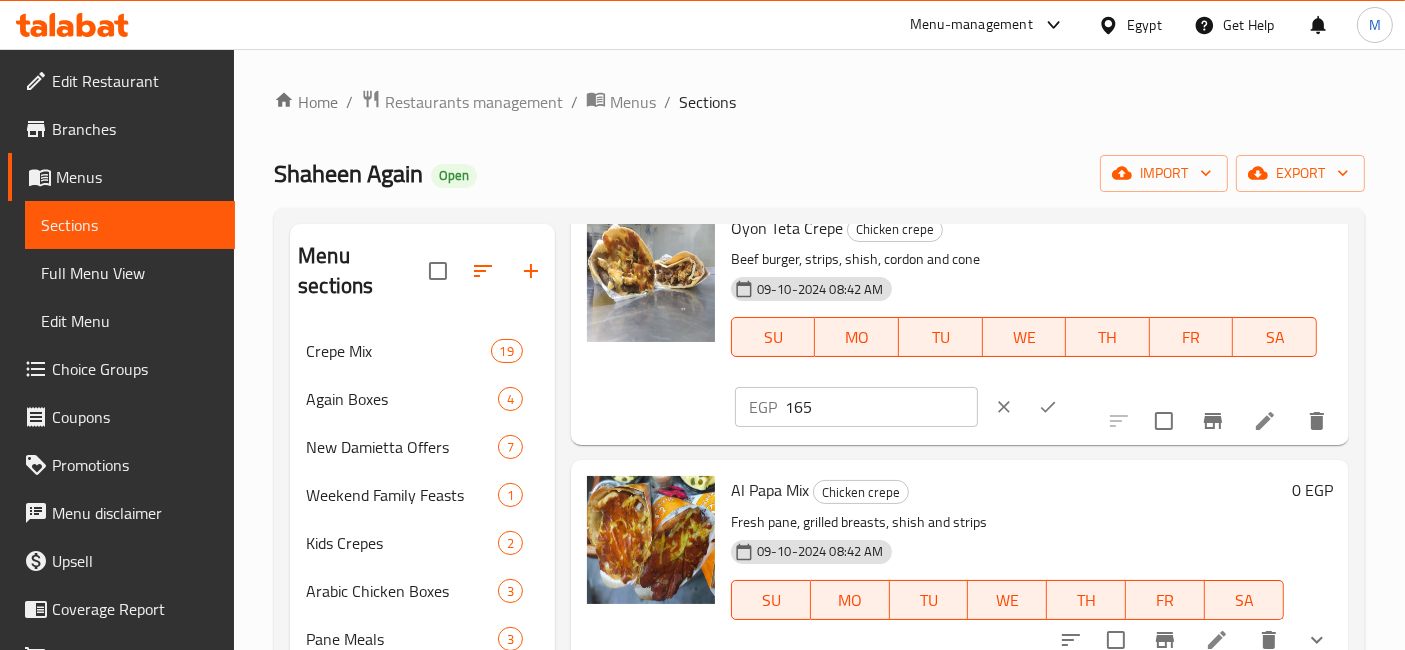 scroll, scrollTop: 0, scrollLeft: 0, axis: both 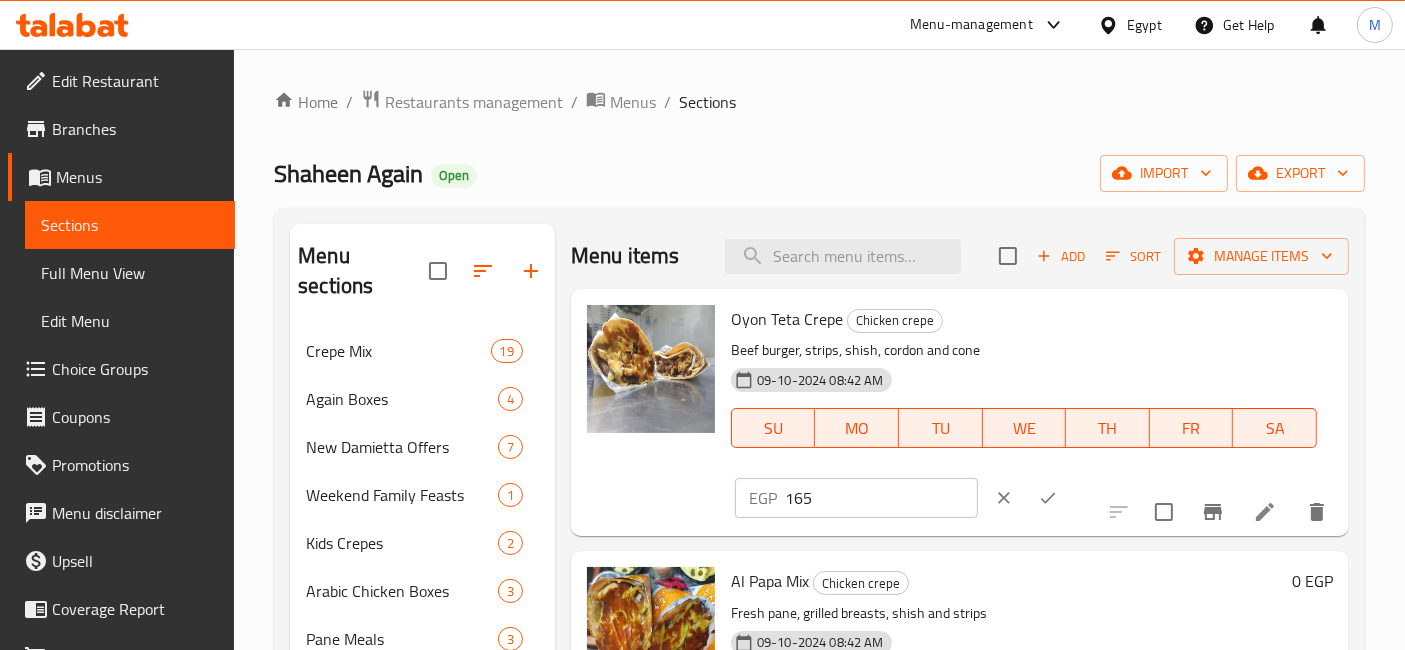 click on "165" at bounding box center [881, 498] 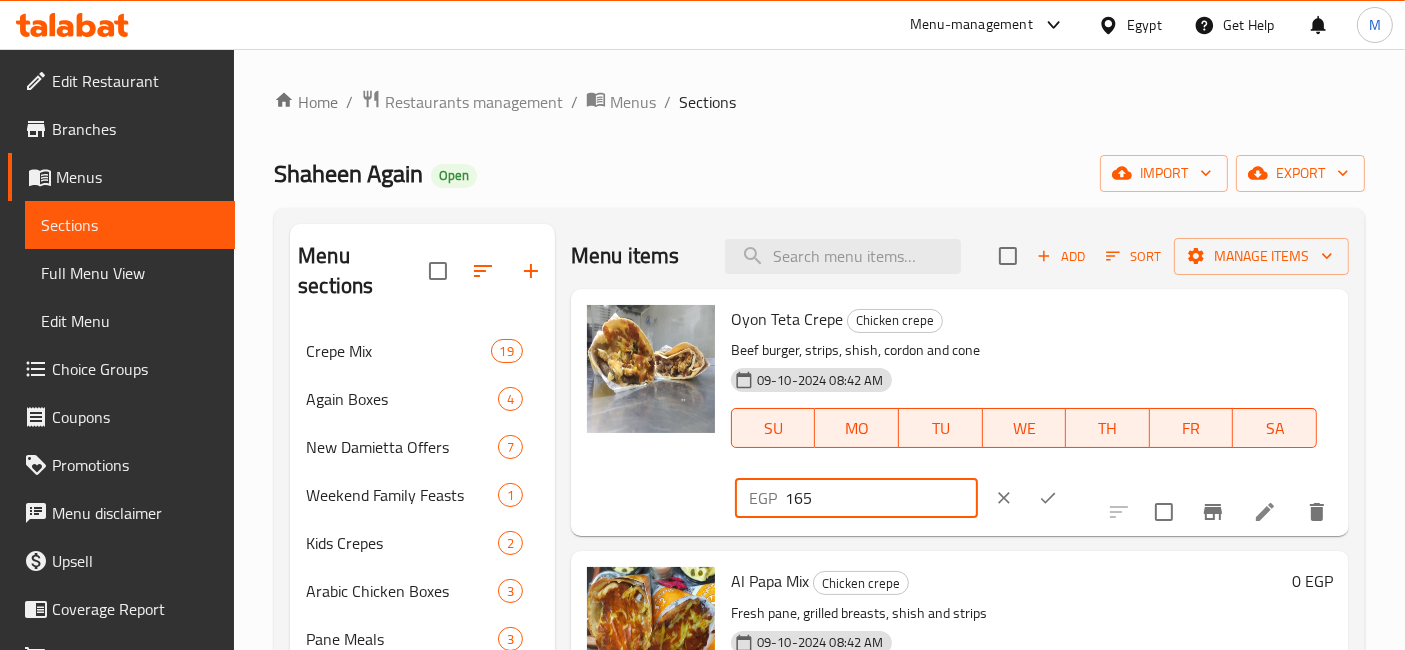 click on "165" at bounding box center (881, 498) 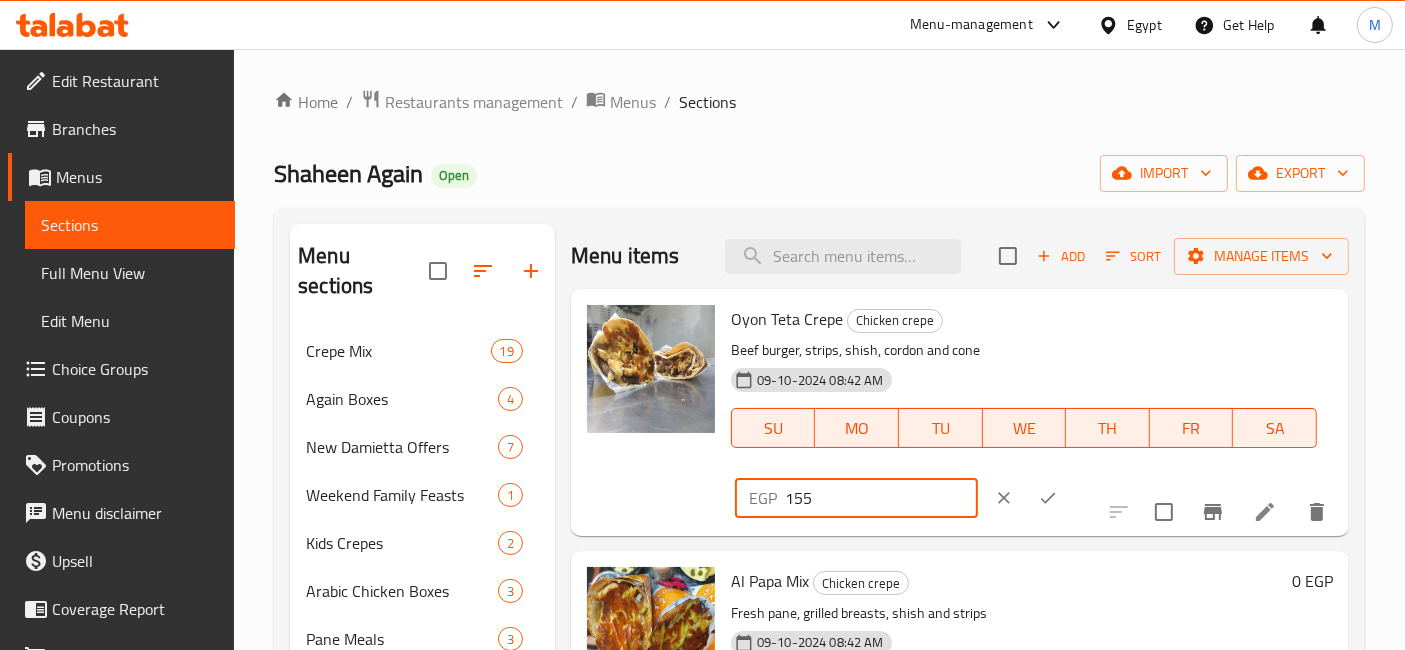 type on "155" 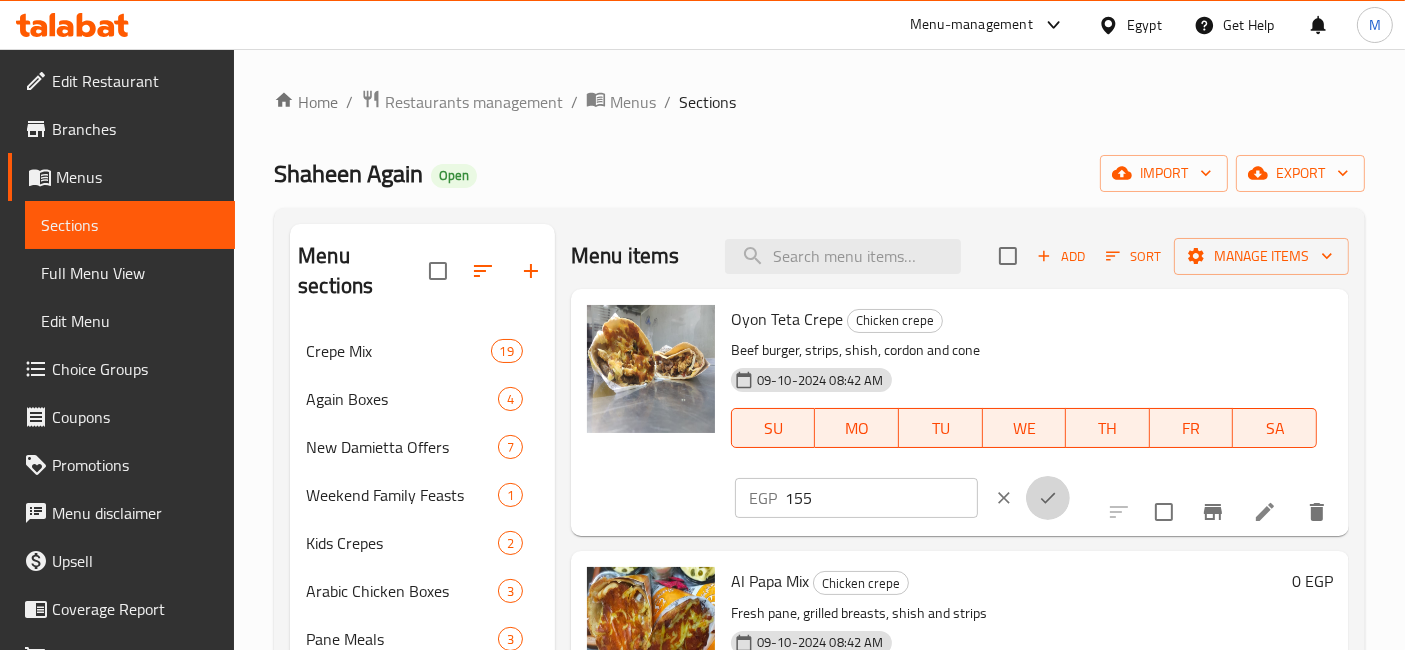 click at bounding box center (1048, 498) 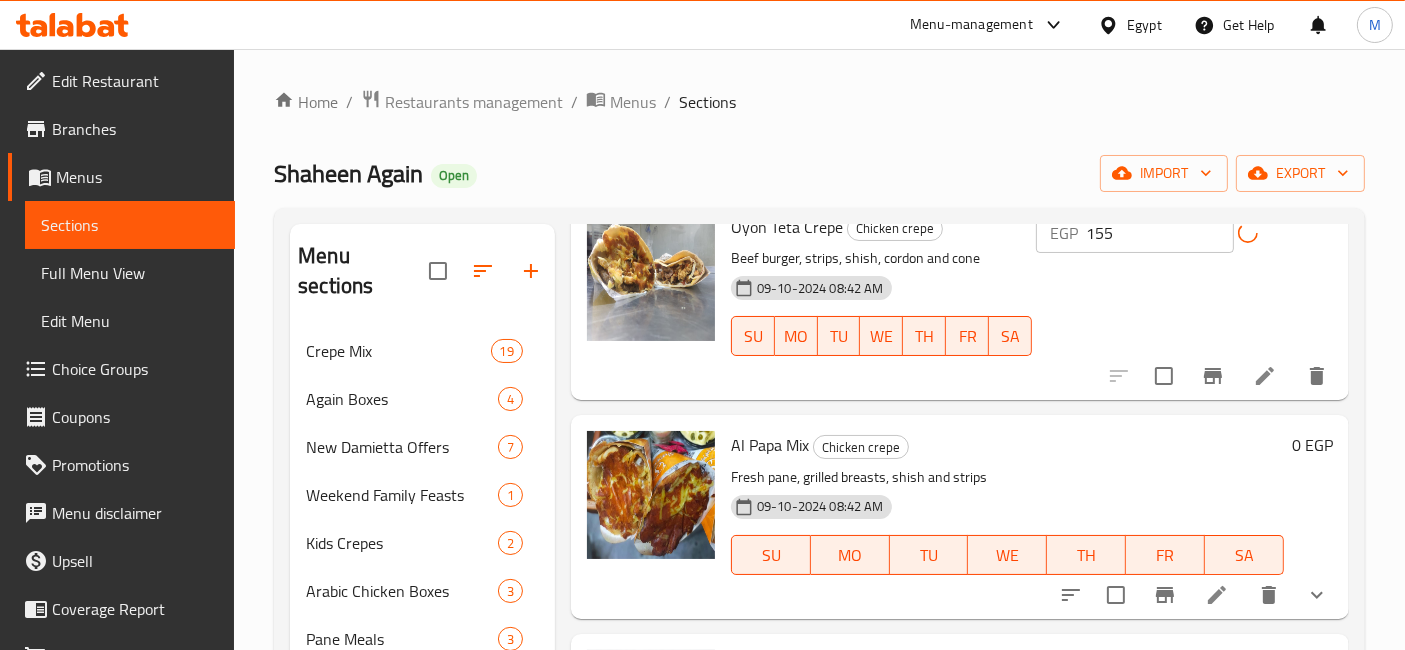 scroll, scrollTop: 222, scrollLeft: 0, axis: vertical 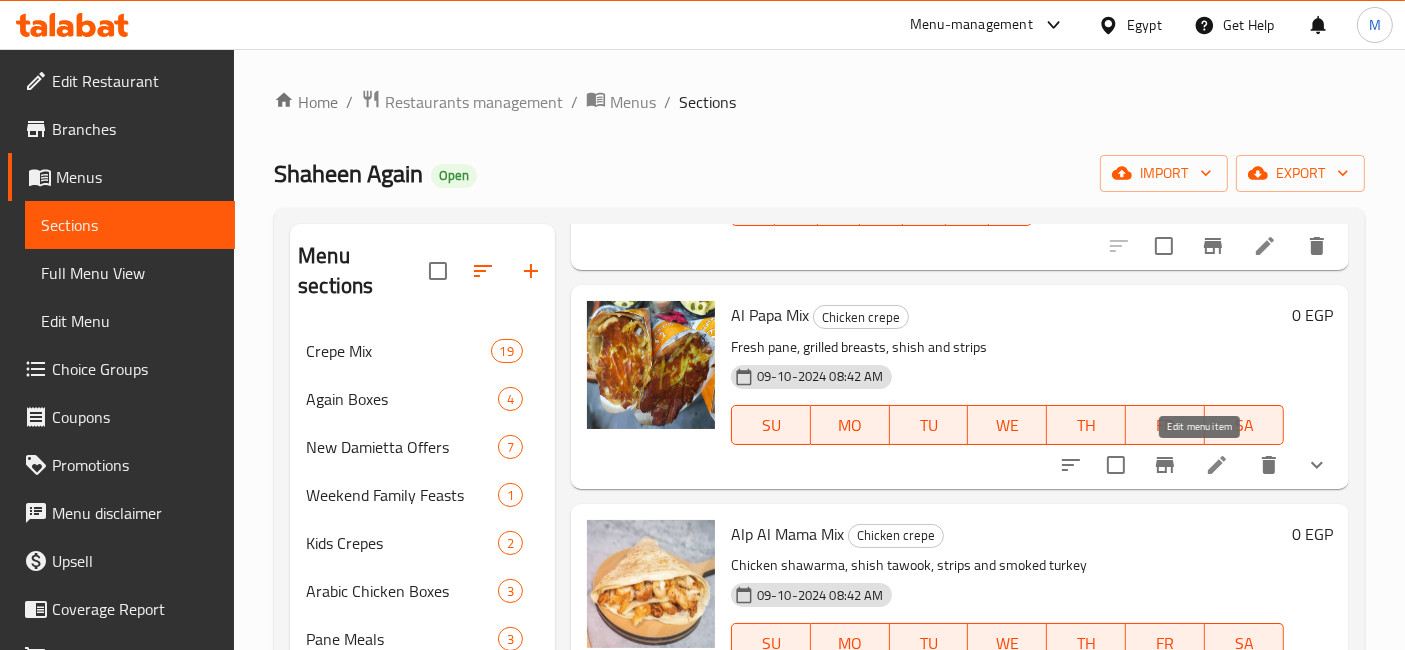 click 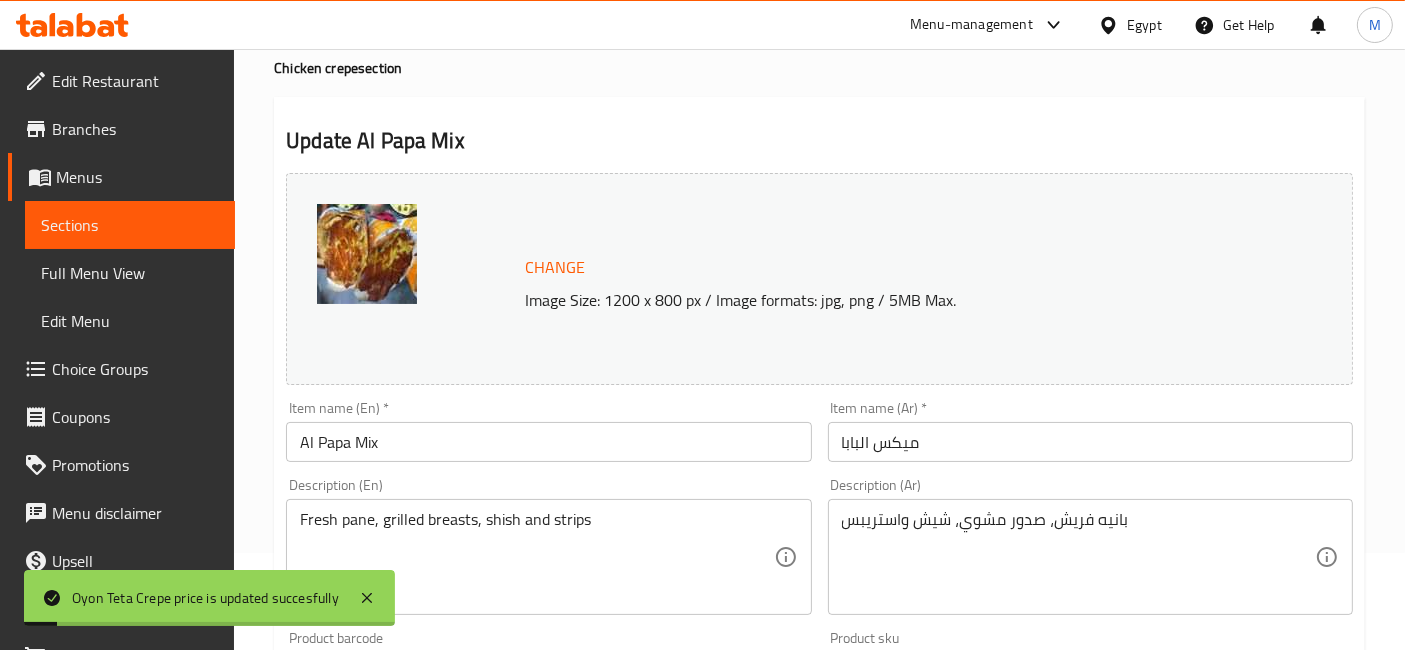 scroll, scrollTop: 333, scrollLeft: 0, axis: vertical 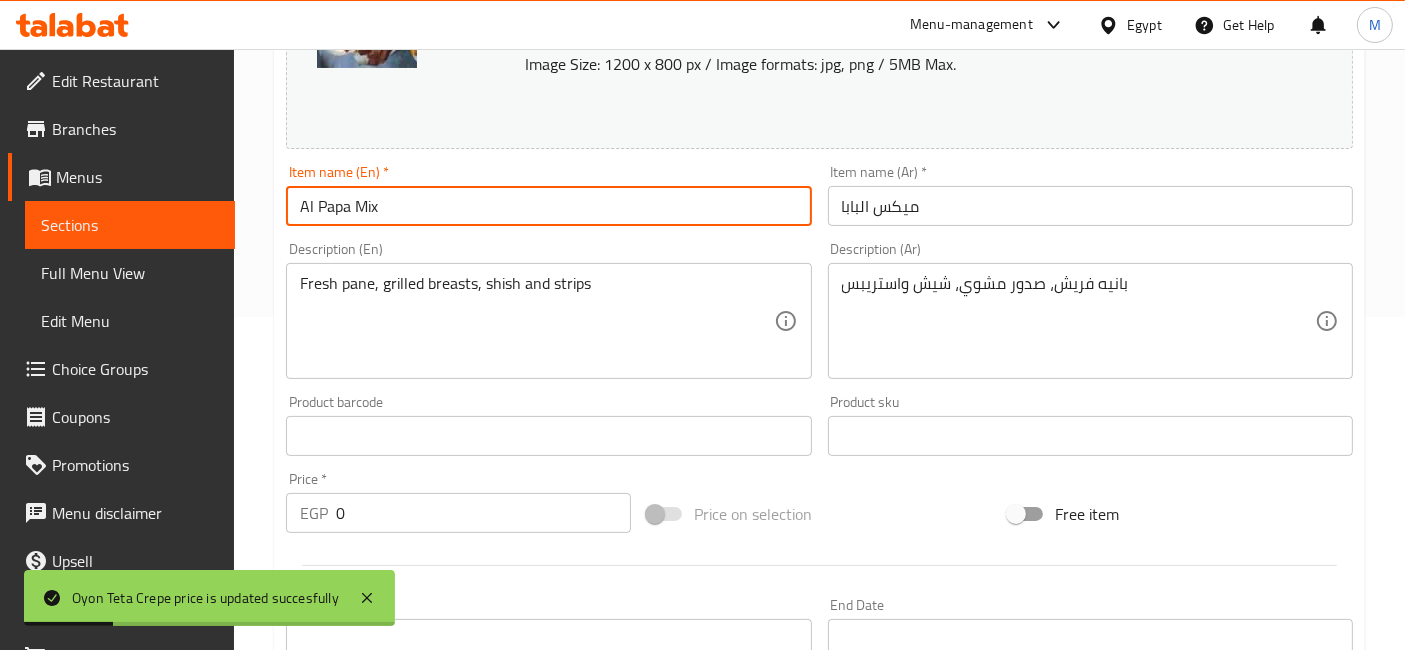 drag, startPoint x: 498, startPoint y: 213, endPoint x: 861, endPoint y: 218, distance: 363.03442 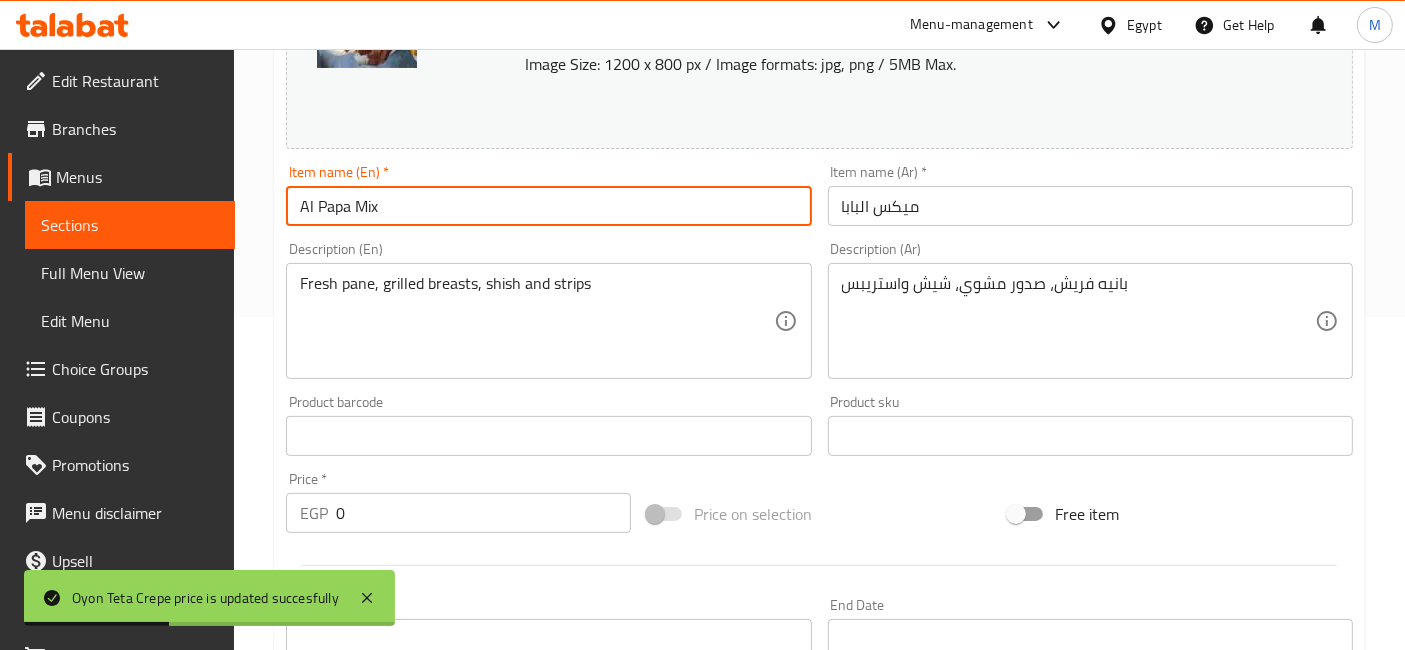 drag, startPoint x: 838, startPoint y: 211, endPoint x: 894, endPoint y: 199, distance: 57.271286 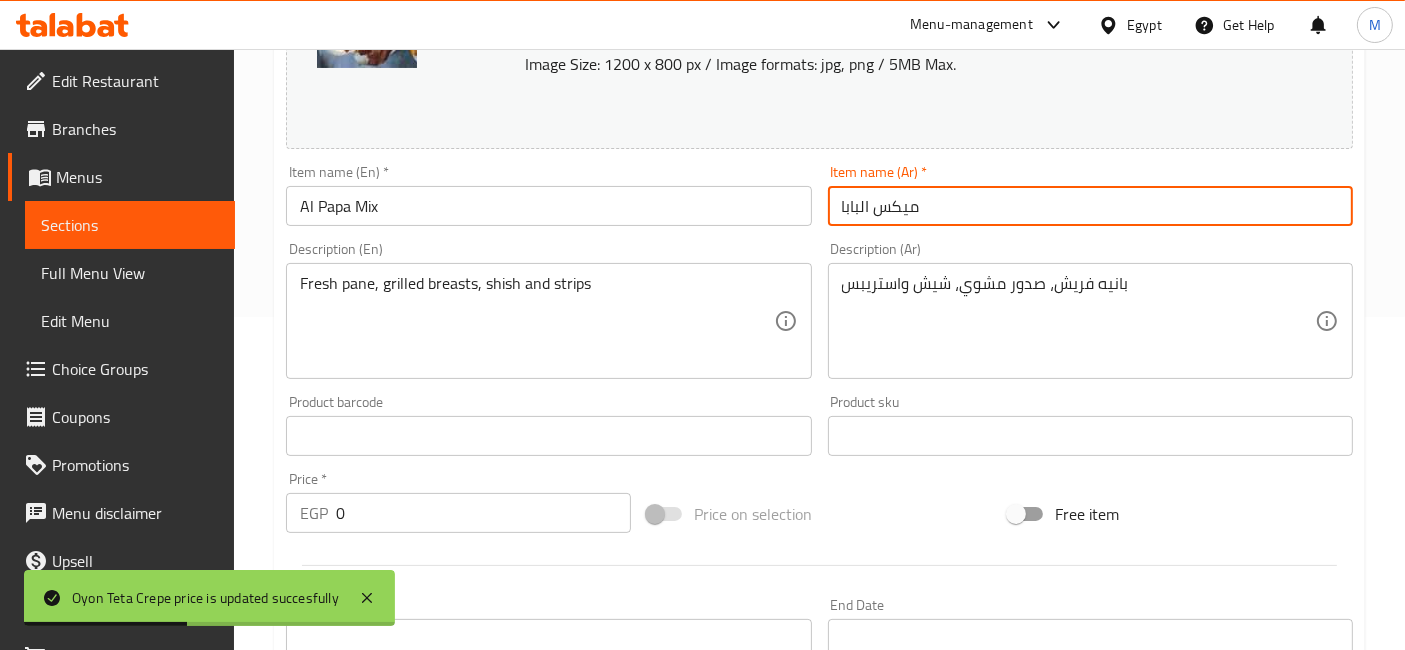 paste on "كريب" 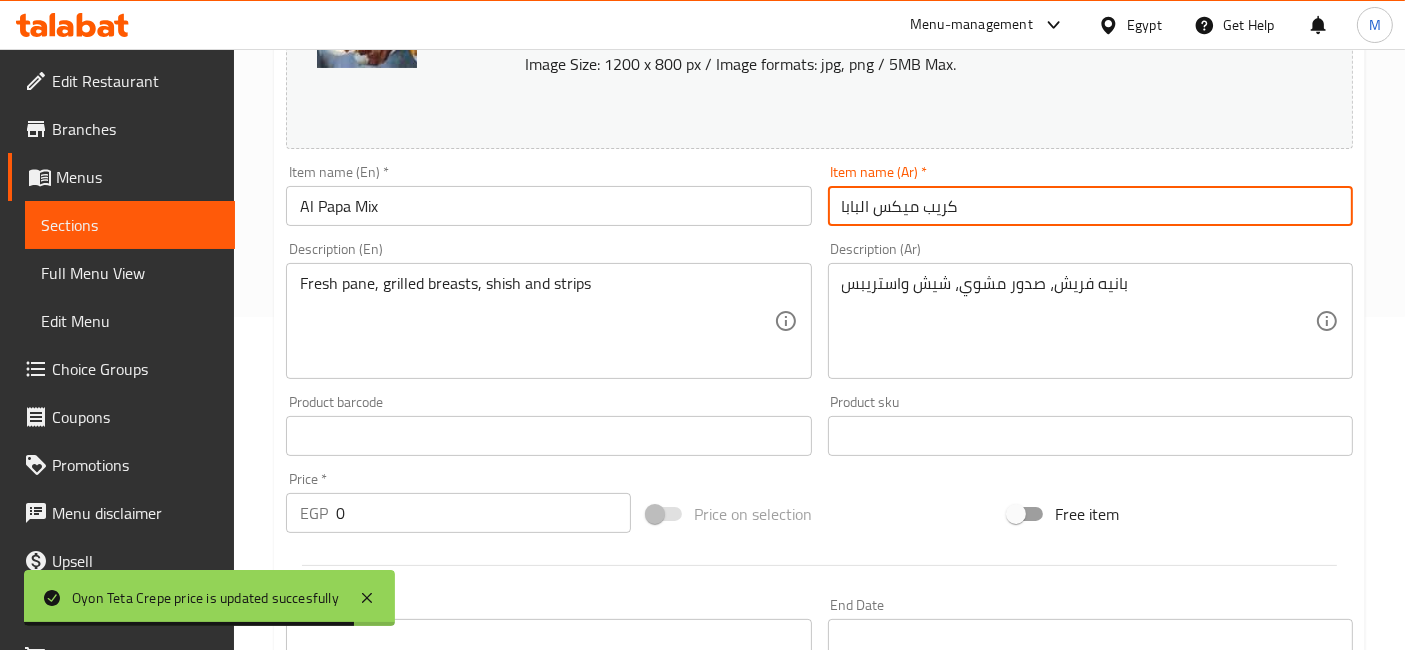 type on "كريب ميكس البابا" 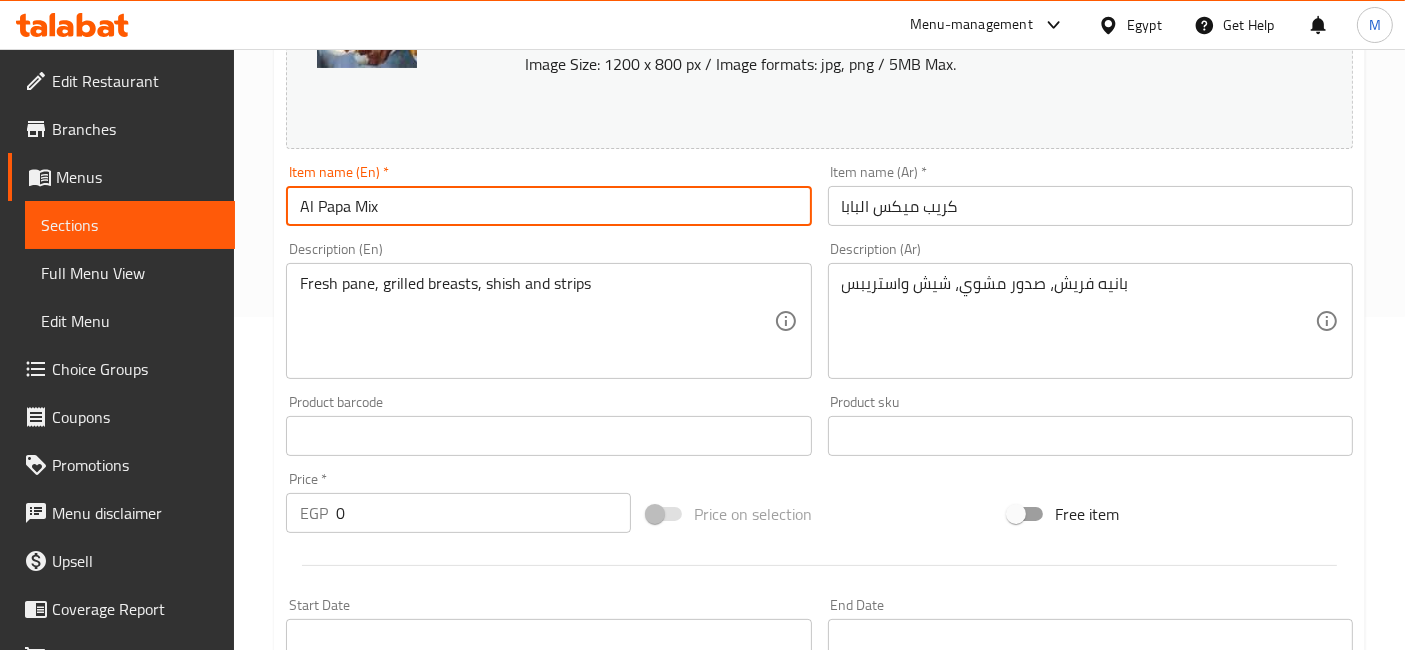 paste on "Crepe" 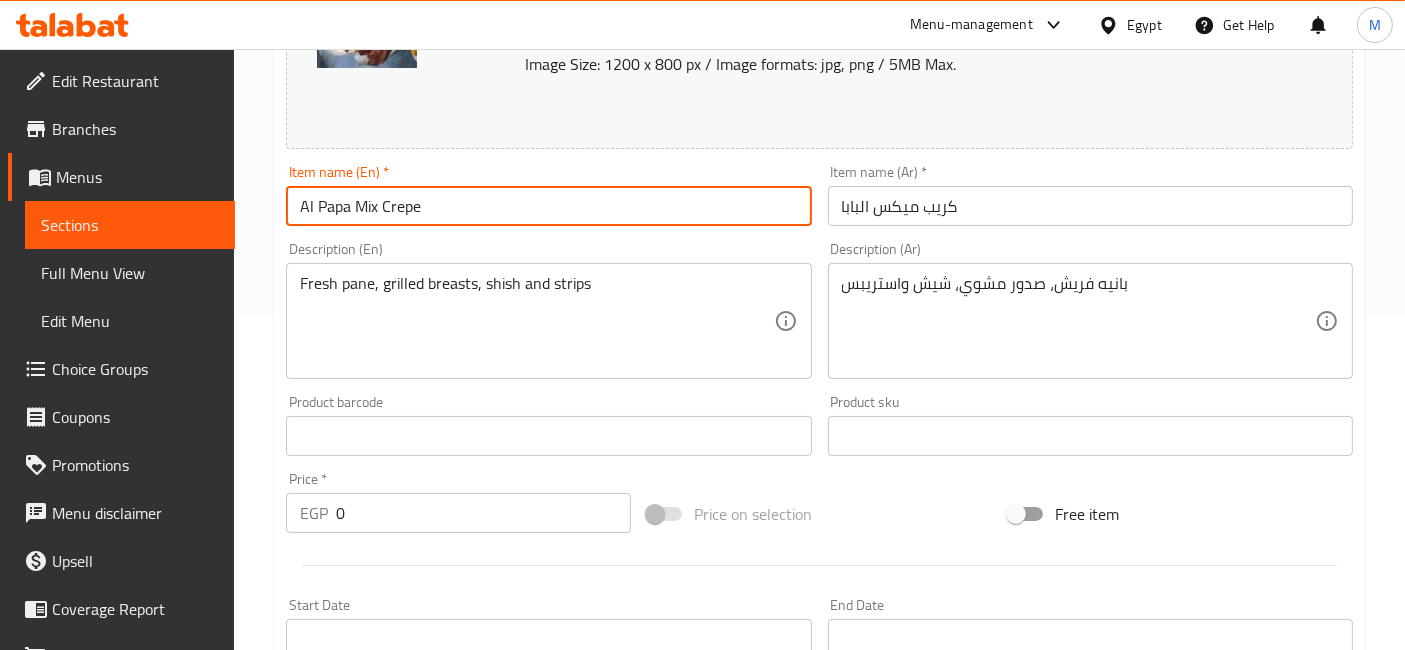 scroll, scrollTop: 444, scrollLeft: 0, axis: vertical 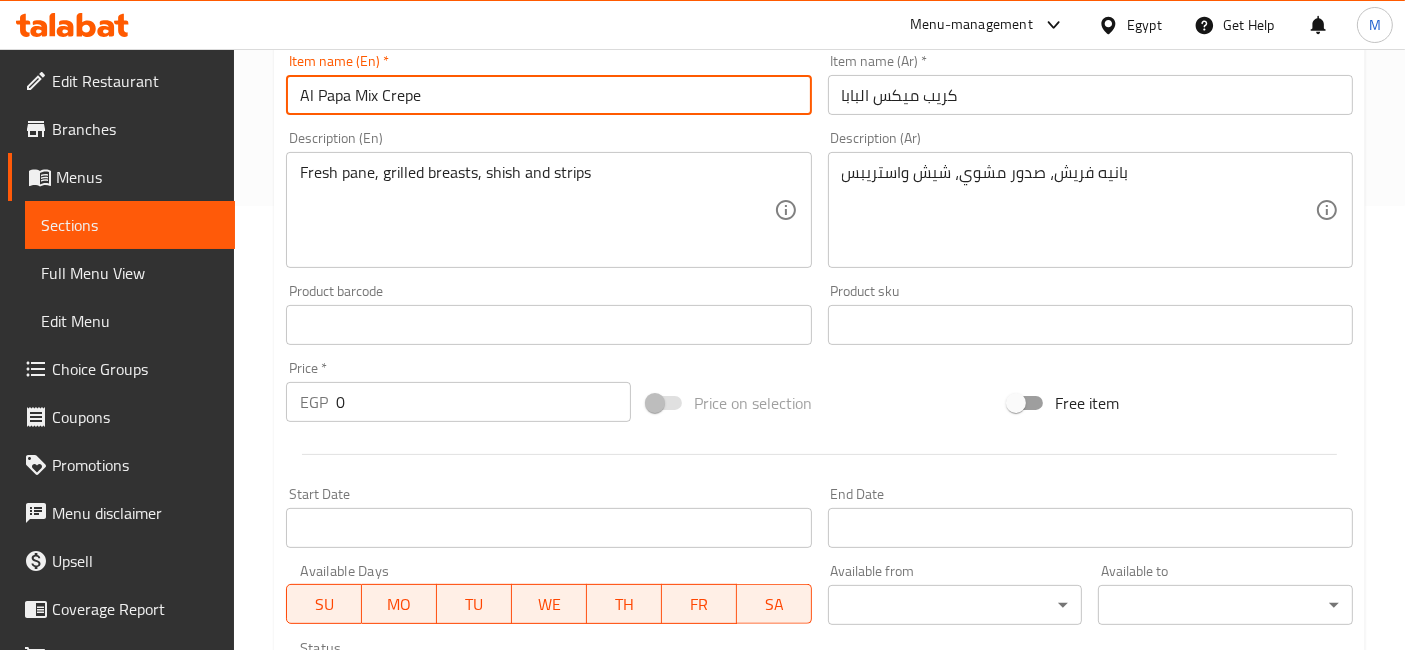 type on "Al Papa Mix Crepe" 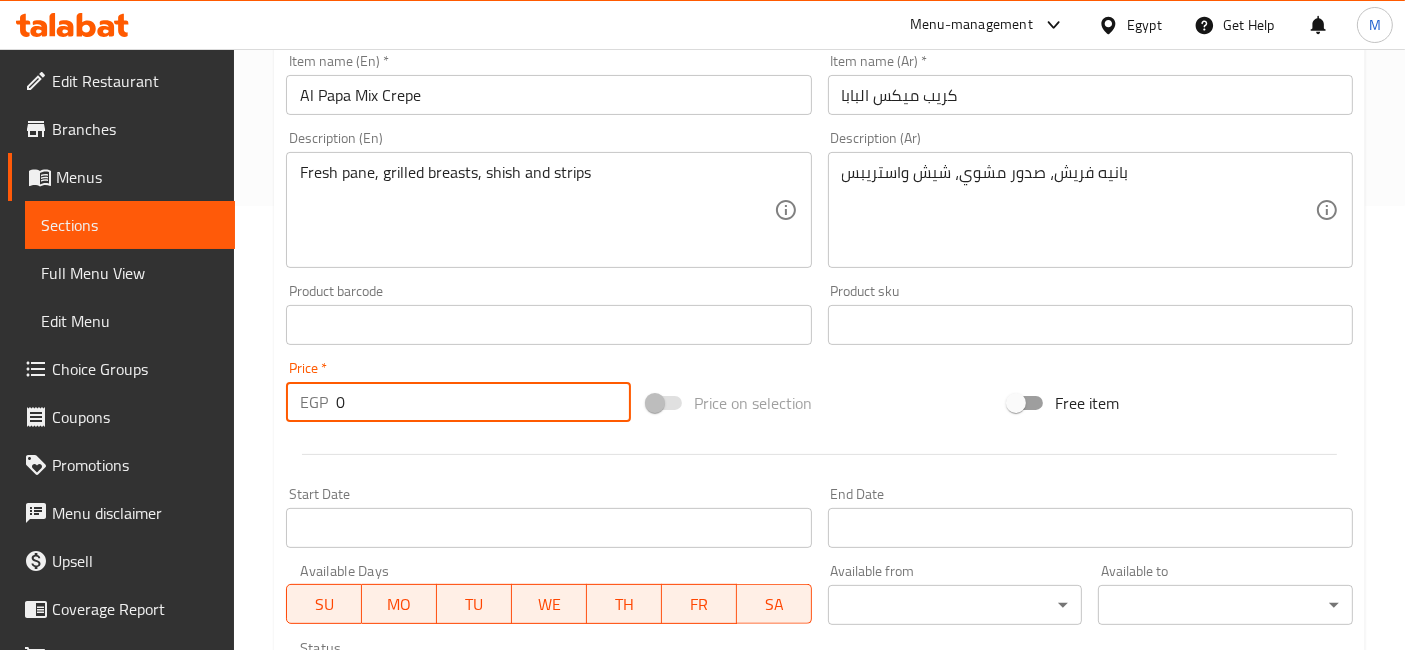 drag, startPoint x: 344, startPoint y: 402, endPoint x: 277, endPoint y: 415, distance: 68.24954 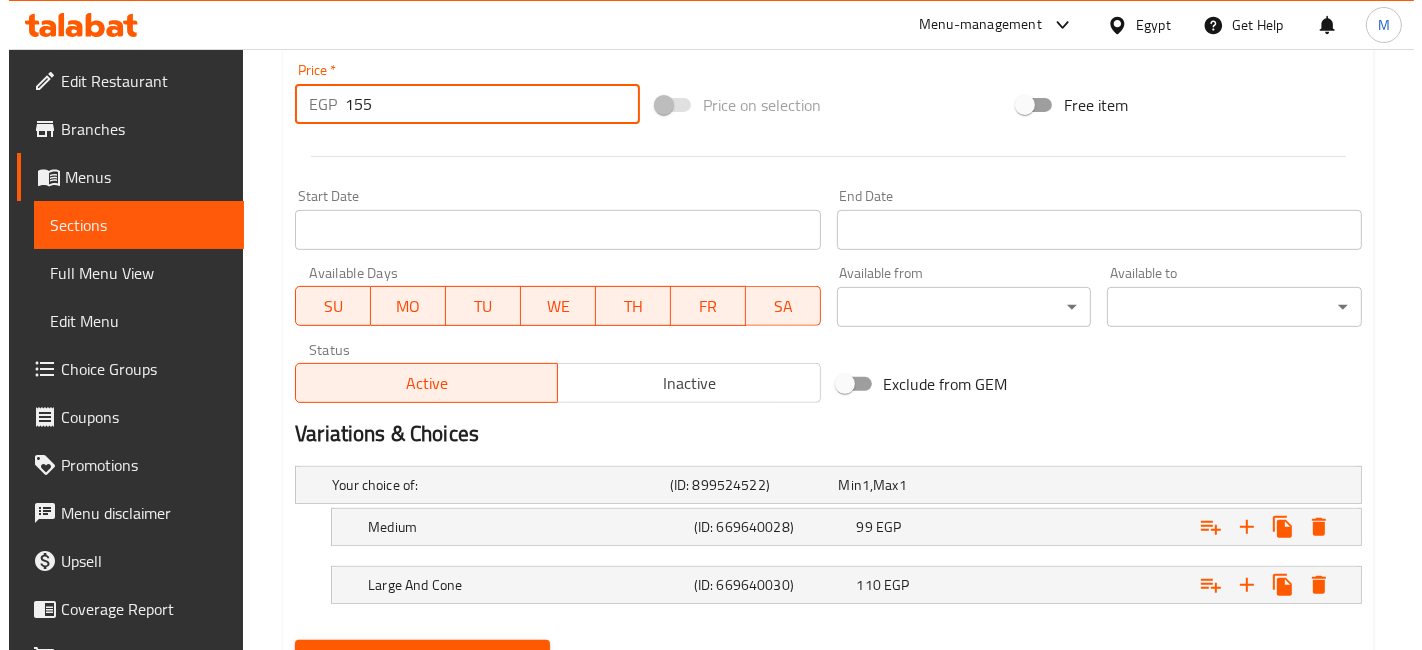 scroll, scrollTop: 777, scrollLeft: 0, axis: vertical 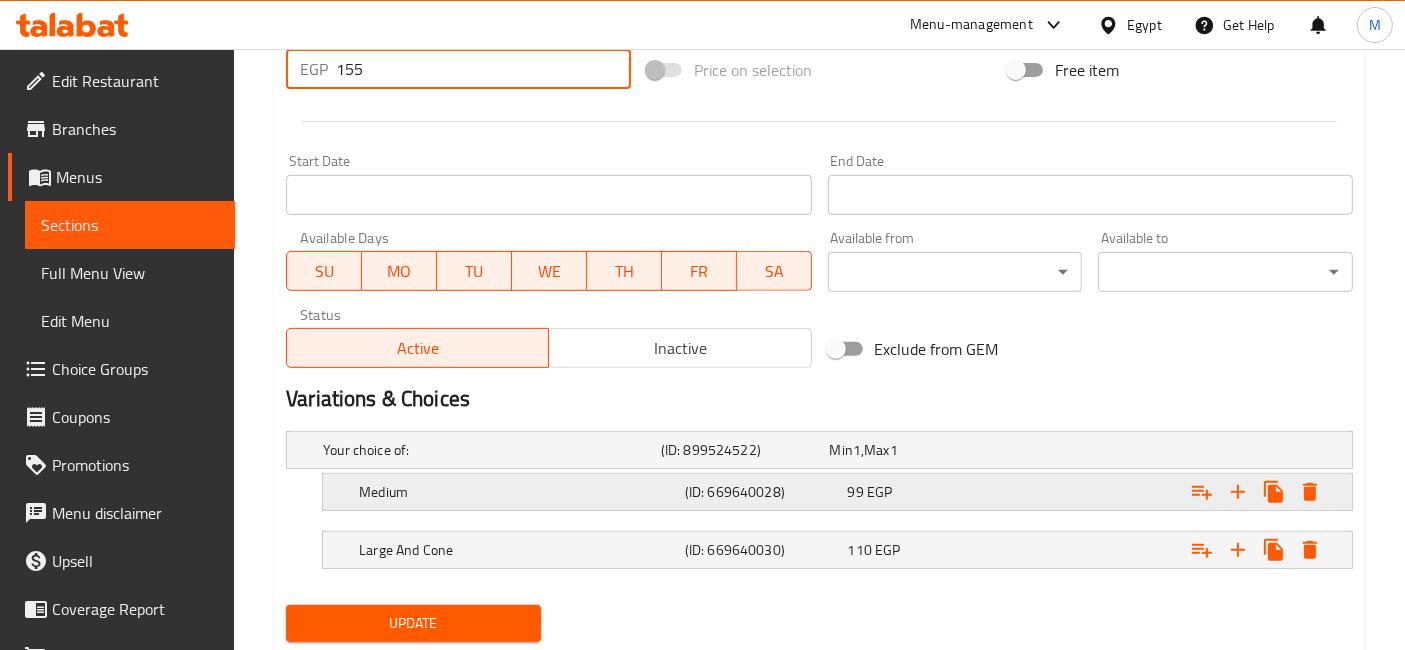 type on "155" 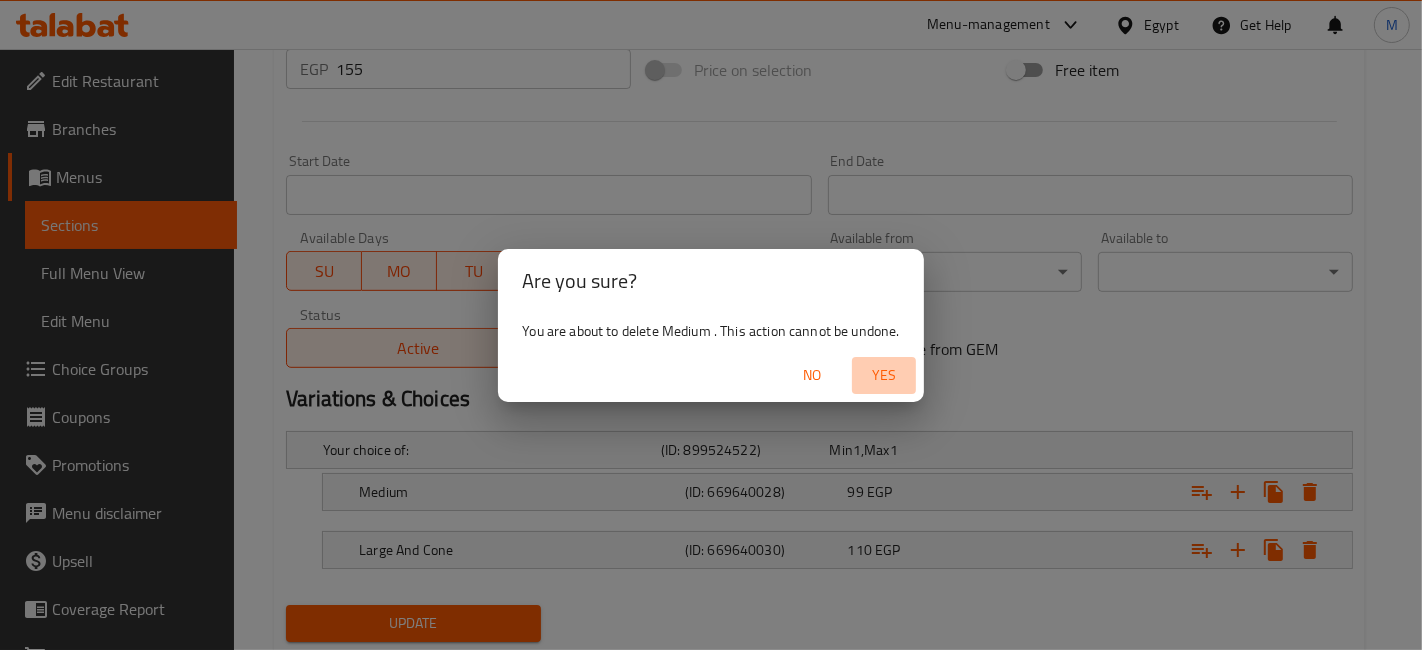 drag, startPoint x: 886, startPoint y: 379, endPoint x: 921, endPoint y: 392, distance: 37.336308 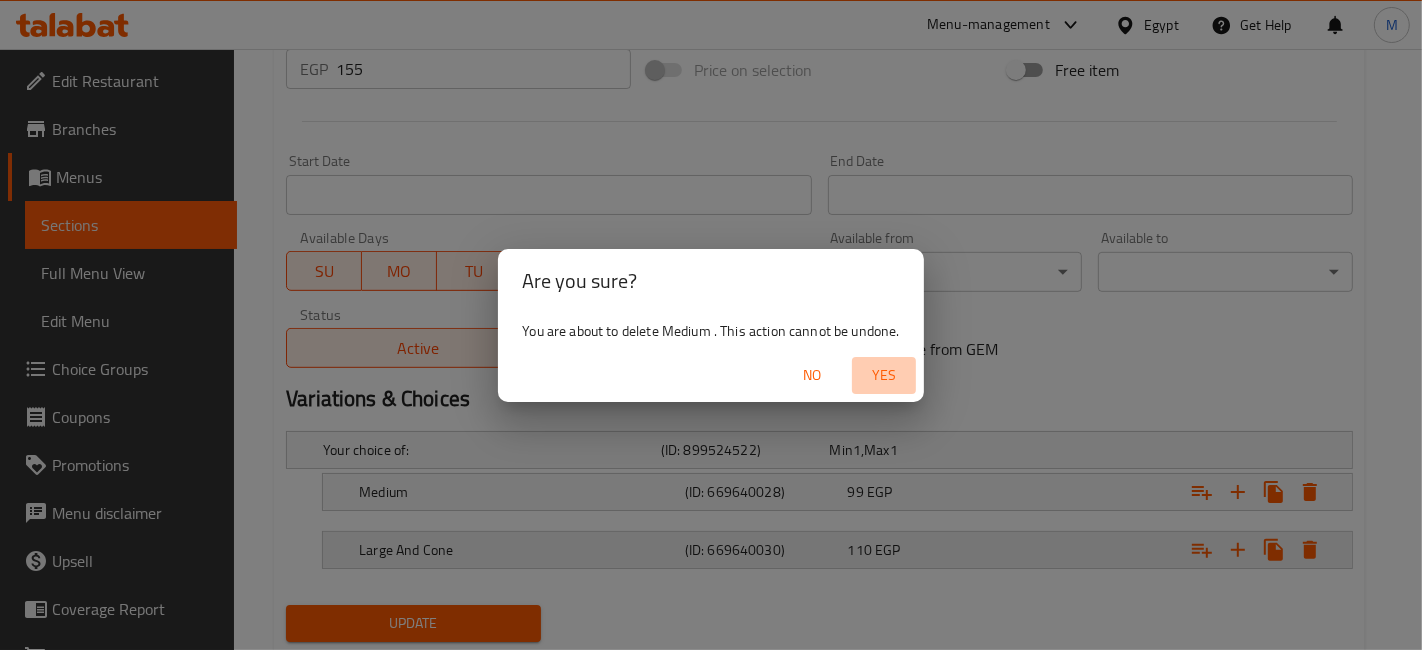 scroll, scrollTop: 776, scrollLeft: 0, axis: vertical 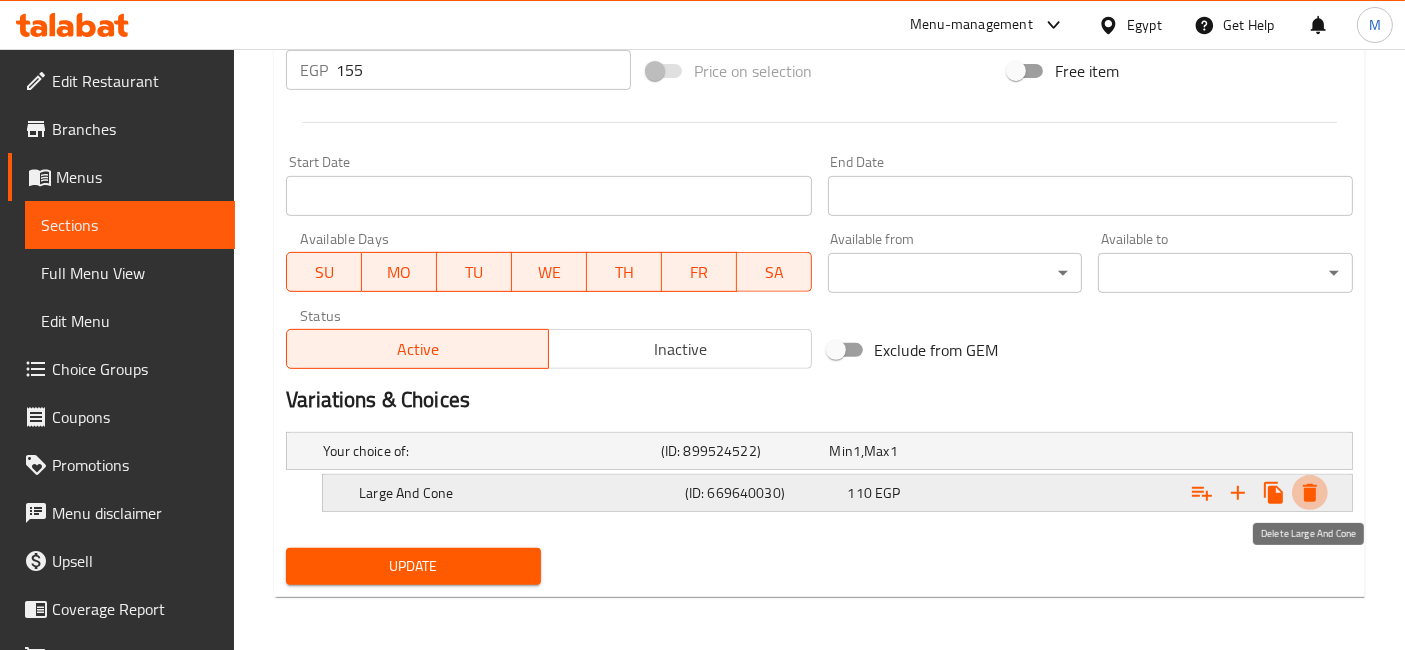 click 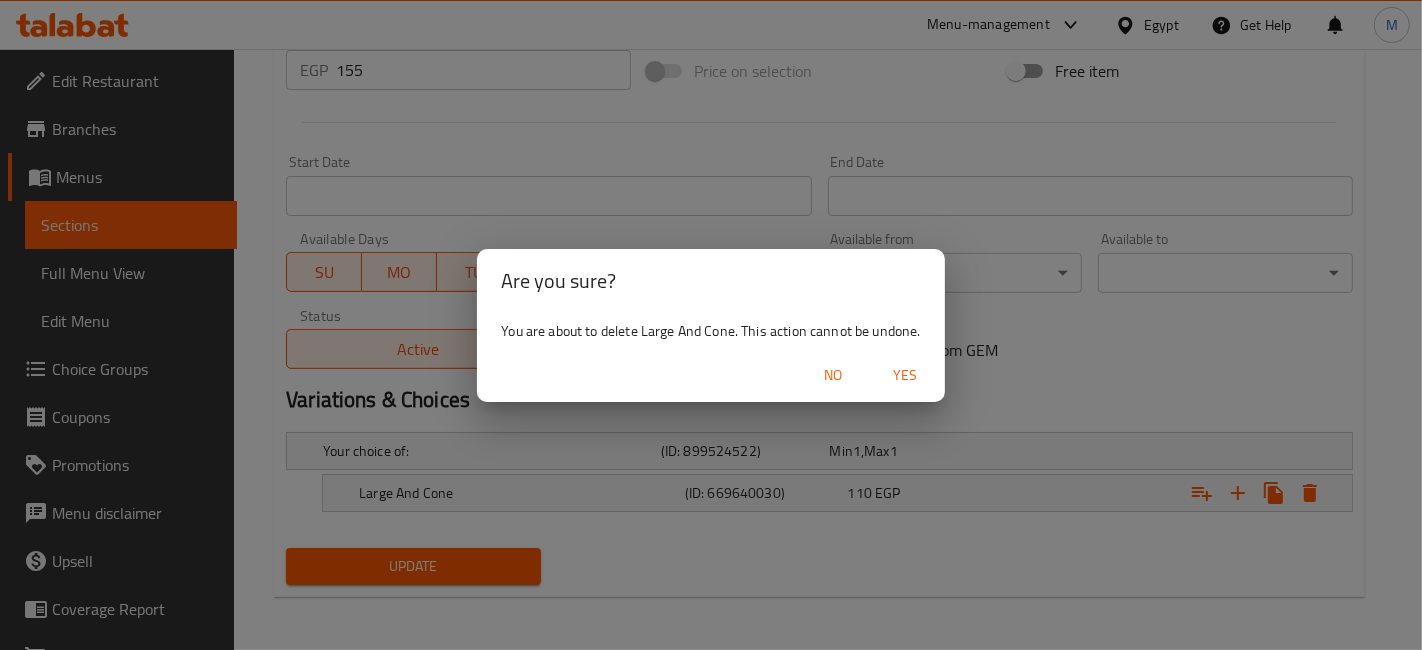 click on "Yes" at bounding box center [905, 375] 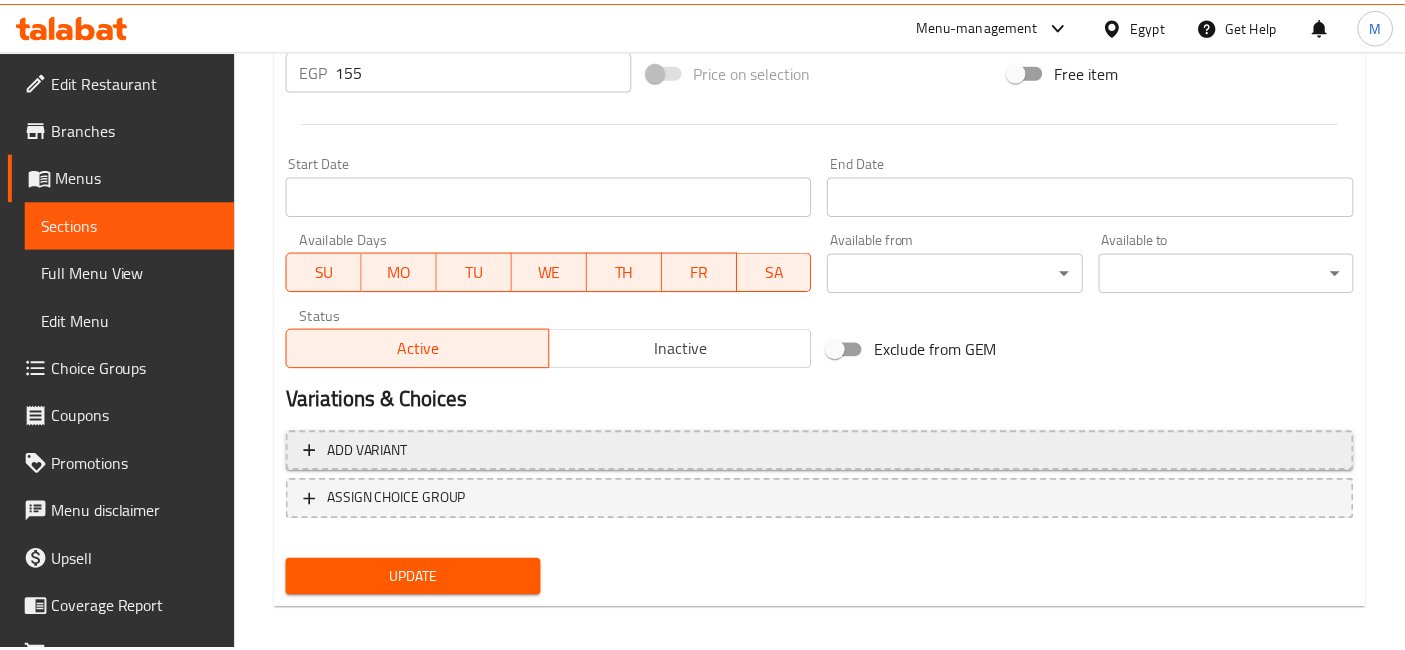 scroll, scrollTop: 771, scrollLeft: 0, axis: vertical 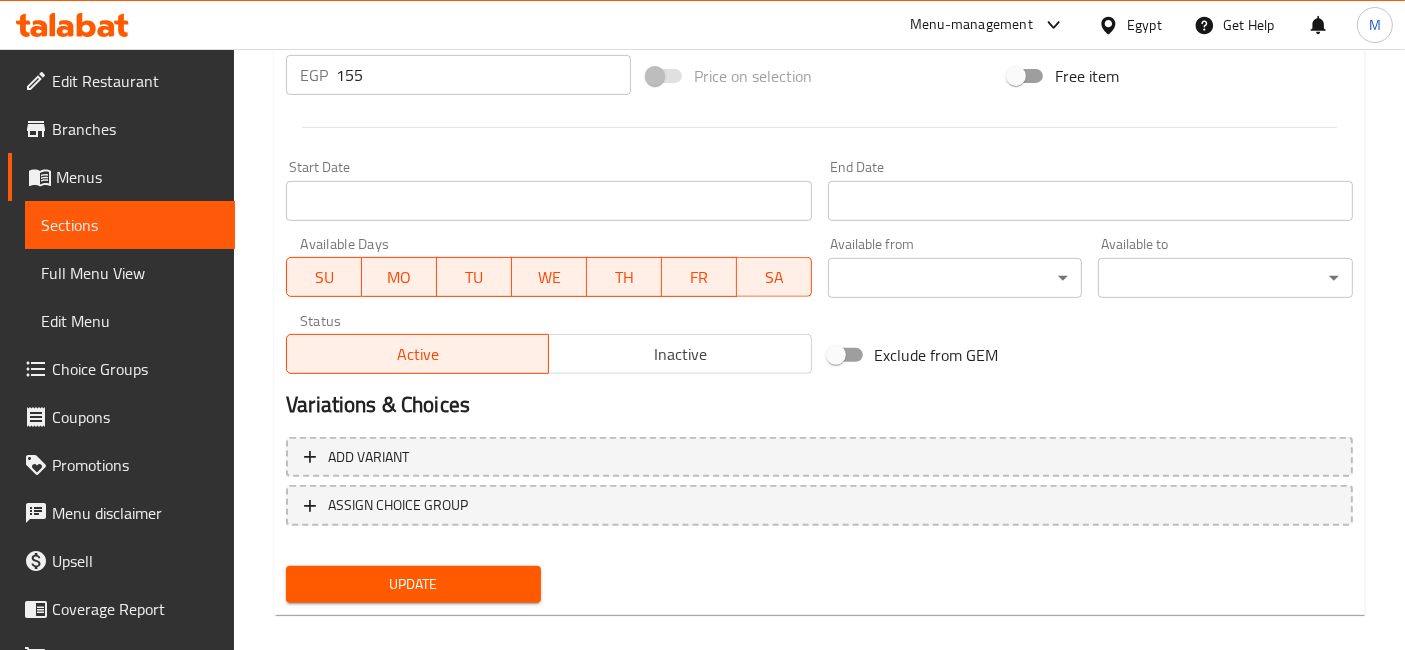 click on "Add variant ASSIGN CHOICE GROUP" at bounding box center (819, 494) 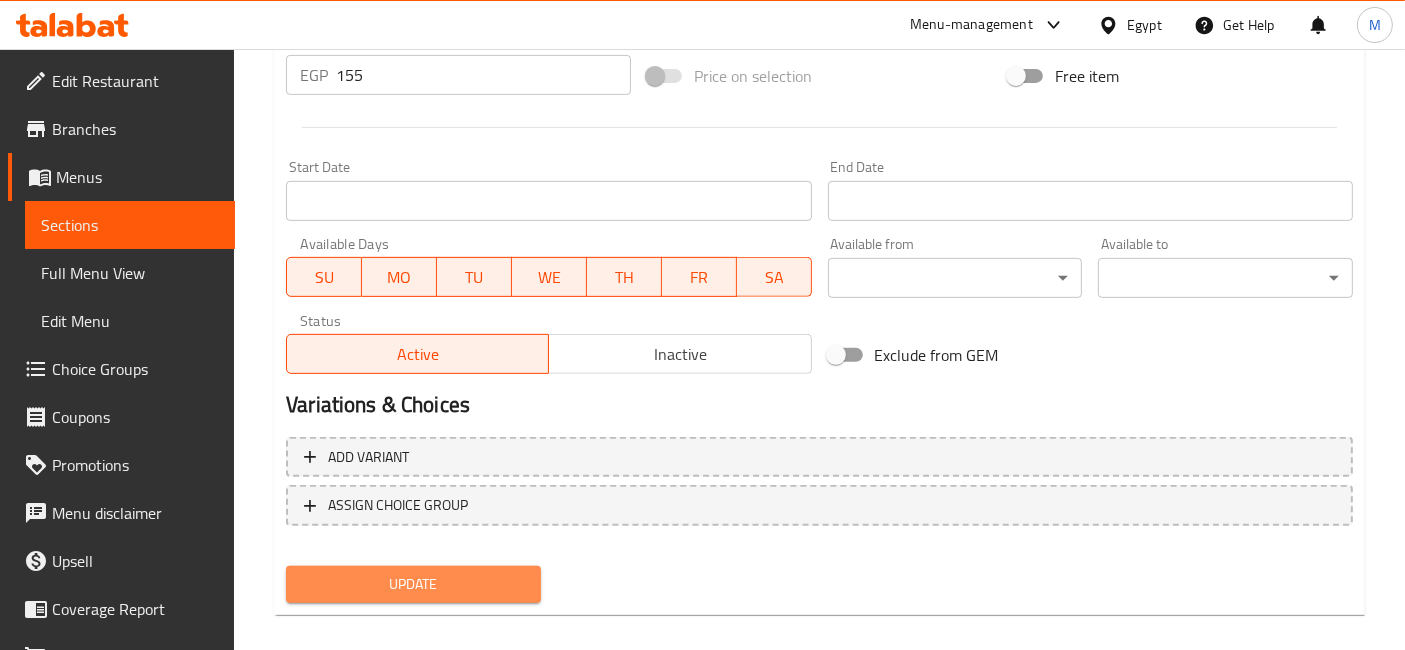 click on "Update" at bounding box center (413, 584) 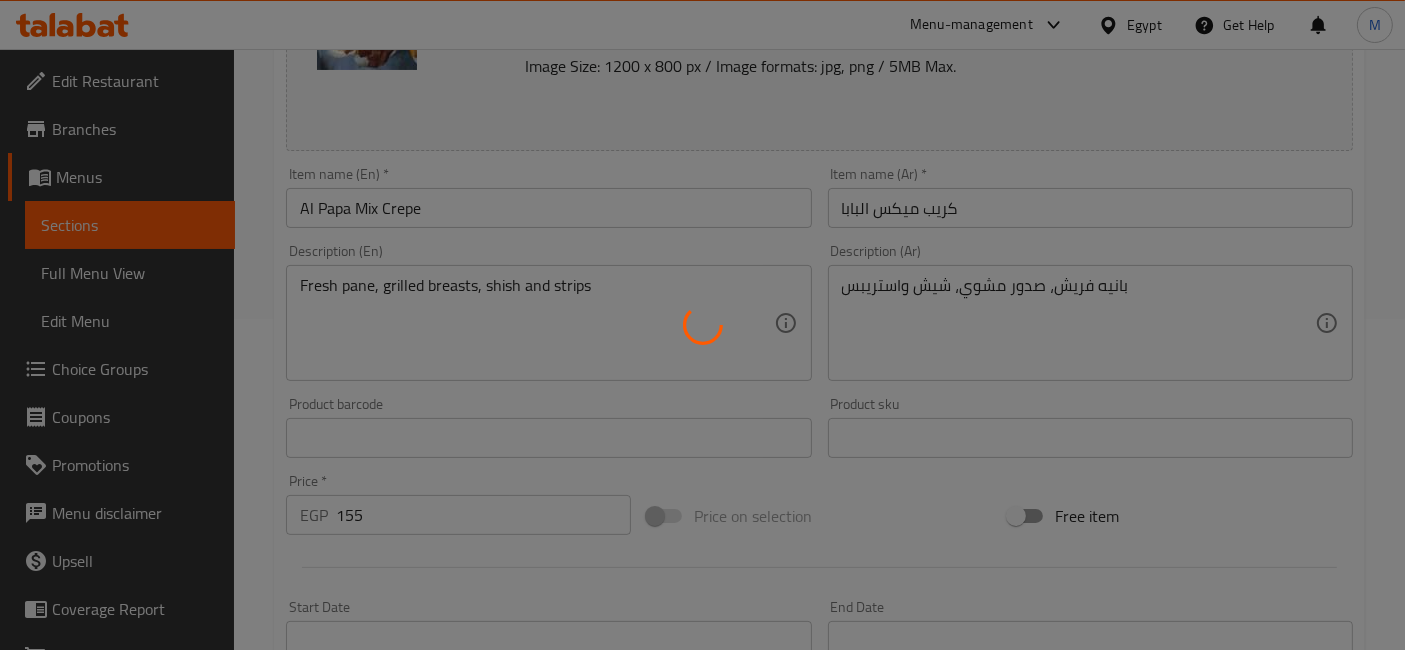 scroll, scrollTop: 0, scrollLeft: 0, axis: both 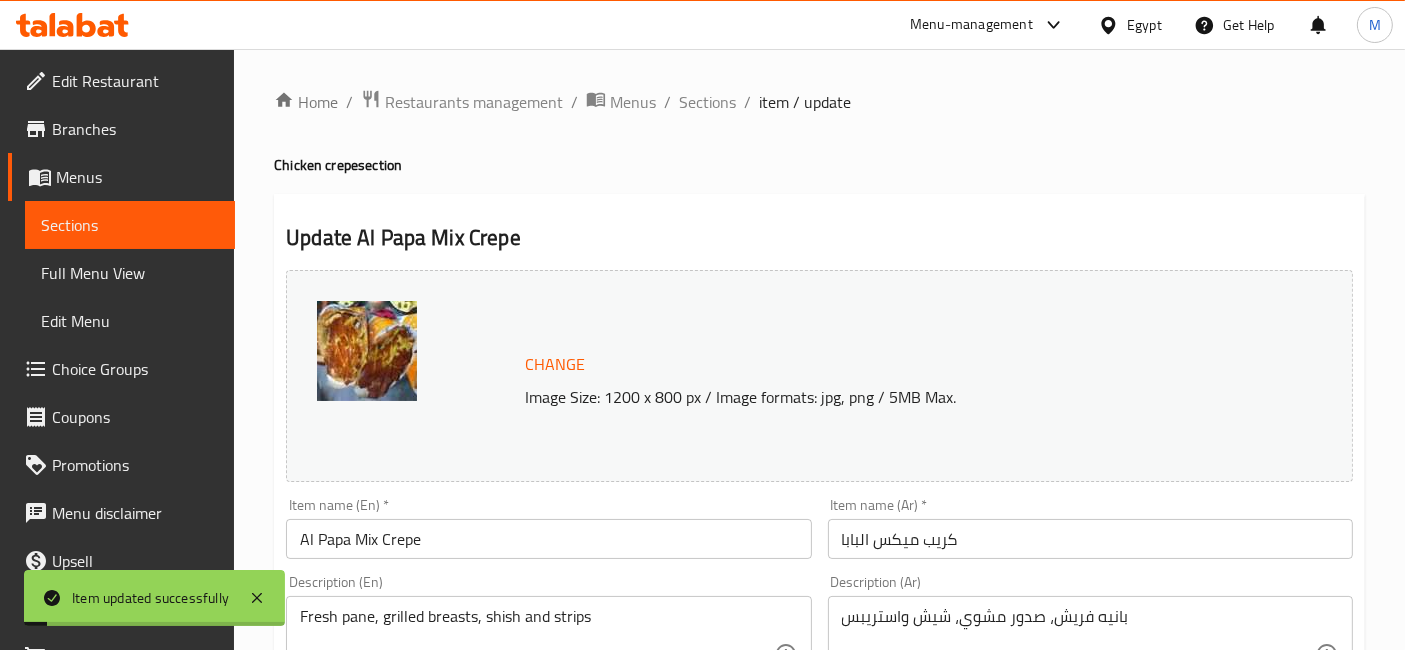 click on "Sections" at bounding box center [707, 102] 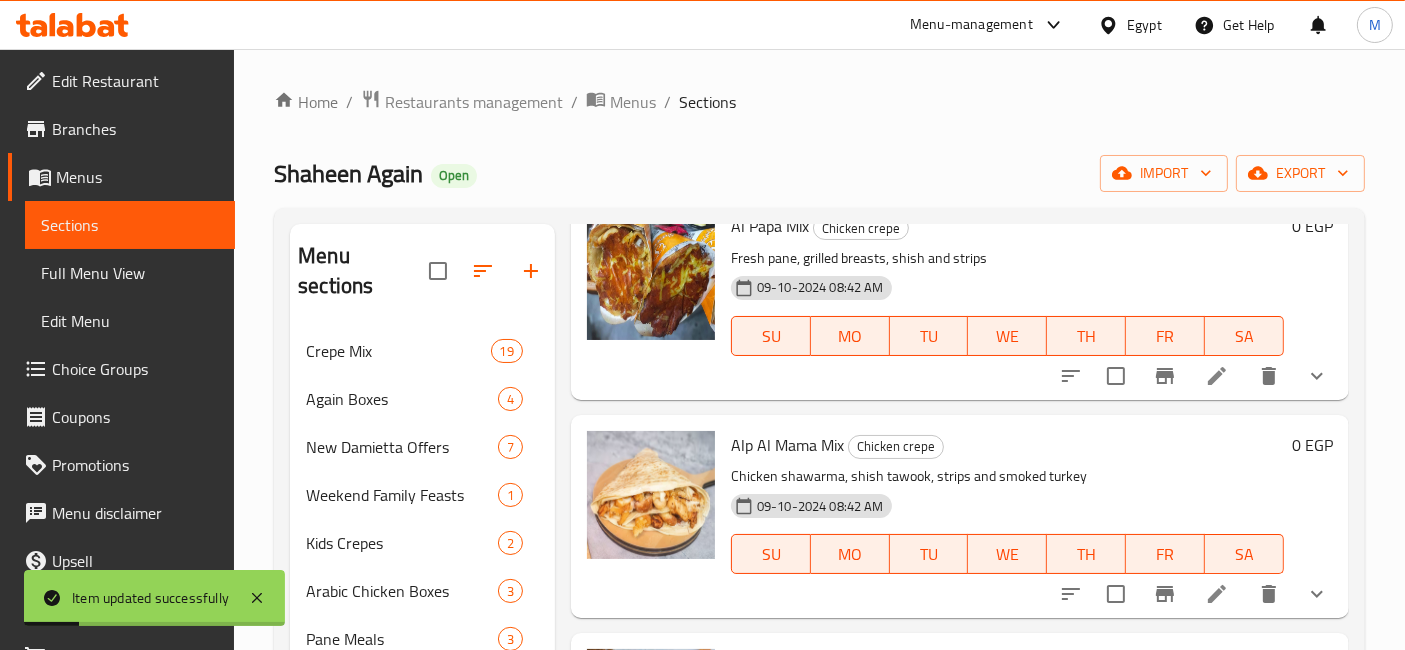scroll, scrollTop: 333, scrollLeft: 0, axis: vertical 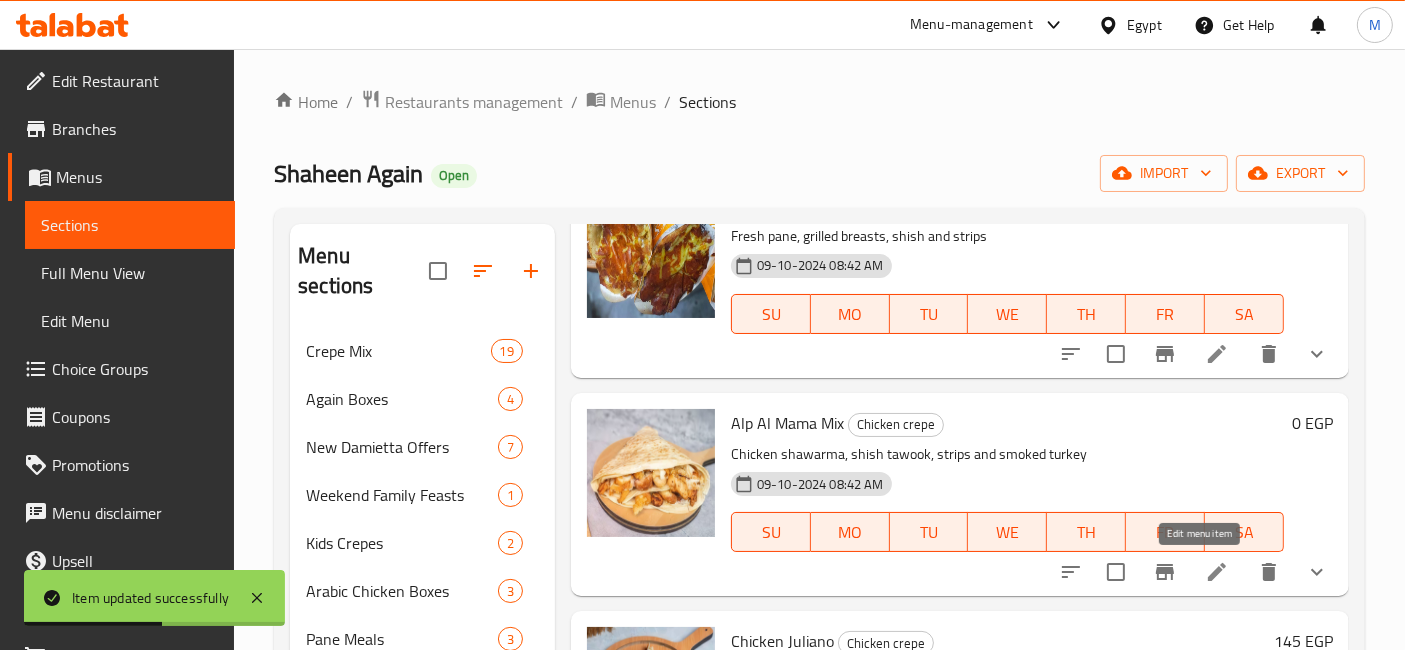 click 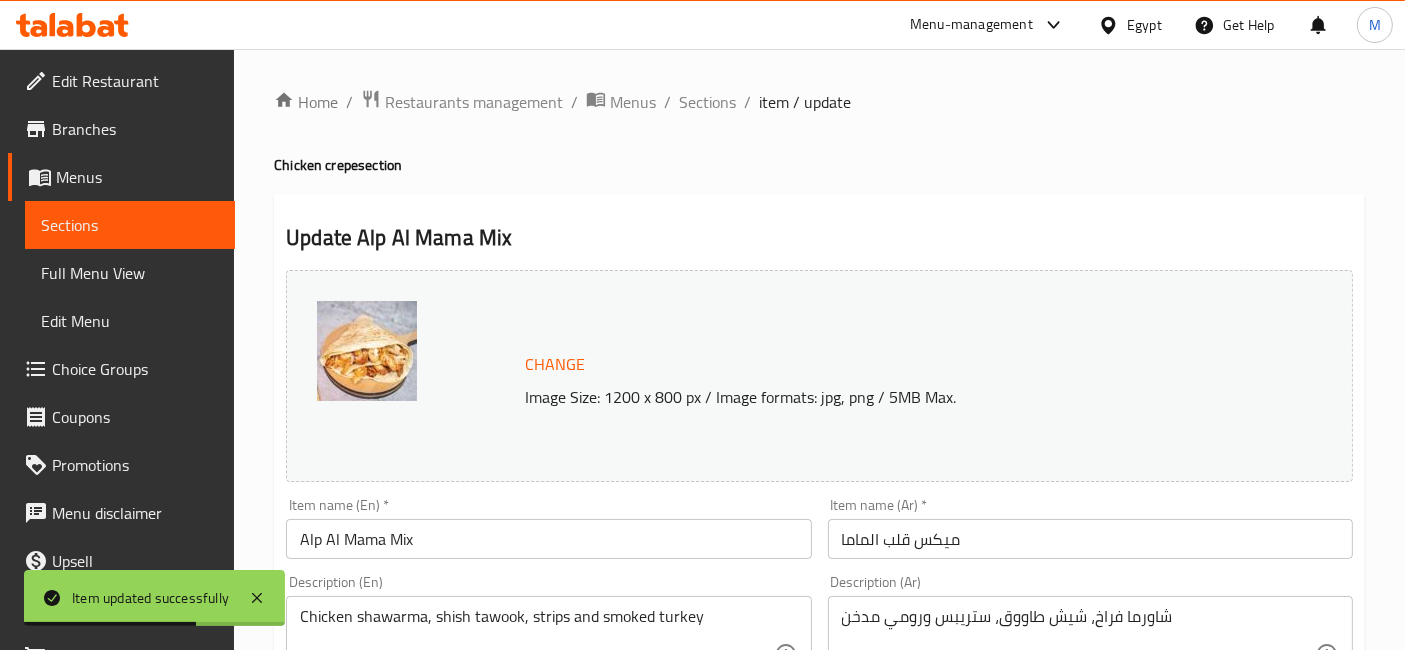 click on "Alp Al Mama Mix" at bounding box center (548, 539) 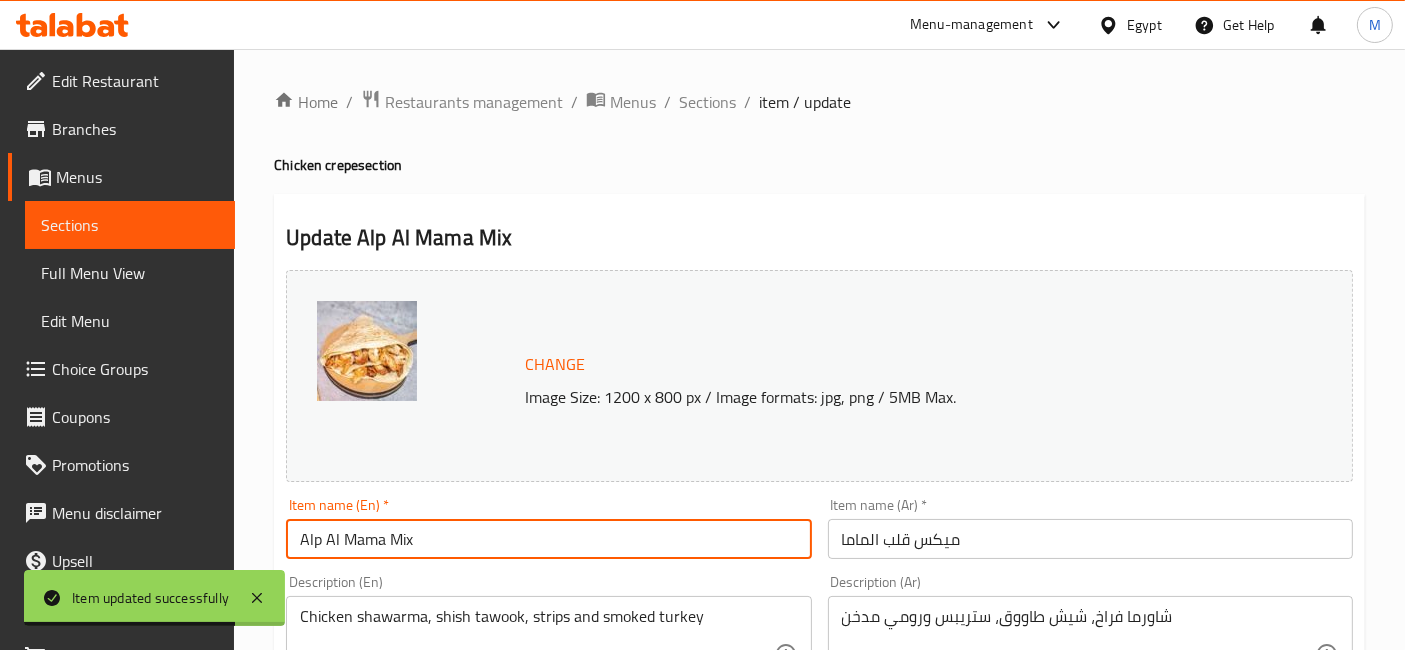 paste on "Crepe" 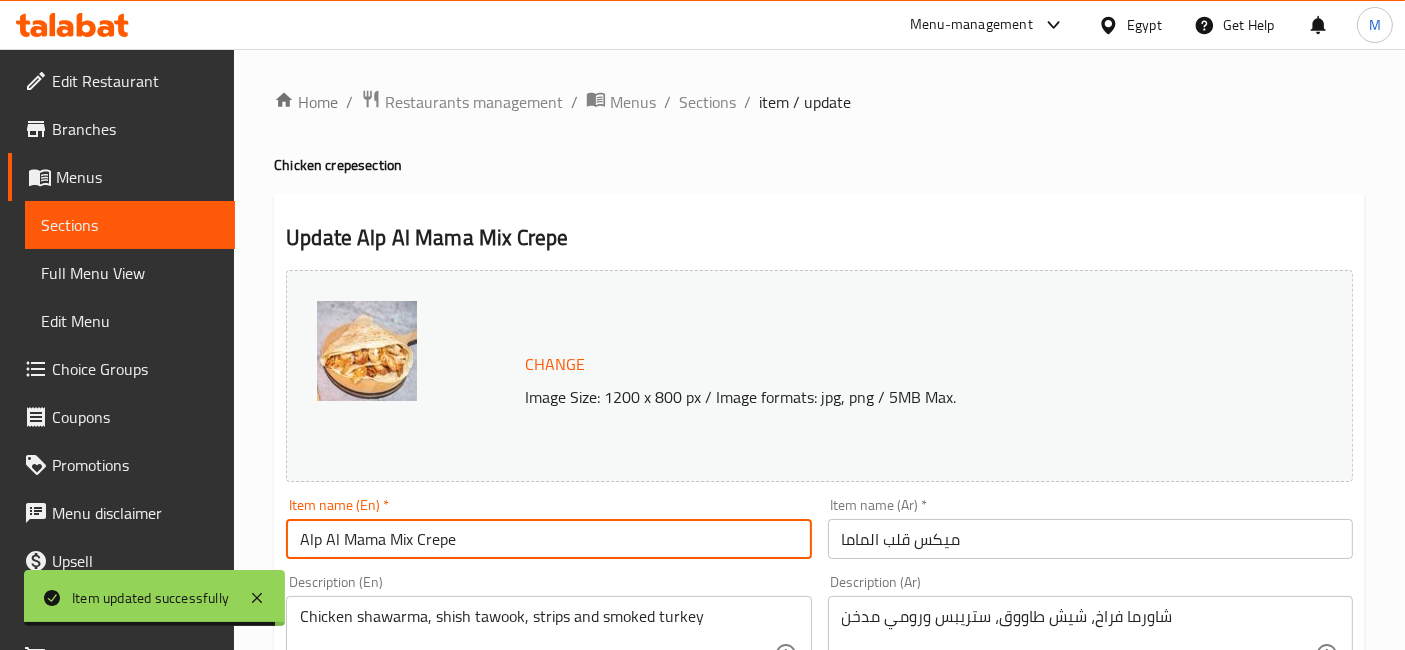 type on "Alp Al Mama Mix Crepe" 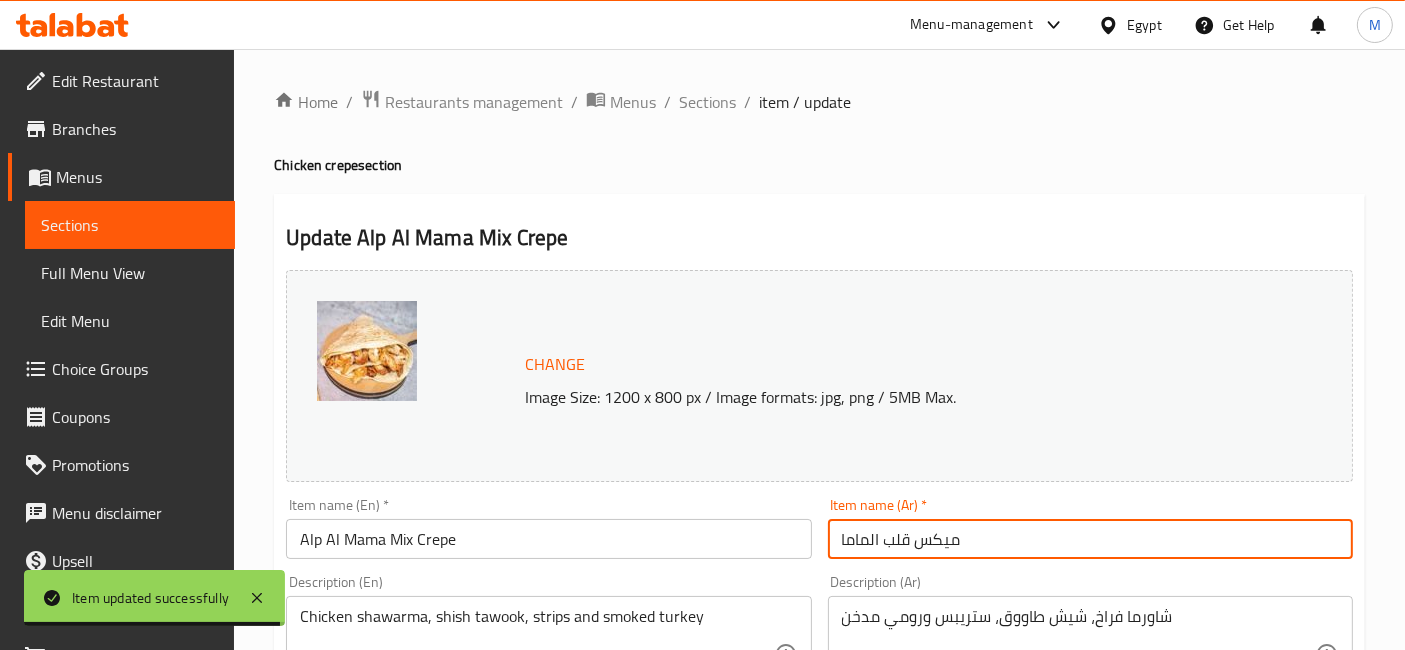 click on "ميكس قلب الماما" at bounding box center (1090, 539) 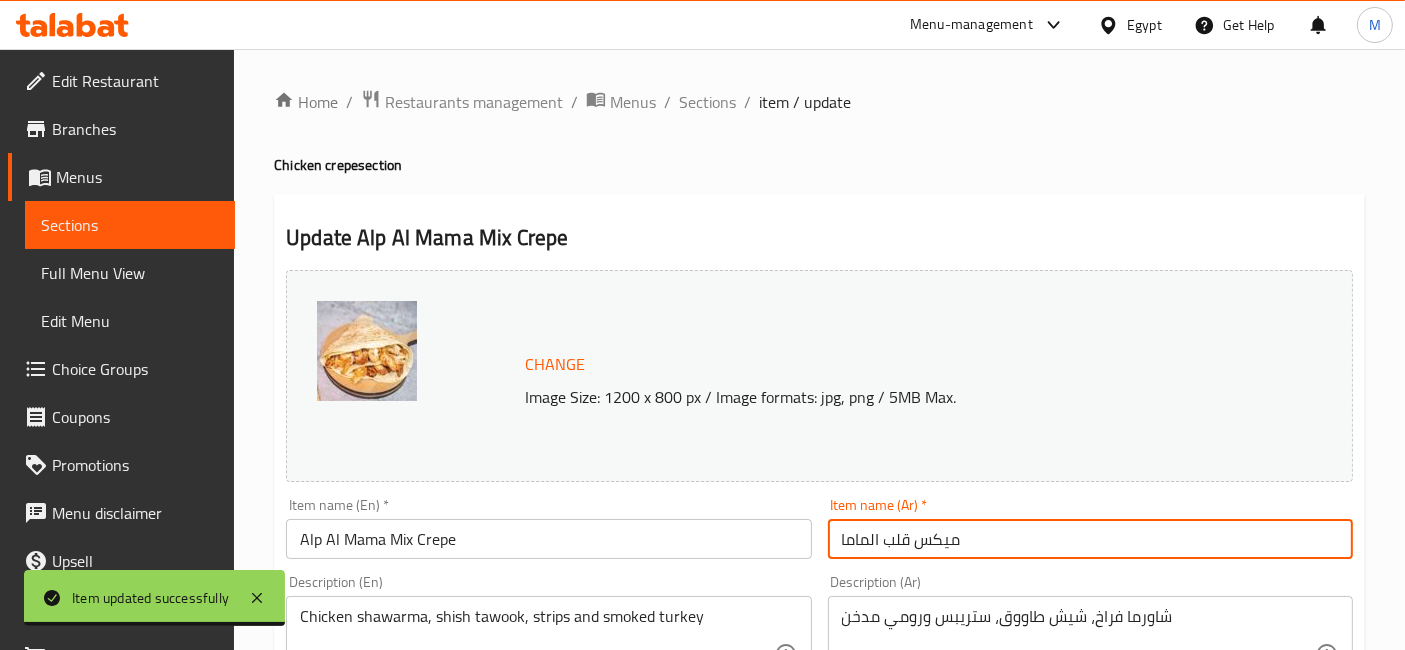 click on "ميكس قلب الماما" at bounding box center (1090, 539) 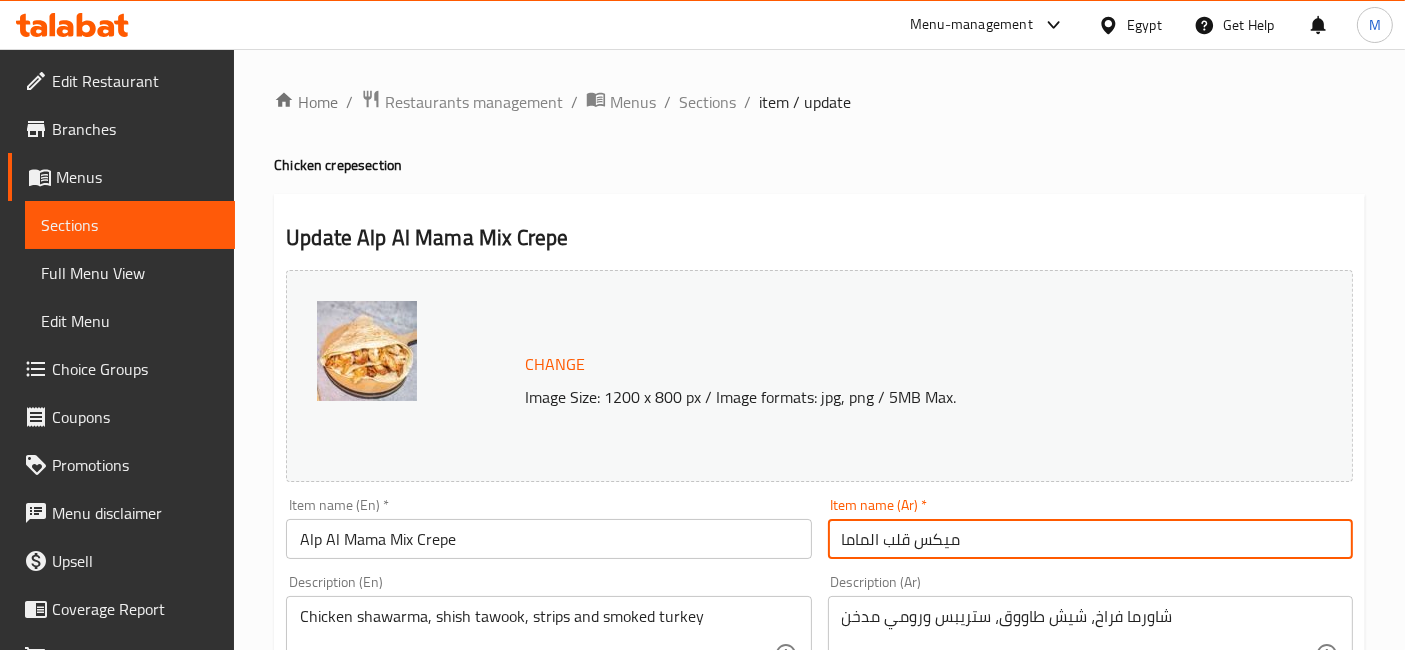 paste on "Crepe" 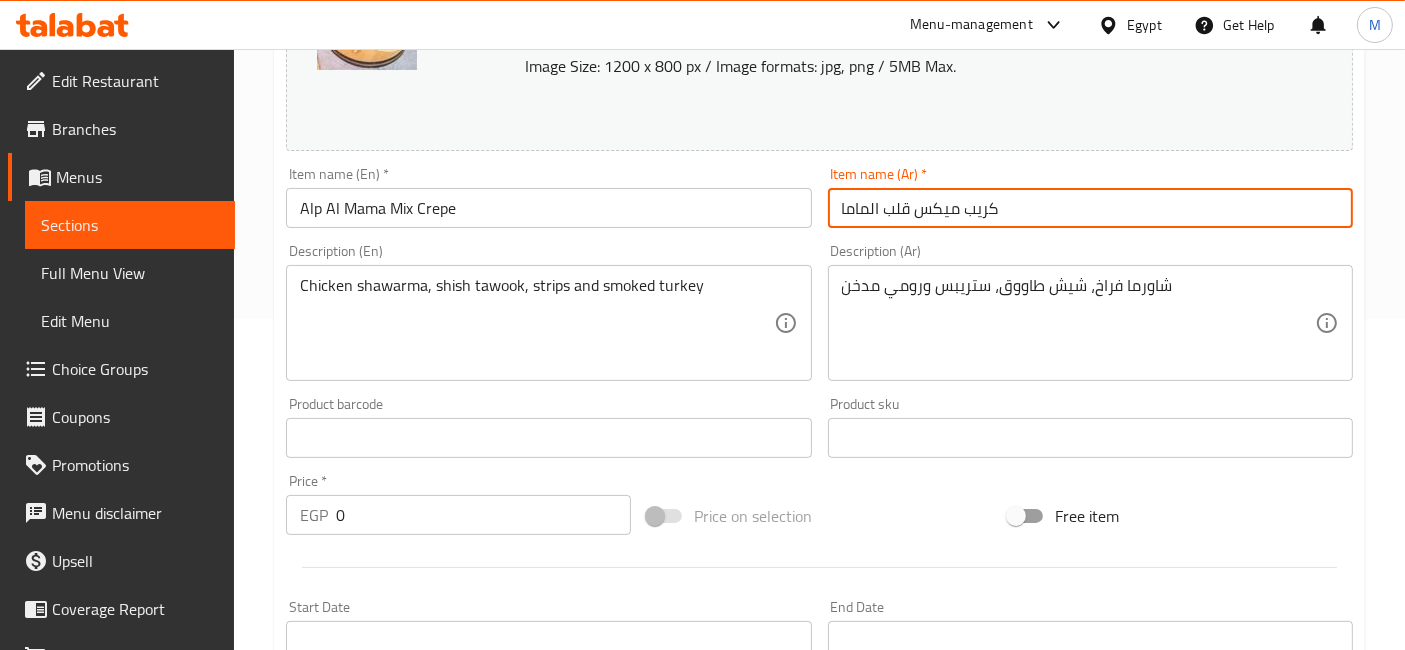 scroll, scrollTop: 333, scrollLeft: 0, axis: vertical 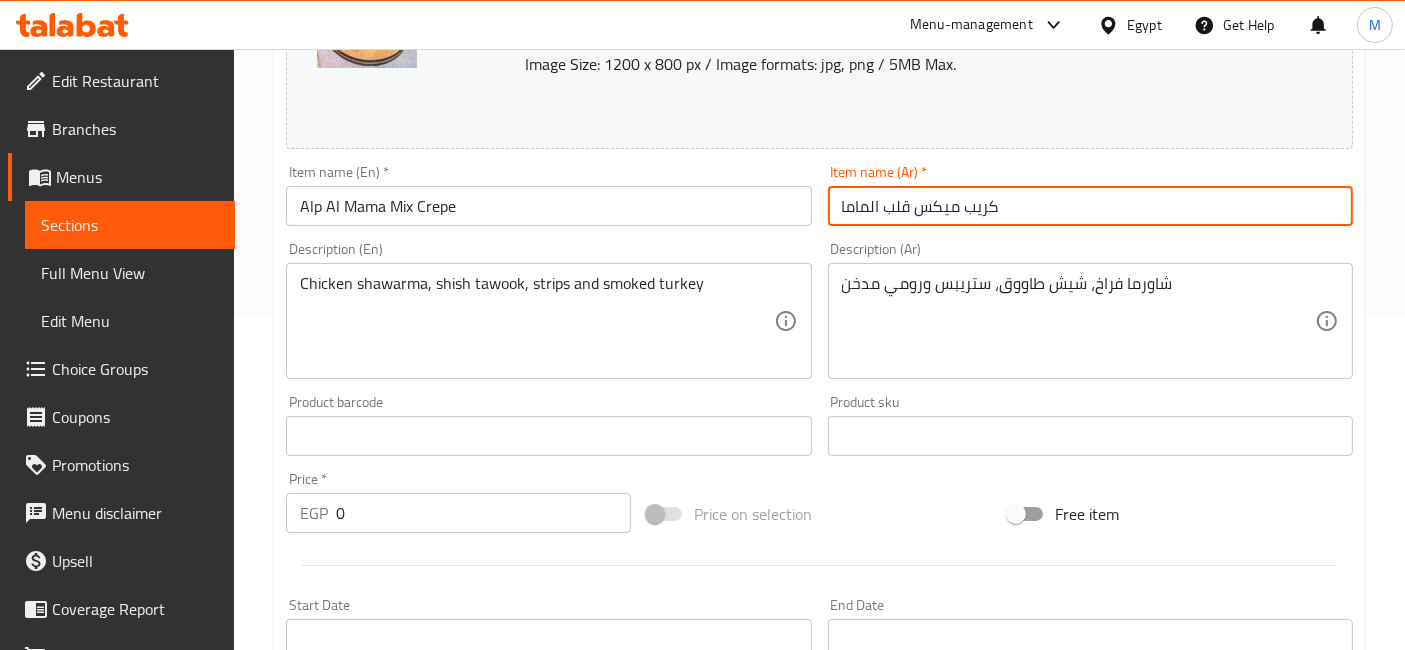 type on "كريب ميكس قلب الماما" 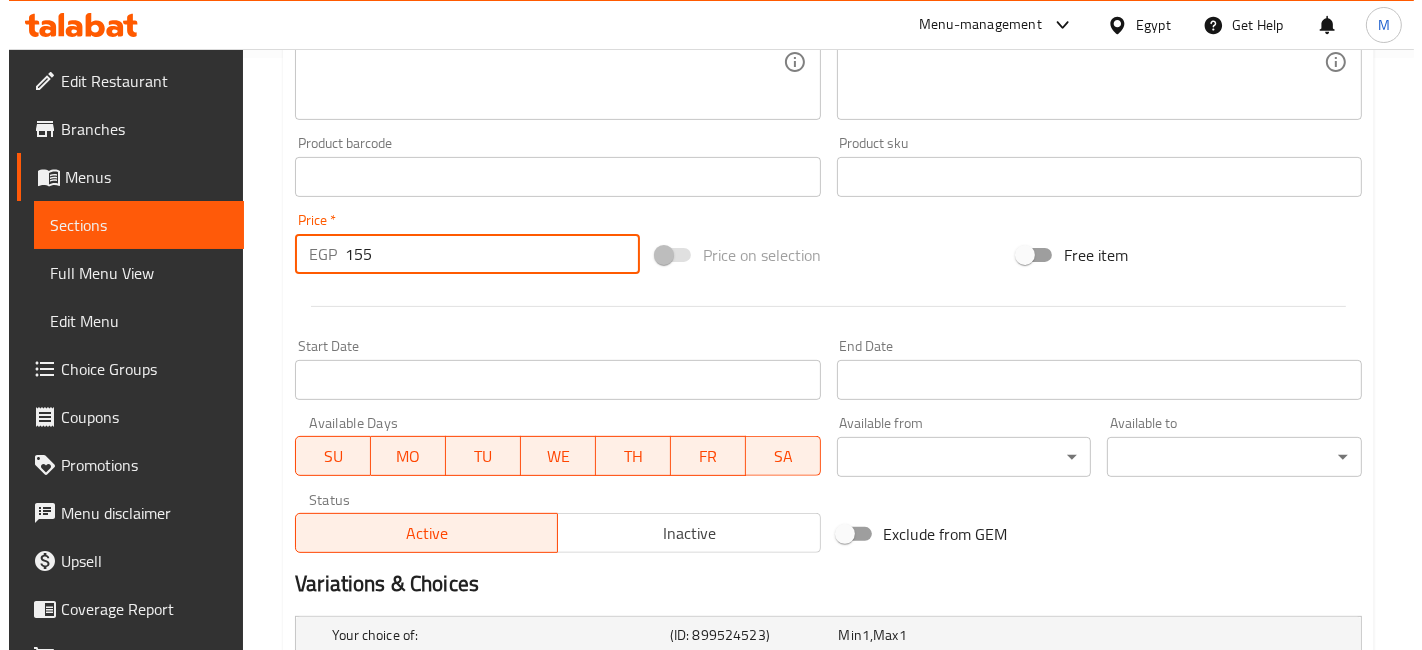 scroll, scrollTop: 834, scrollLeft: 0, axis: vertical 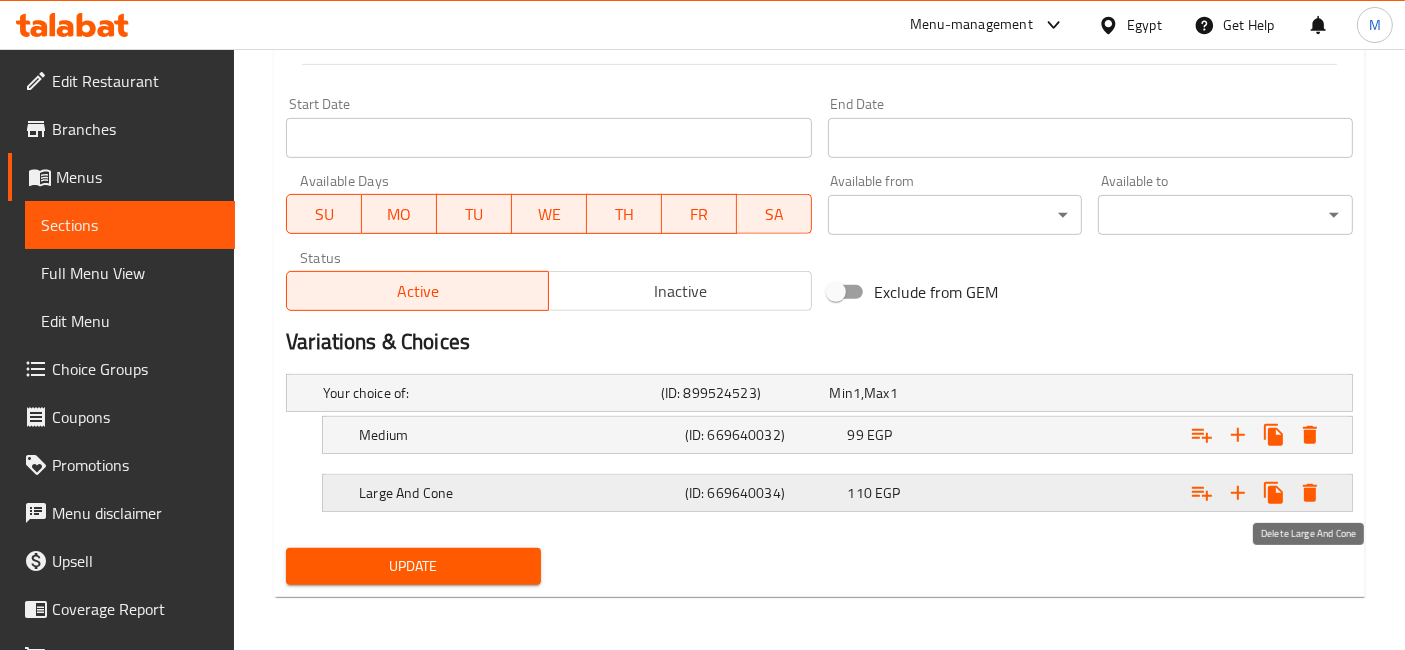 type on "155" 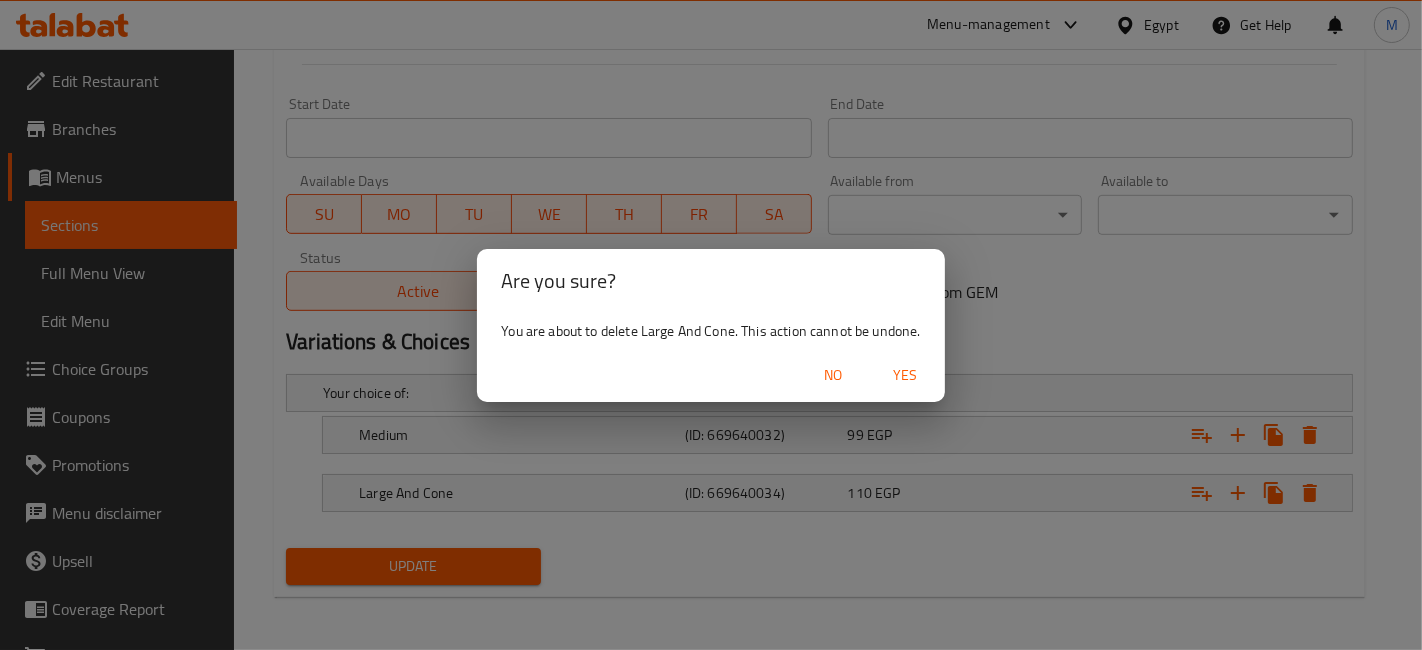 click on "Yes" at bounding box center [905, 375] 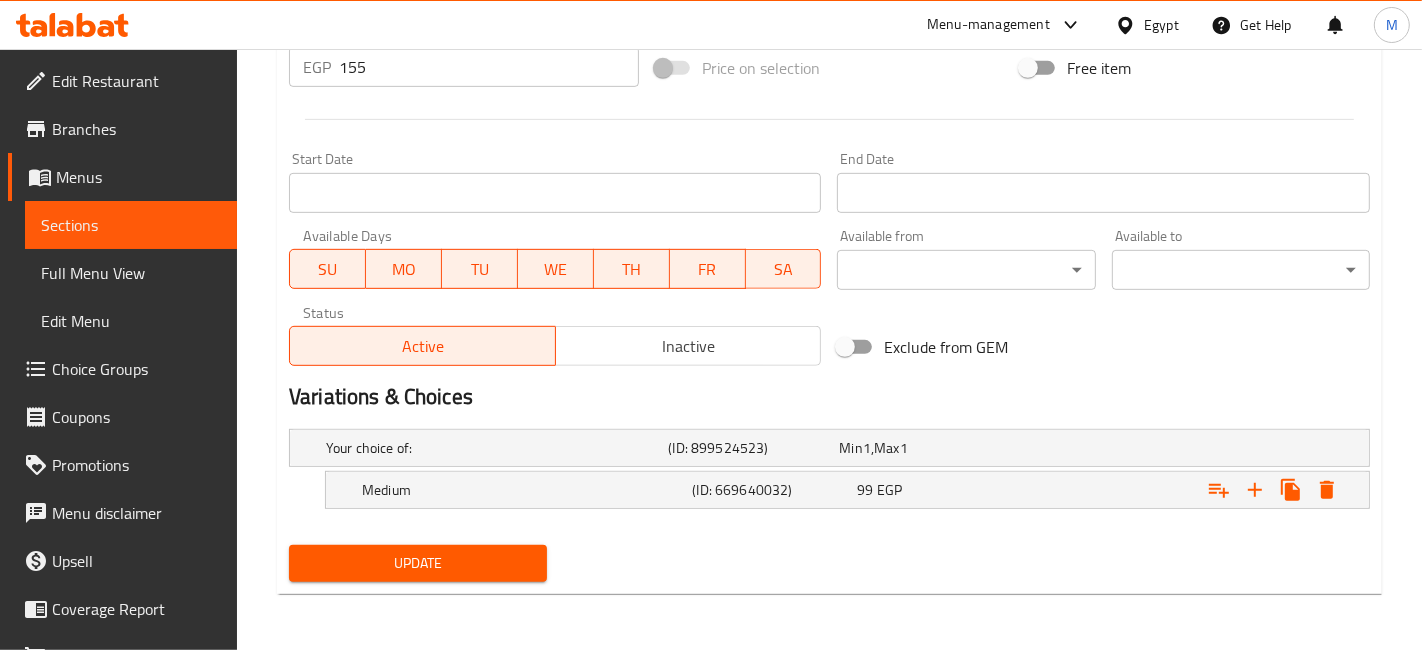scroll, scrollTop: 776, scrollLeft: 0, axis: vertical 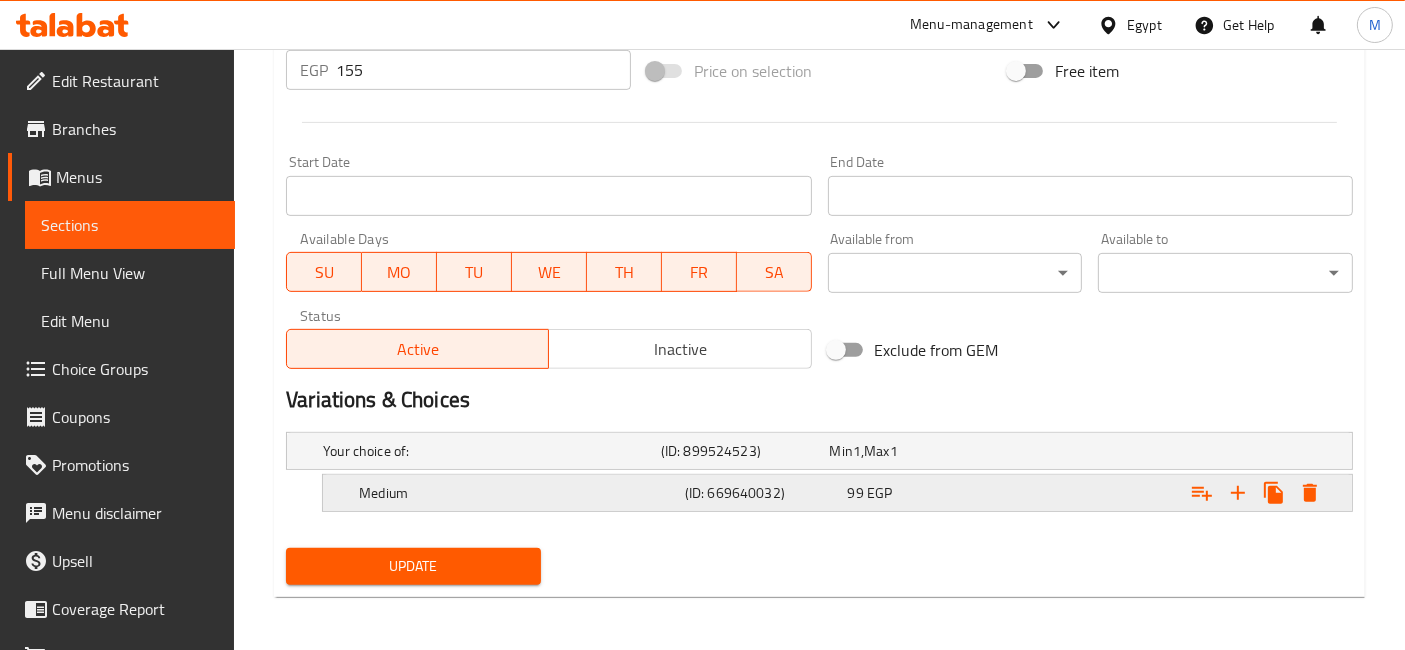 click 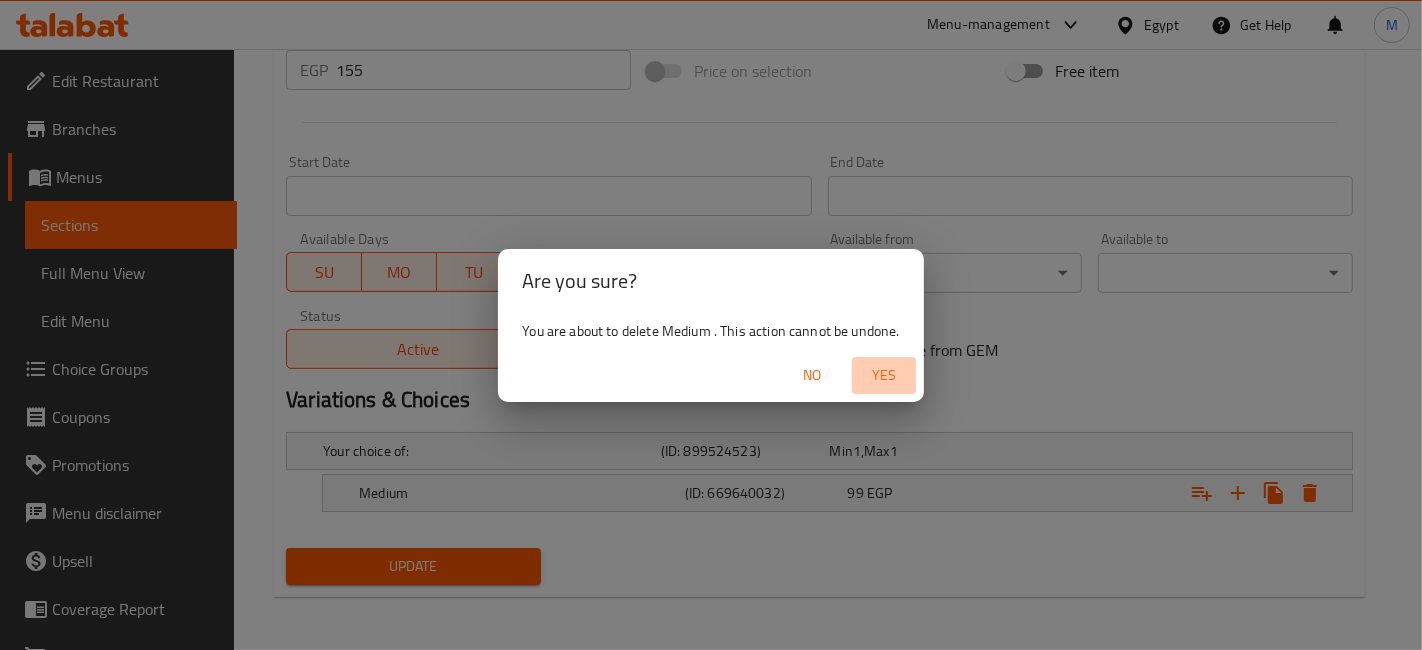 click on "Yes" at bounding box center (884, 375) 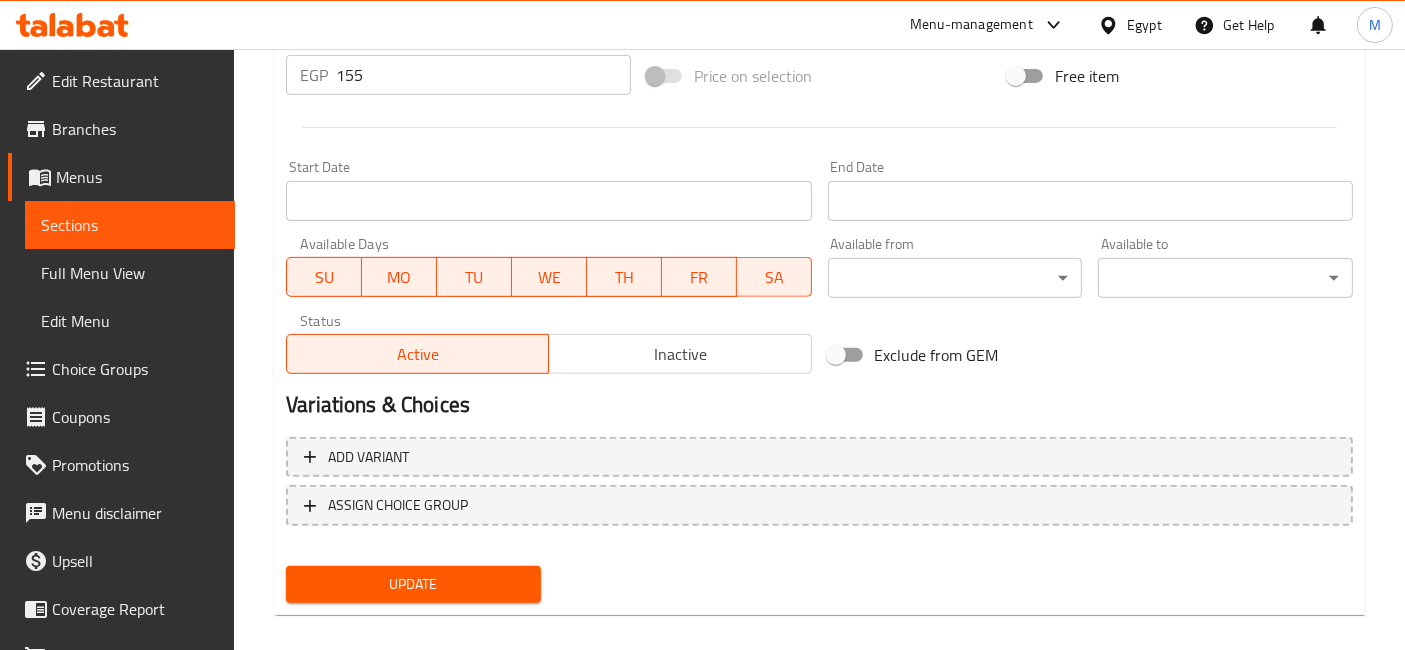 click on "Update" at bounding box center [413, 584] 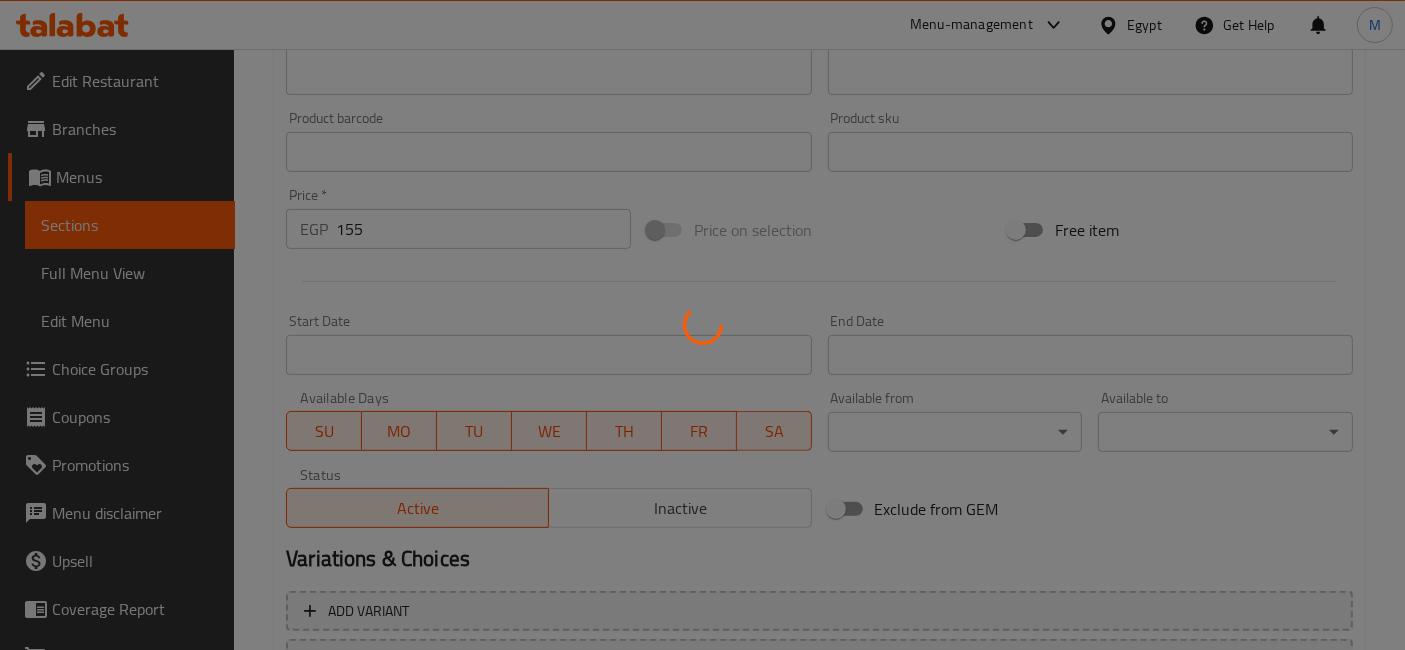 scroll, scrollTop: 0, scrollLeft: 0, axis: both 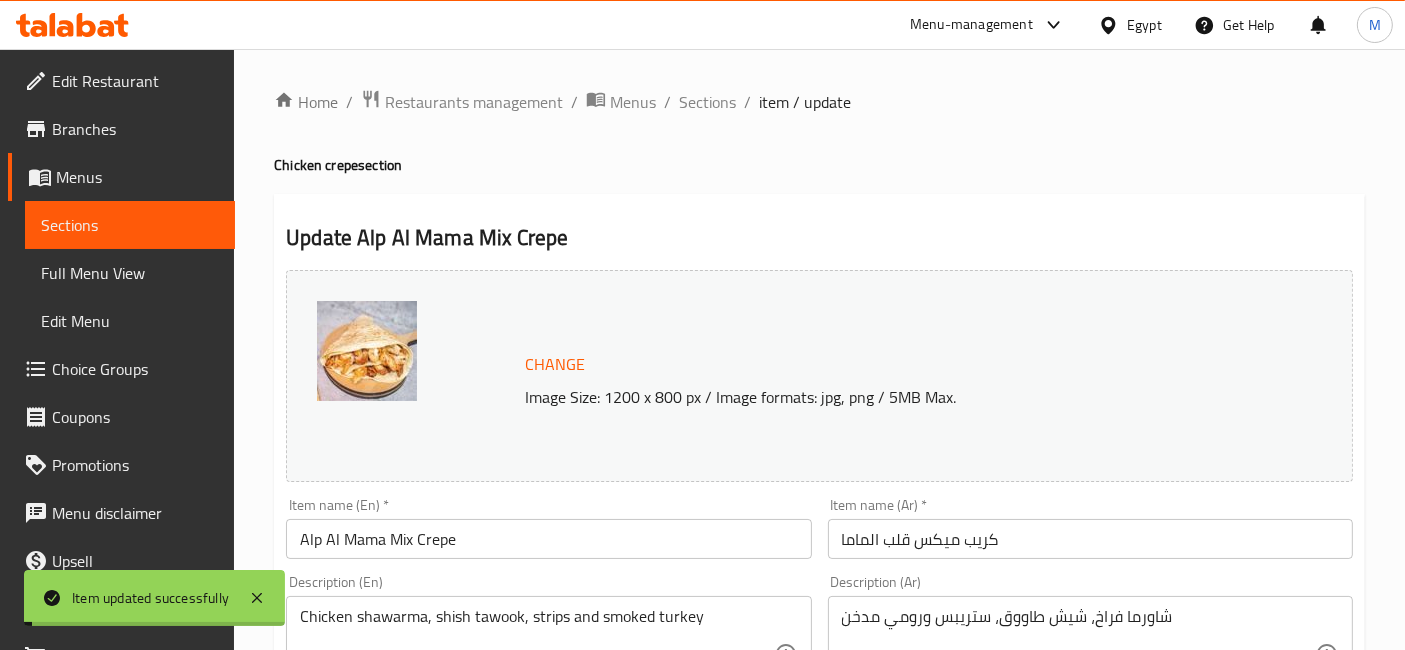 click on "Sections" at bounding box center (707, 102) 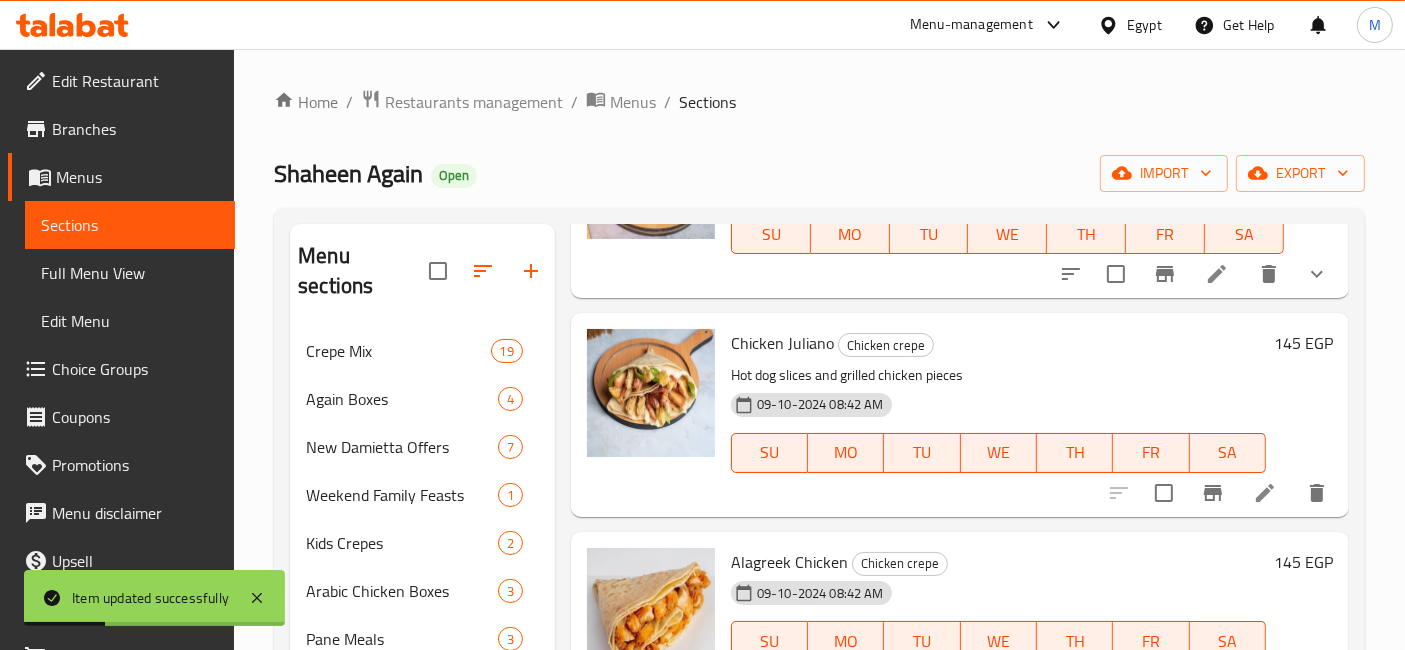 scroll, scrollTop: 666, scrollLeft: 0, axis: vertical 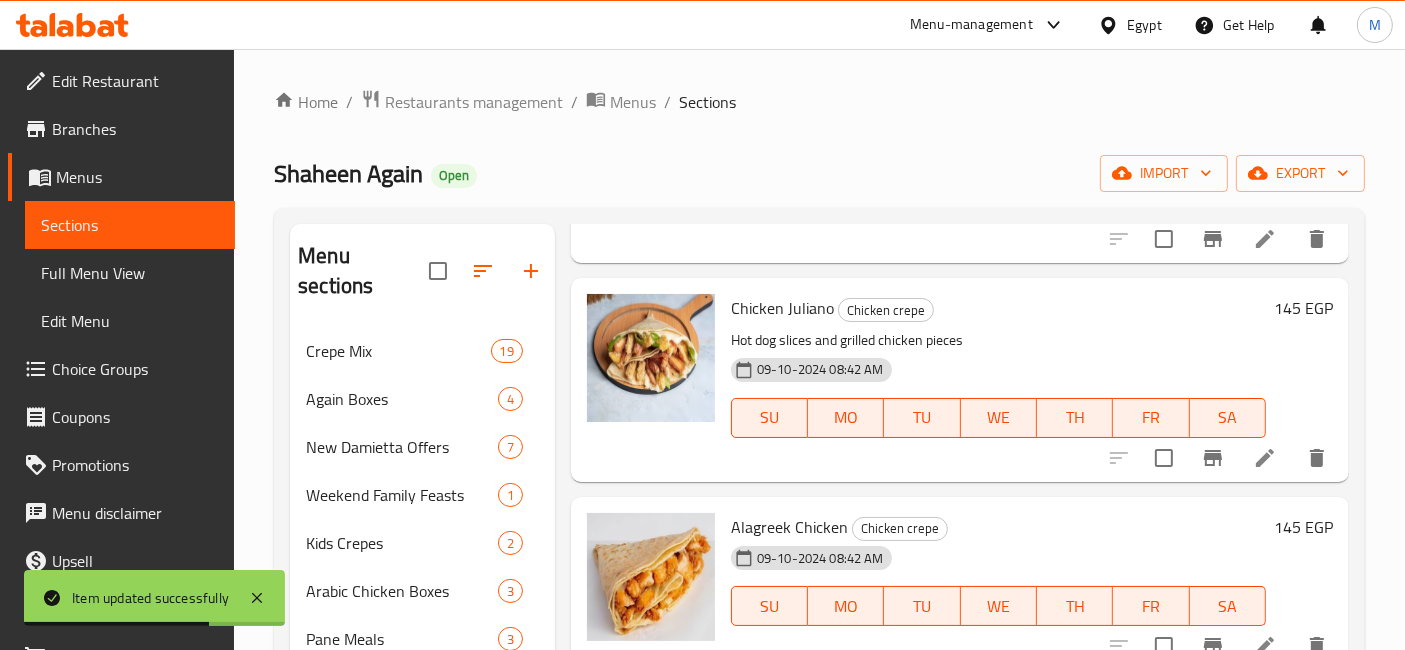 click on "145   EGP" at bounding box center [1303, 308] 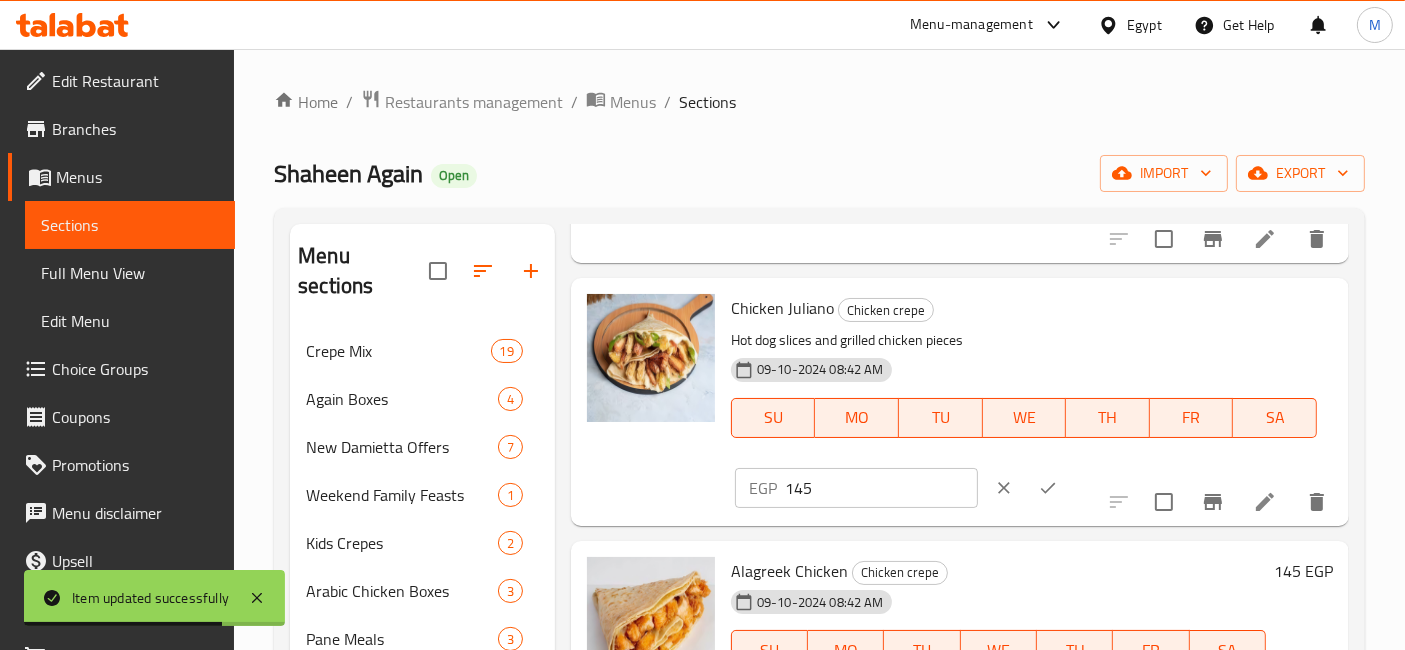 click 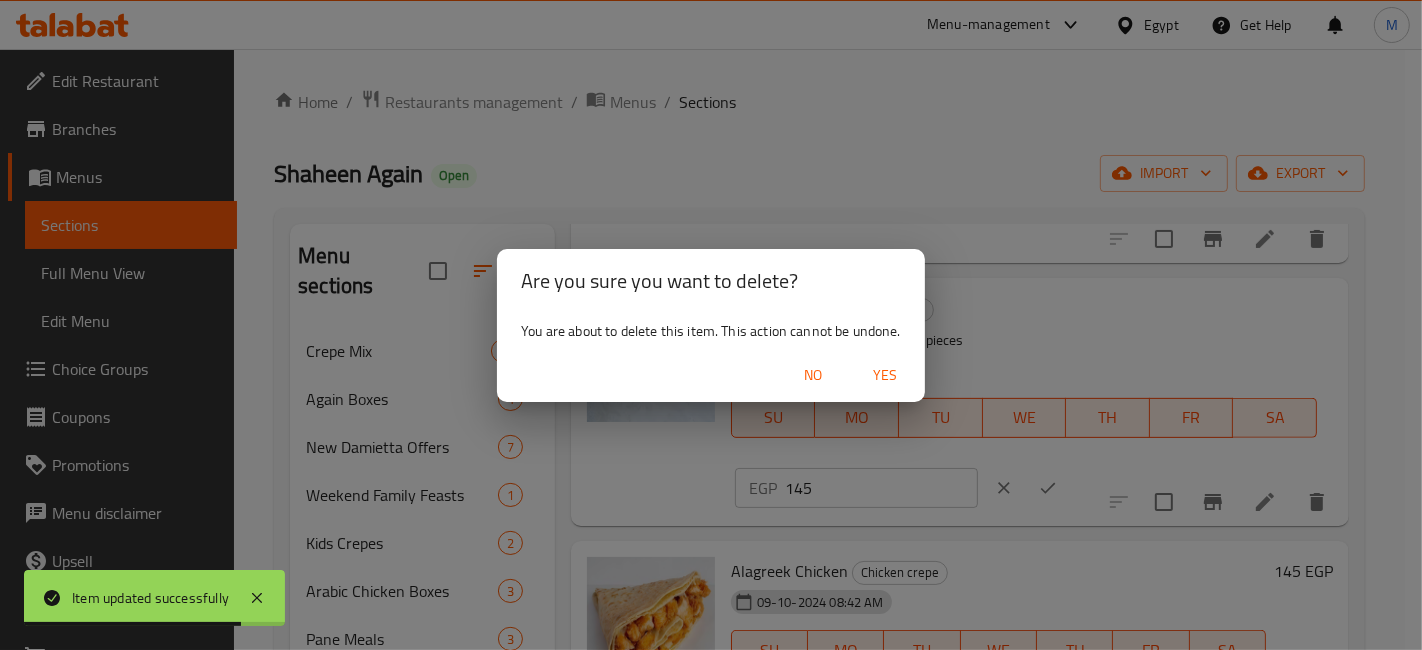 click on "Yes" at bounding box center (885, 375) 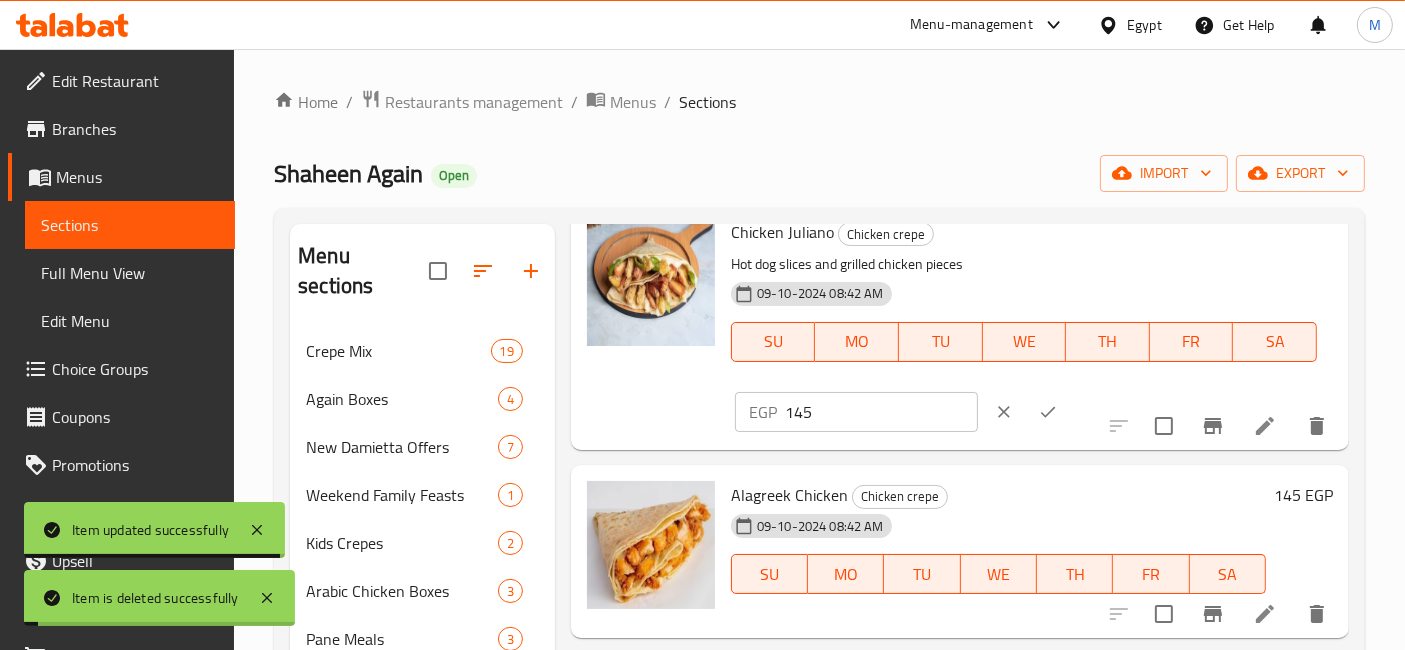 scroll, scrollTop: 777, scrollLeft: 0, axis: vertical 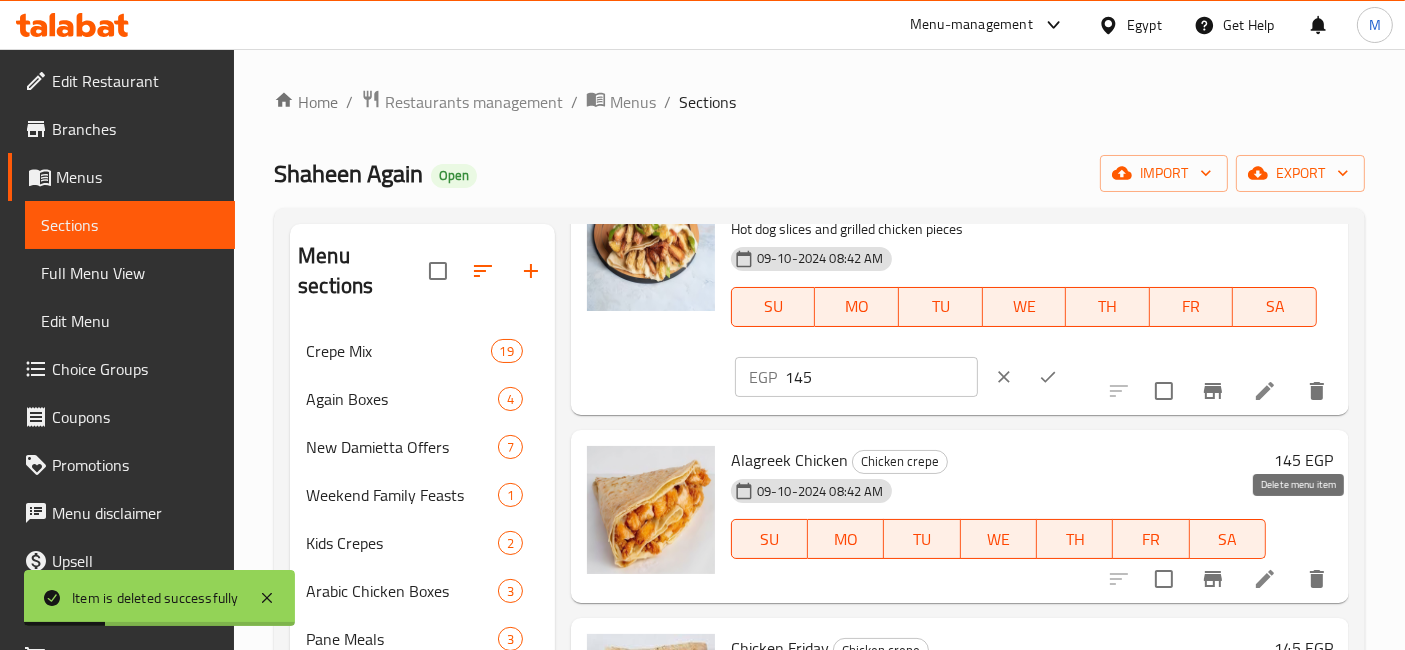 click 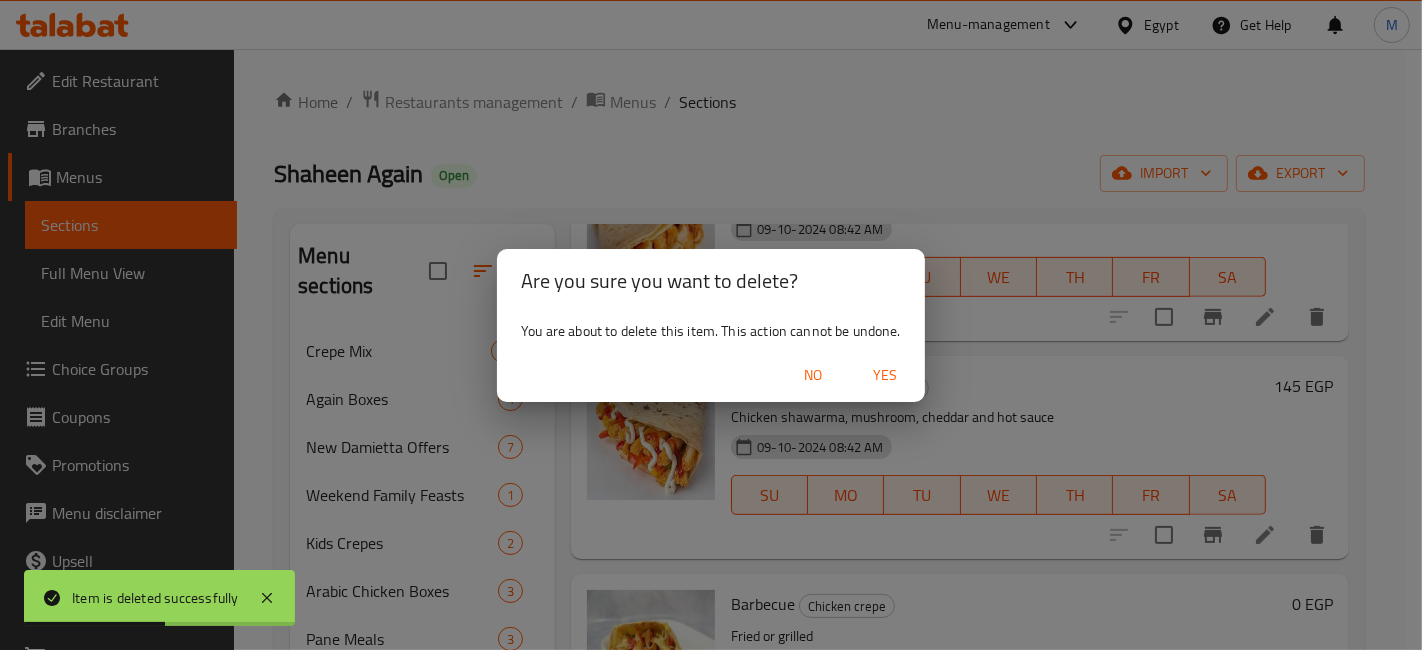 click on "No" at bounding box center (813, 375) 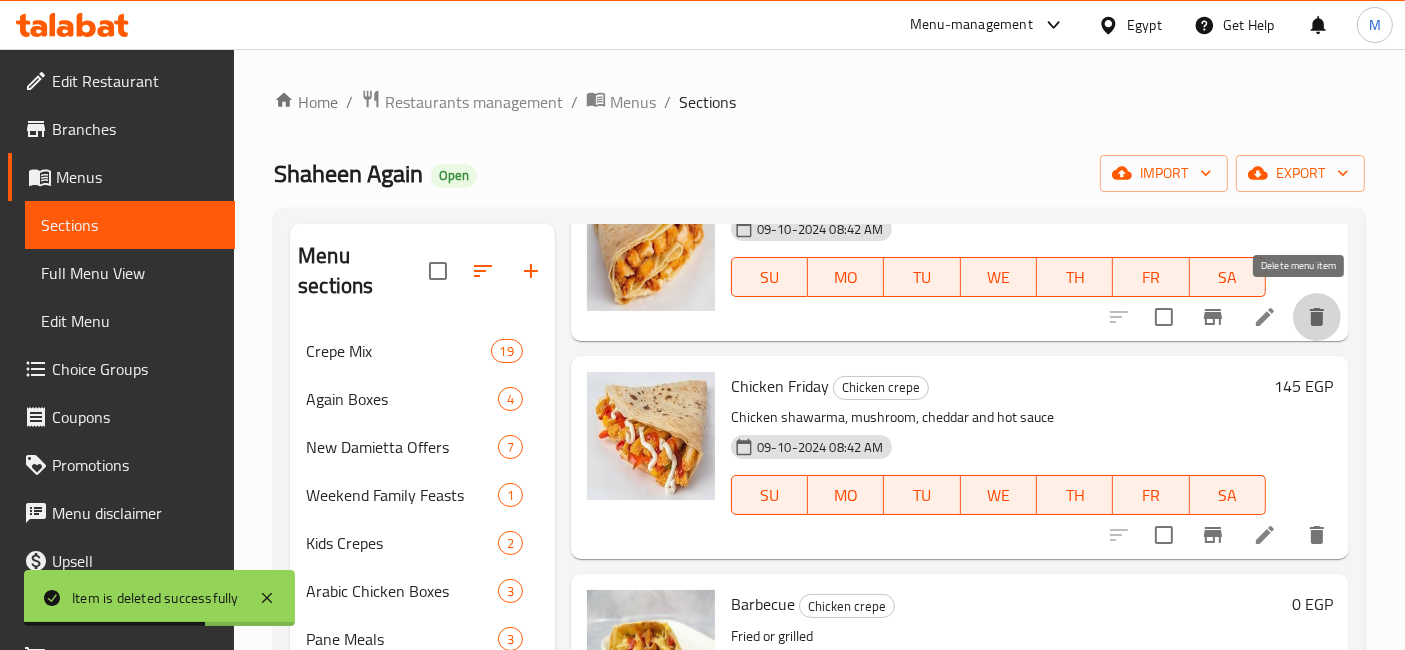 click 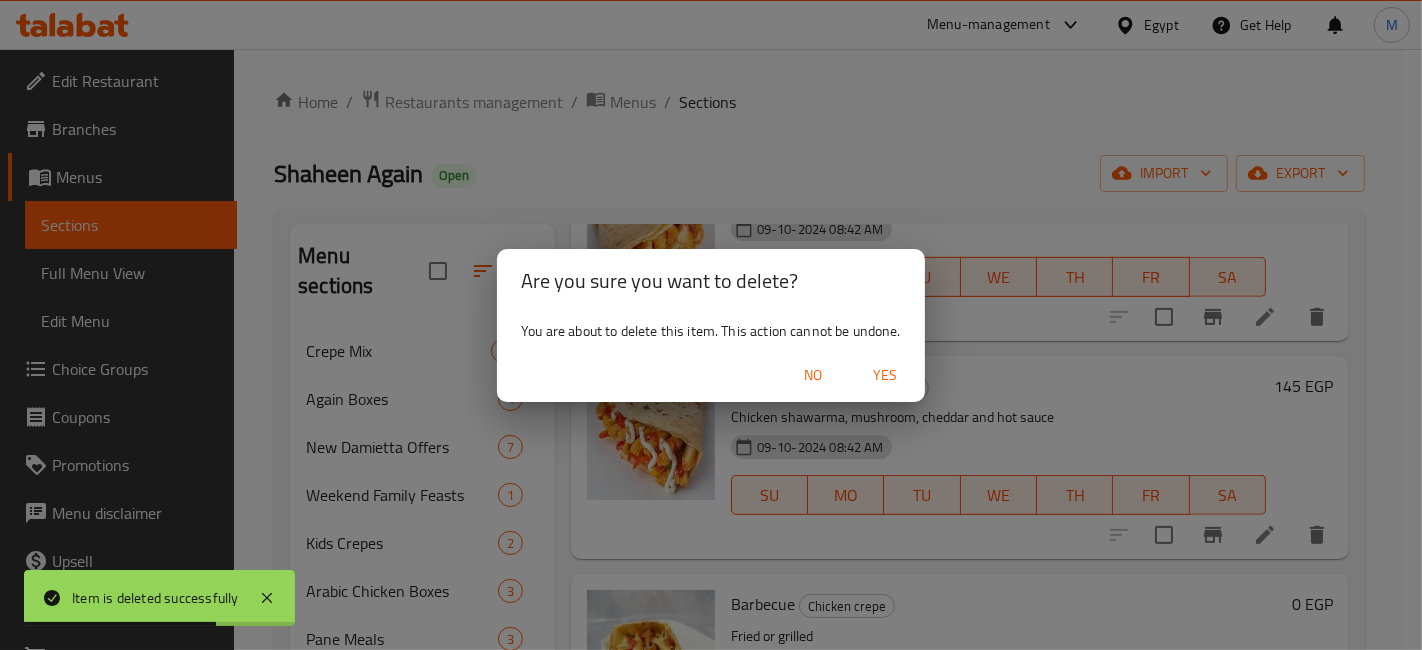 click on "Yes" at bounding box center (885, 375) 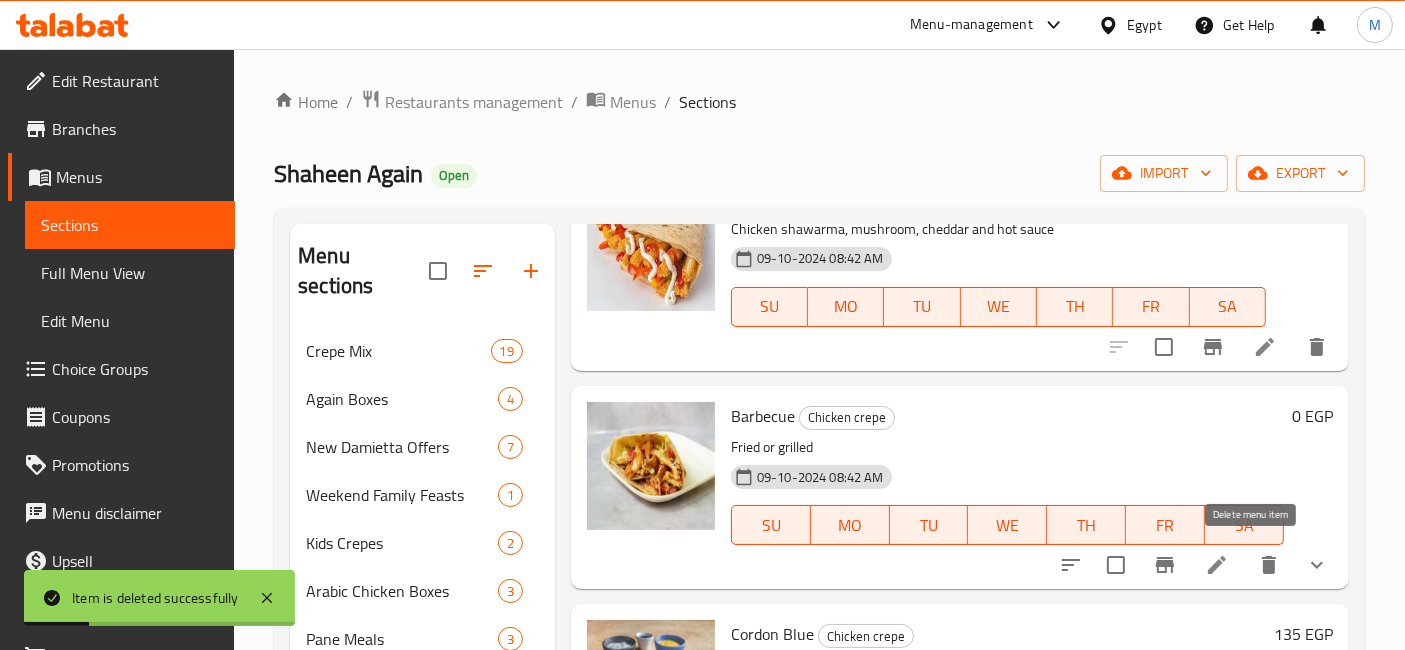 click 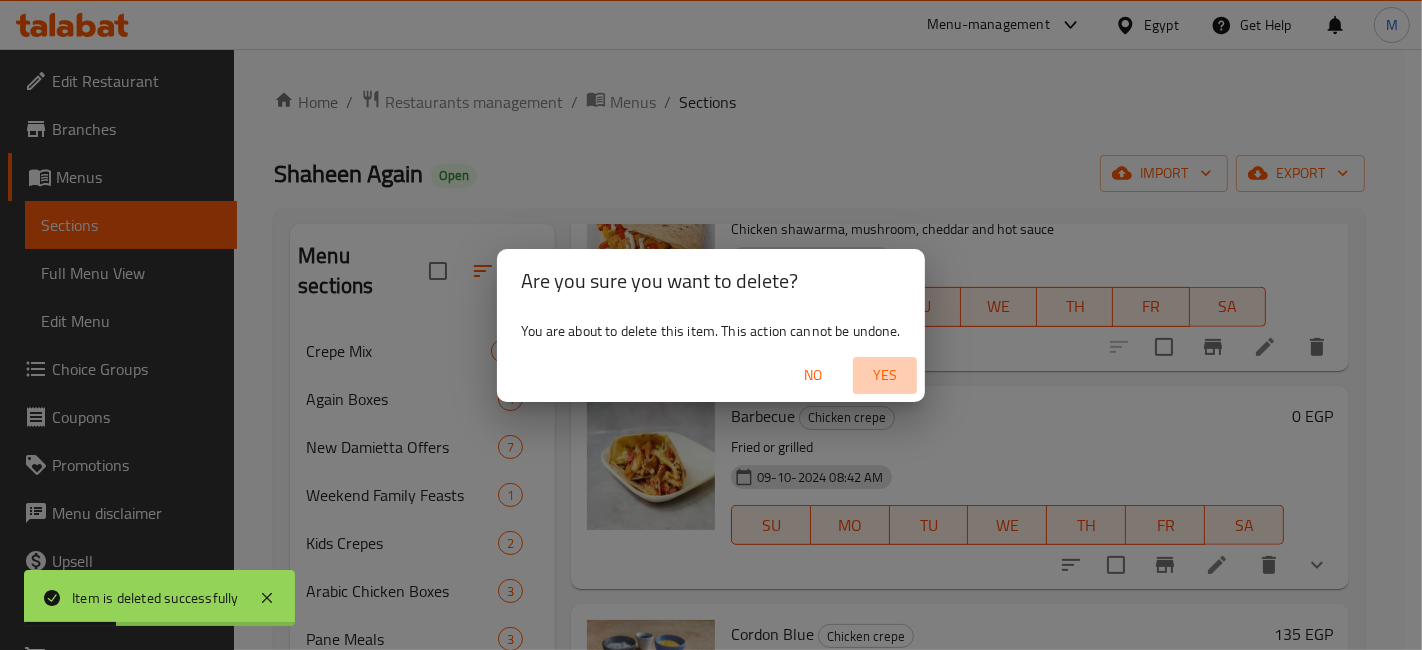 drag, startPoint x: 899, startPoint y: 380, endPoint x: 968, endPoint y: 355, distance: 73.38937 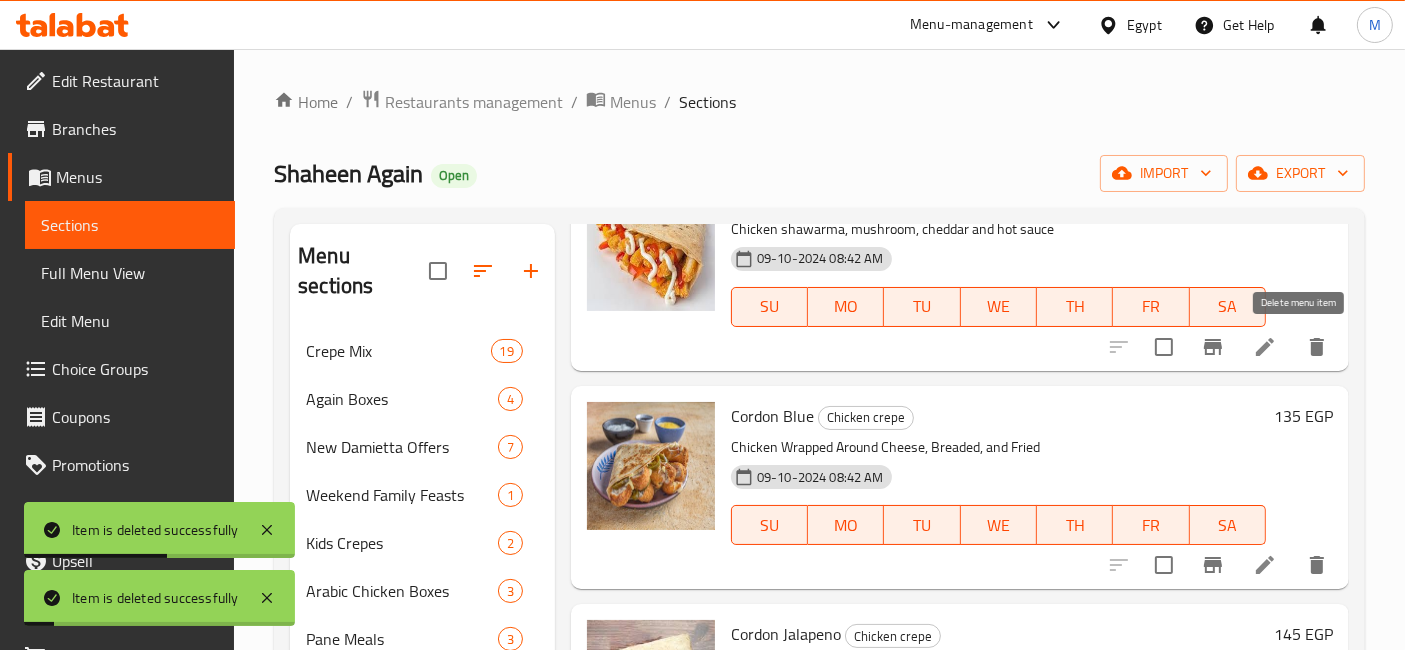 scroll, scrollTop: 666, scrollLeft: 0, axis: vertical 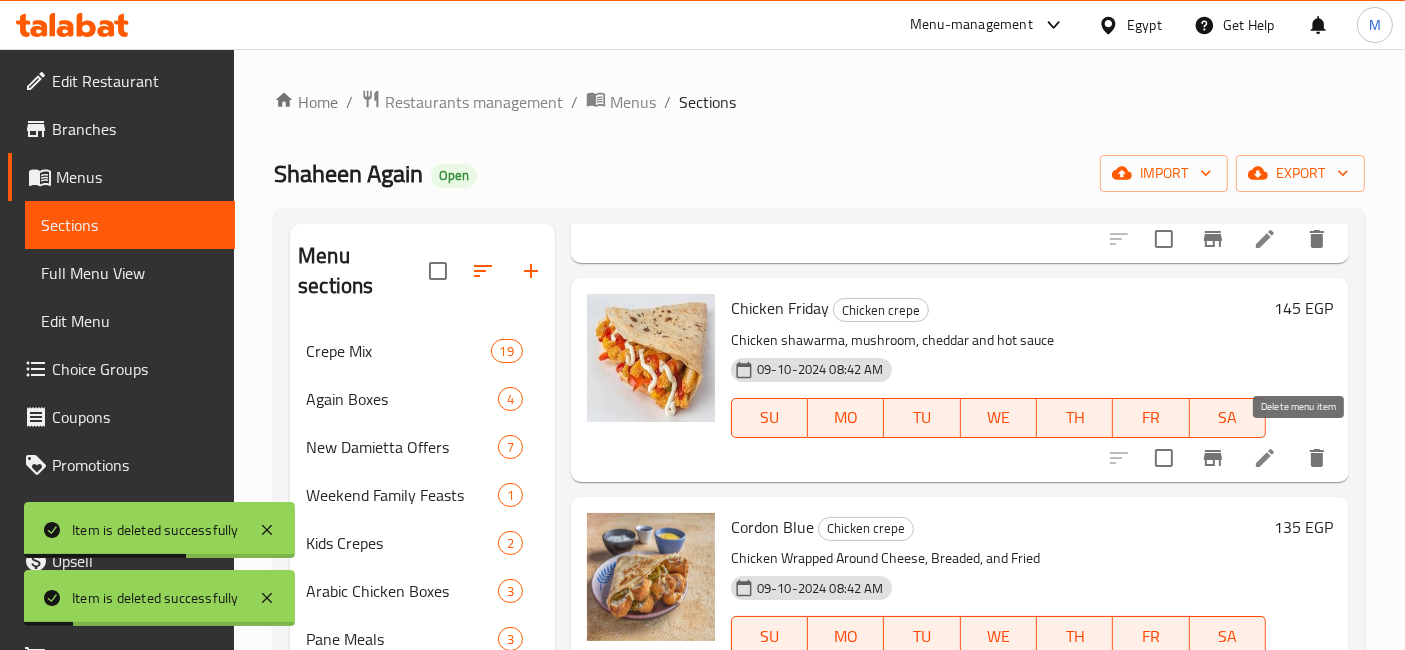 click 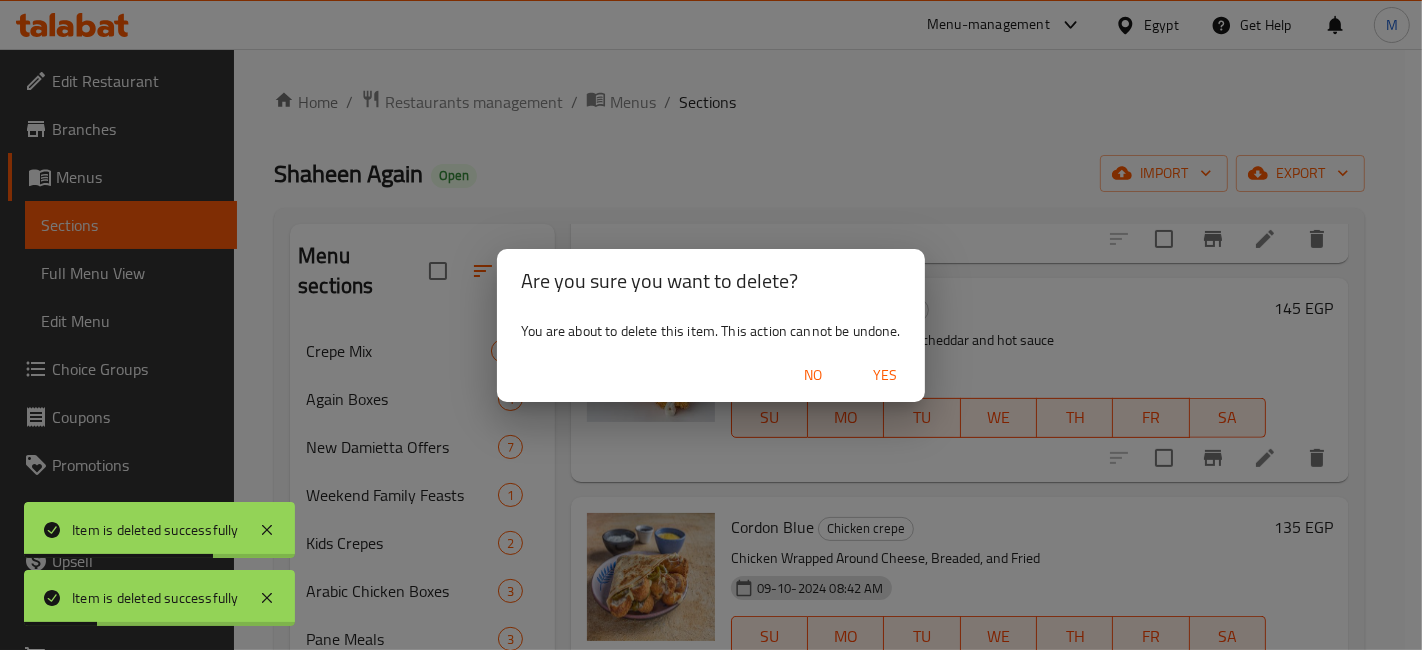 click on "Yes" at bounding box center [885, 375] 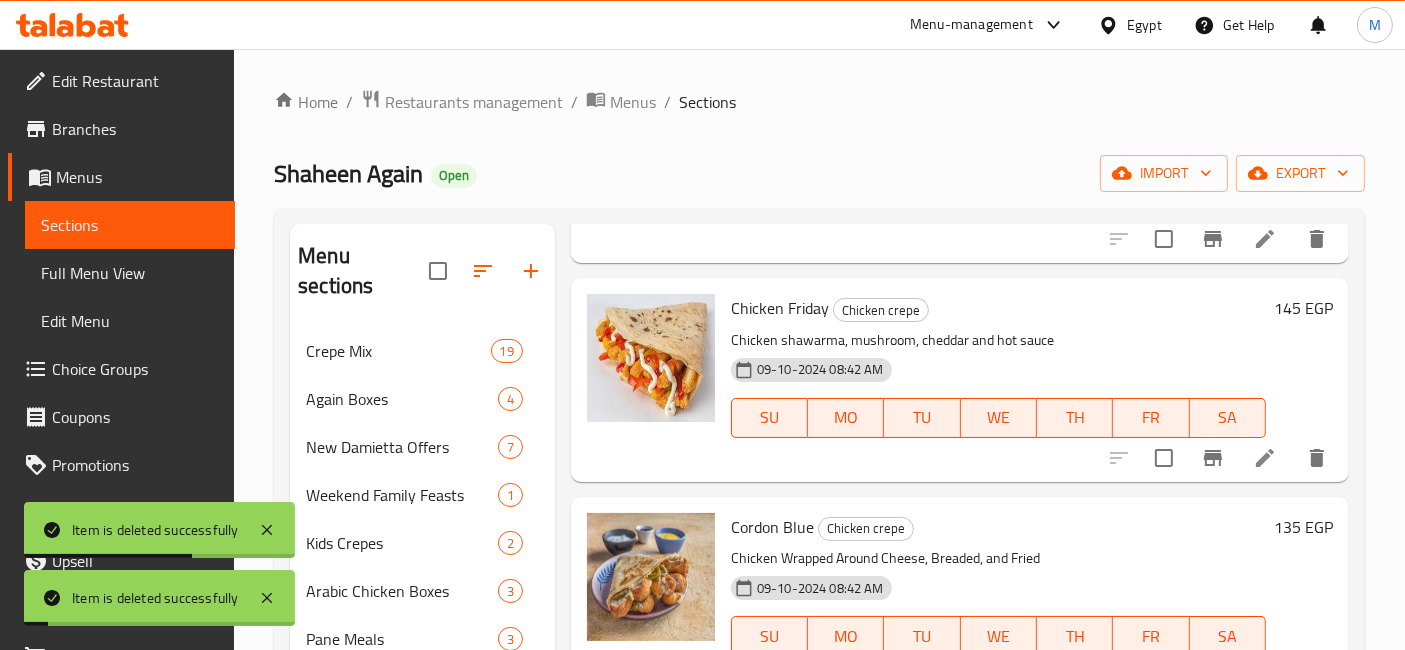 scroll, scrollTop: 777, scrollLeft: 0, axis: vertical 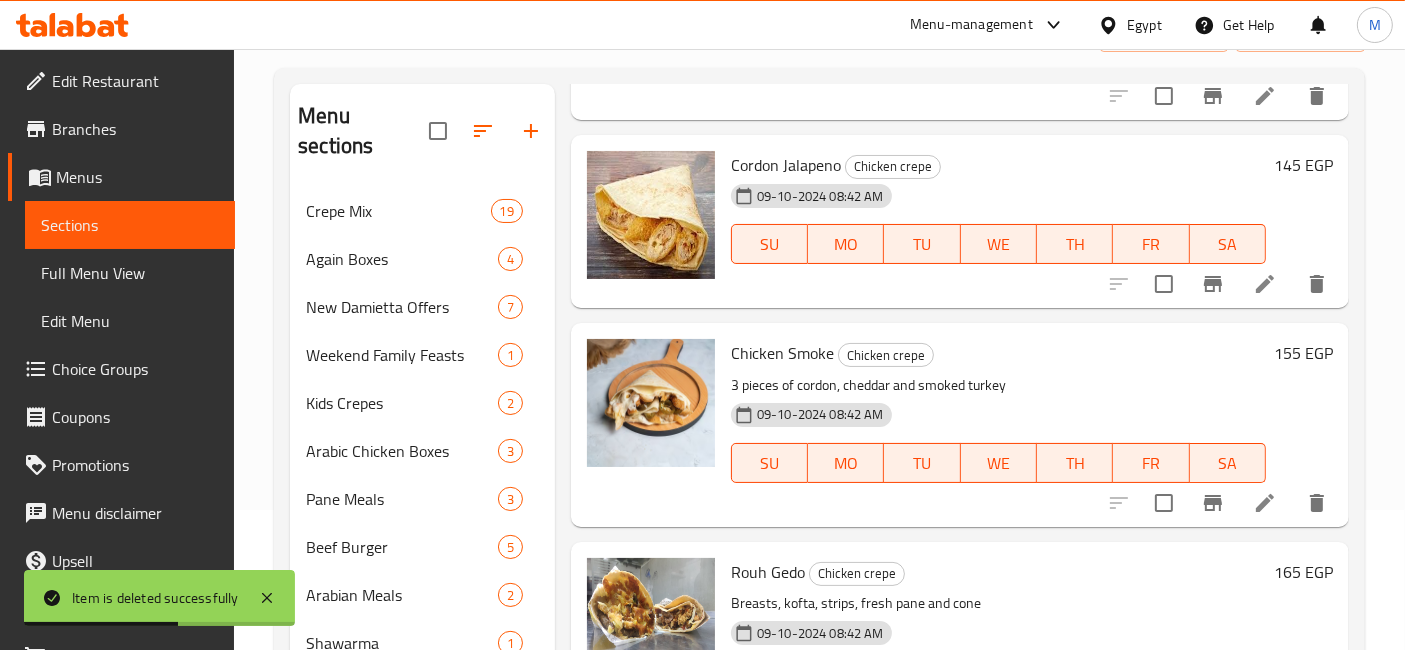 click on "145   EGP" at bounding box center (1303, 165) 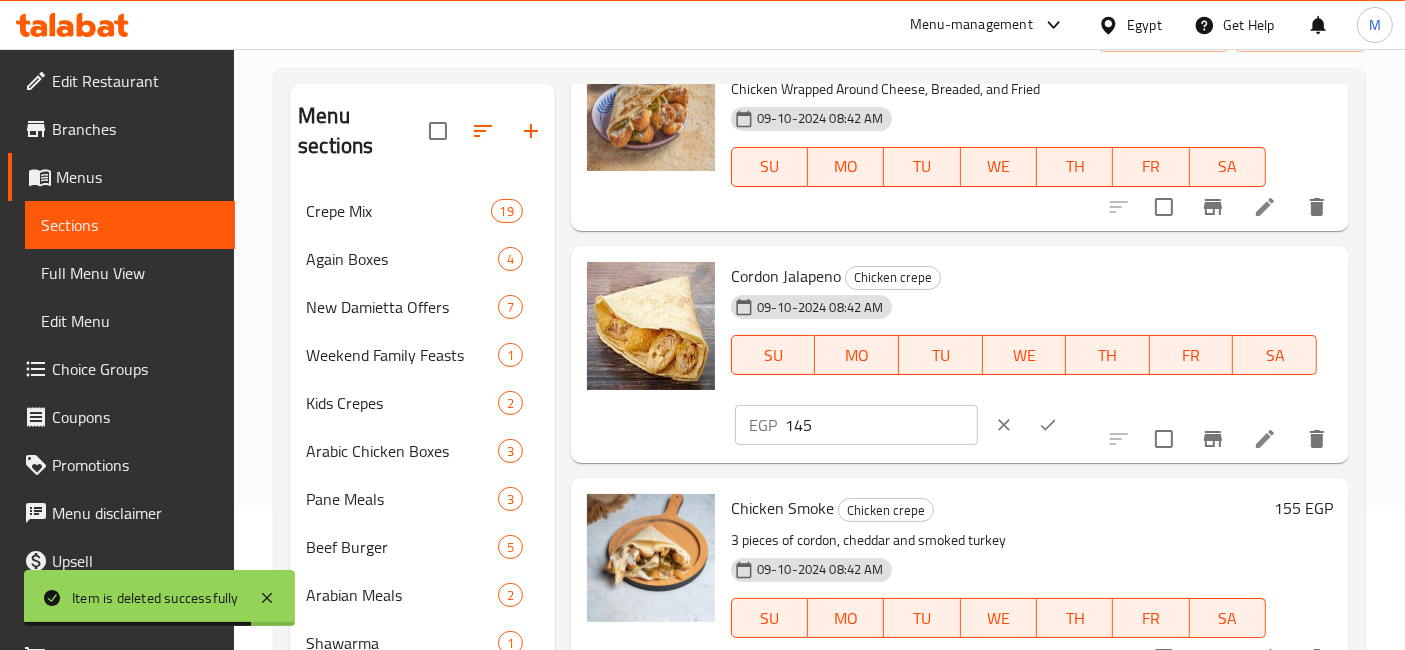 scroll, scrollTop: 666, scrollLeft: 0, axis: vertical 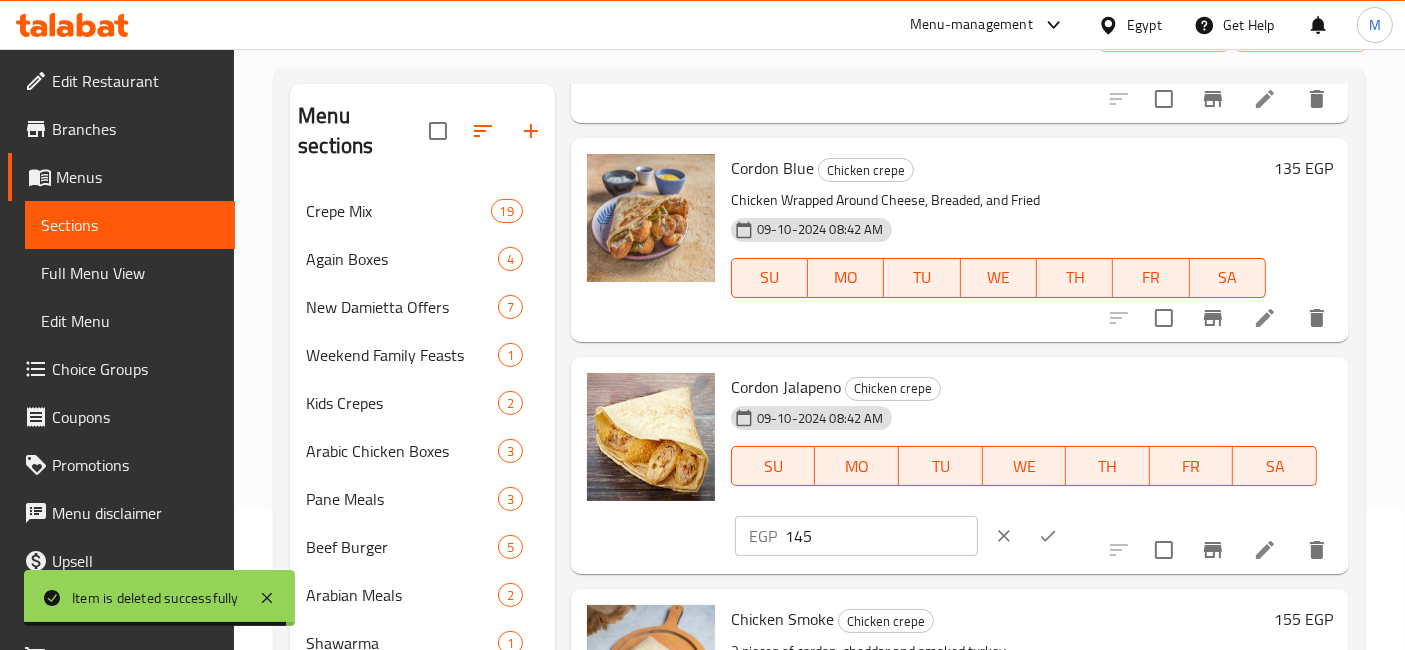 click on "135   EGP" at bounding box center [1303, 168] 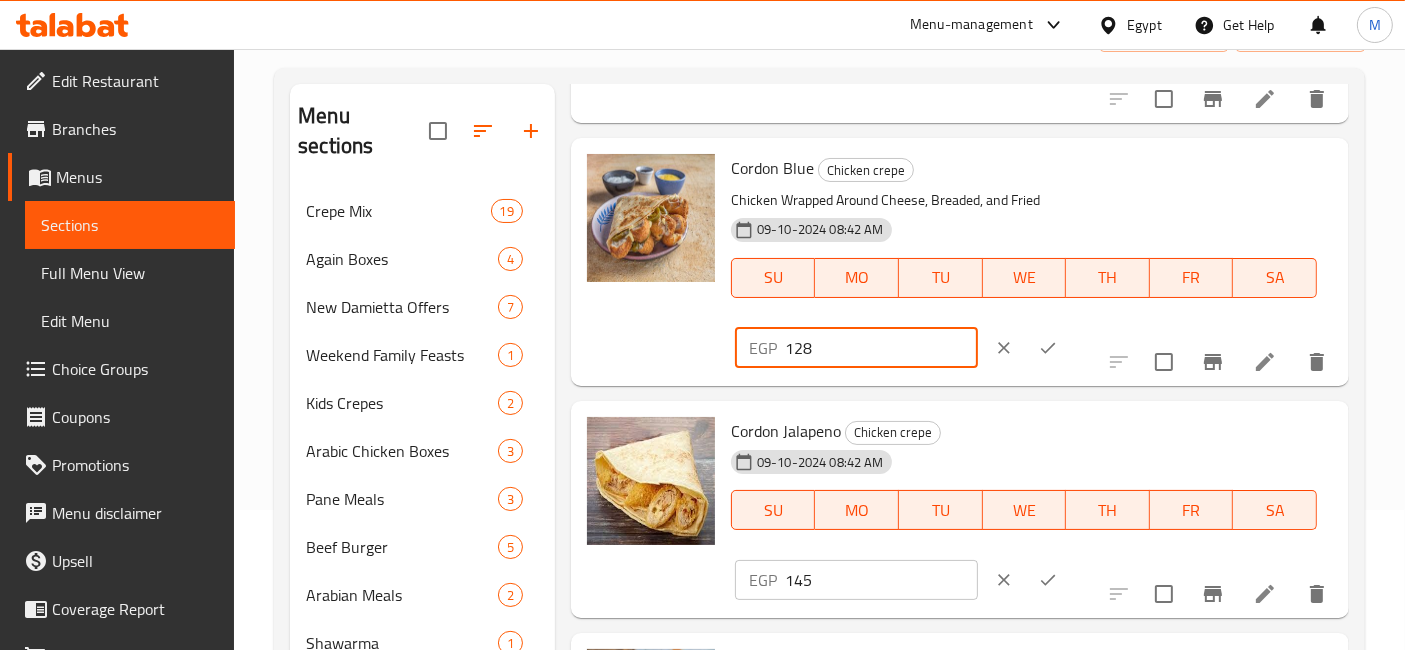click on "128" at bounding box center [881, 348] 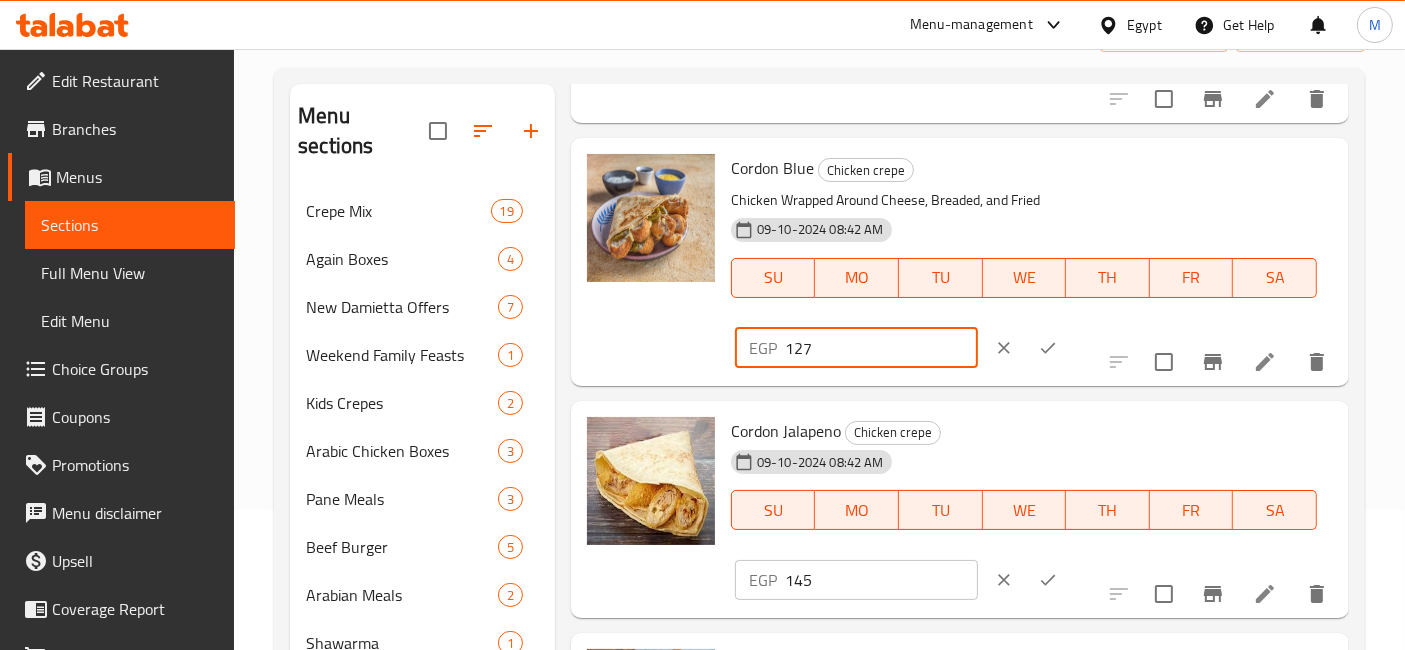 click on "127" at bounding box center [881, 348] 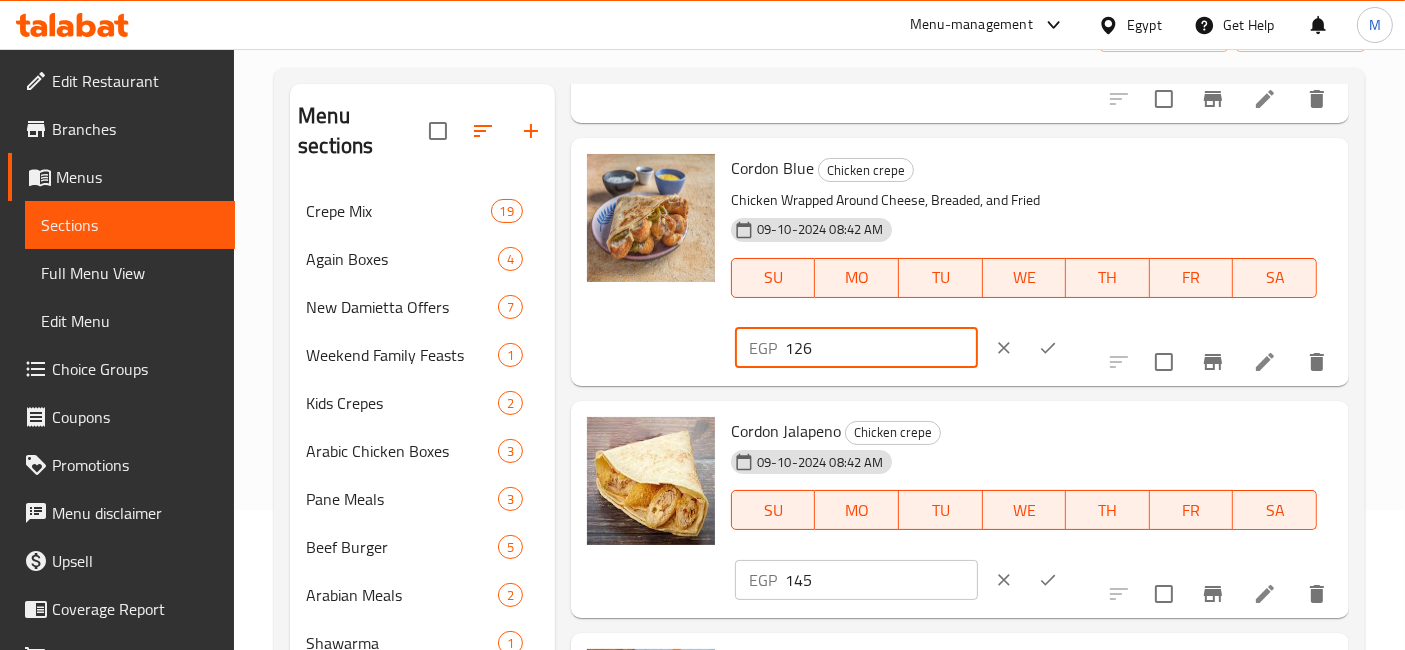 click on "126" at bounding box center (881, 348) 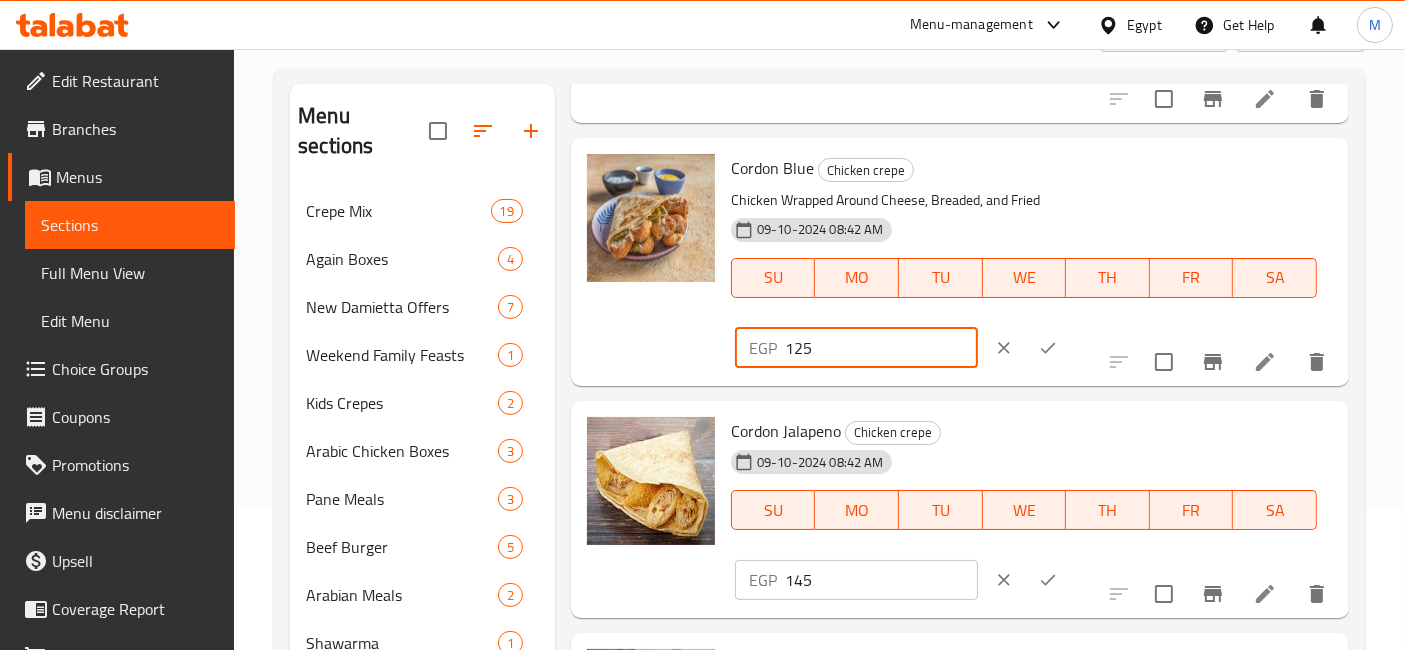 type on "125" 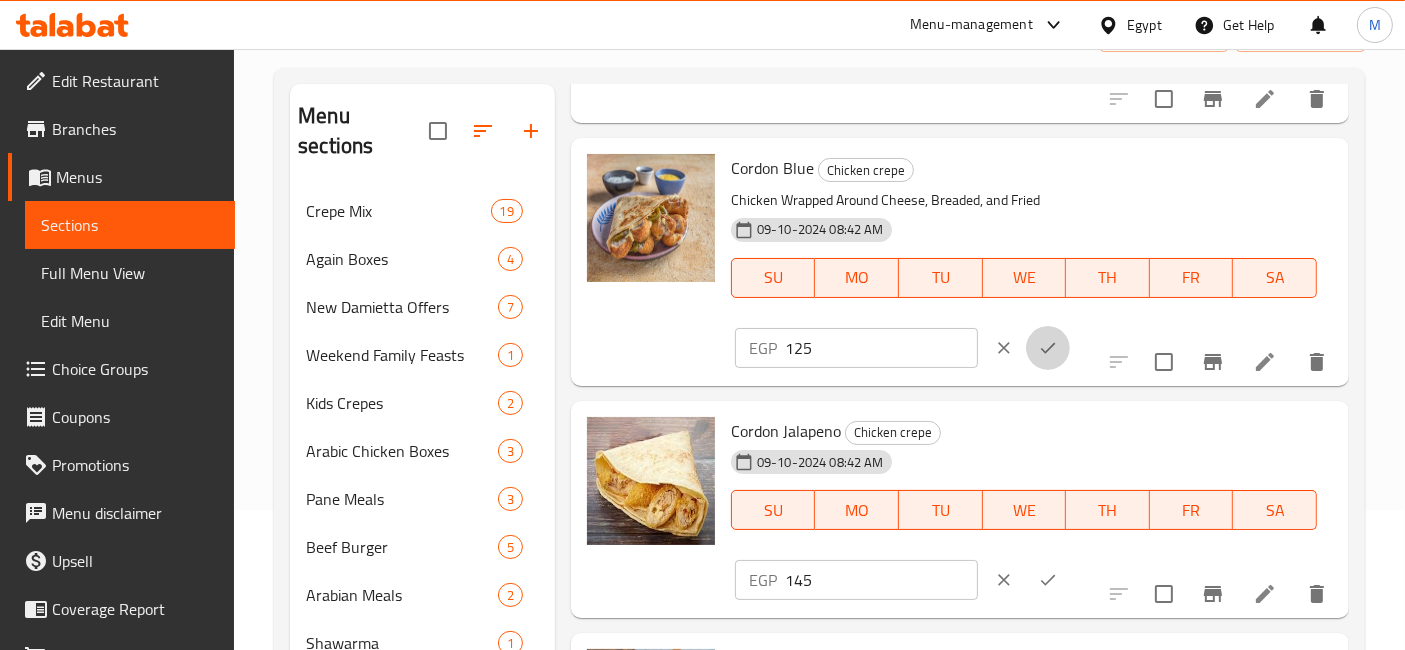 click at bounding box center [1048, 348] 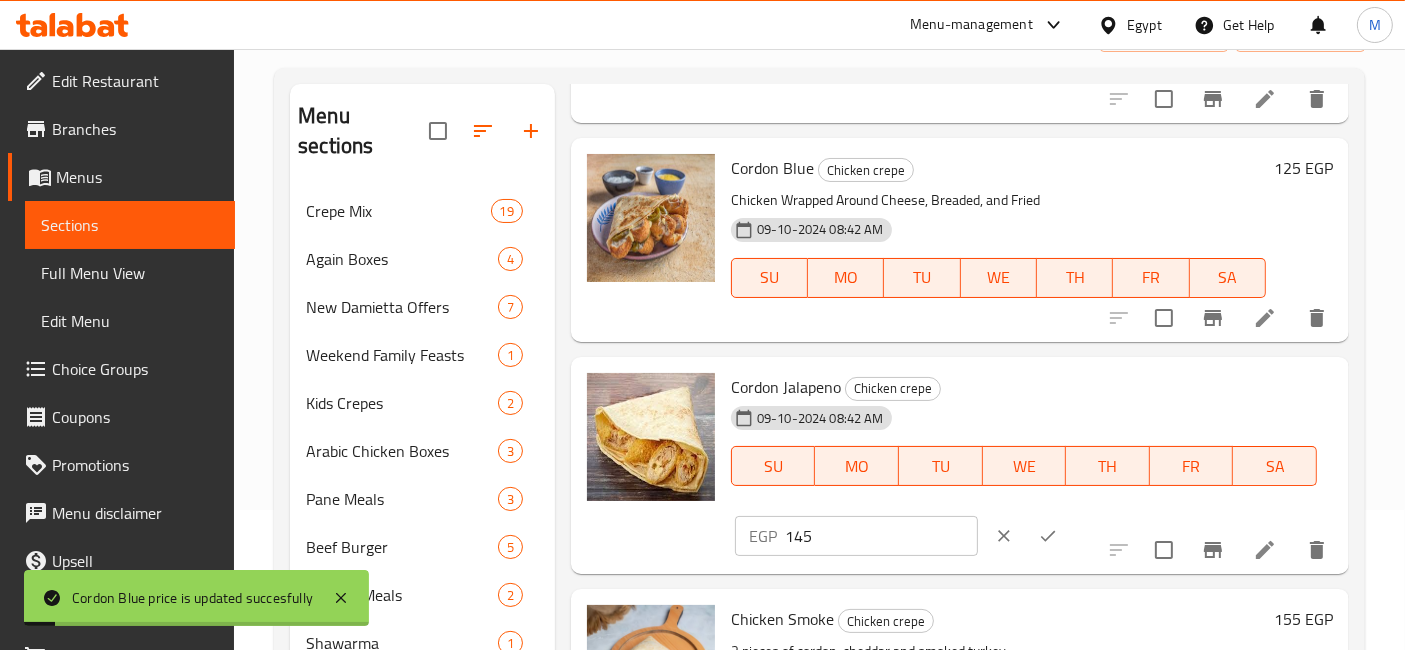 scroll, scrollTop: 444, scrollLeft: 0, axis: vertical 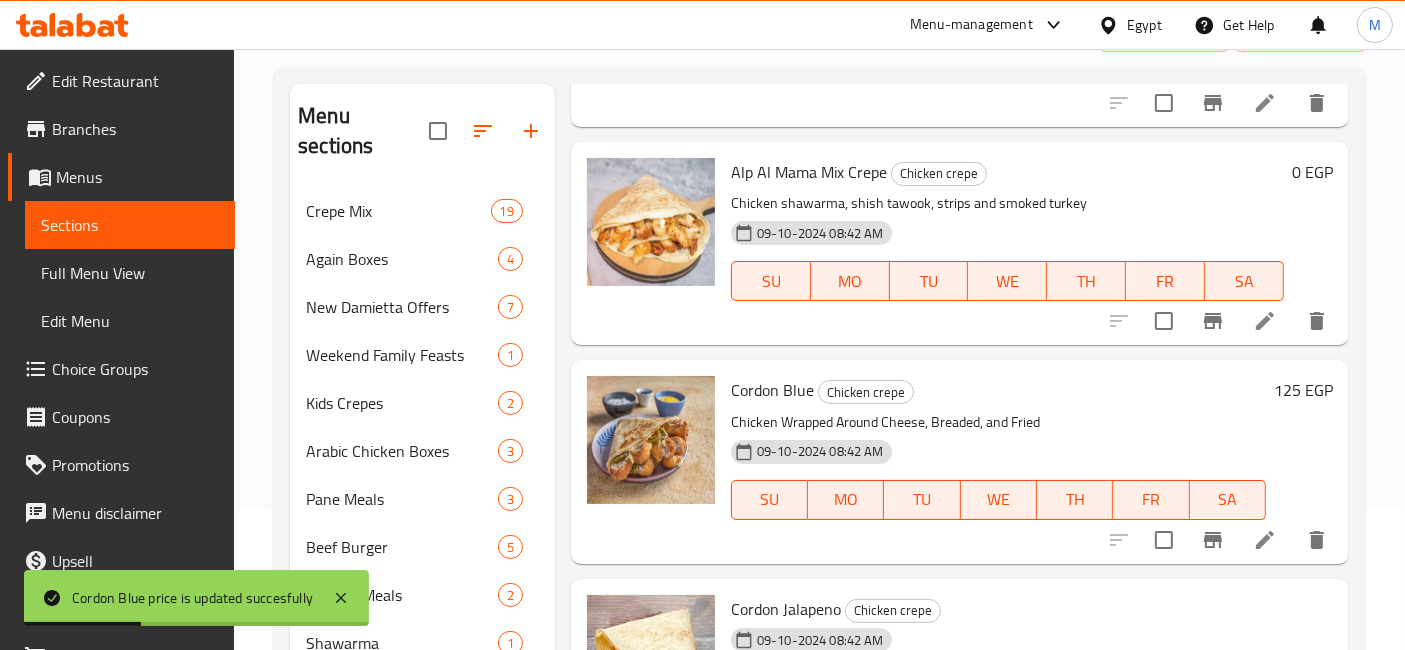 click at bounding box center [1265, 321] 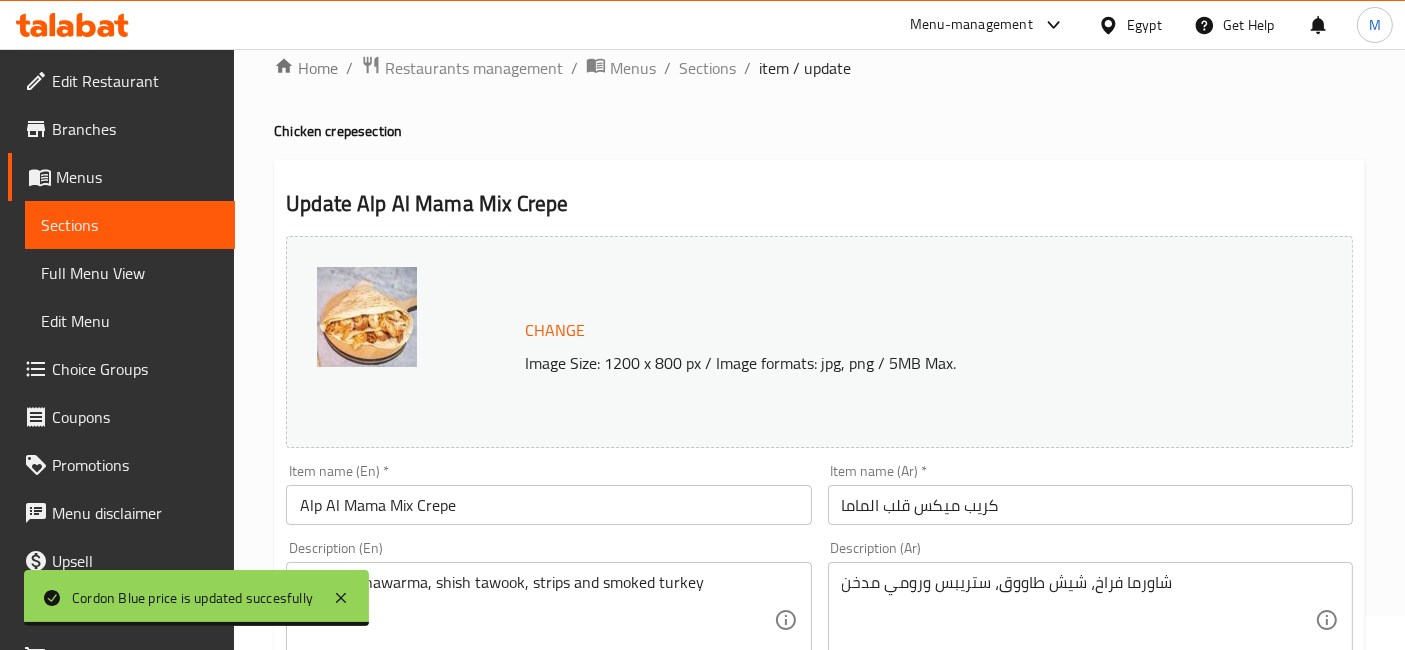 scroll, scrollTop: 0, scrollLeft: 0, axis: both 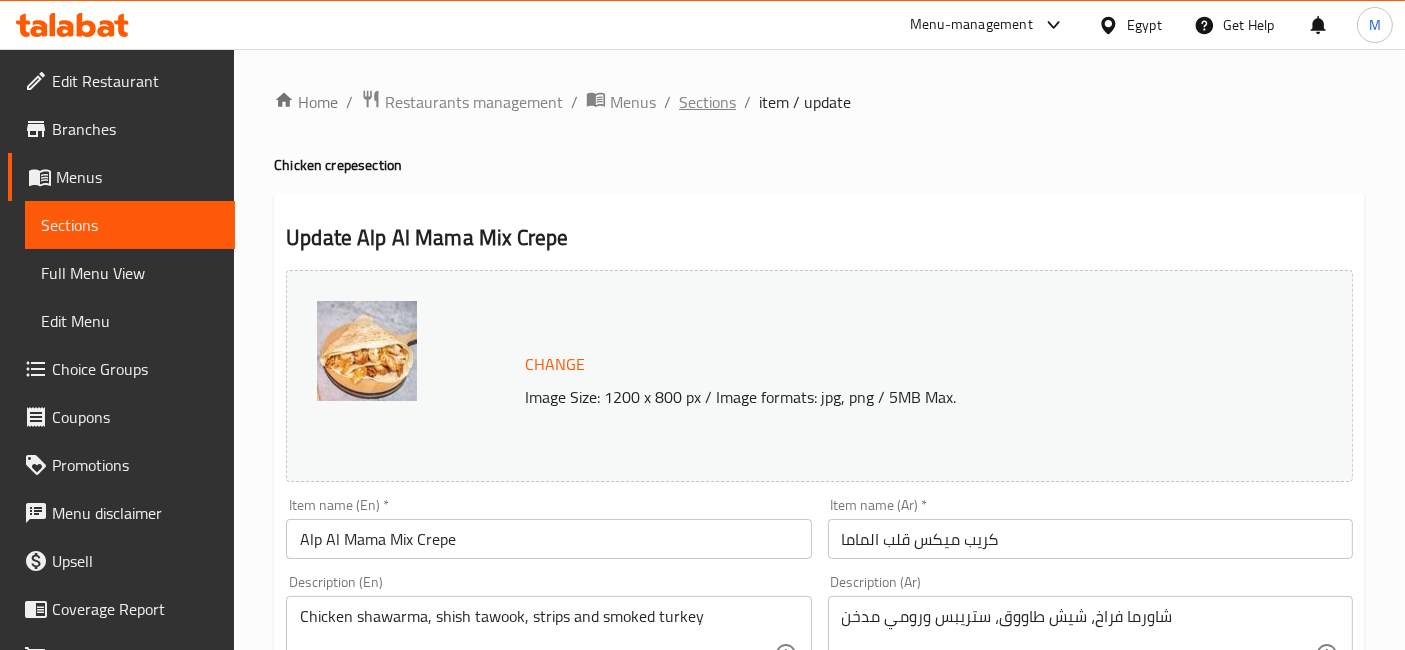 click on "Sections" at bounding box center [707, 102] 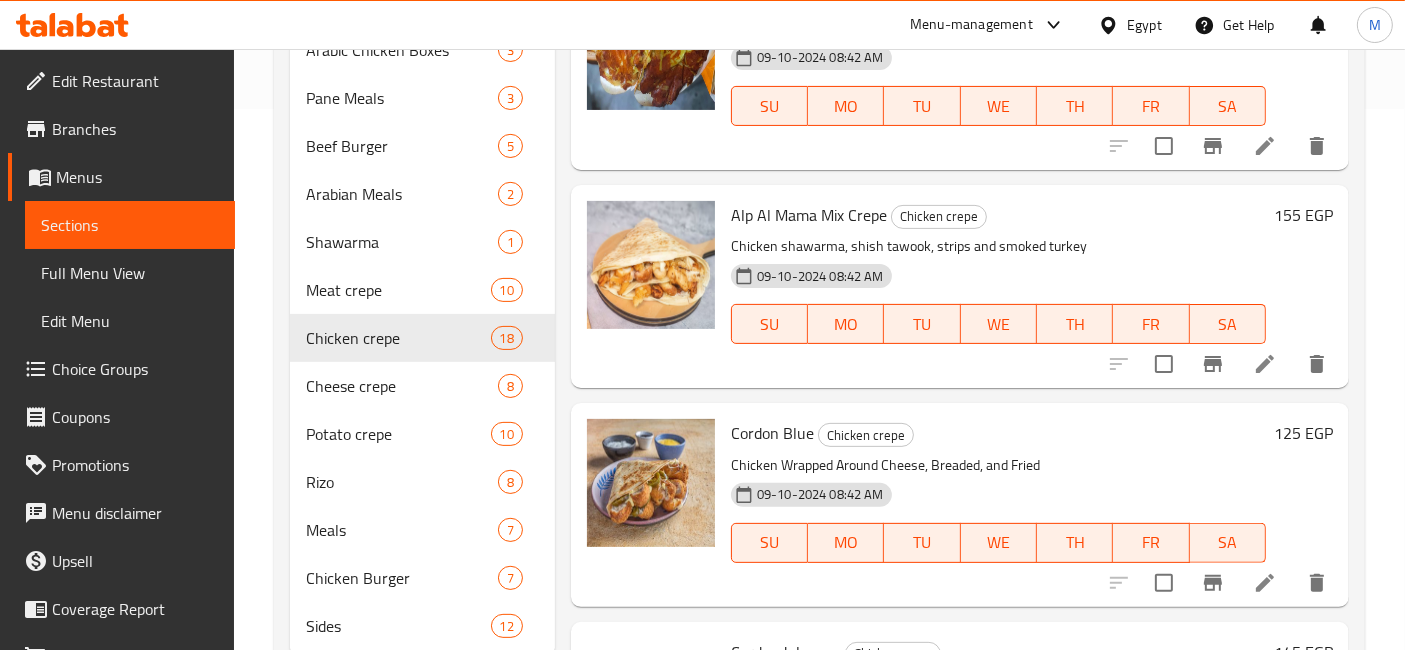 scroll, scrollTop: 573, scrollLeft: 0, axis: vertical 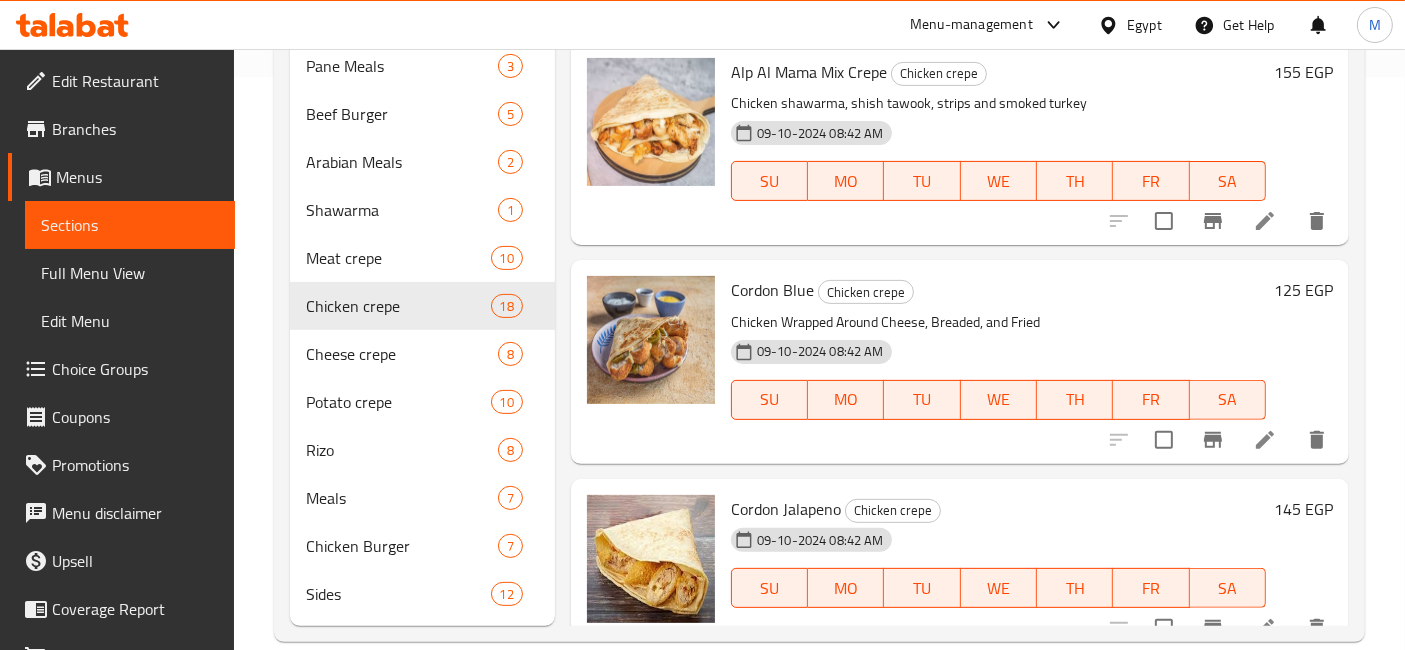 click at bounding box center (1265, 440) 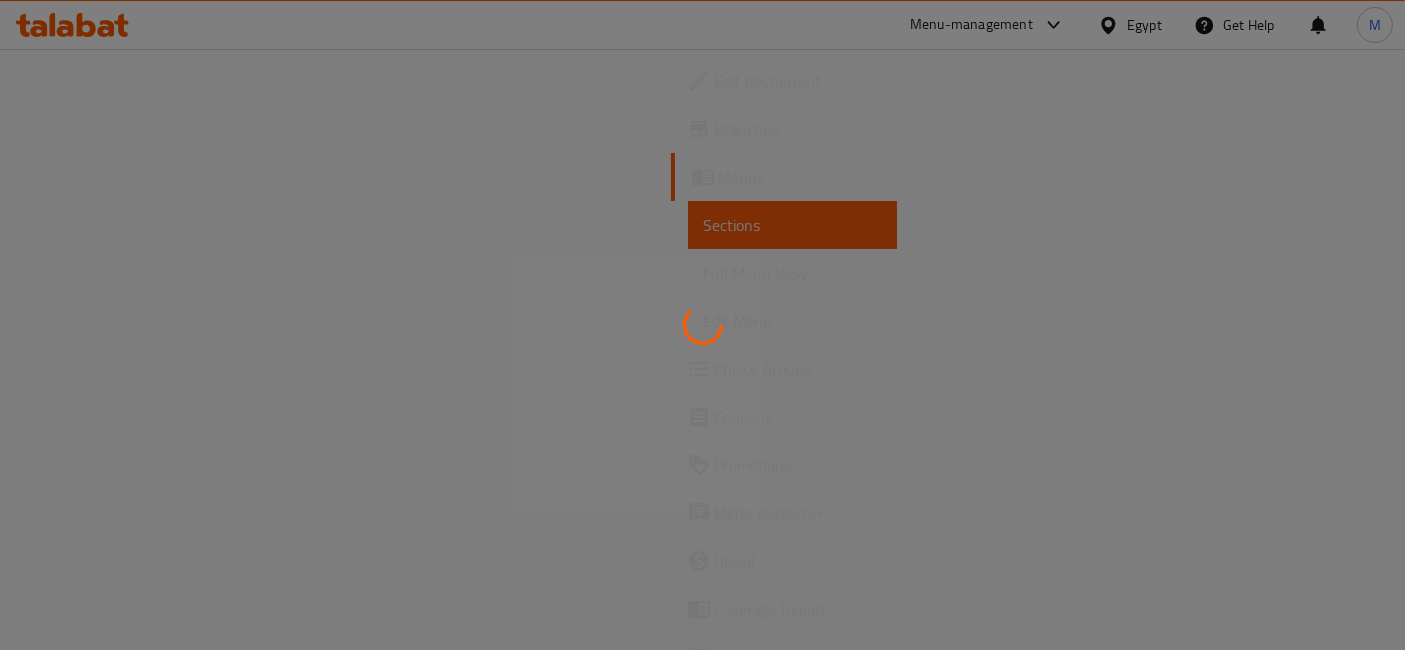 scroll, scrollTop: 0, scrollLeft: 0, axis: both 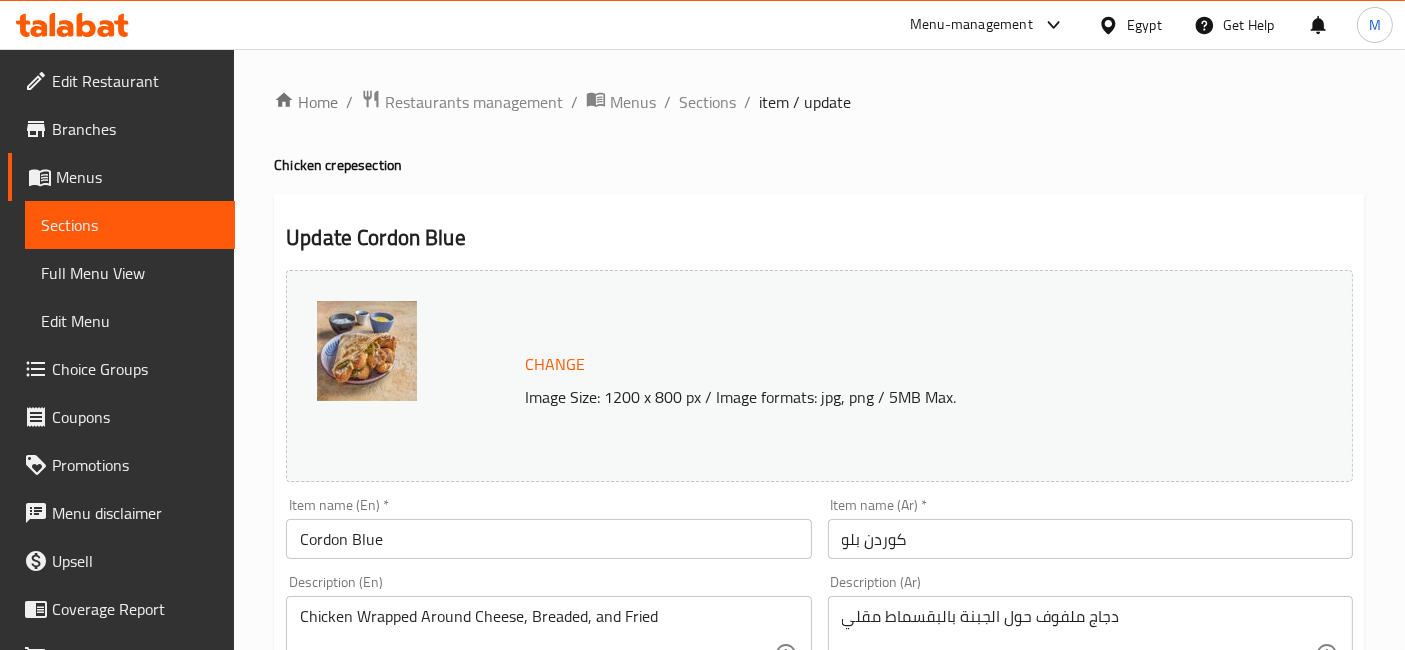 click on "كوردن بلو" at bounding box center [1090, 539] 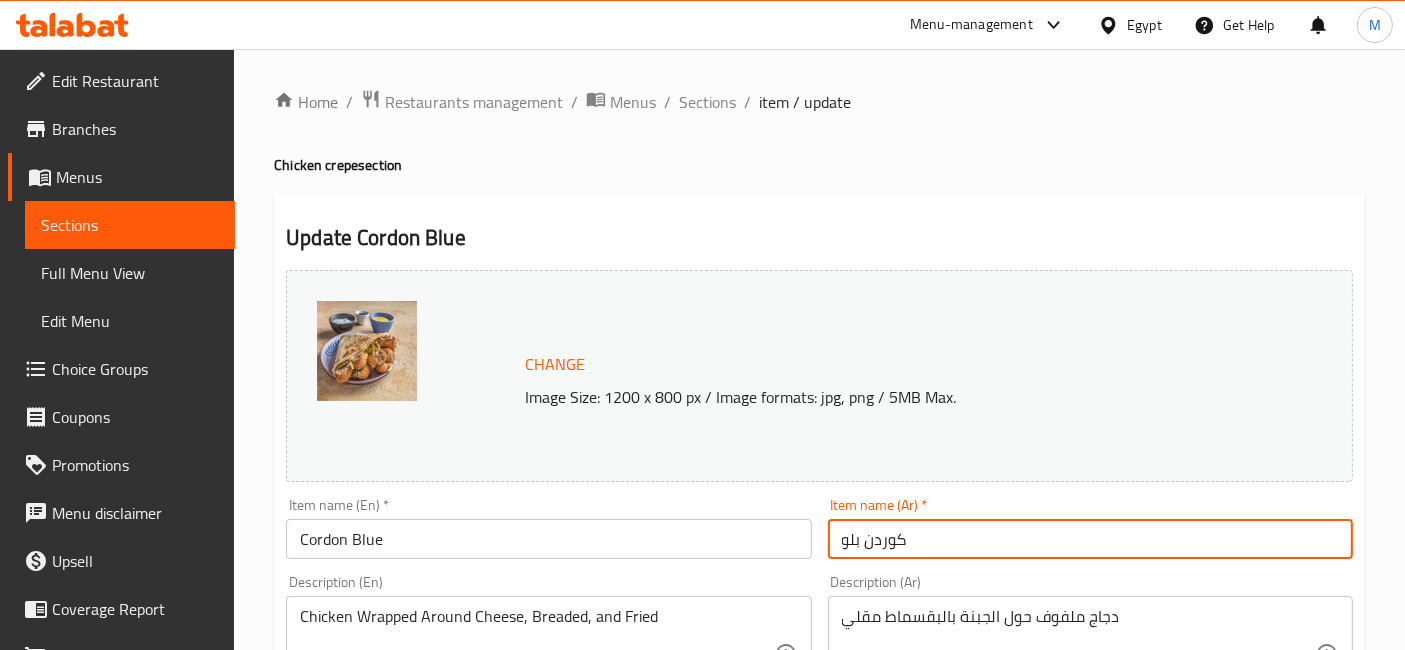 paste on "كريب" 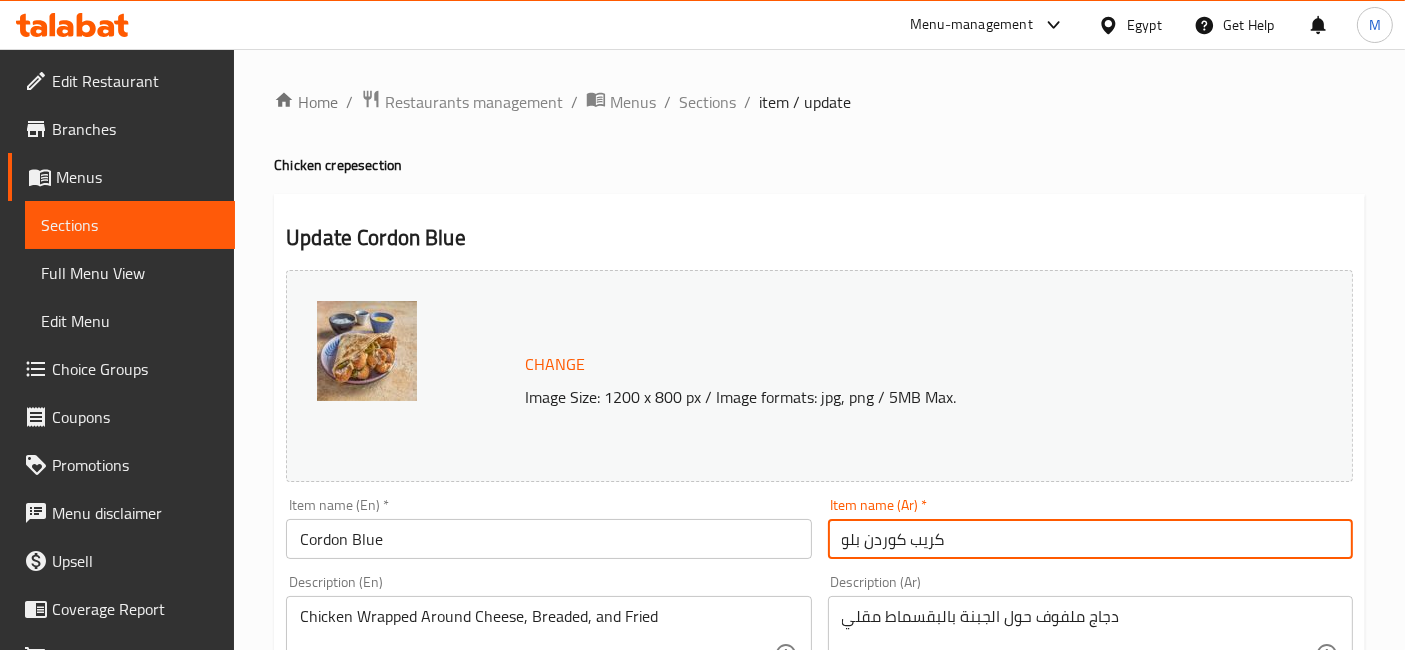 type on "كريب كوردن بلو" 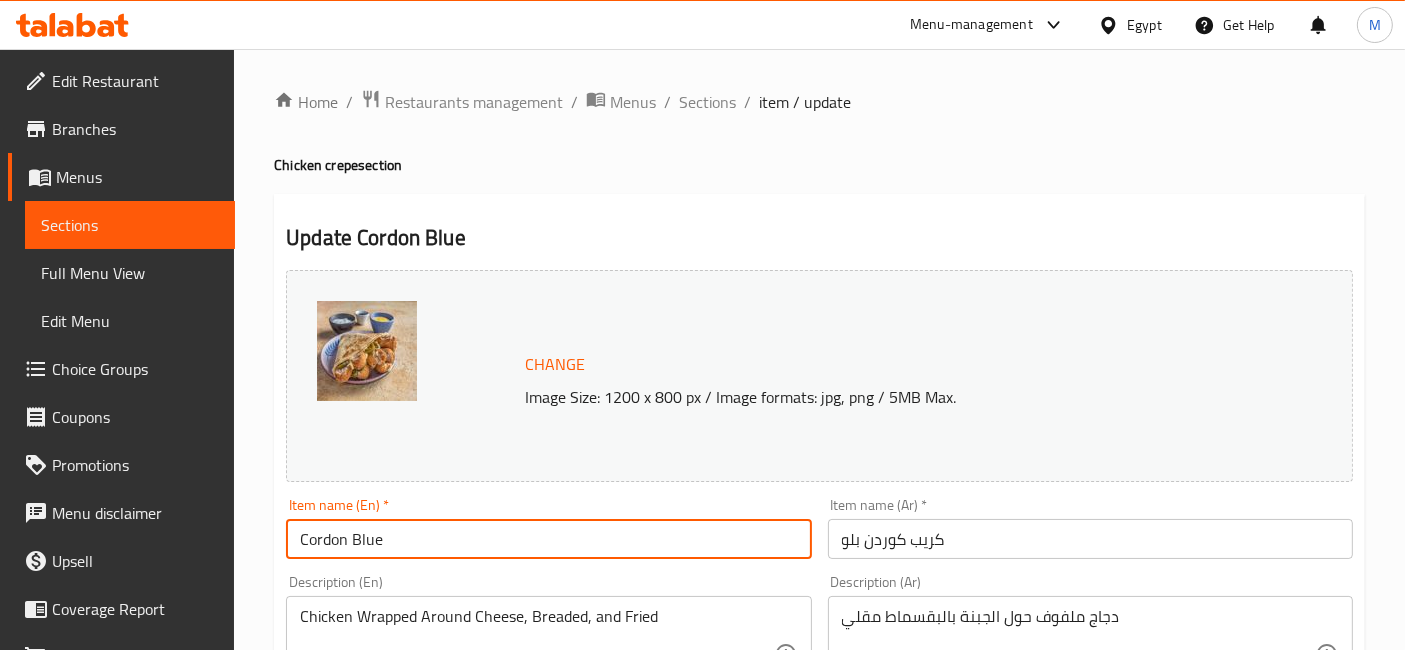 paste on "Crepe" 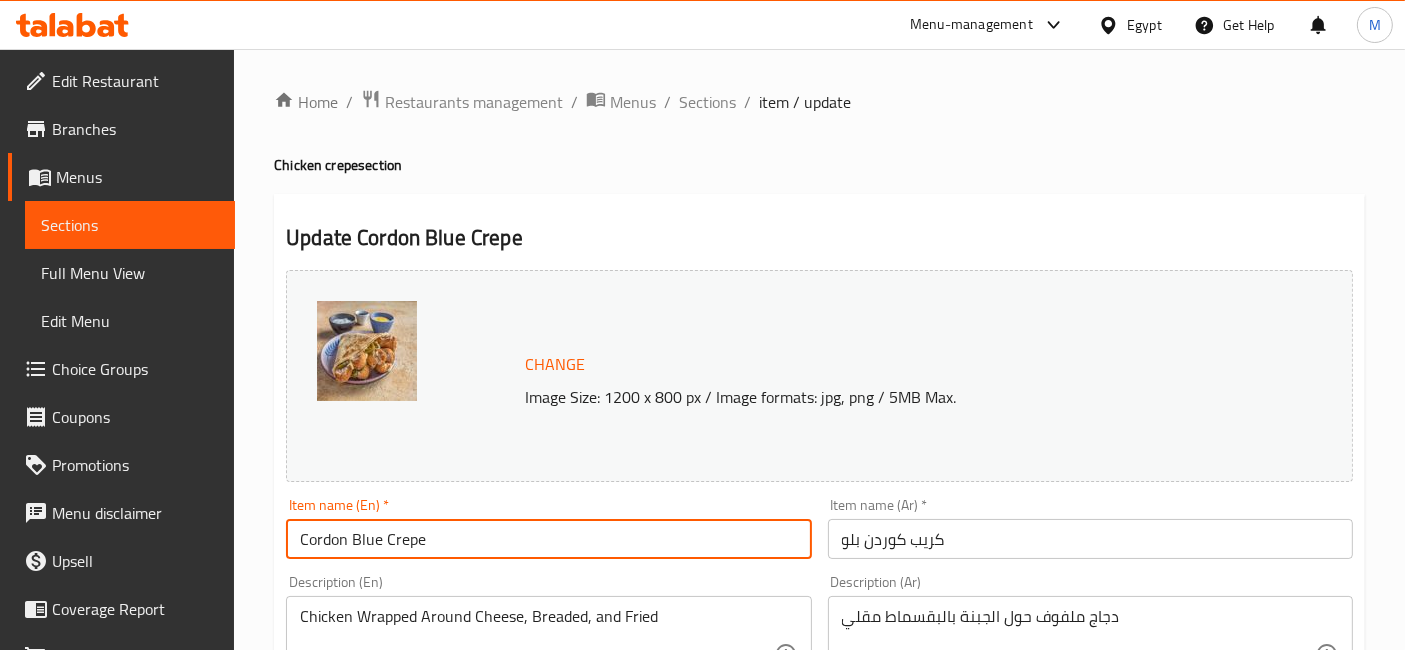 type on "Cordon Blue Crepe" 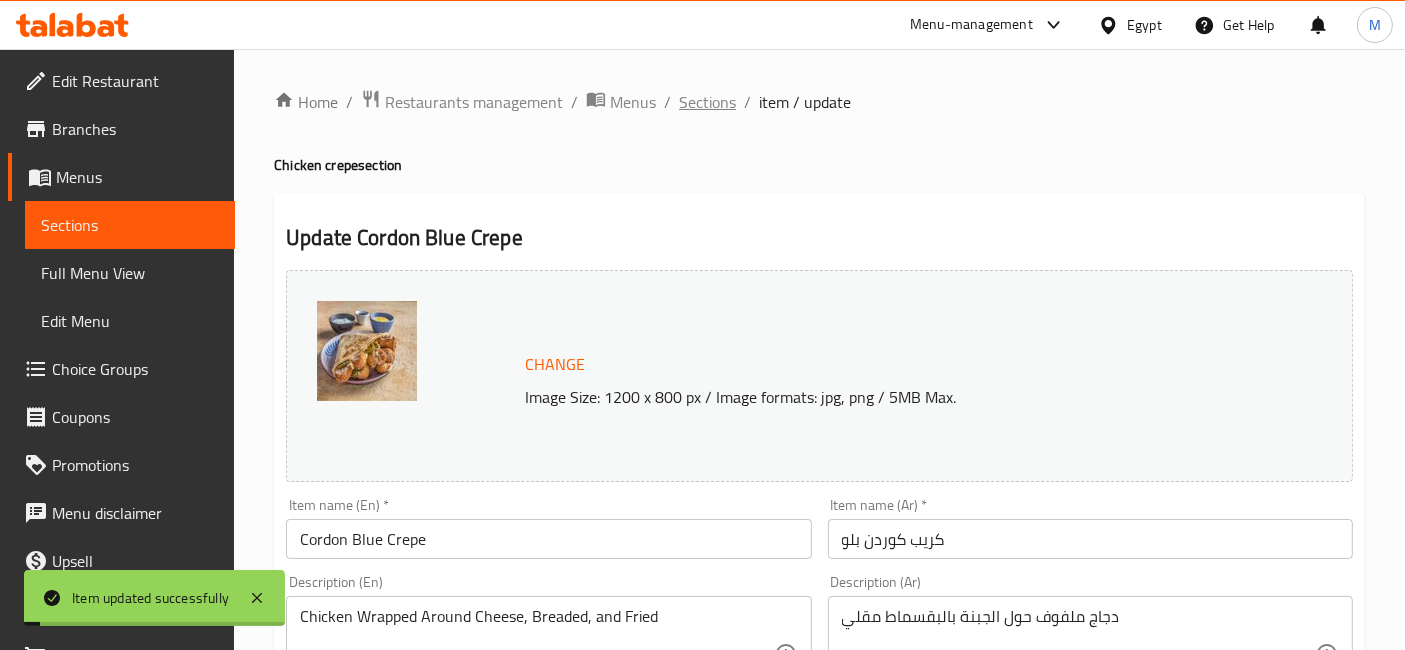 click on "Sections" at bounding box center [707, 102] 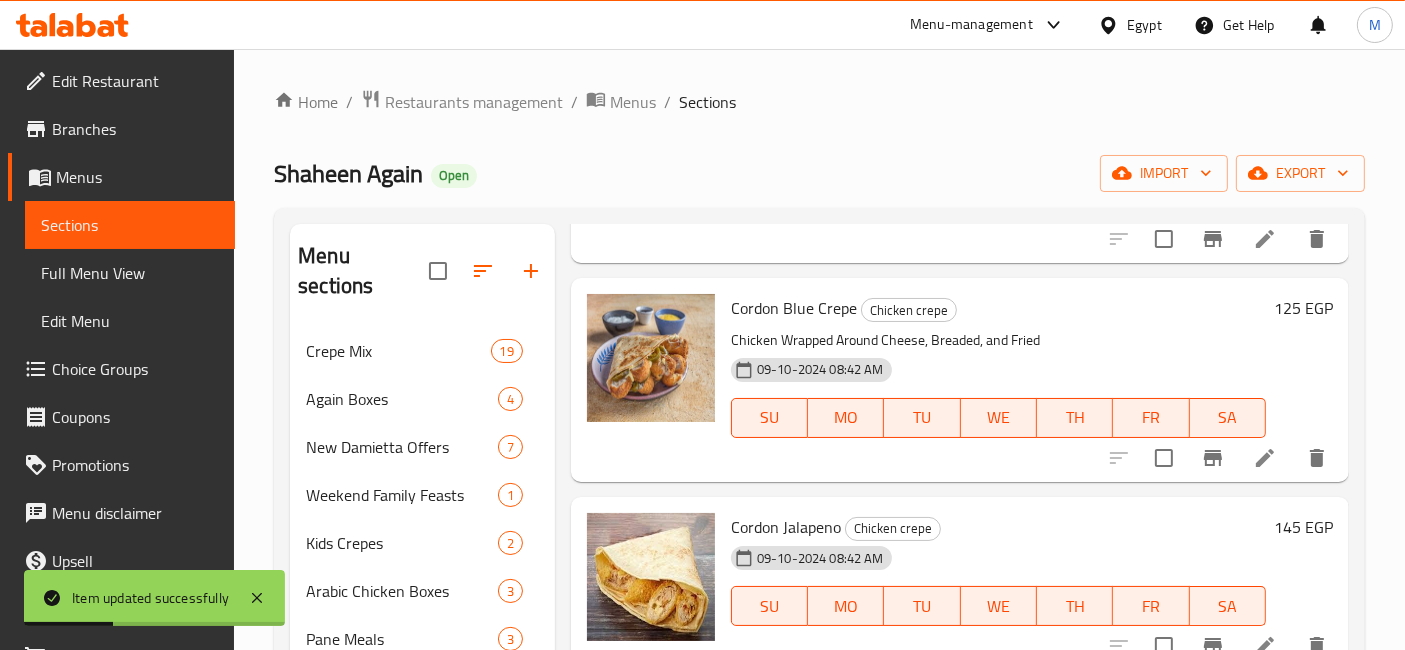 scroll, scrollTop: 777, scrollLeft: 0, axis: vertical 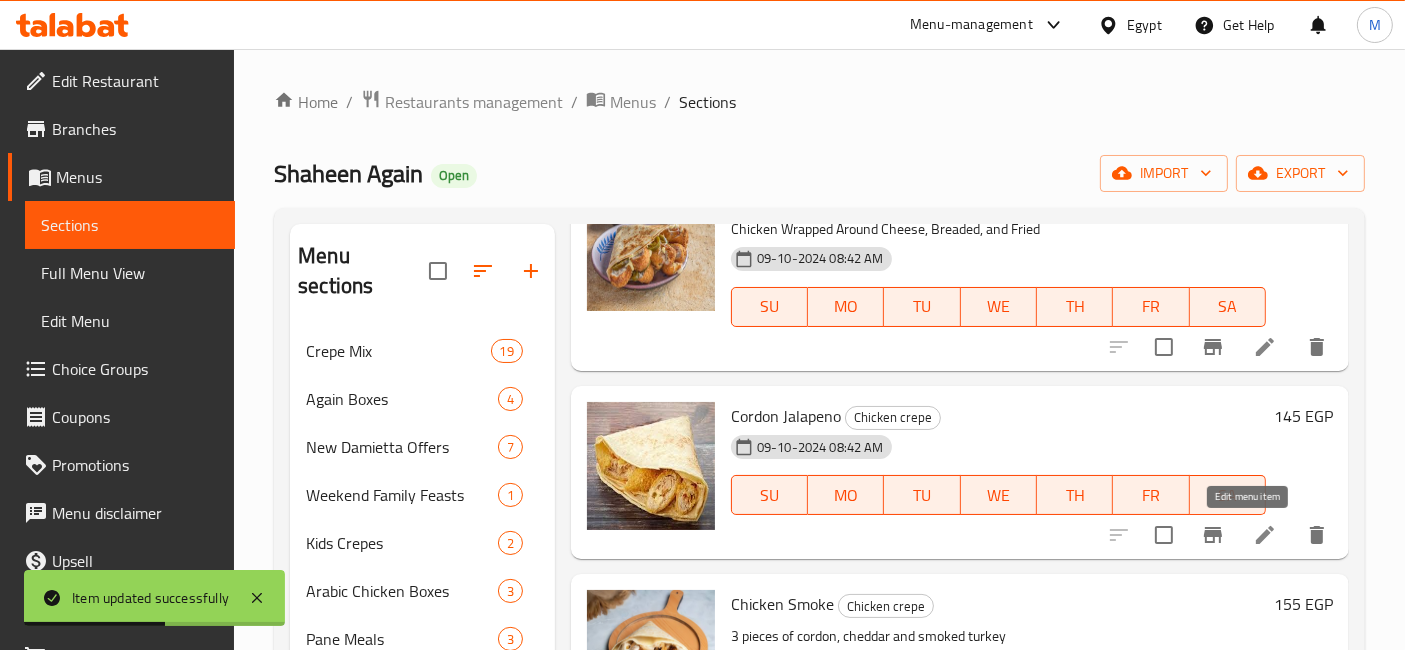 click 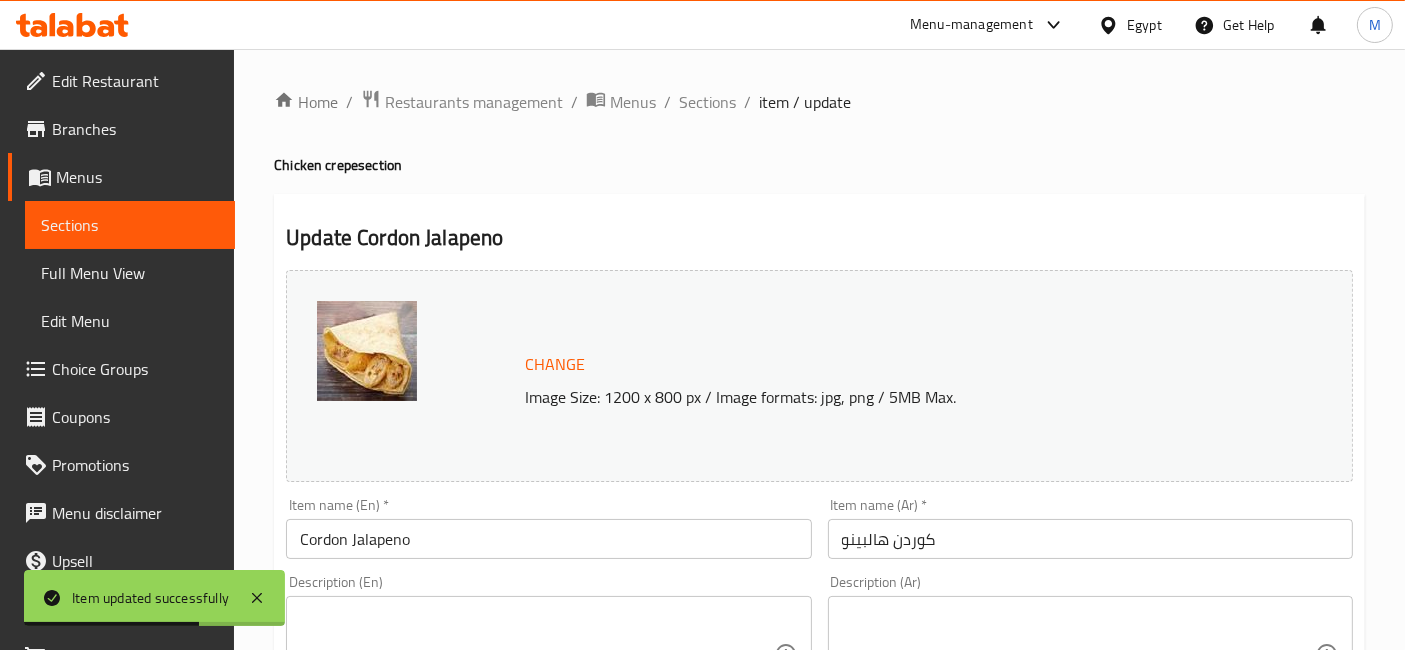 click on "Cordon Jalapeno" at bounding box center (548, 539) 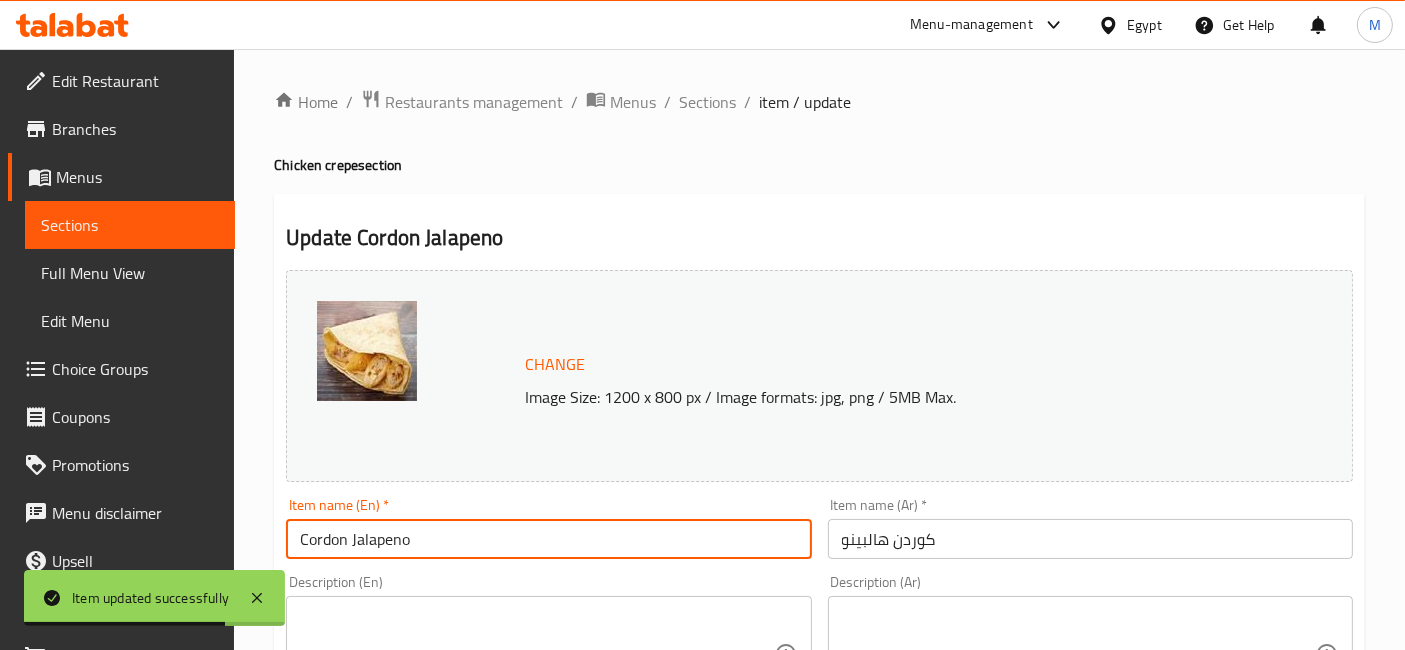 paste on "Crepe" 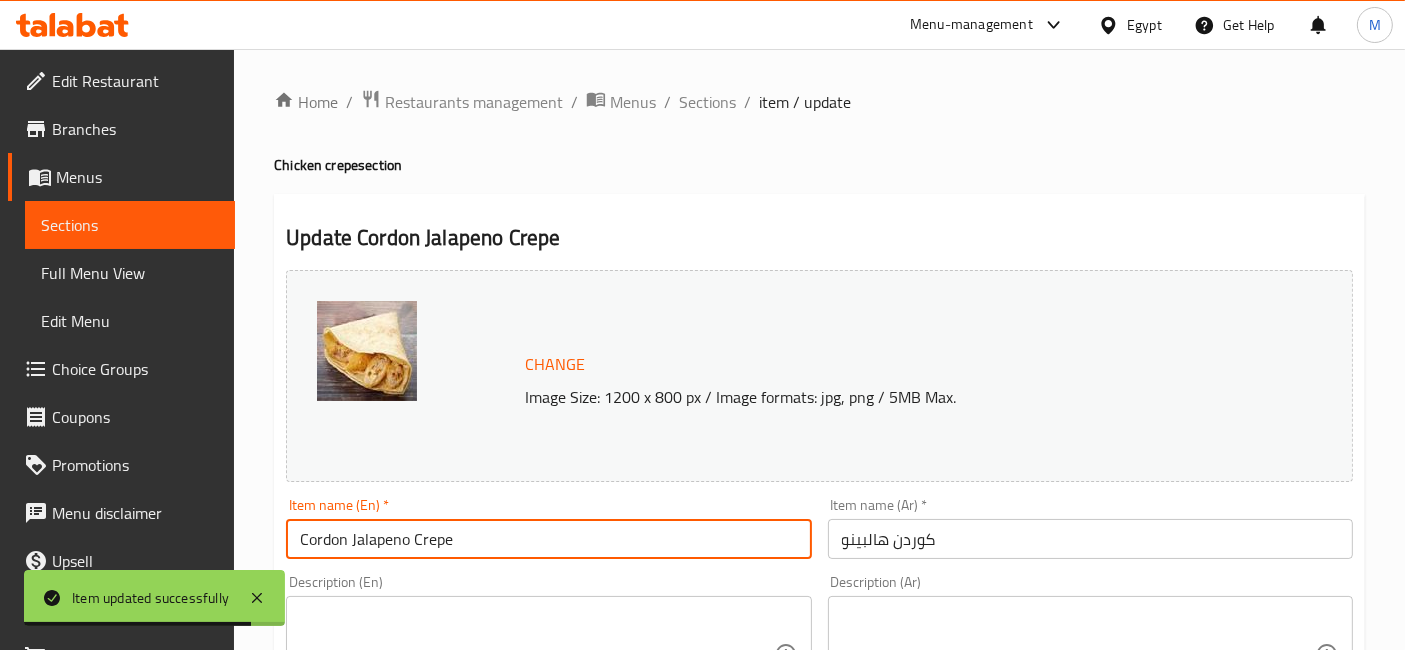 type on "Cordon Jalapeno Crepe" 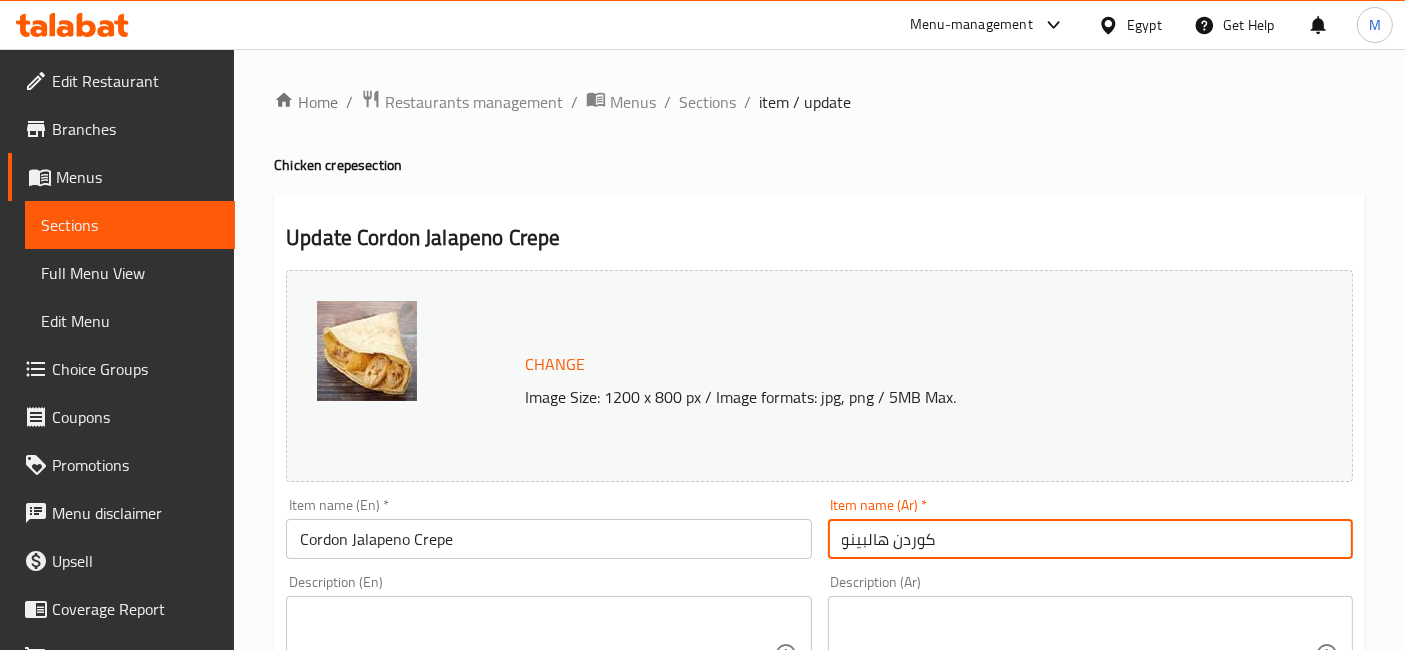 paste on "كريب" 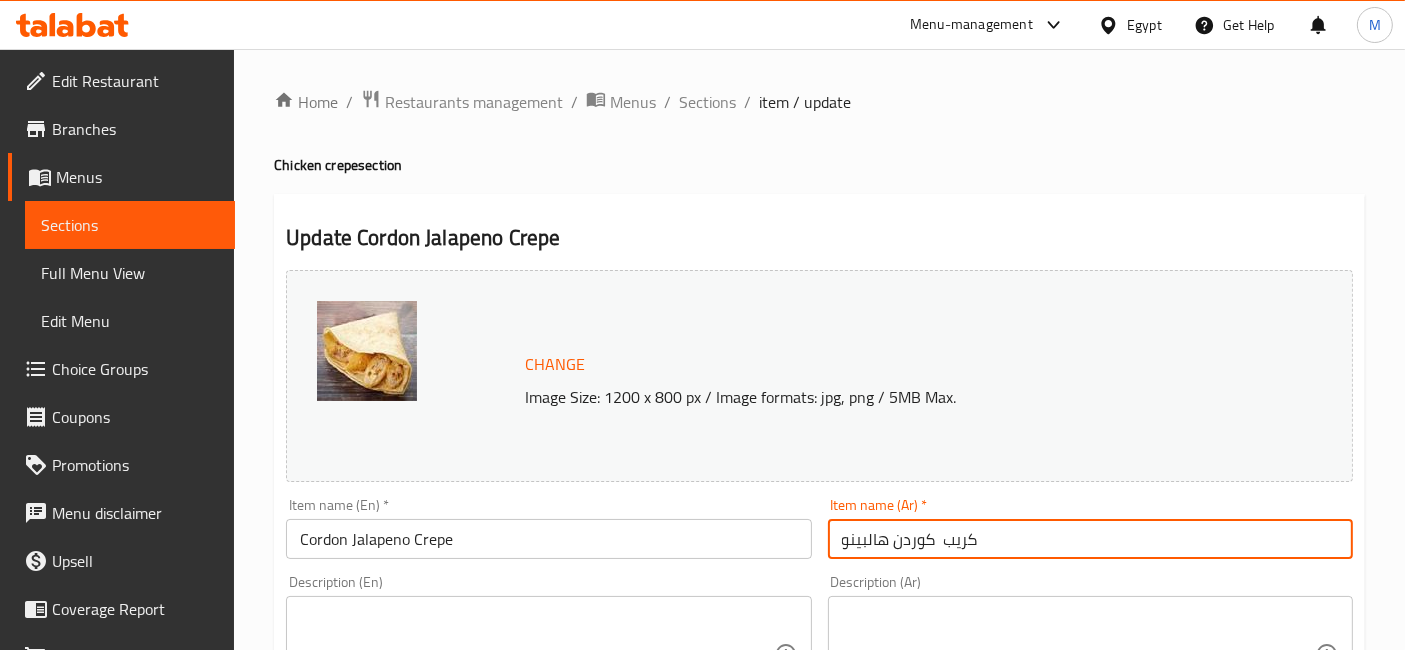 type on "كريب  كوردن هالبينو" 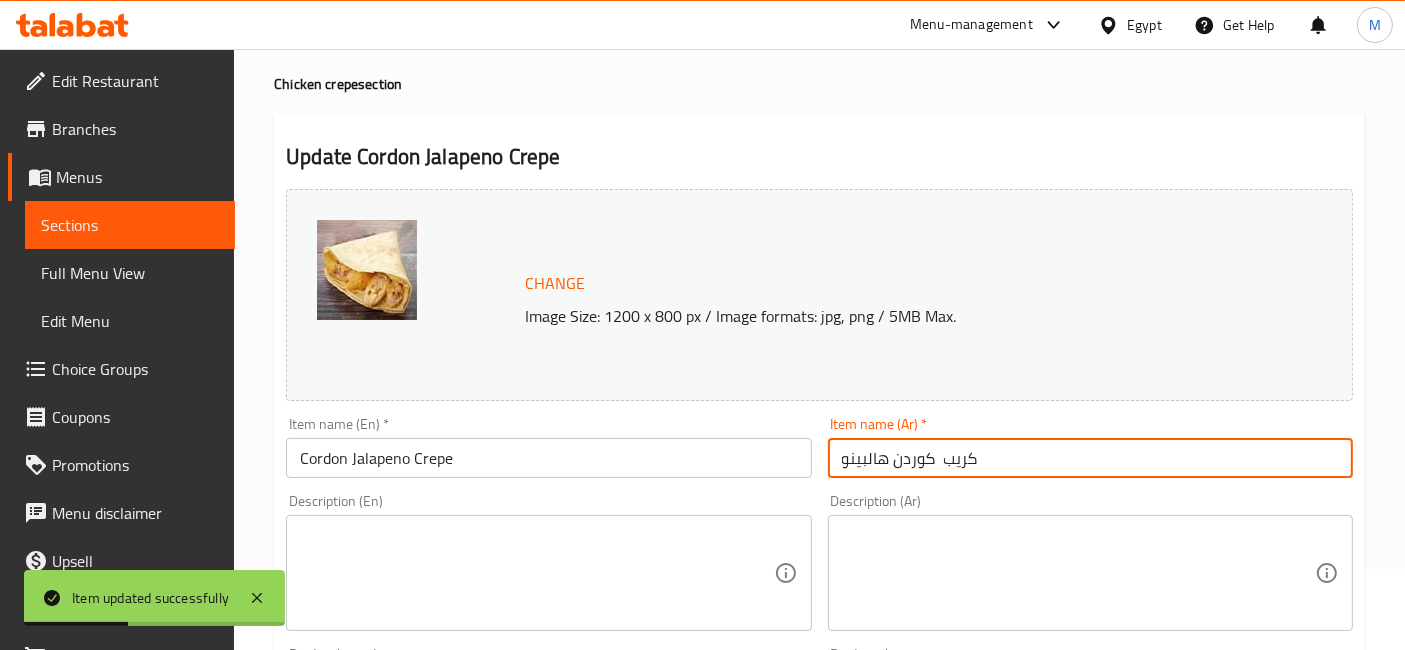 scroll, scrollTop: 0, scrollLeft: 0, axis: both 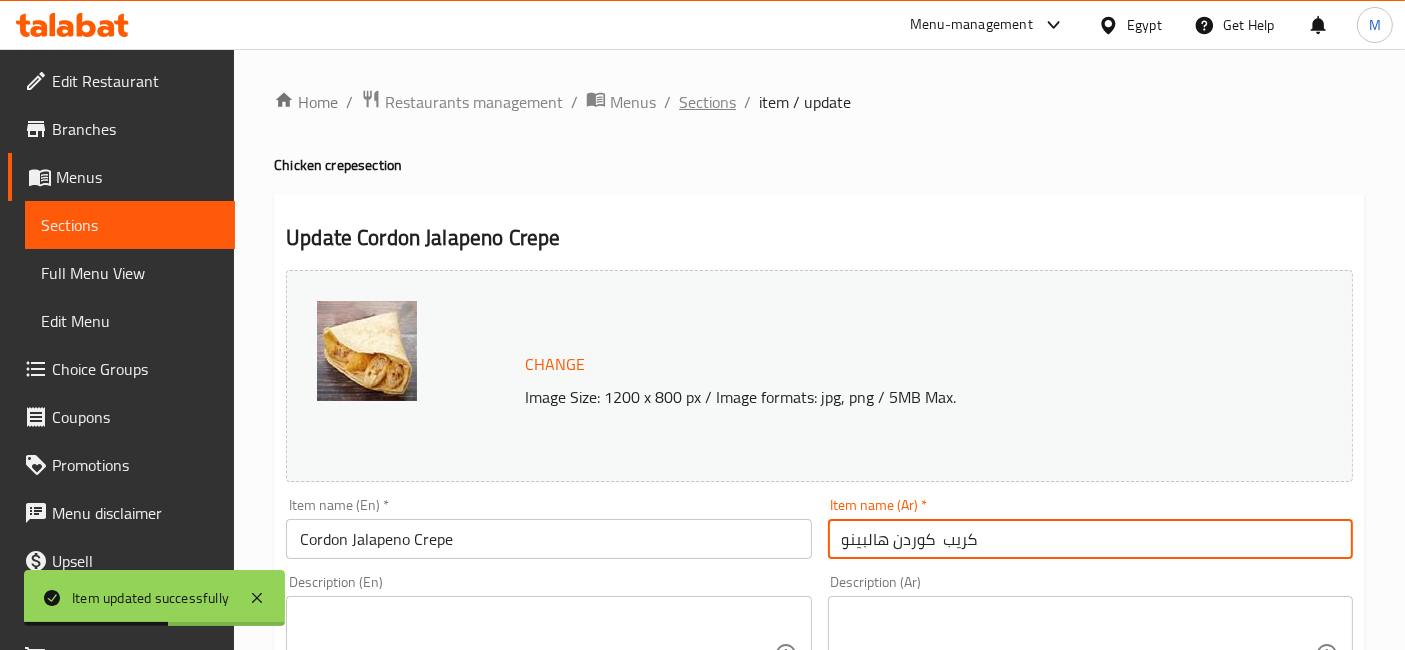 click on "Sections" at bounding box center [707, 102] 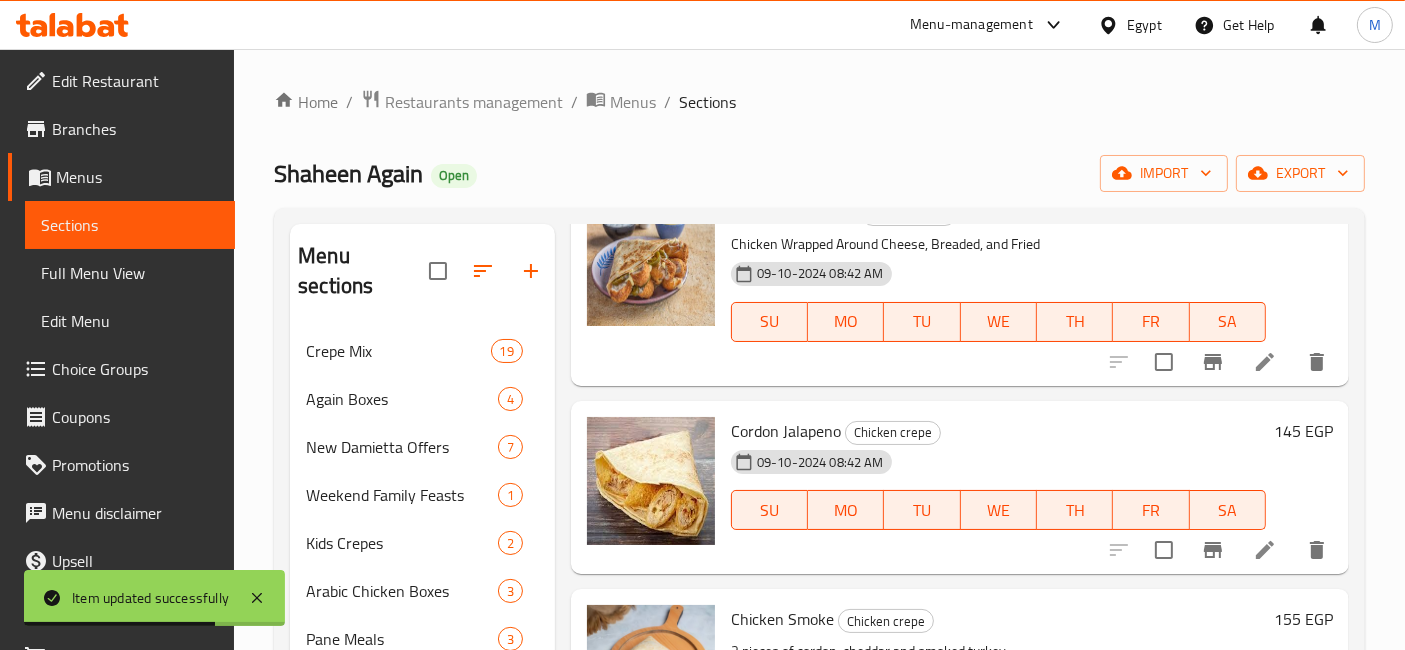 scroll, scrollTop: 888, scrollLeft: 0, axis: vertical 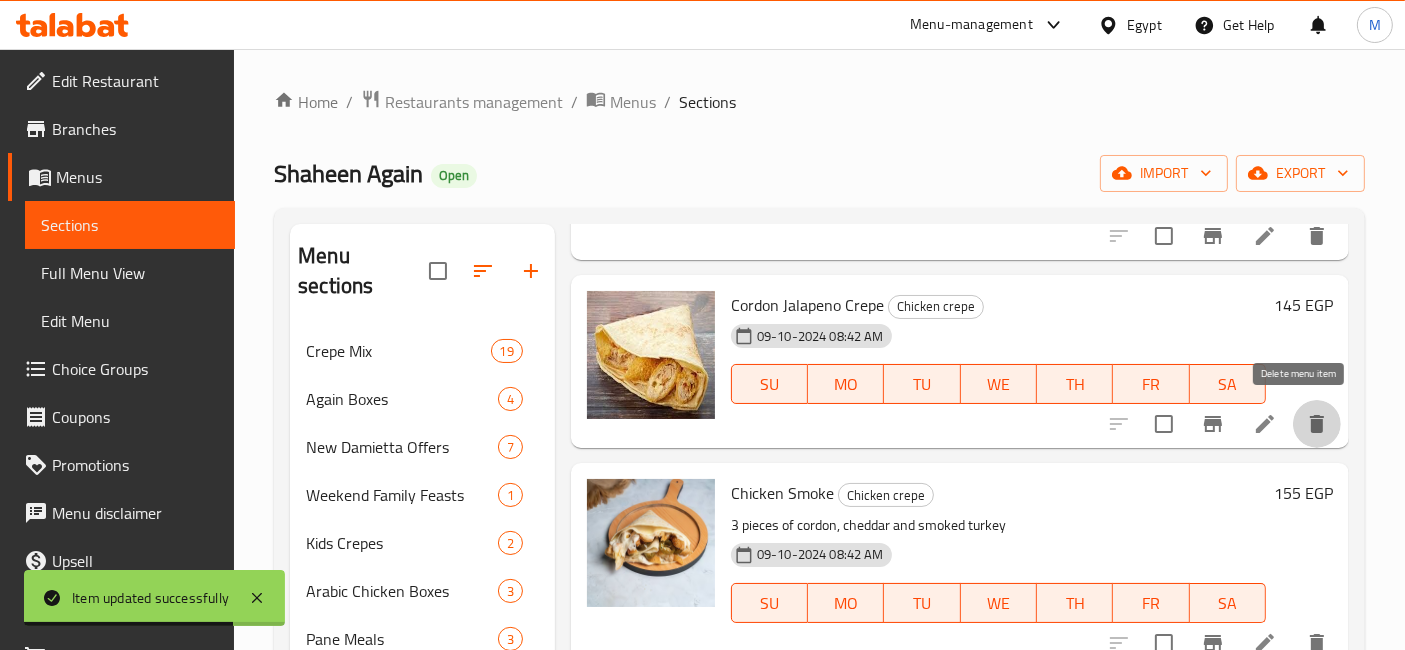 click 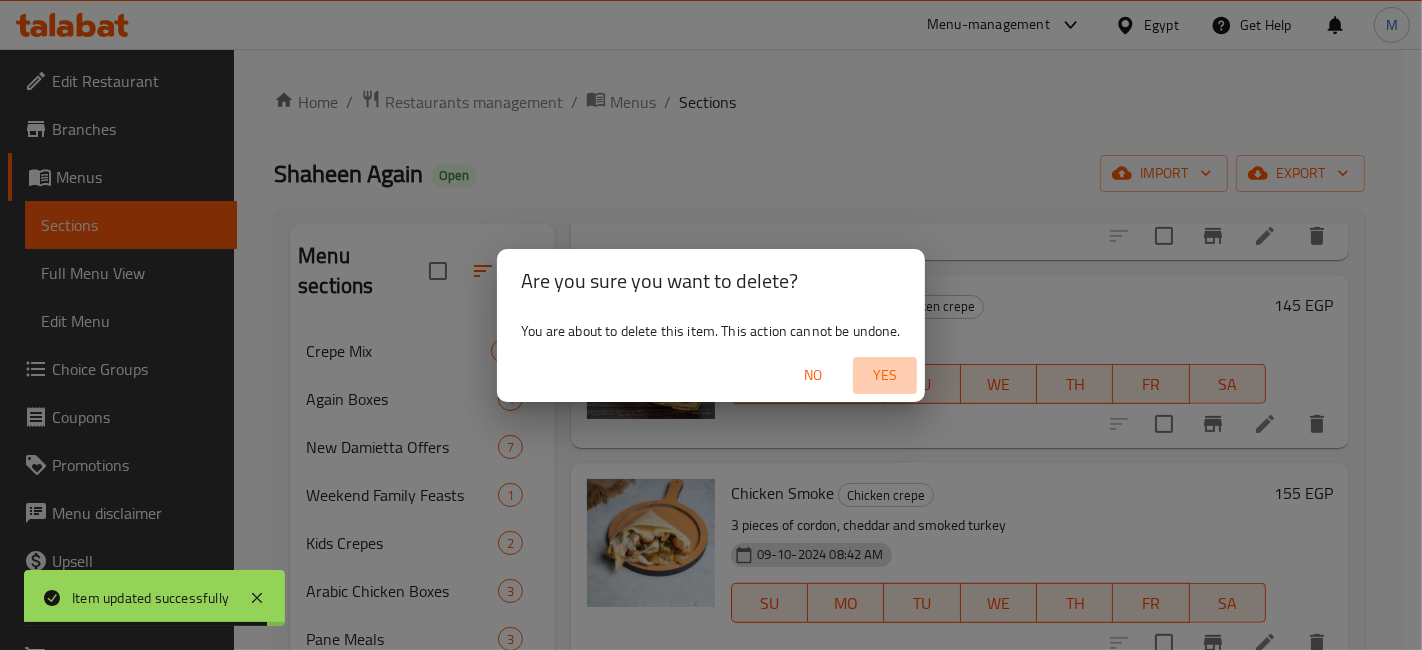 click on "Yes" at bounding box center [885, 375] 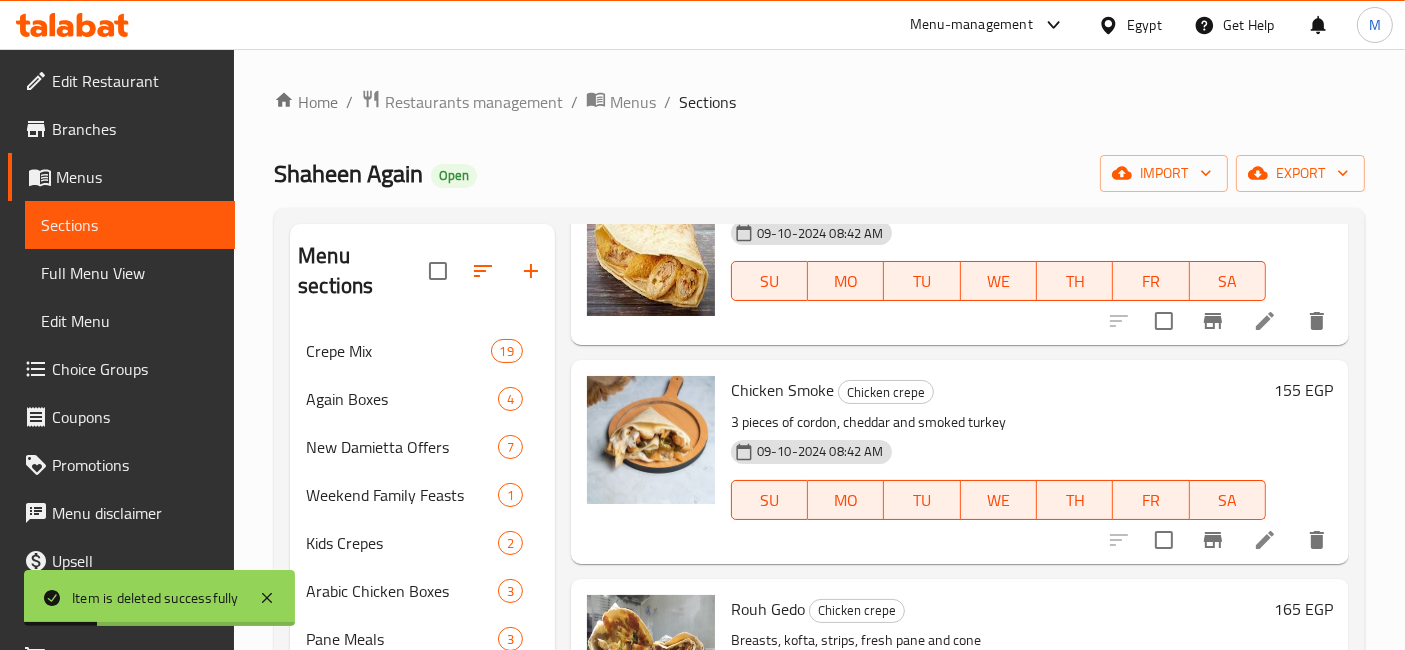 scroll, scrollTop: 1000, scrollLeft: 0, axis: vertical 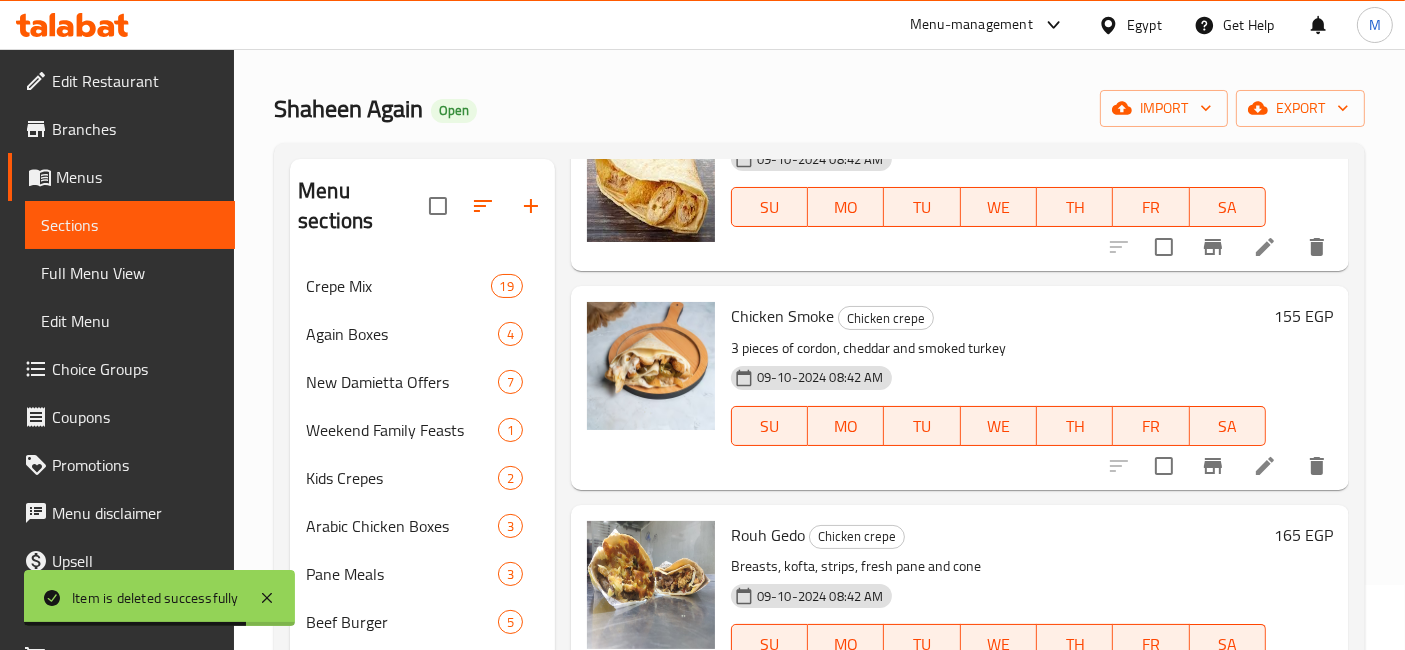 click at bounding box center (1265, 466) 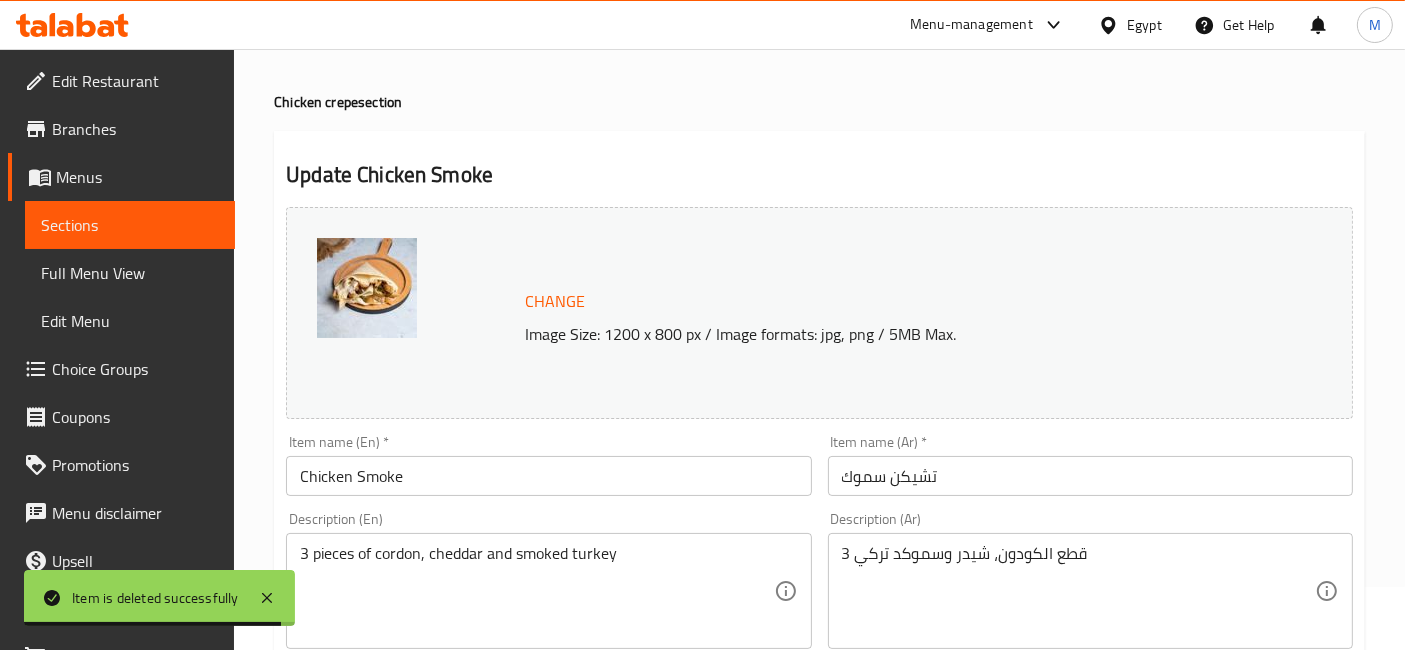 scroll, scrollTop: 111, scrollLeft: 0, axis: vertical 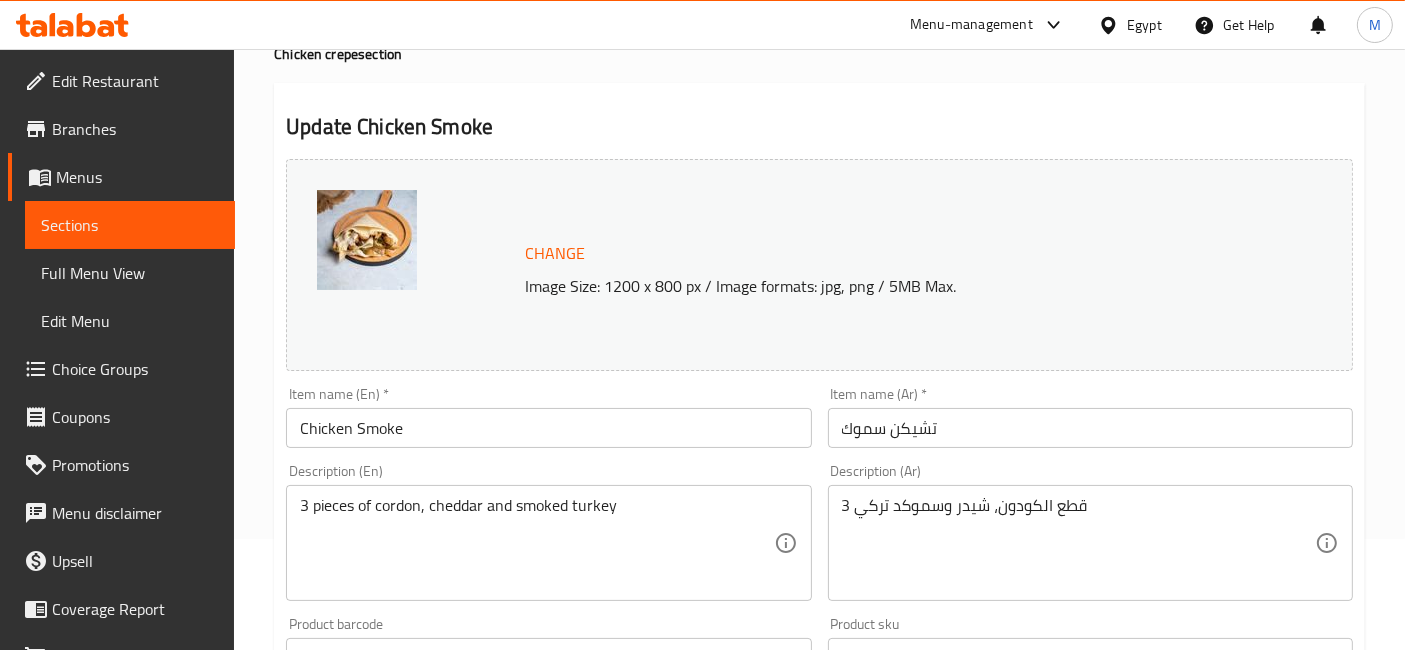 click on "Chicken Smoke" at bounding box center (548, 428) 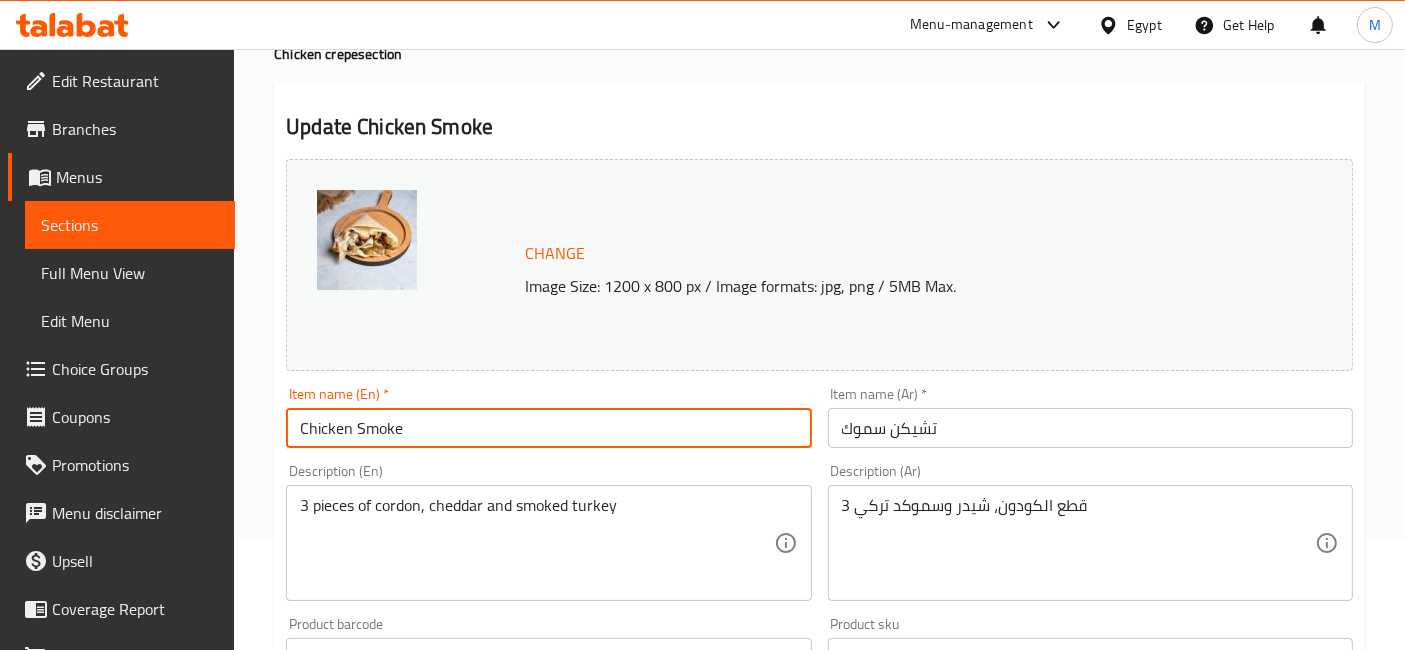click on "تشيكن سموك" at bounding box center [1090, 428] 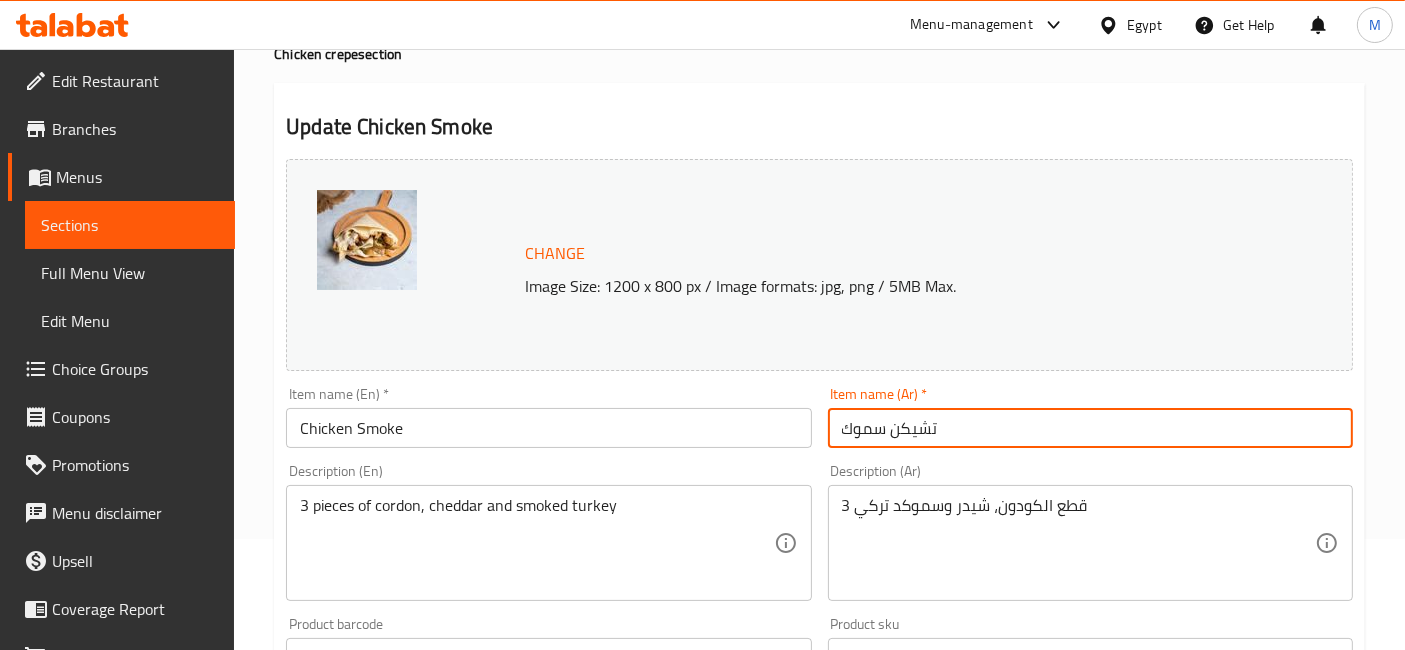paste on "كريب" 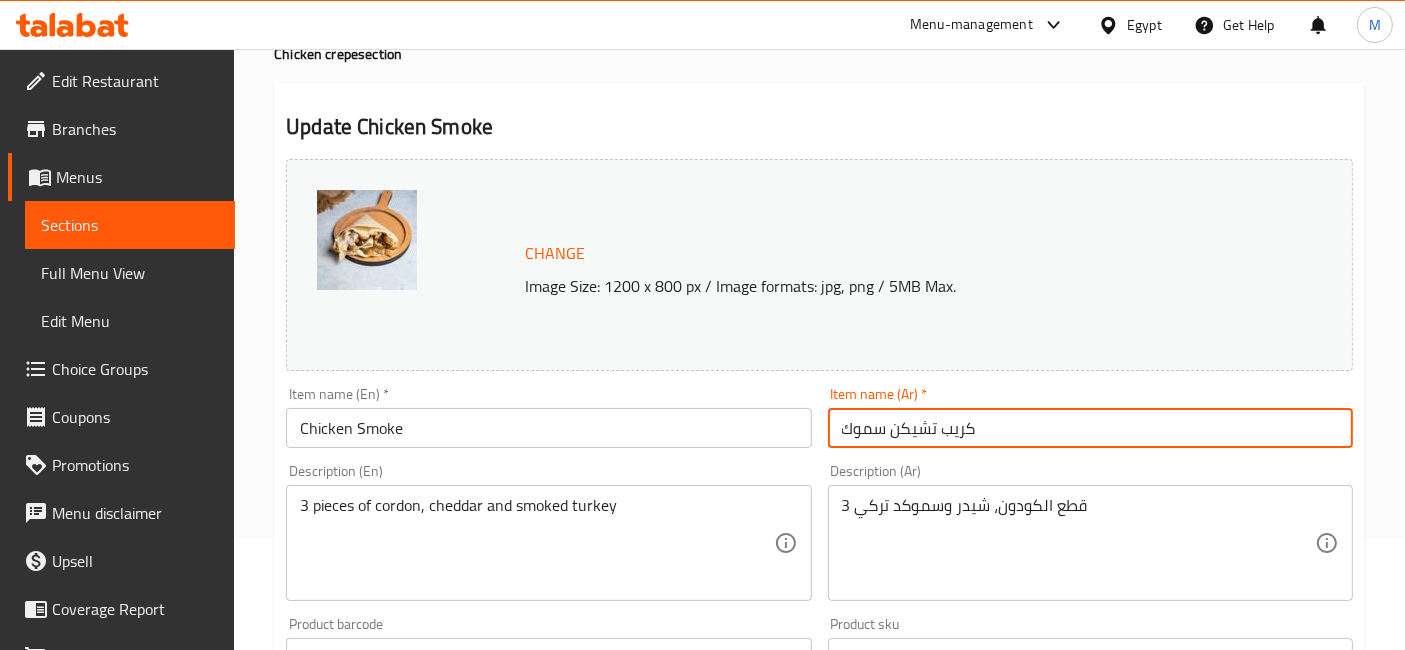 type on "كريب تشيكن سموك" 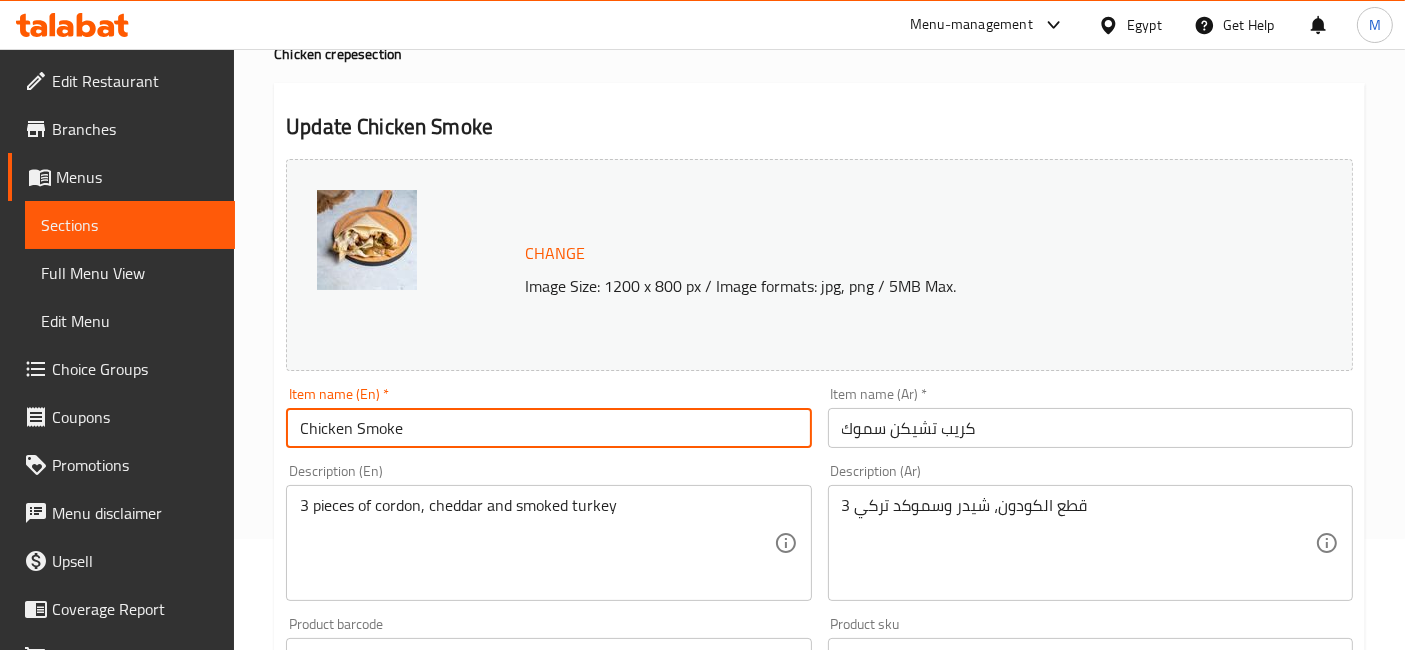 paste on "Crepe" 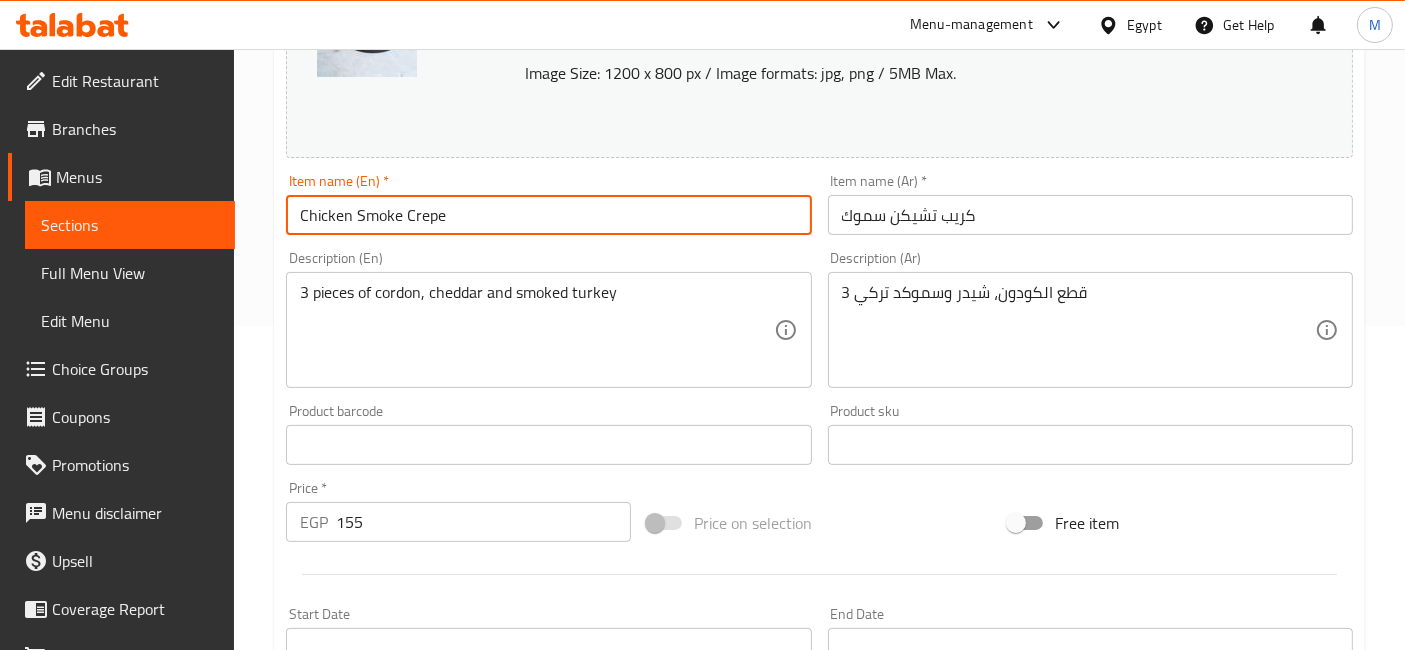 scroll, scrollTop: 555, scrollLeft: 0, axis: vertical 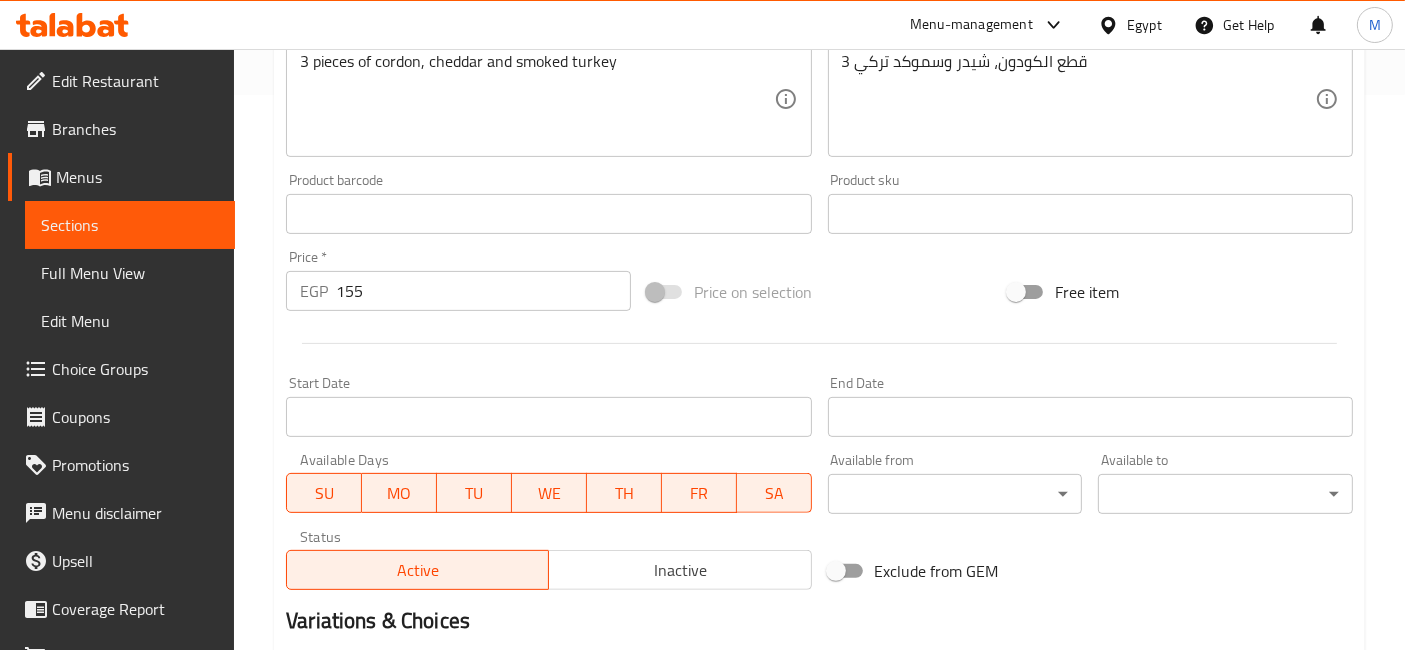 type on "Chicken Smoke Crepe" 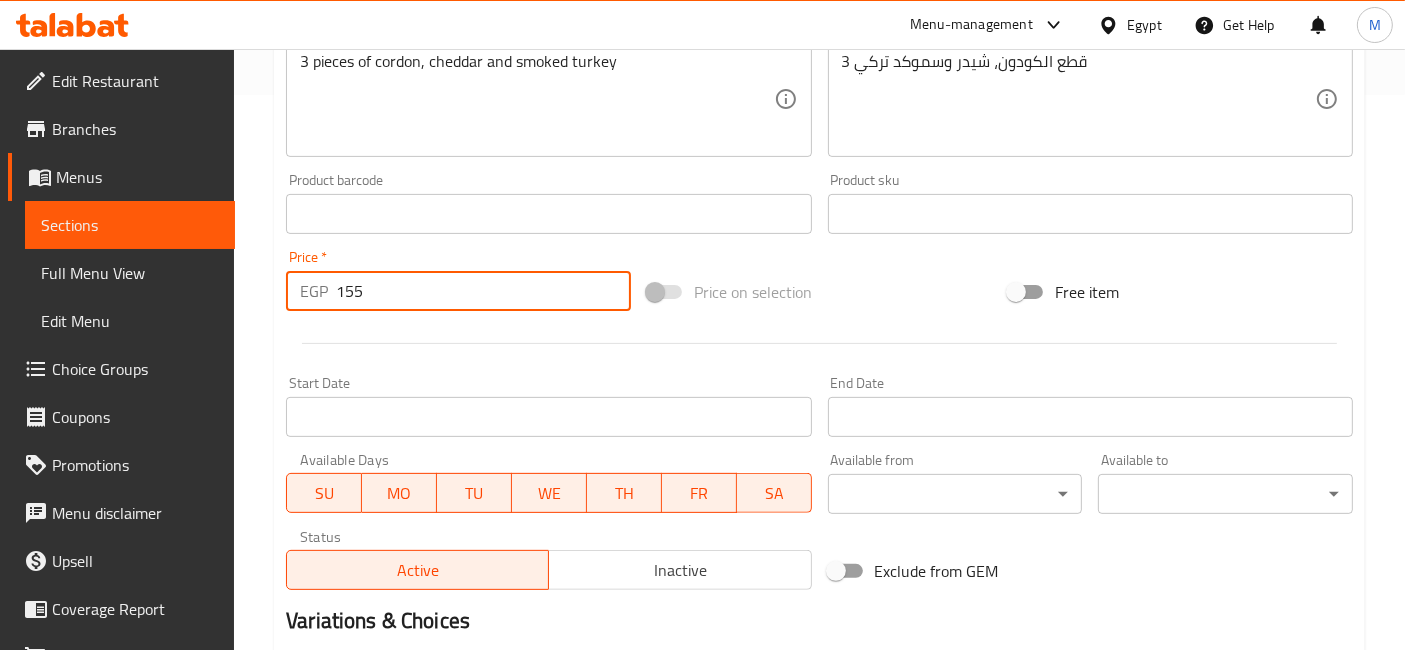click on "155" at bounding box center (483, 291) 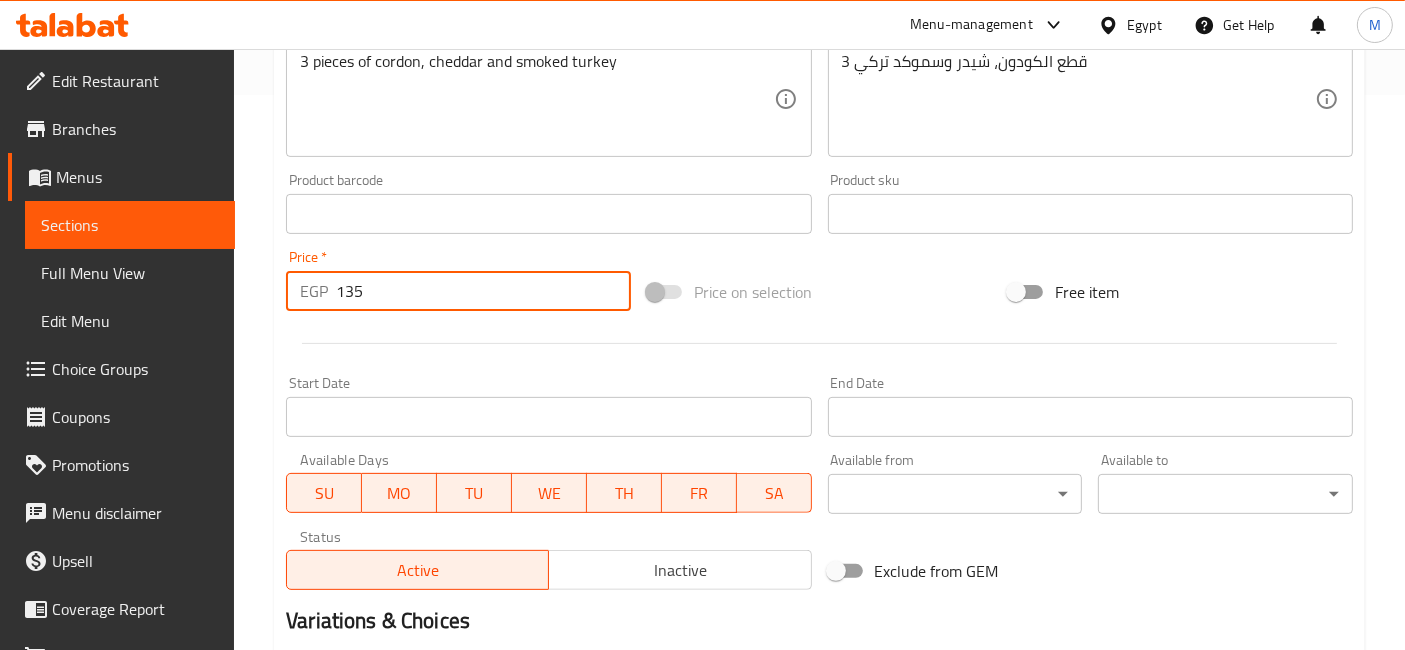 type on "135" 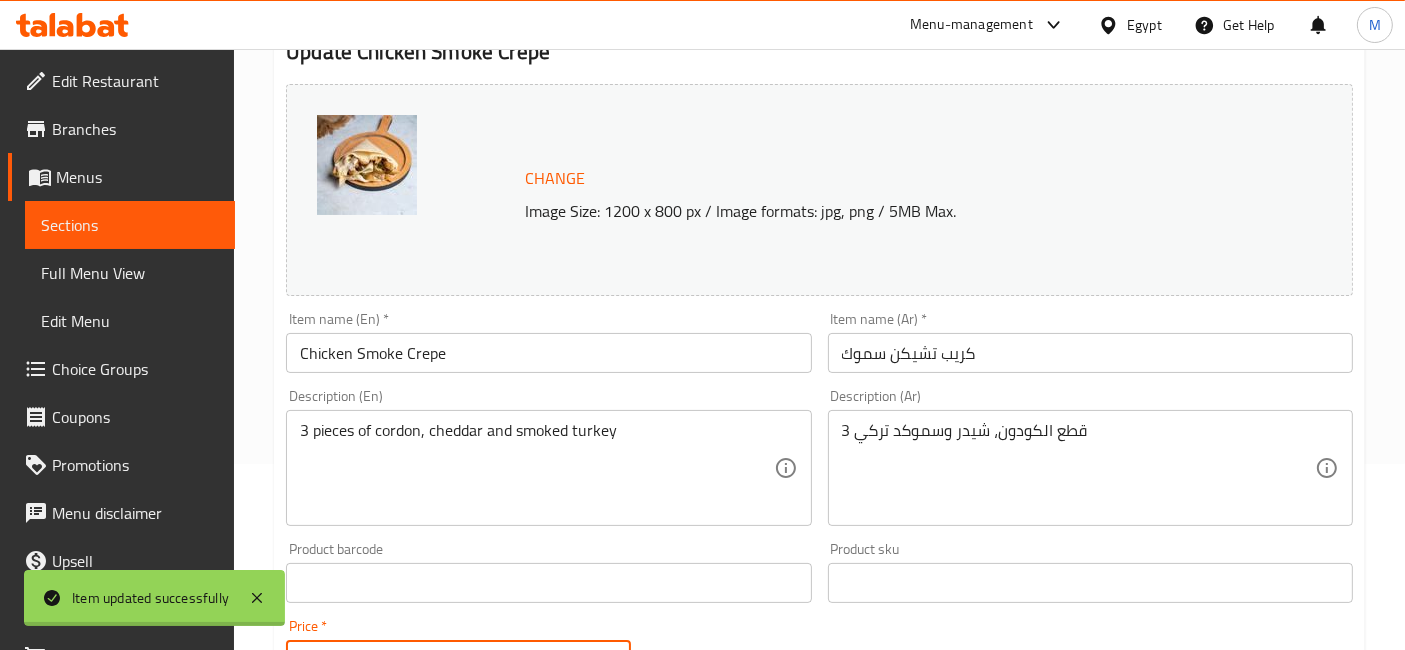 scroll, scrollTop: 0, scrollLeft: 0, axis: both 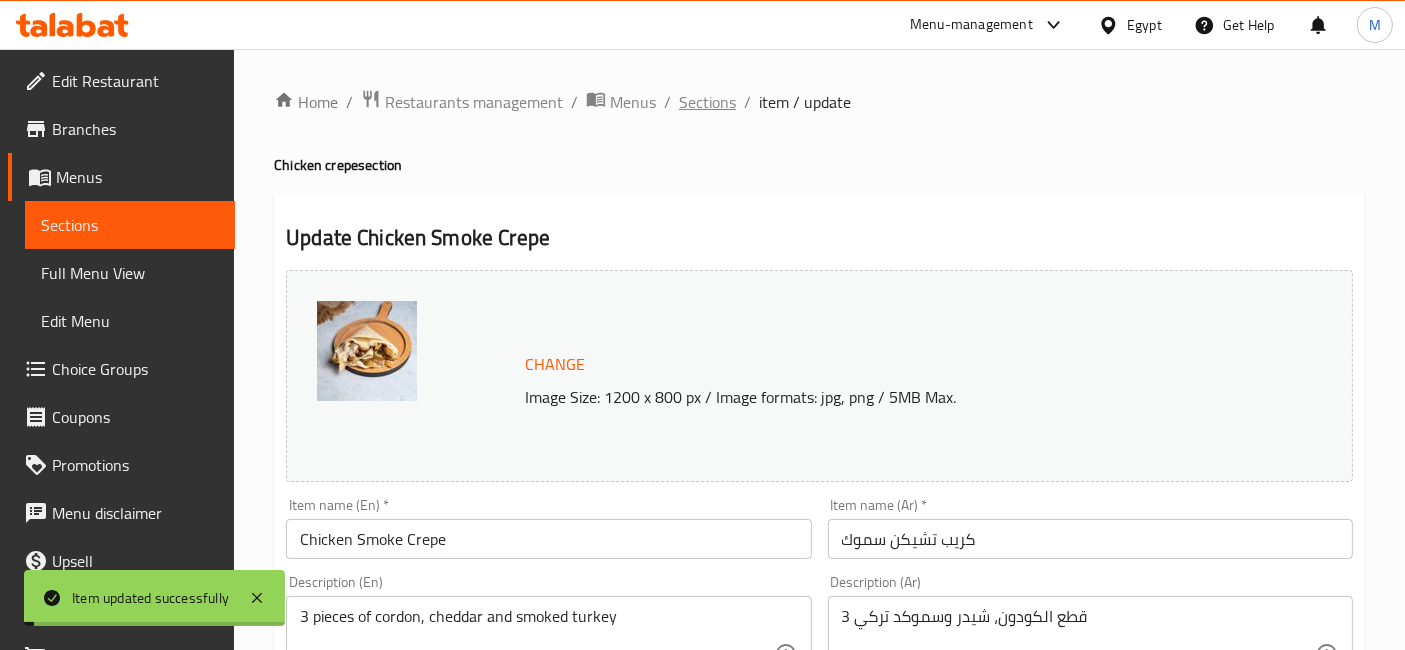 click on "Sections" at bounding box center (707, 102) 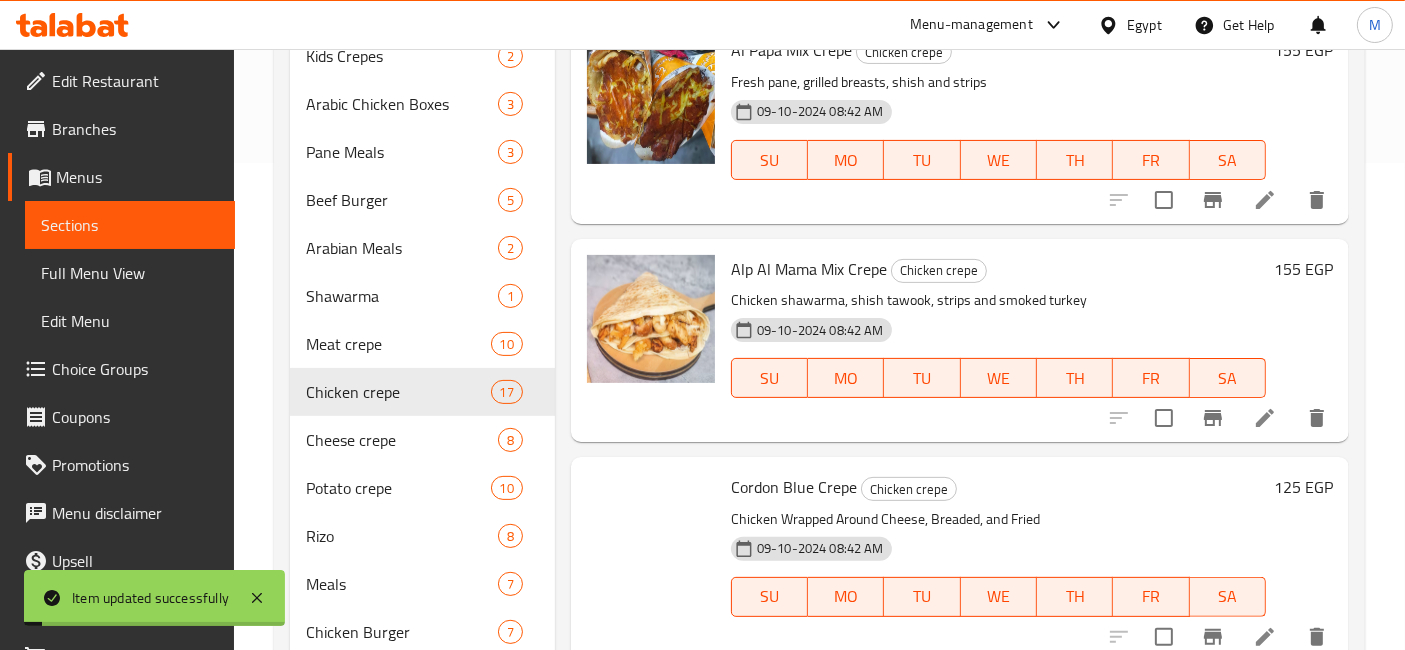 scroll, scrollTop: 573, scrollLeft: 0, axis: vertical 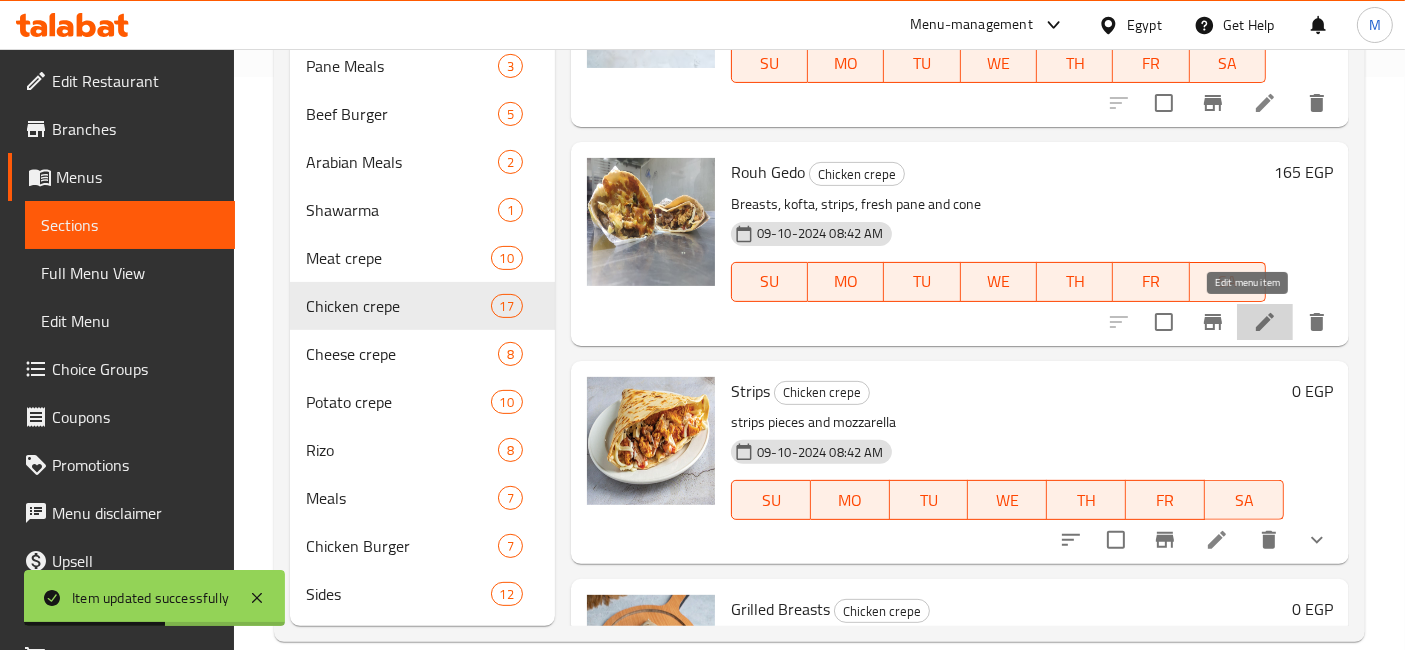 click 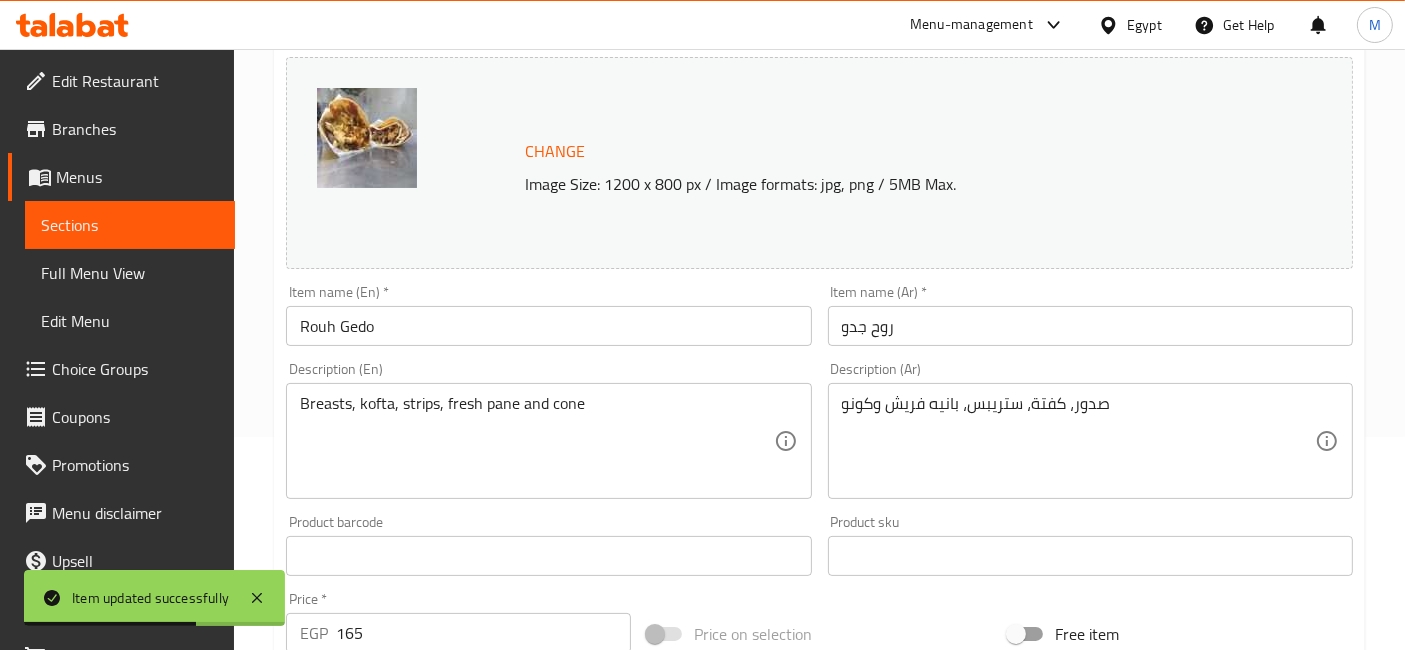scroll, scrollTop: 222, scrollLeft: 0, axis: vertical 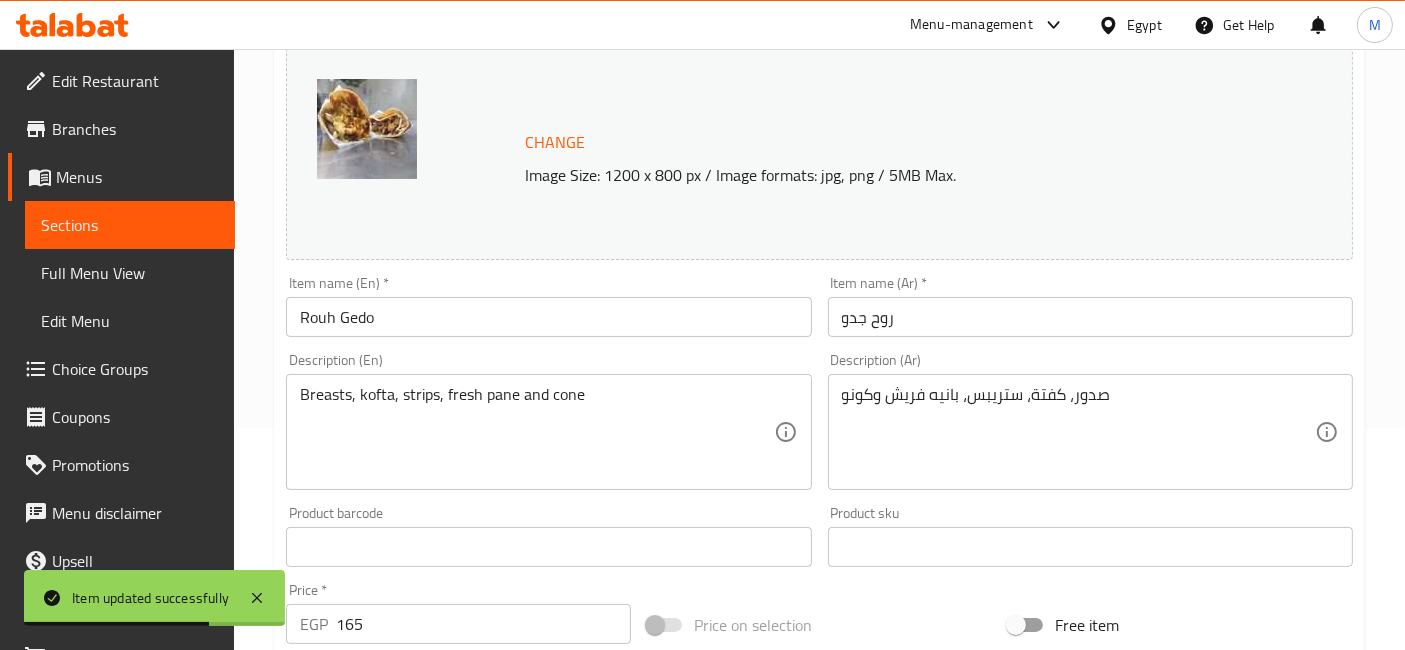 click on "Rouh Gedo" at bounding box center [548, 317] 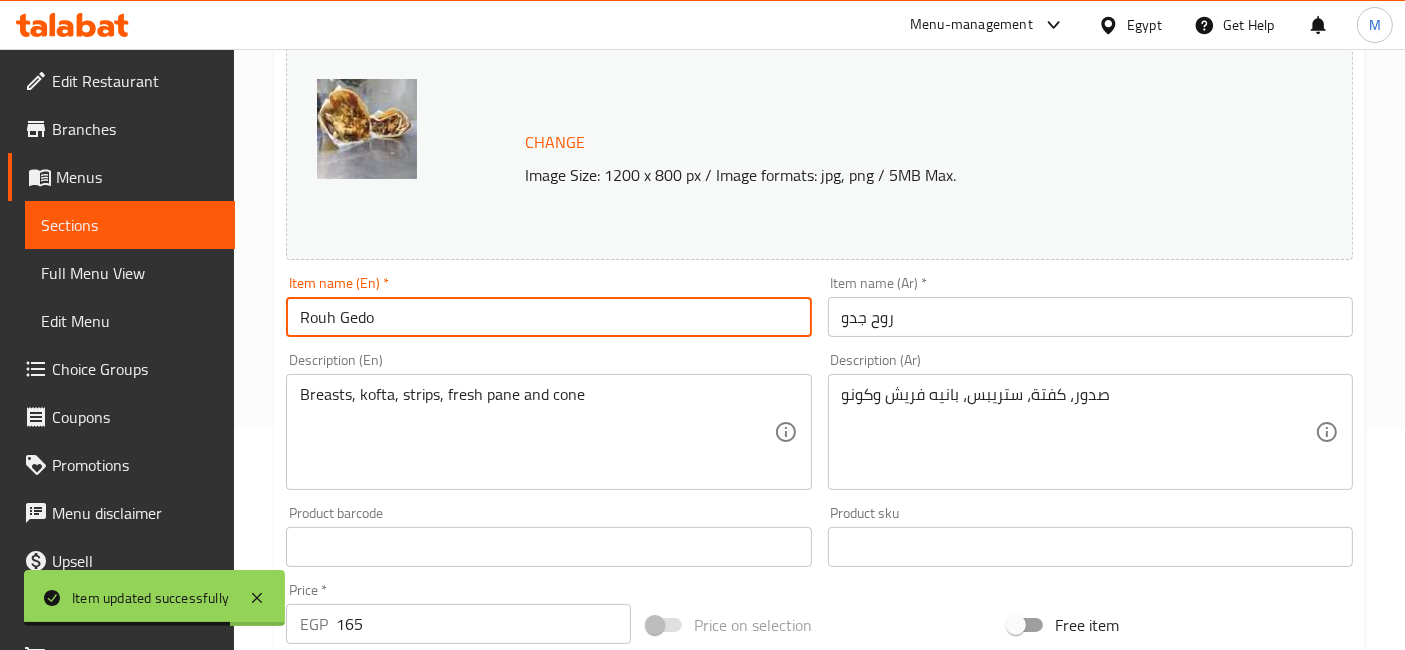 paste on "Crepe" 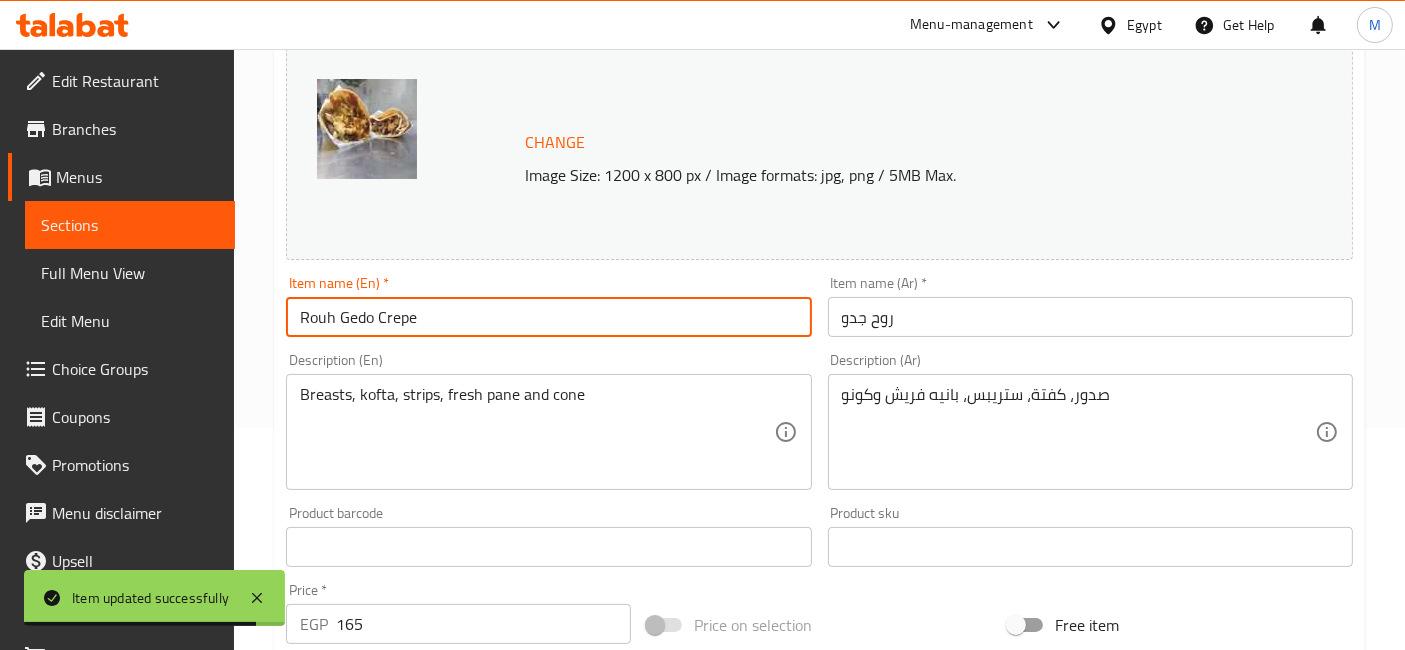 type on "Rouh Gedo Crepe" 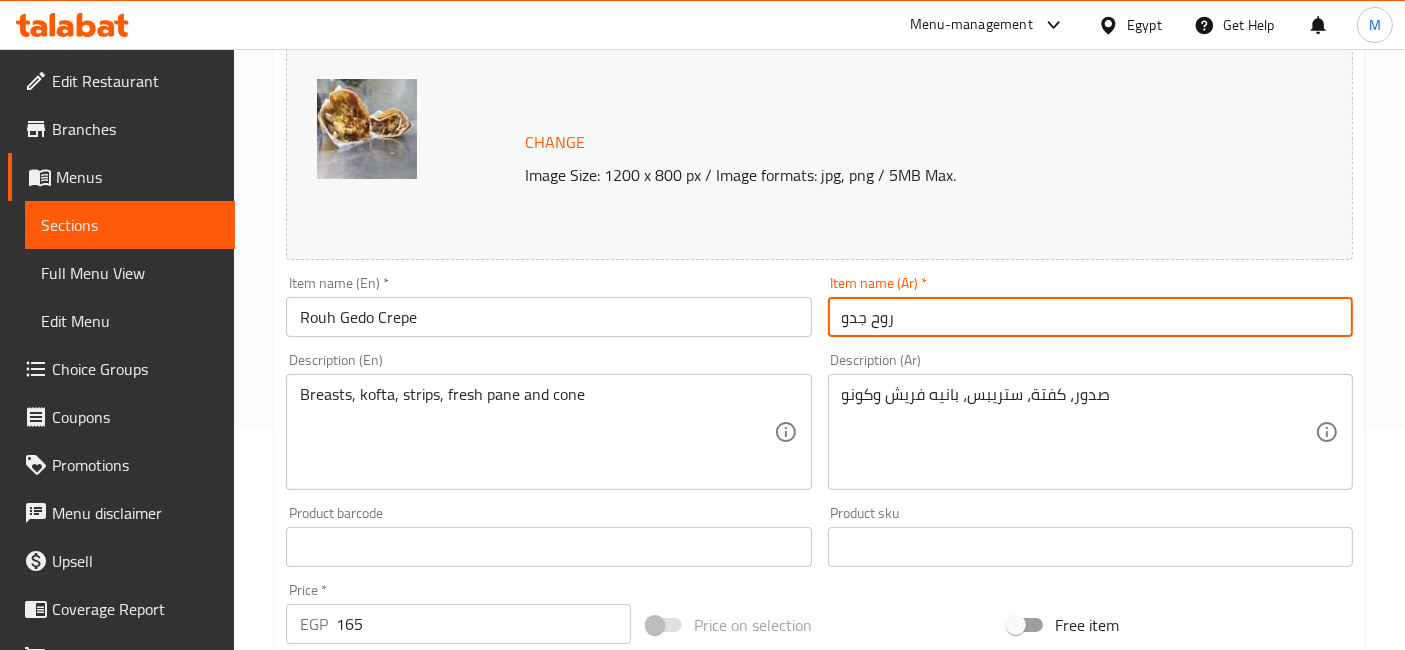 paste on "كريب" 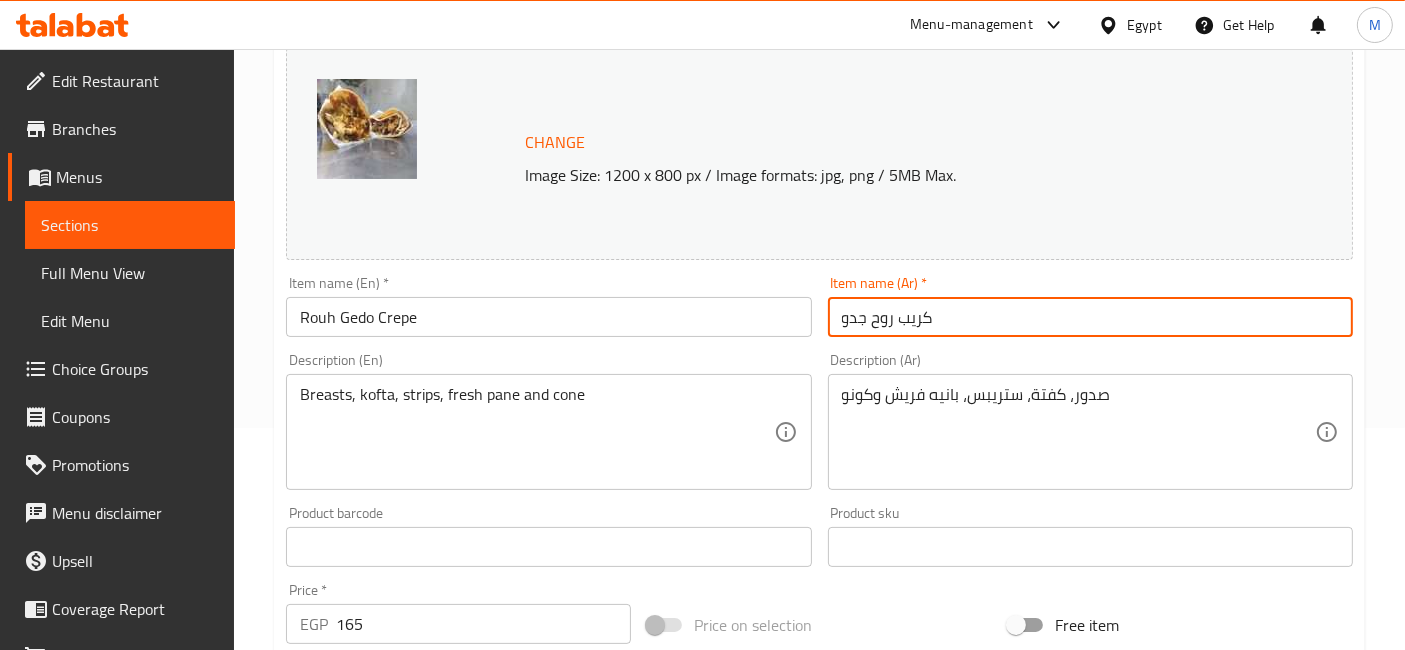 type on "كريب روح جدو" 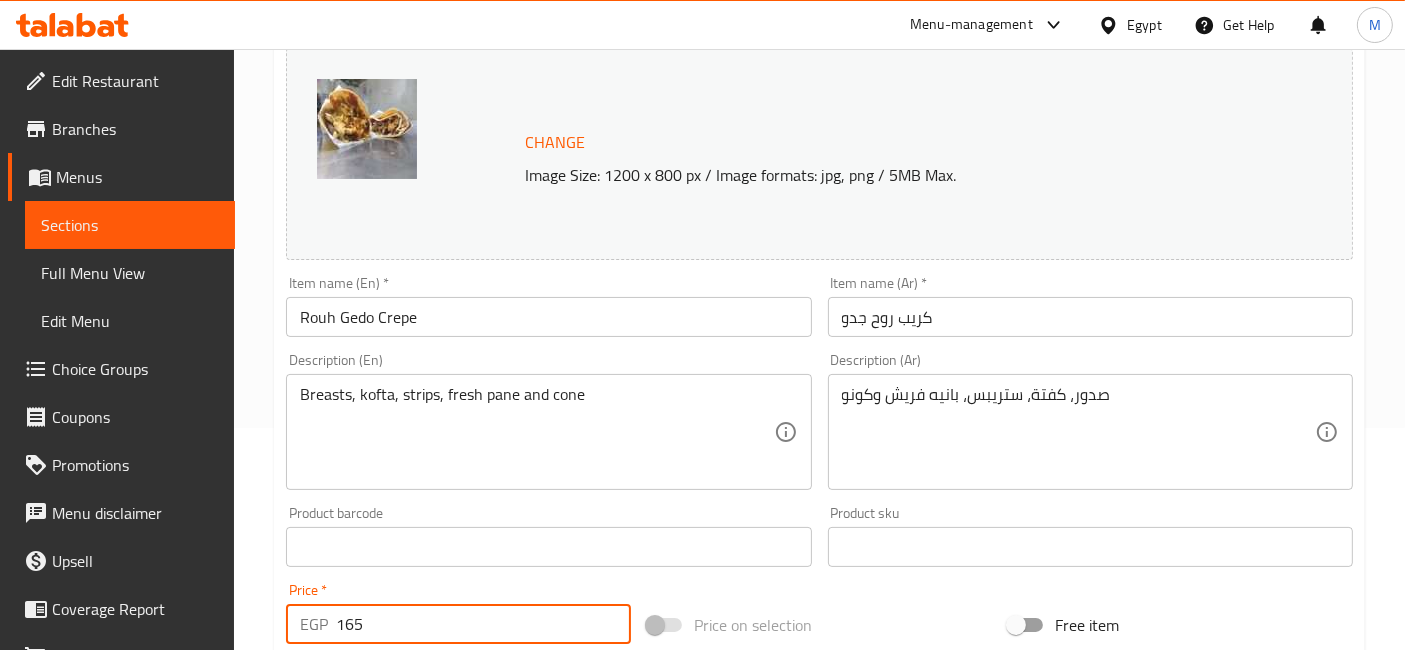 click on "165" at bounding box center (483, 624) 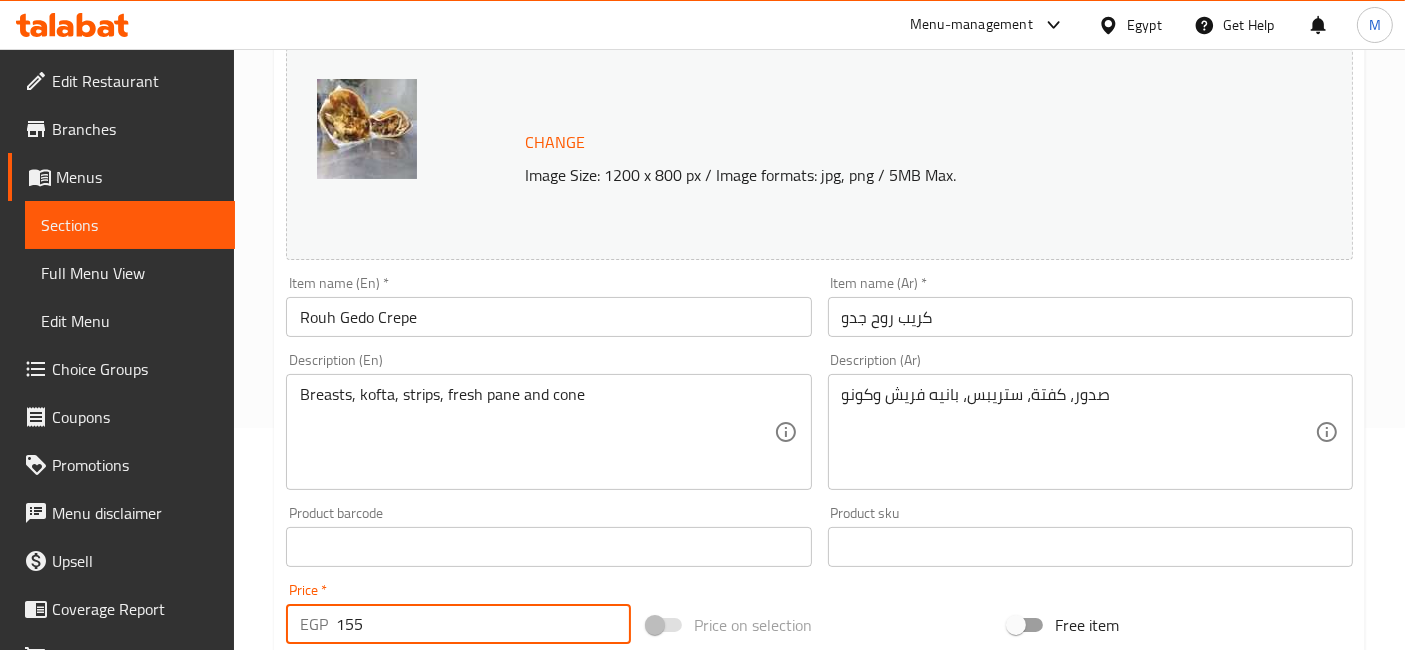 type on "155" 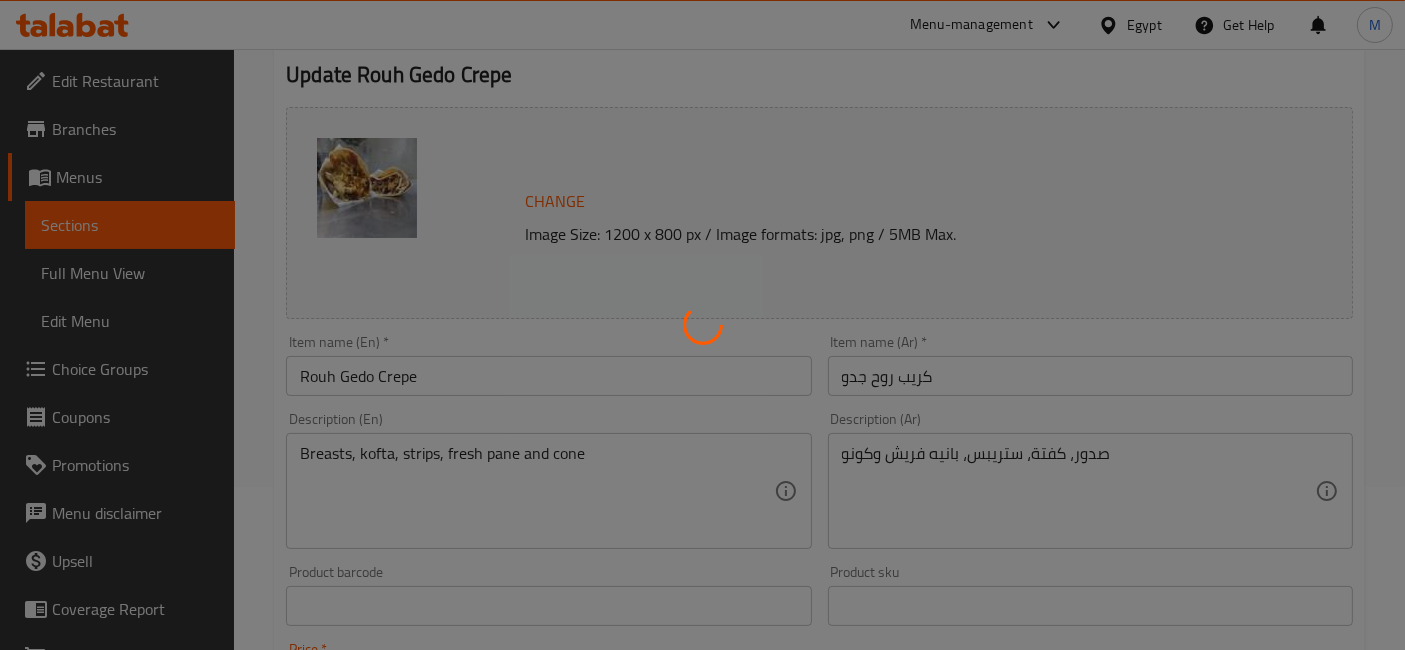 scroll, scrollTop: 0, scrollLeft: 0, axis: both 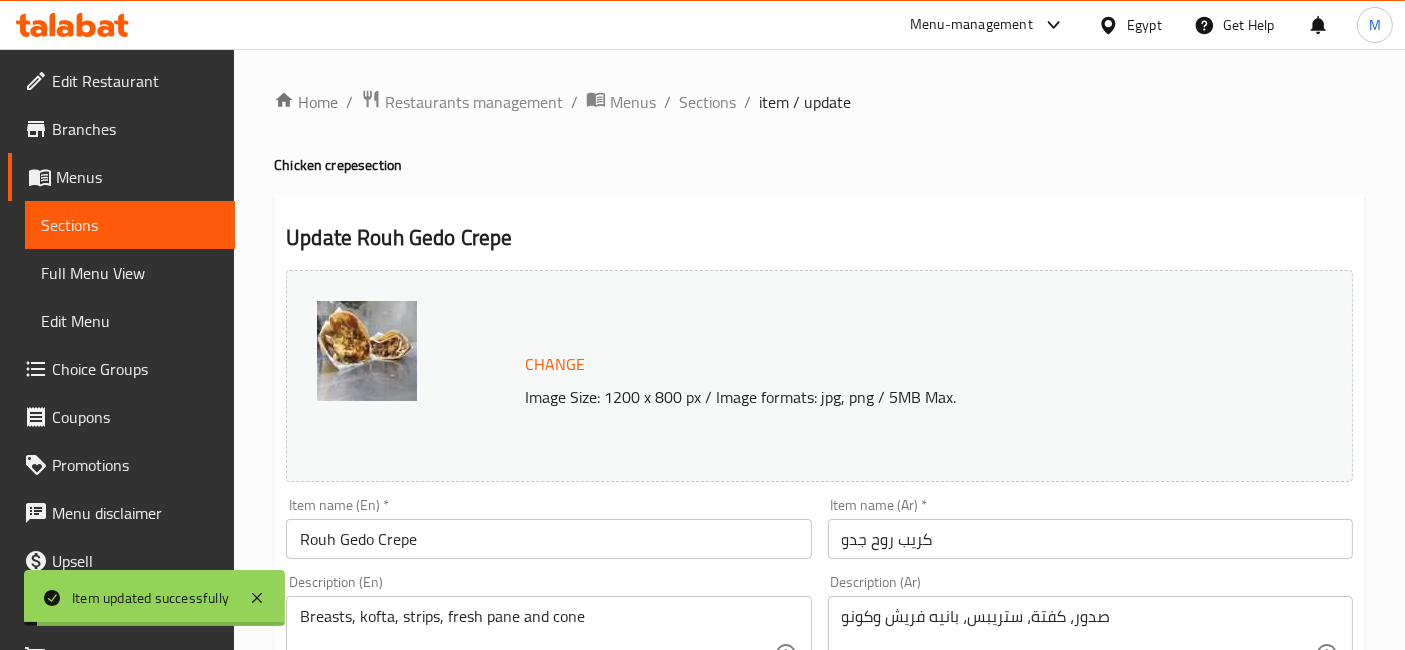 click on "Sections" at bounding box center [707, 102] 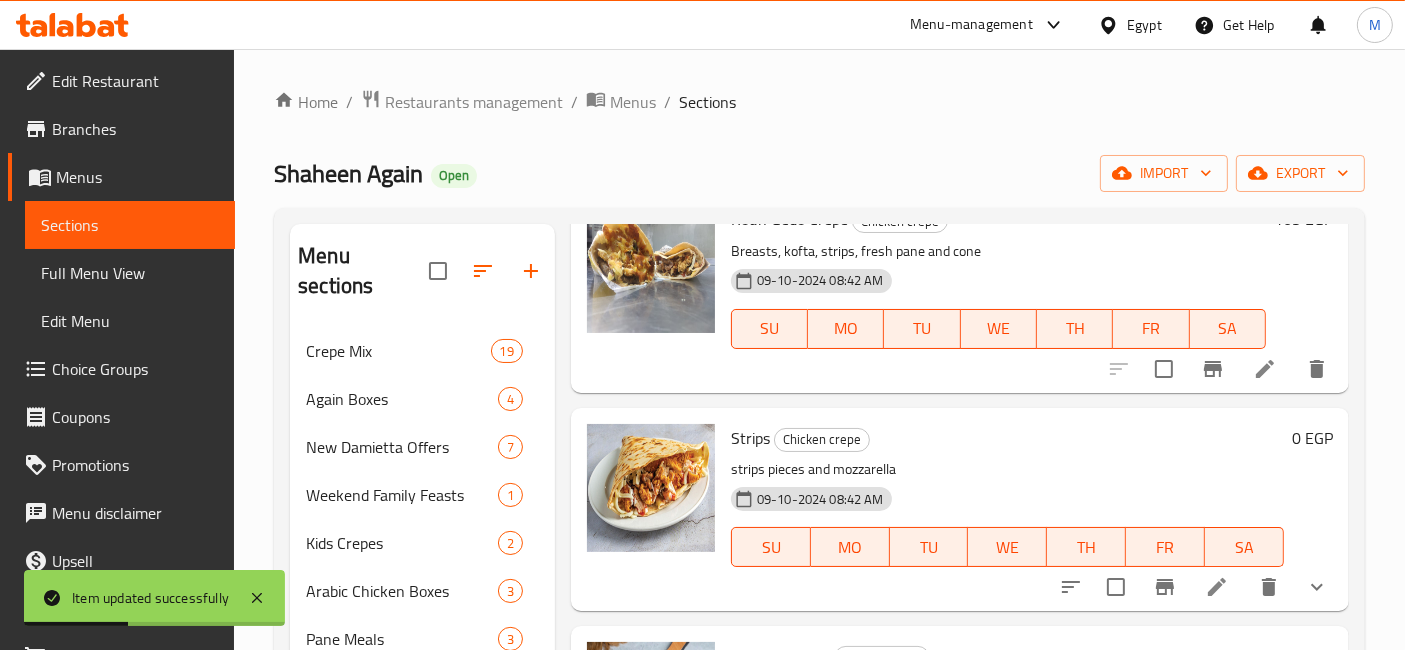 scroll, scrollTop: 1222, scrollLeft: 0, axis: vertical 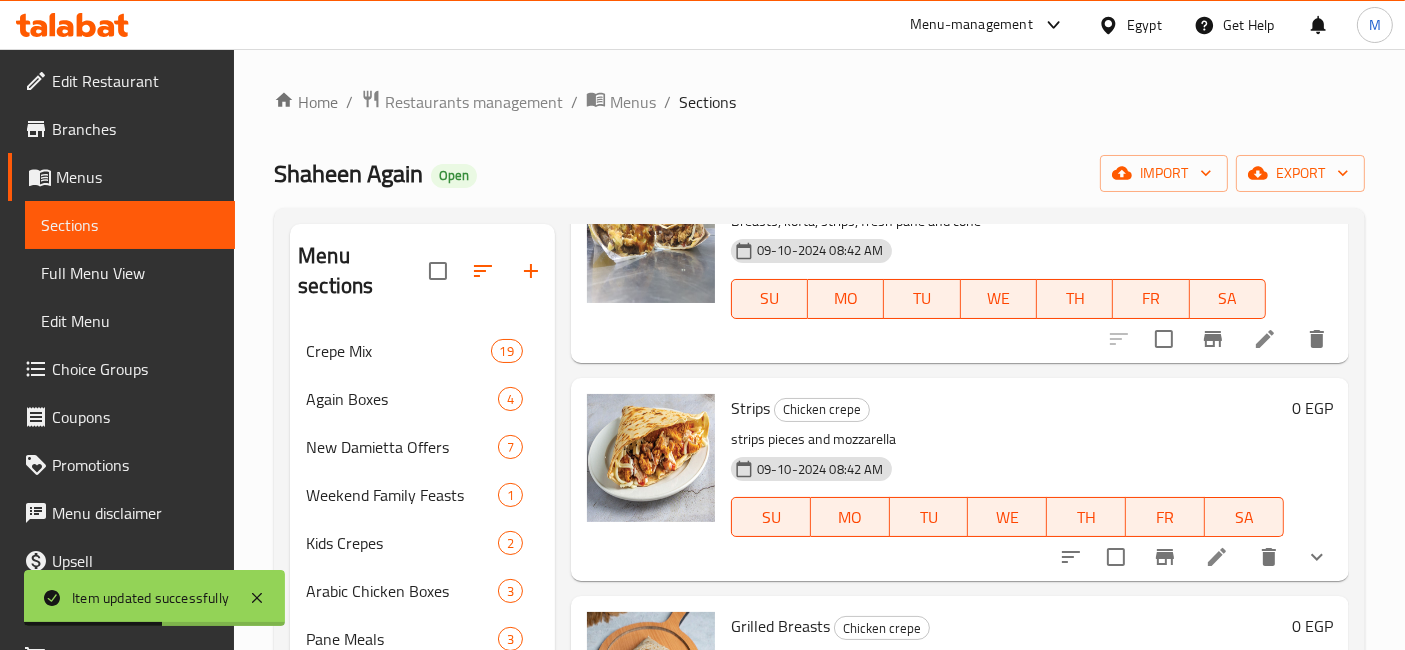 click 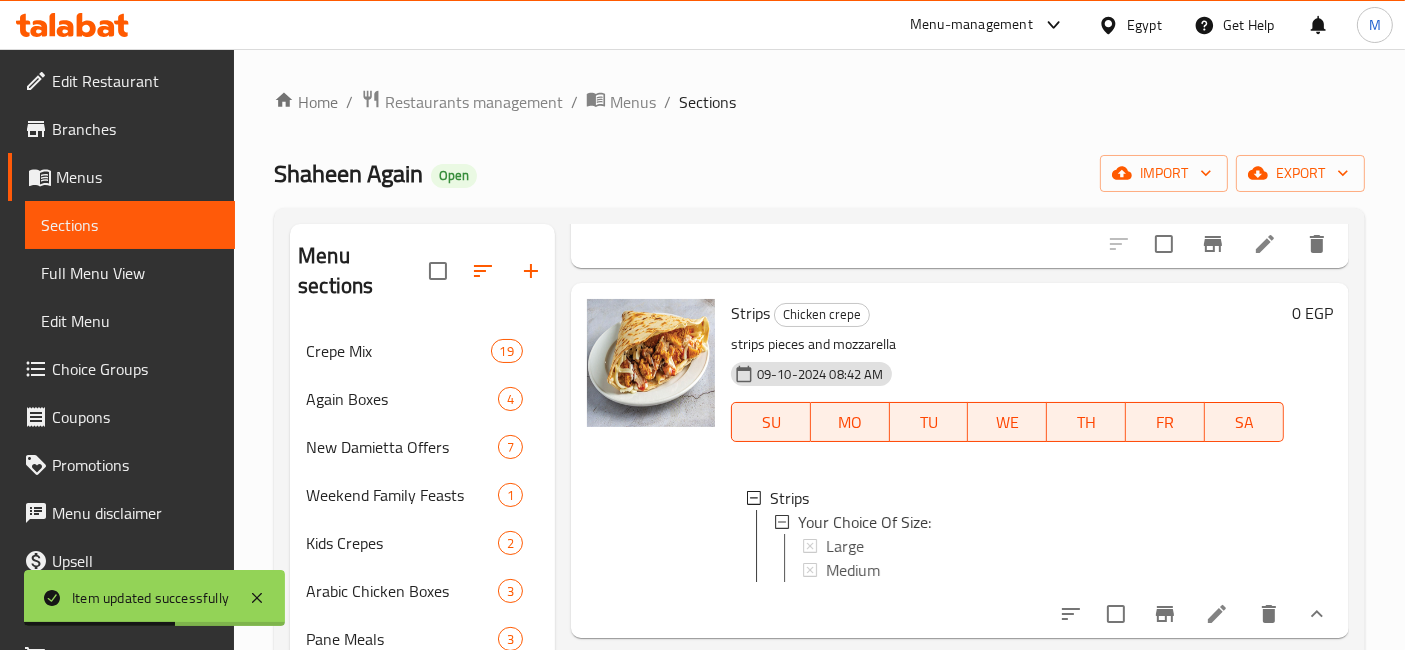 scroll, scrollTop: 1444, scrollLeft: 0, axis: vertical 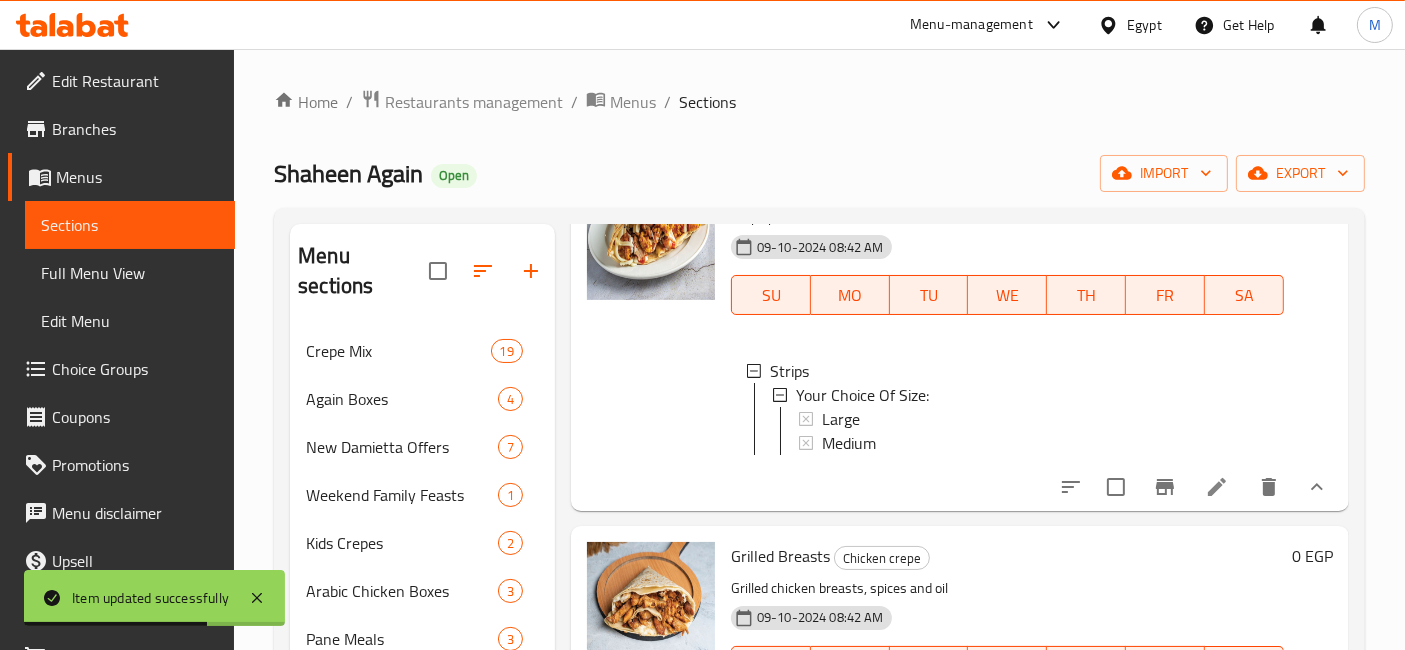 click at bounding box center [1217, 487] 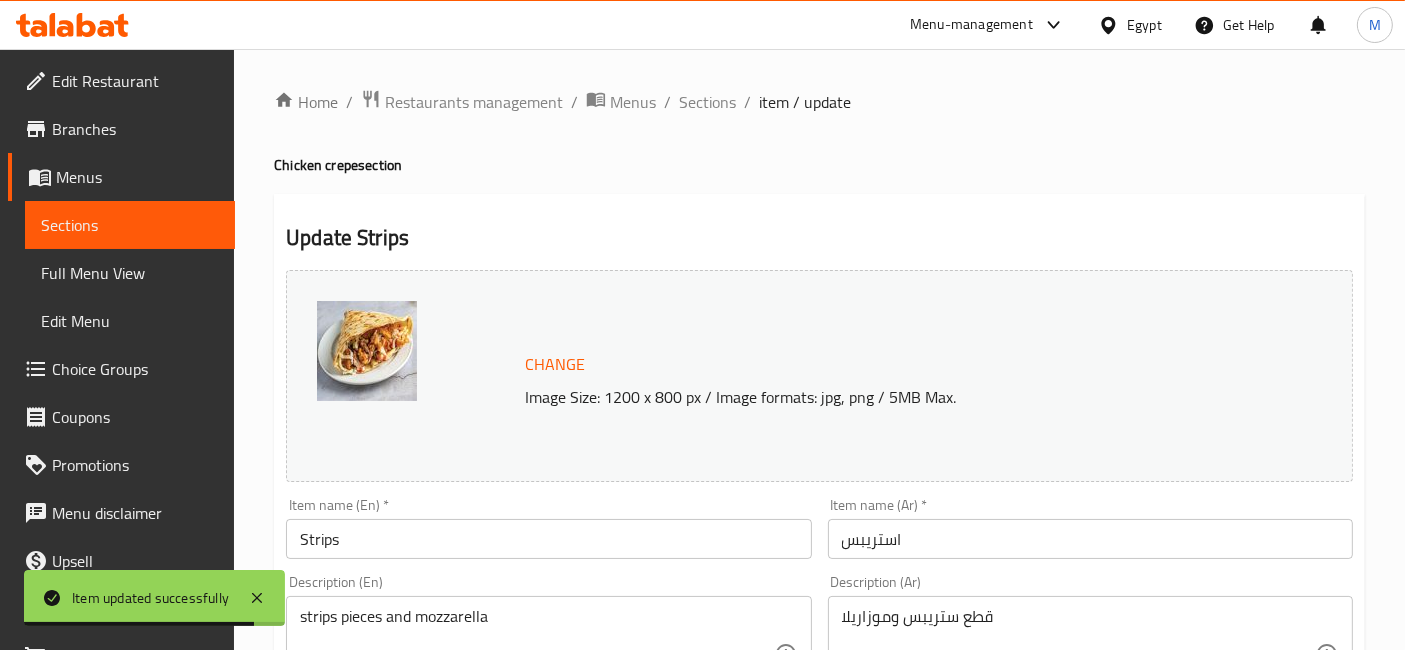 click on "Strips" at bounding box center [548, 539] 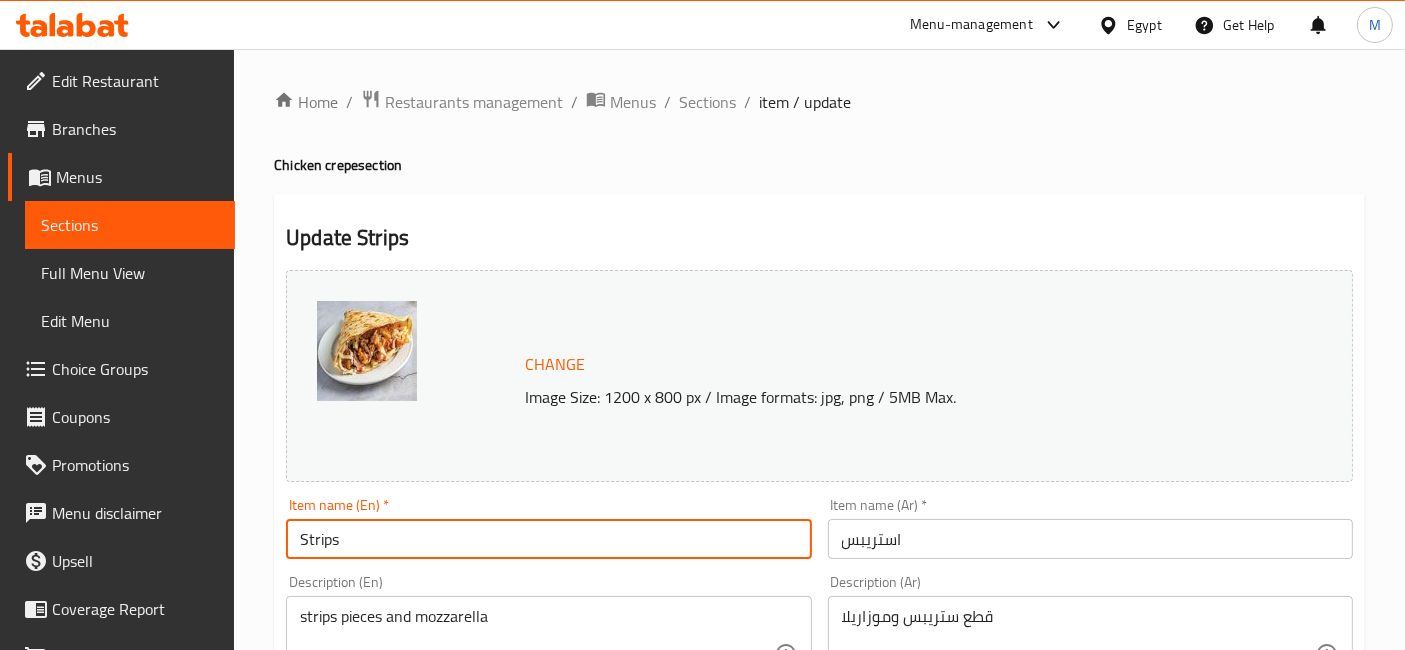 paste on "Crepe" 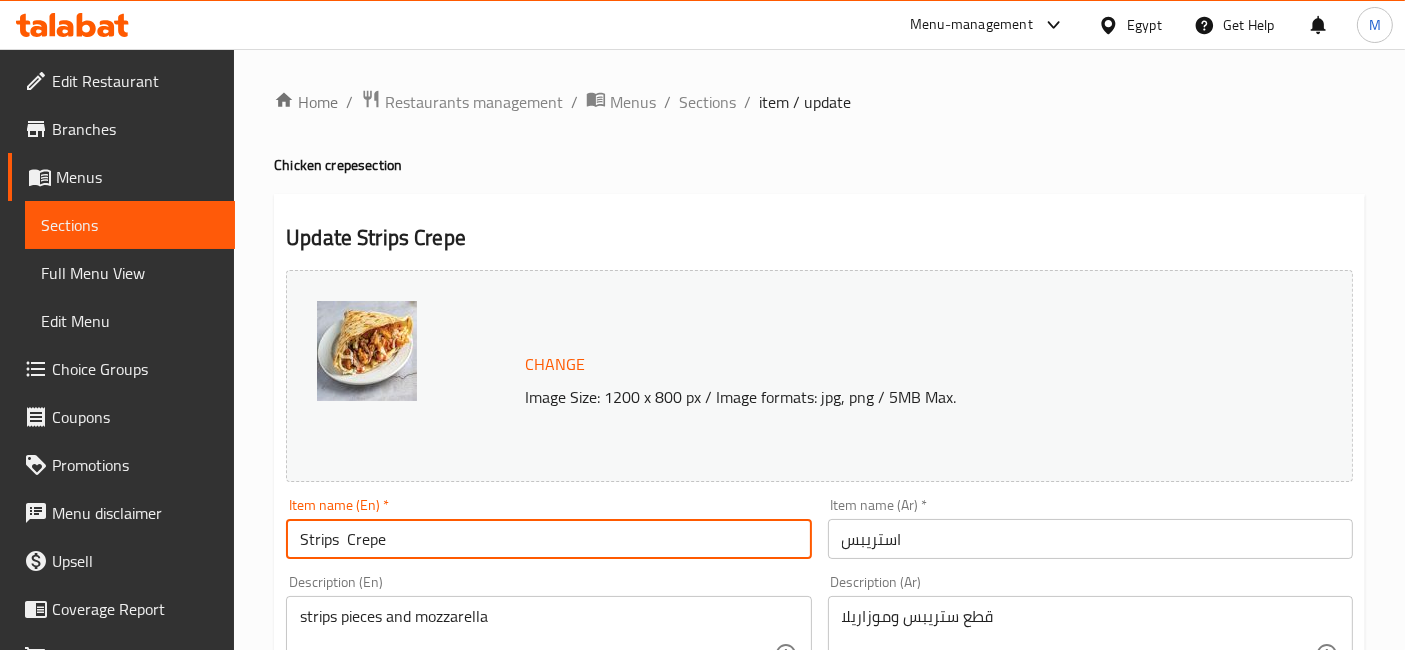 type on "Strips  Crepe" 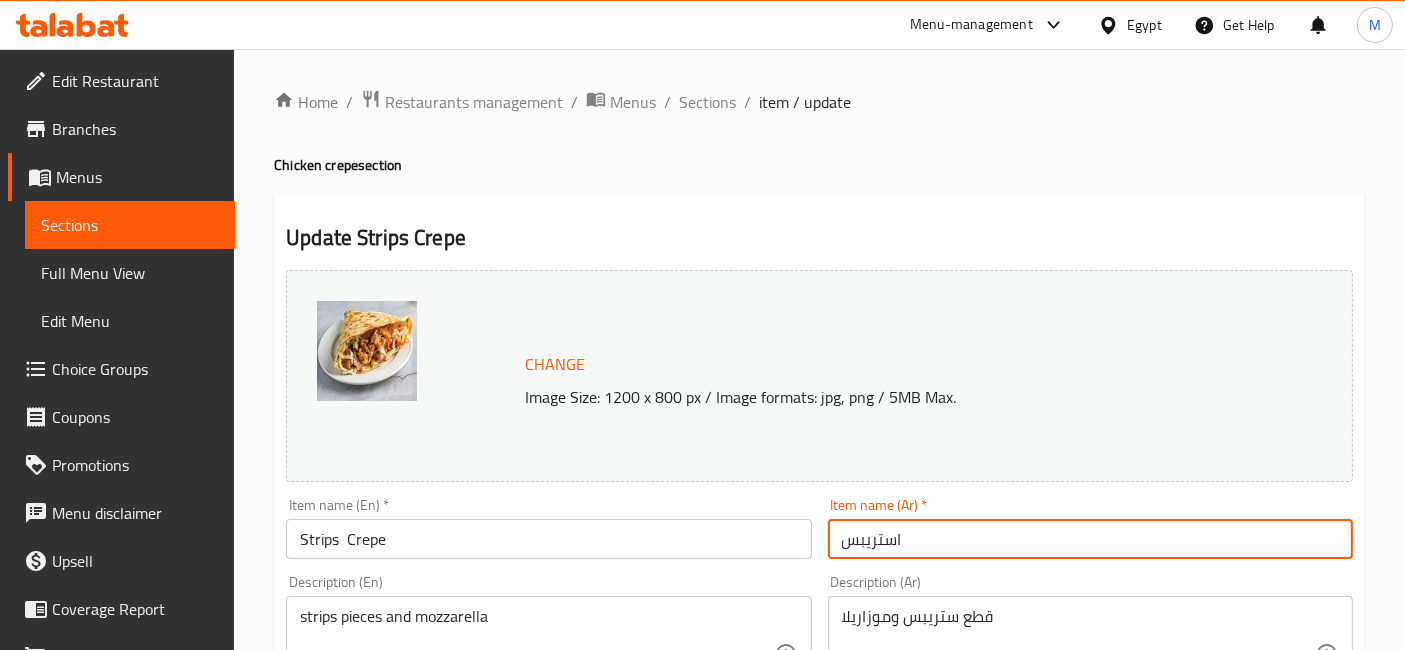 paste on "كريب" 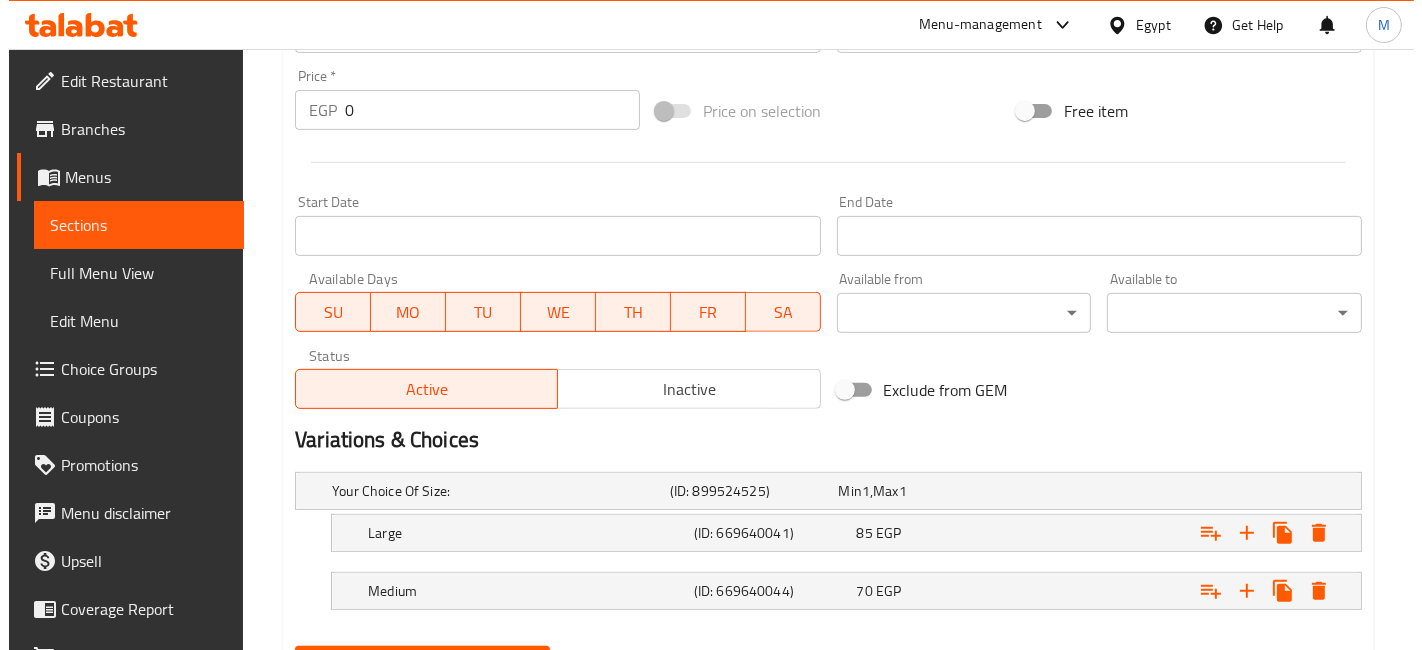 scroll, scrollTop: 834, scrollLeft: 0, axis: vertical 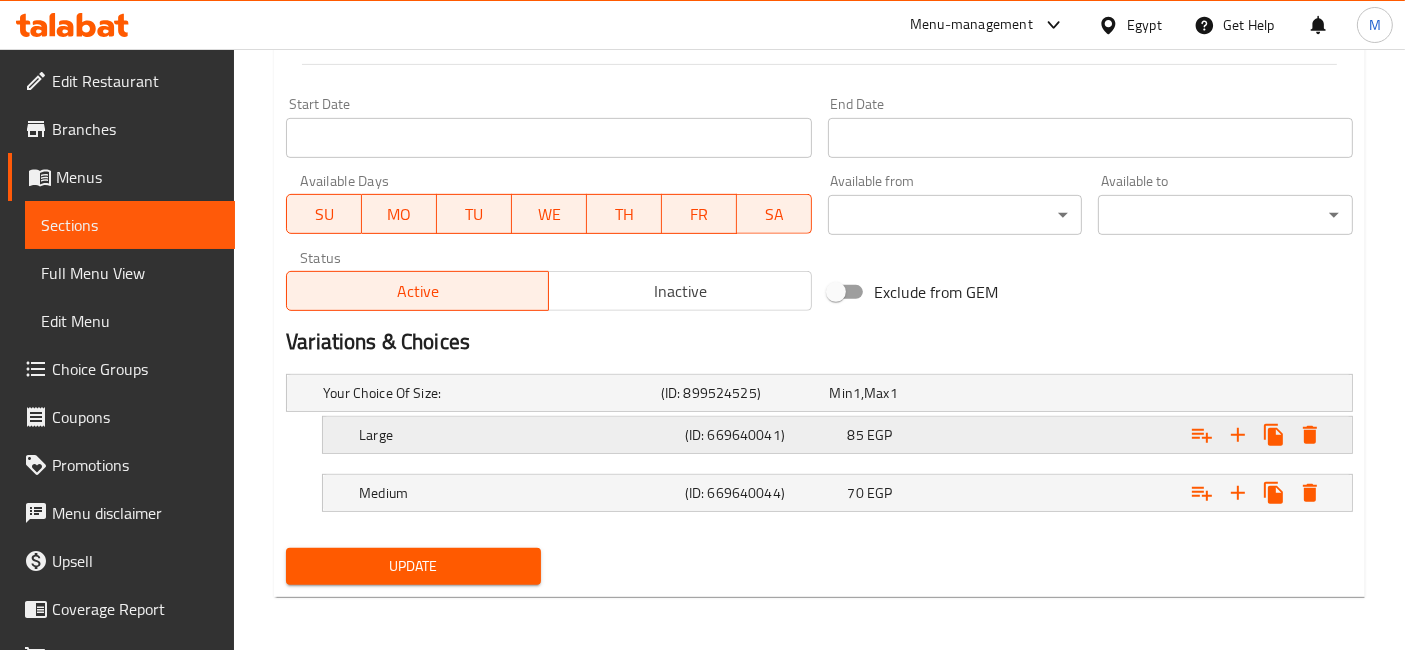 type on "كريب استريبس" 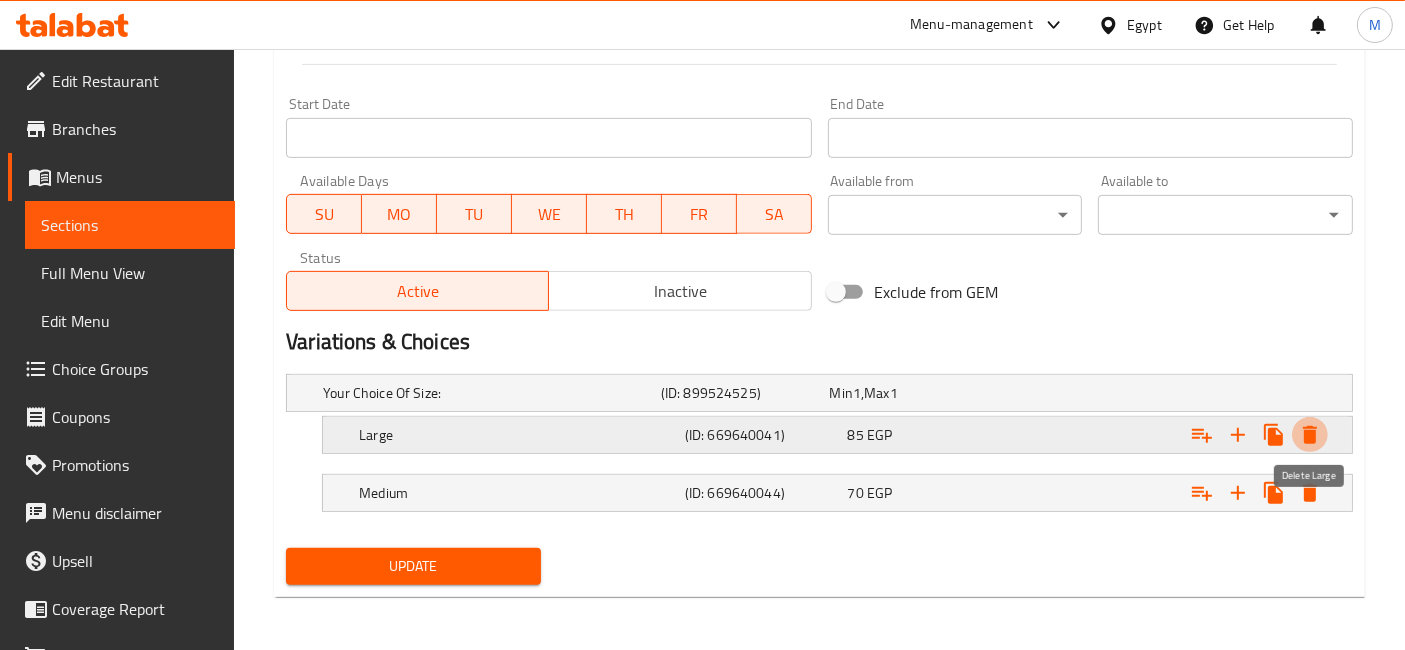 click 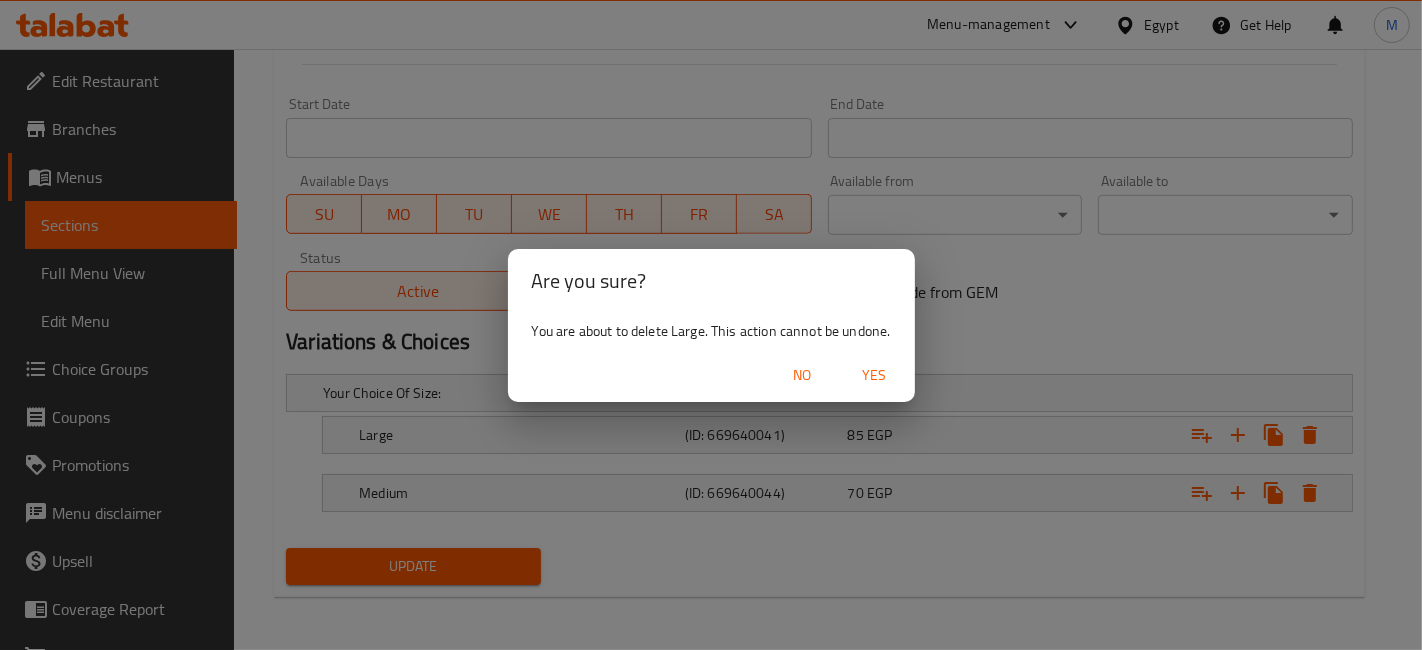 drag, startPoint x: 913, startPoint y: 367, endPoint x: 840, endPoint y: 387, distance: 75.690155 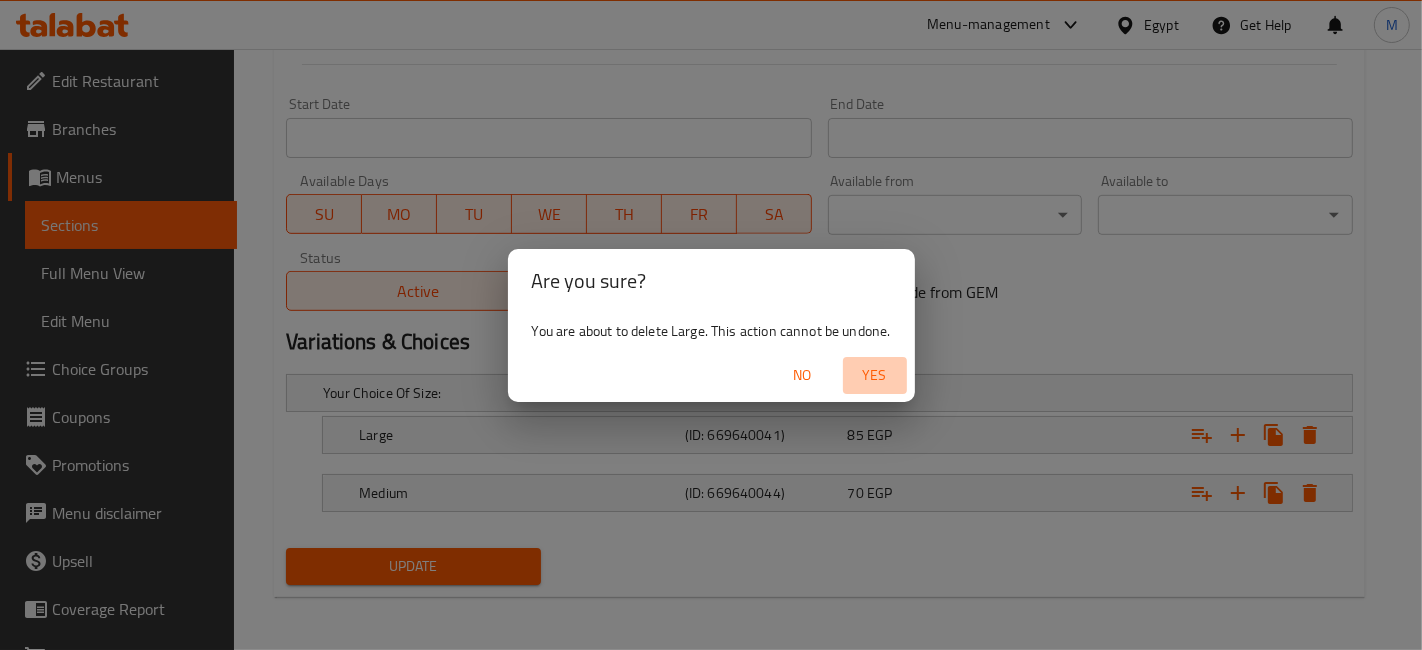 click on "Yes" at bounding box center (875, 375) 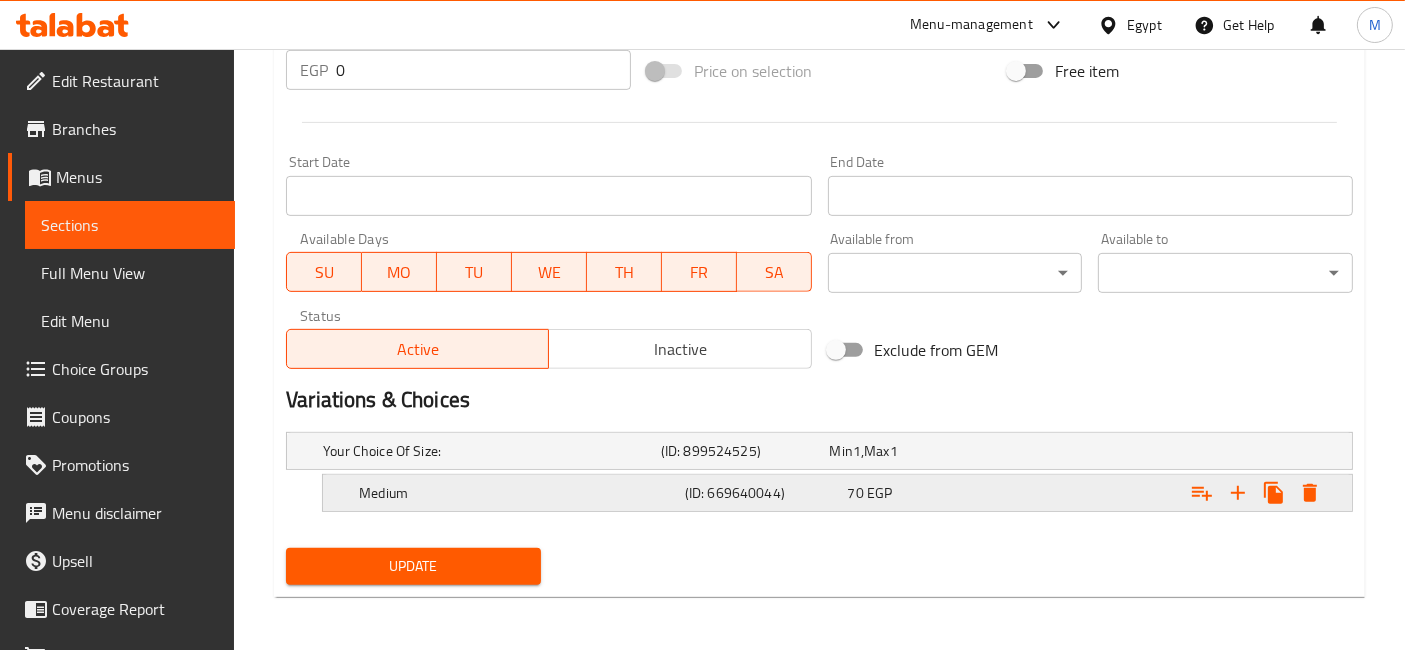 click 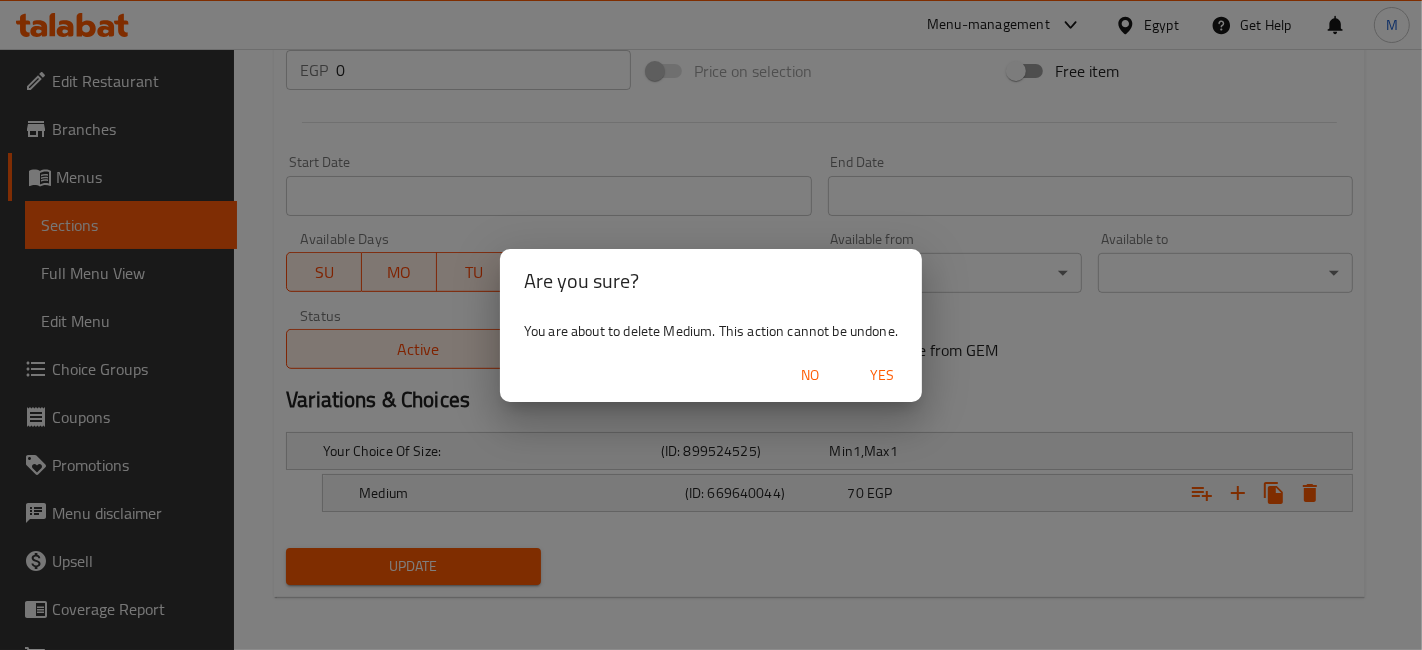 click on "Yes" at bounding box center (882, 375) 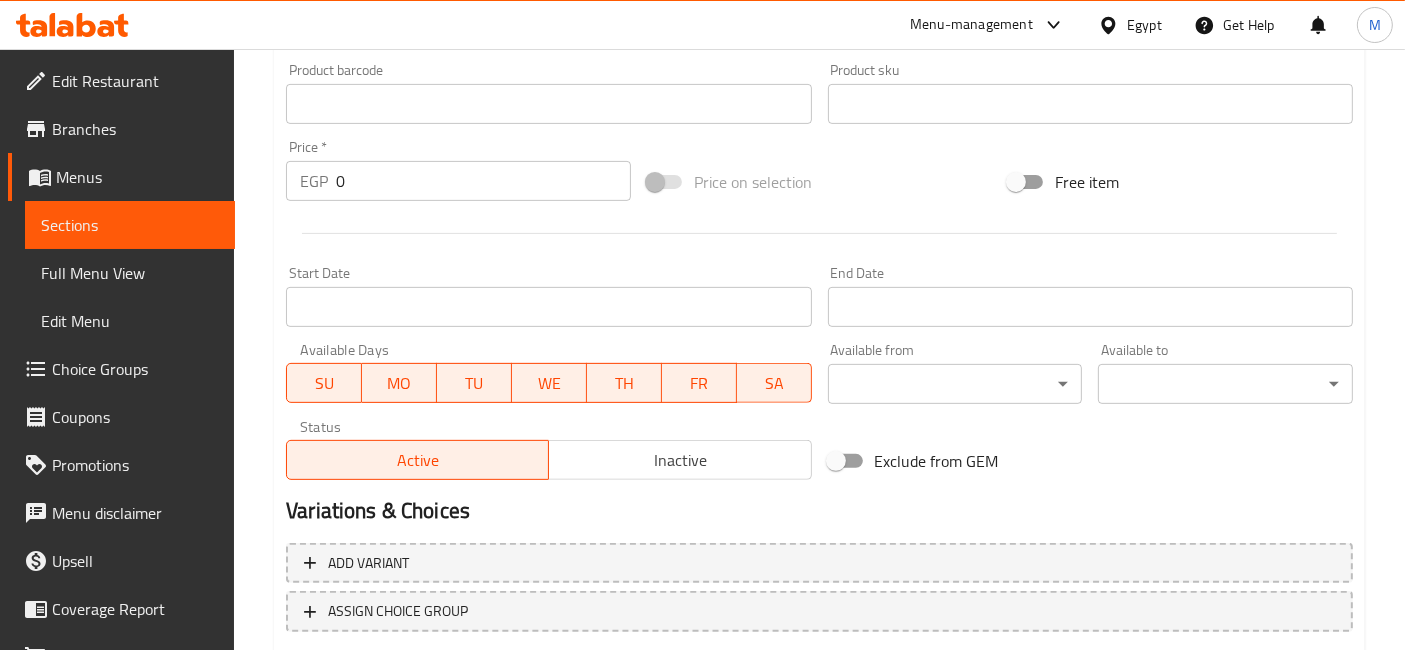 scroll, scrollTop: 548, scrollLeft: 0, axis: vertical 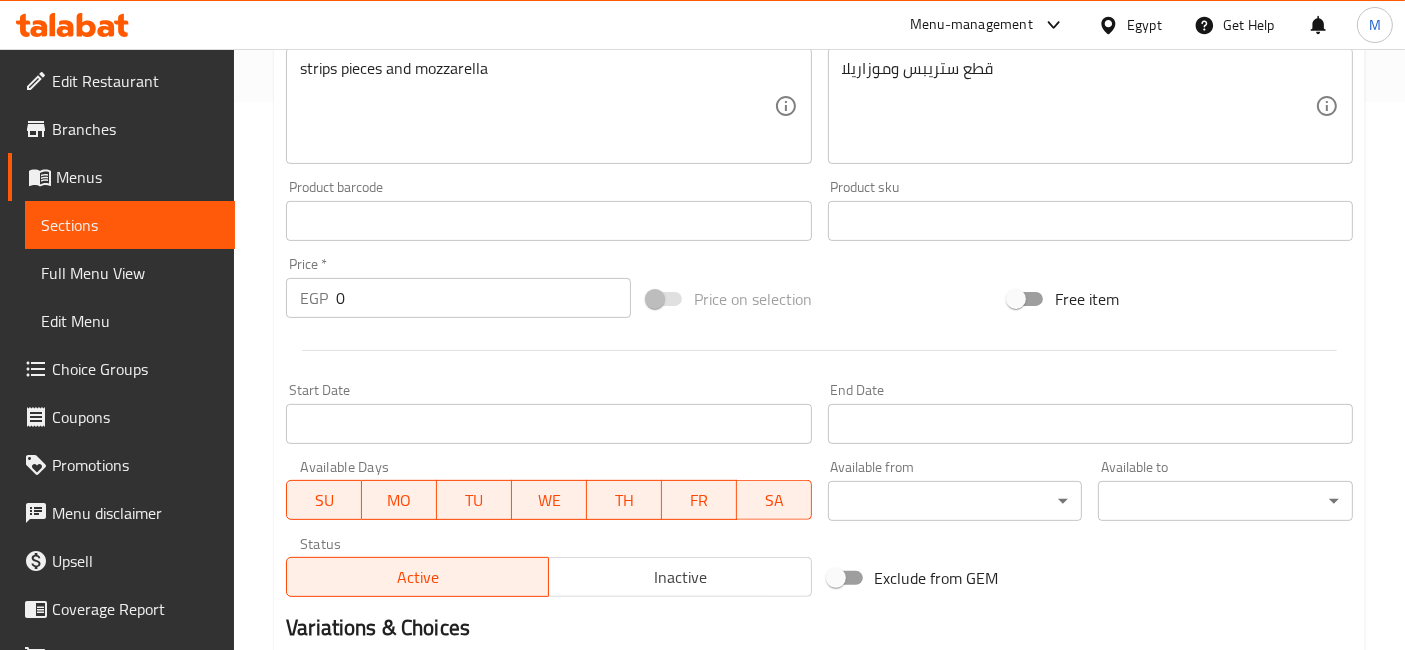 click on "Home / Restaurants management / Menus / Sections / item / update Chicken crepe  section Update Strips  Crepe Change Image Size: 1200 x 800 px / Image formats: jpg, png / 5MB Max. Item name (En)   * Strips  Crepe Item name (En)  * Item name (Ar)   * كريب استريبس Item name (Ar)  * Description (En) strips pieces and mozzarella Description (En) Description (Ar) قطع ستريبس وموزاريلا Description (Ar) Product barcode Product barcode Product sku Product sku Price   * EGP 0 Price  * Price on selection Free item Start Date Start Date End Date End Date Available Days SU MO TU WE TH FR SA Available from ​ ​ Available to ​ ​ Status Active Inactive Exclude from GEM Variations & Choices Add variant ASSIGN CHOICE GROUP Update" at bounding box center (819, 197) 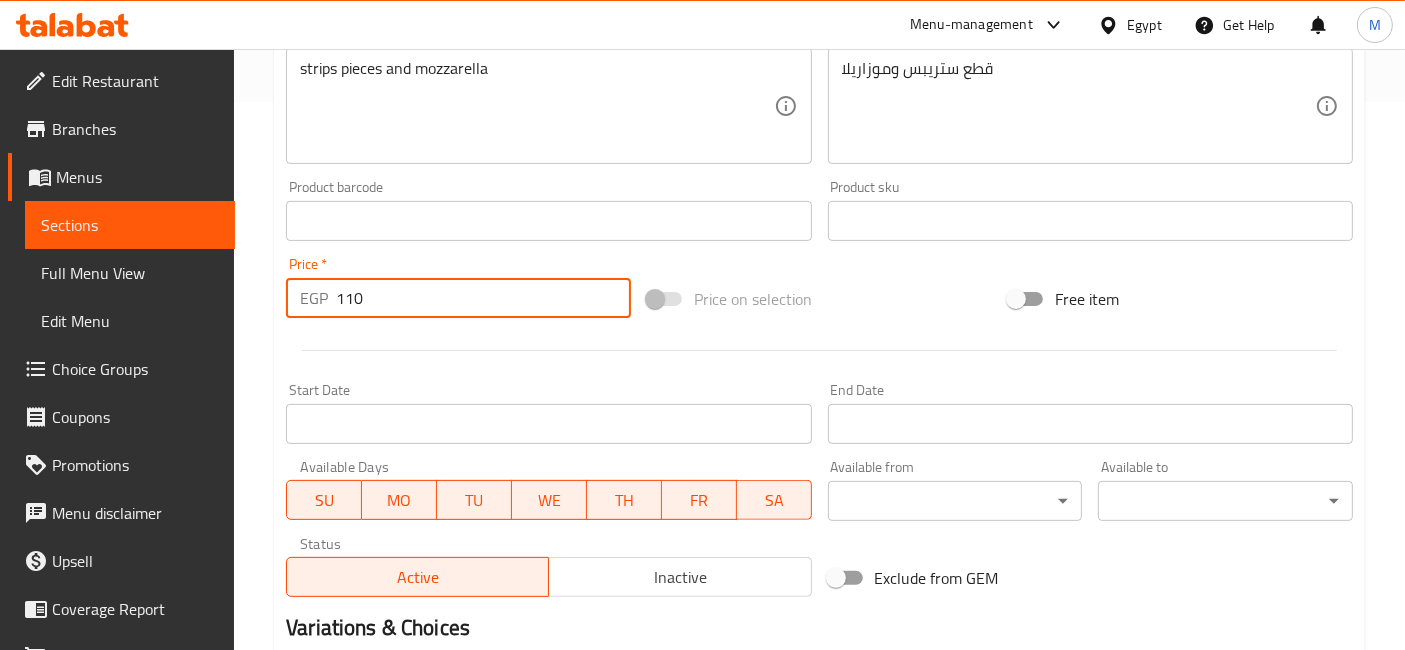 type on "110" 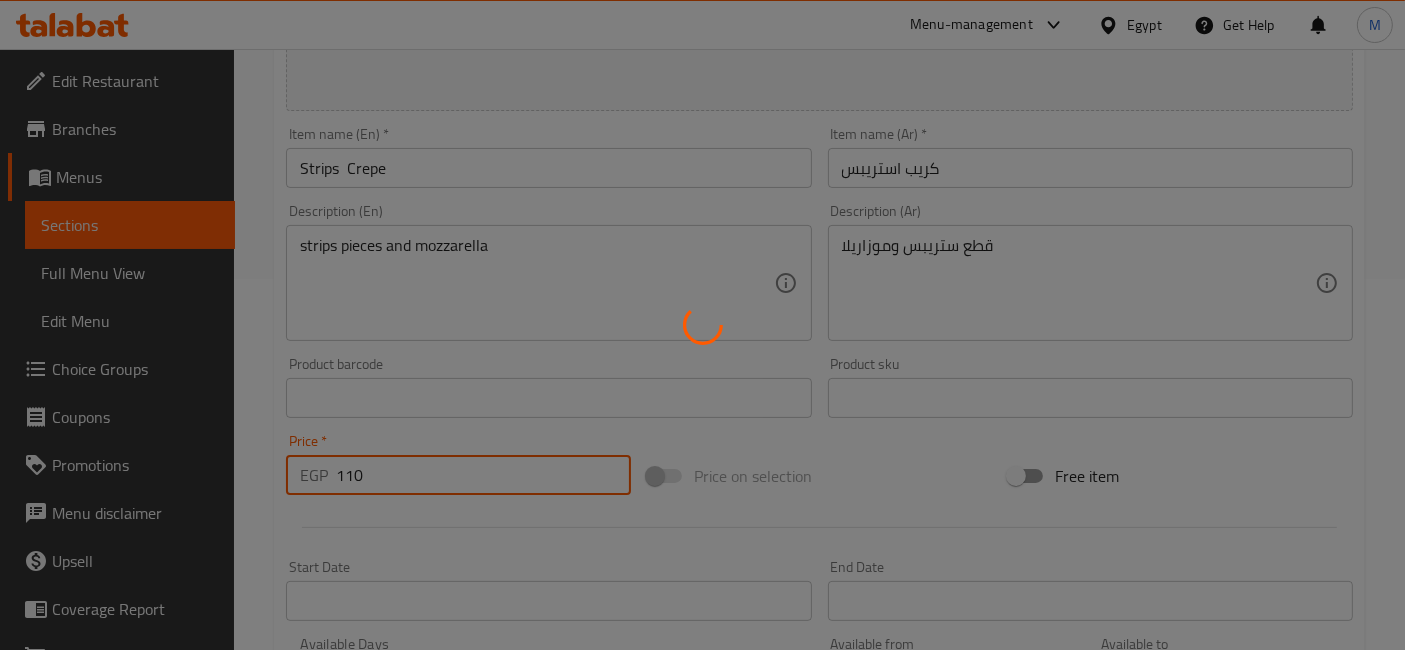 scroll, scrollTop: 0, scrollLeft: 0, axis: both 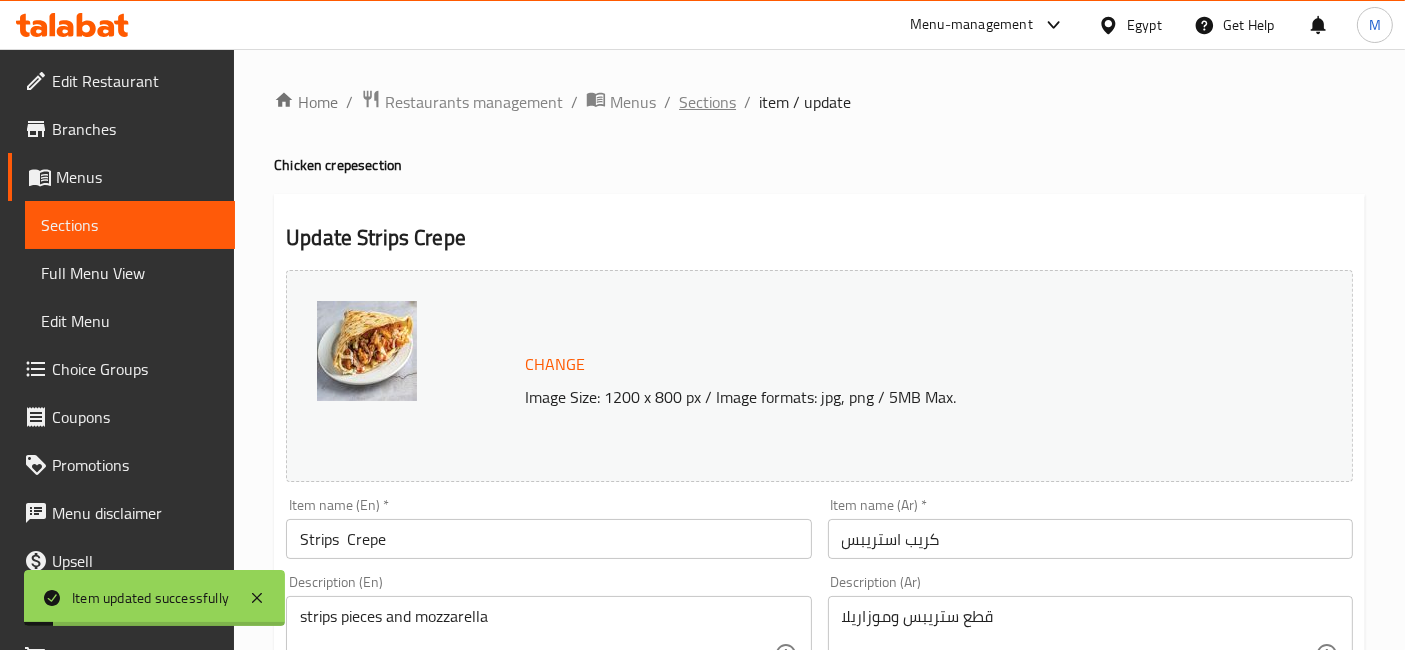 click on "Sections" at bounding box center (707, 102) 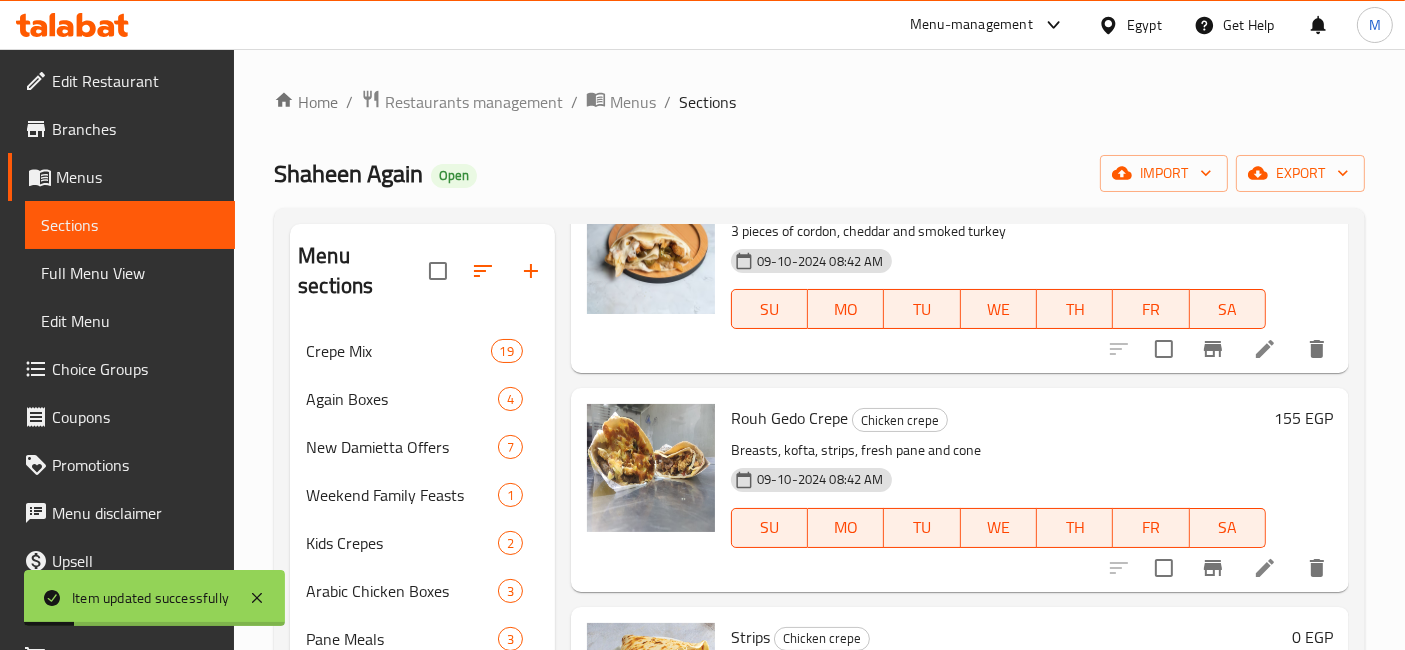 scroll, scrollTop: 1444, scrollLeft: 0, axis: vertical 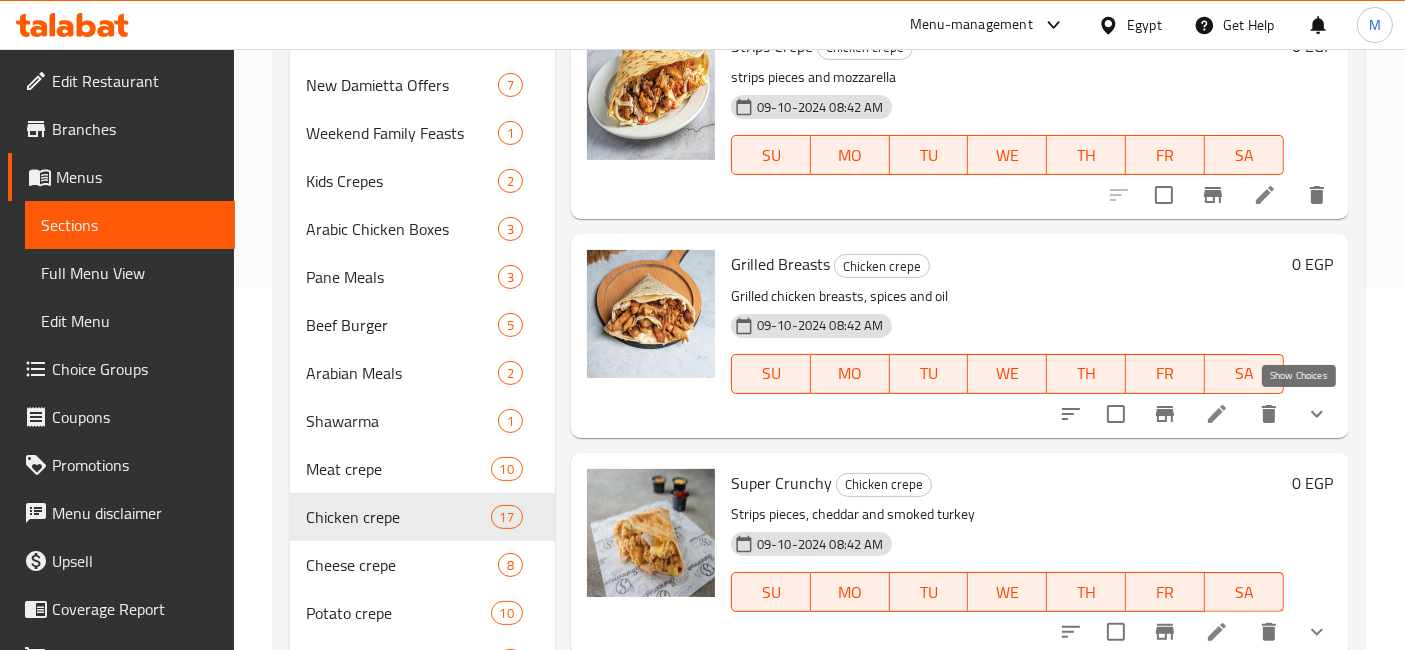 click 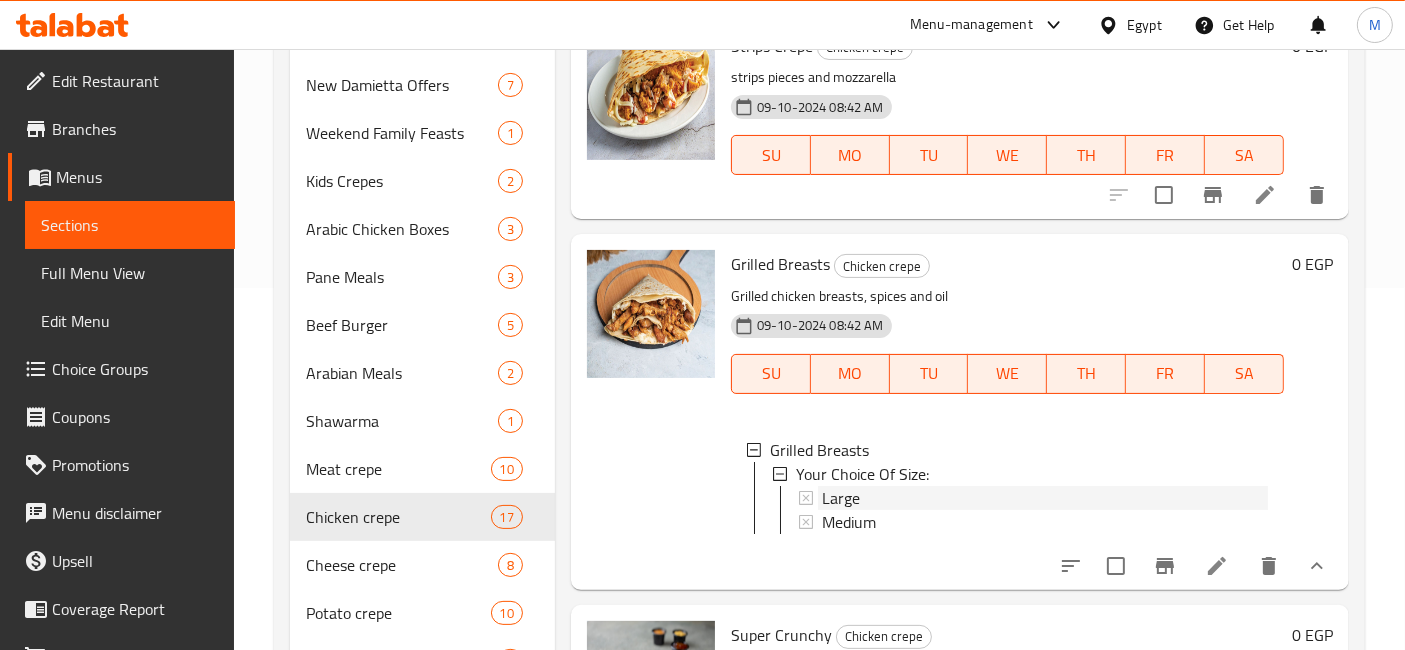 click on "Large" at bounding box center [1045, 498] 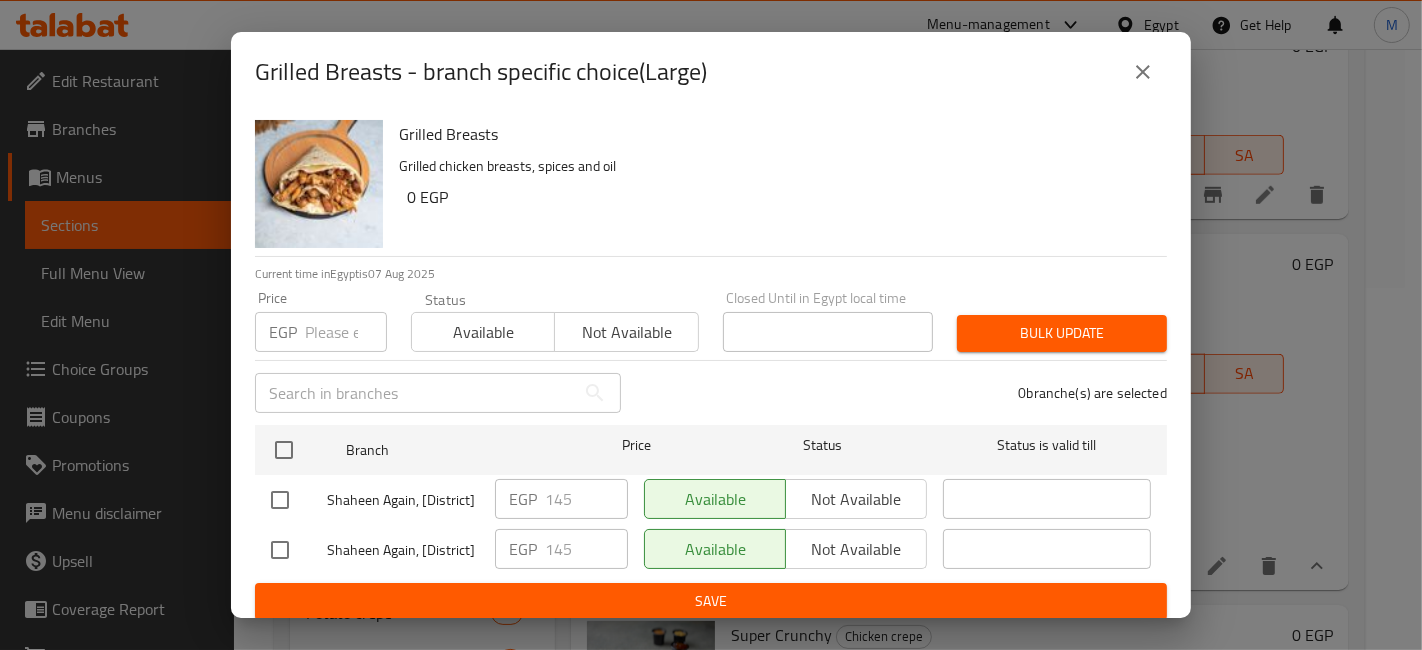 type 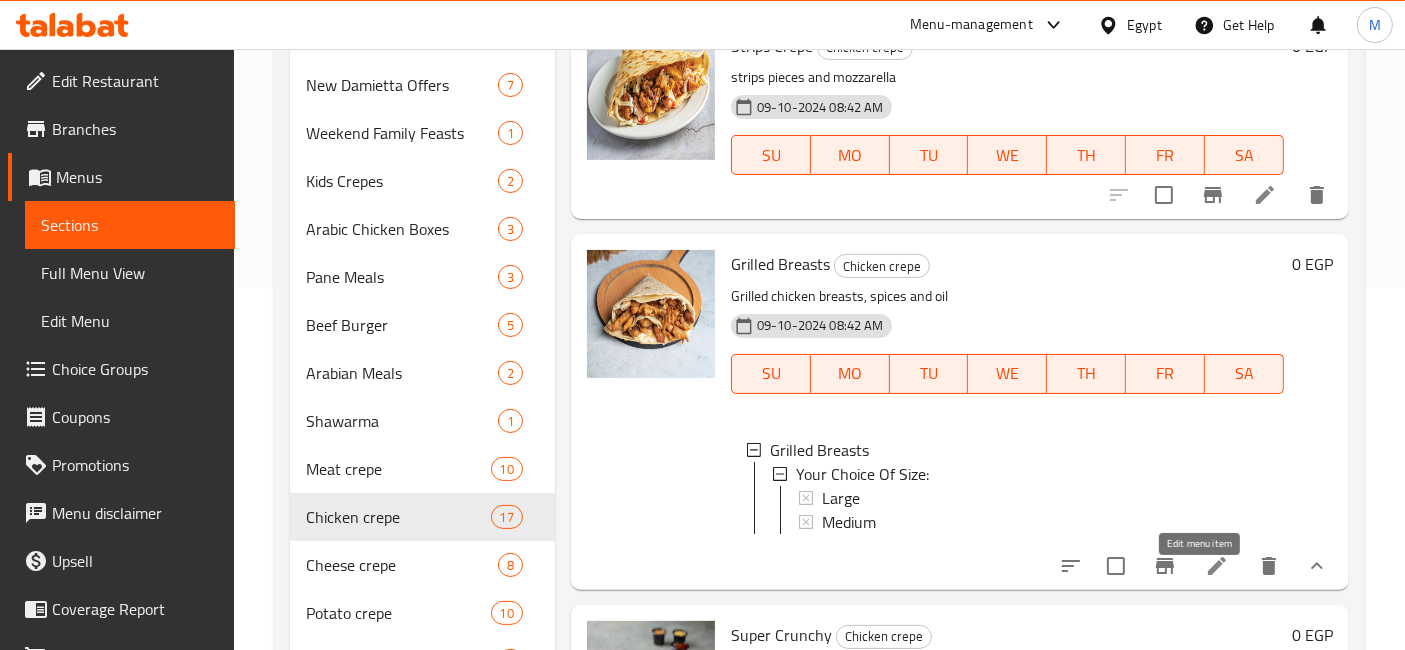click 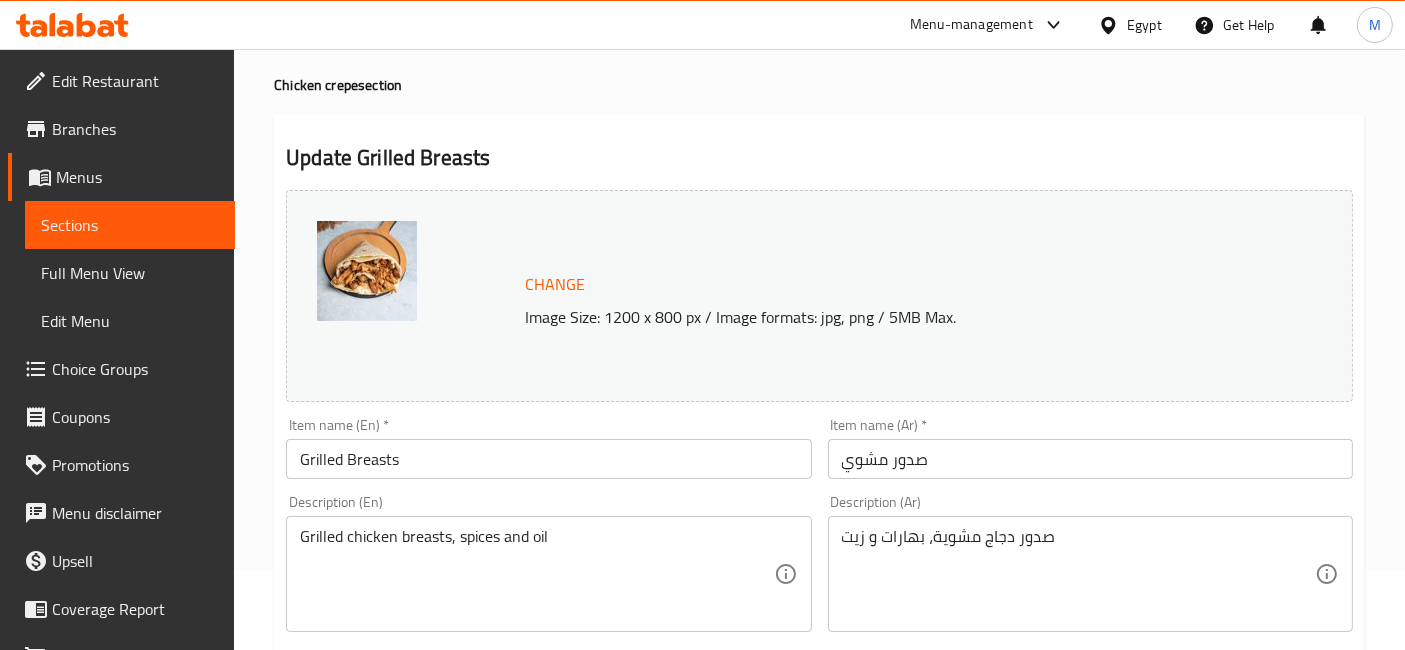 scroll, scrollTop: 111, scrollLeft: 0, axis: vertical 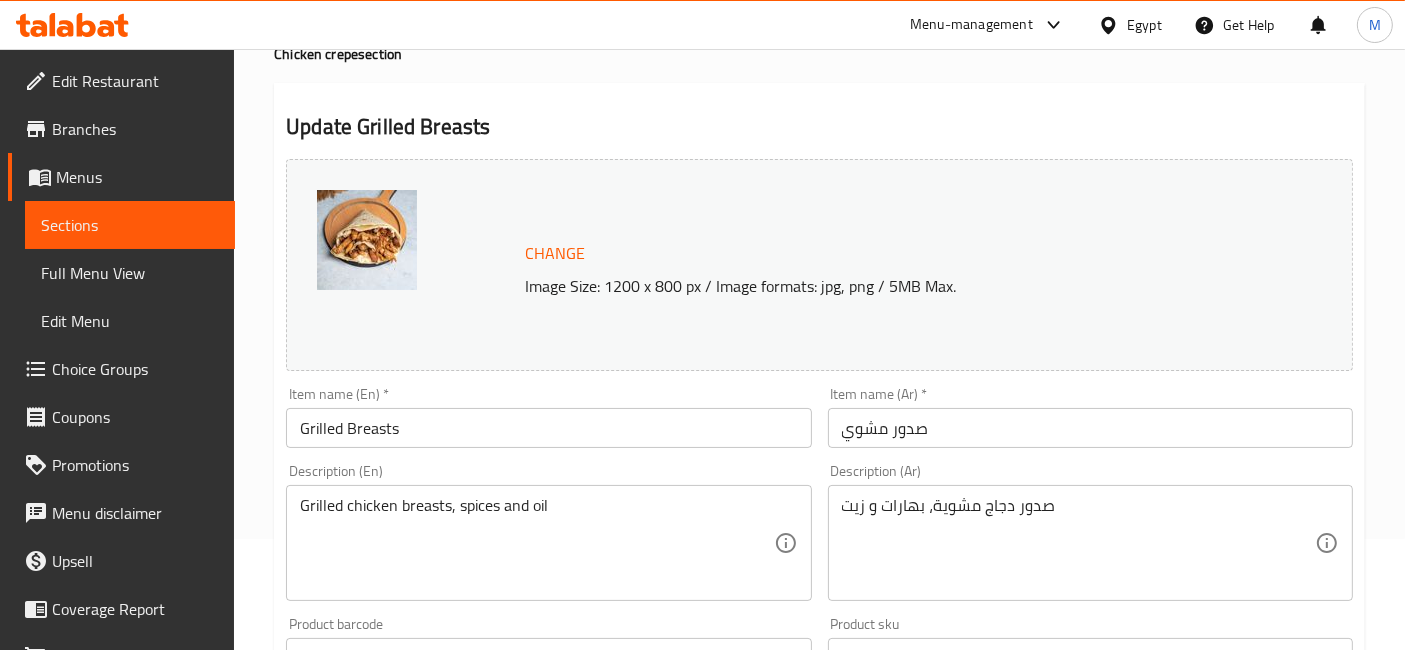 click on "Grilled Breasts" at bounding box center [548, 428] 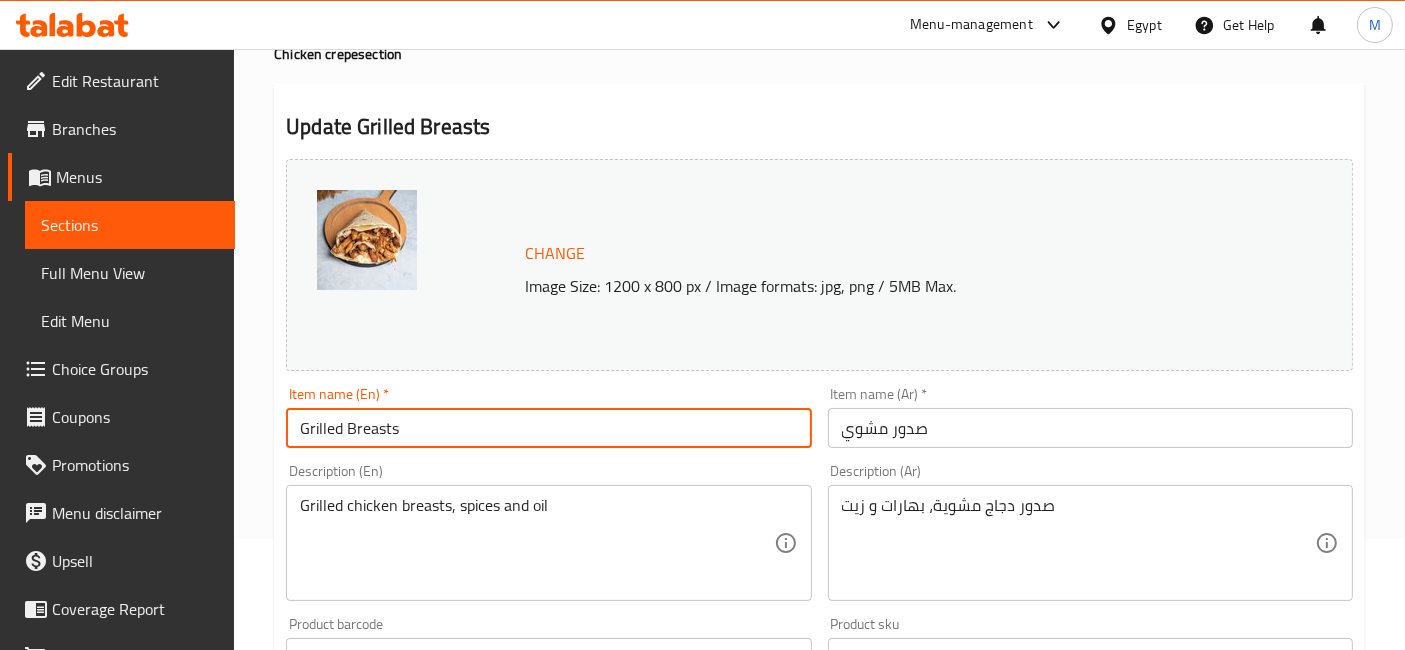 paste on "كريب" 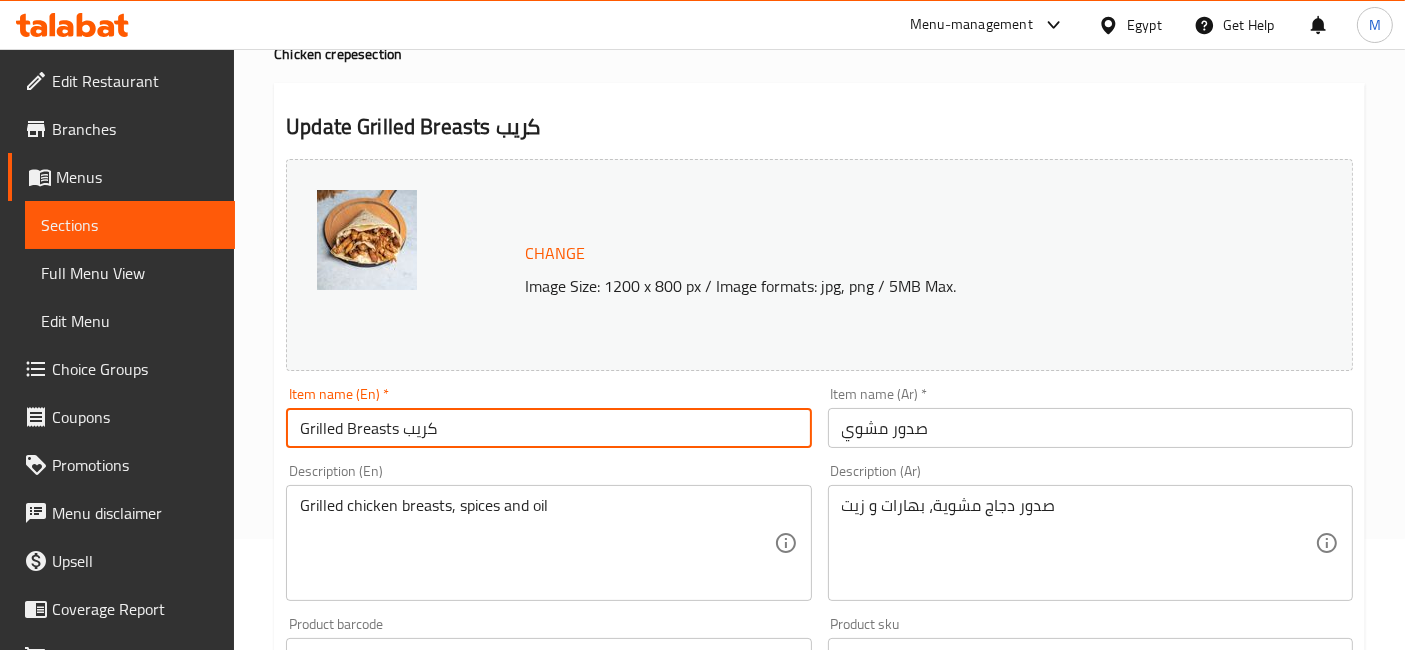 type on "Grilled Breasts كريب" 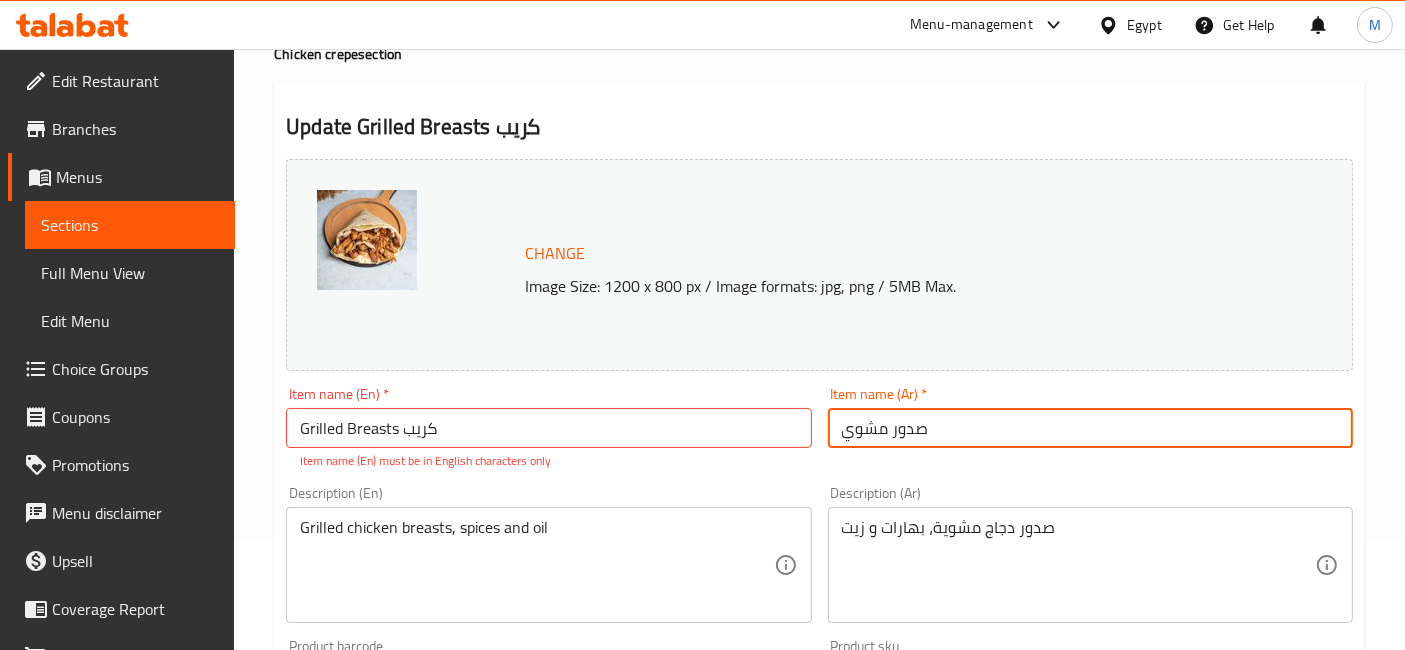 paste on "كريب" 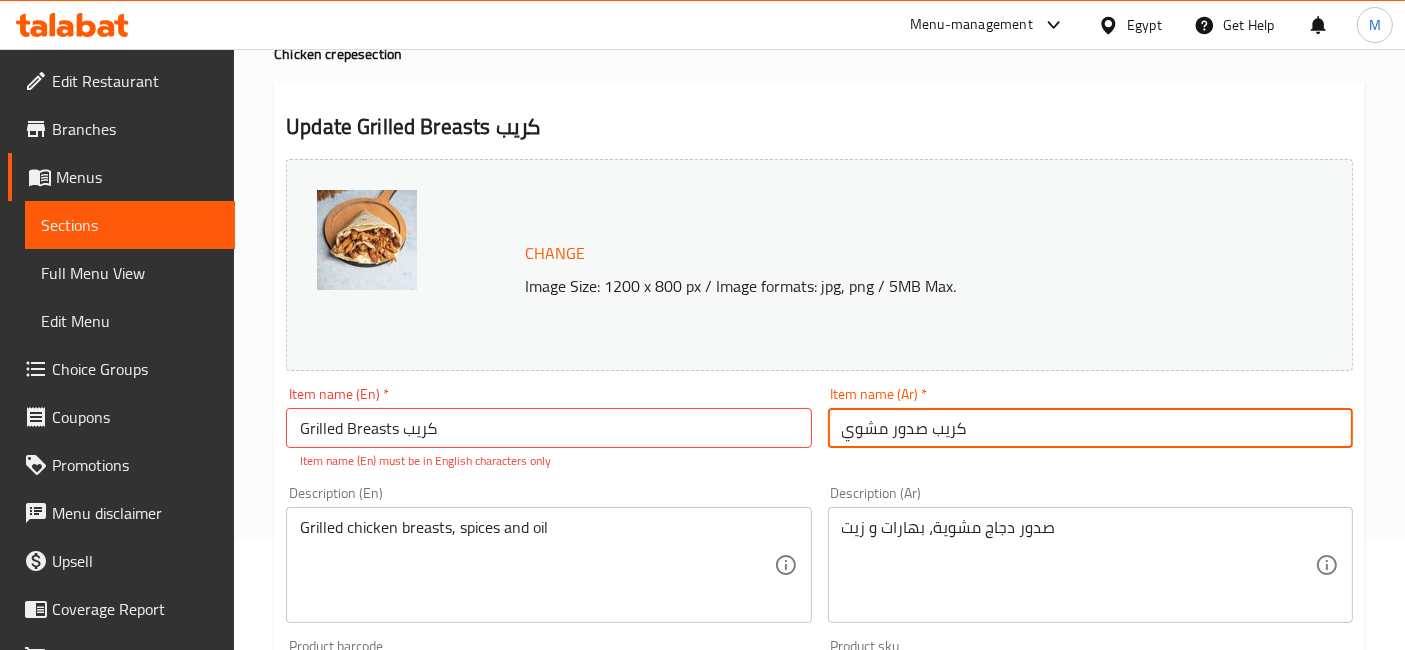 type on "كريب صدور مشوي" 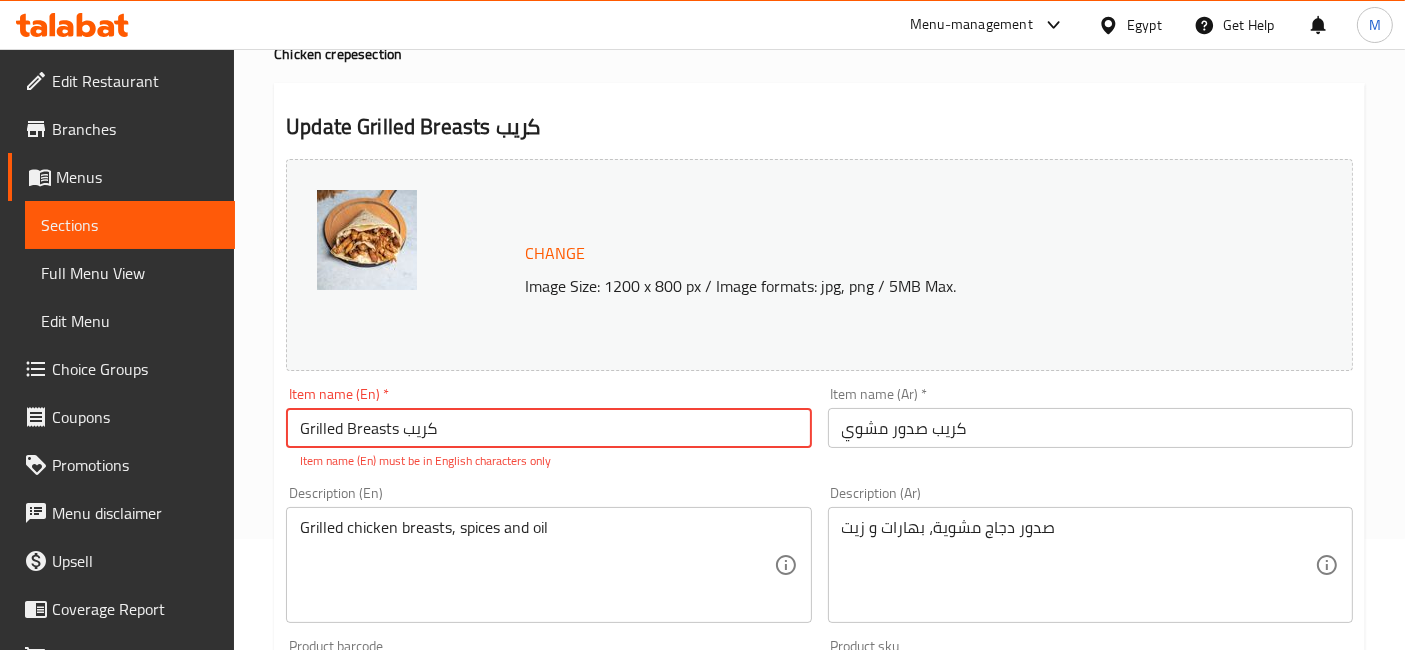 click on "Grilled Breasts كريب" at bounding box center (548, 428) 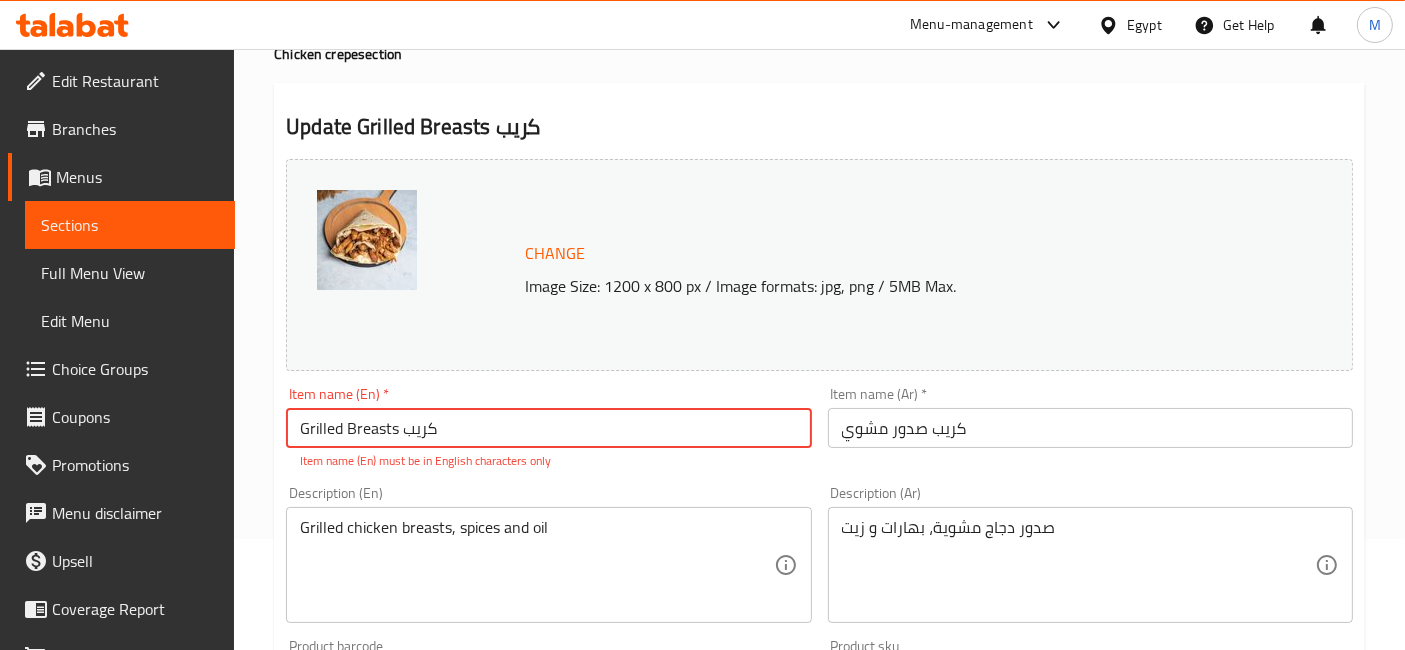 paste on "Crepe" 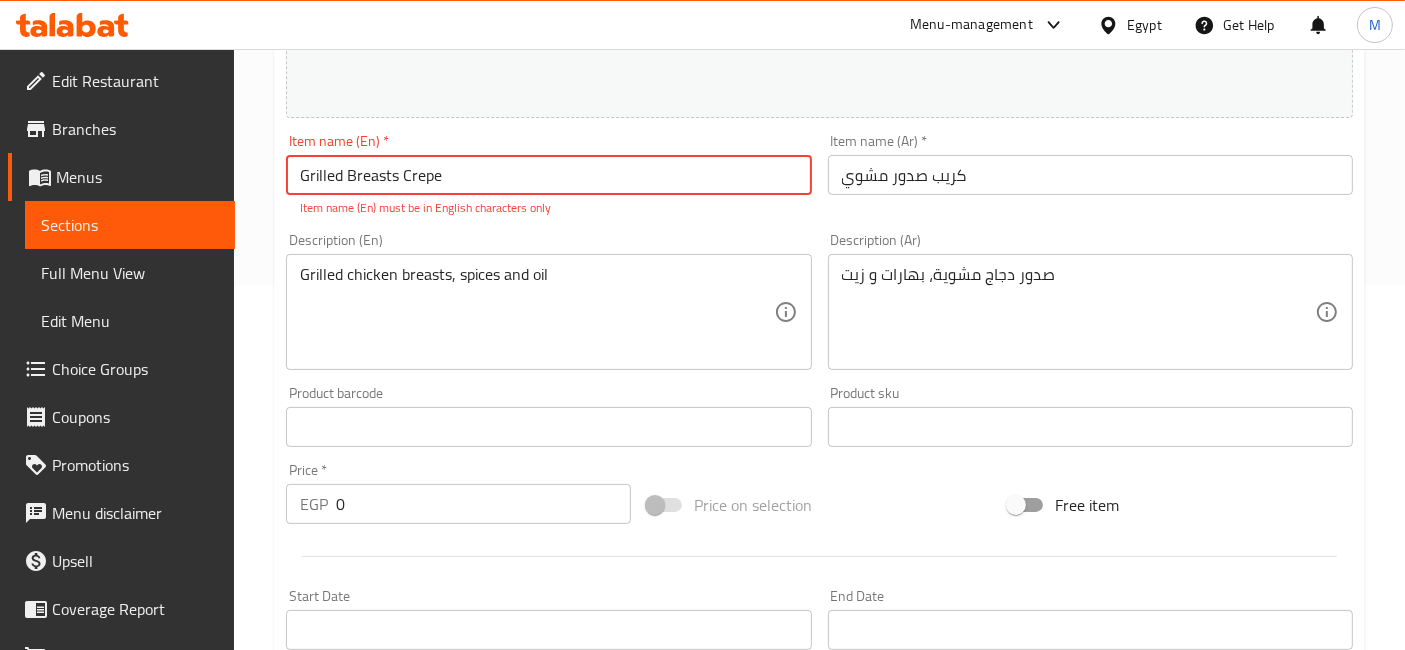 scroll, scrollTop: 555, scrollLeft: 0, axis: vertical 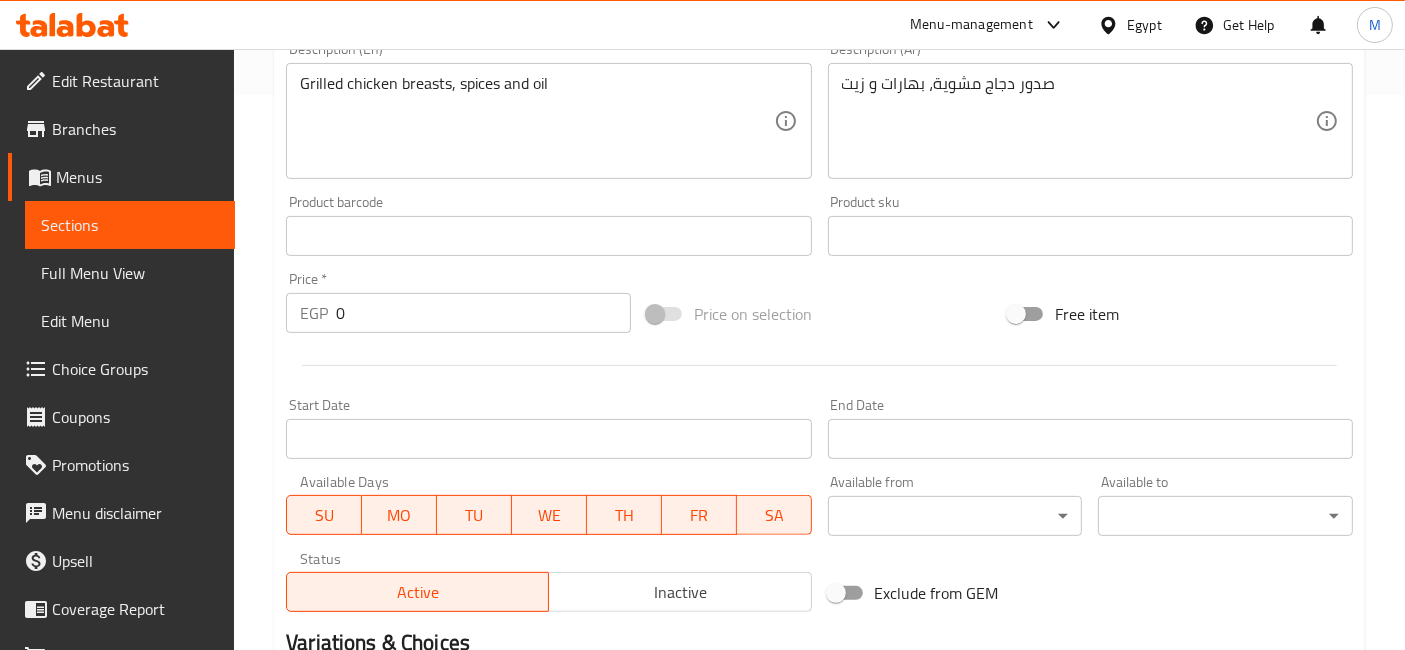 type on "Grilled Breasts Crepe" 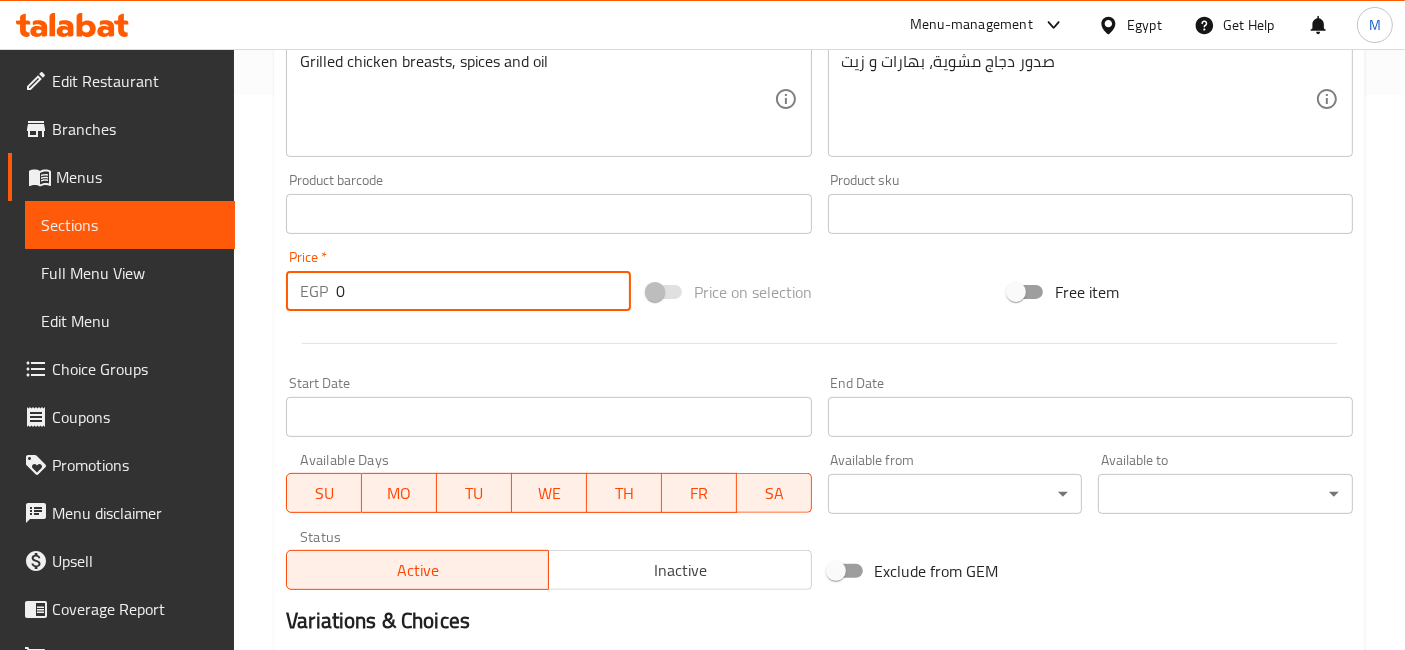 drag, startPoint x: 385, startPoint y: 312, endPoint x: 235, endPoint y: 331, distance: 151.19855 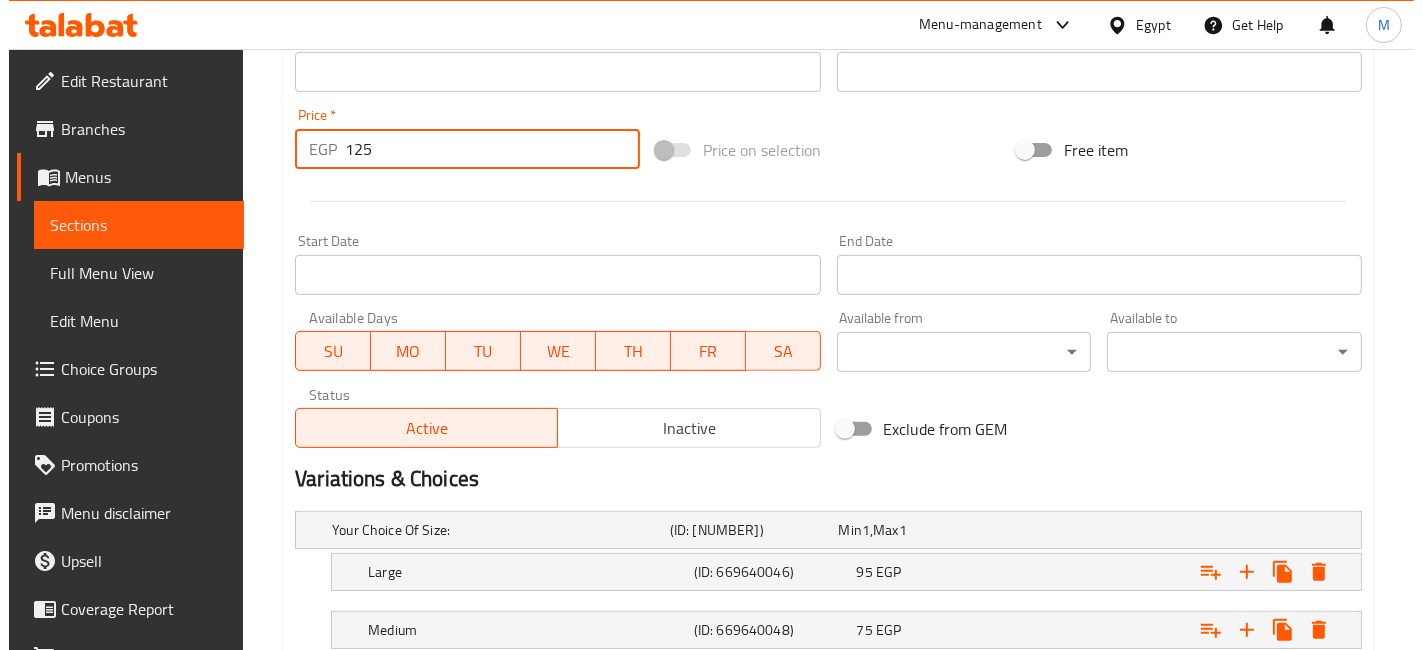 scroll, scrollTop: 777, scrollLeft: 0, axis: vertical 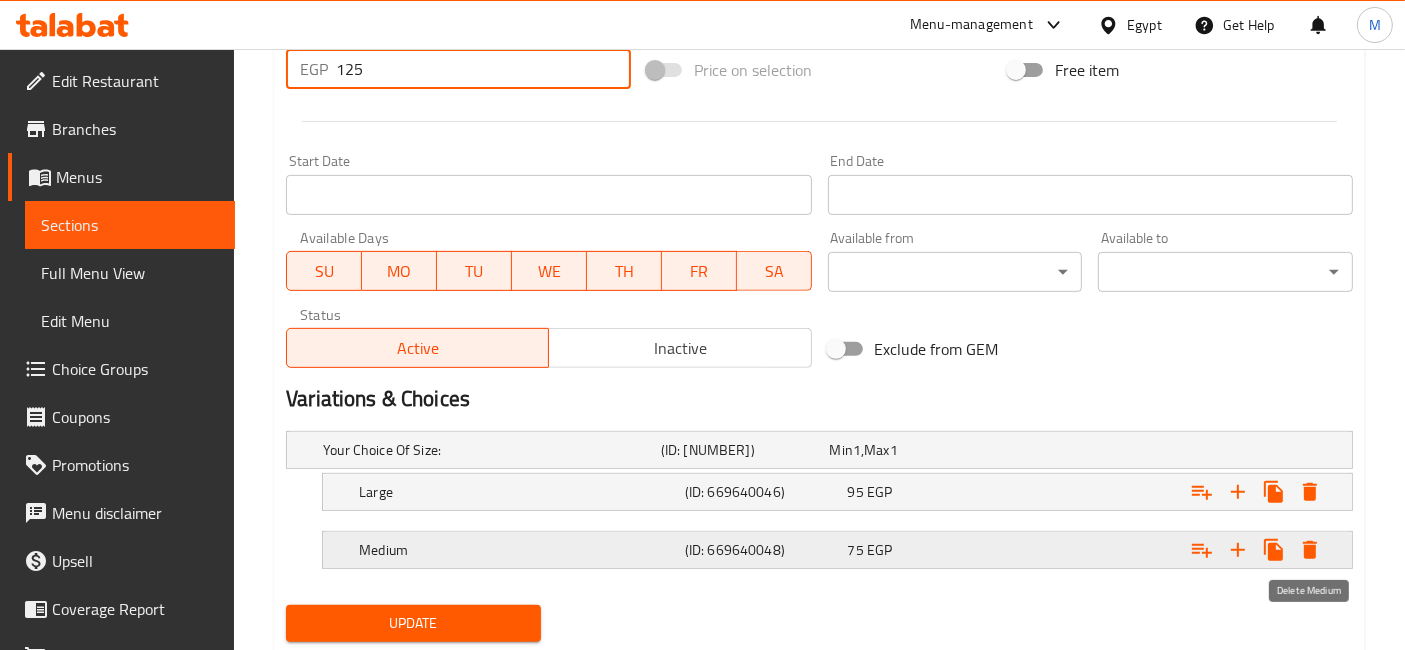 type on "125" 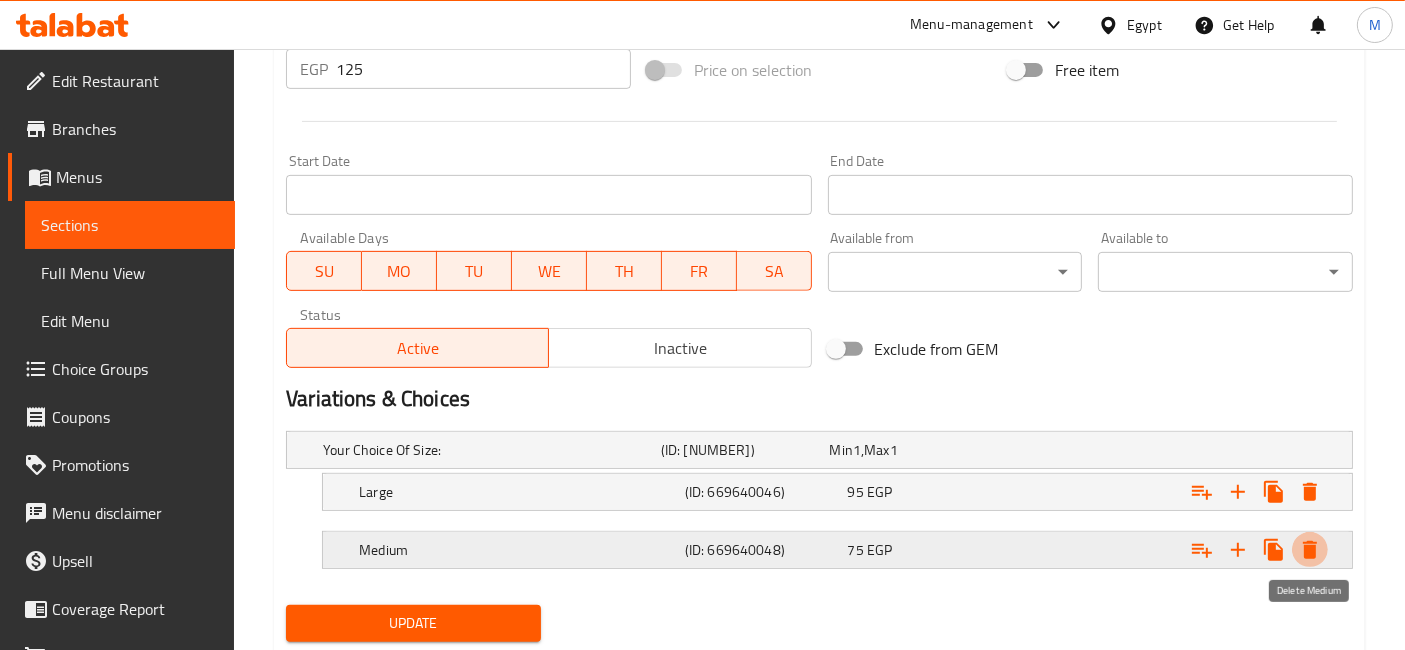 click 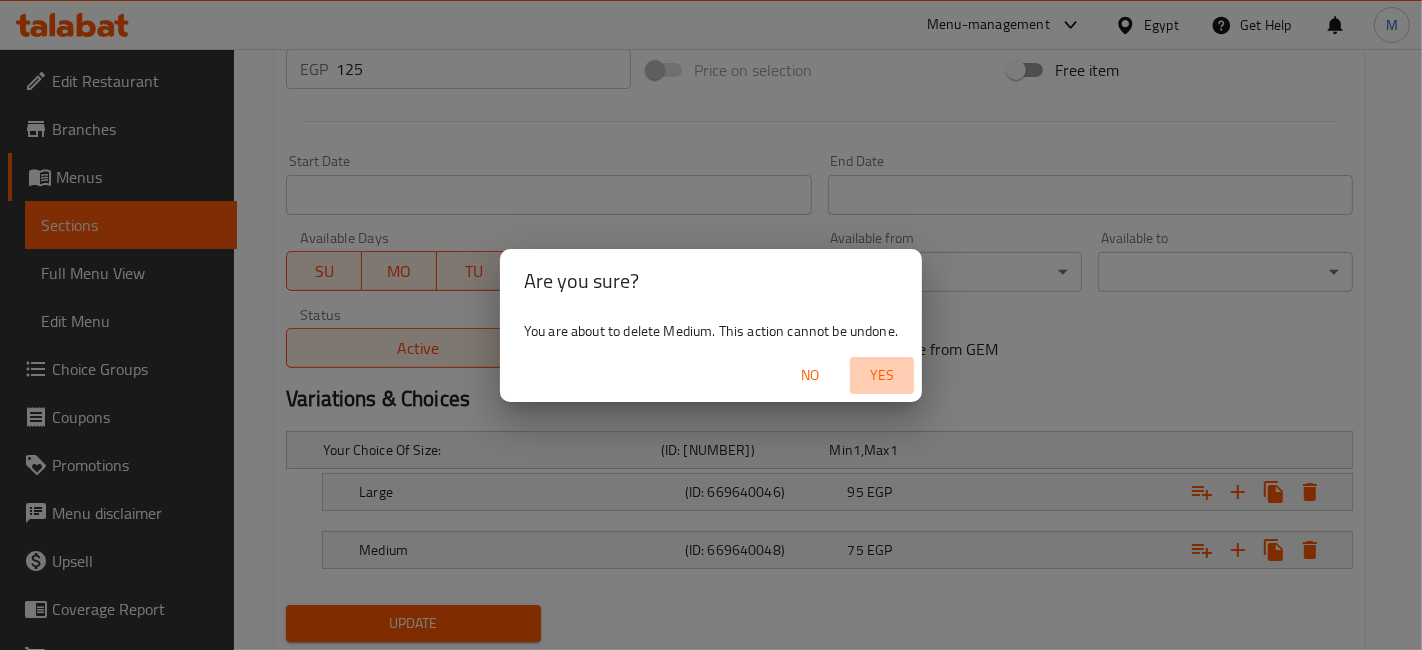 drag, startPoint x: 891, startPoint y: 384, endPoint x: 1067, endPoint y: 424, distance: 180.48822 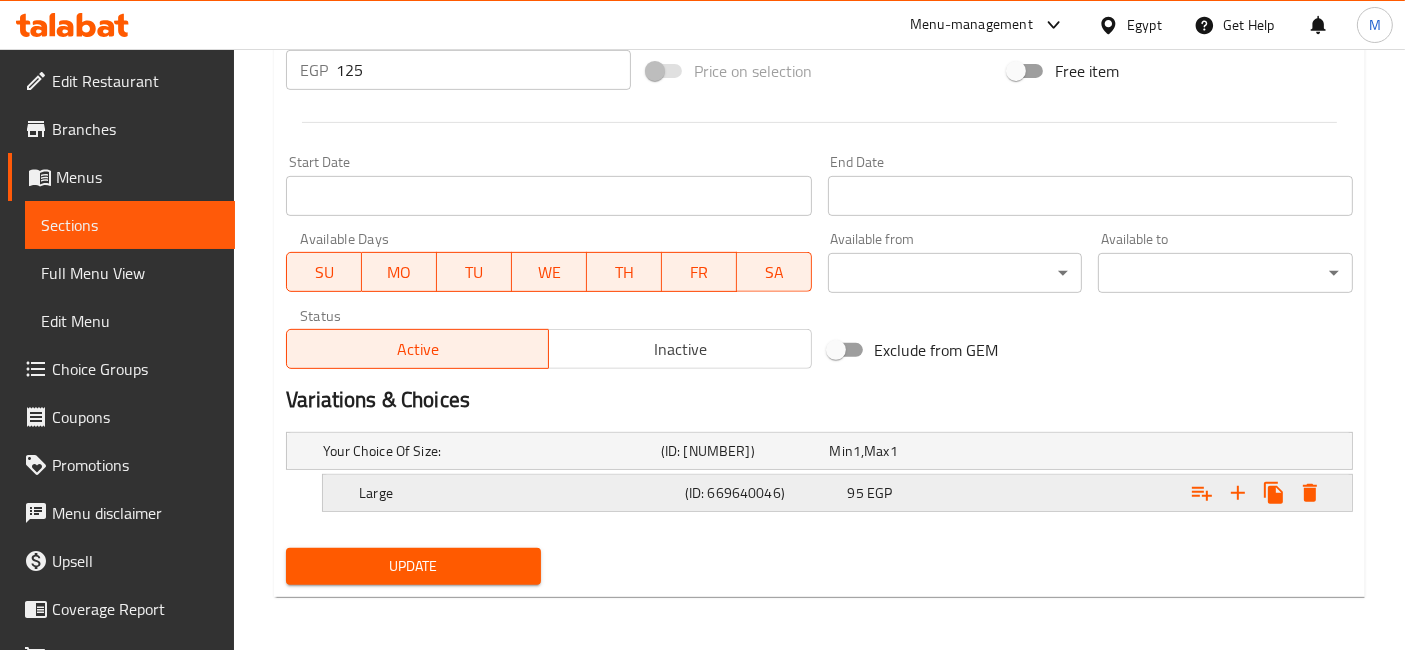 click 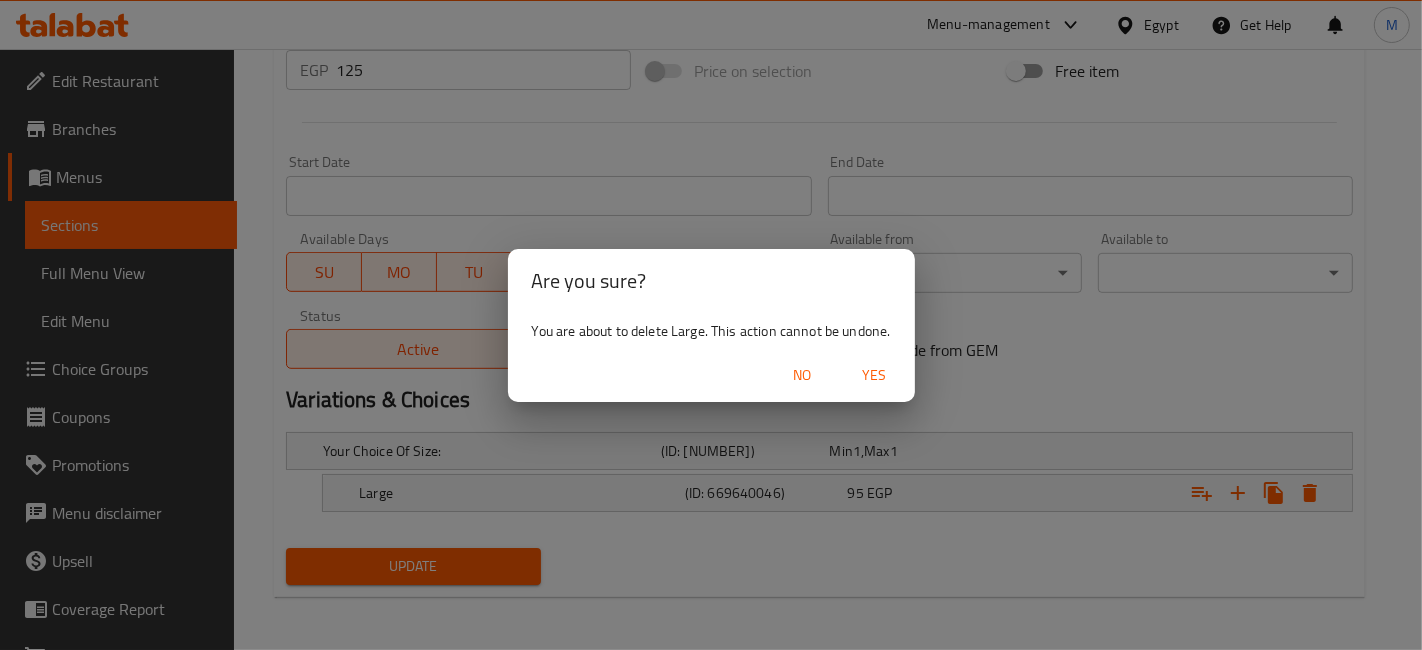 click on "Yes" at bounding box center [875, 375] 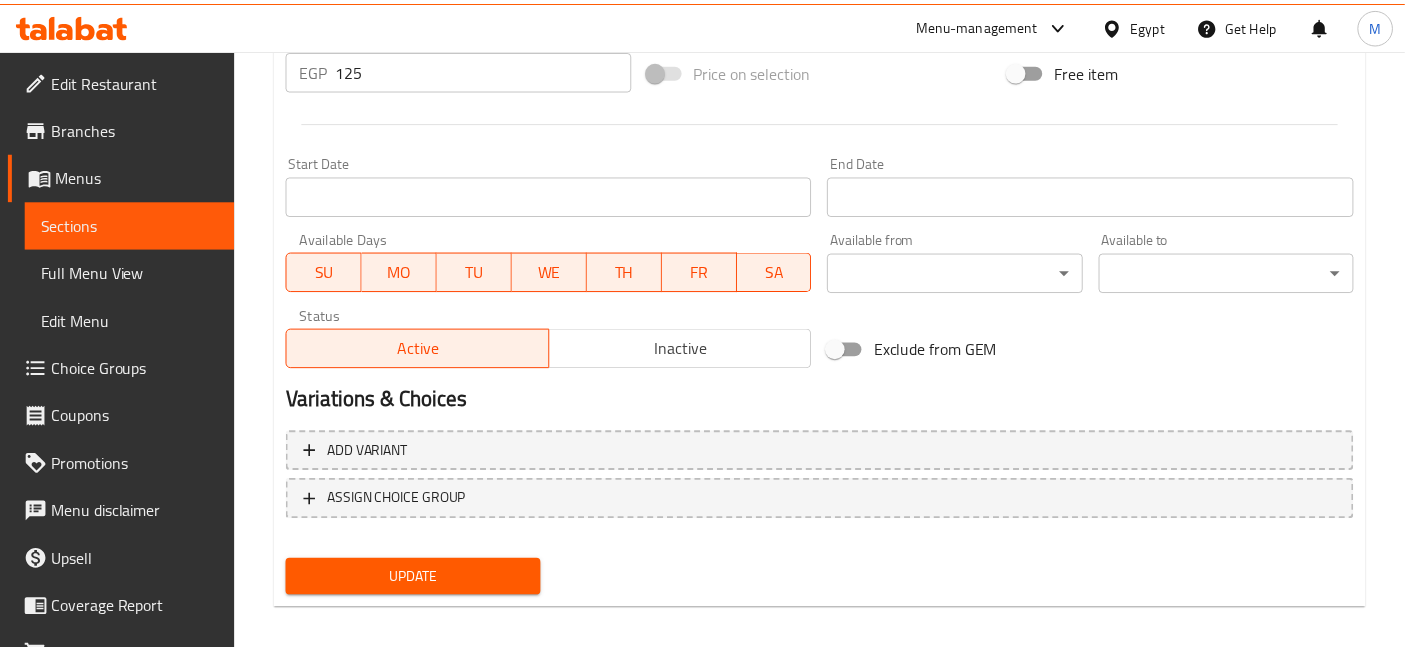 scroll, scrollTop: 771, scrollLeft: 0, axis: vertical 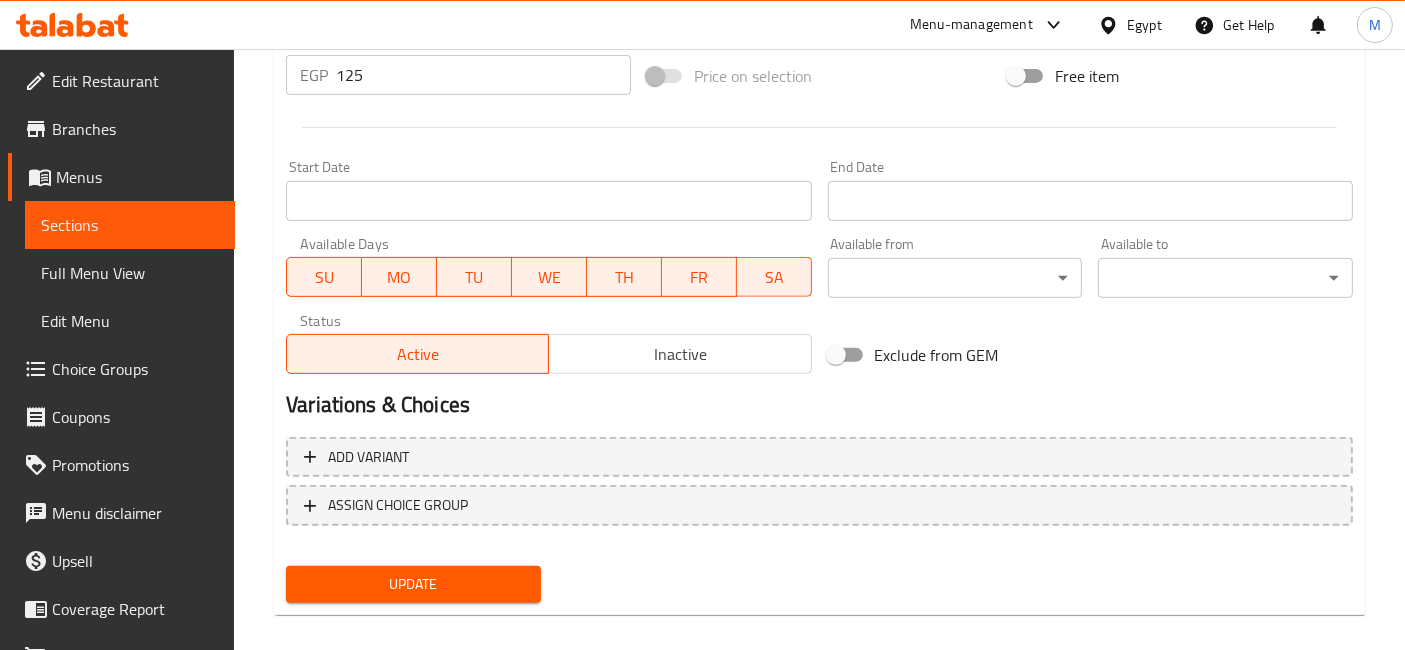 click on "Update" at bounding box center (413, 584) 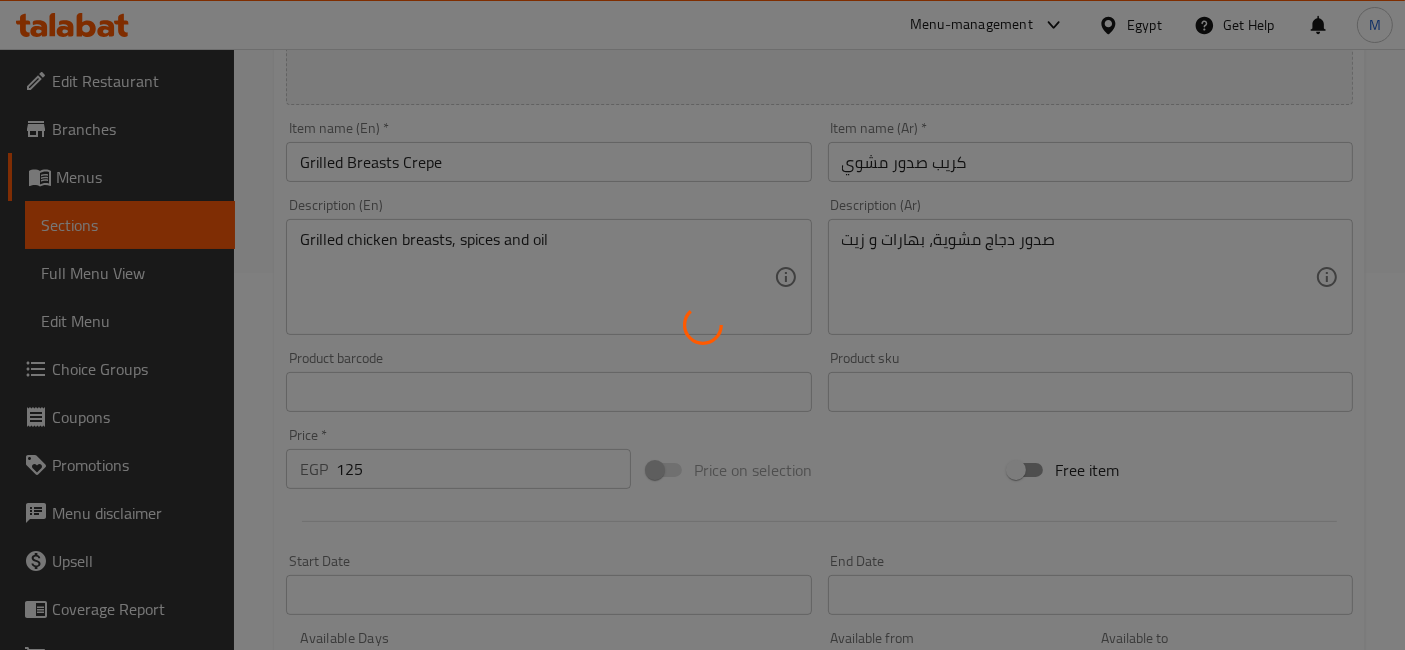 scroll, scrollTop: 0, scrollLeft: 0, axis: both 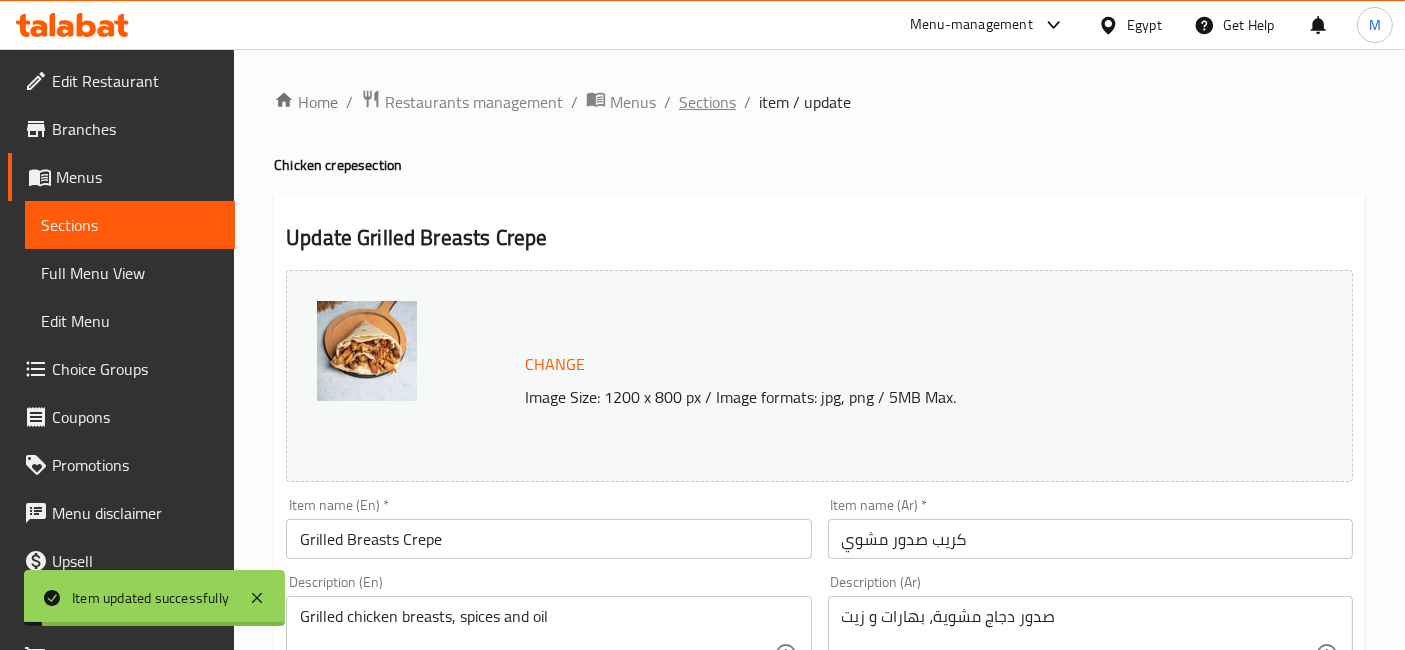 click on "Sections" at bounding box center [707, 102] 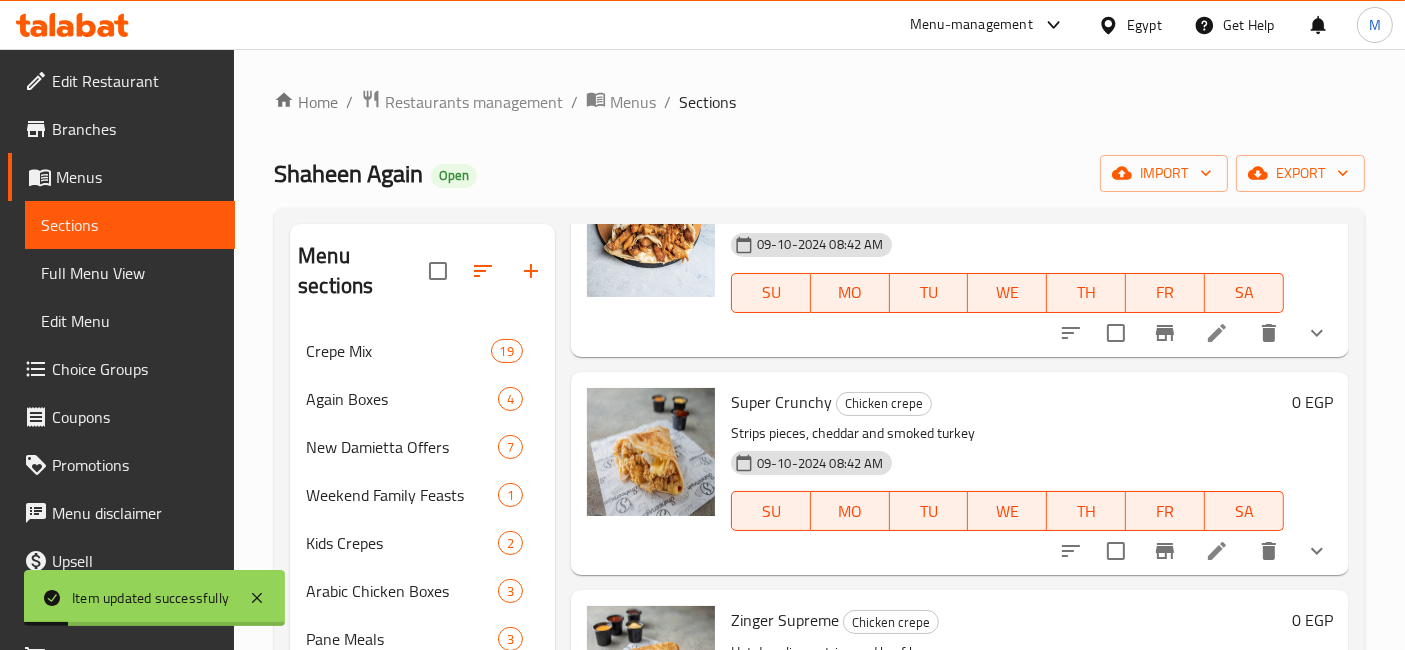 scroll, scrollTop: 1666, scrollLeft: 0, axis: vertical 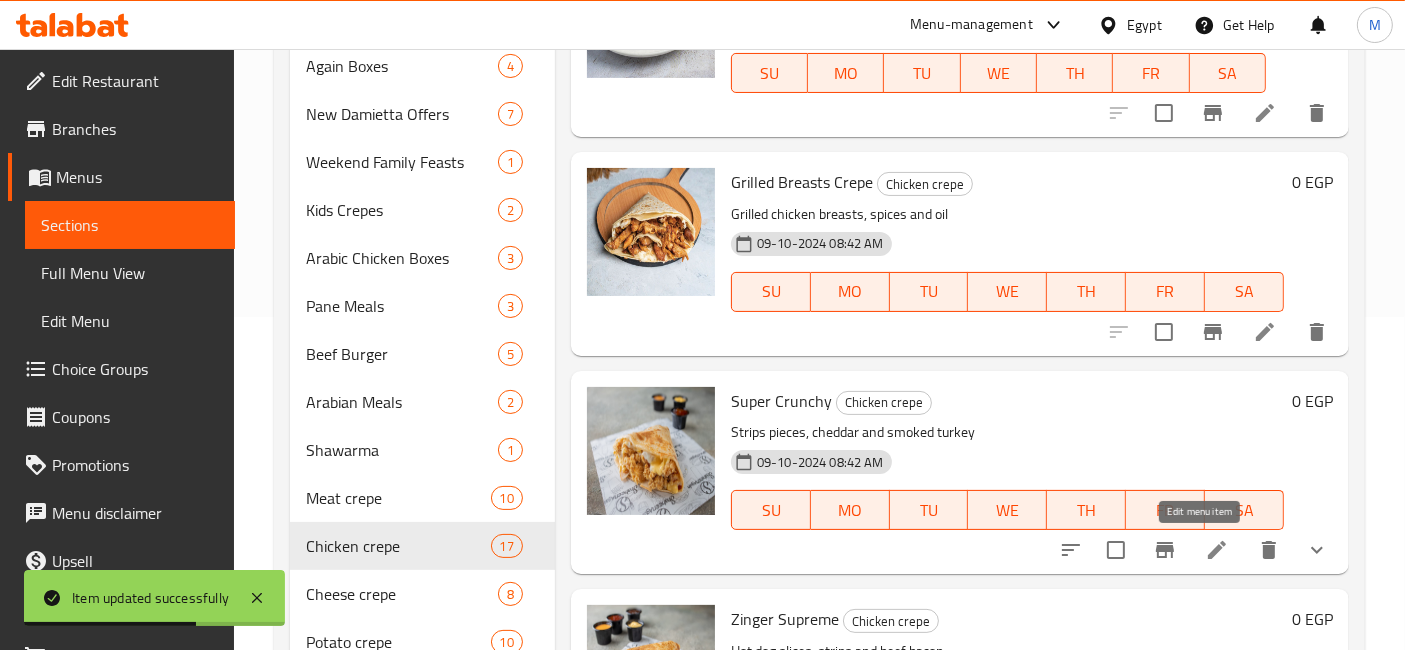 click 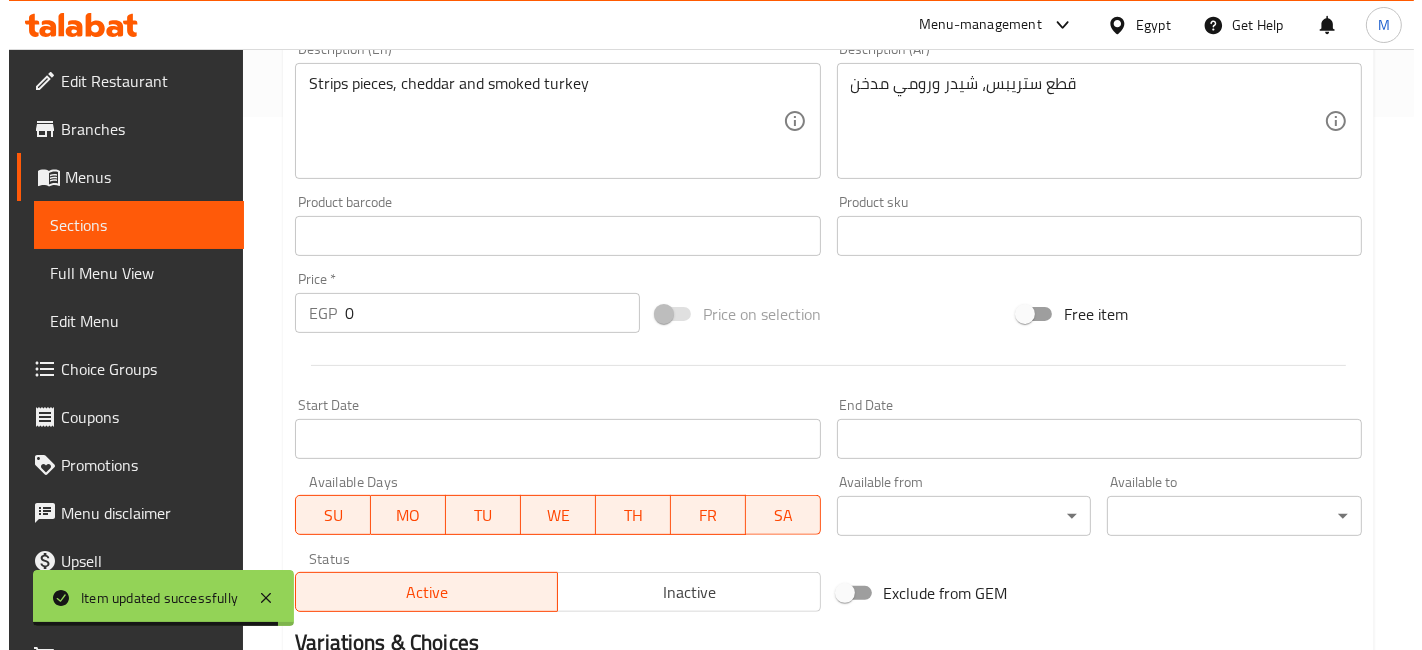 scroll, scrollTop: 834, scrollLeft: 0, axis: vertical 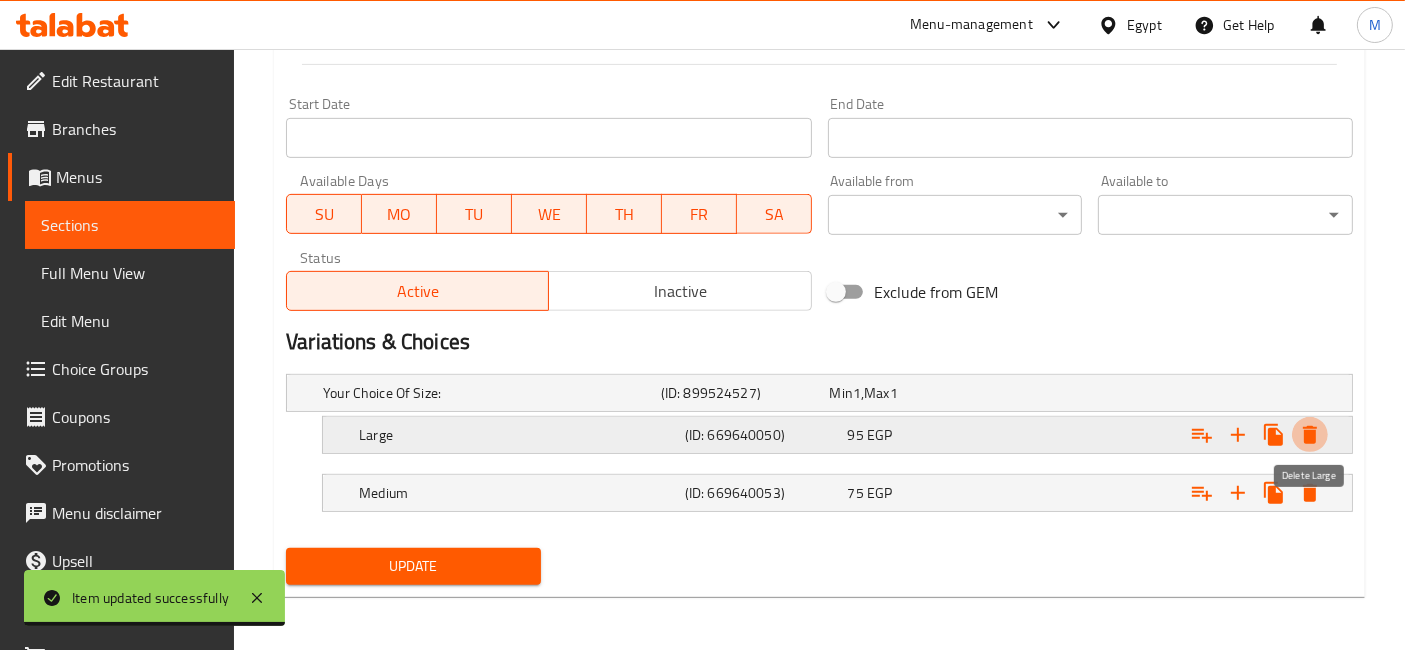click 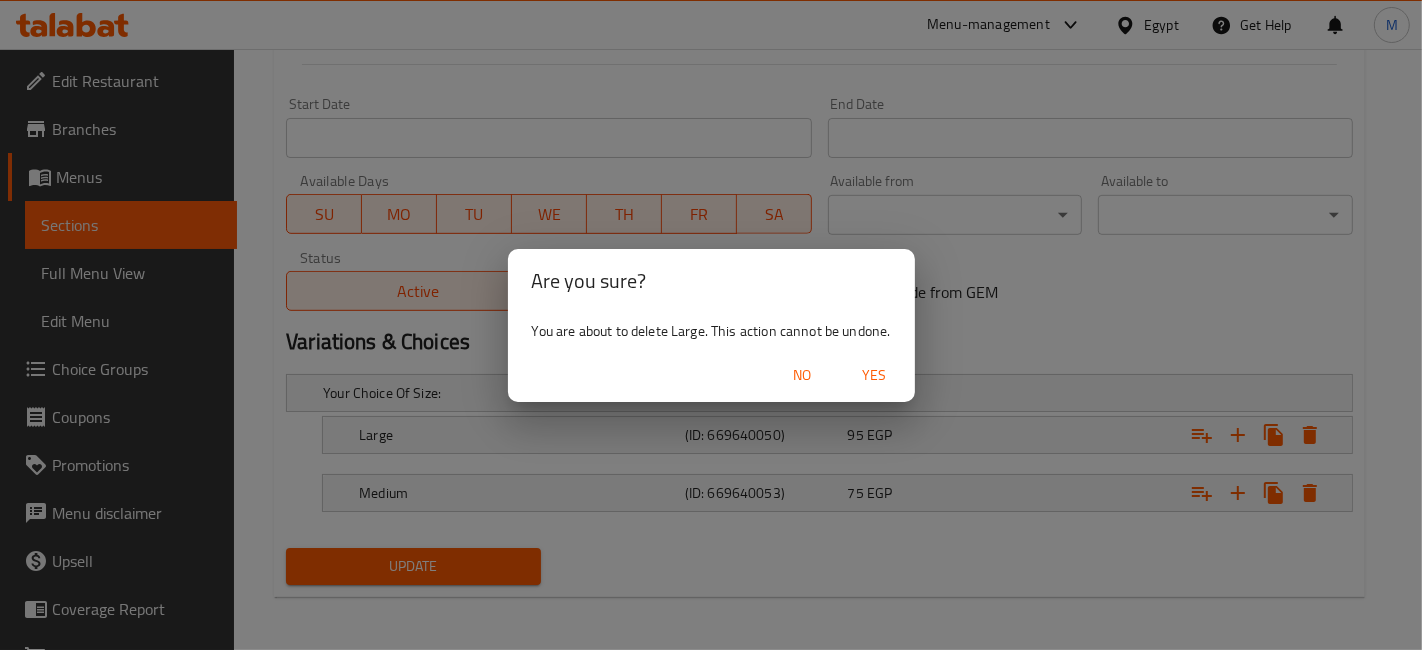 click on "Yes" at bounding box center (875, 375) 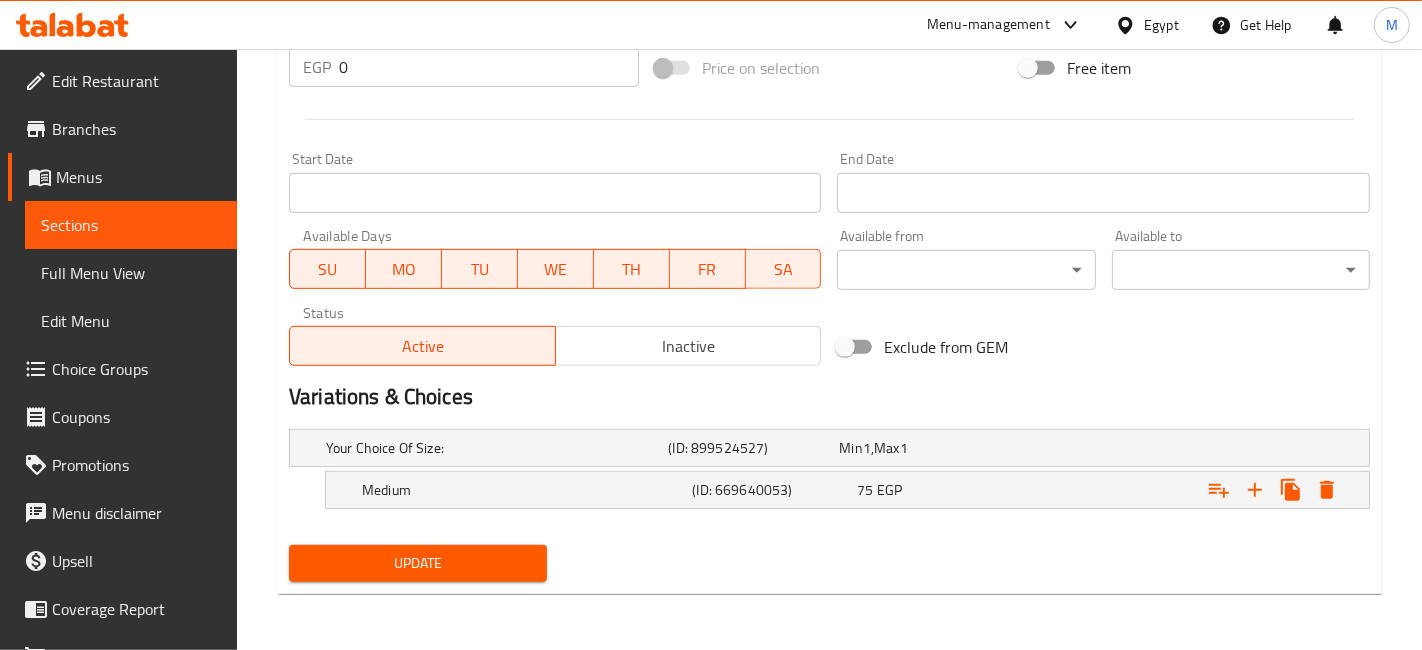 scroll, scrollTop: 776, scrollLeft: 0, axis: vertical 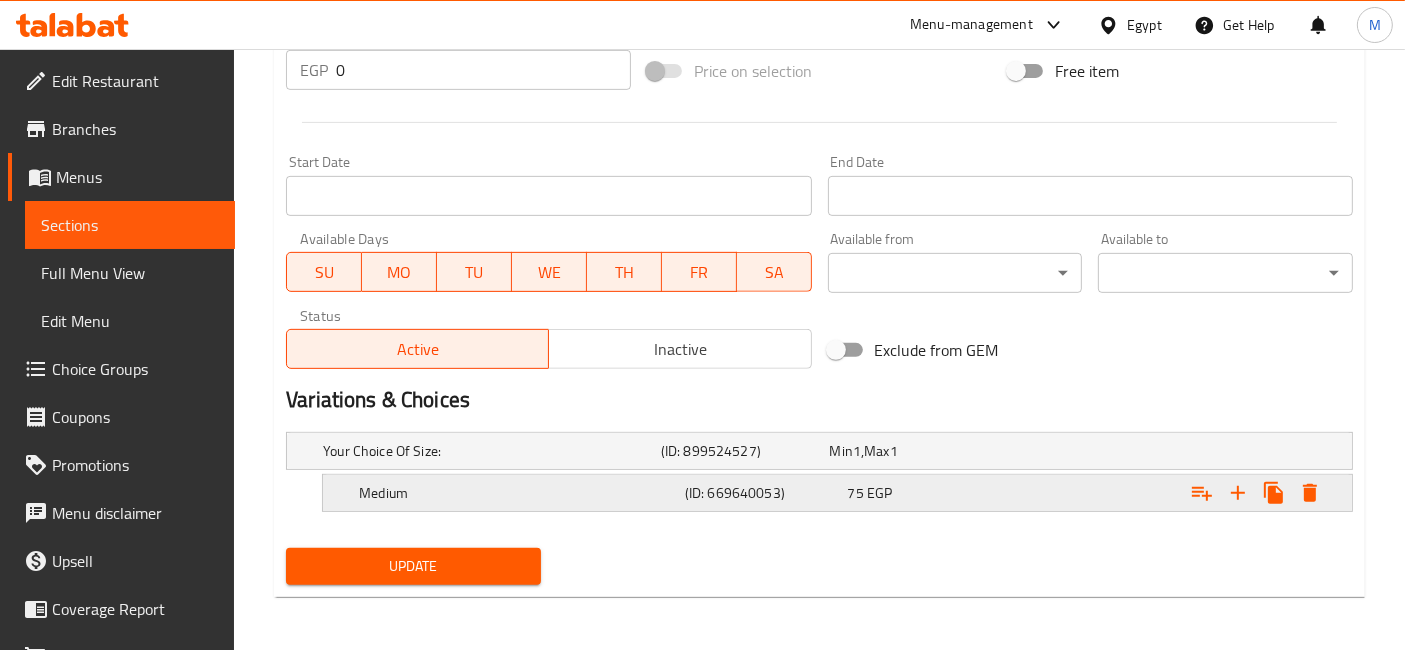 click 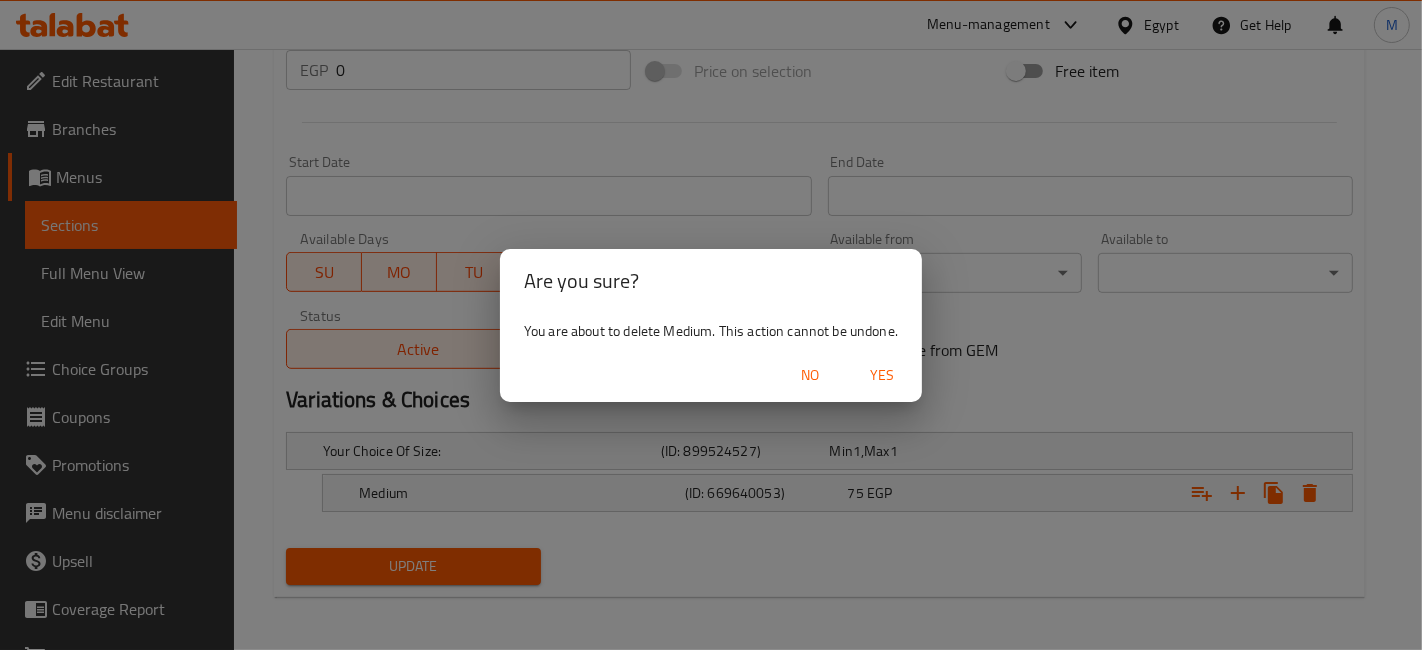 click on "Yes" at bounding box center [882, 375] 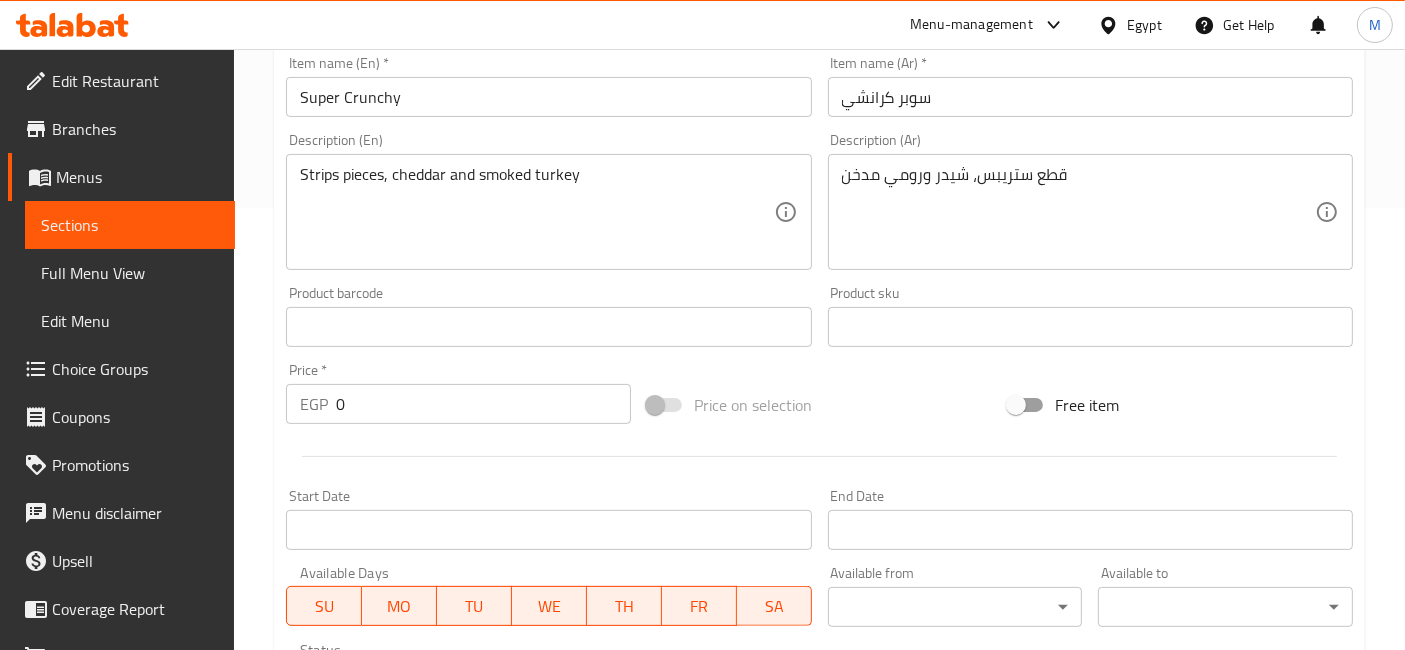 scroll, scrollTop: 326, scrollLeft: 0, axis: vertical 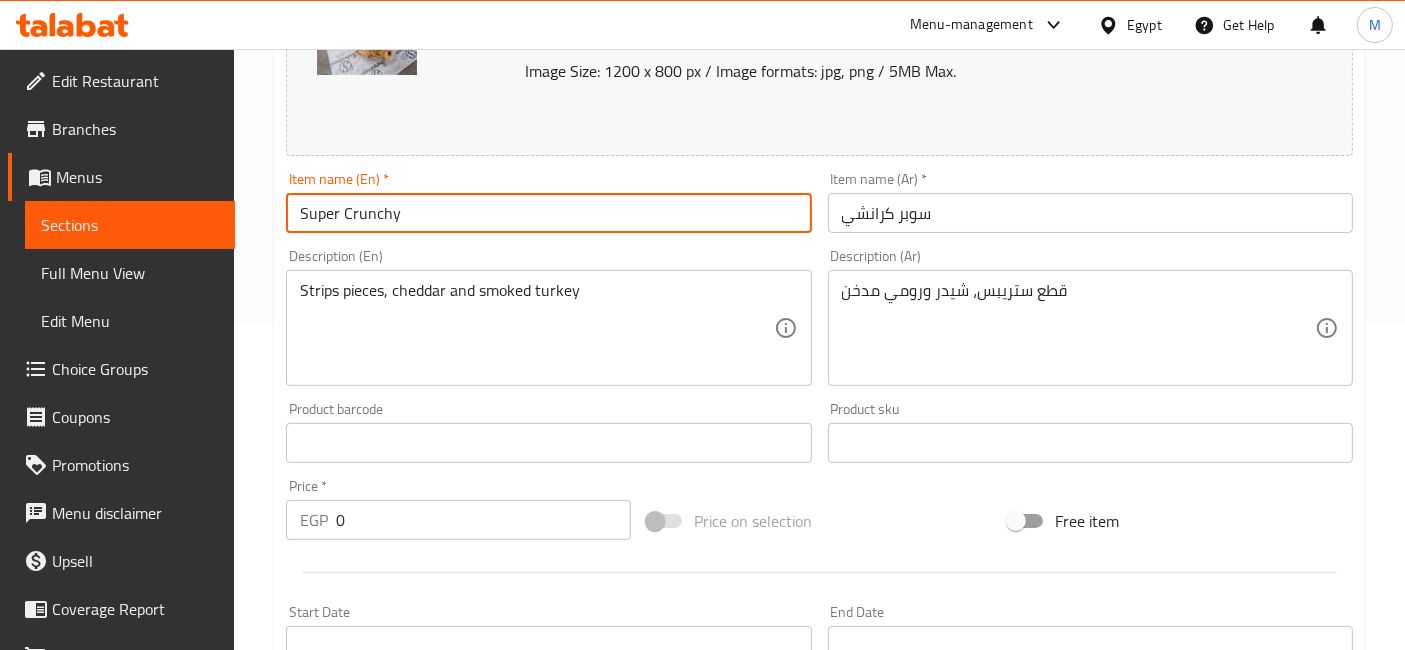 click on "Super Crunchy" at bounding box center (548, 213) 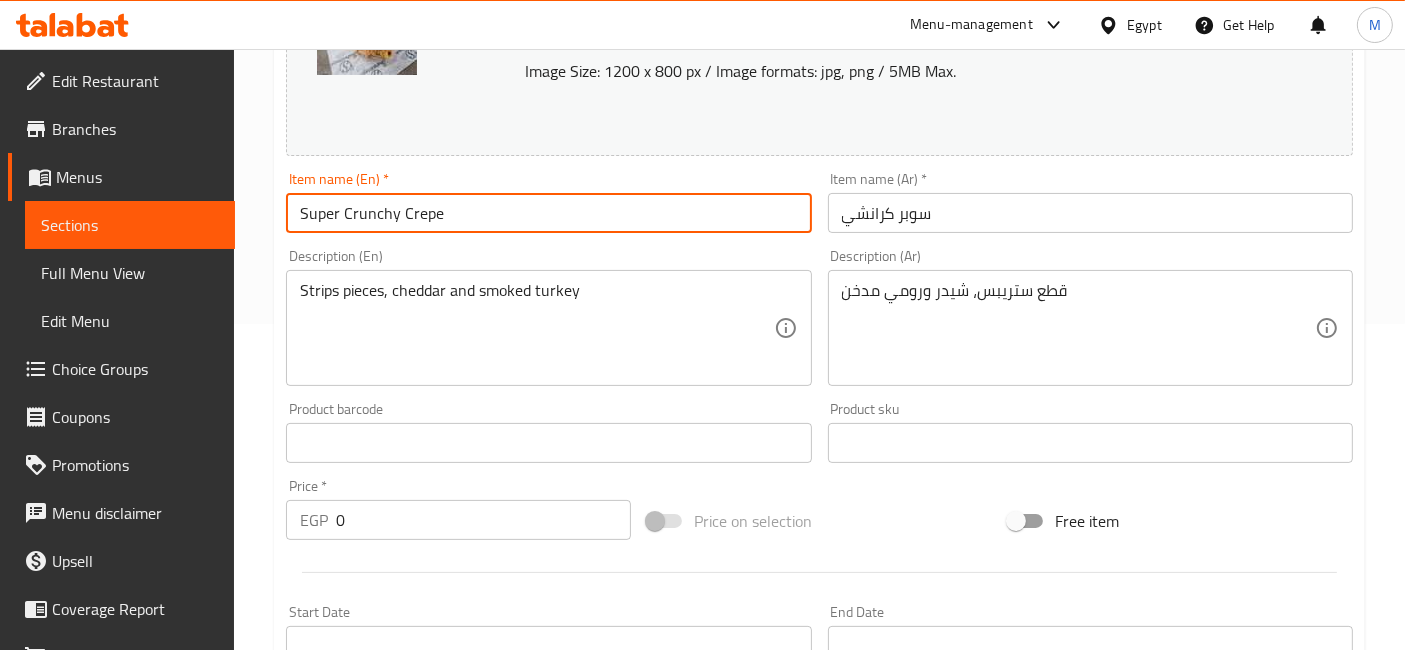 type on "Super Crunchy Crepe" 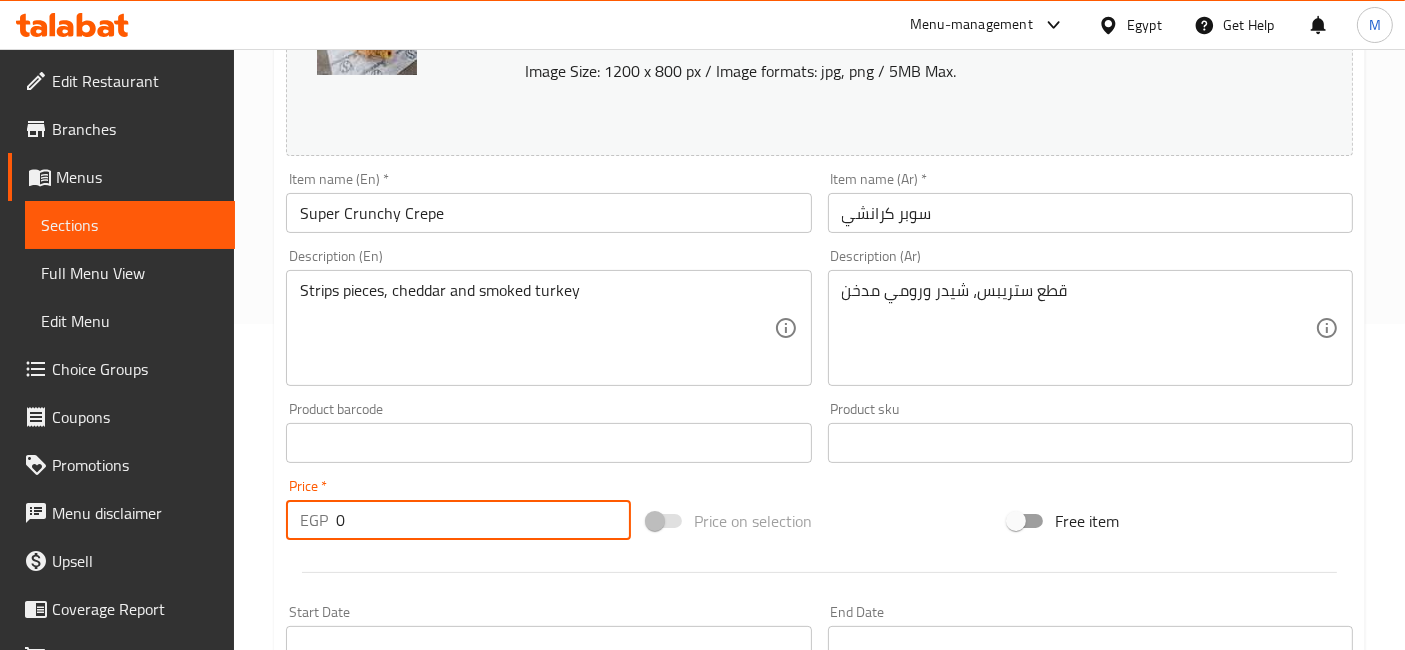 drag, startPoint x: 354, startPoint y: 521, endPoint x: 282, endPoint y: 520, distance: 72.00694 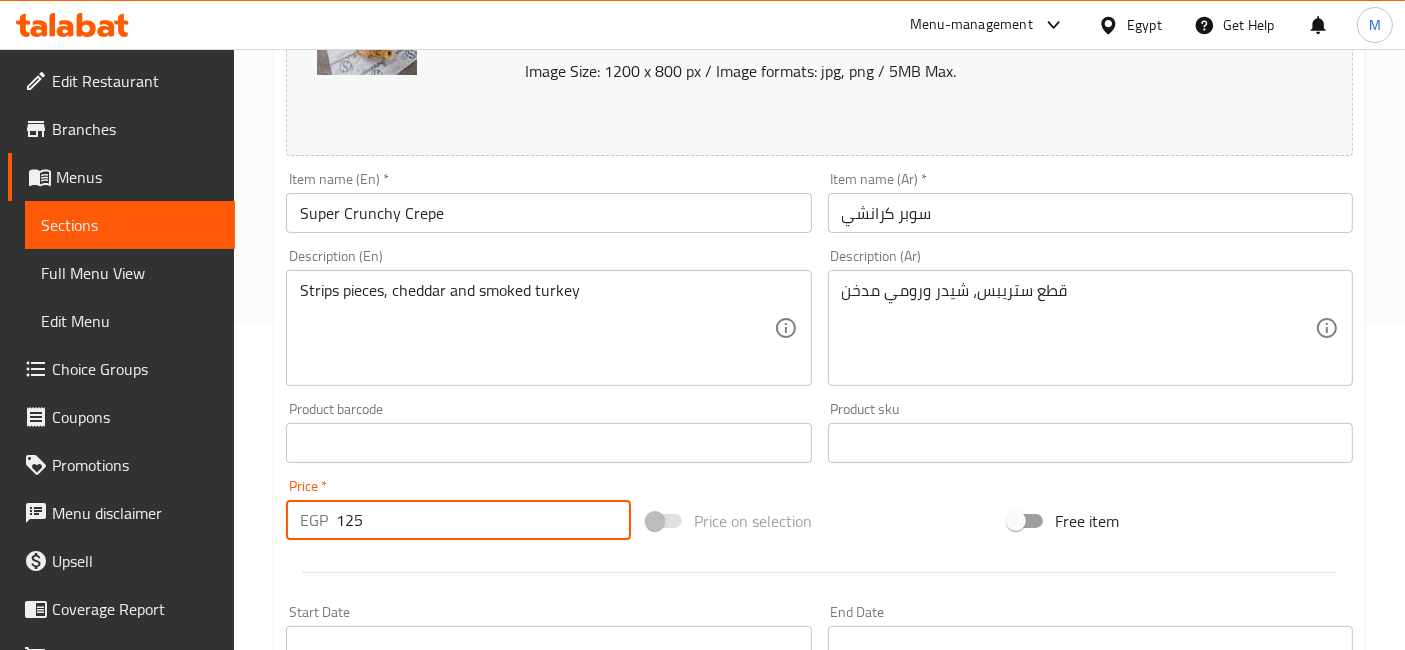 type on "125" 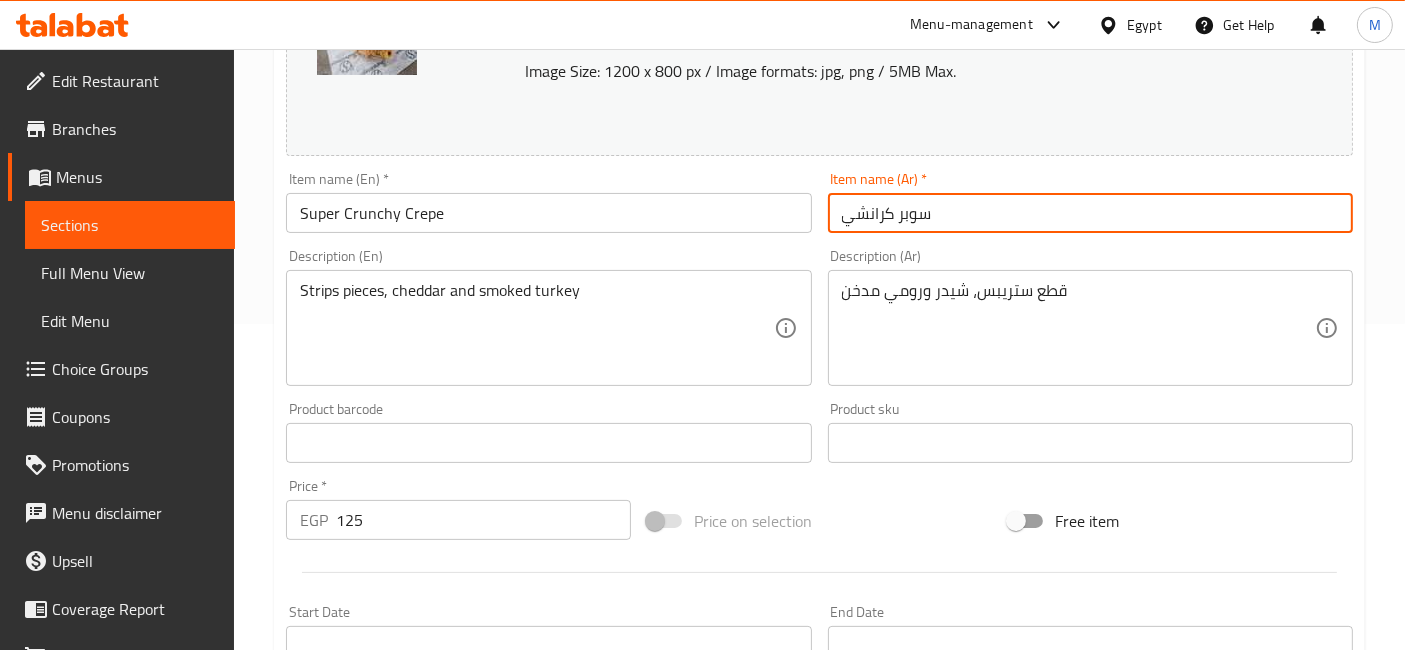 paste on "Crepe" 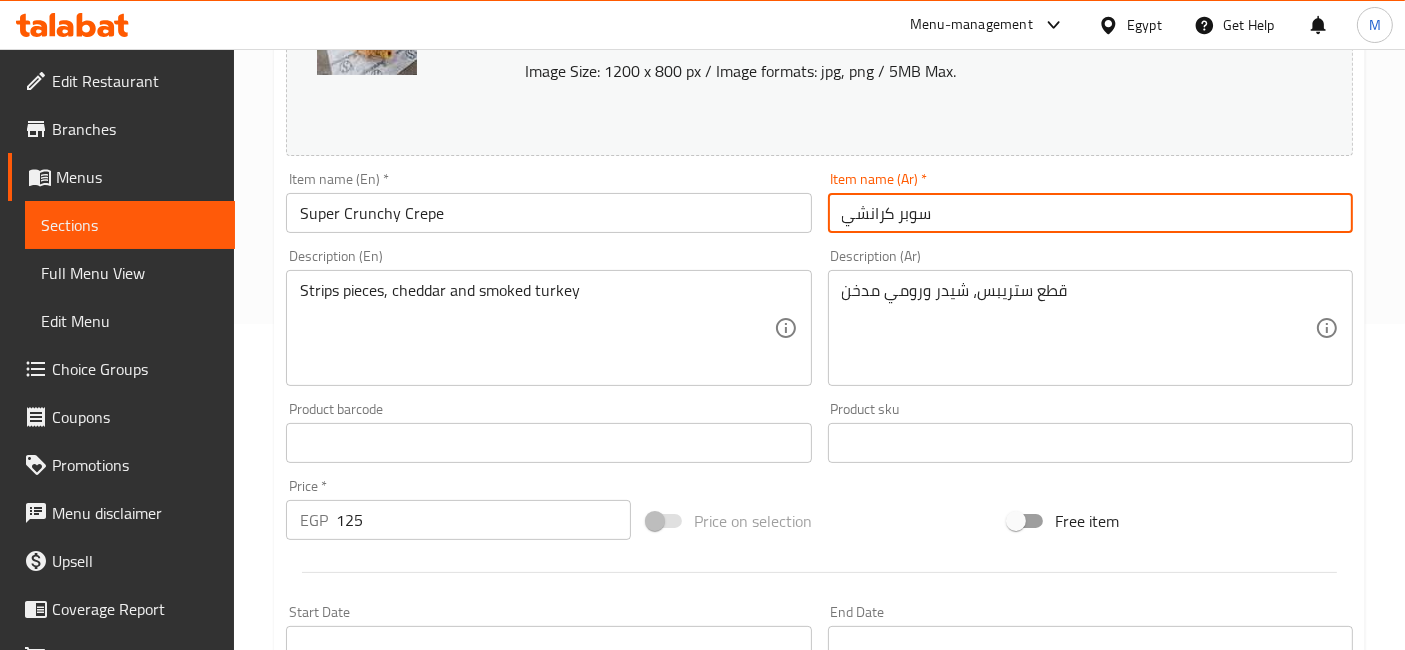 paste on "كريب" 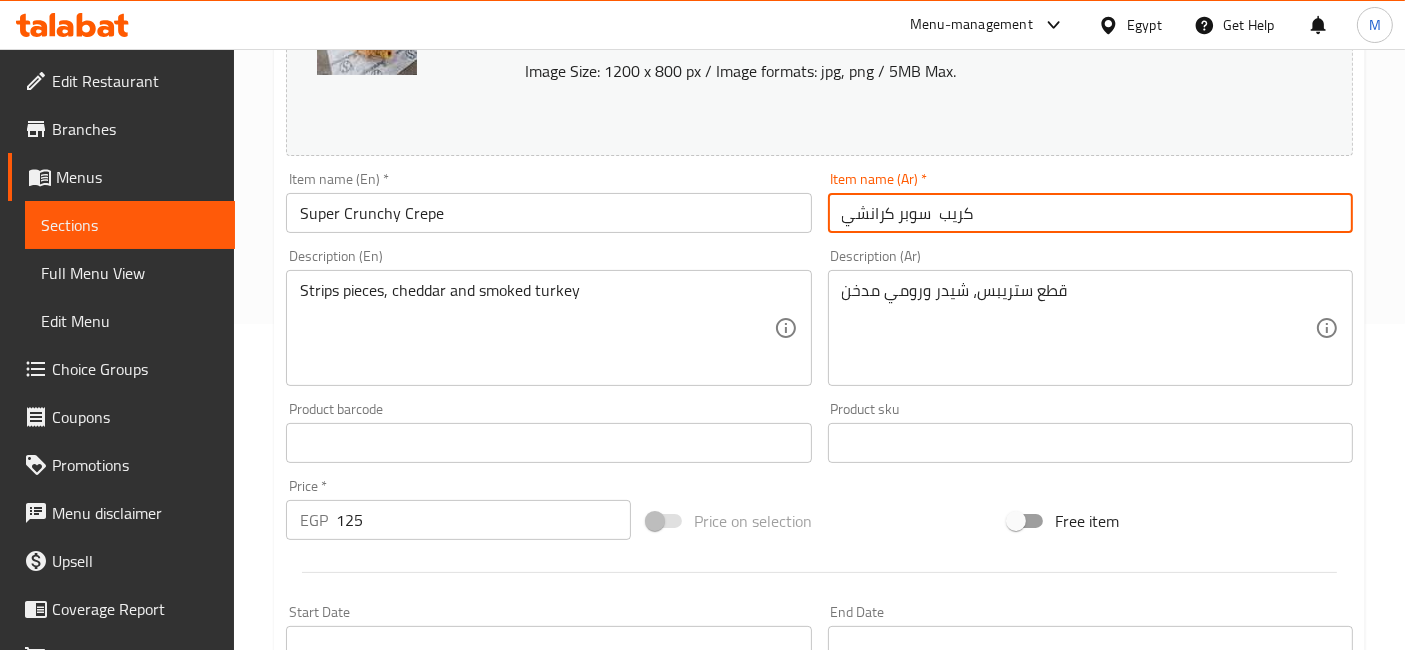 type on "كريب  سوبر كرانشي" 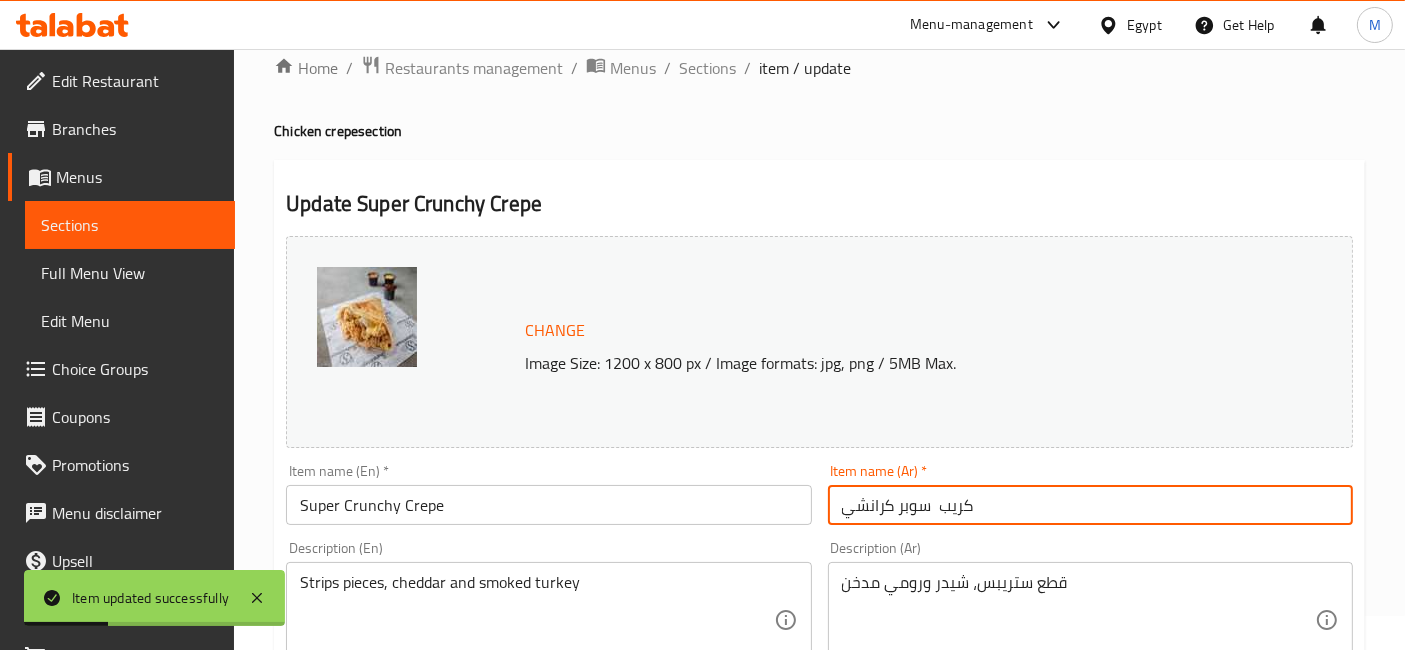 scroll, scrollTop: 0, scrollLeft: 0, axis: both 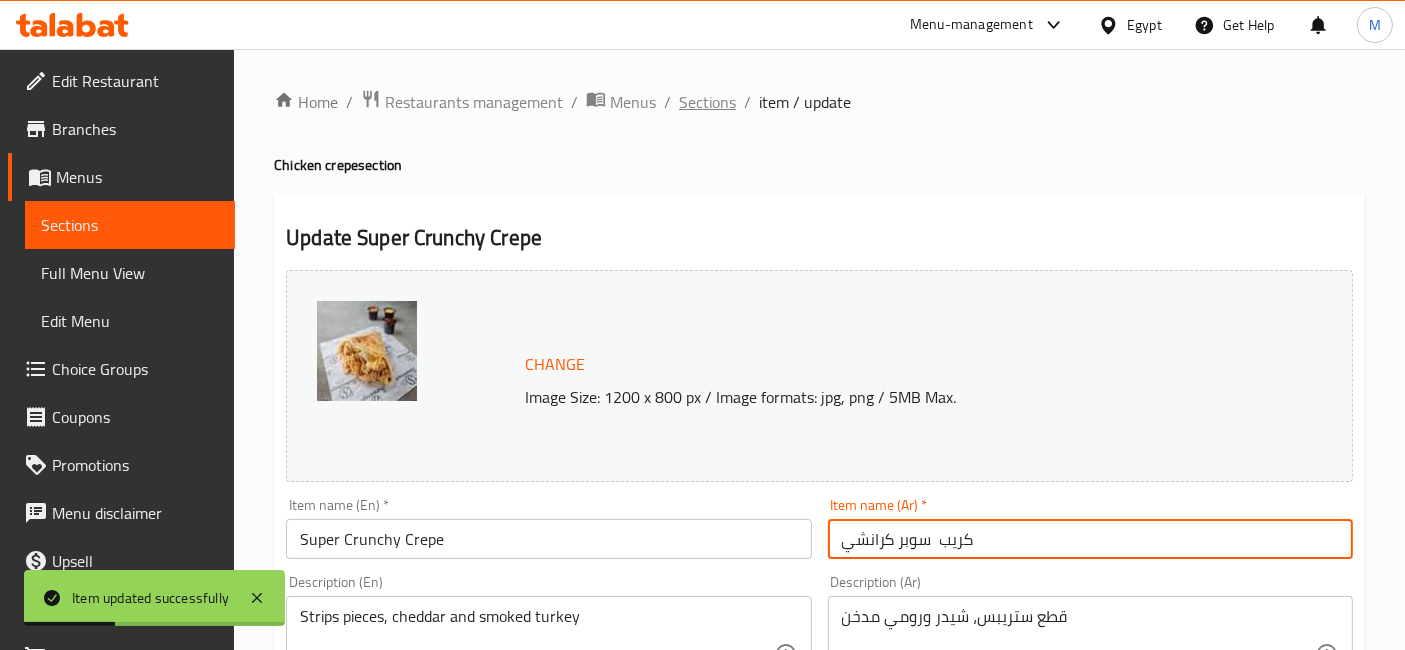 click on "Sections" at bounding box center (707, 102) 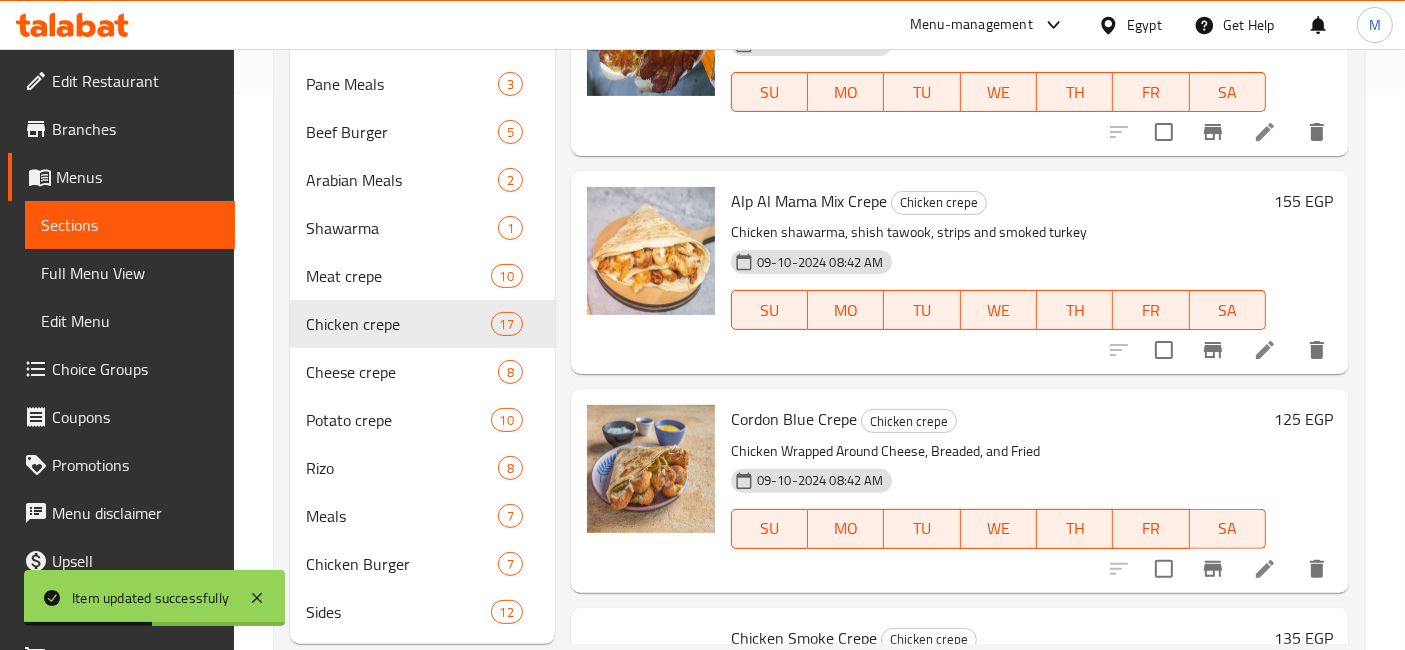 scroll, scrollTop: 573, scrollLeft: 0, axis: vertical 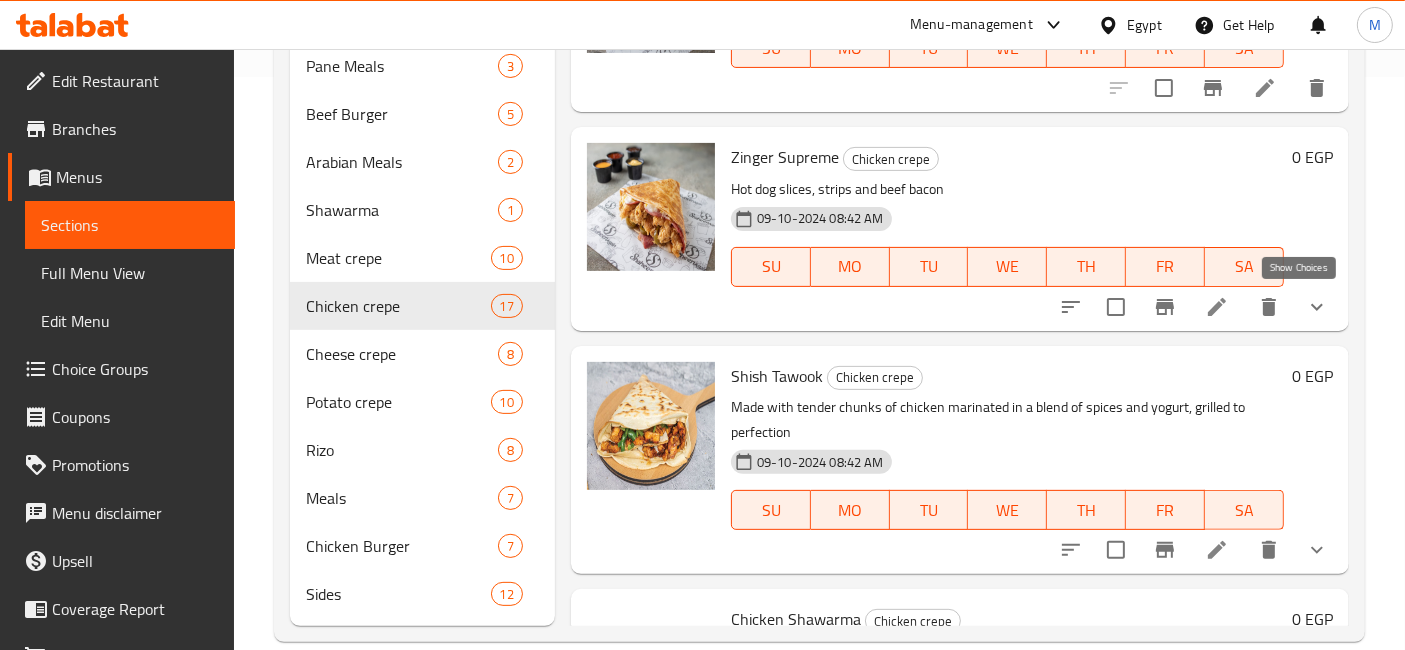 click 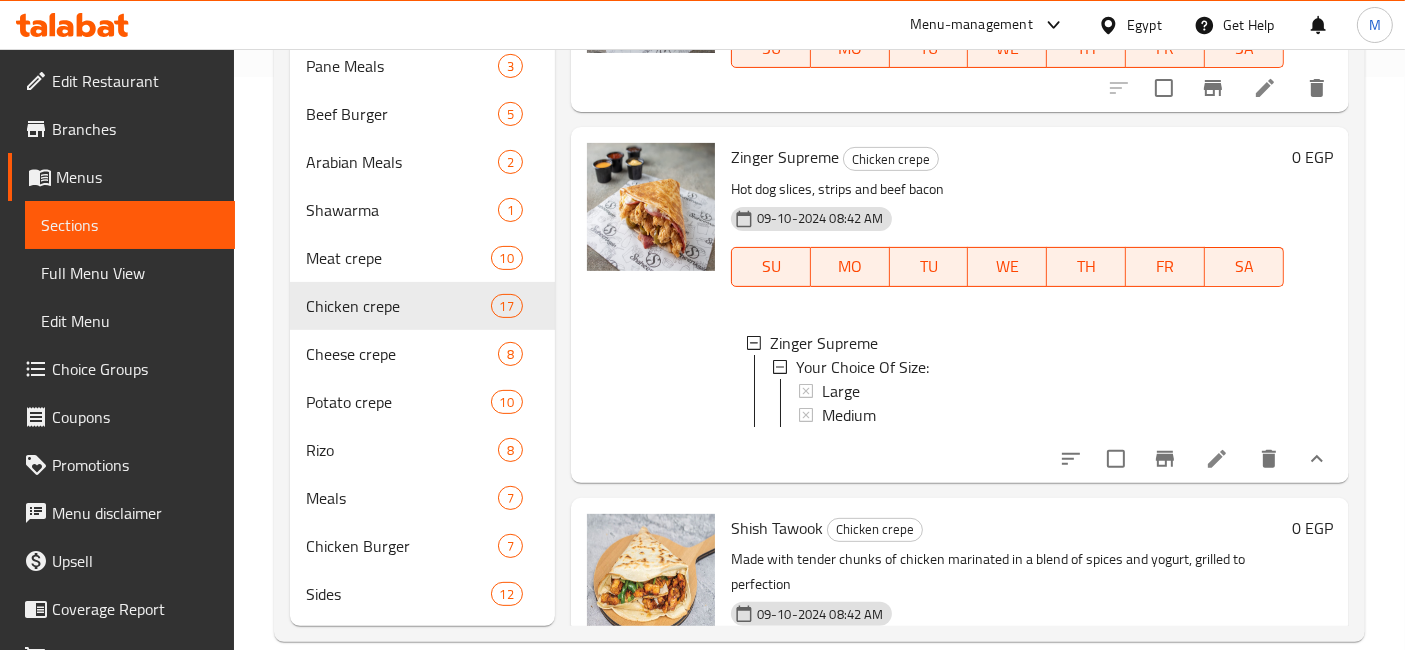 click at bounding box center [1217, 459] 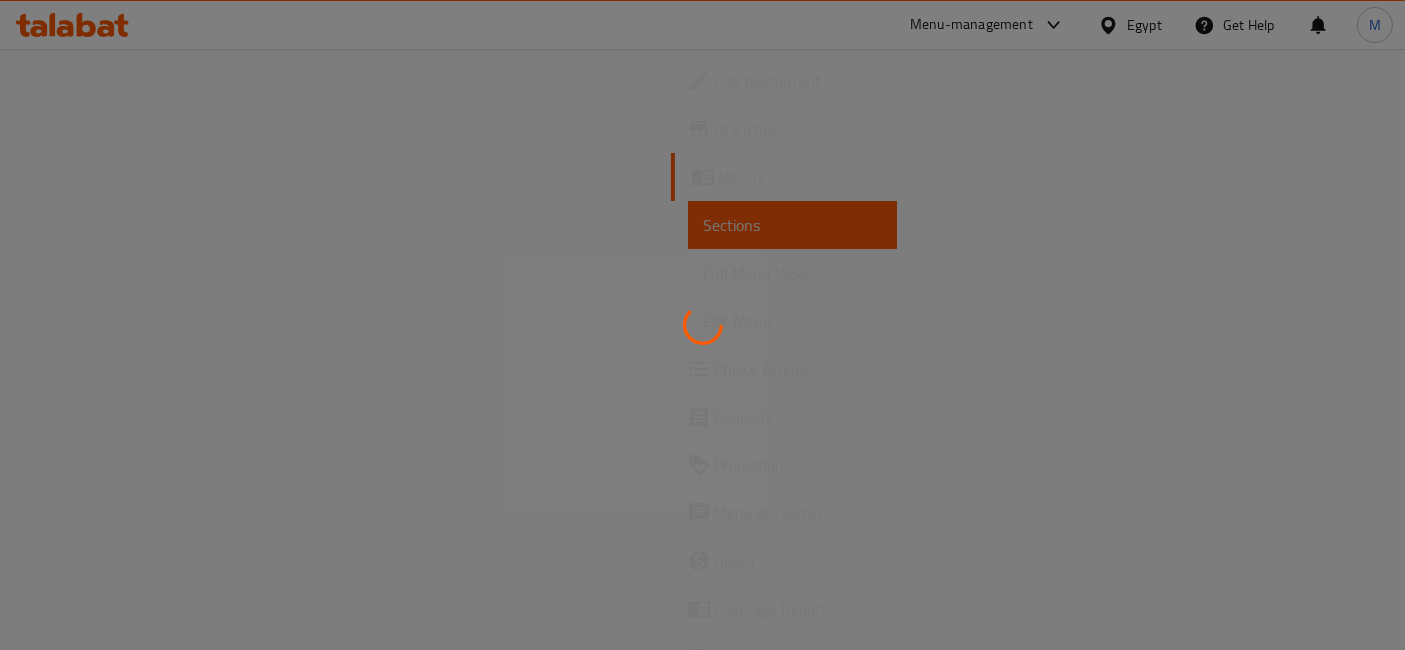 scroll, scrollTop: 0, scrollLeft: 0, axis: both 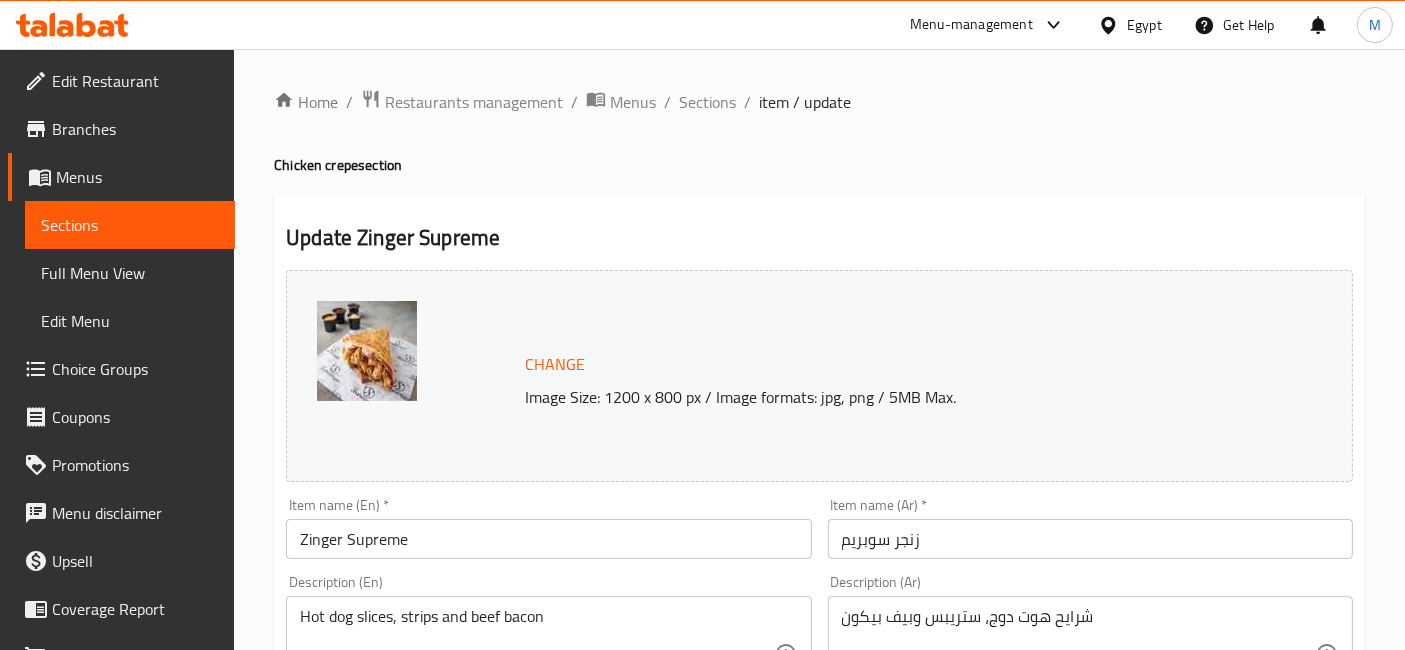 click on "Item name (Ar)   * زنجر سوبريم Item name (Ar)  *" at bounding box center (1090, 528) 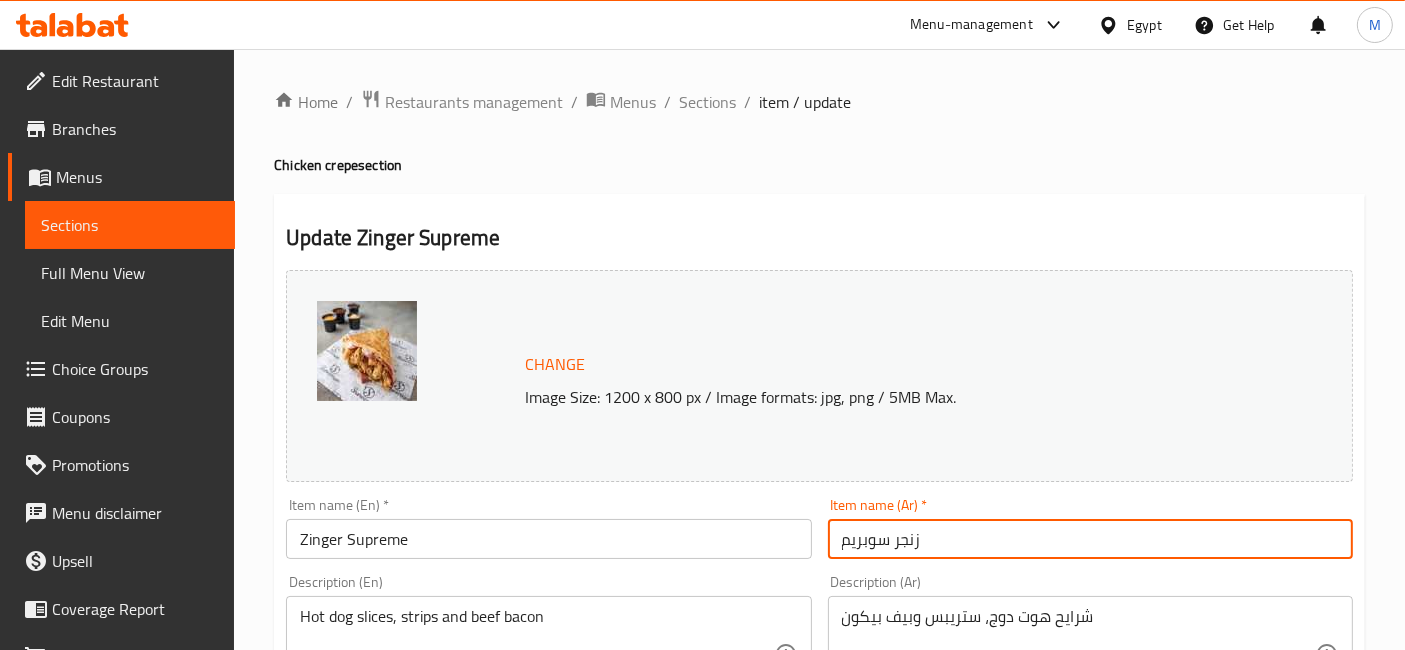 click on "زنجر سوبريم" at bounding box center [1090, 539] 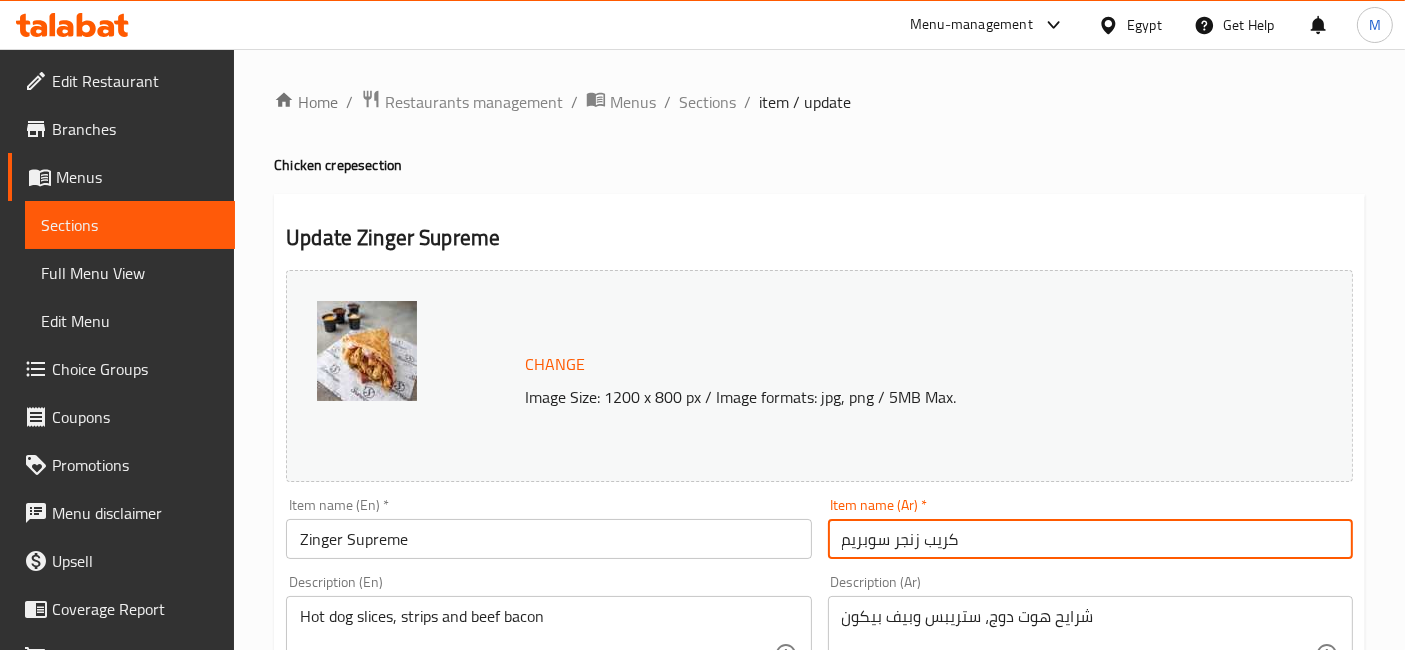 type on "كريب زنجر سوبريم" 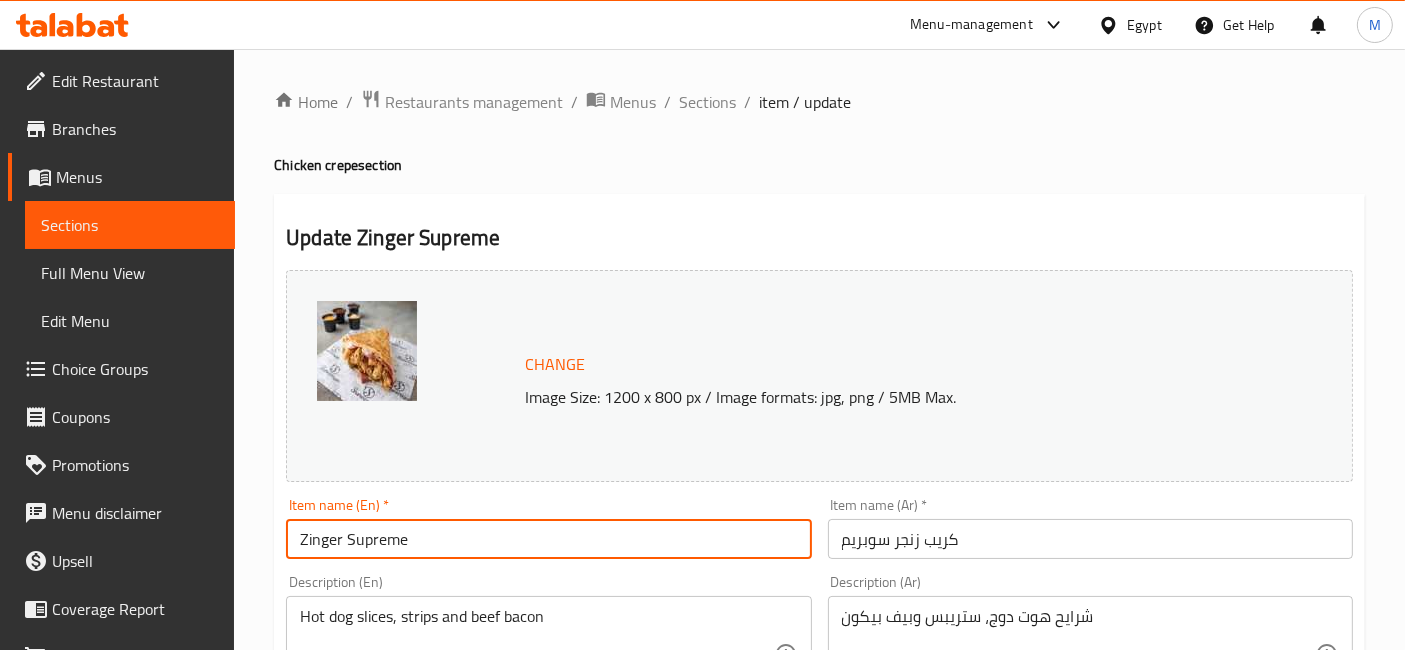 paste on "Crepe" 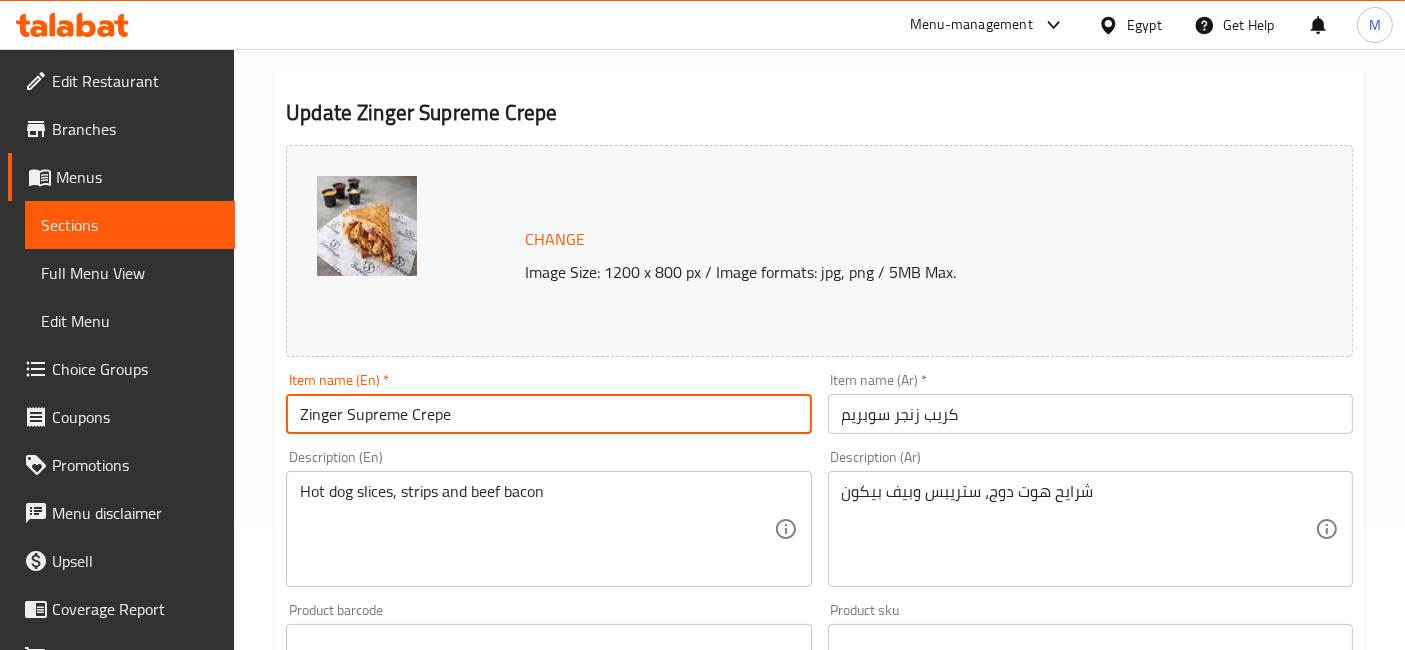 scroll, scrollTop: 444, scrollLeft: 0, axis: vertical 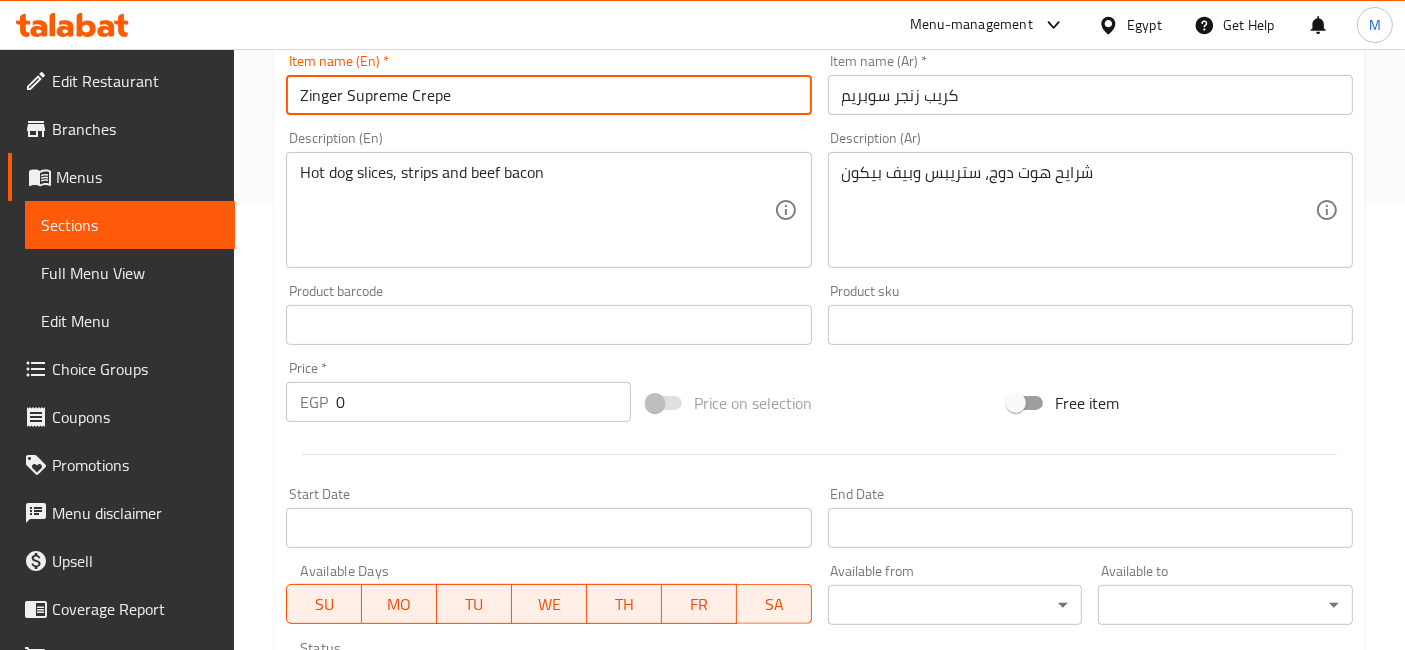 type on "Zinger Supreme Crepe" 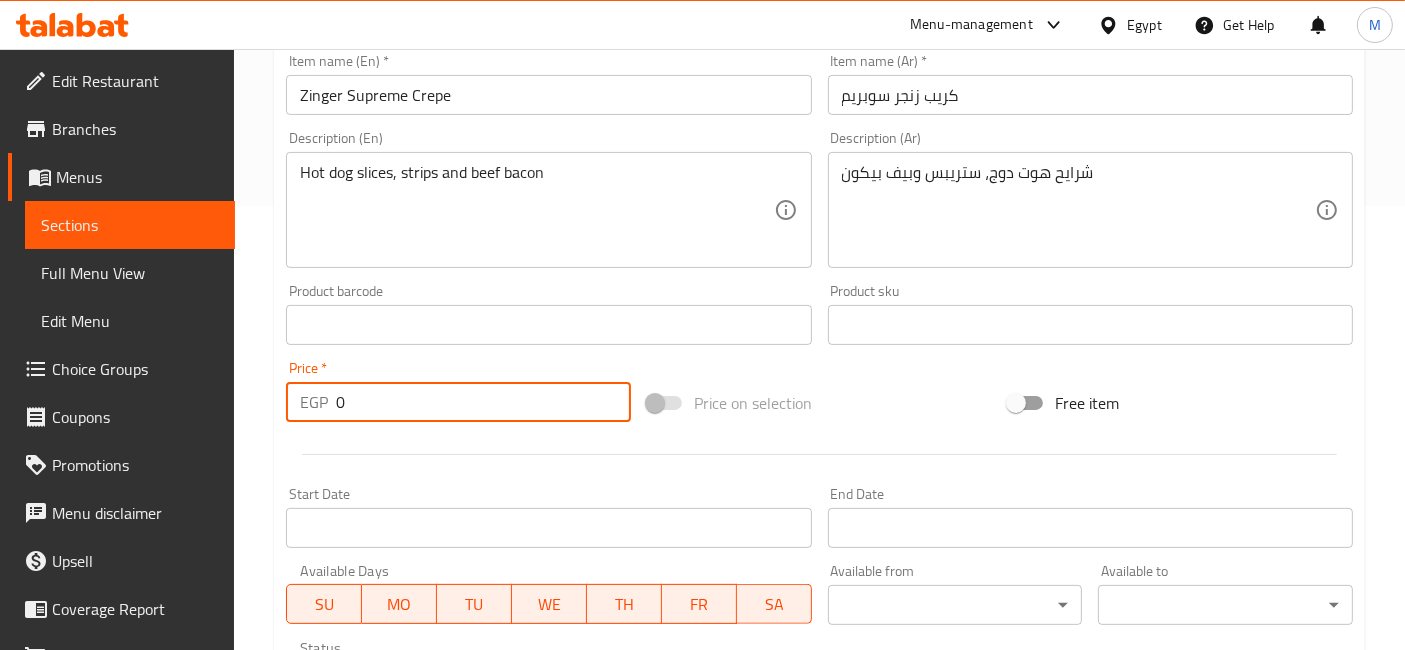 drag, startPoint x: 365, startPoint y: 412, endPoint x: 286, endPoint y: 397, distance: 80.411446 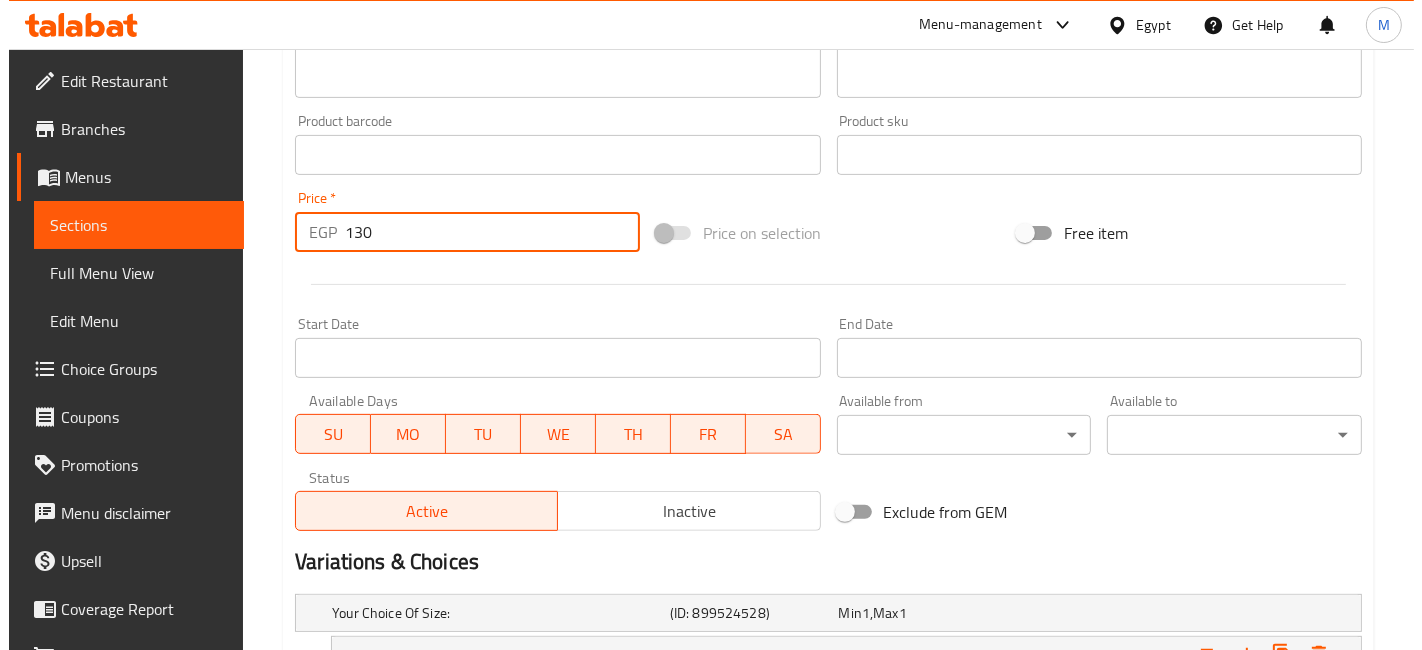 scroll, scrollTop: 834, scrollLeft: 0, axis: vertical 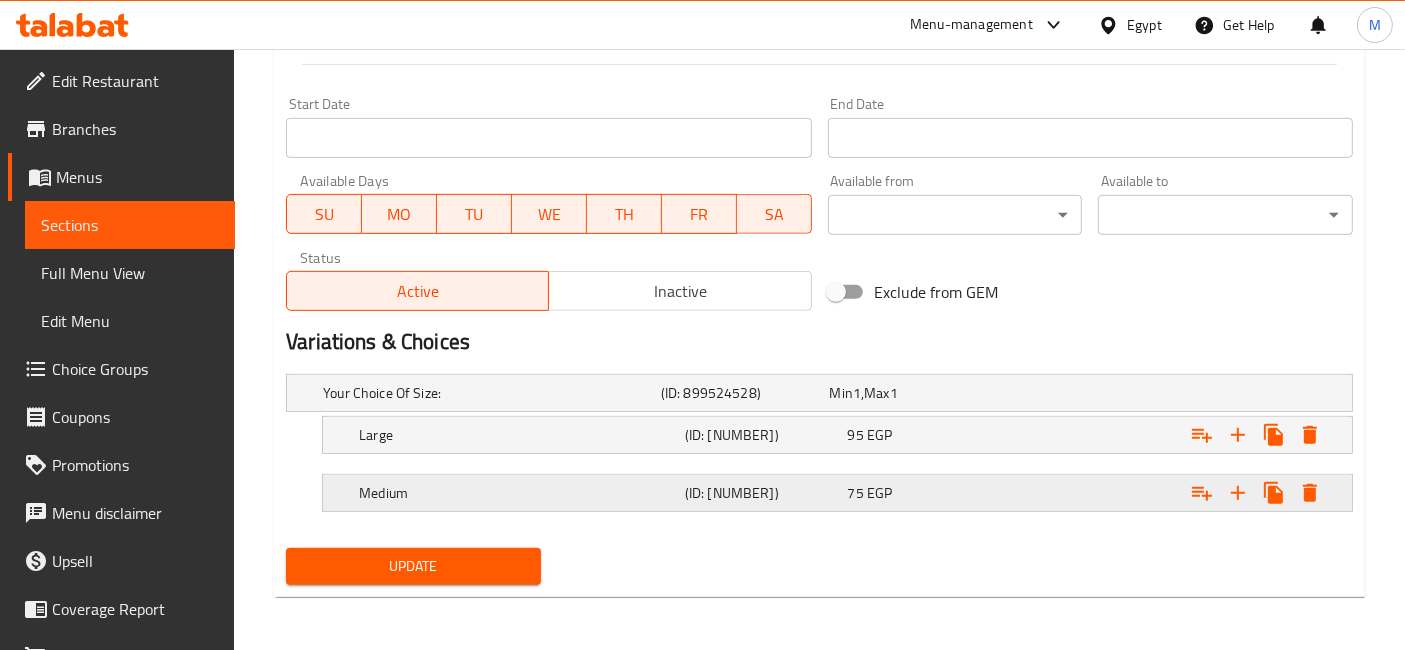 type on "130" 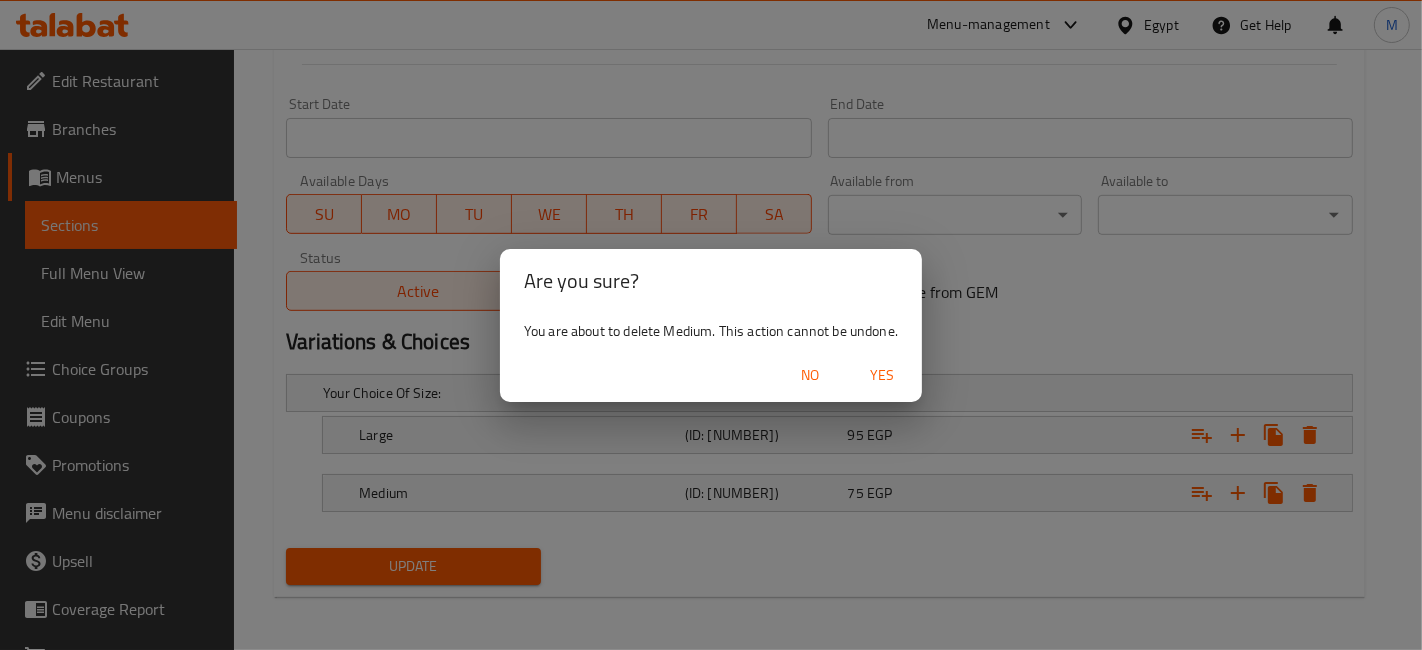 click on "Yes" at bounding box center [882, 375] 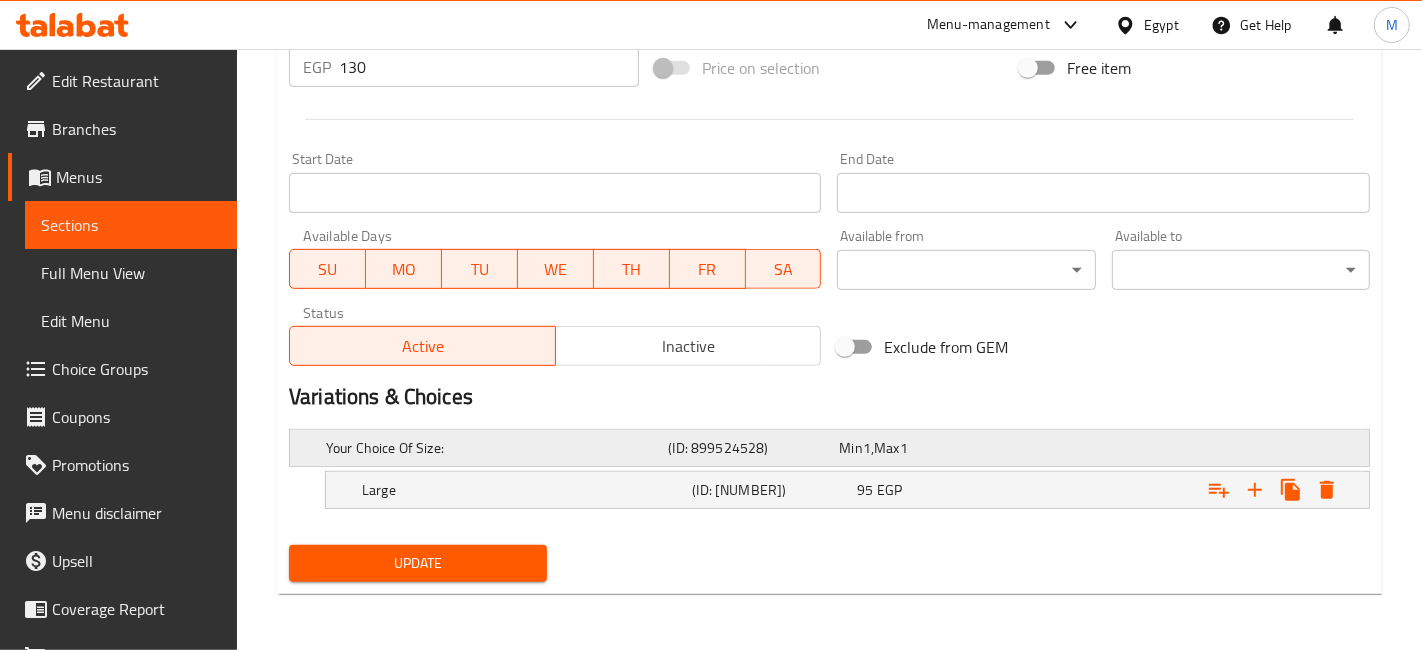 scroll, scrollTop: 776, scrollLeft: 0, axis: vertical 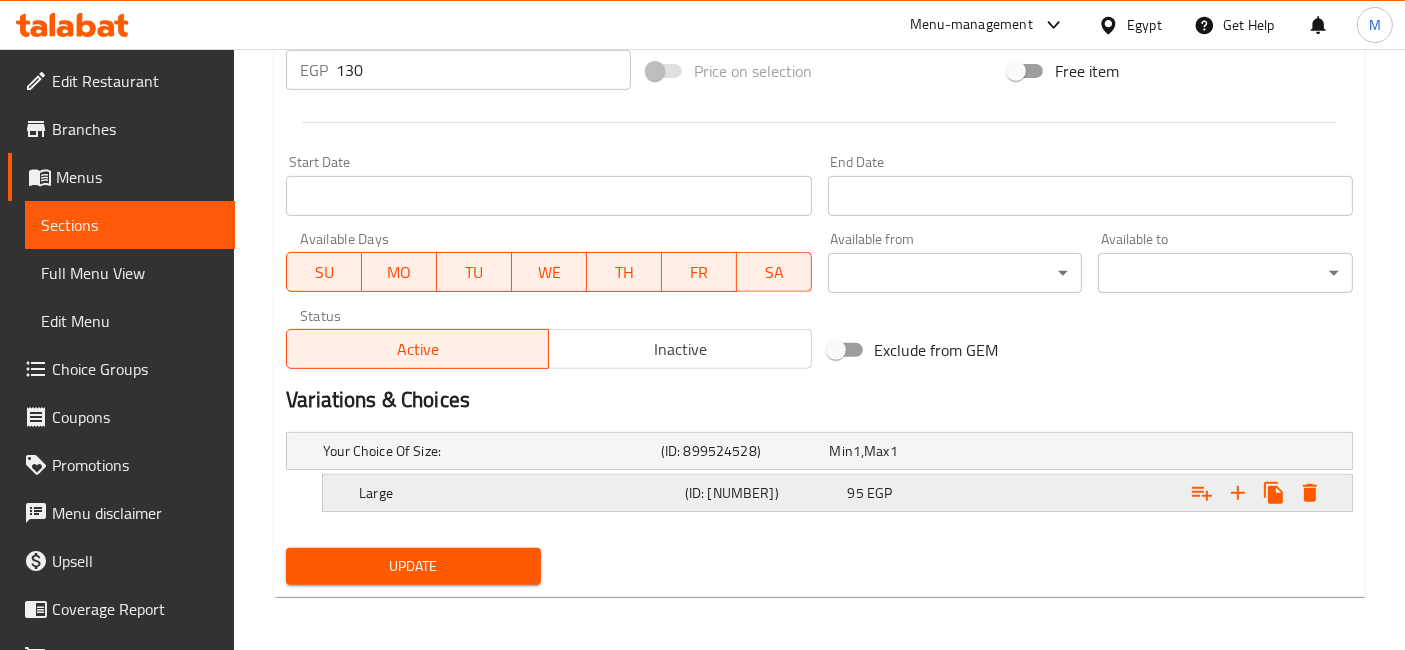 click 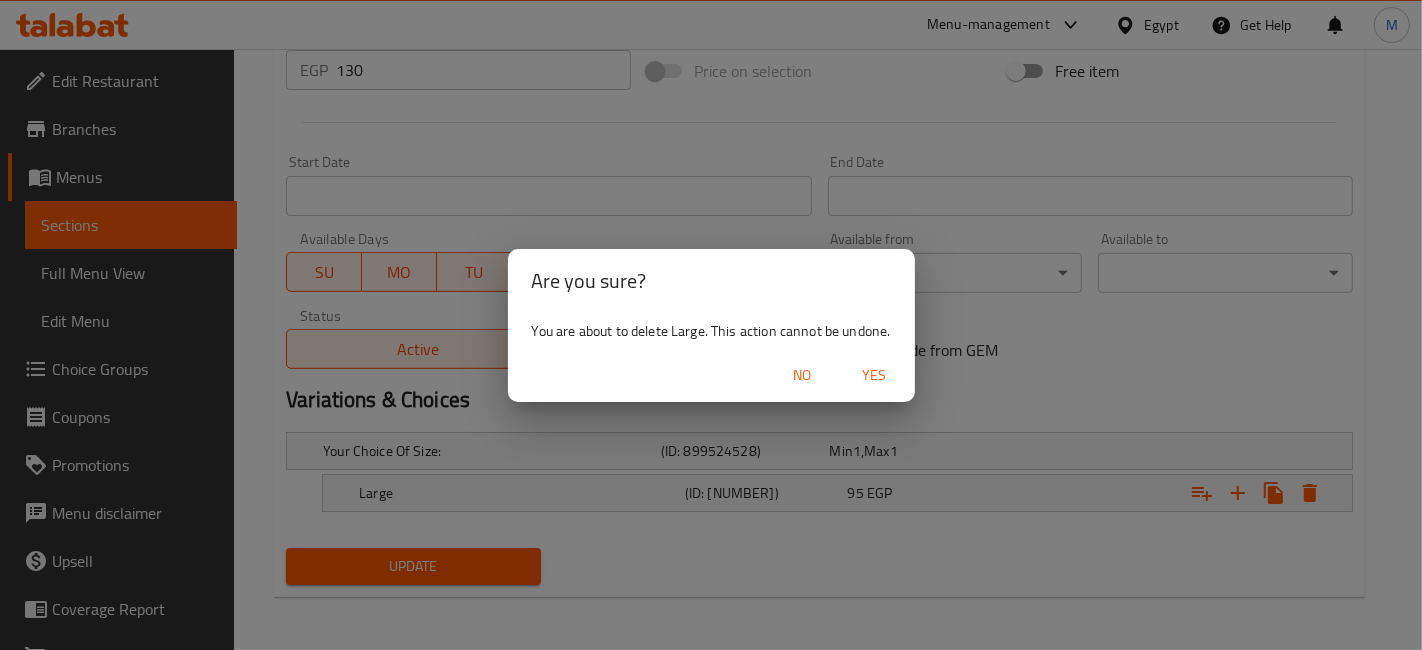 drag, startPoint x: 900, startPoint y: 368, endPoint x: 865, endPoint y: 377, distance: 36.138622 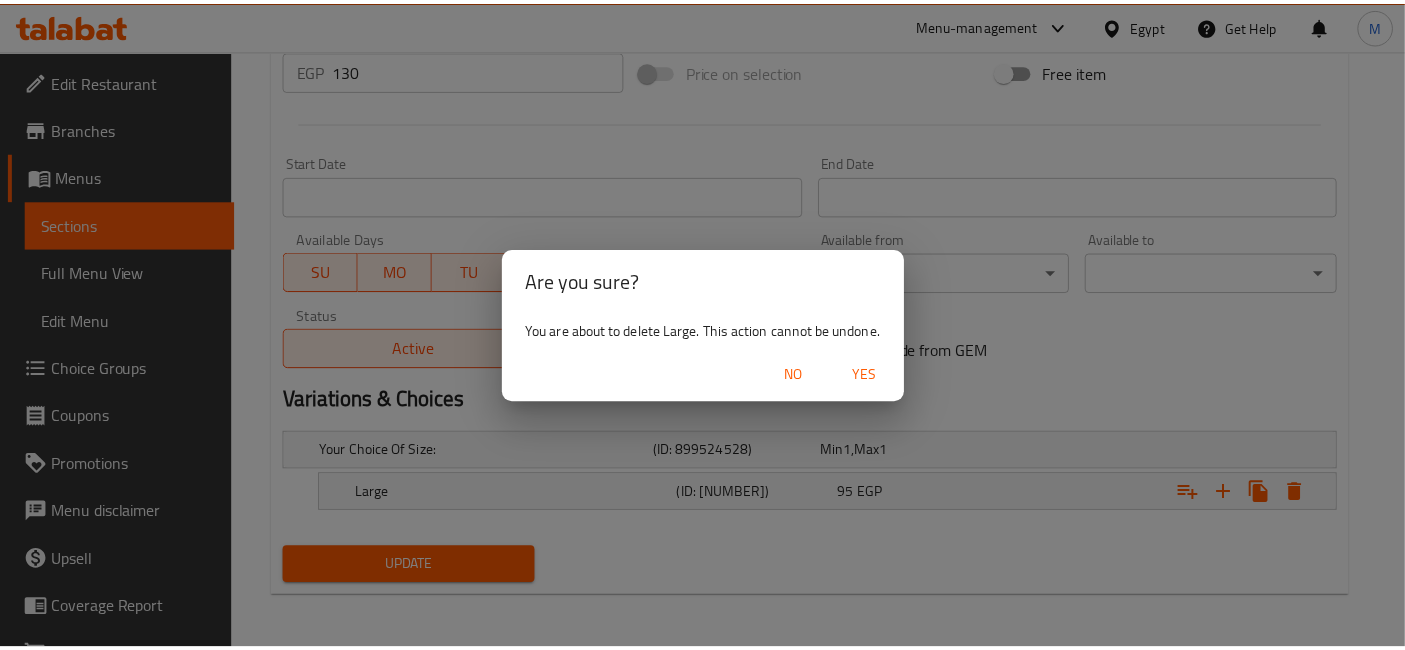 scroll, scrollTop: 771, scrollLeft: 0, axis: vertical 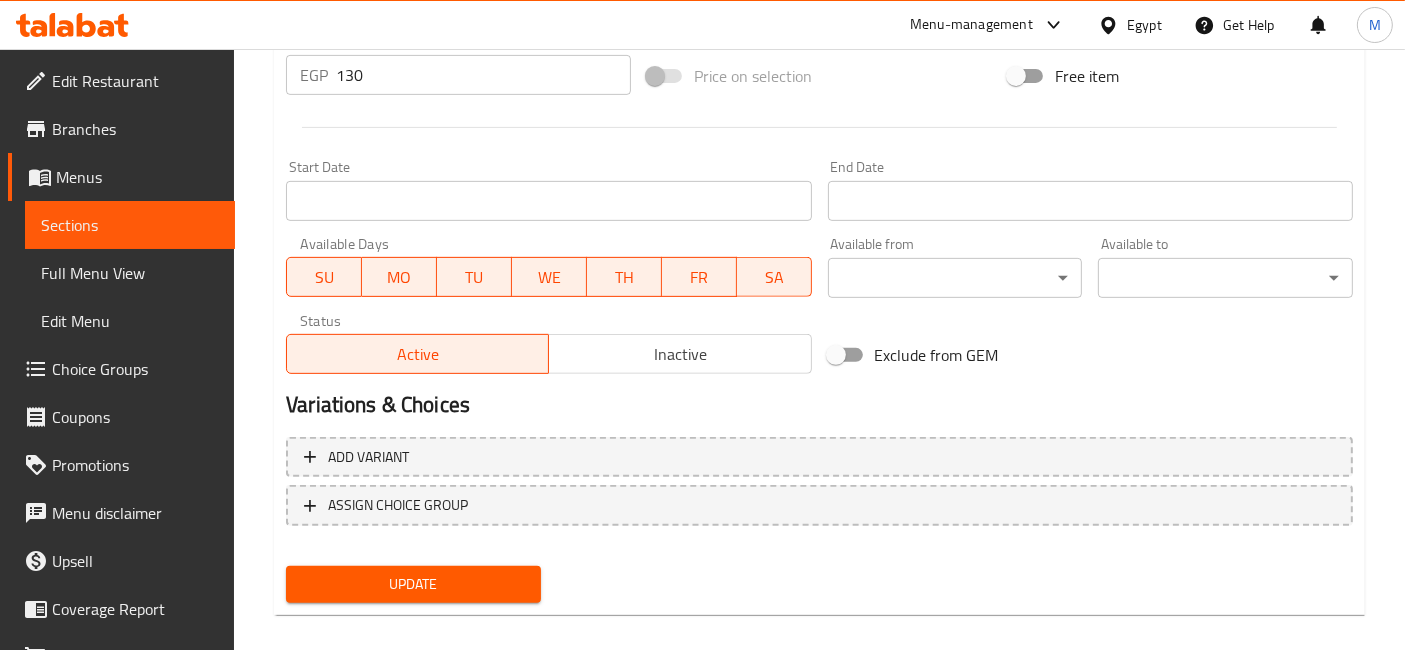 click on "Update" at bounding box center [413, 584] 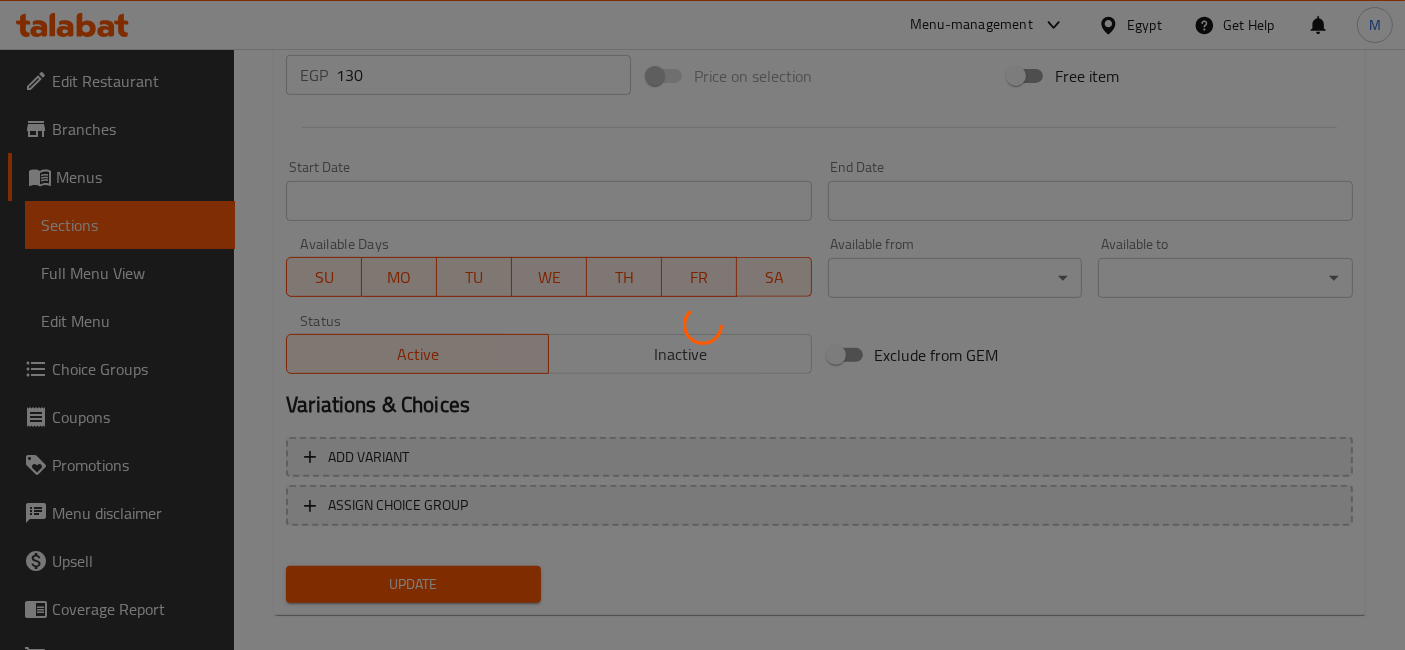 scroll, scrollTop: 0, scrollLeft: 0, axis: both 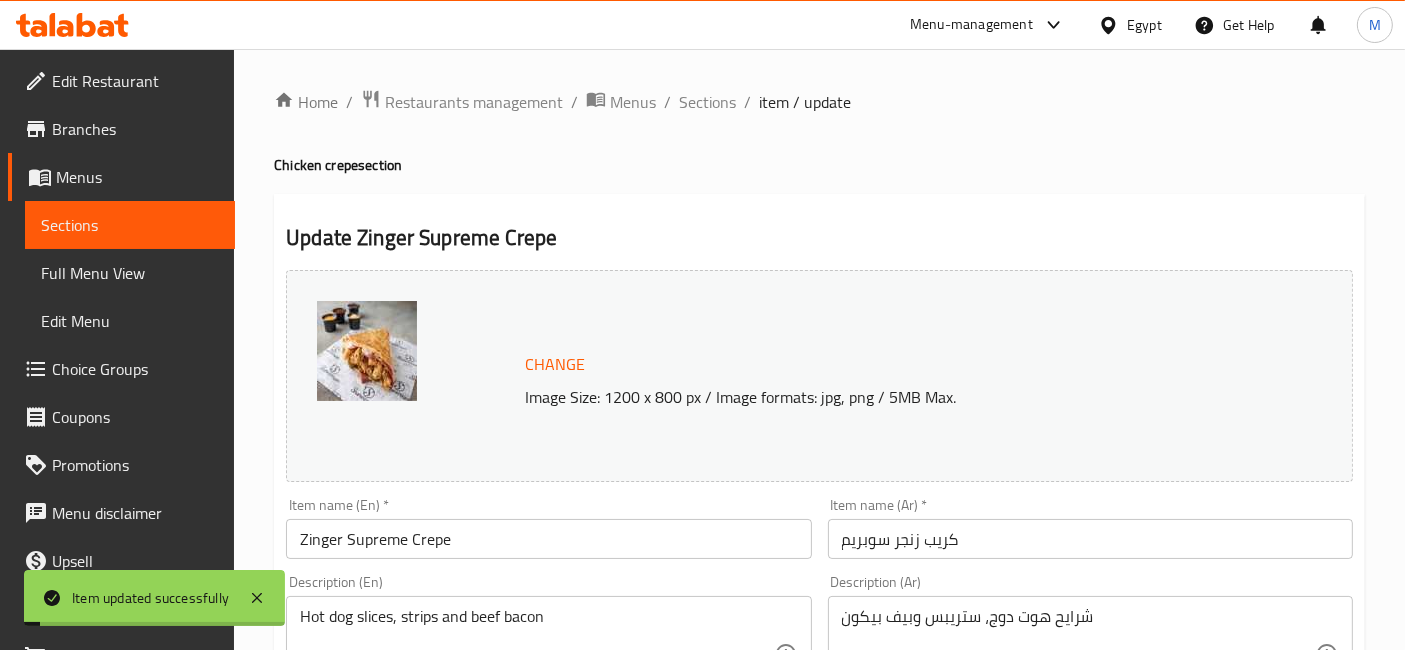 click on "Sections" at bounding box center (707, 102) 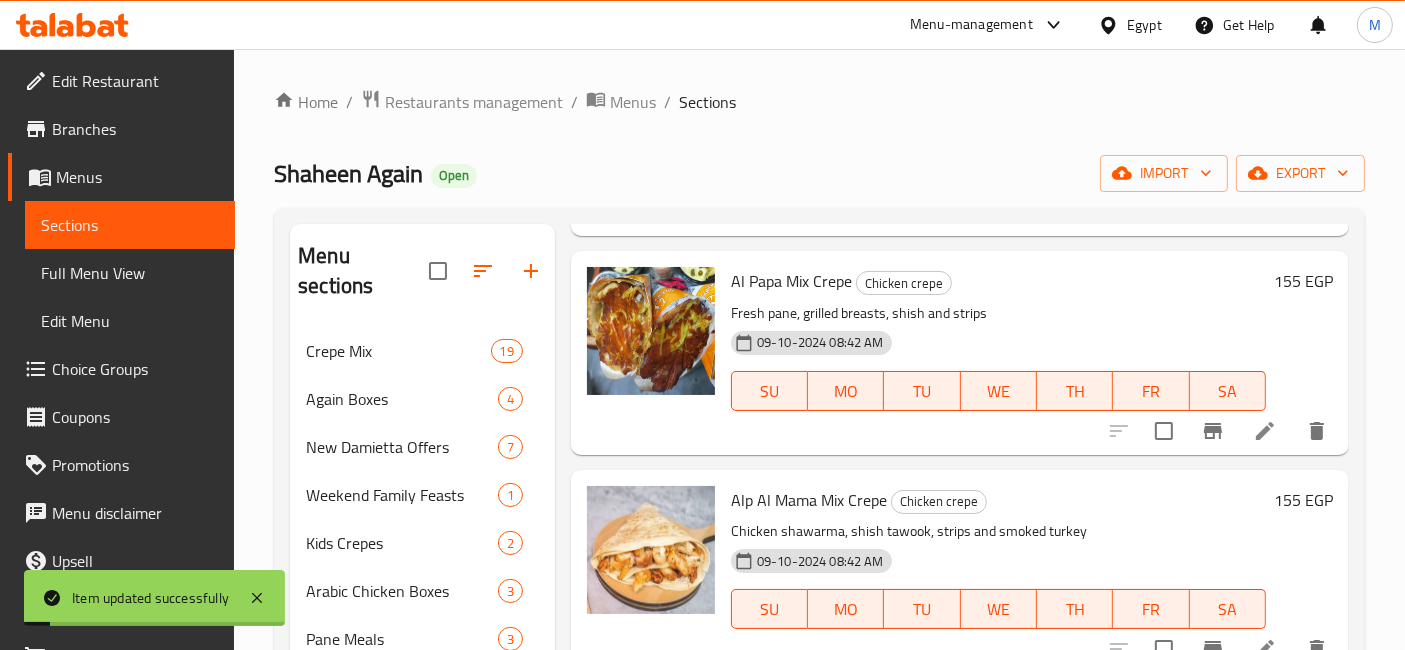scroll, scrollTop: 1111, scrollLeft: 0, axis: vertical 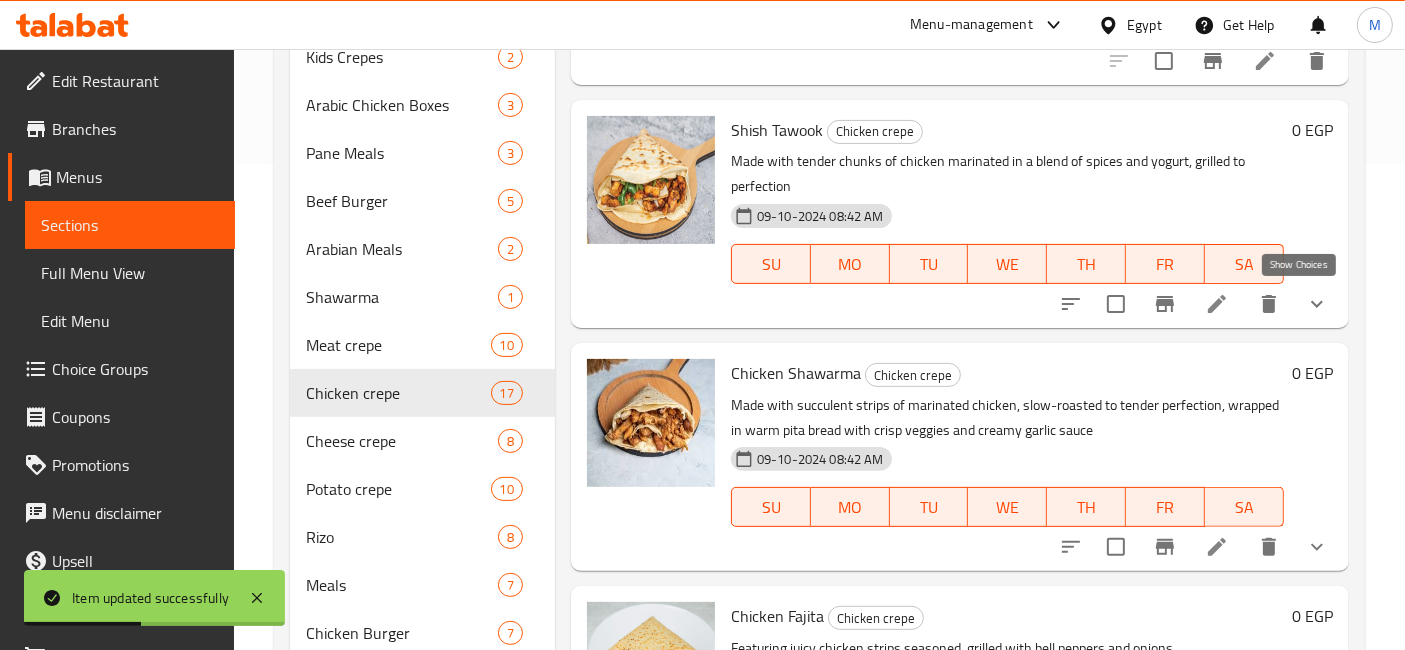 click on "Shish Tawook   Chicken crepe Made with tender chunks of chicken marinated in a blend of spices and yogurt, grilled to perfection 09-10-2024 08:42 AM SU MO TU WE TH FR SA 0   EGP" at bounding box center [960, 214] 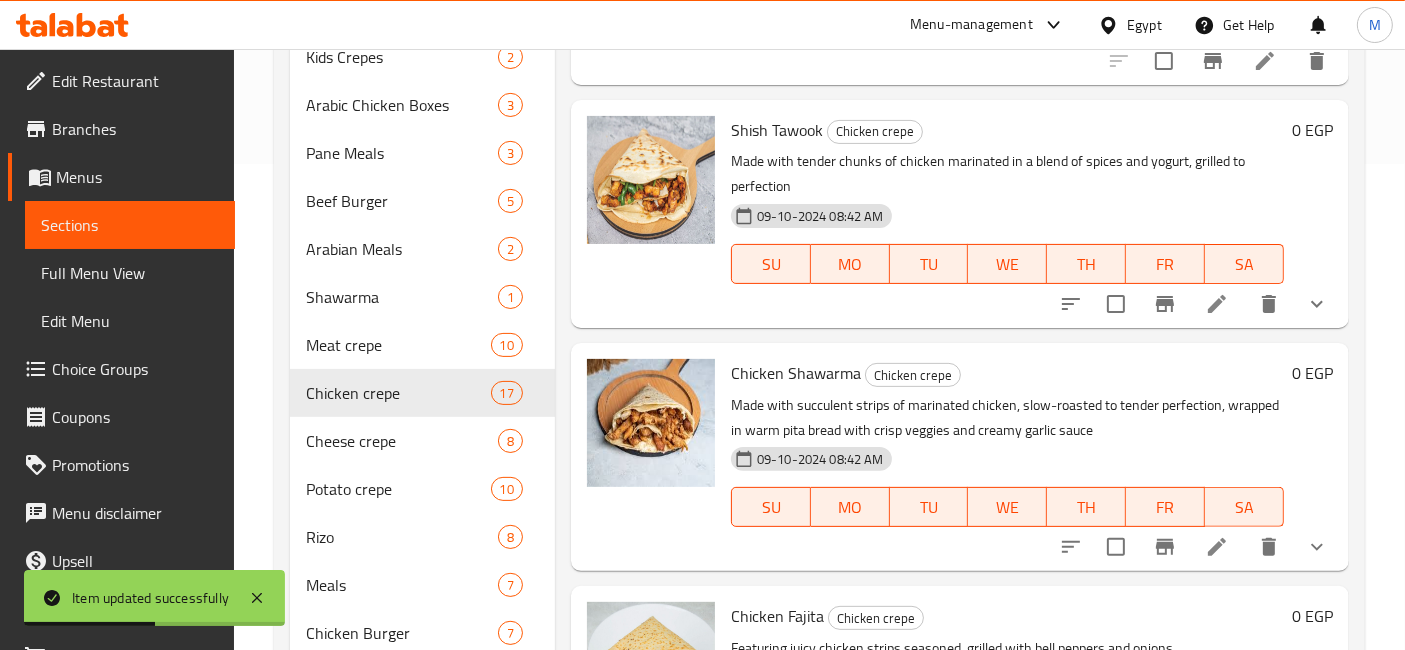 click at bounding box center (1317, 304) 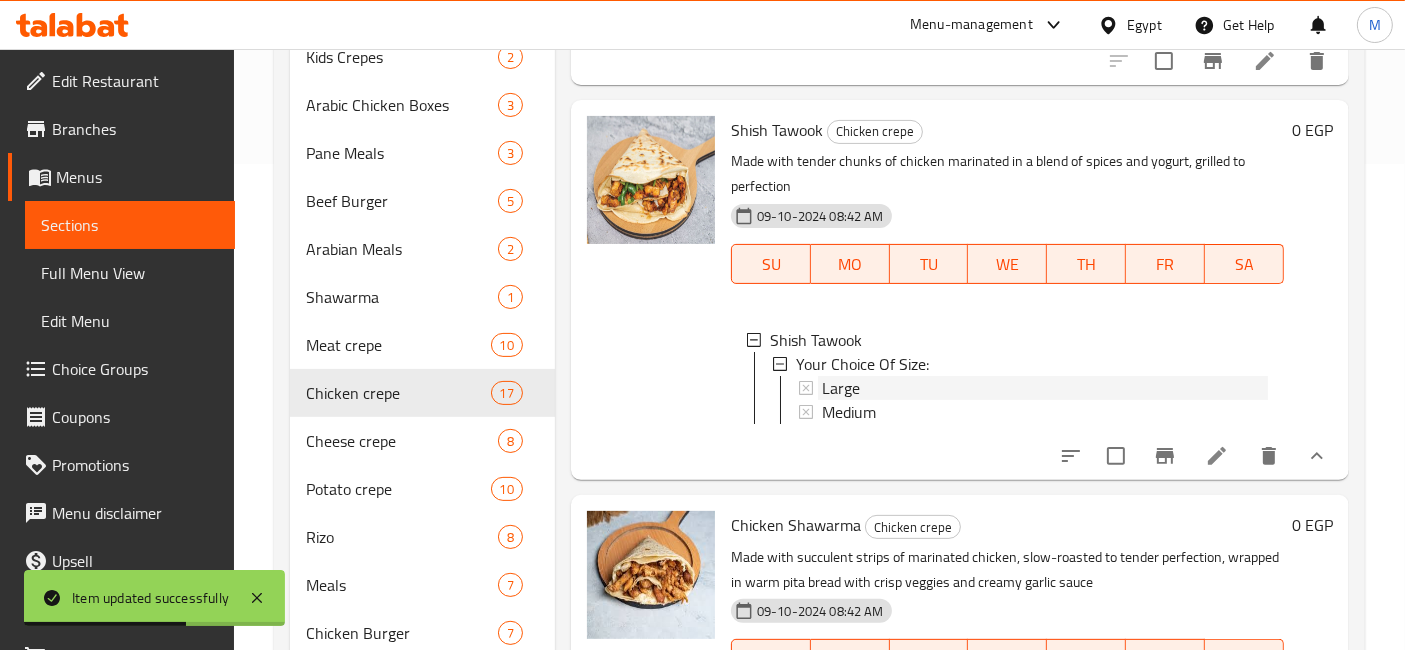 click on "Large" at bounding box center (841, 388) 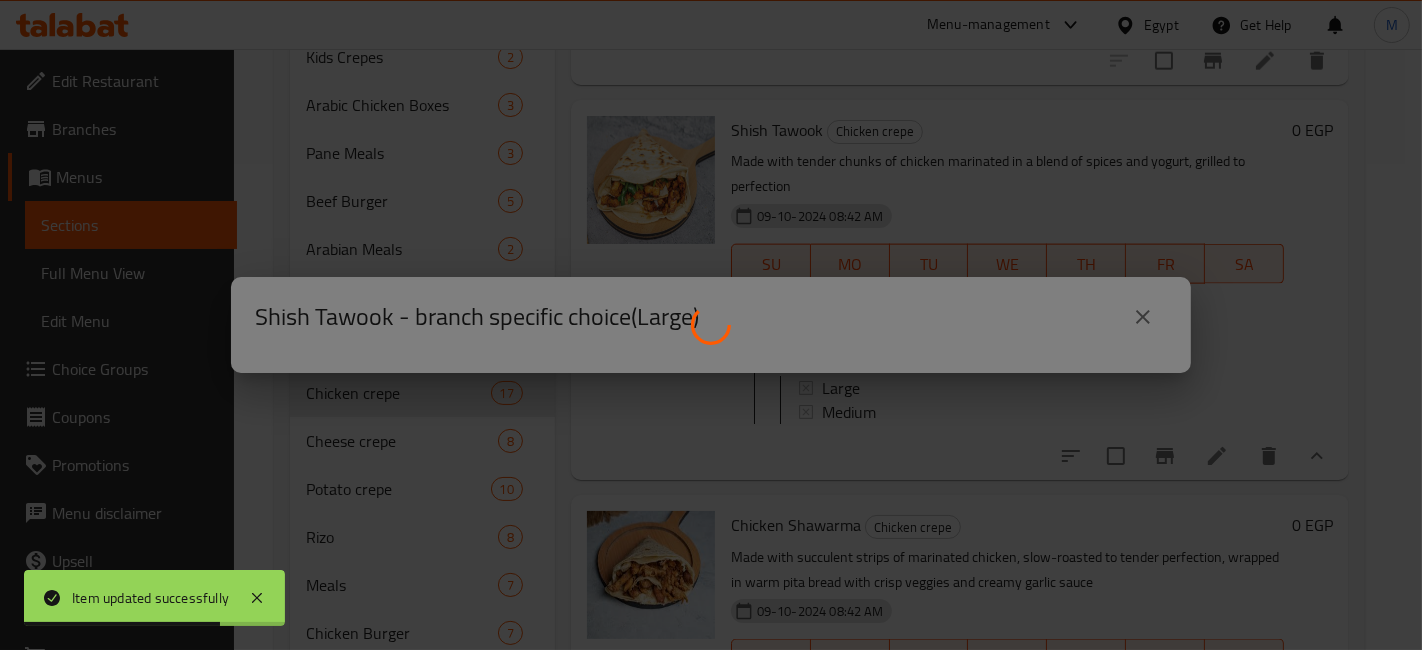 type 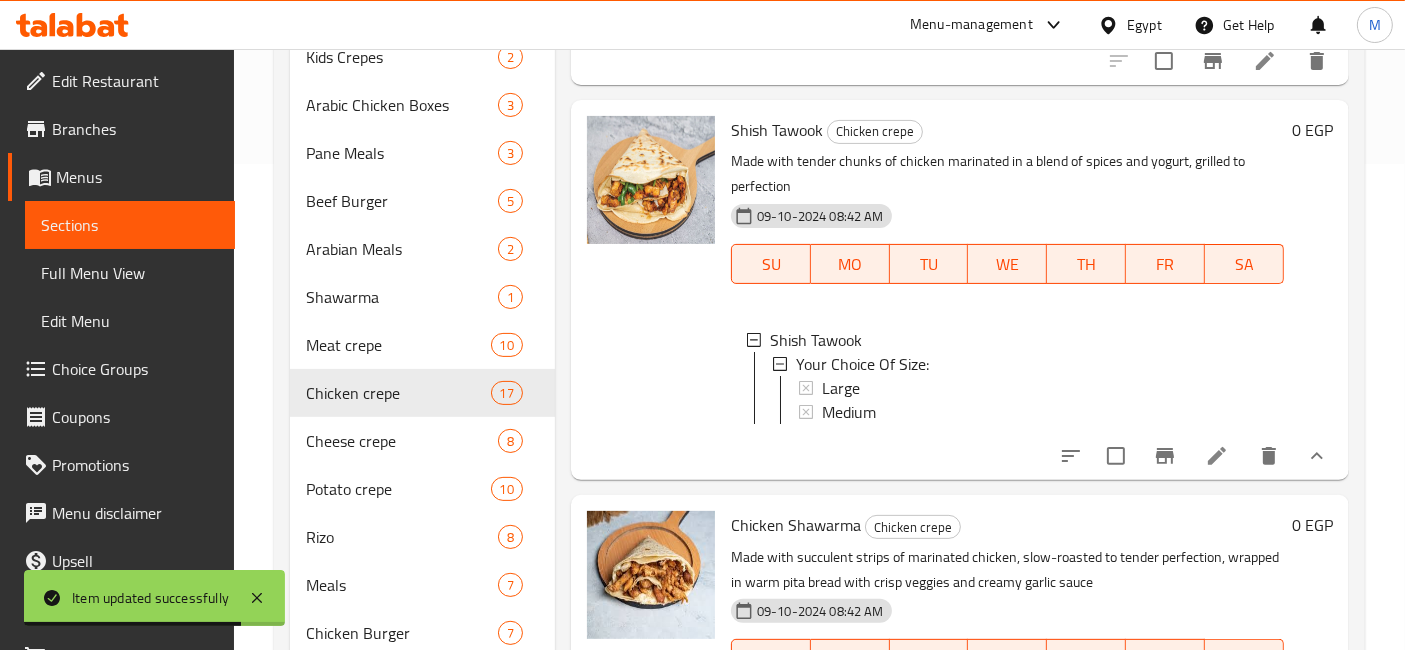 click at bounding box center [1217, 456] 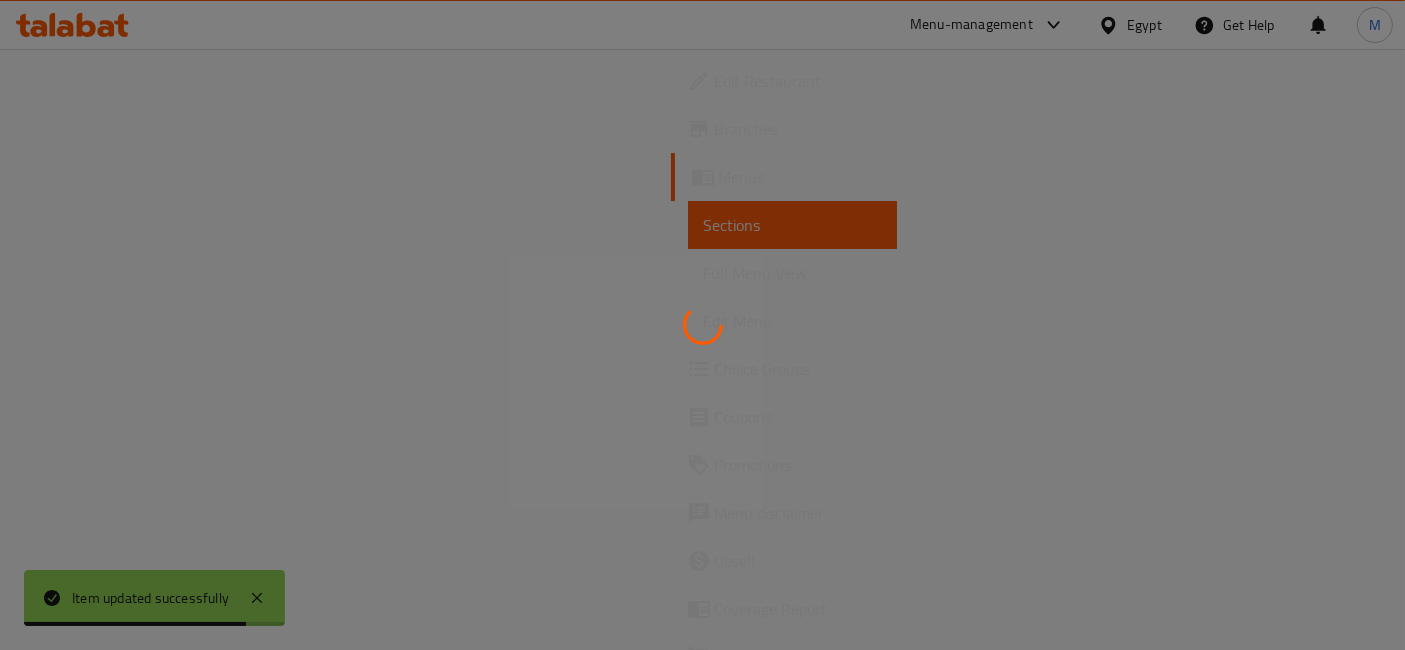 scroll, scrollTop: 0, scrollLeft: 0, axis: both 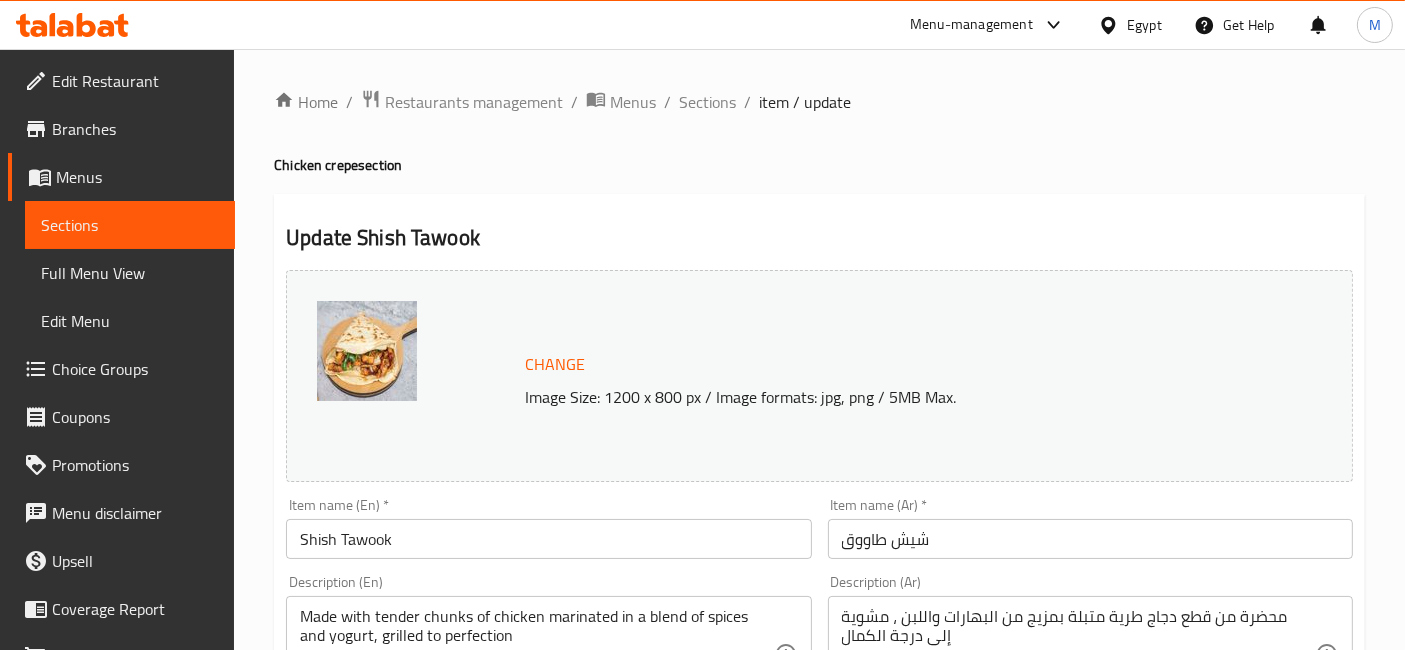 click on "Shish Tawook" at bounding box center (548, 539) 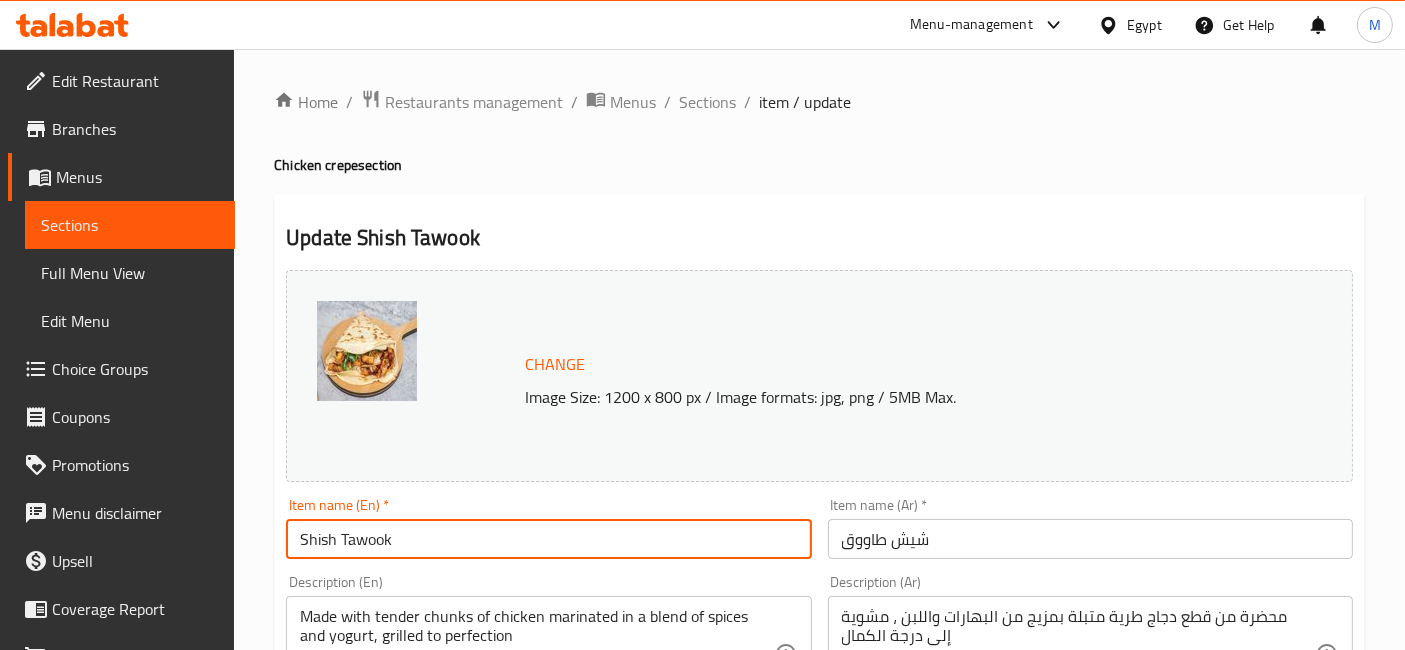 paste on "Crepe" 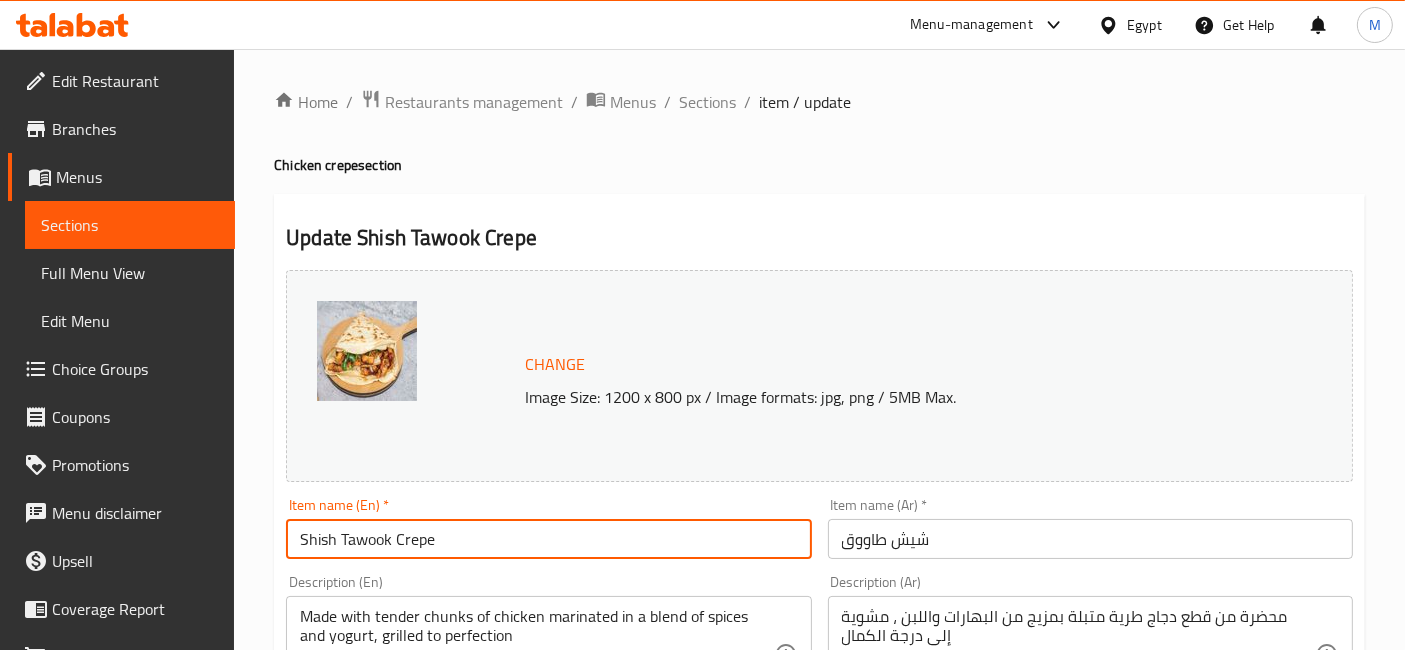 type on "Shish Tawook Crepe" 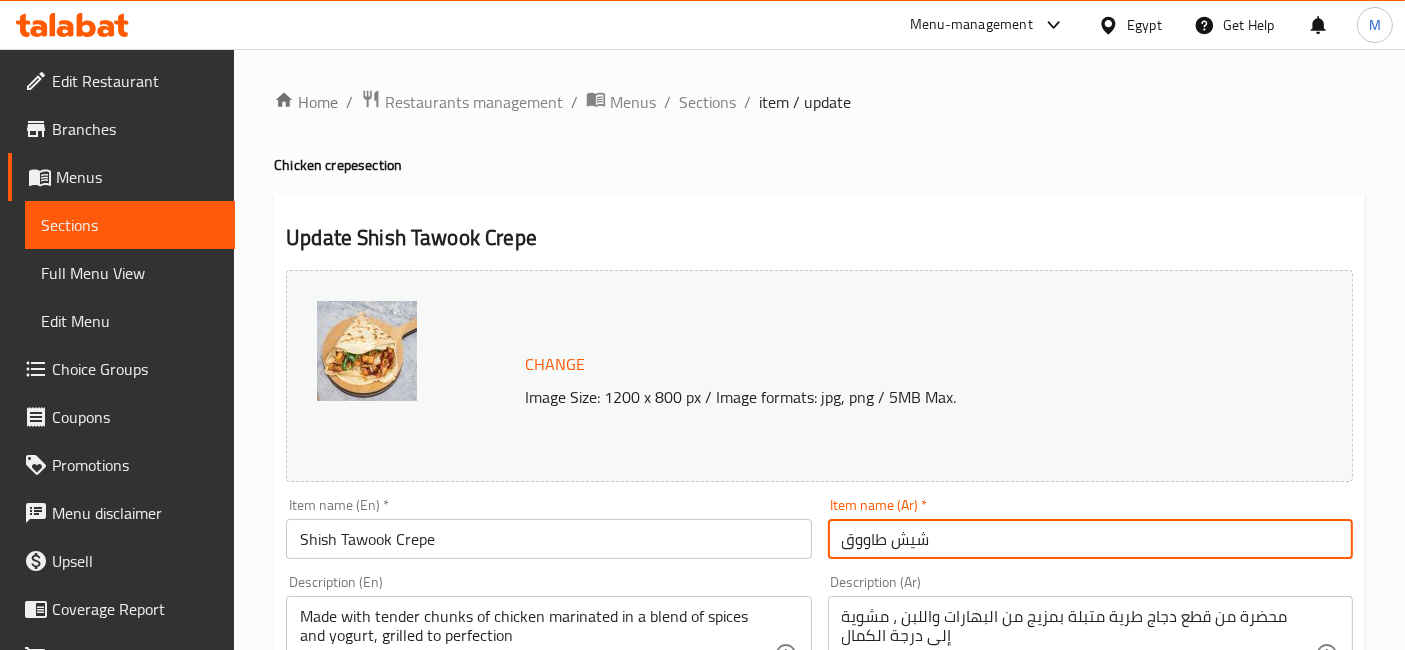 paste on "كريب" 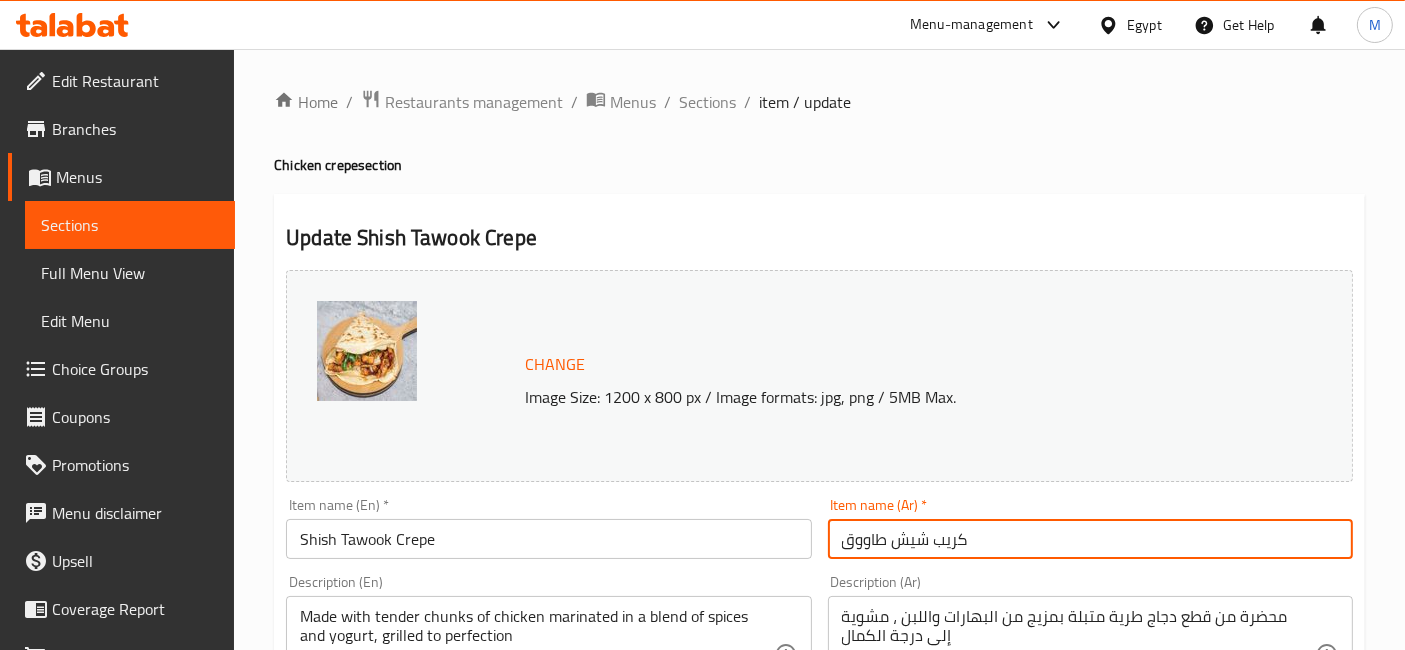 type on "كريب شيش طاووق" 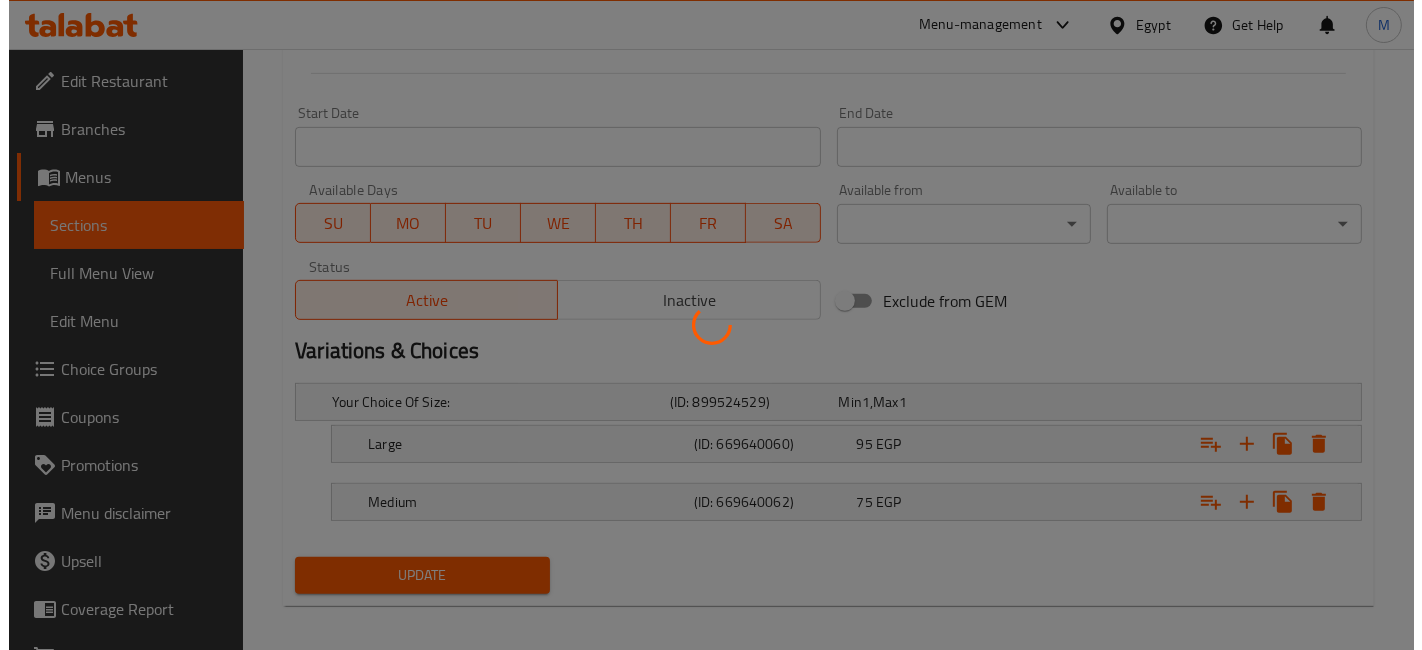 scroll, scrollTop: 834, scrollLeft: 0, axis: vertical 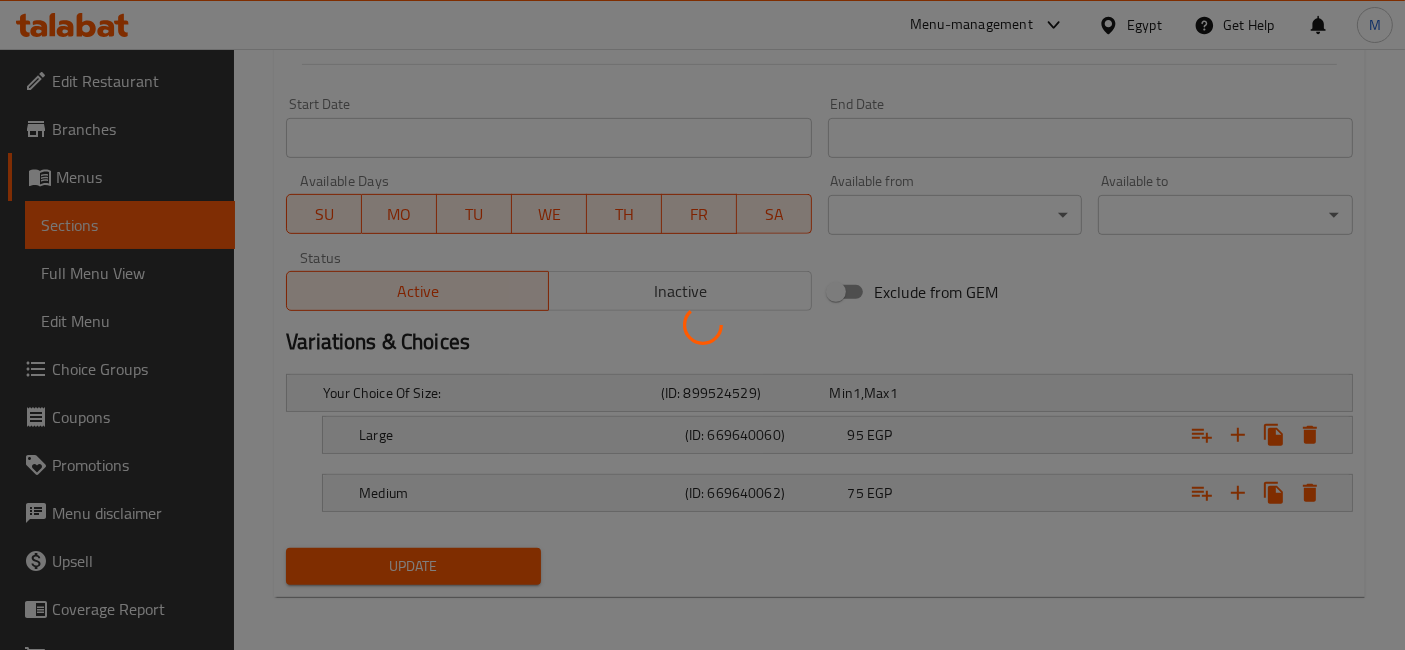 click at bounding box center (702, 325) 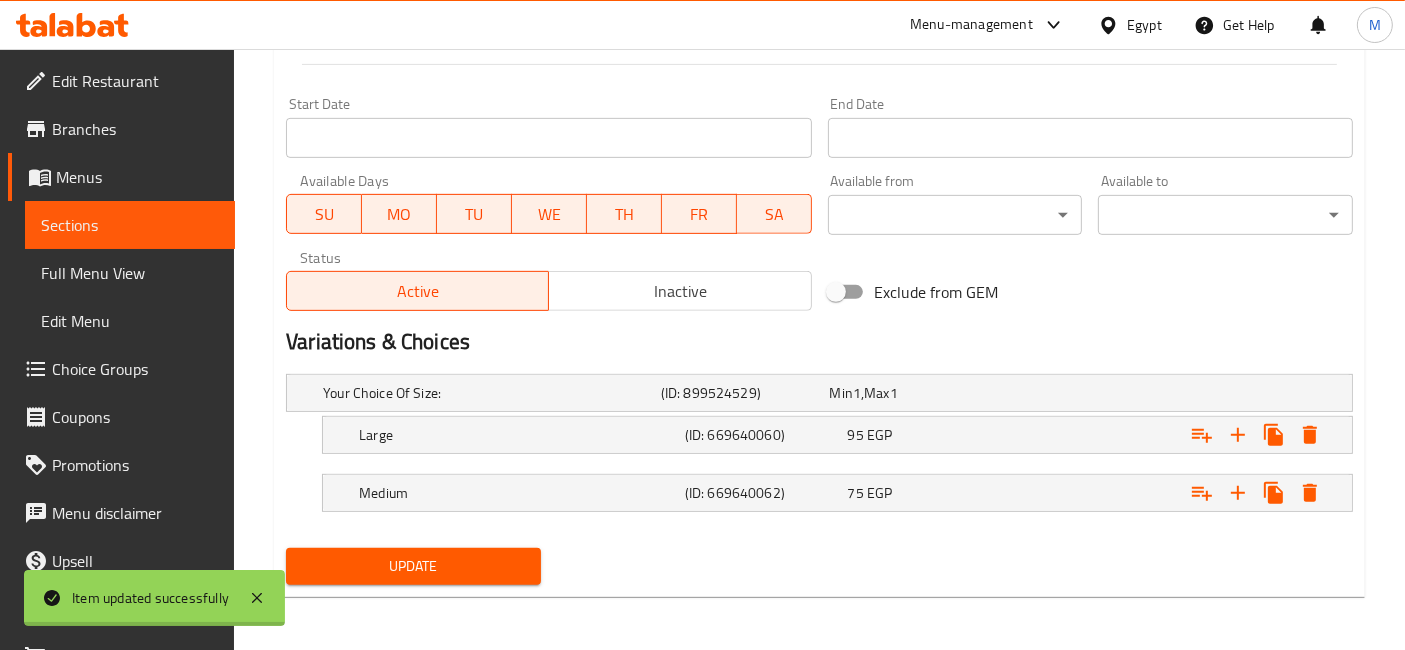 click on "Home / Restaurants management / Menus / Sections / item / update Chicken crepe  section Update Shish Tawook Crepe Change Image Size: 1200 x 800 px / Image formats: jpg, png / 5MB Max. Item name (En)   * Shish Tawook Crepe Item name (En)  * Item name (Ar)   * كريب شيش طاووق Item name (Ar)  * Description (En) Made with tender chunks of chicken marinated in a blend of spices and yogurt, grilled to perfection Description (En) Description (Ar) محضرة من قطع دجاج طرية متبلة بمزيج من البهارات واللبن ، مشوية إلى درجة الكمال Description (Ar) Product barcode Product barcode Product sku Product sku Price   * EGP 0 Price  * Price on selection Free item Start Date Start Date End Date End Date Available Days SU MO TU WE TH FR SA Available from ​ ​ Available to ​ ​ Status Active Inactive Exclude from GEM Variations & Choices Your Choice Of Size: (ID: 899524529) Min 1  ,  Max 1 Name (En) Your Choice Of Size: Name (En) Name (Ar) Min 1 1" at bounding box center [819, -66] 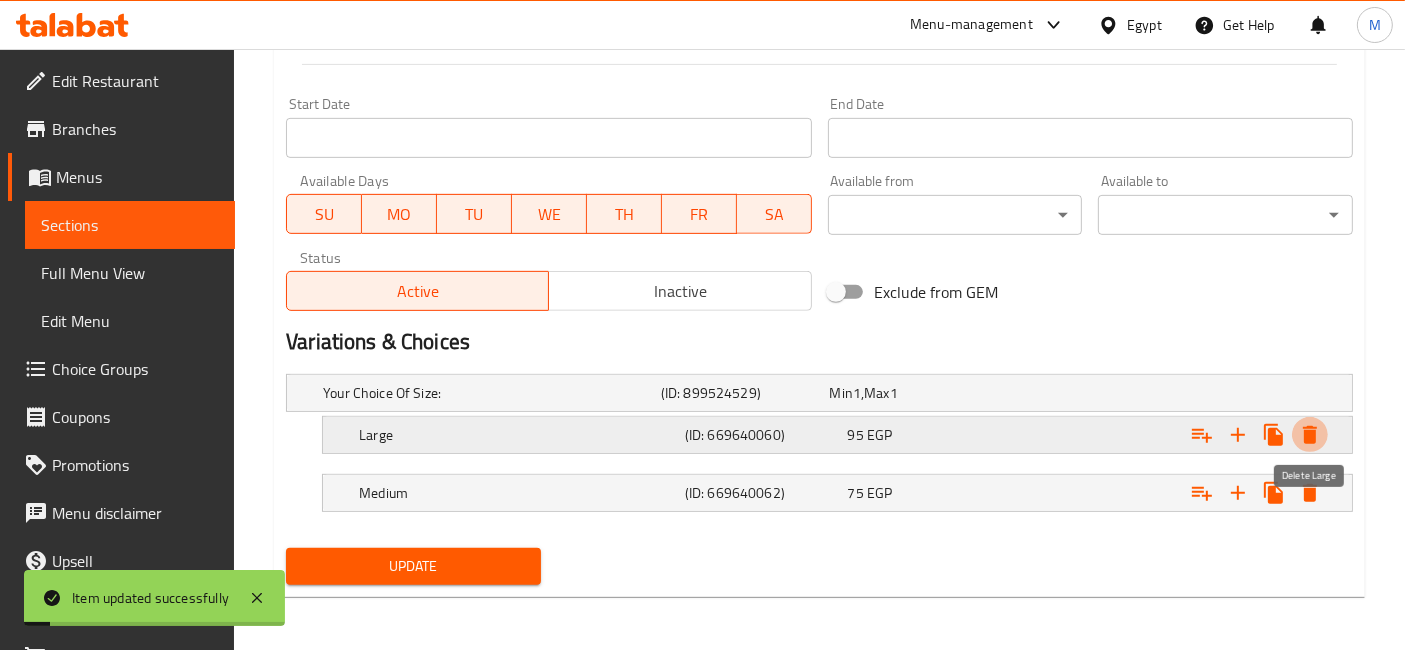 click 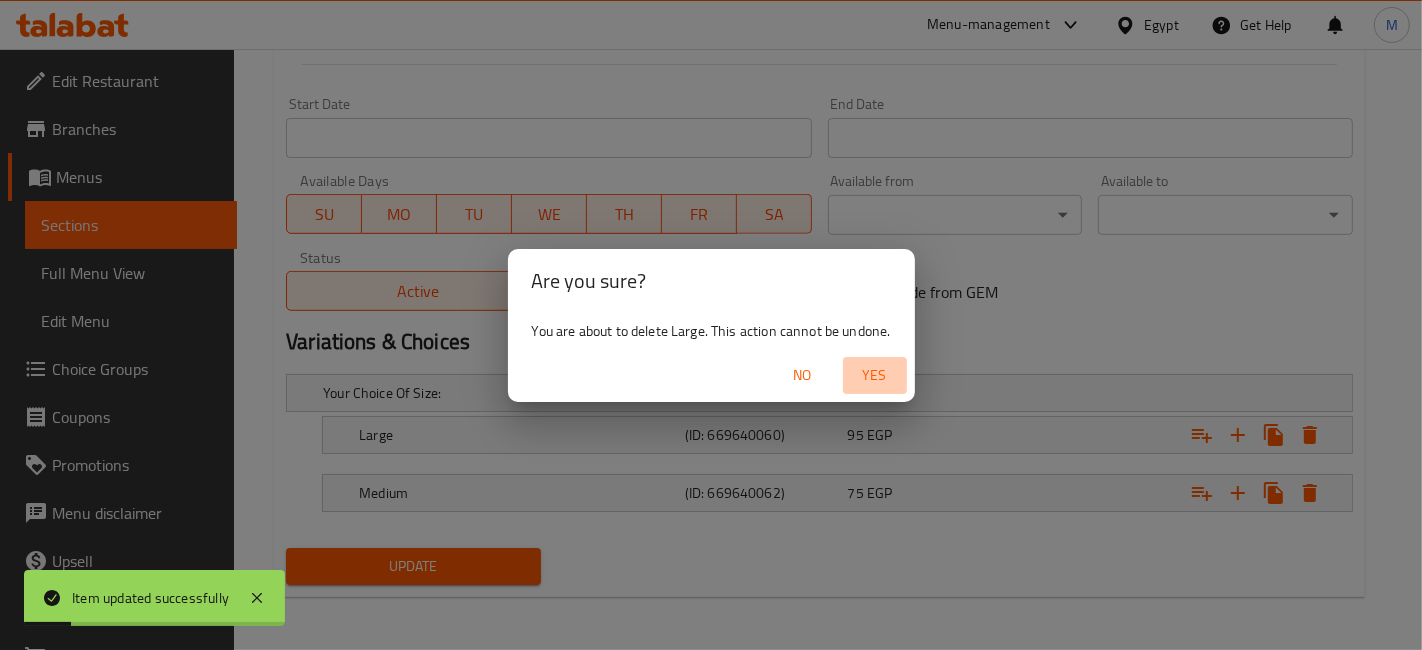 drag, startPoint x: 865, startPoint y: 357, endPoint x: 1010, endPoint y: 405, distance: 152.73834 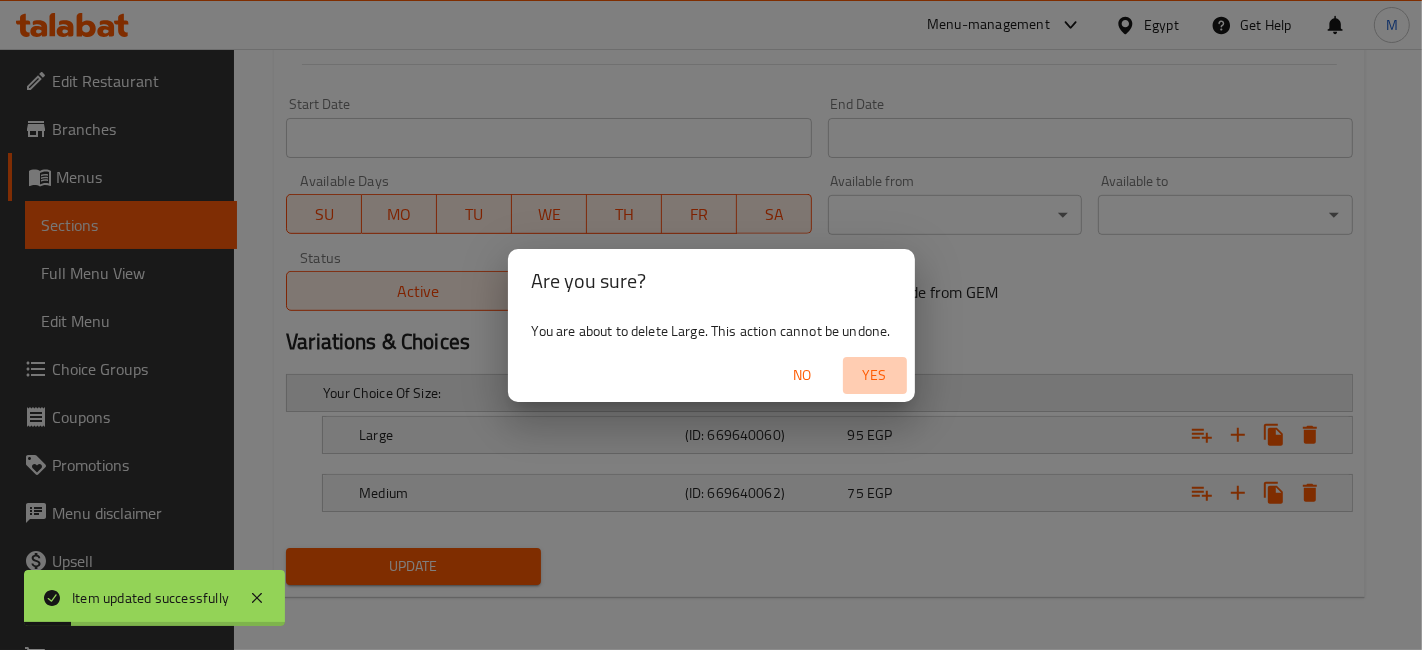 scroll, scrollTop: 776, scrollLeft: 0, axis: vertical 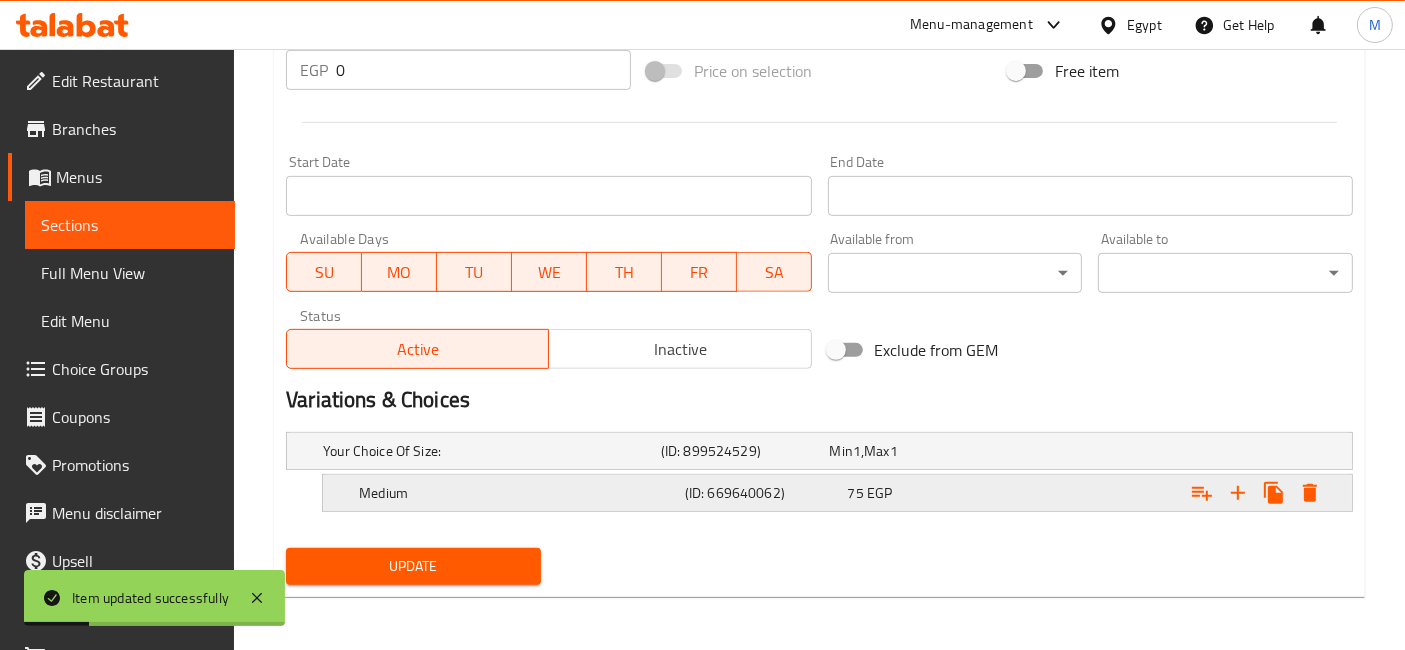 click 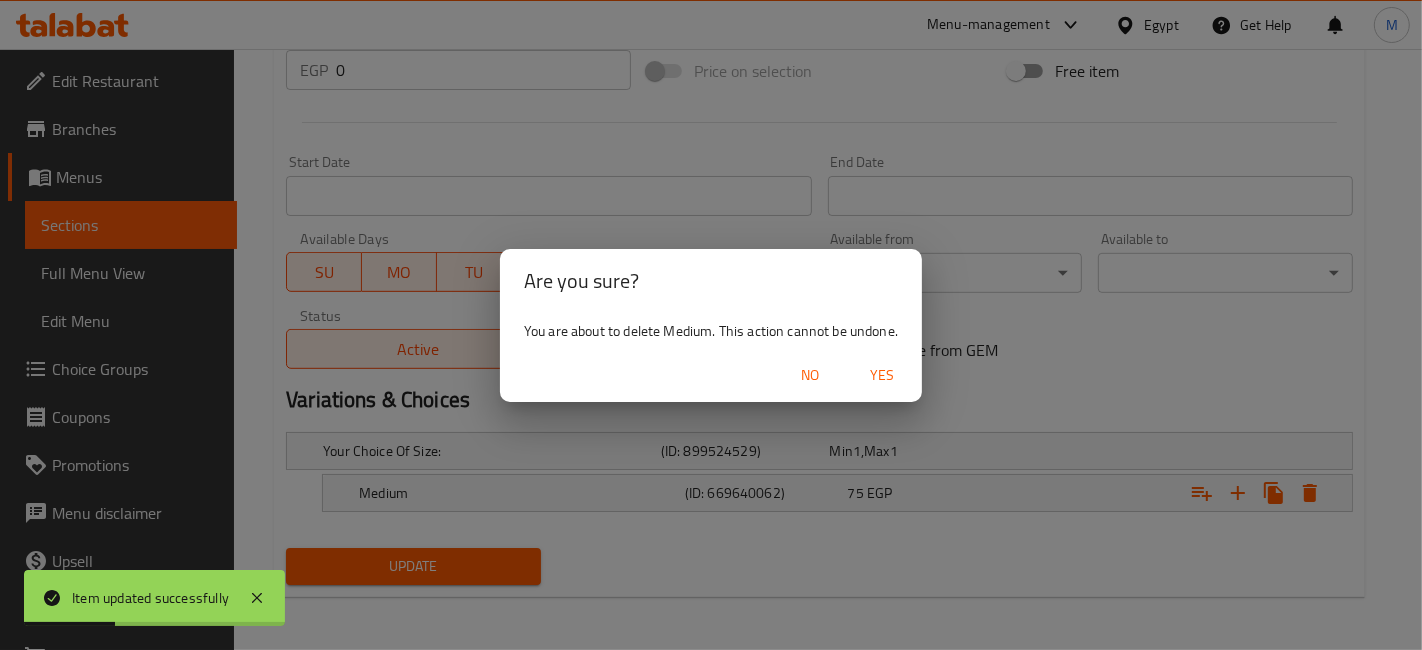 drag, startPoint x: 888, startPoint y: 375, endPoint x: 745, endPoint y: 331, distance: 149.61618 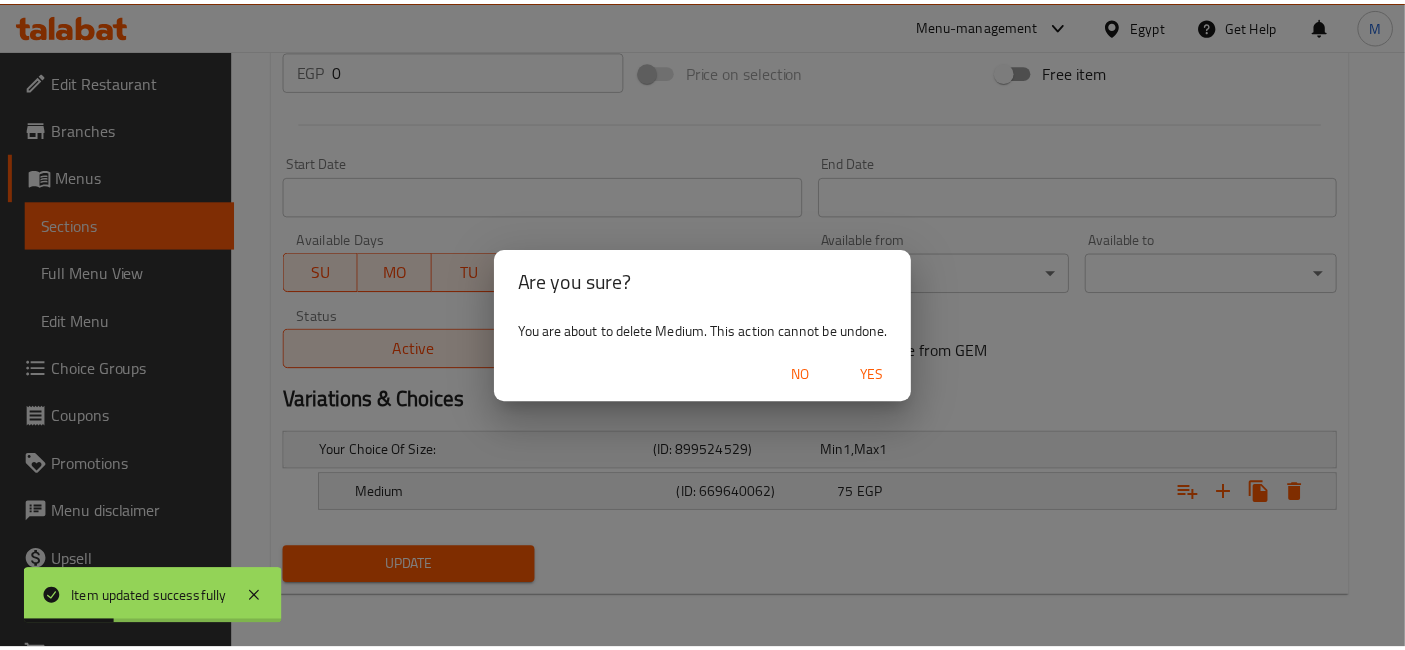 scroll, scrollTop: 771, scrollLeft: 0, axis: vertical 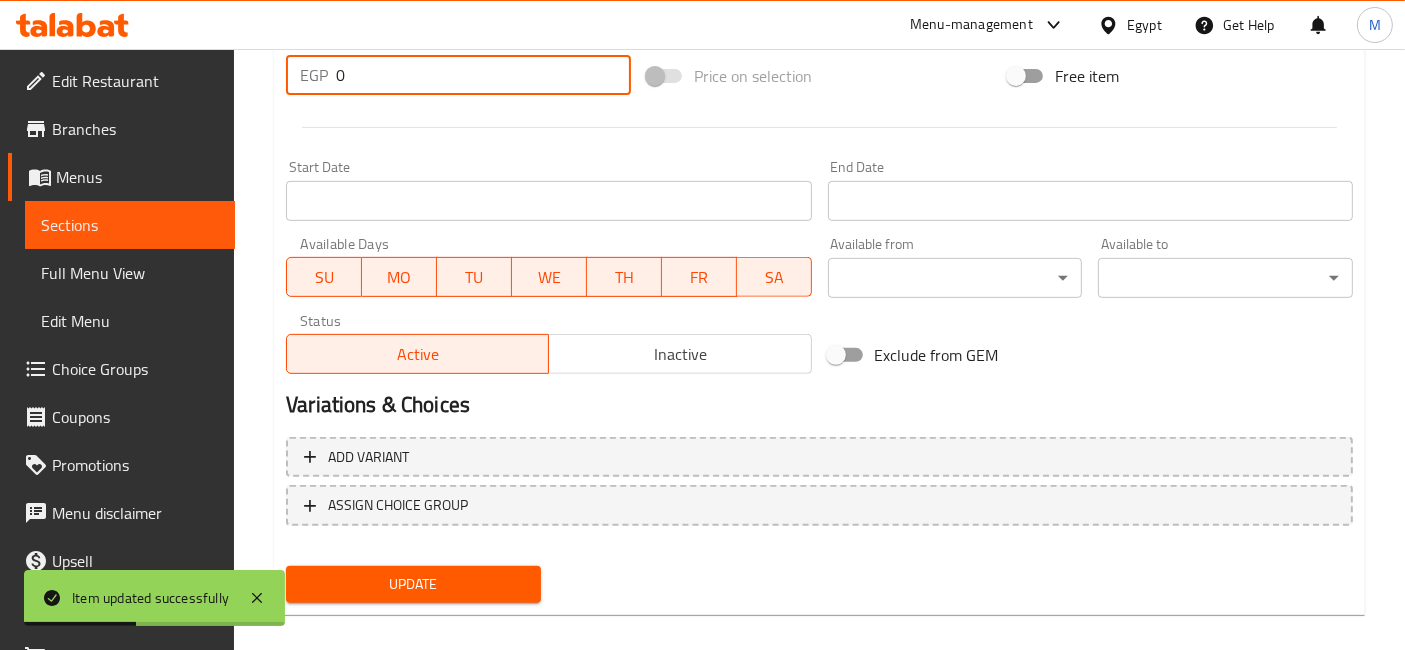 drag, startPoint x: 414, startPoint y: 75, endPoint x: 273, endPoint y: 92, distance: 142.02112 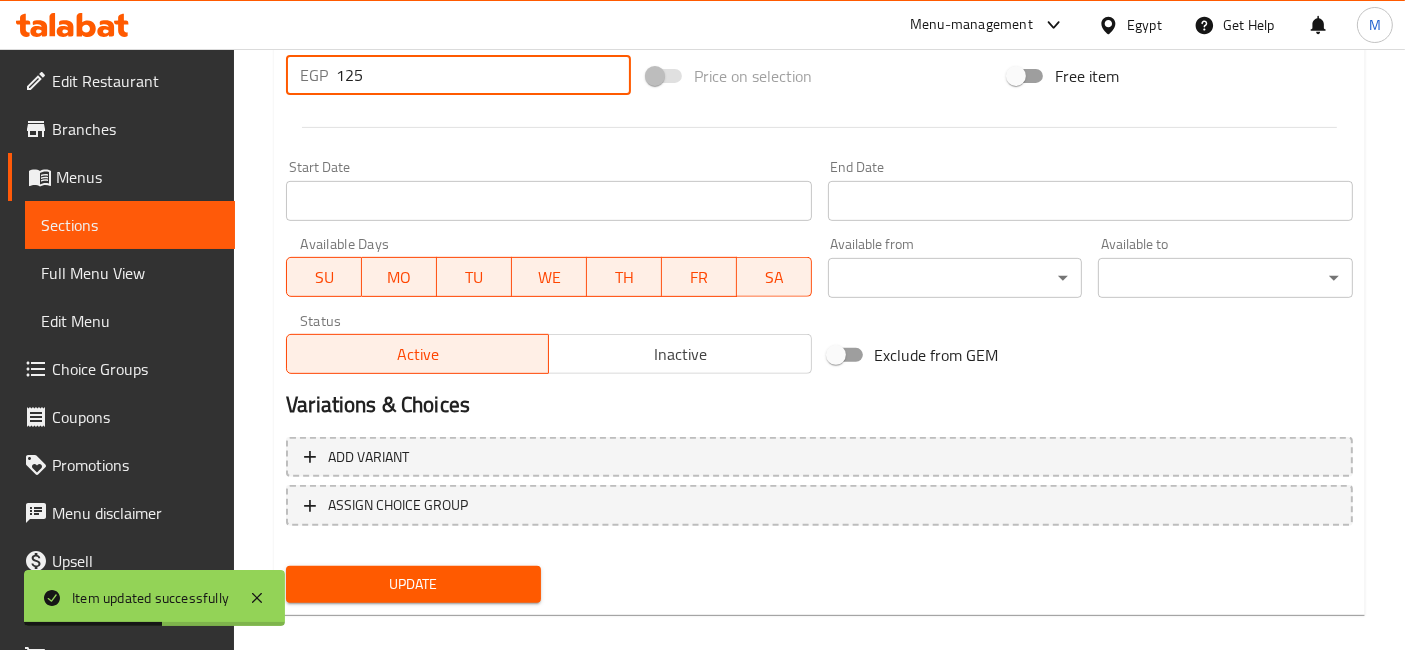 type on "125" 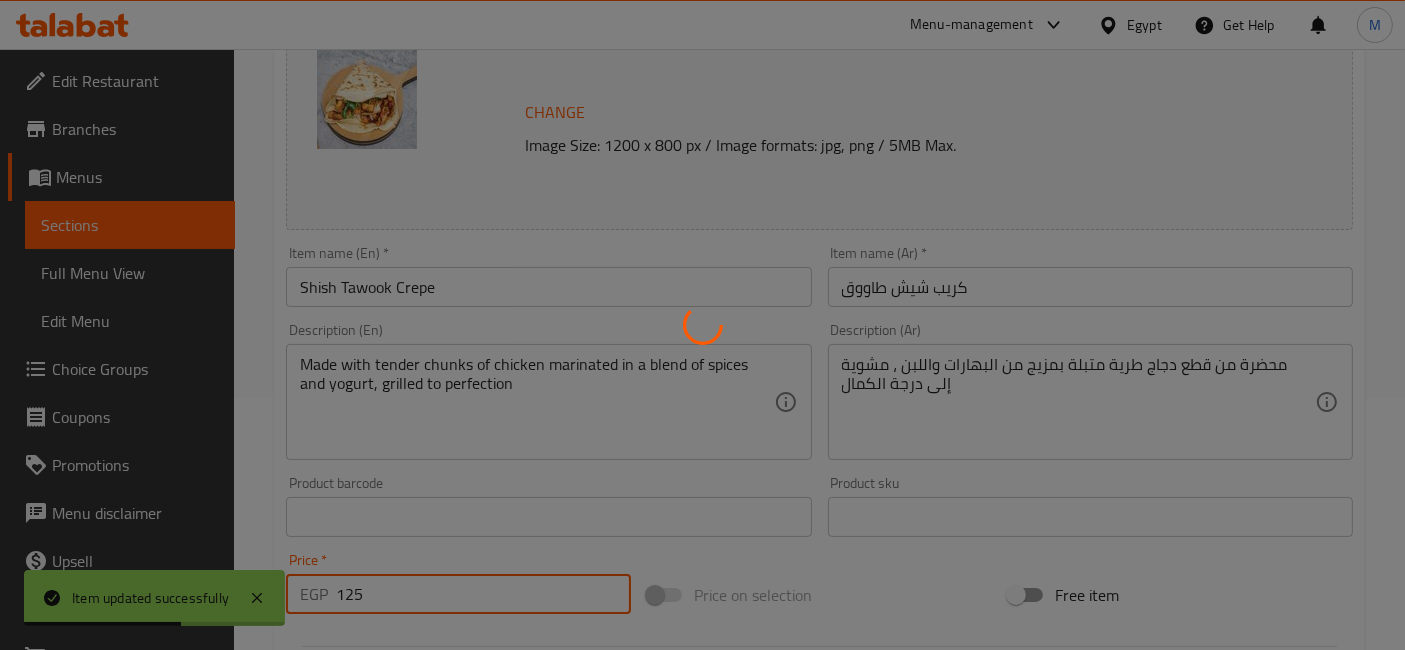 scroll, scrollTop: 0, scrollLeft: 0, axis: both 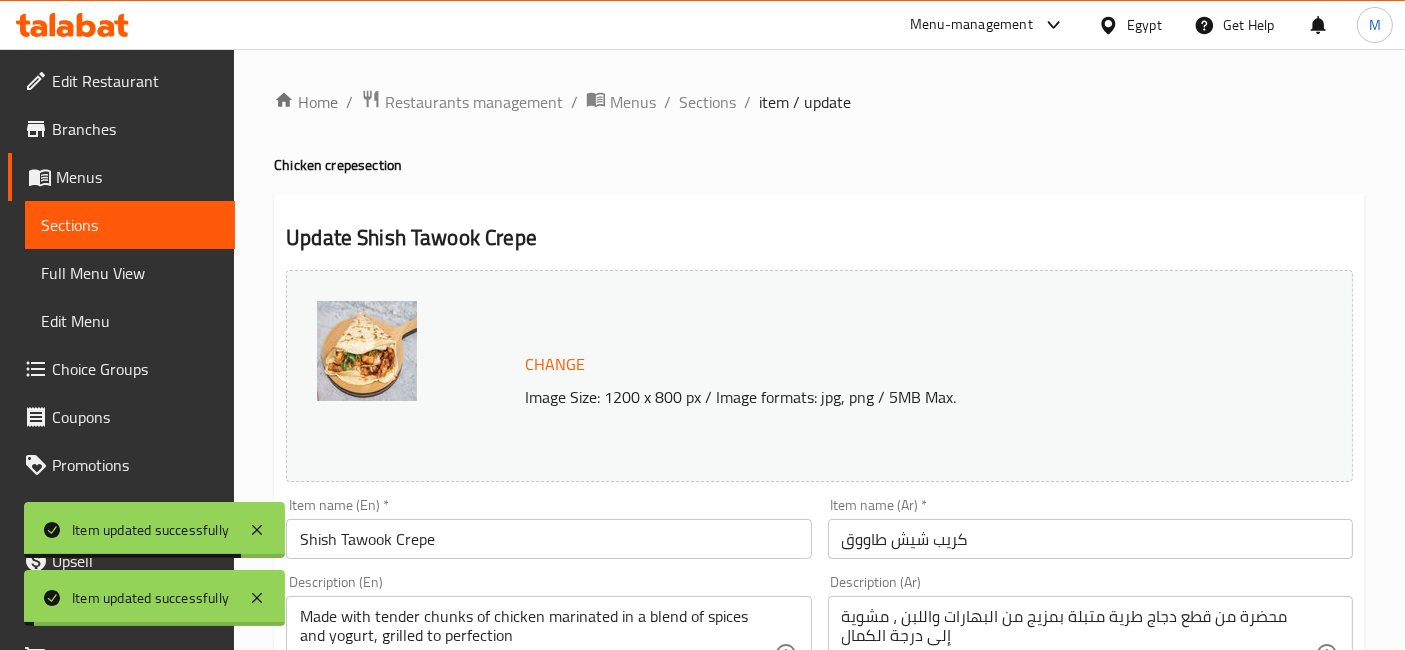 click on "Sections" at bounding box center [707, 102] 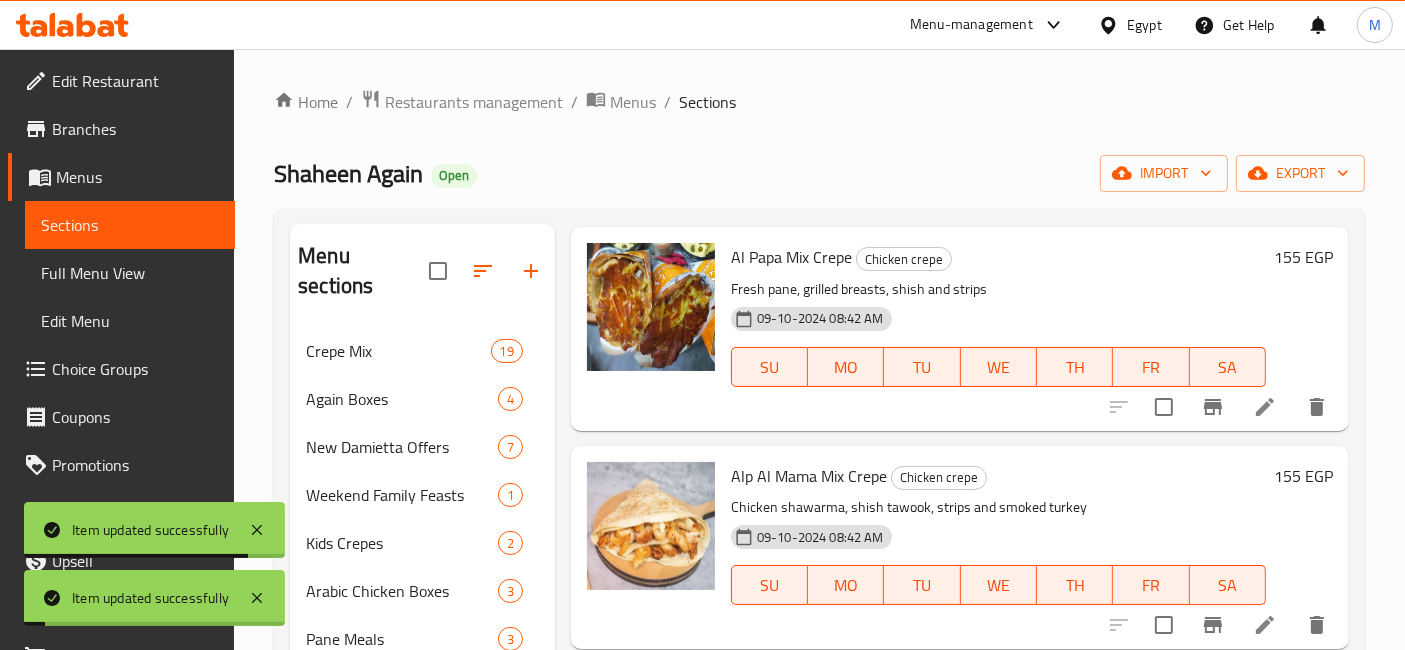 scroll, scrollTop: 888, scrollLeft: 0, axis: vertical 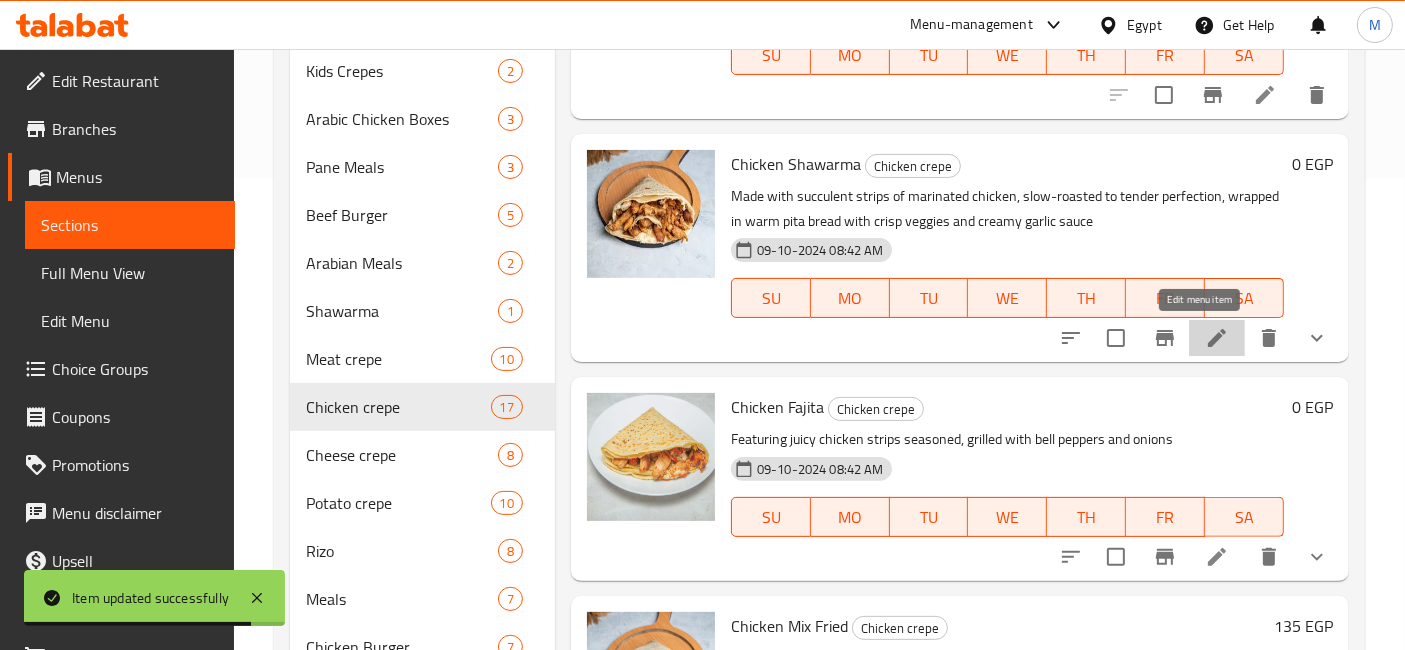 click 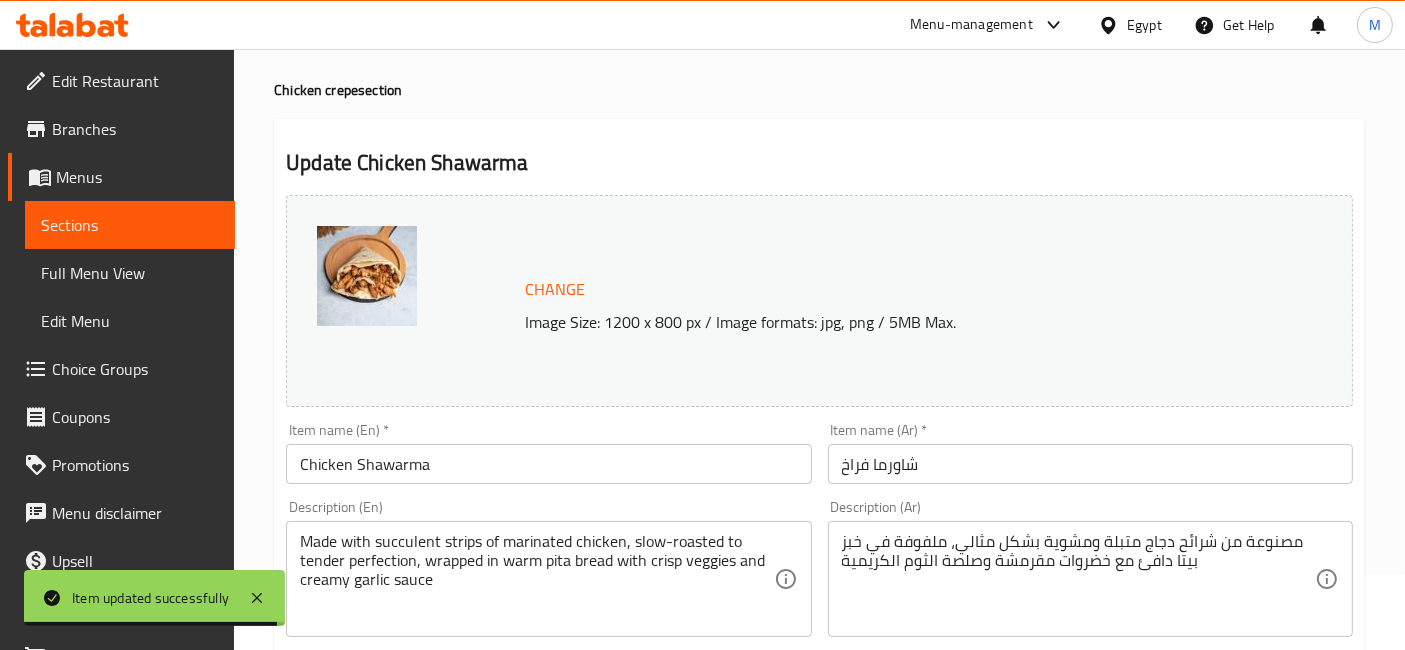 scroll, scrollTop: 111, scrollLeft: 0, axis: vertical 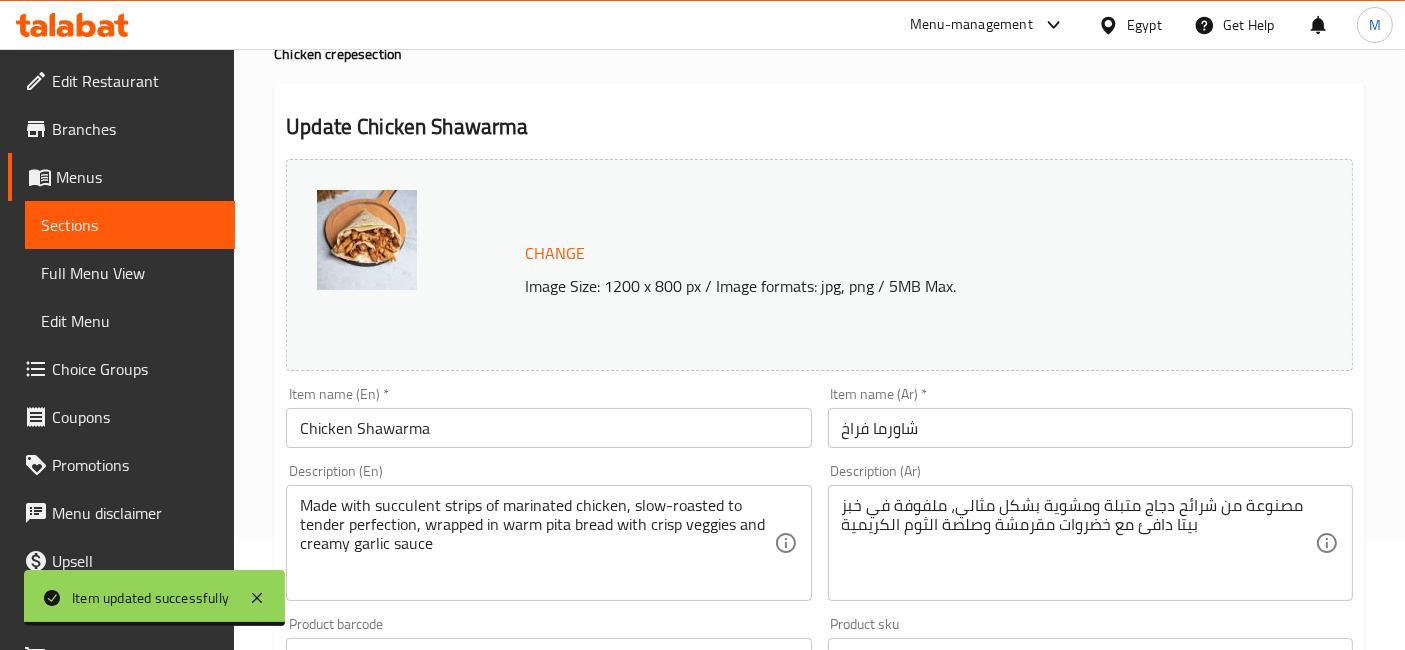click on "Chicken Shawarma" at bounding box center [548, 428] 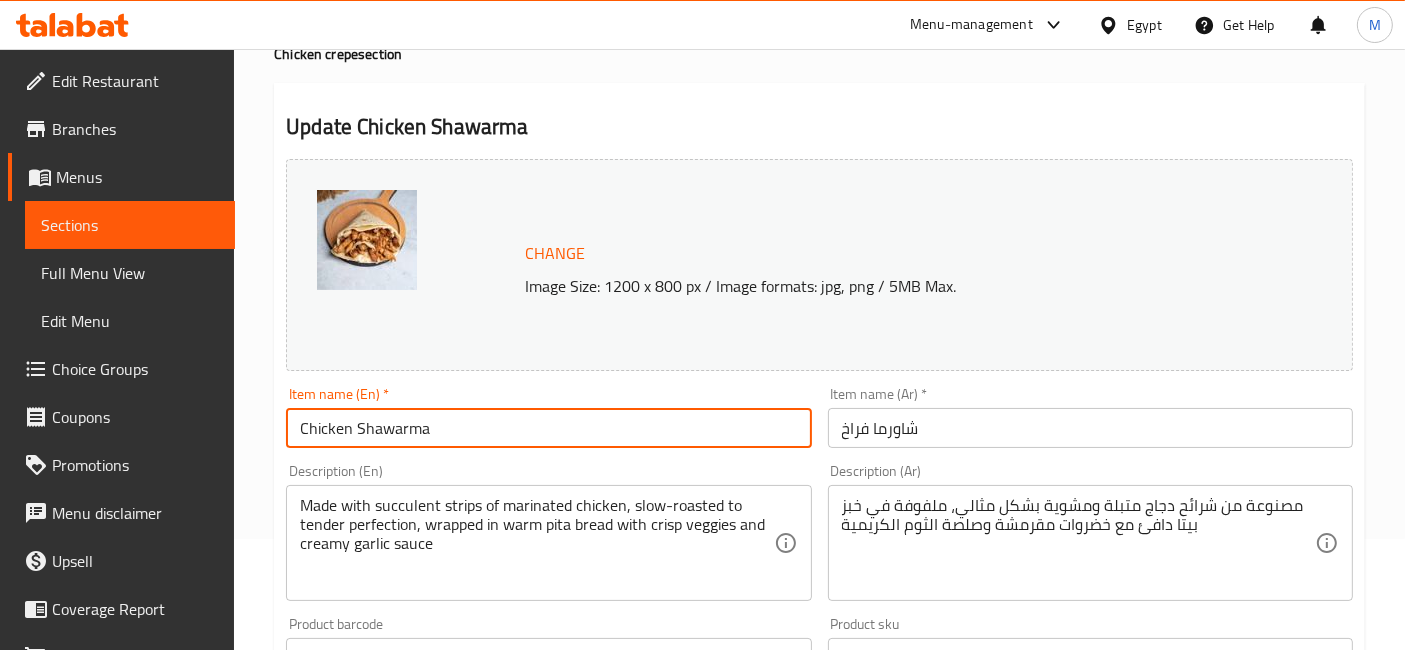 paste on "كريب" 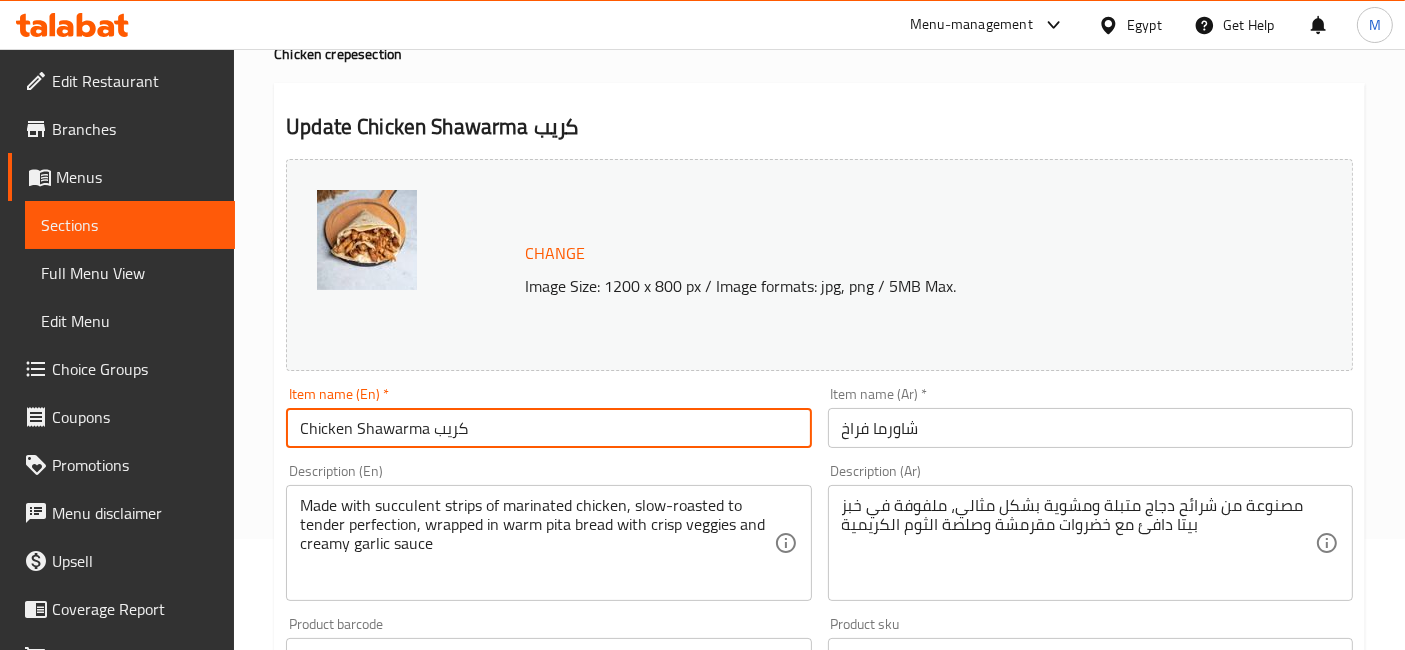 type on "Chicken Shawarma كريب" 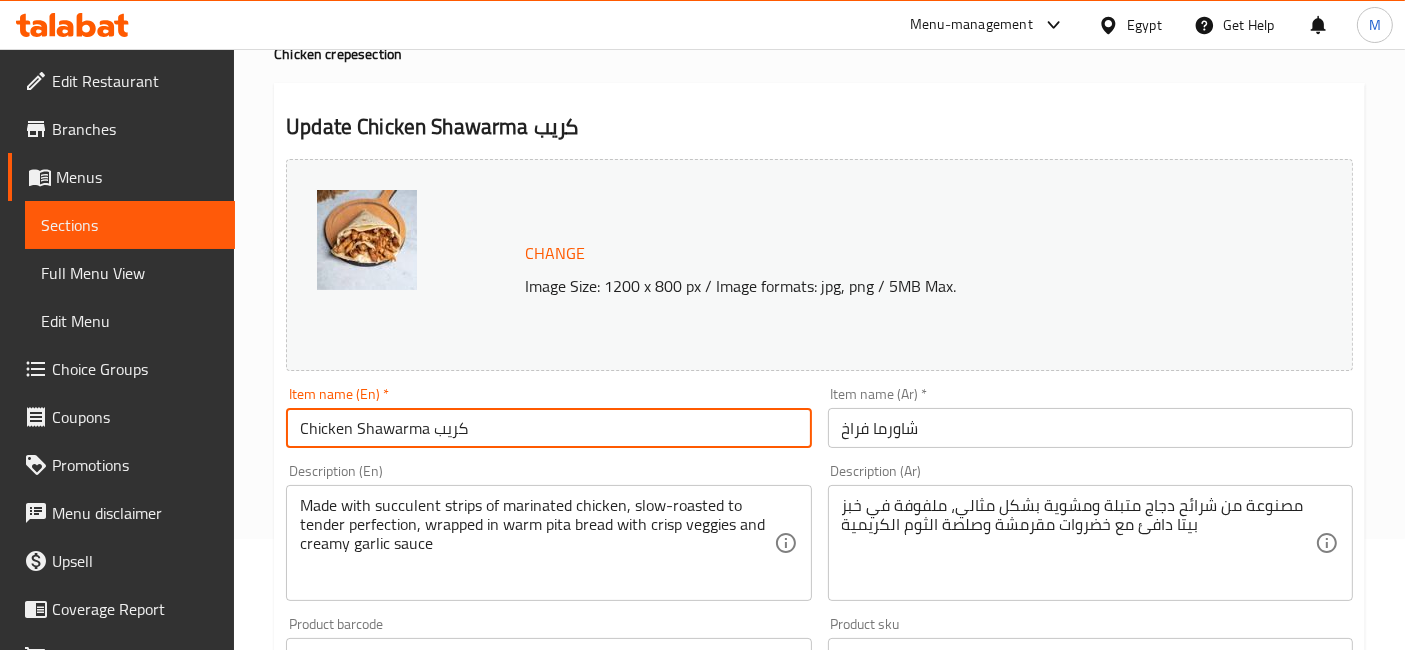 click on "شاورما فراخ" at bounding box center [1090, 428] 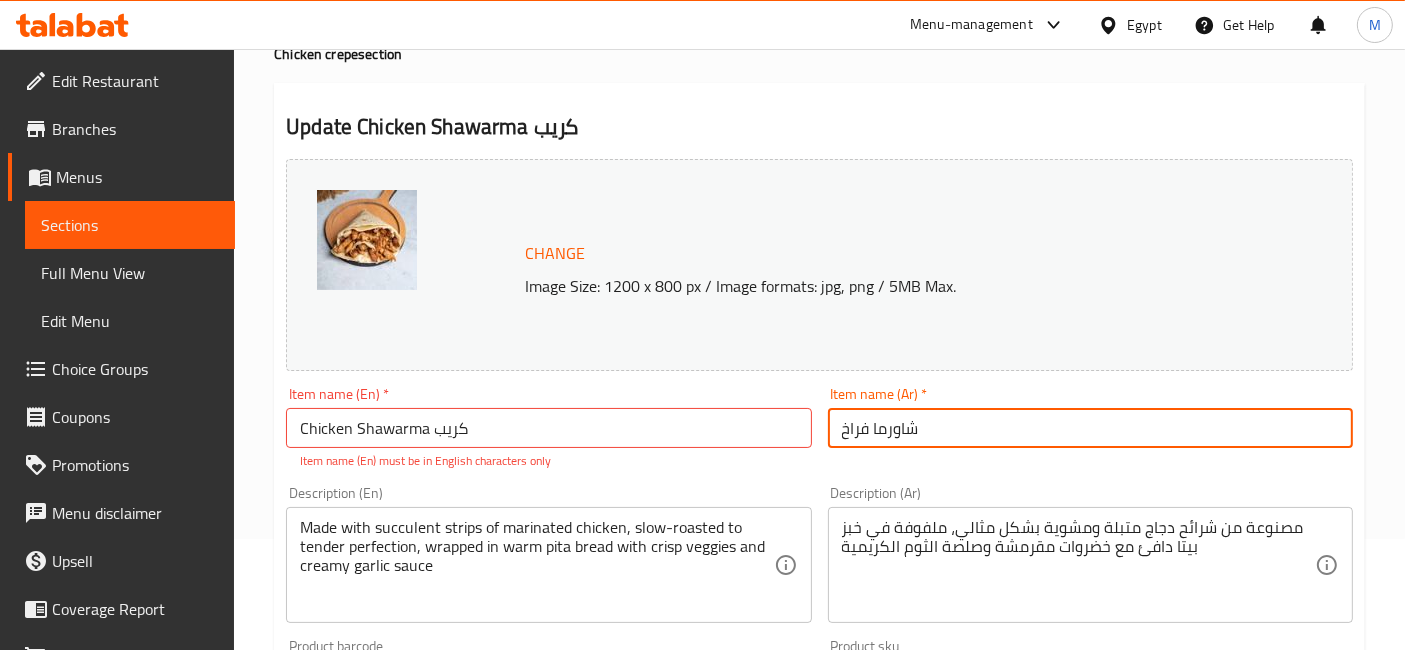 click on "شاورما فراخ" at bounding box center [1090, 428] 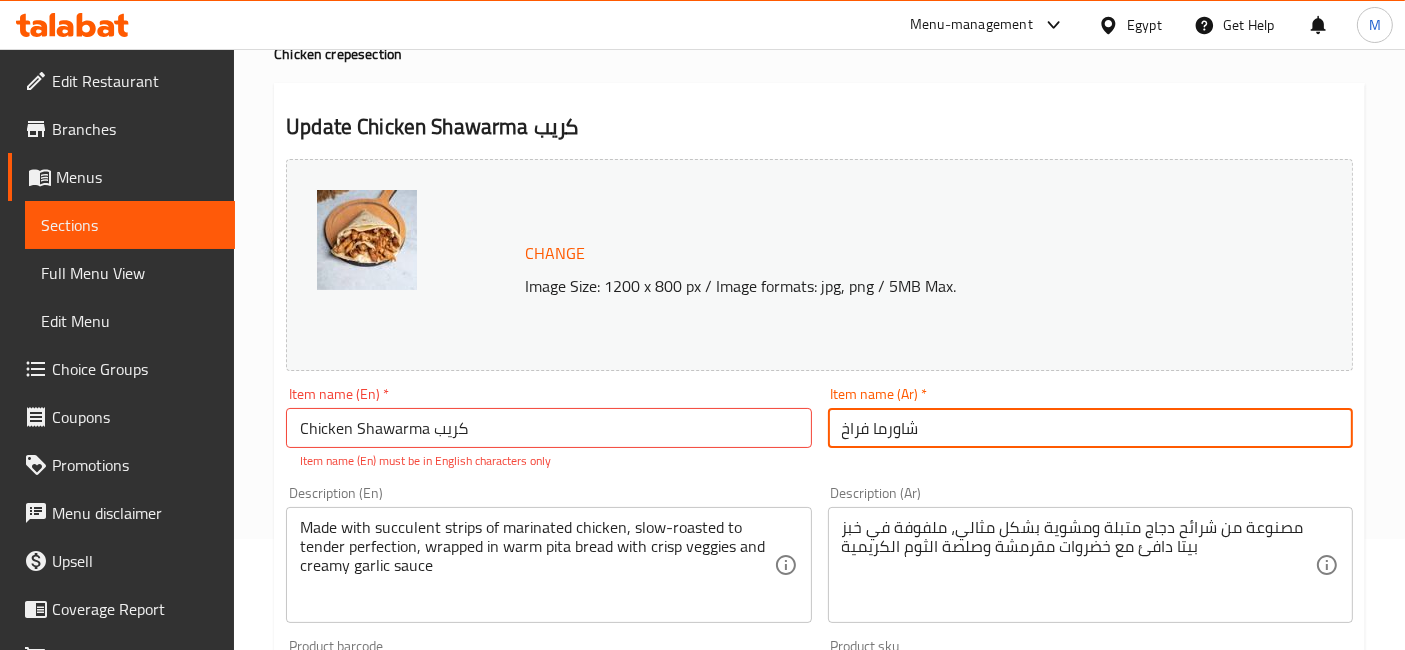 paste on "كريب" 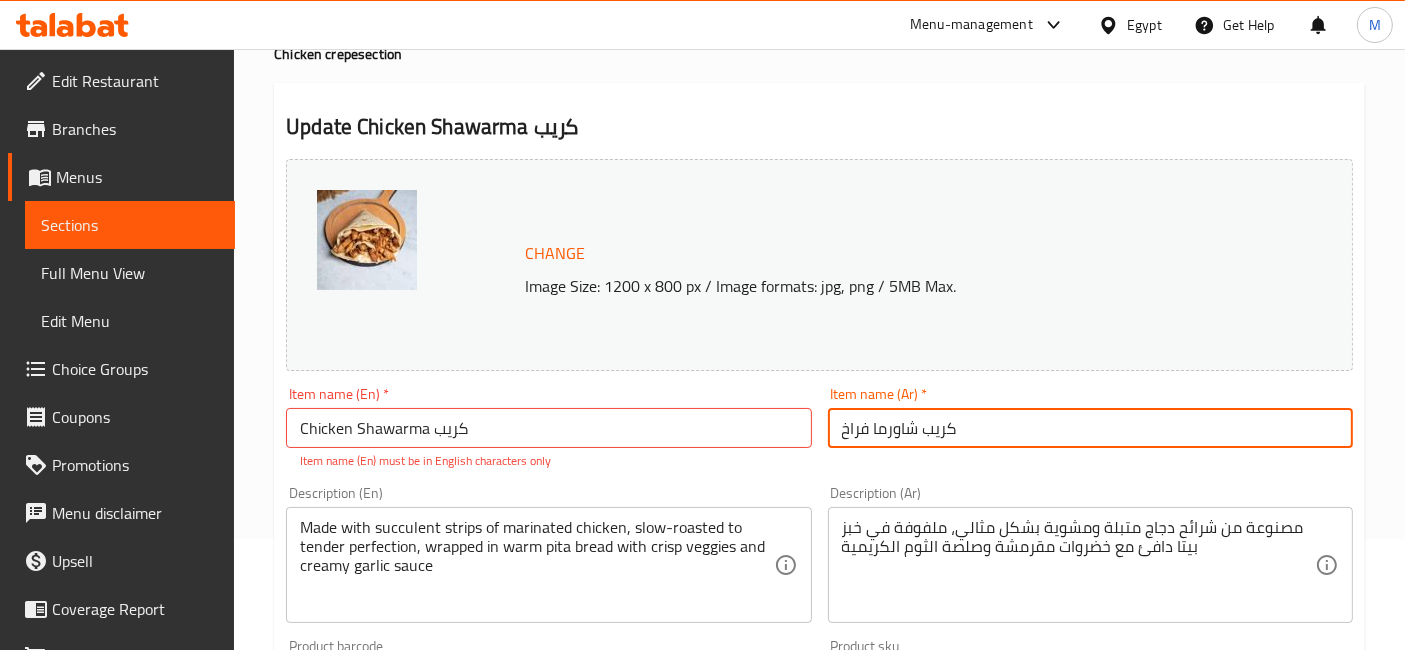 type on "كريب شاورما فراخ" 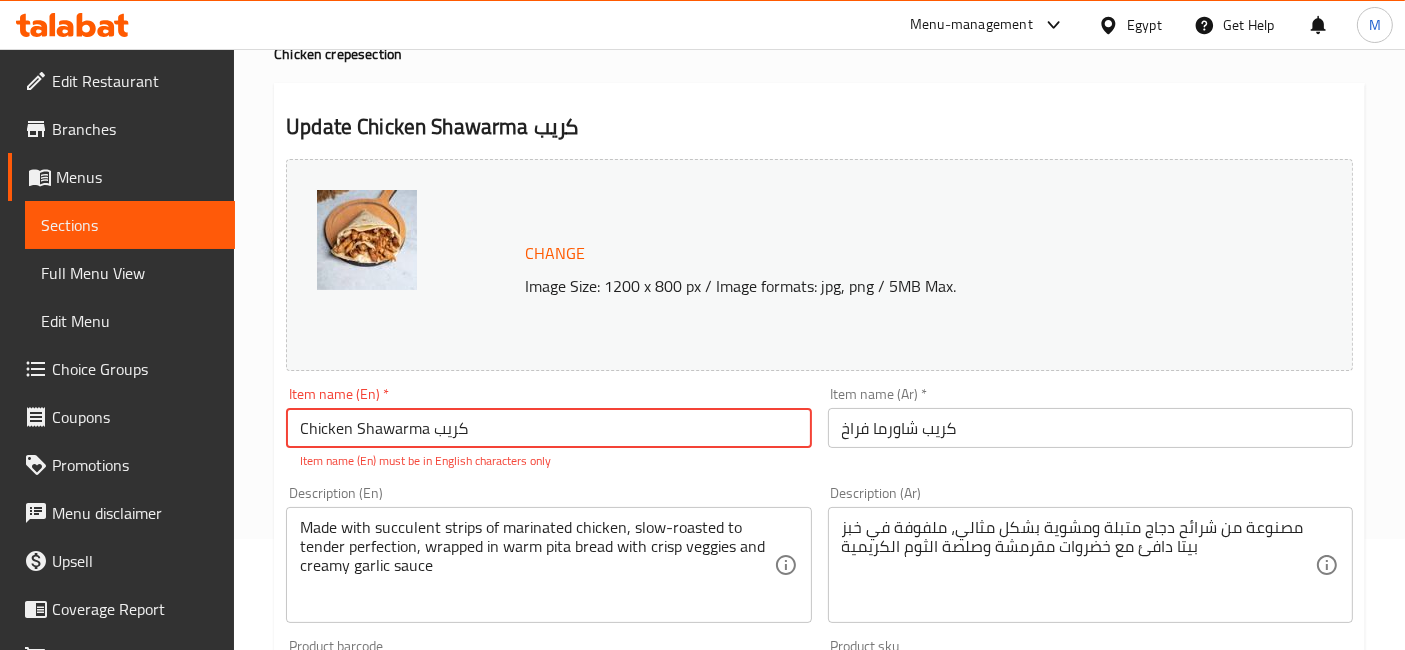 click on "Chicken Shawarma كريب" at bounding box center [548, 428] 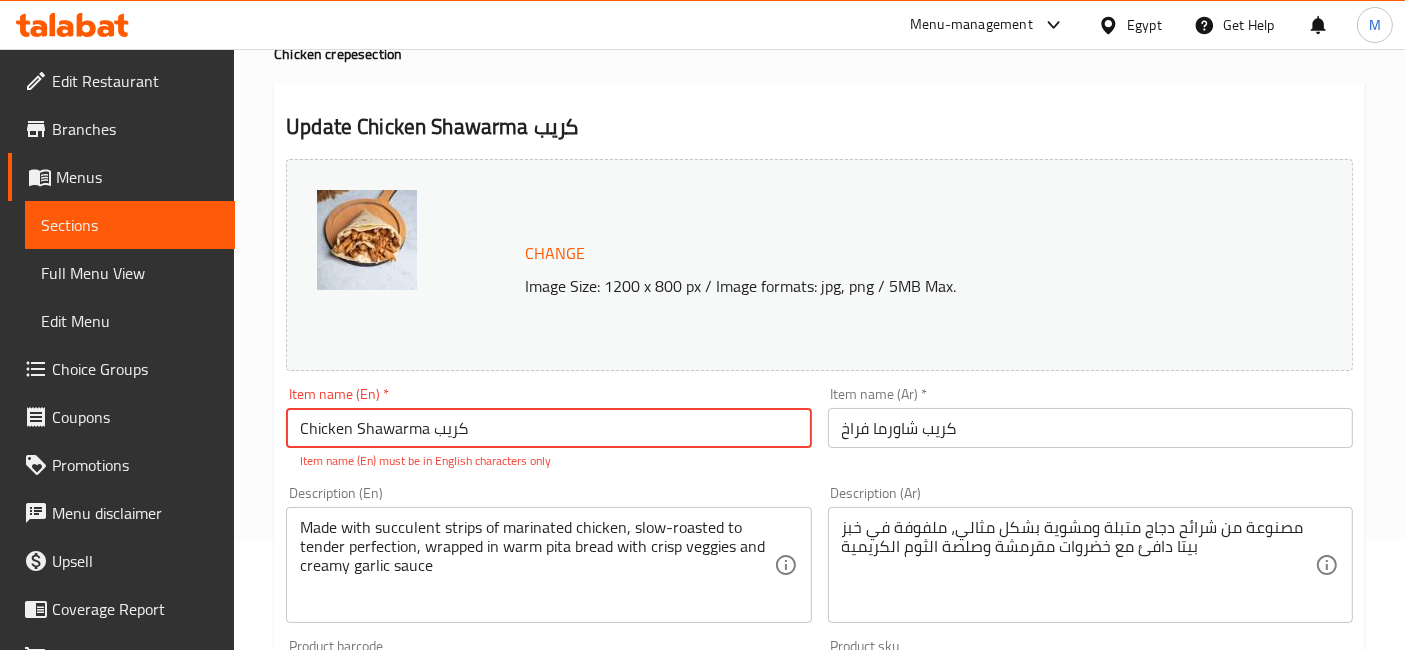 click on "Chicken Shawarma كريب" at bounding box center (548, 428) 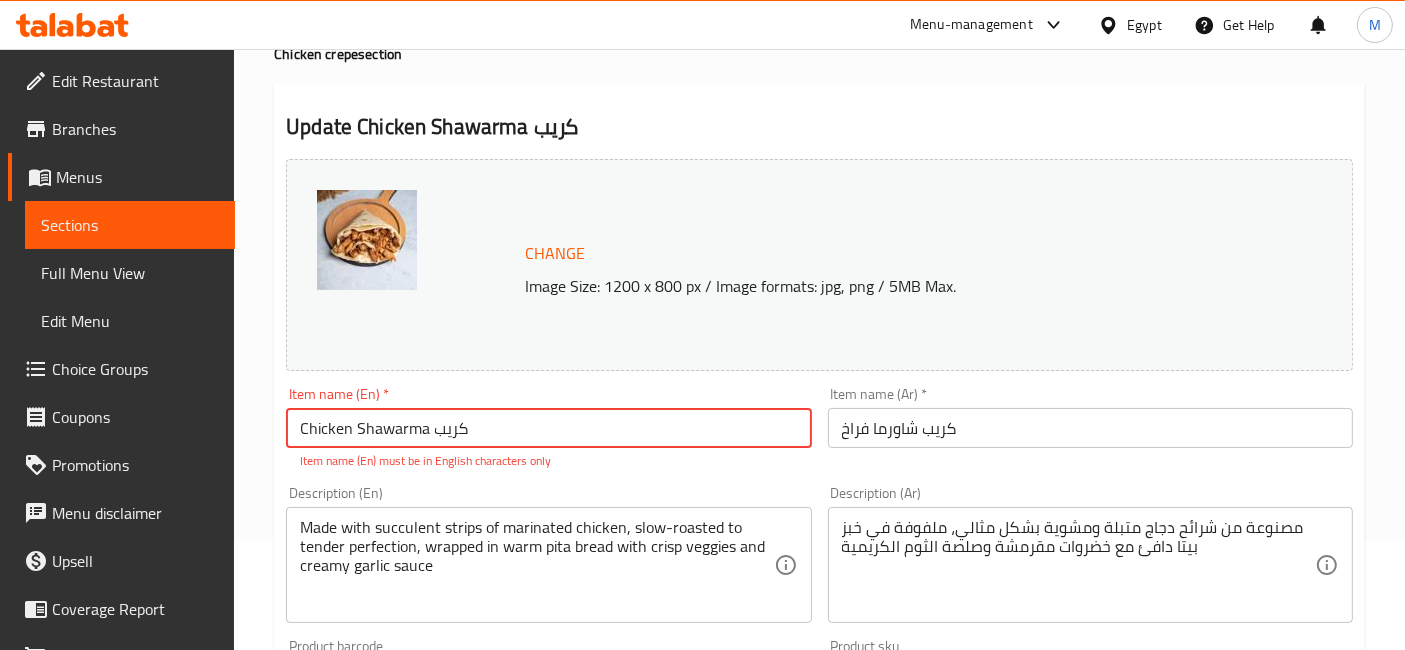 paste on "Crepe" 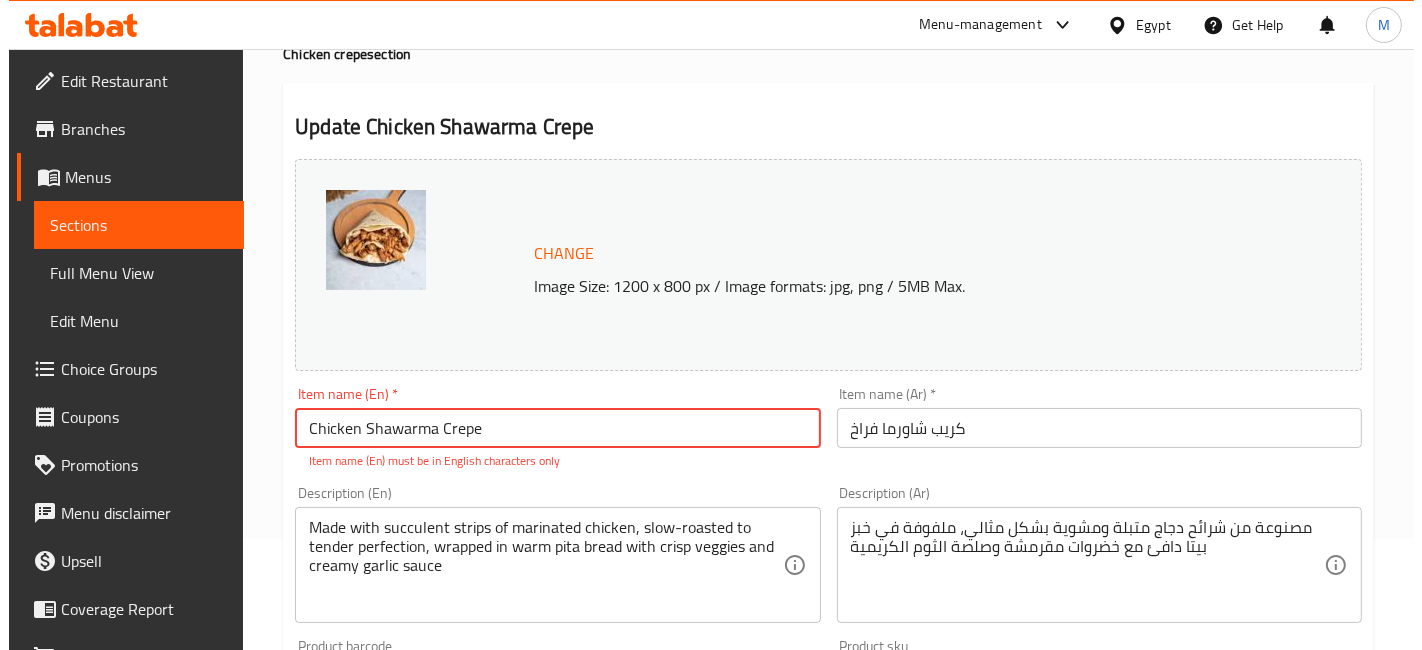 scroll, scrollTop: 777, scrollLeft: 0, axis: vertical 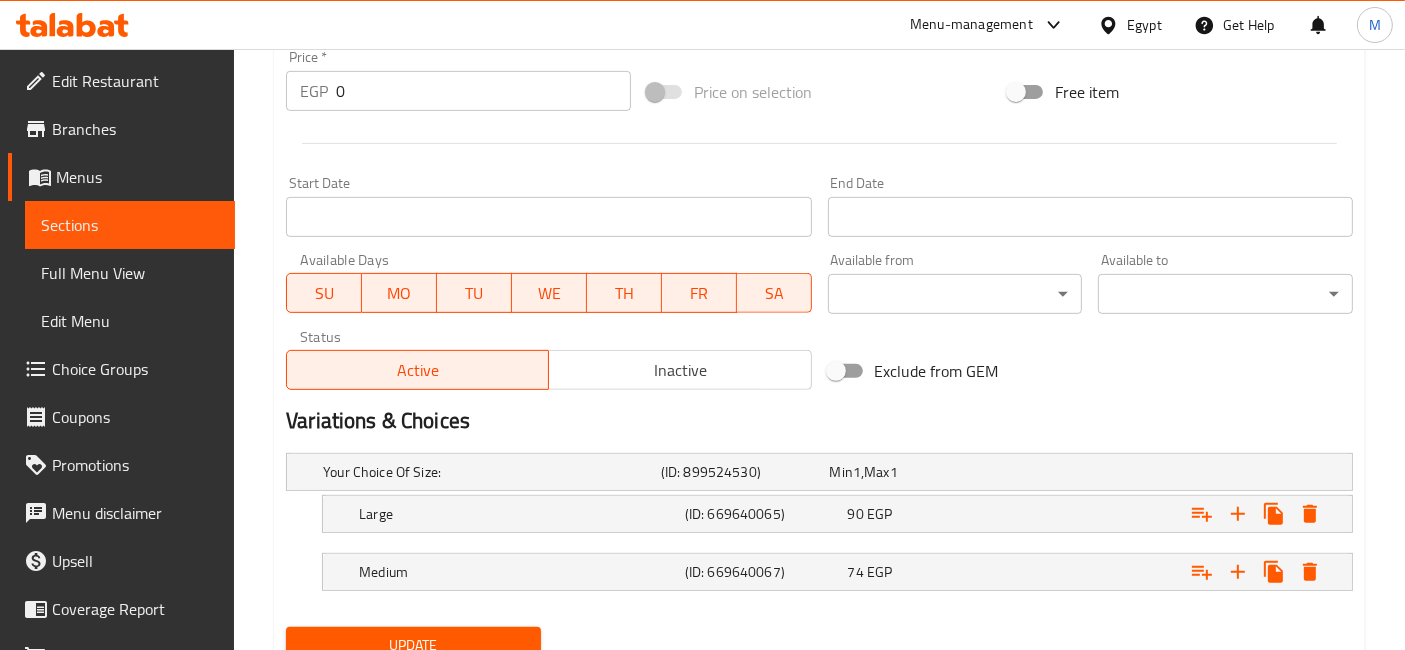 type on "Chicken Shawarma Crepe" 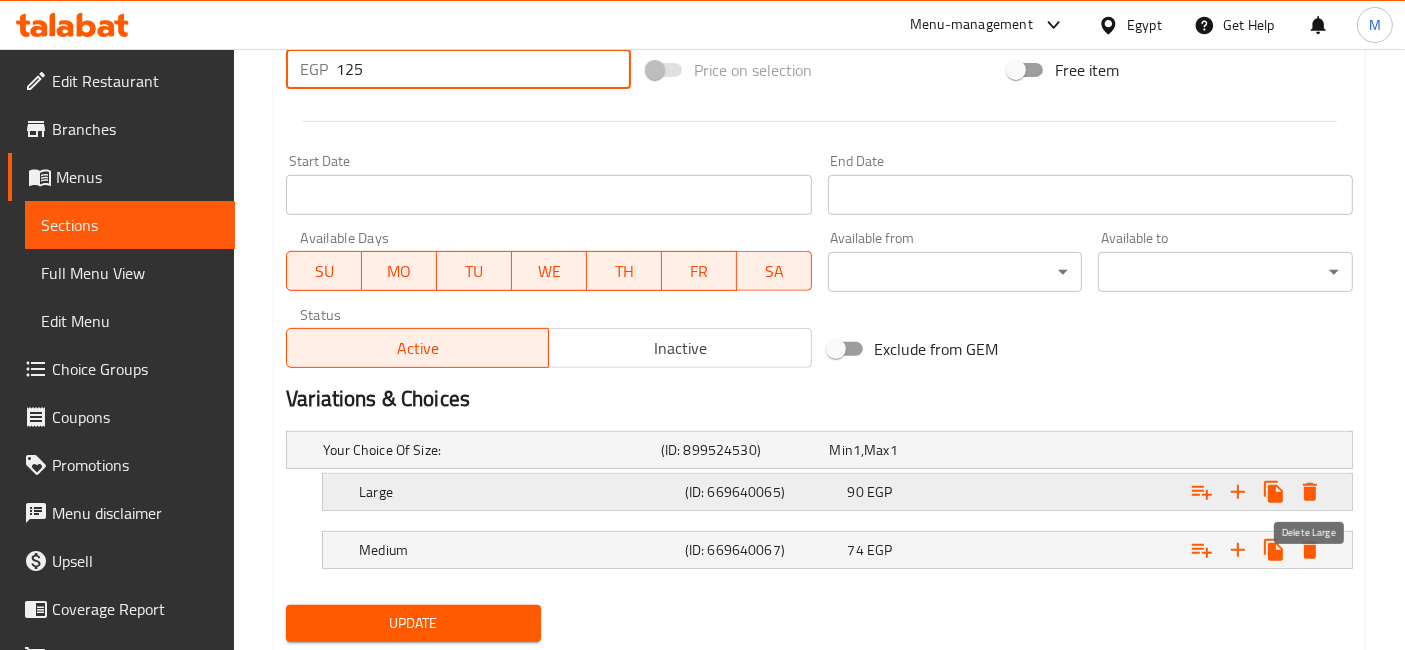 type on "125" 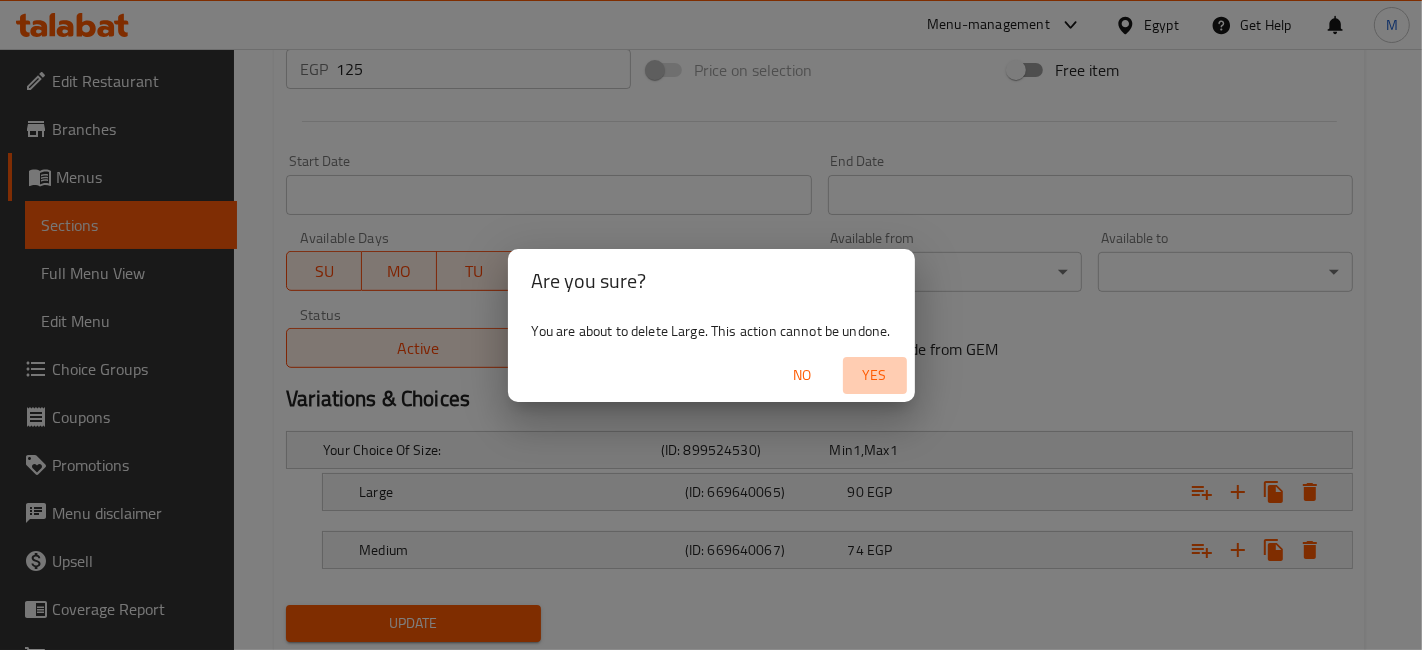 click on "Yes" at bounding box center (875, 375) 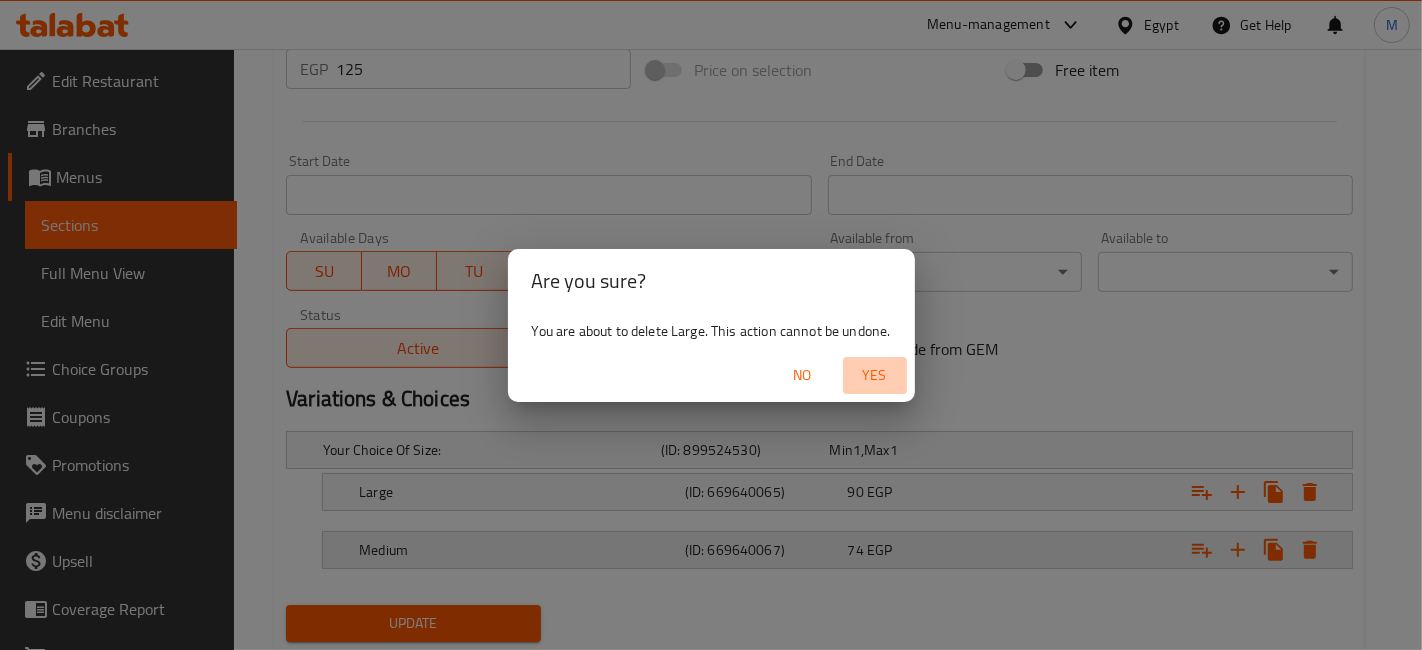 scroll, scrollTop: 776, scrollLeft: 0, axis: vertical 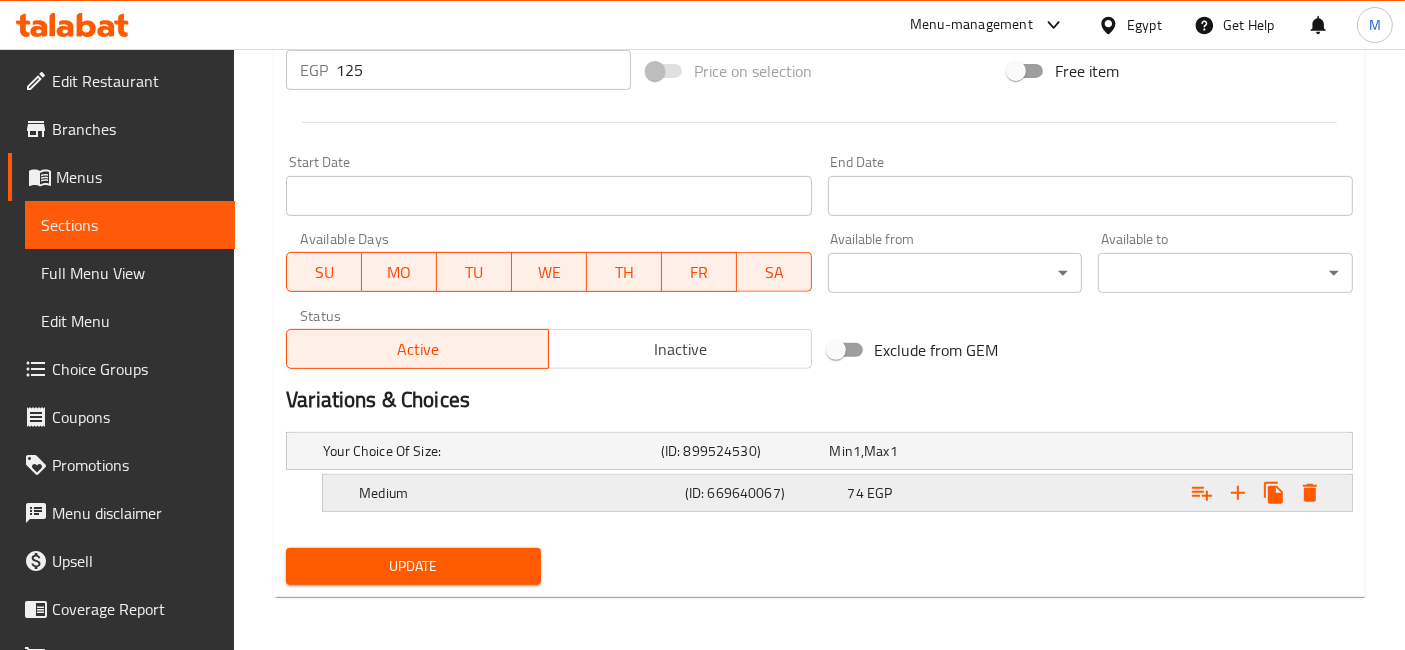 click 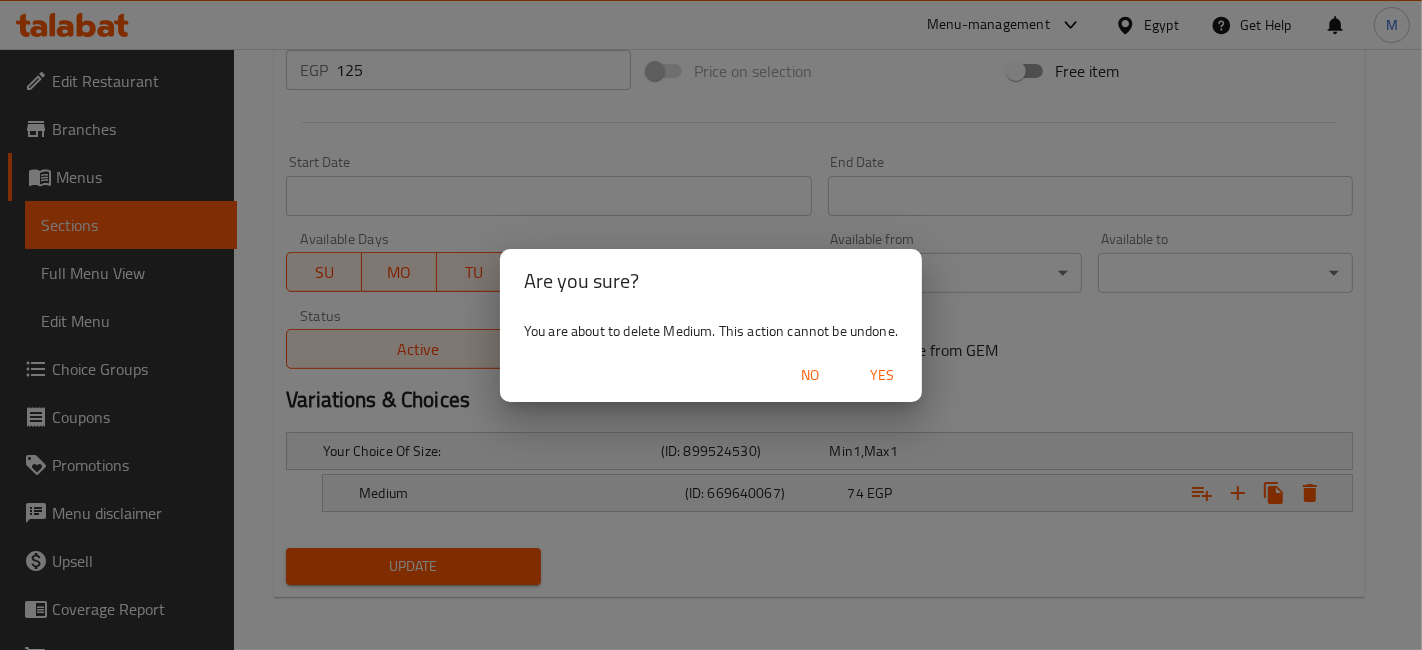 click on "Yes" at bounding box center (882, 375) 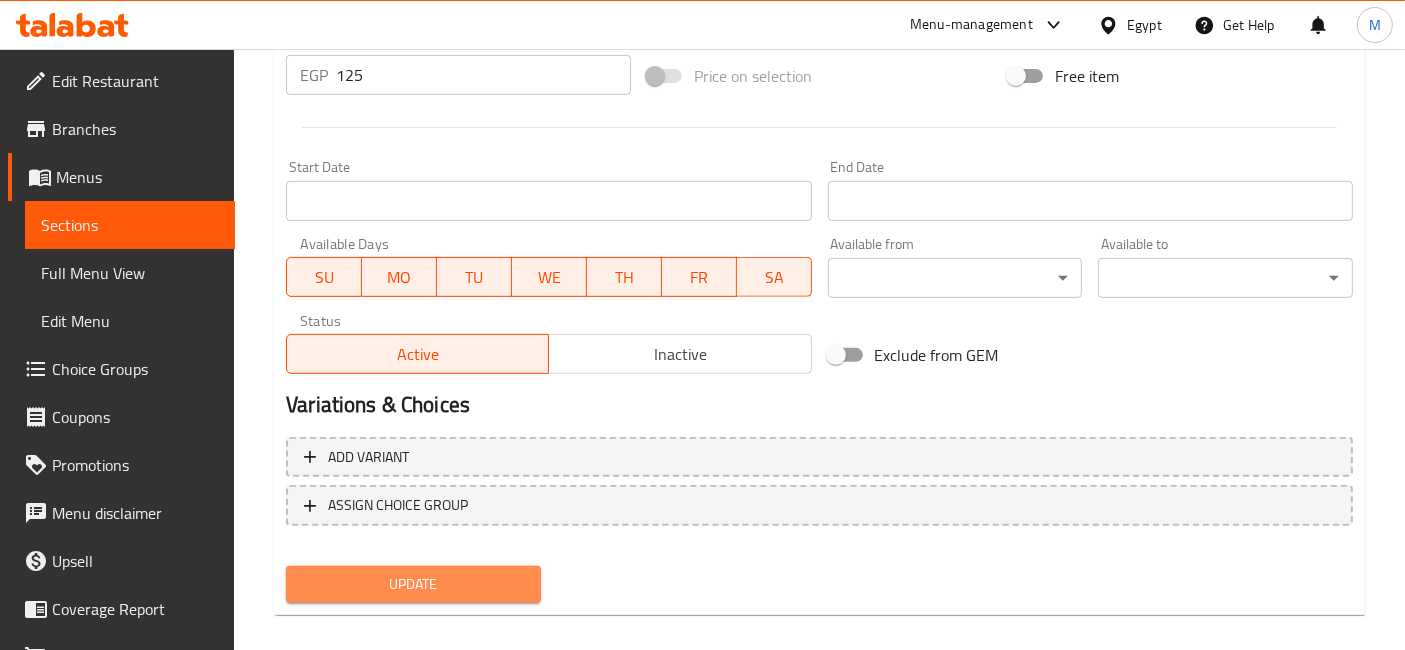 click on "Update" at bounding box center [413, 584] 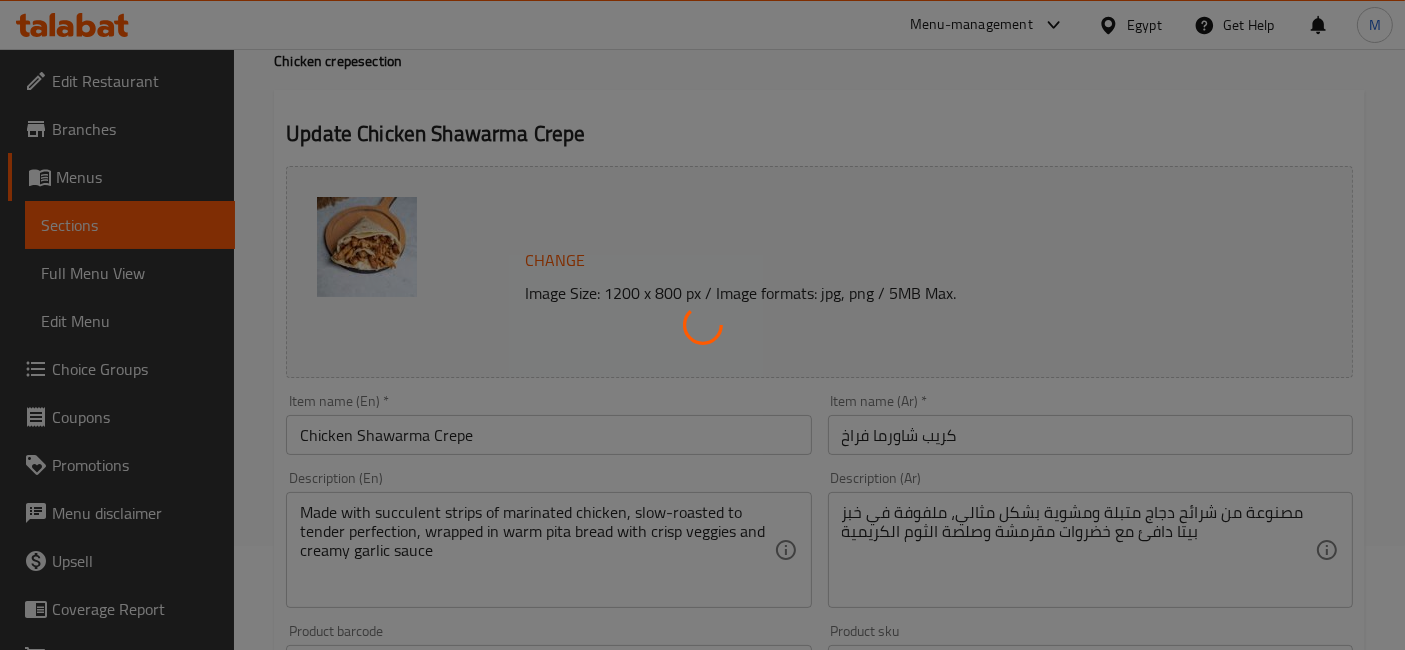 scroll, scrollTop: 0, scrollLeft: 0, axis: both 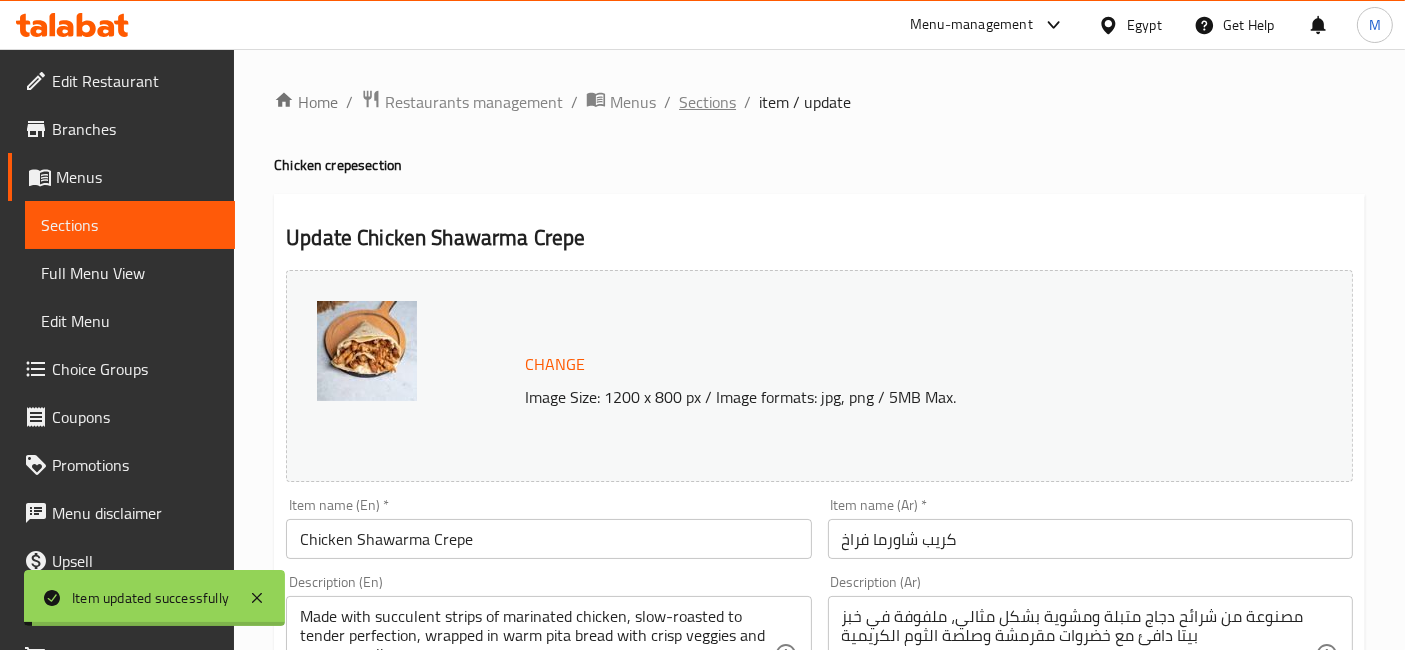 click on "Sections" at bounding box center (707, 102) 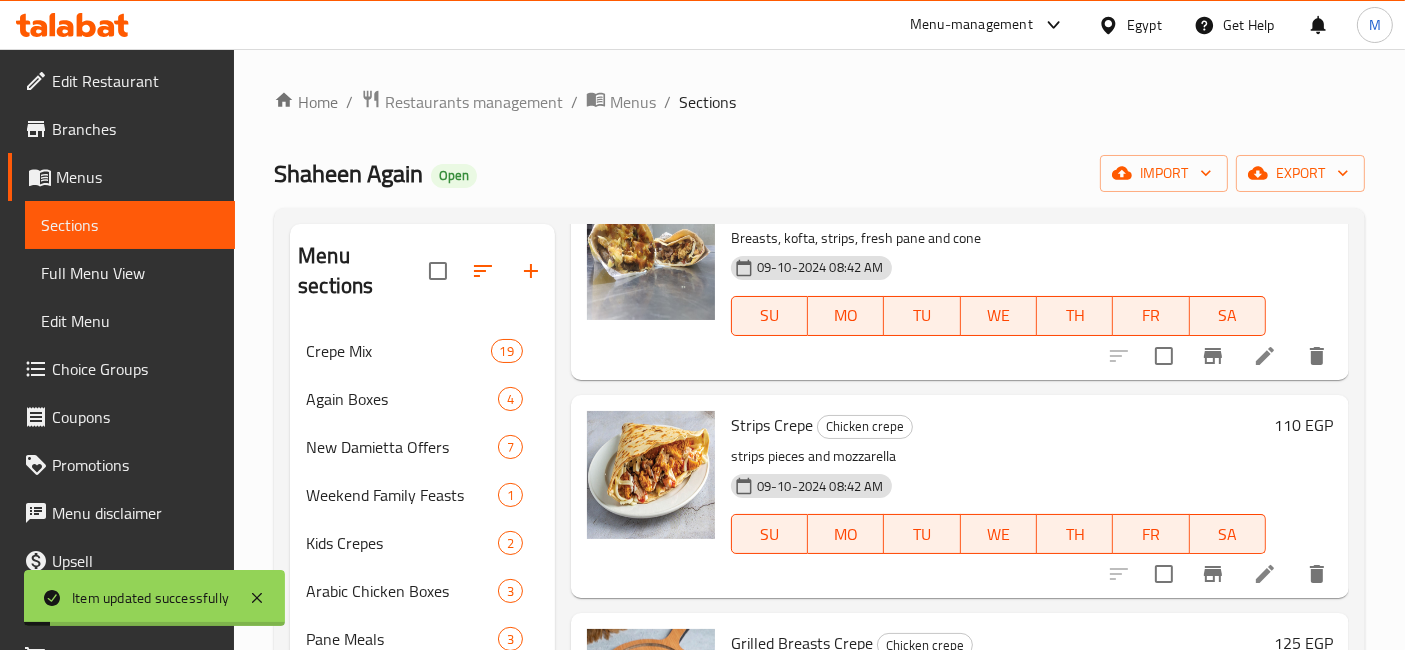 scroll, scrollTop: 1333, scrollLeft: 0, axis: vertical 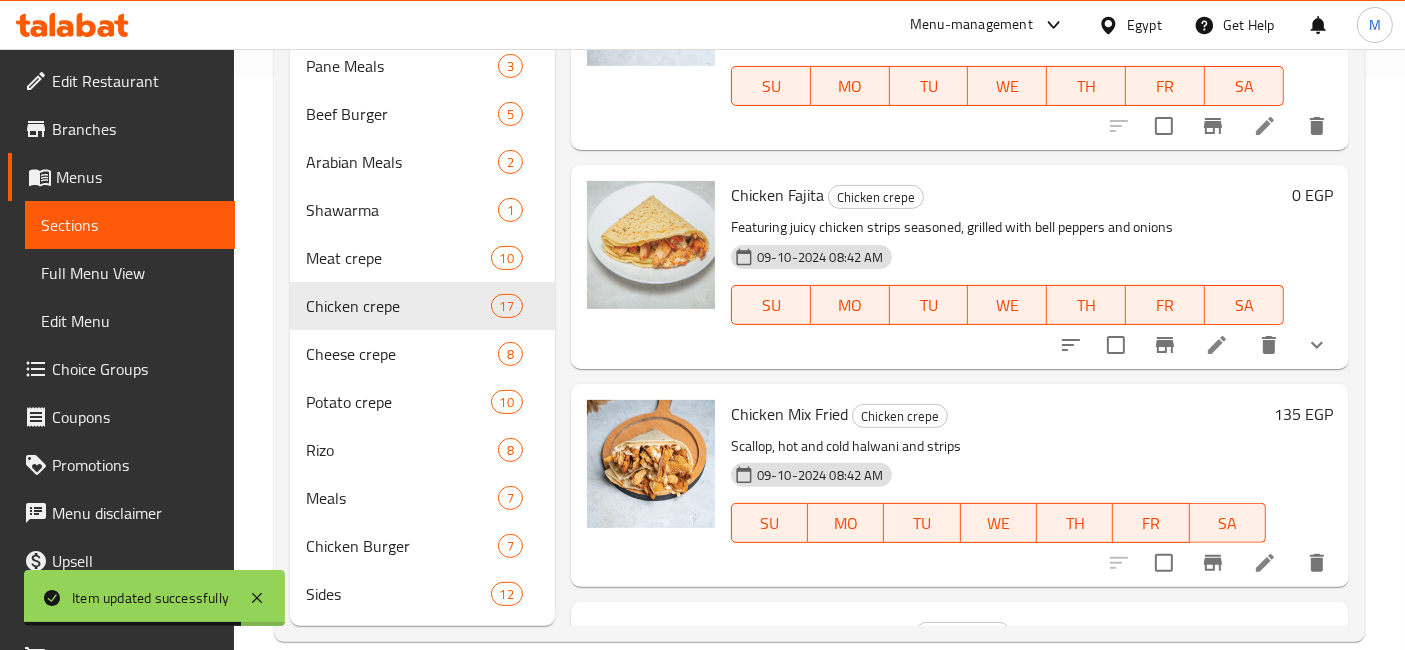 click at bounding box center (1217, 345) 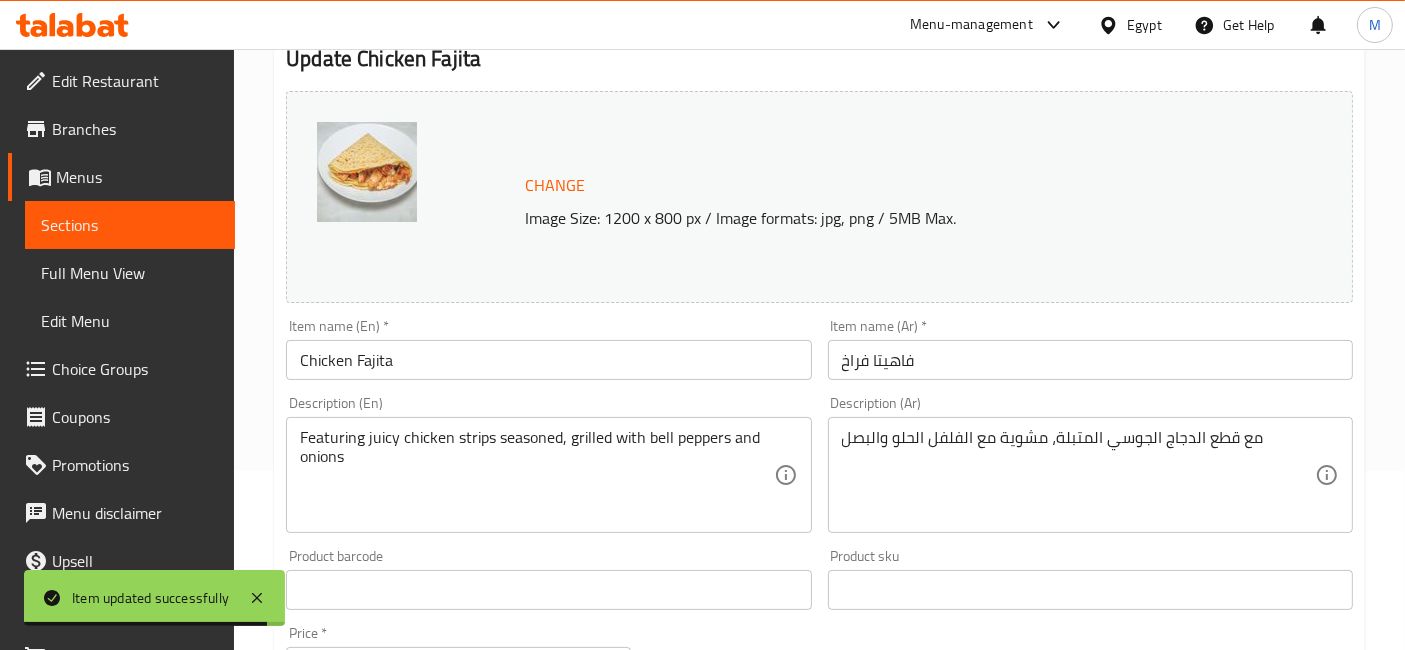 scroll, scrollTop: 333, scrollLeft: 0, axis: vertical 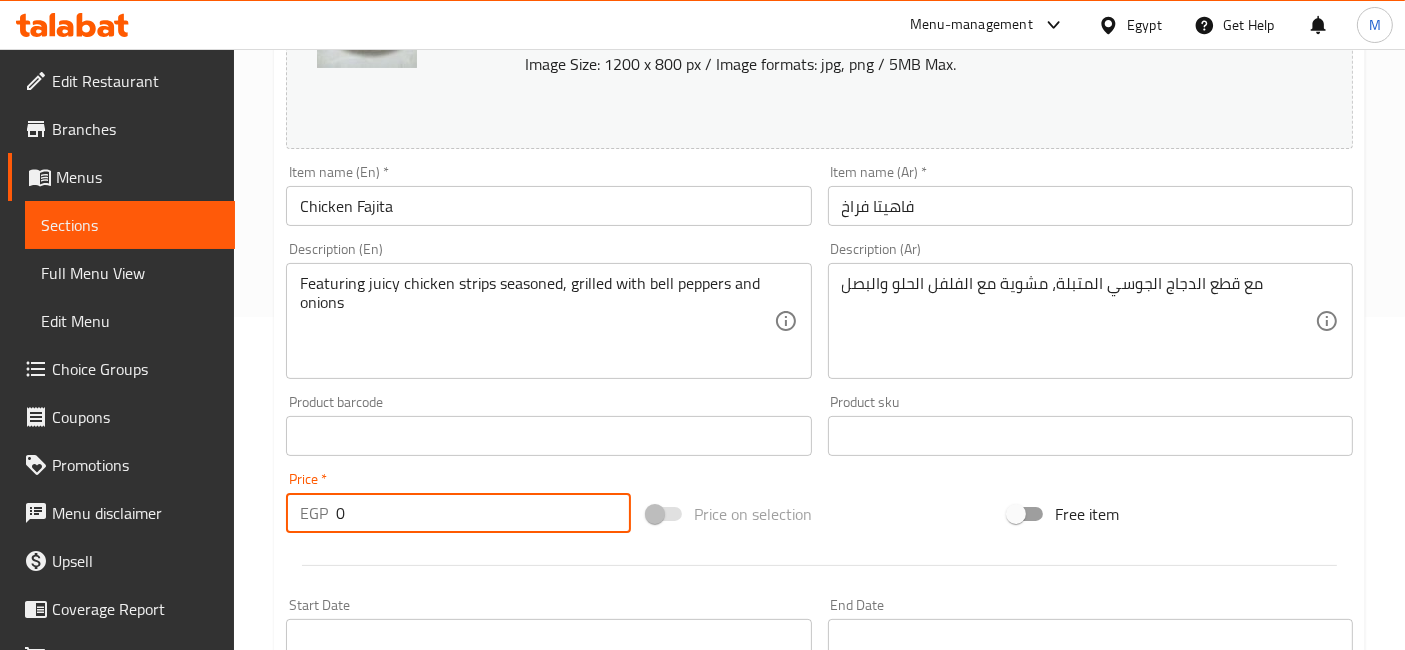 drag, startPoint x: 337, startPoint y: 505, endPoint x: 294, endPoint y: 519, distance: 45.221676 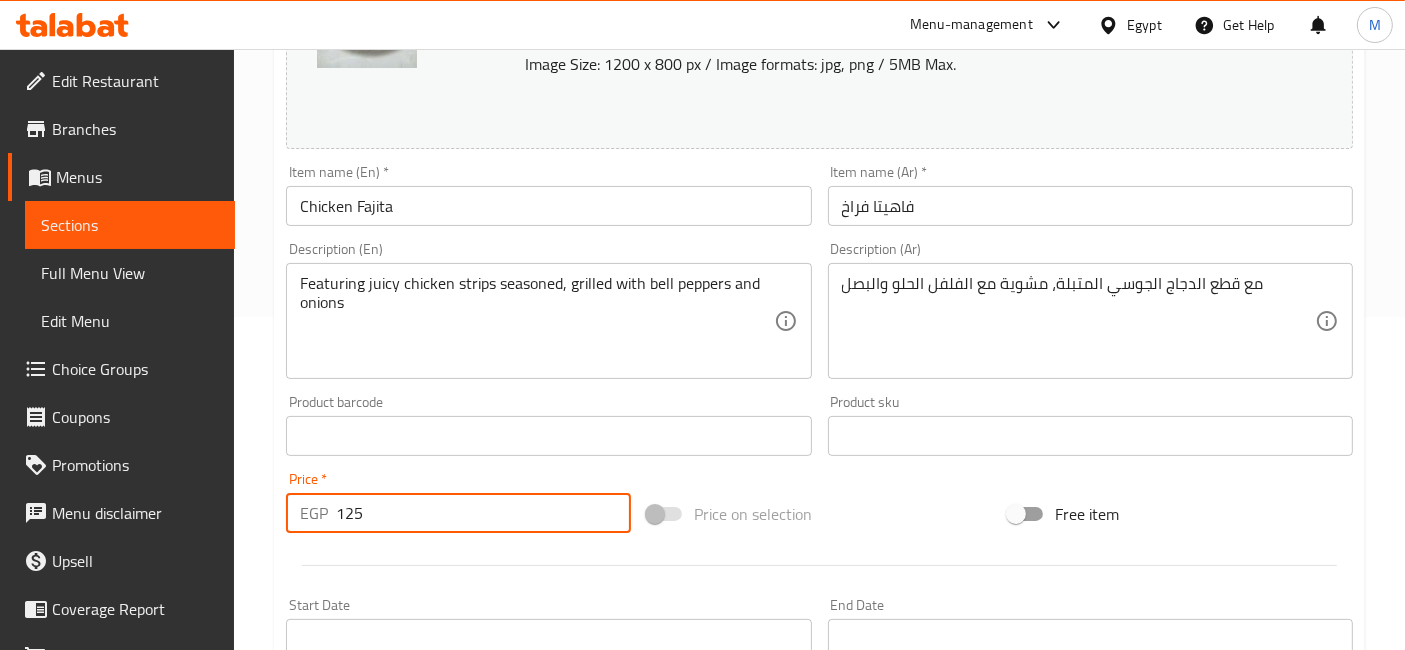 type on "125" 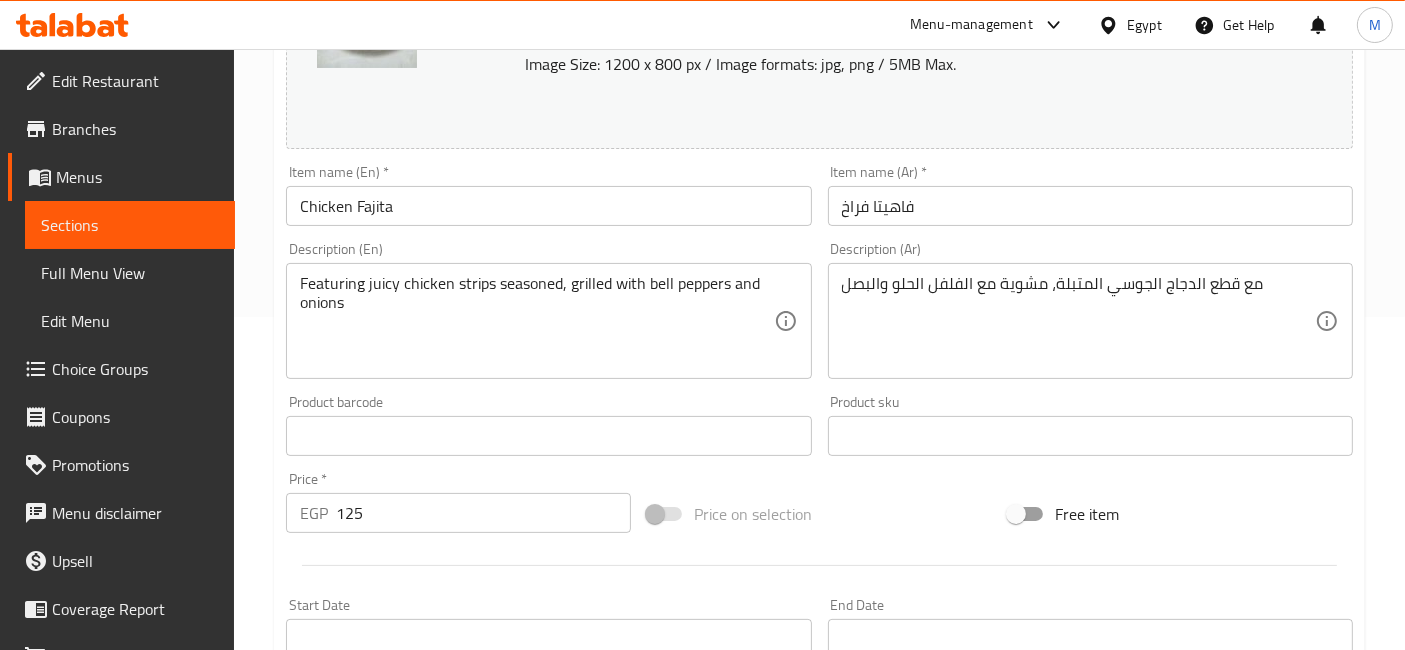 click on "Item name (En)   * Chicken Fajita Item name (En)  *" at bounding box center [548, 195] 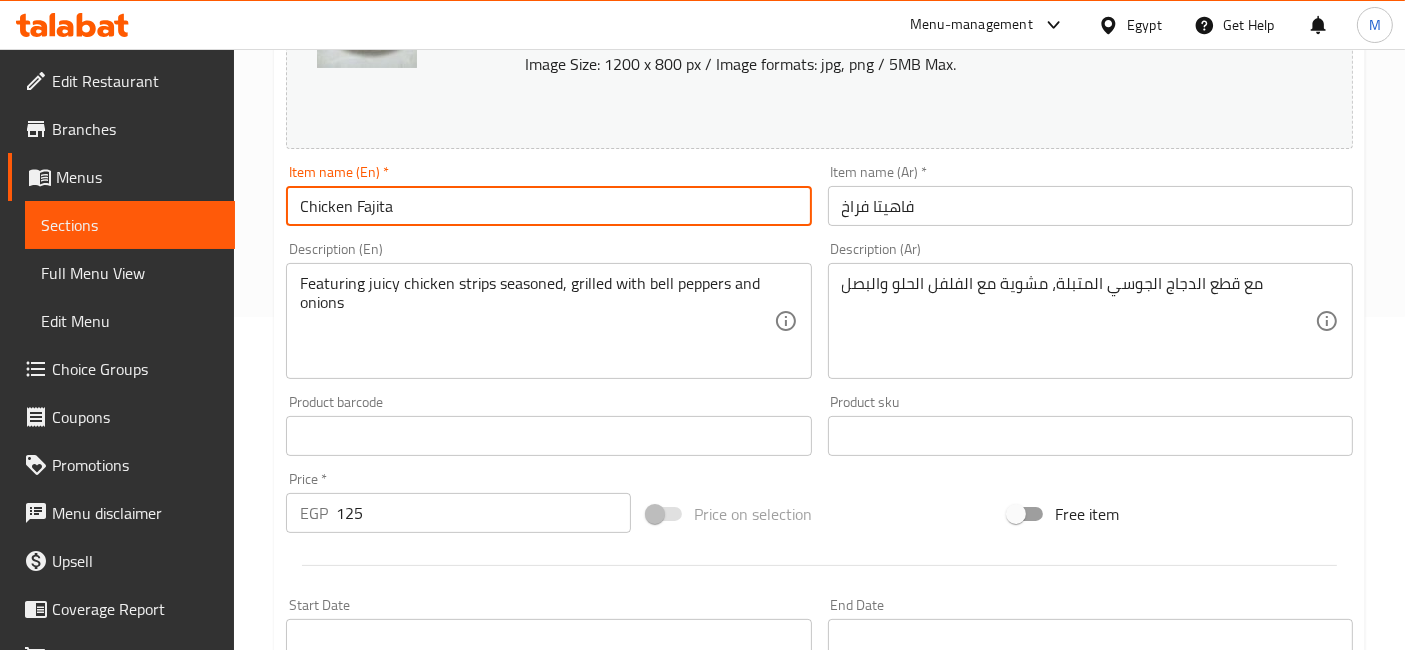 paste on "Crepe" 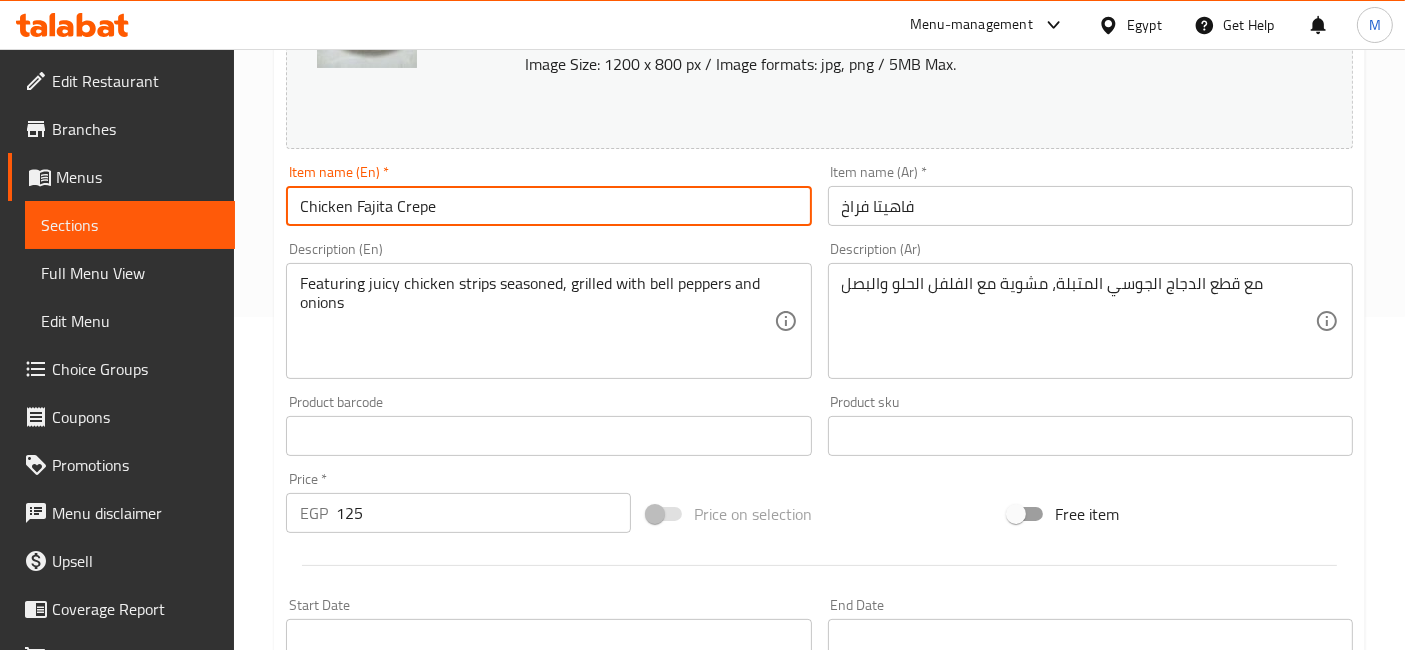 type on "Chicken Fajita Crepe" 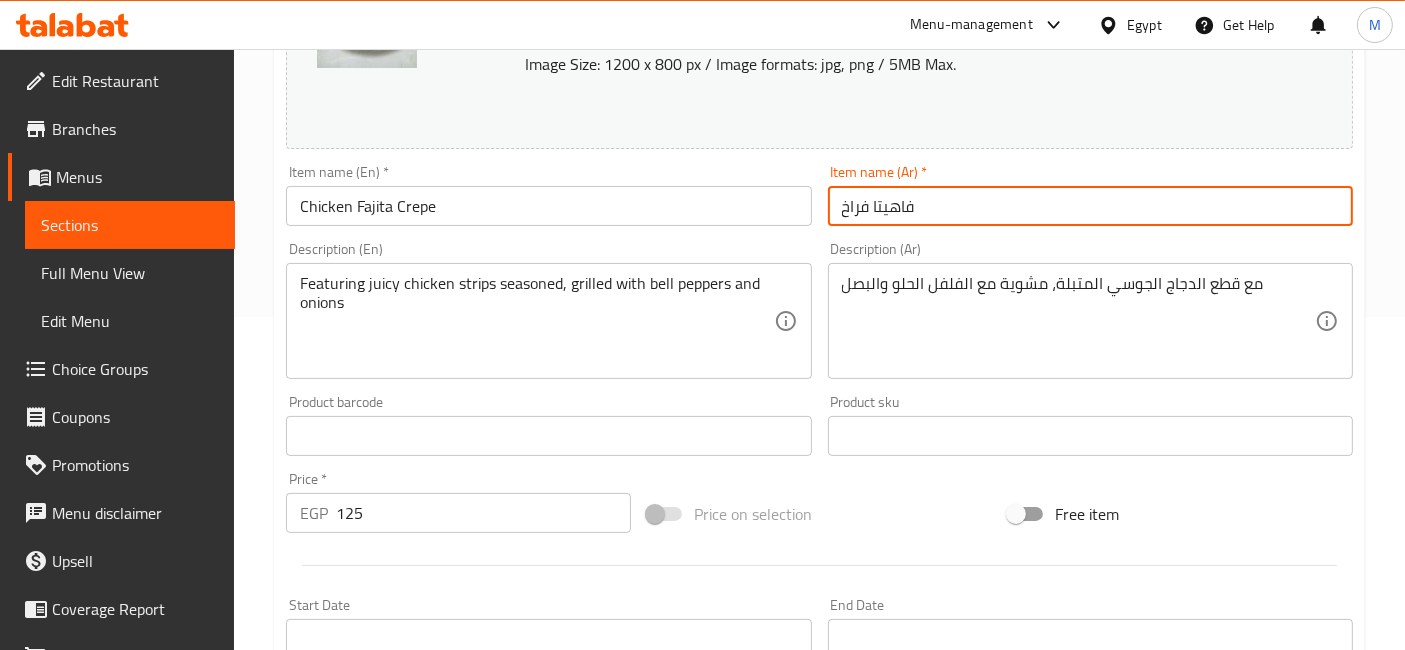 paste on "كريب" 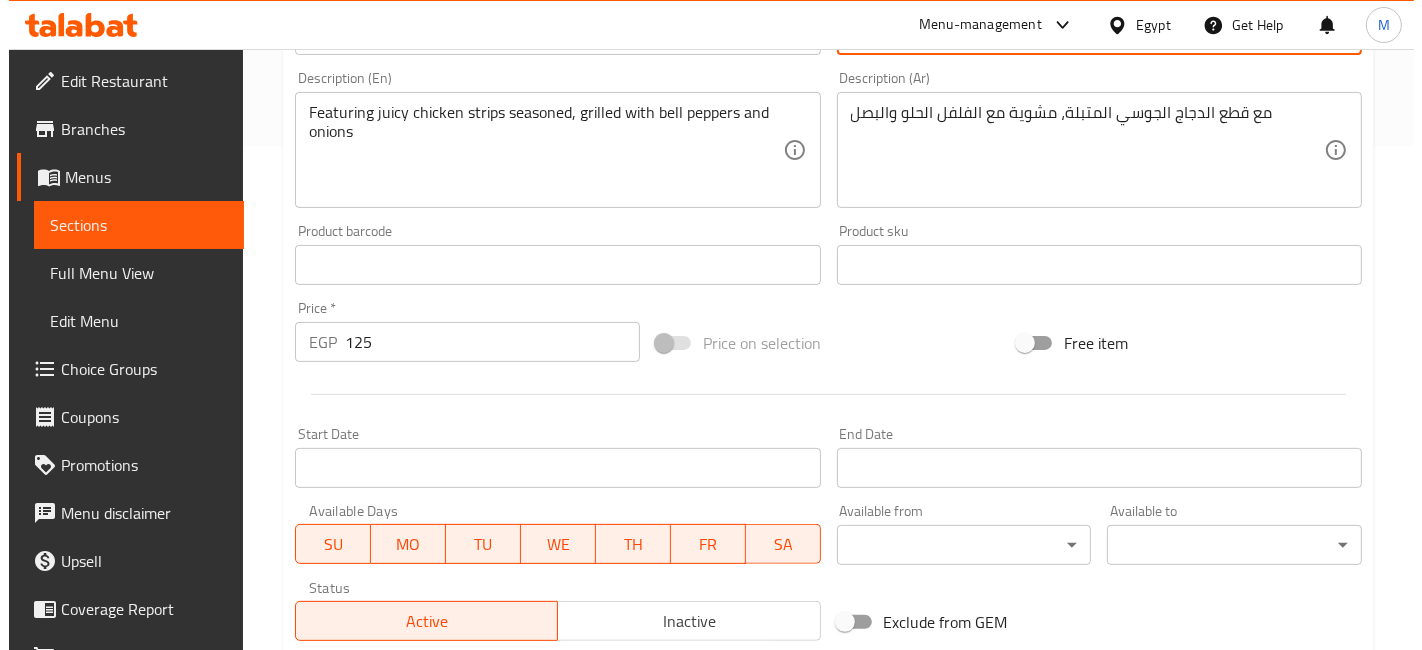 scroll, scrollTop: 777, scrollLeft: 0, axis: vertical 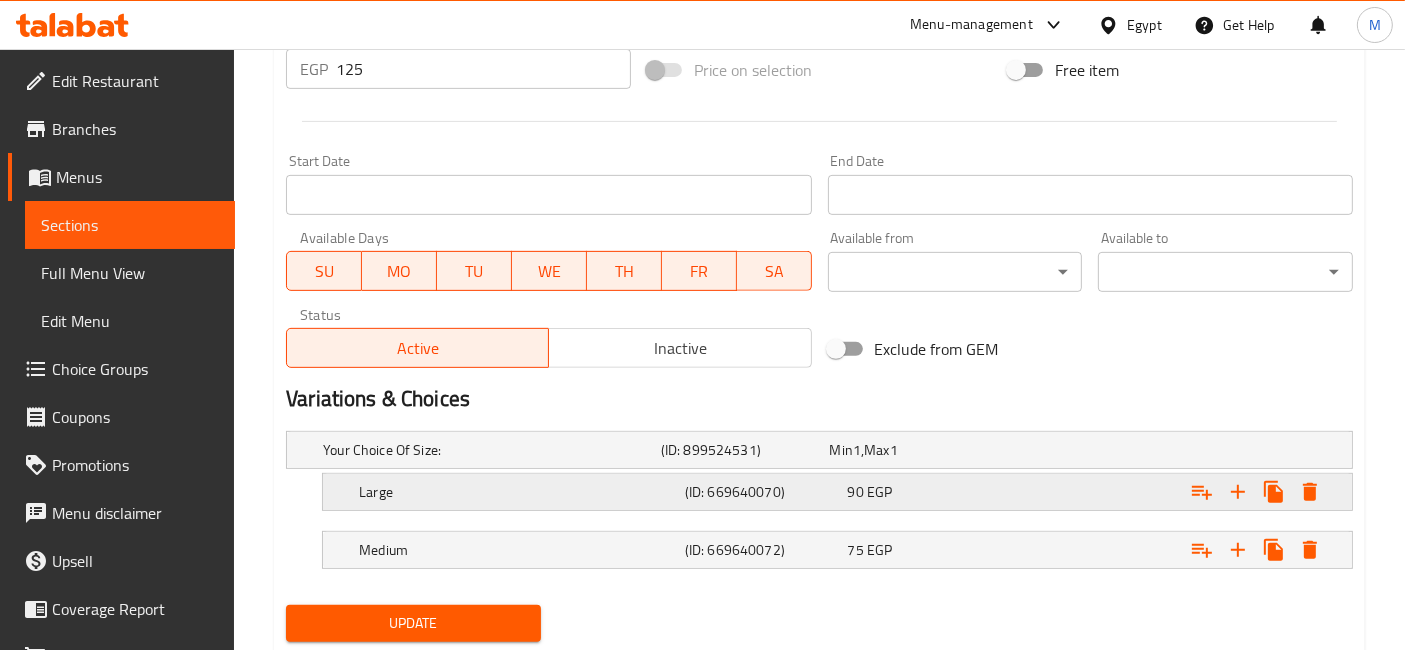type on "كريب فاهيتا فراخ" 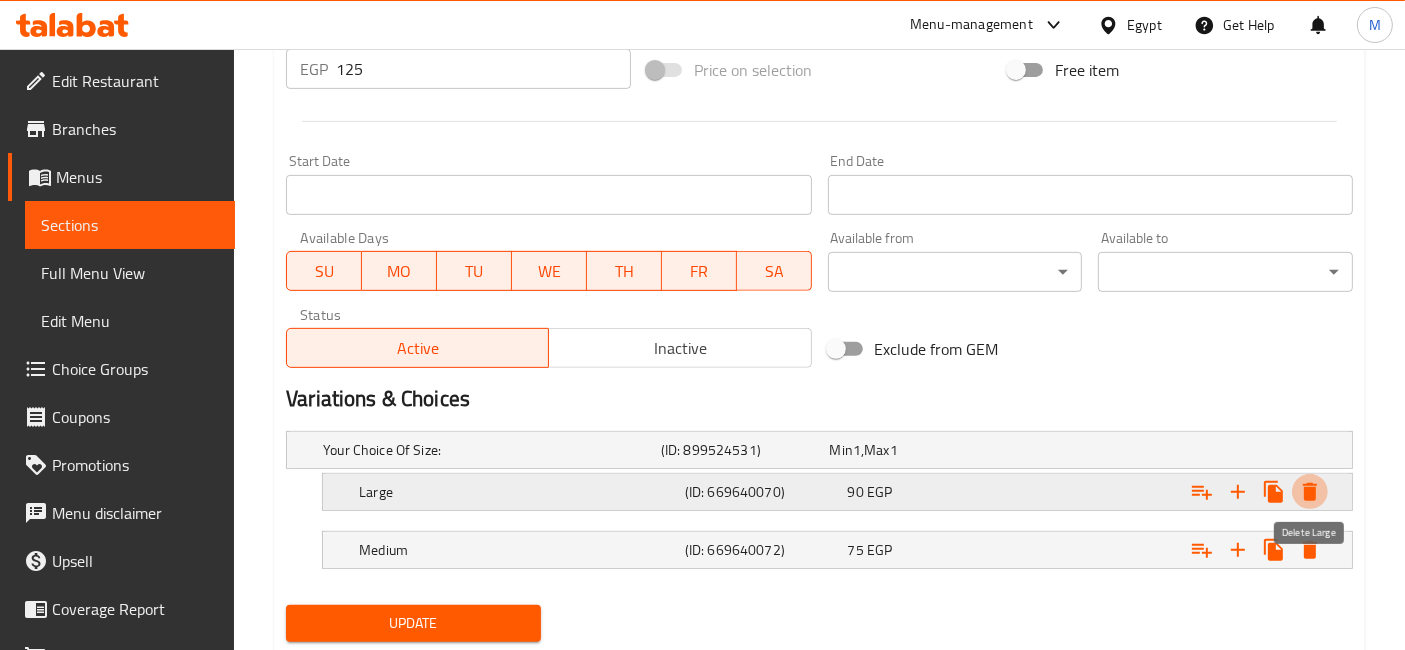 click 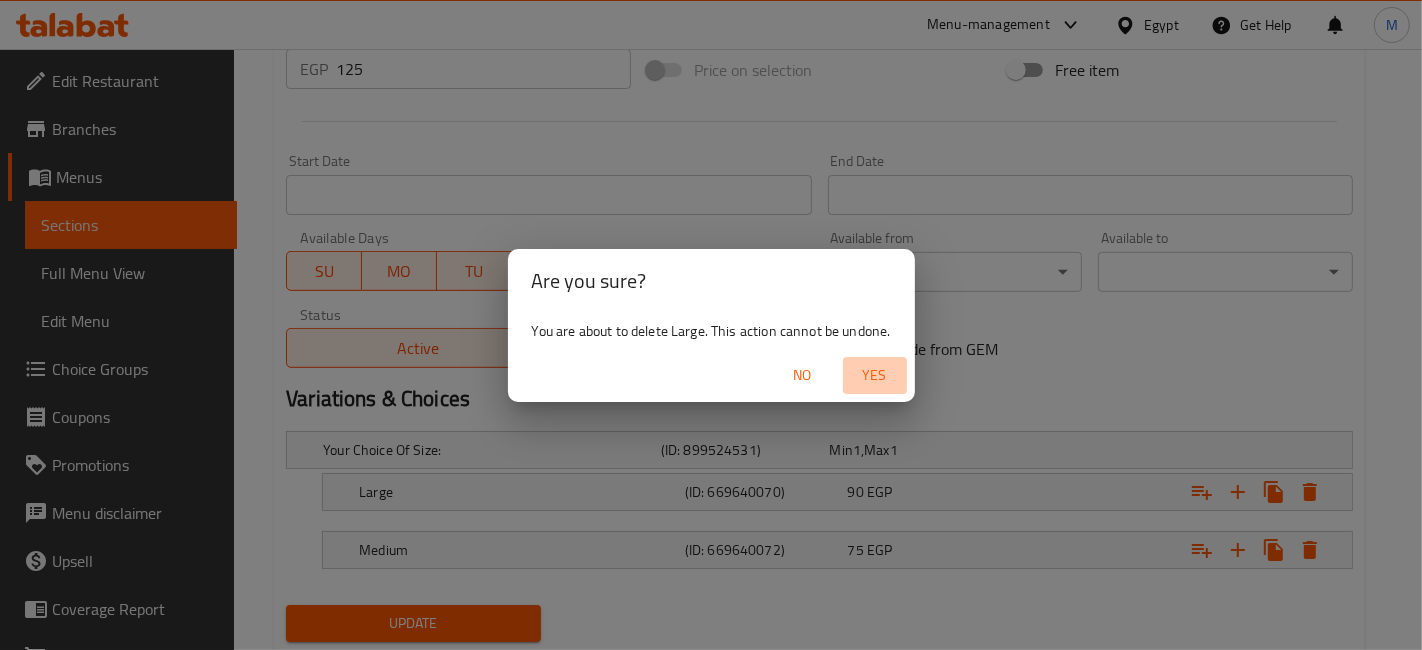 click on "Yes" at bounding box center (875, 375) 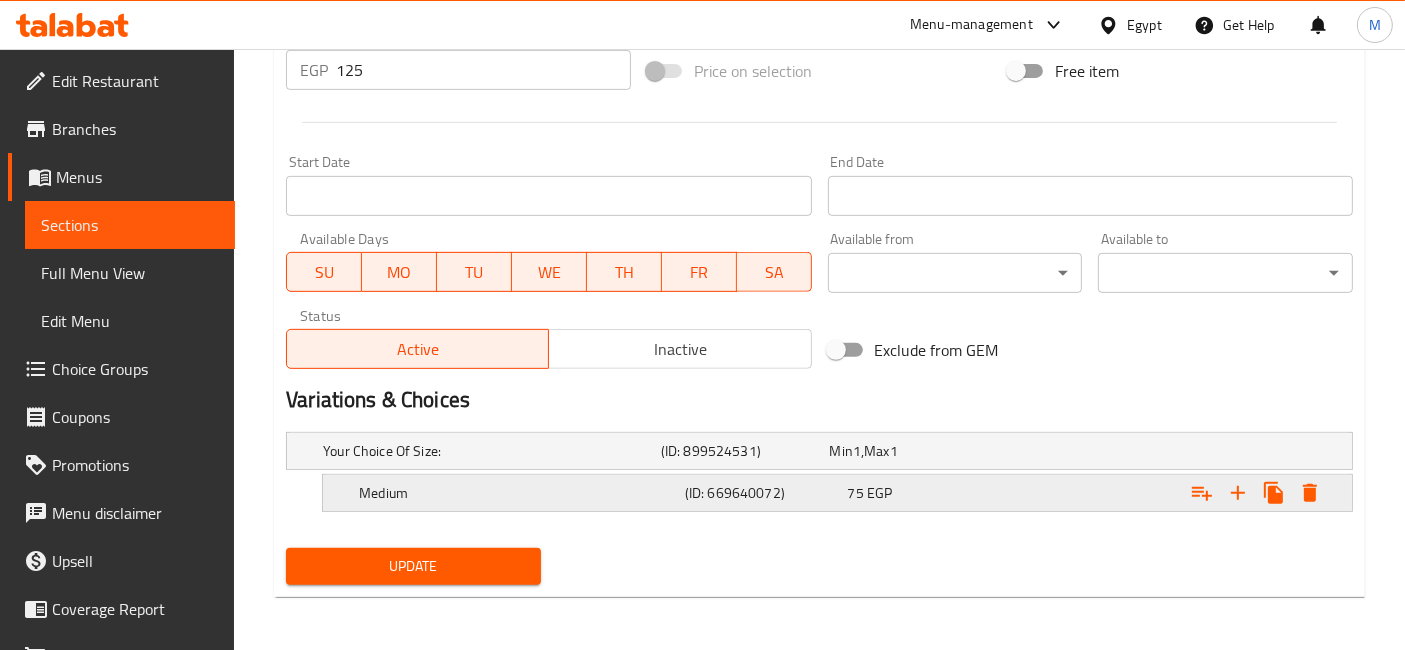 click 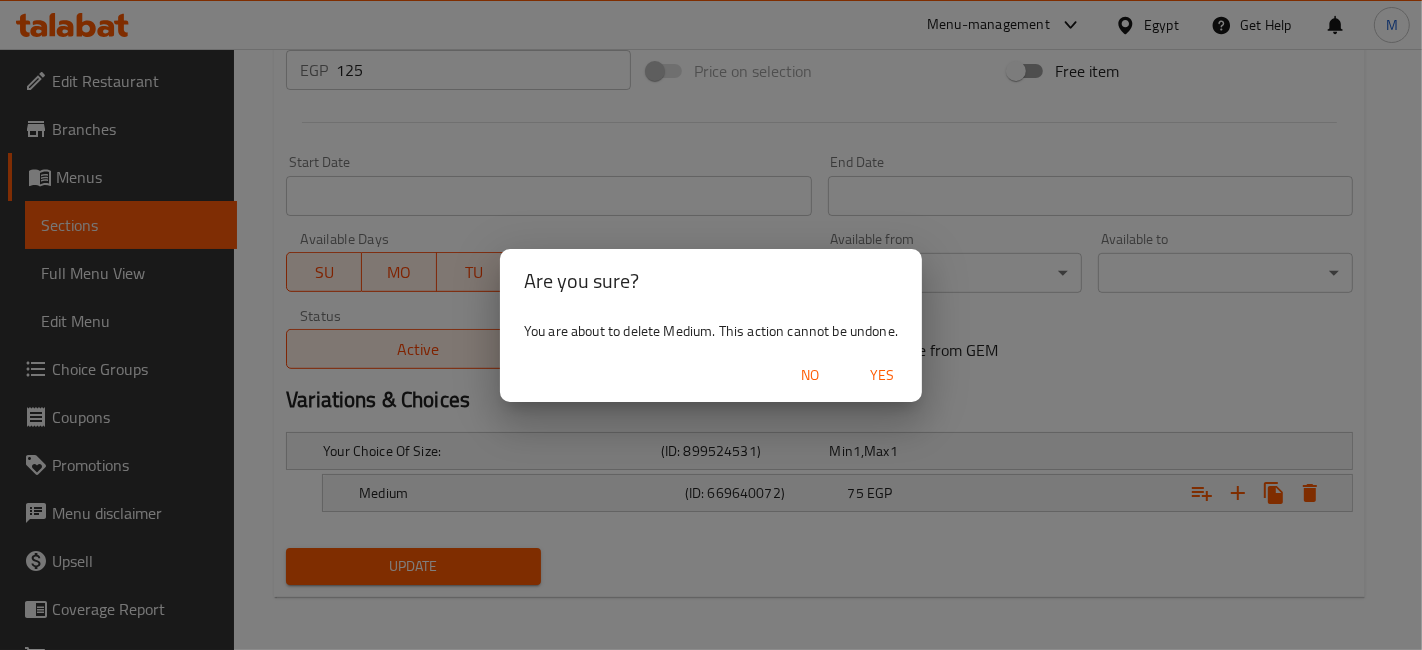 click on "Yes" at bounding box center [882, 375] 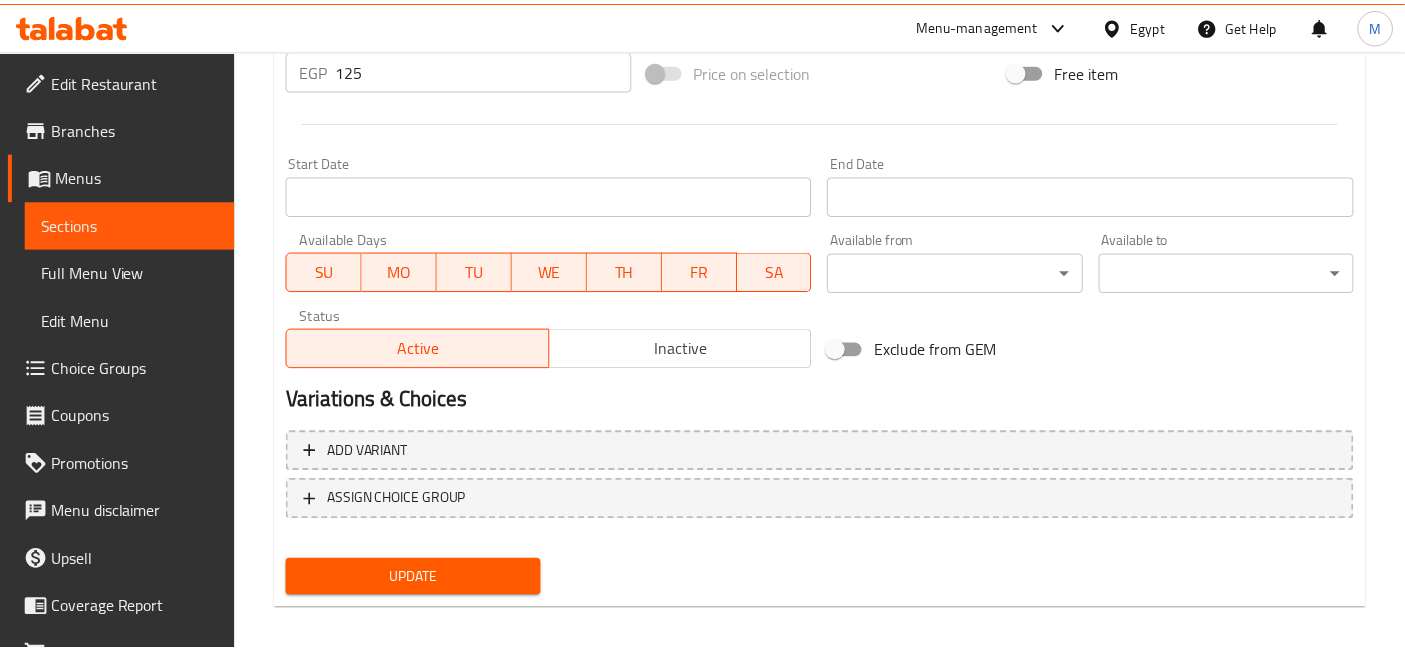 scroll, scrollTop: 771, scrollLeft: 0, axis: vertical 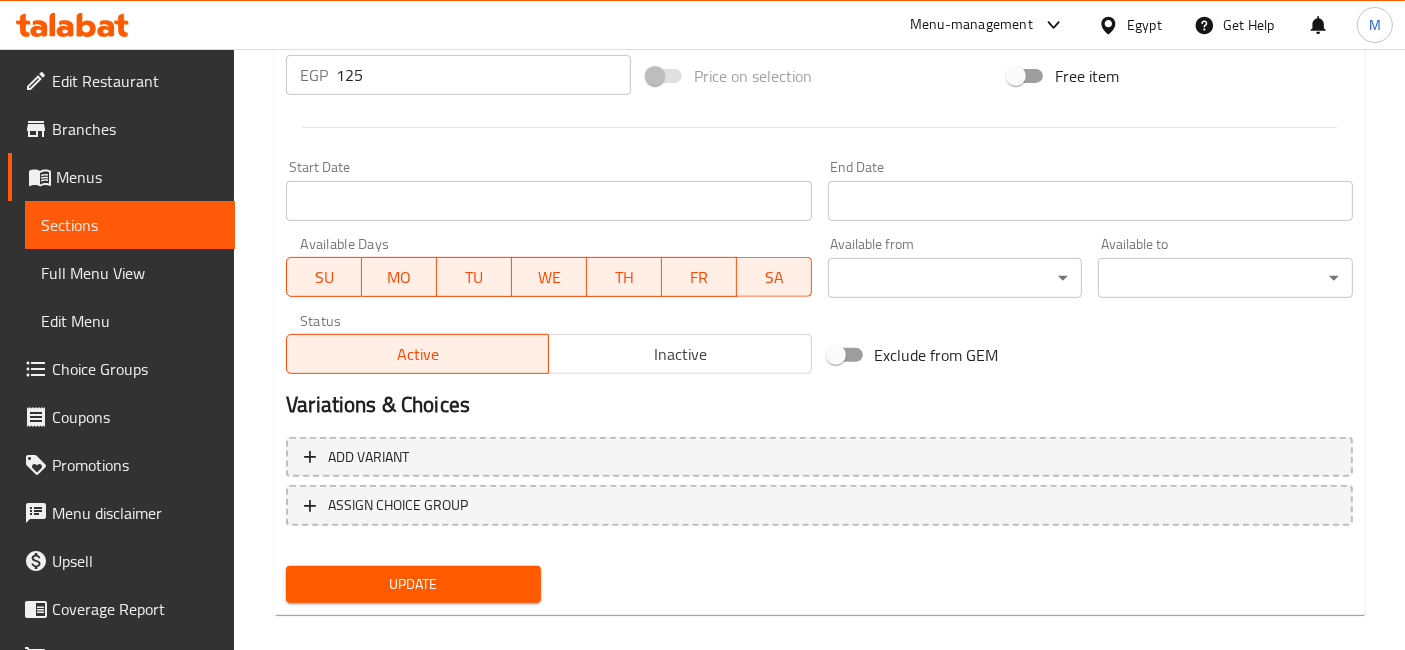 drag, startPoint x: 342, startPoint y: 554, endPoint x: 356, endPoint y: 578, distance: 27.784887 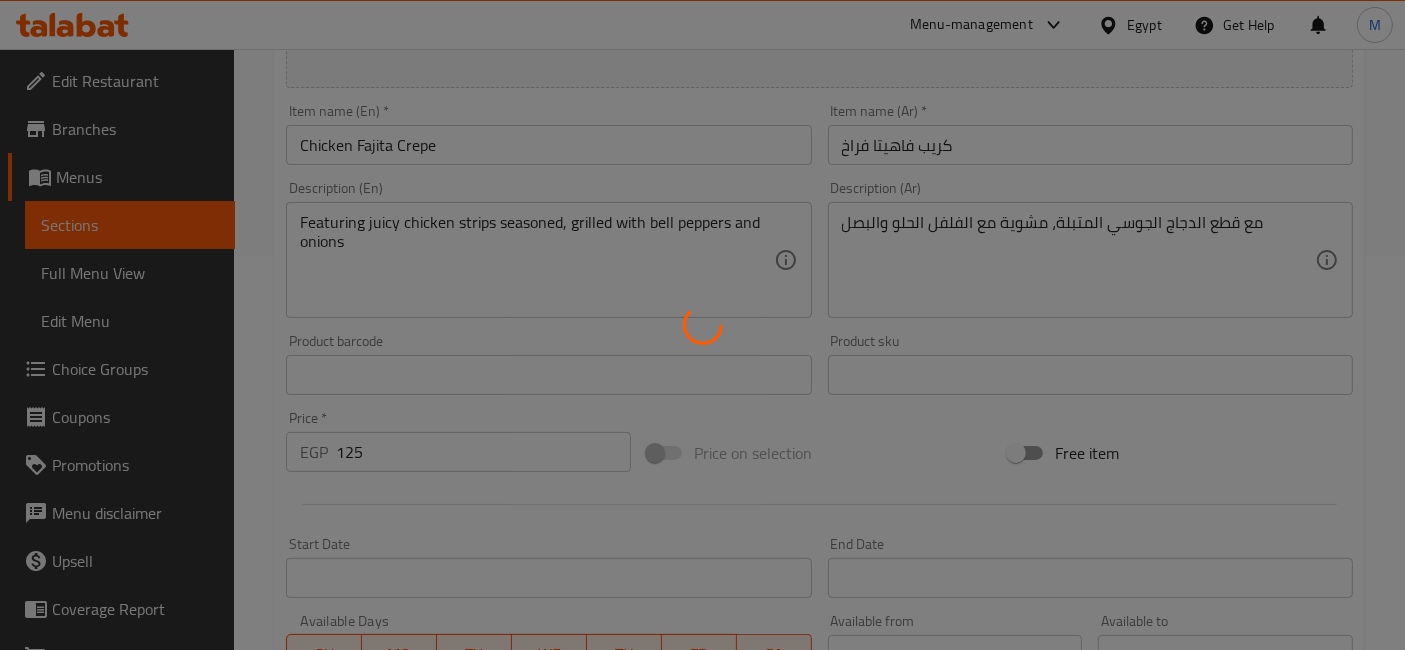 scroll, scrollTop: 0, scrollLeft: 0, axis: both 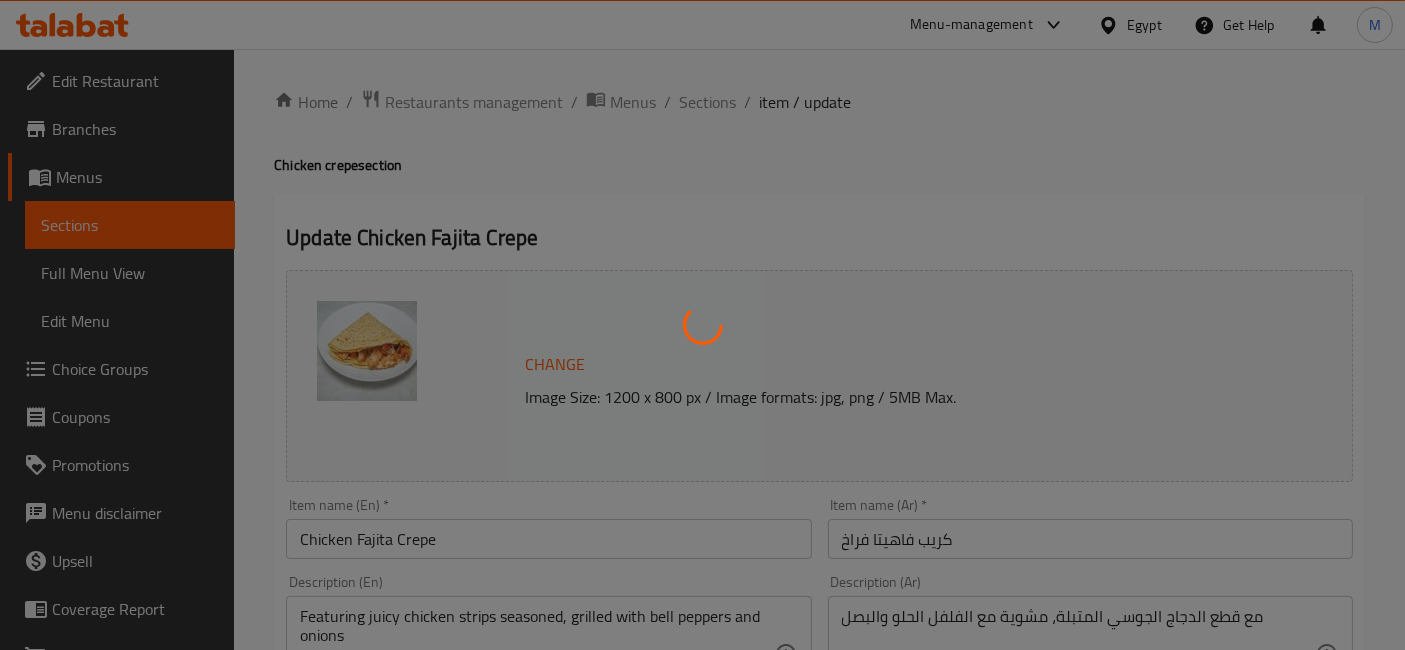click at bounding box center (702, 325) 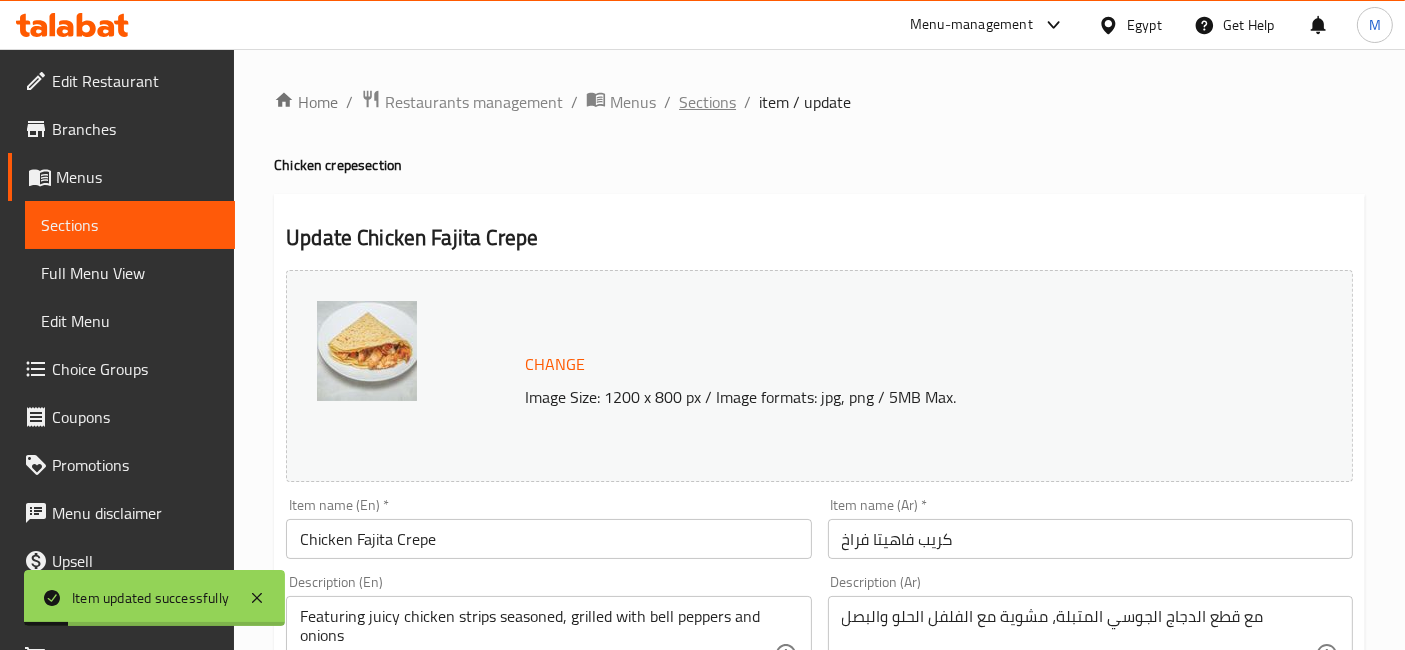 click on "Sections" at bounding box center [707, 102] 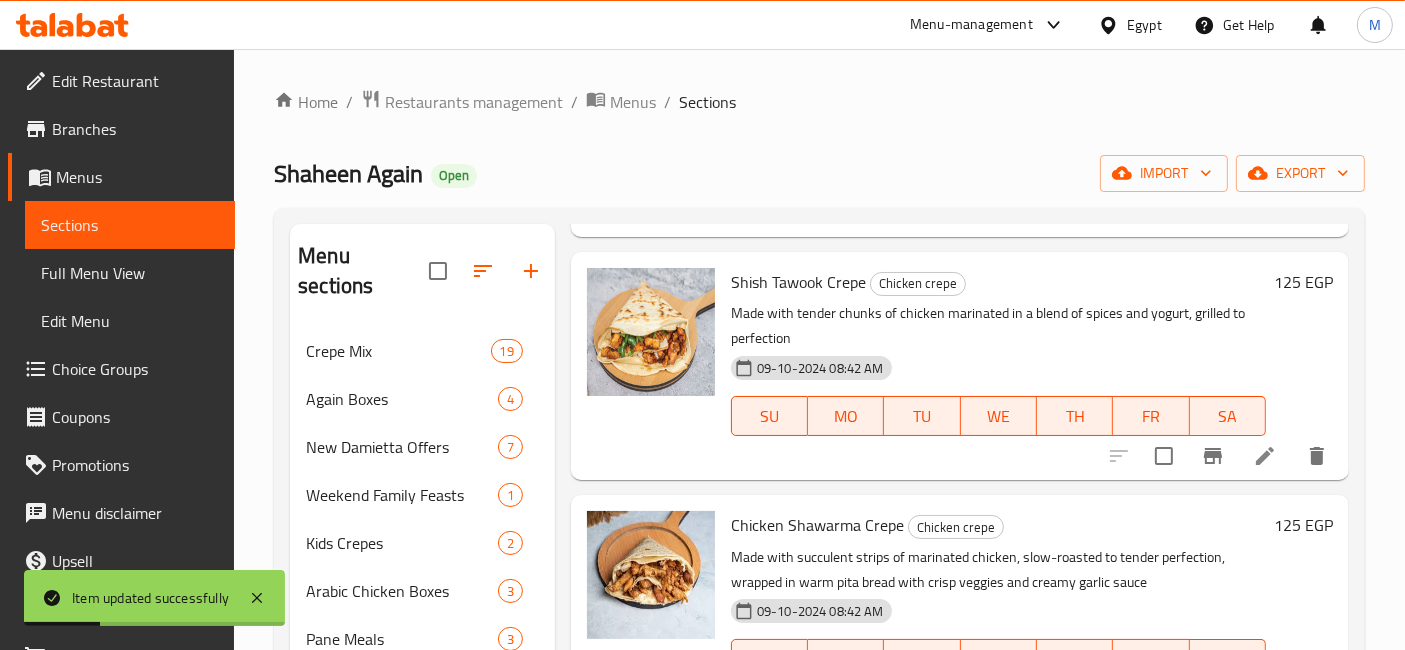 scroll, scrollTop: 2838, scrollLeft: 0, axis: vertical 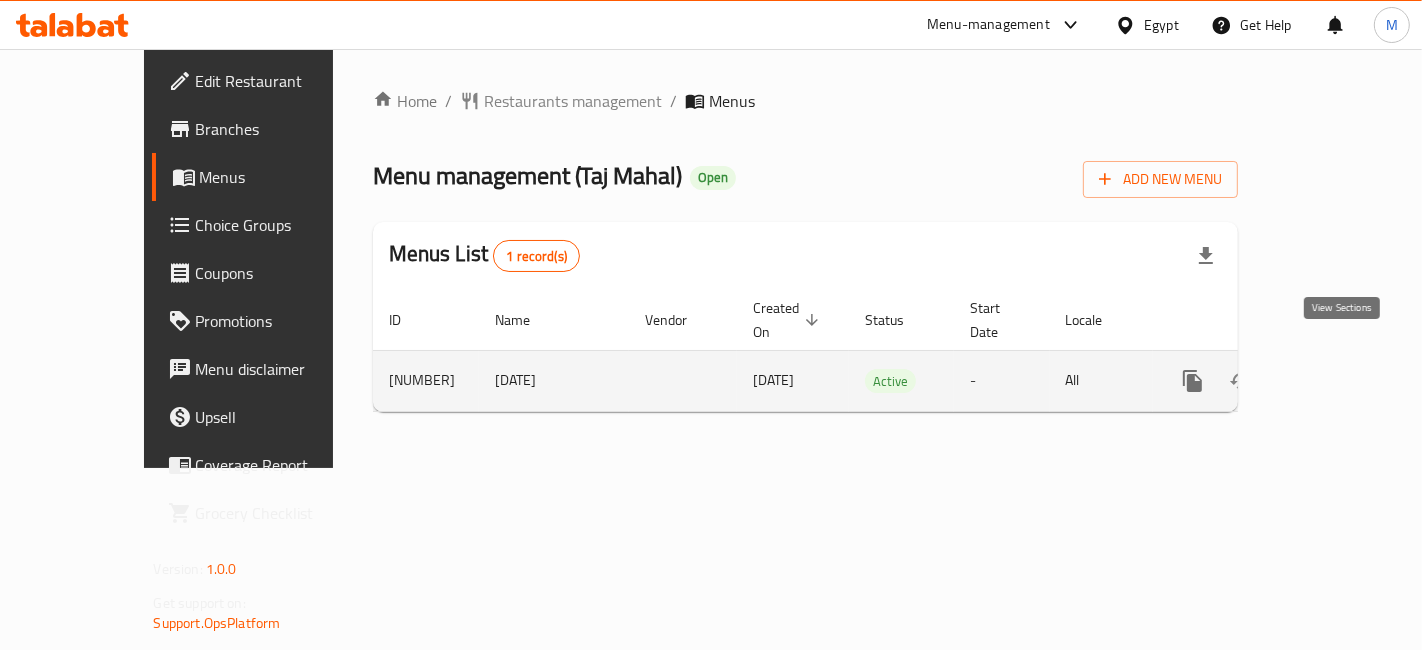 click 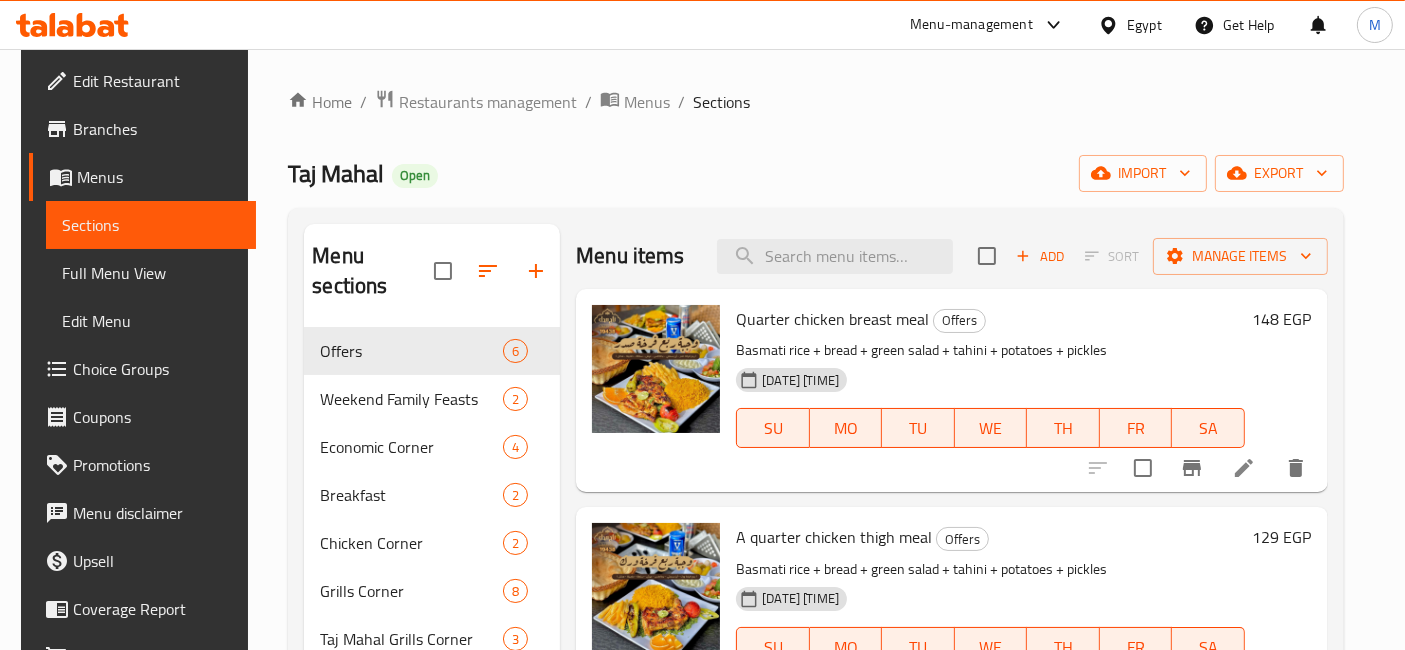 scroll, scrollTop: 105, scrollLeft: 0, axis: vertical 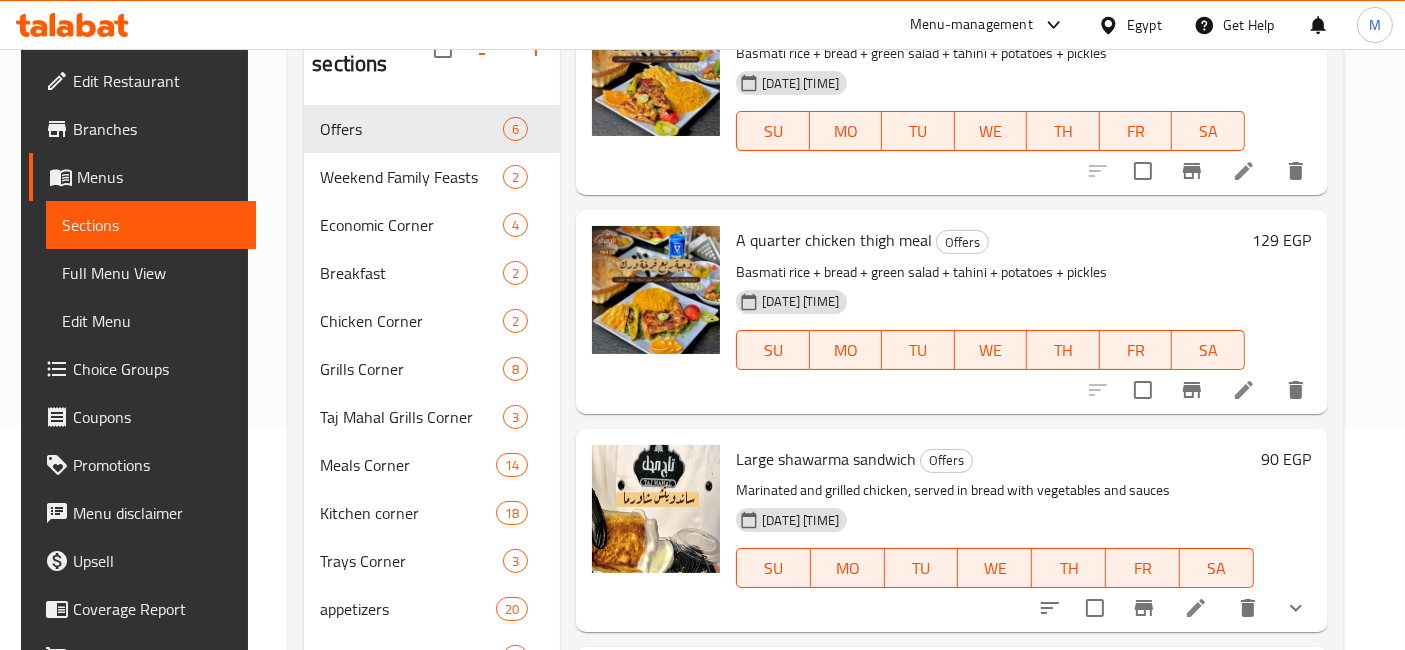 click on "90   EGP" at bounding box center [1287, 459] 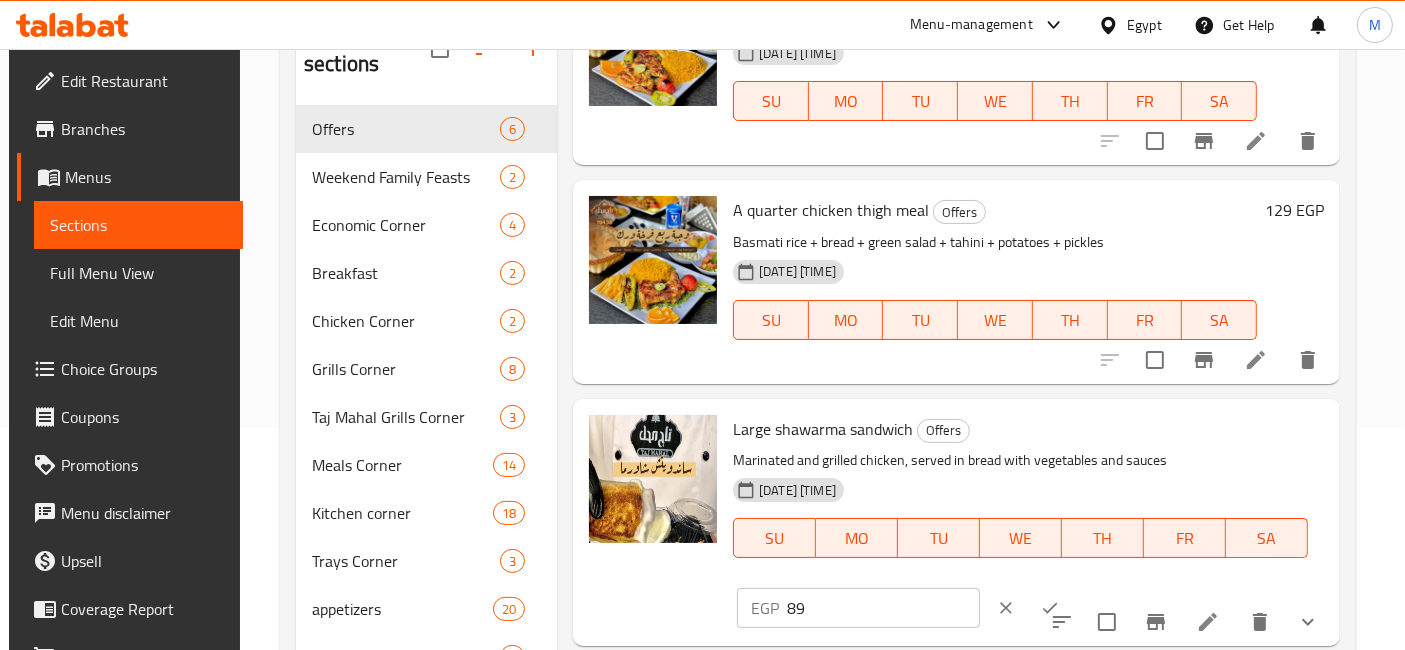 click on "89" at bounding box center [883, 608] 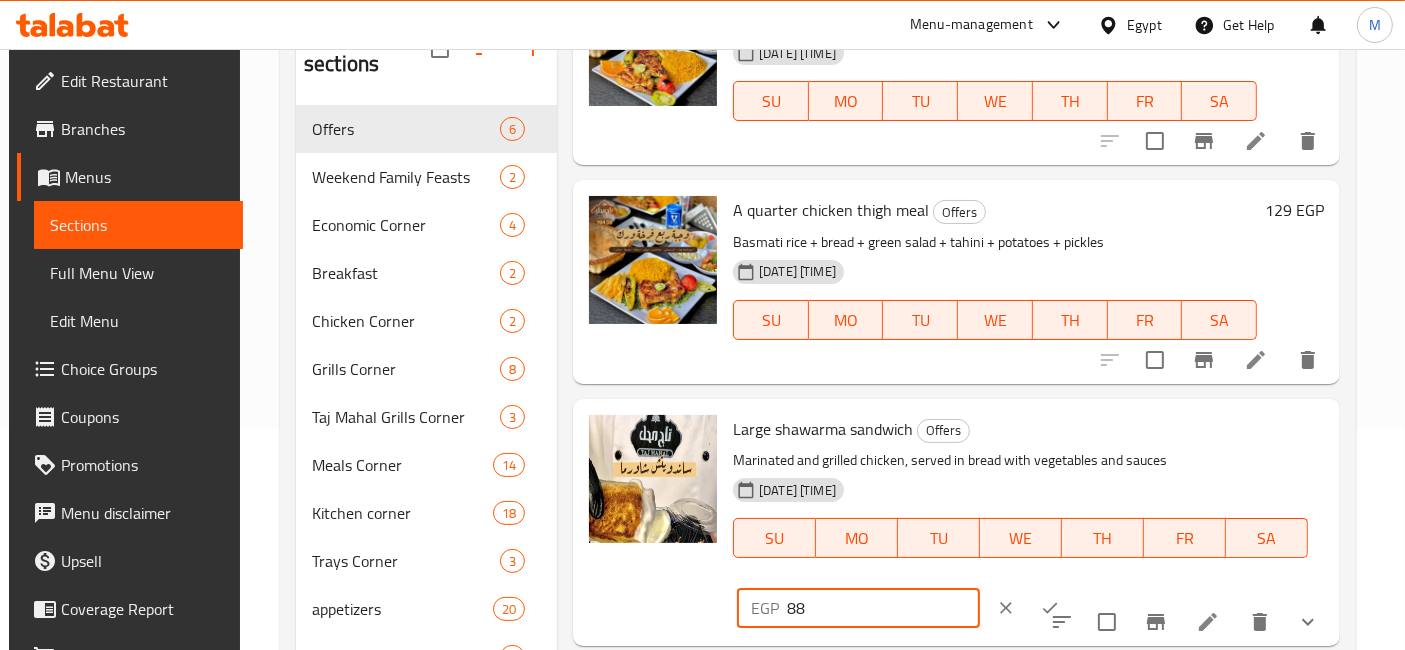 type on "88" 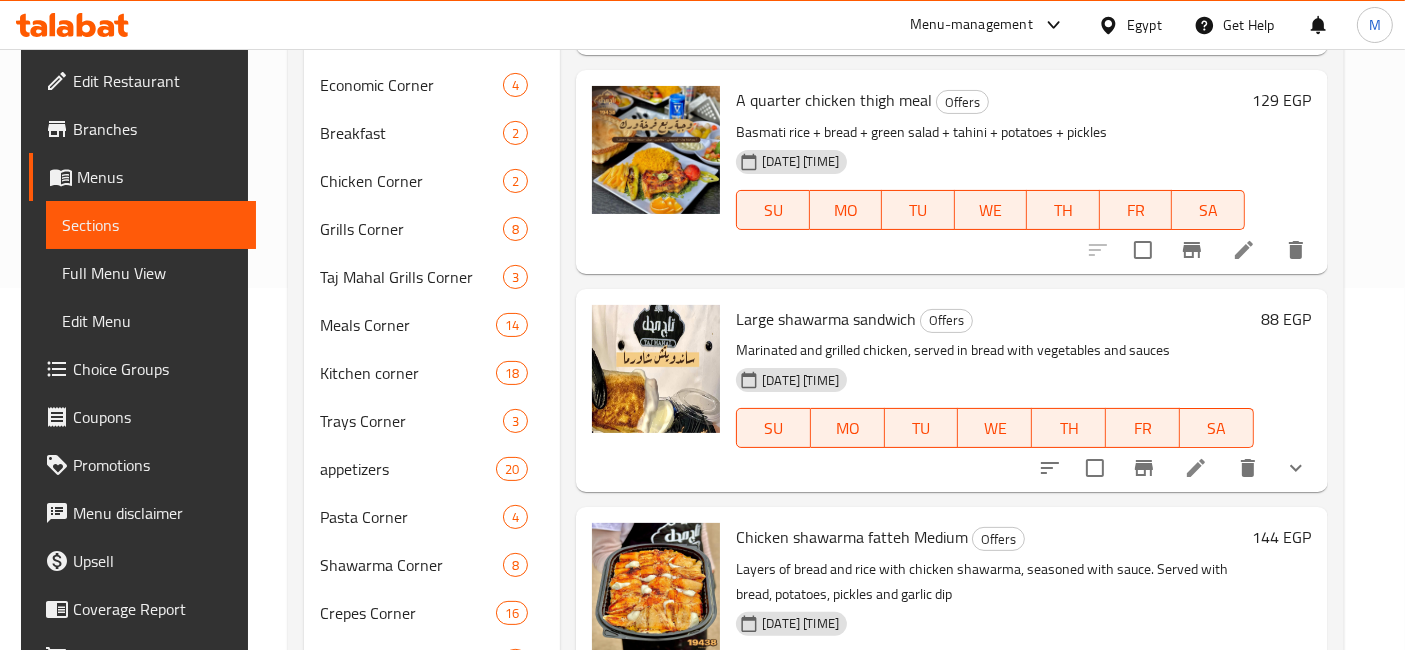 scroll, scrollTop: 444, scrollLeft: 0, axis: vertical 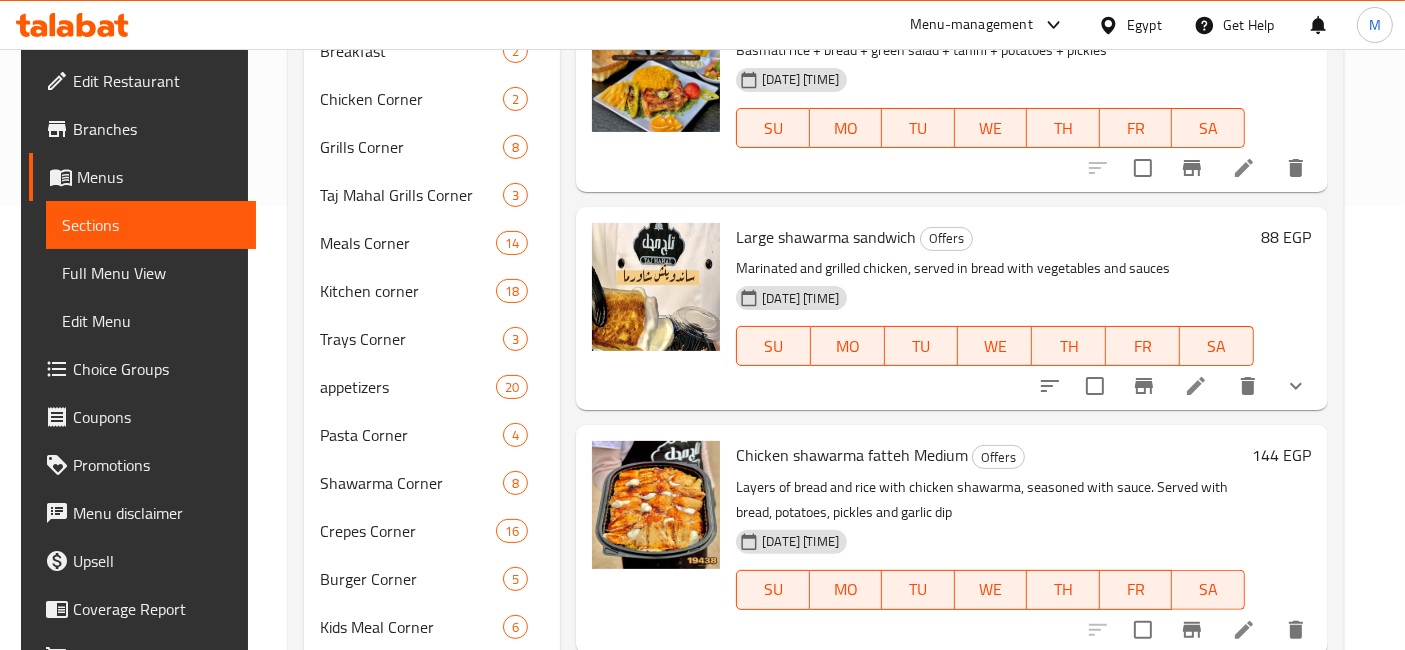 click on "144   EGP" at bounding box center (1282, 455) 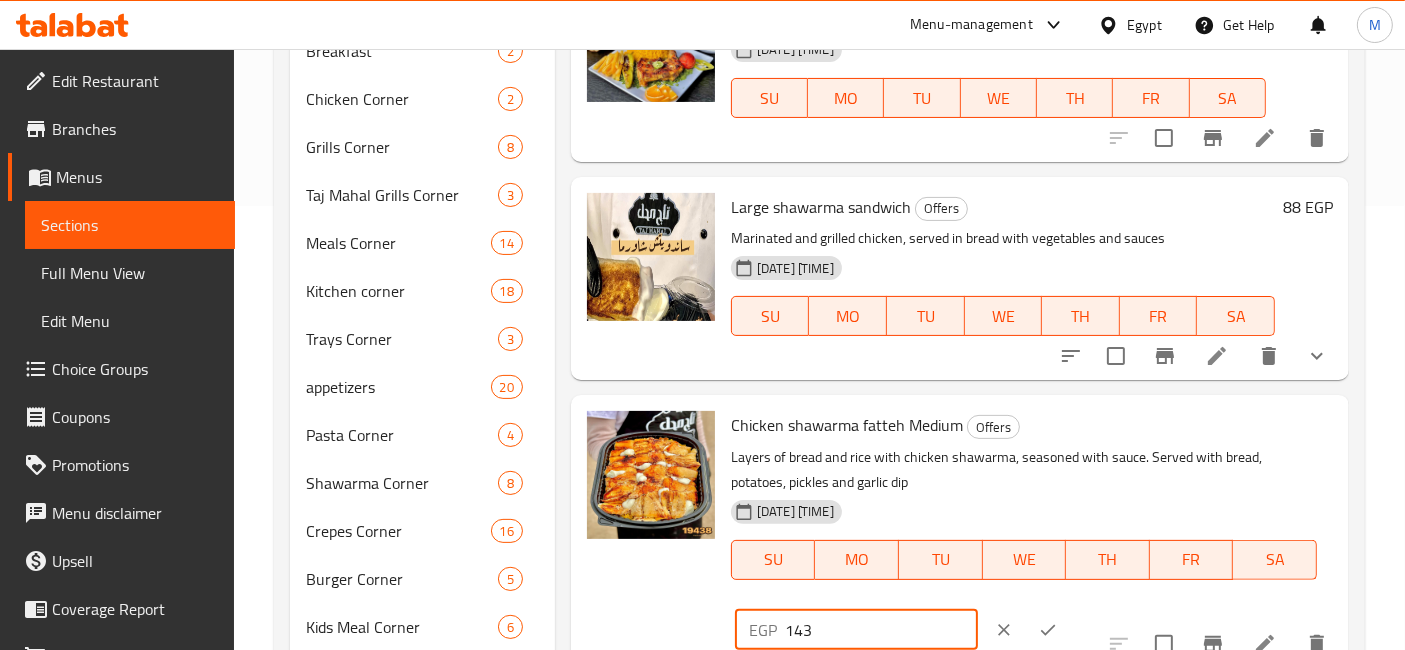 click on "143" at bounding box center (881, 630) 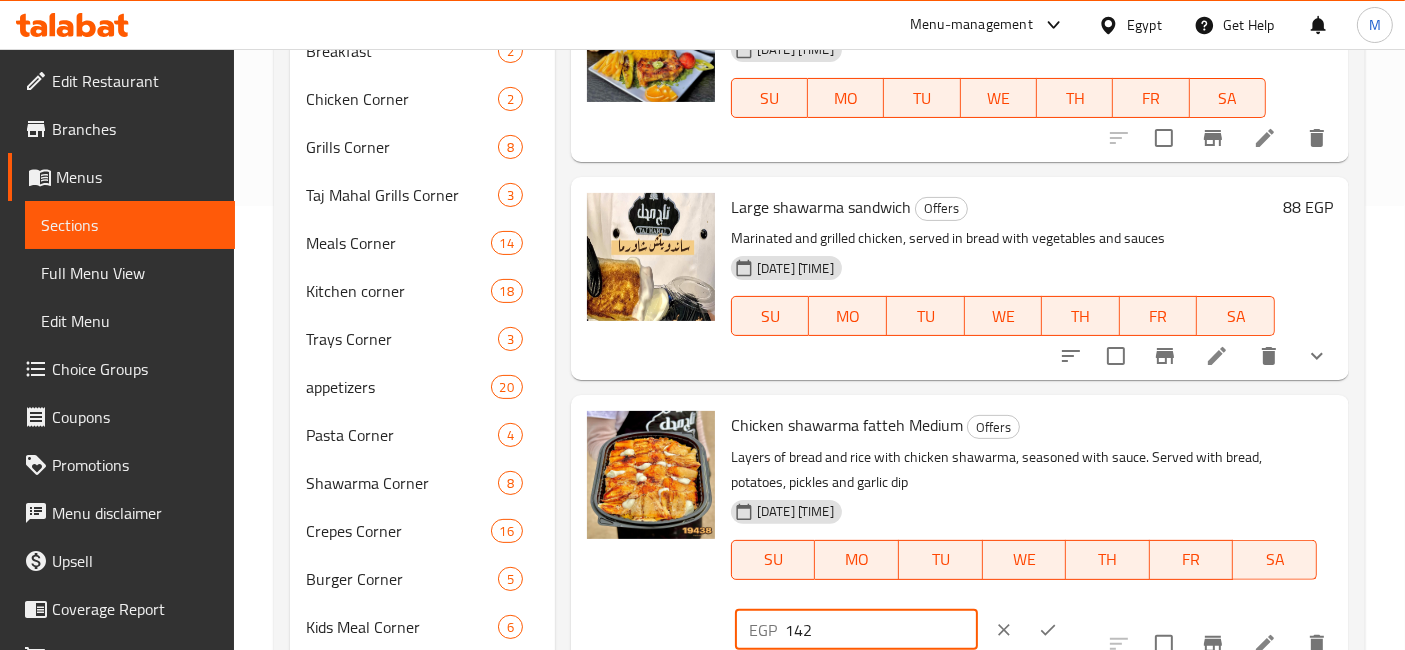 click on "142" at bounding box center [881, 630] 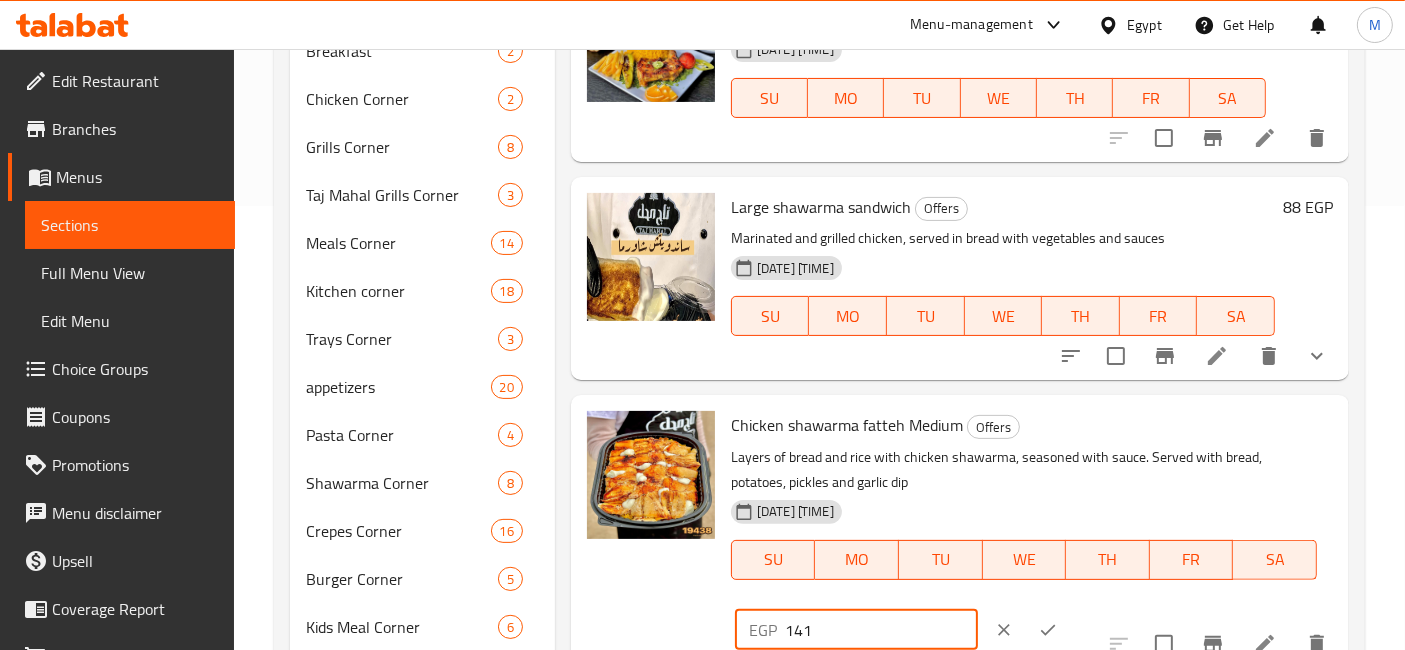 type on "141" 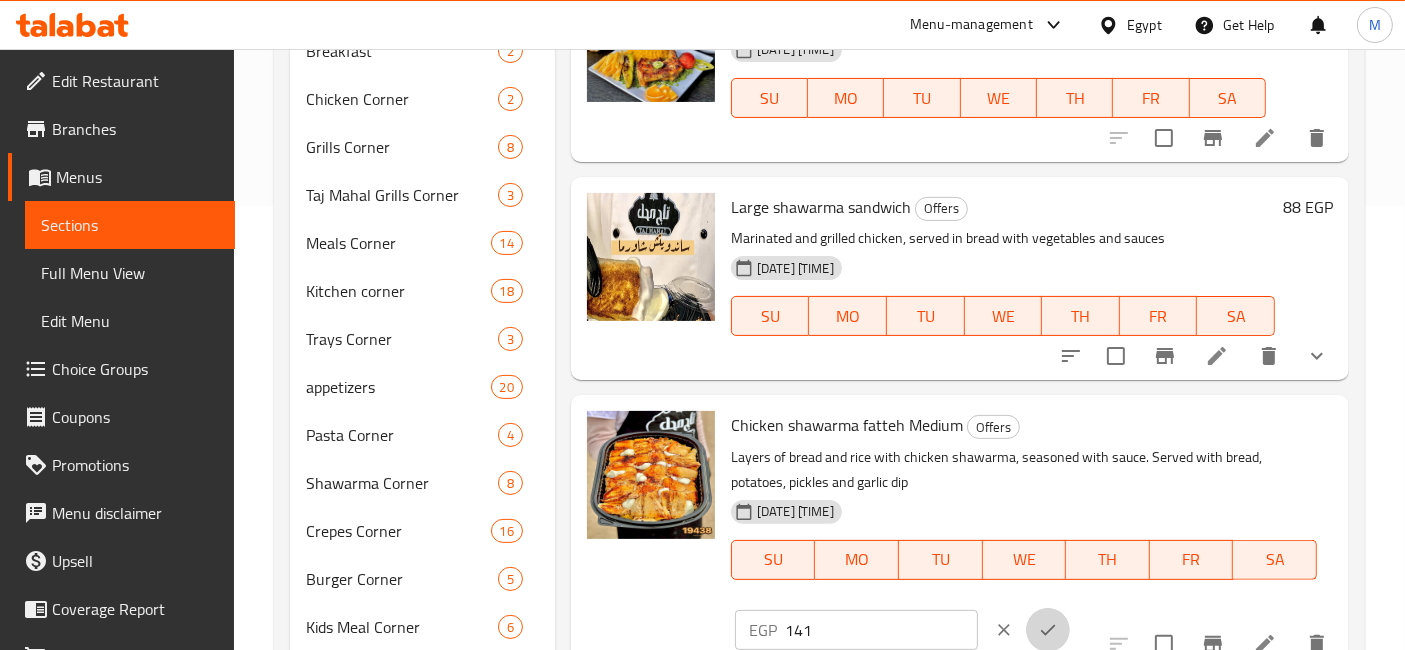 click 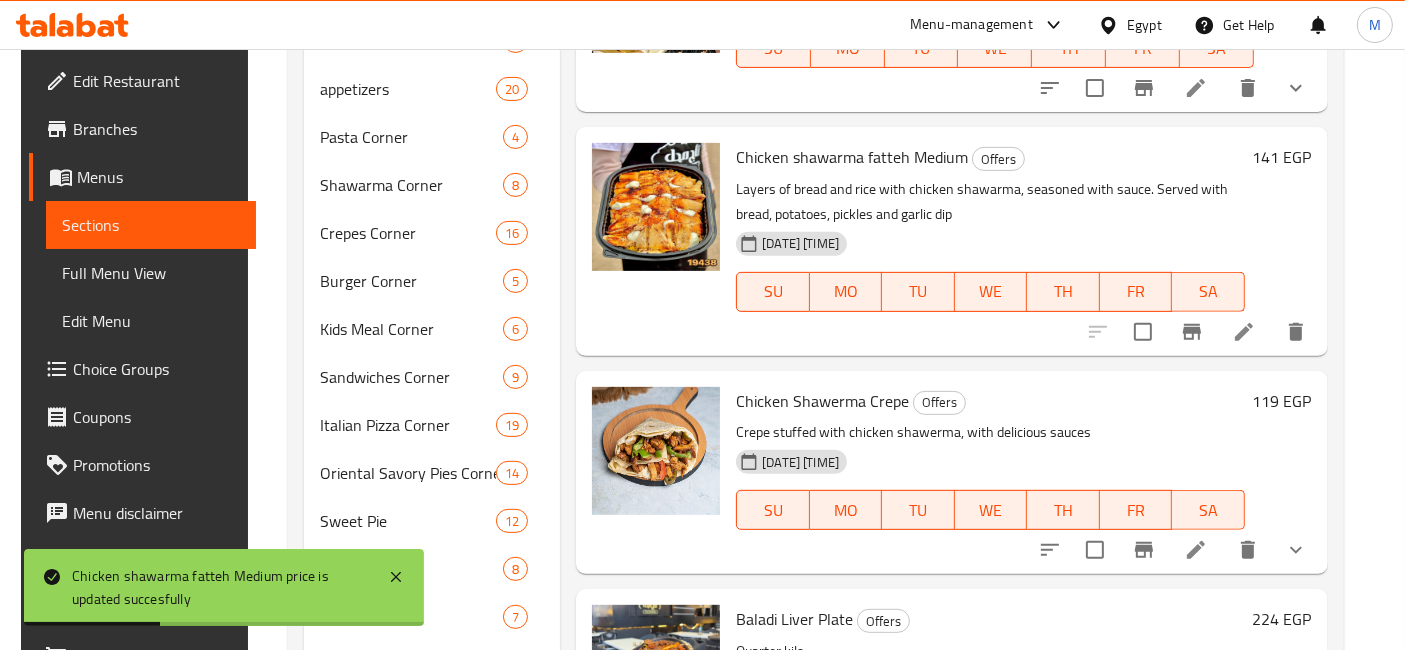 scroll, scrollTop: 777, scrollLeft: 0, axis: vertical 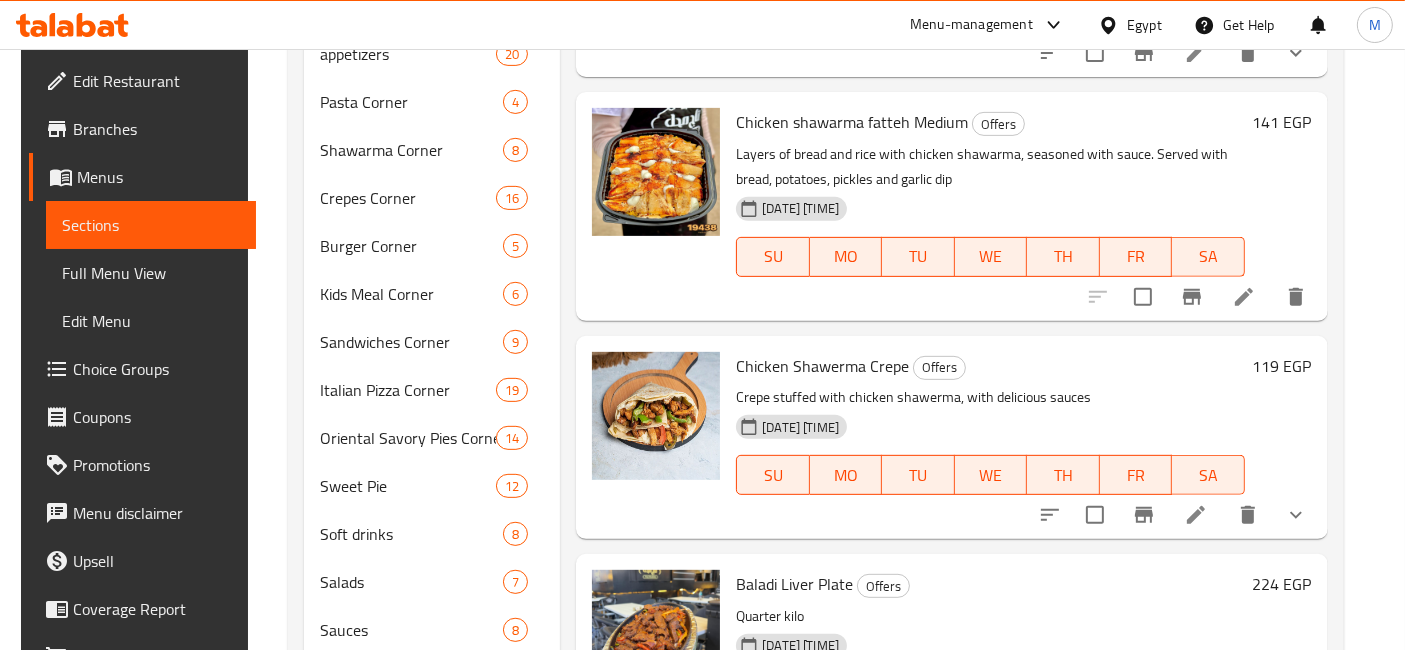 click on "119   EGP" at bounding box center [1282, 366] 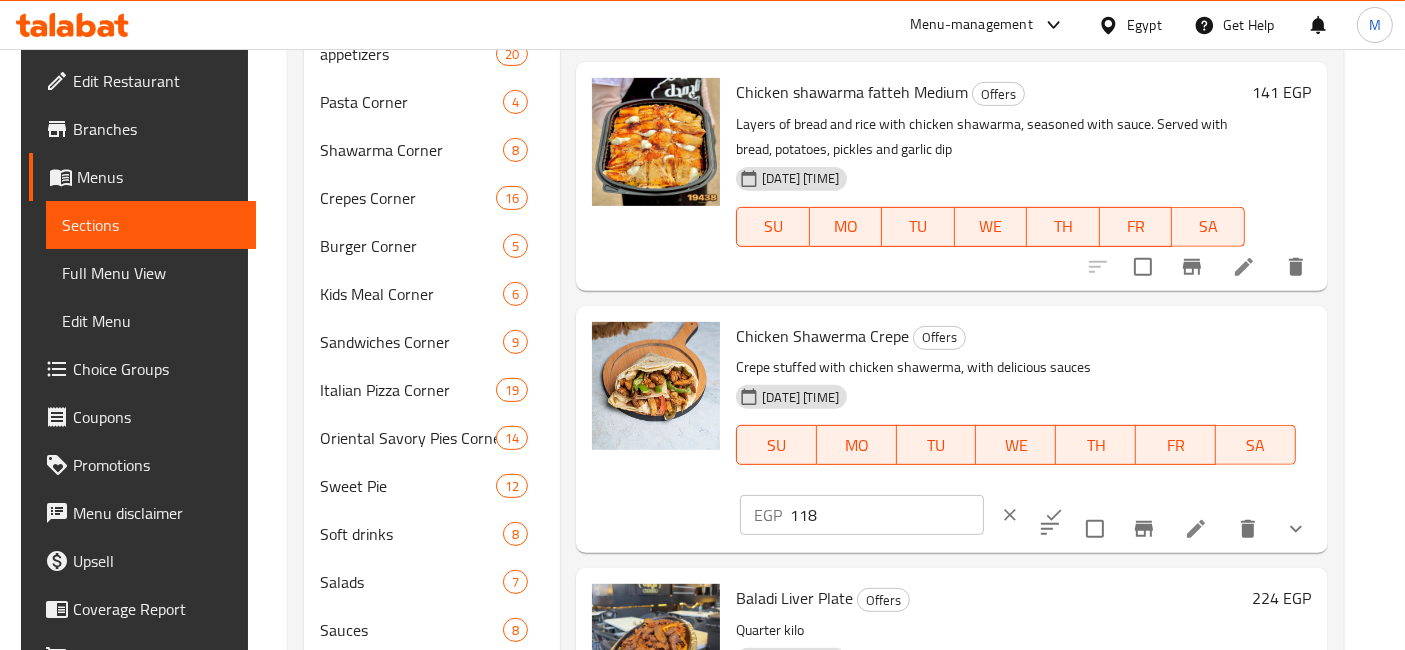 click on "118" at bounding box center (886, 515) 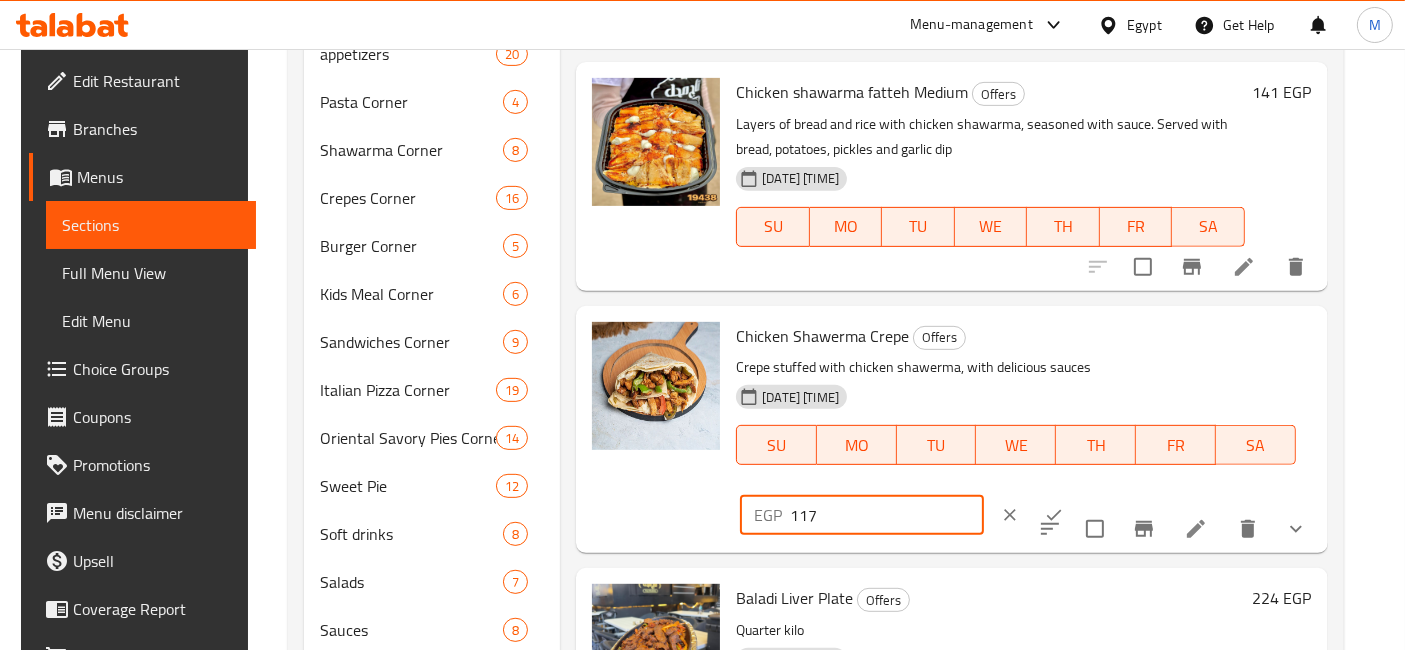 type on "117" 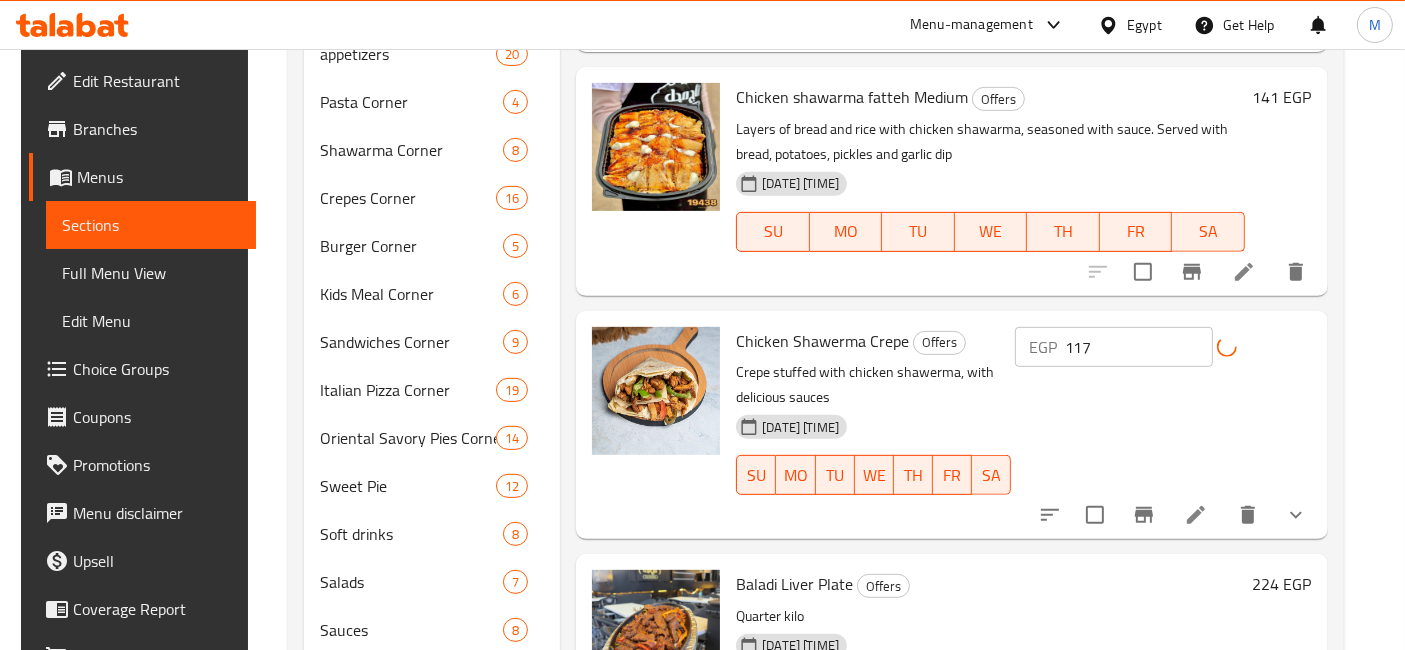 scroll, scrollTop: 130, scrollLeft: 0, axis: vertical 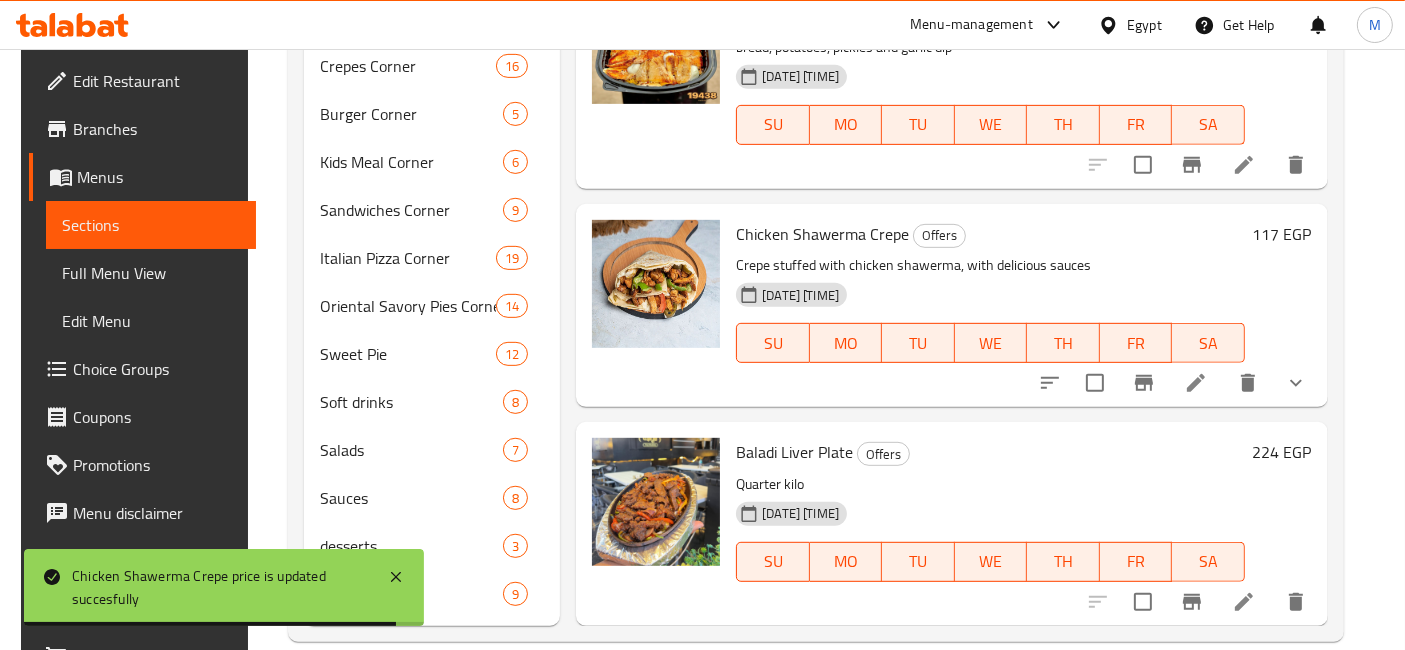 click on "224   EGP" at bounding box center [1282, 452] 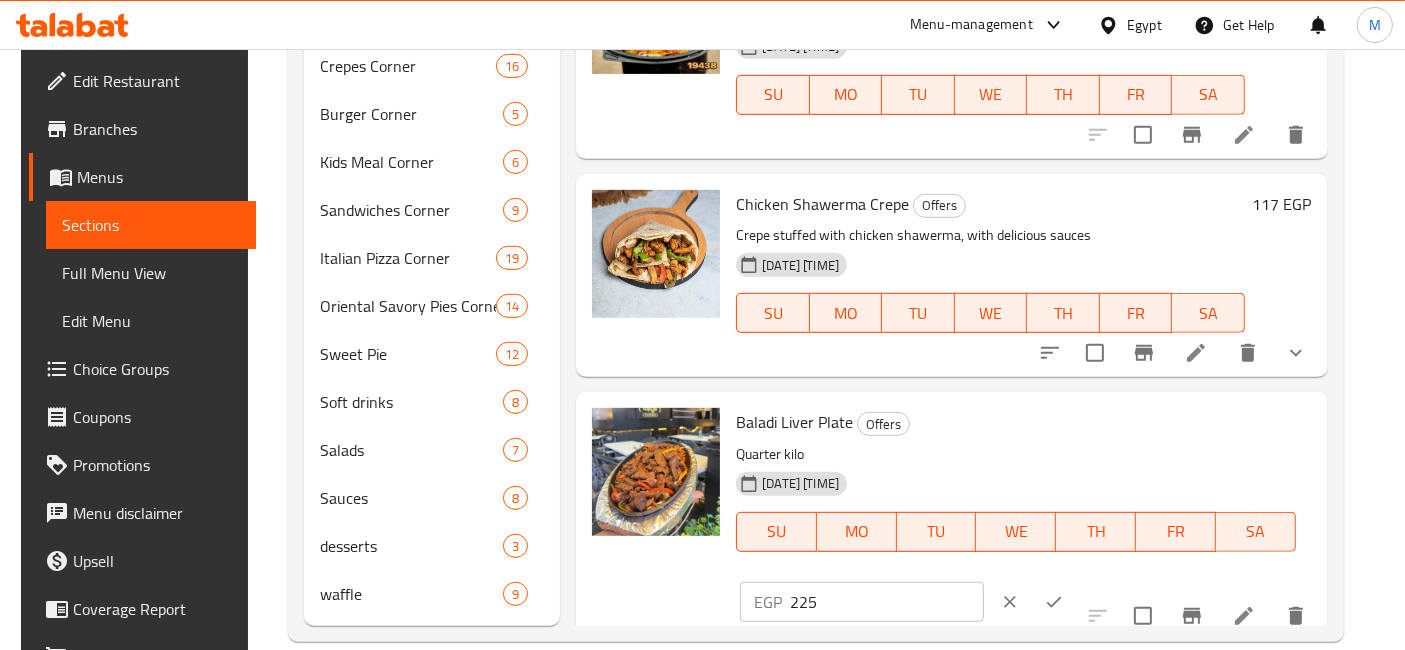 click on "225" at bounding box center [886, 602] 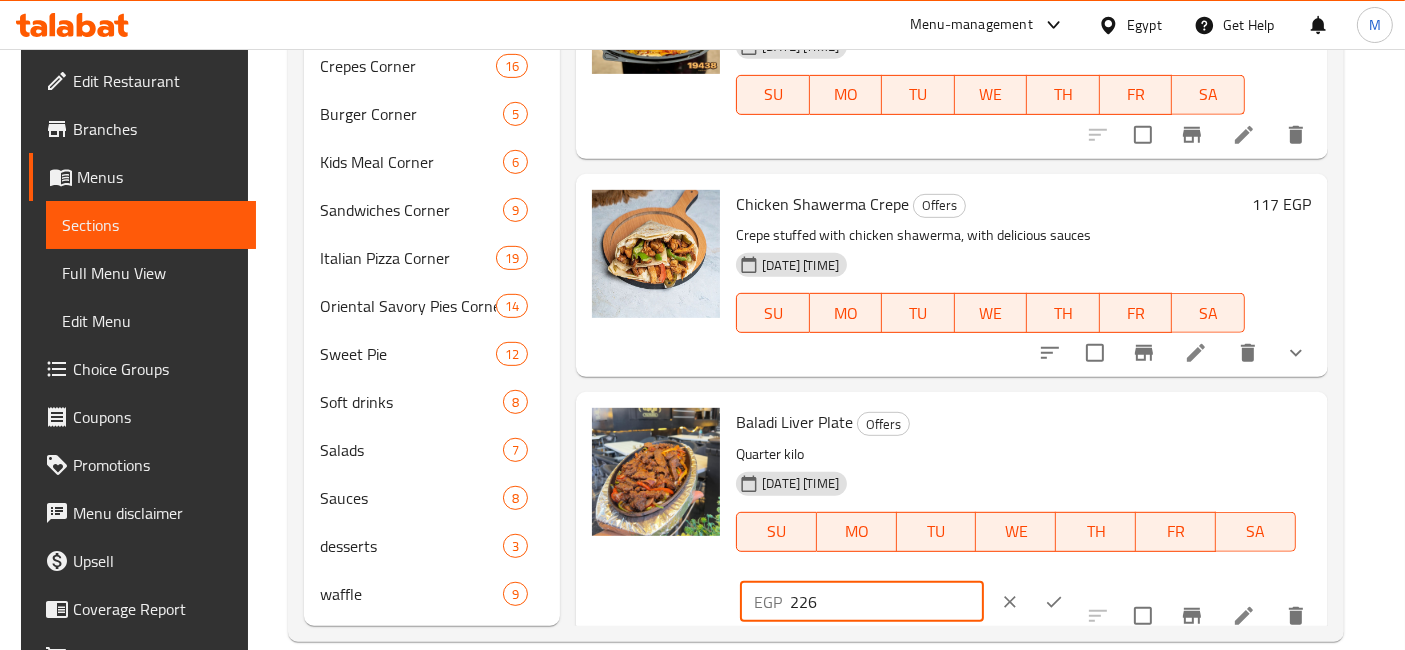 click on "226" at bounding box center (886, 602) 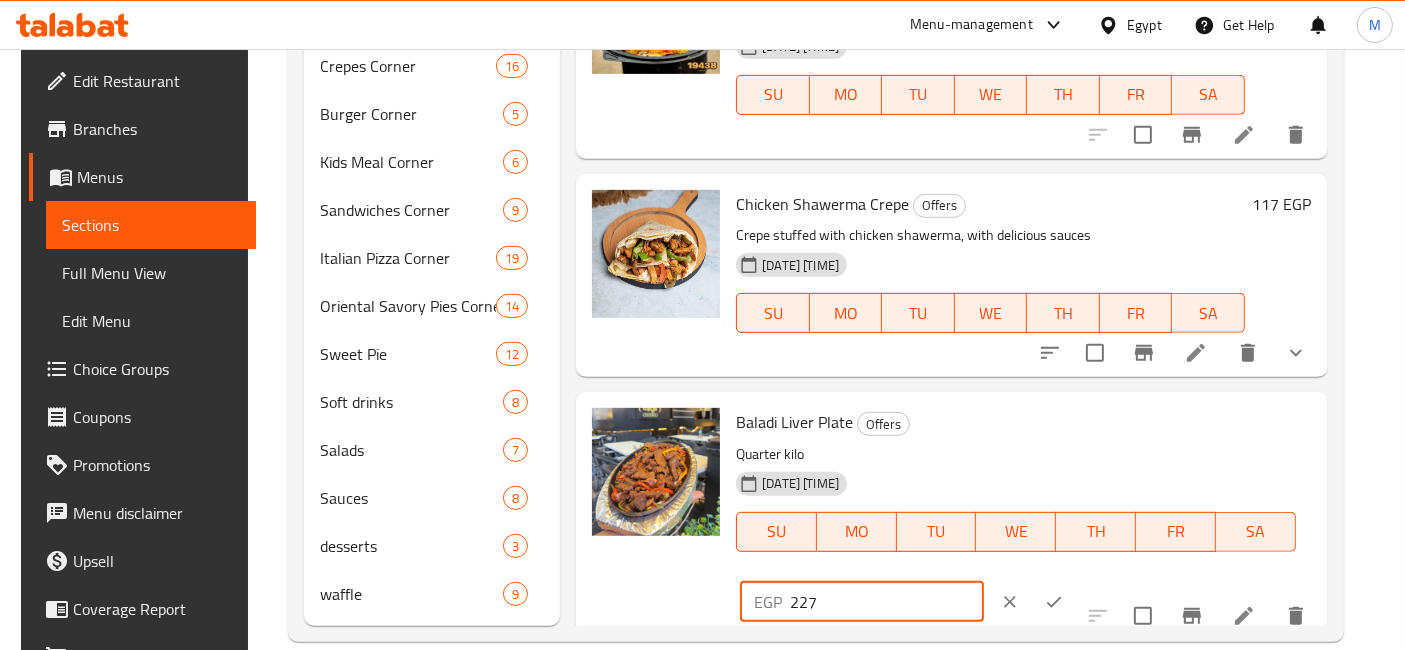 click on "227" at bounding box center [886, 602] 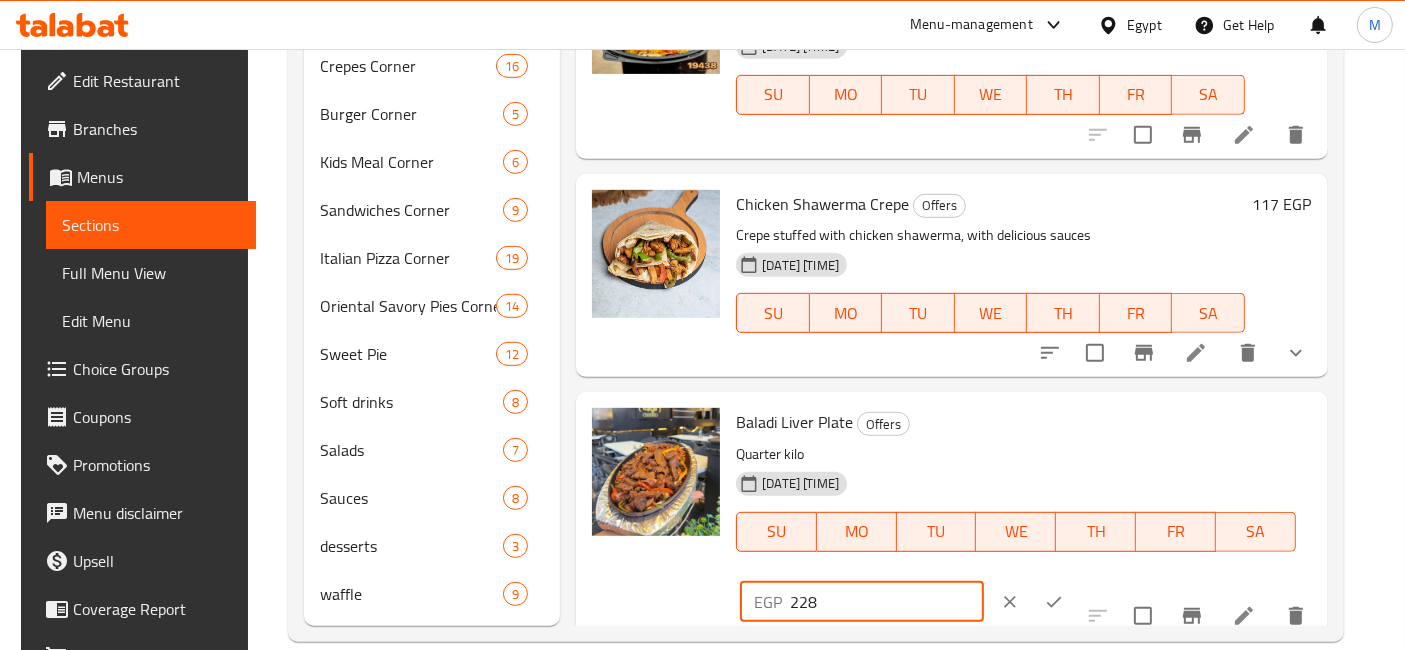 click on "228" at bounding box center [886, 602] 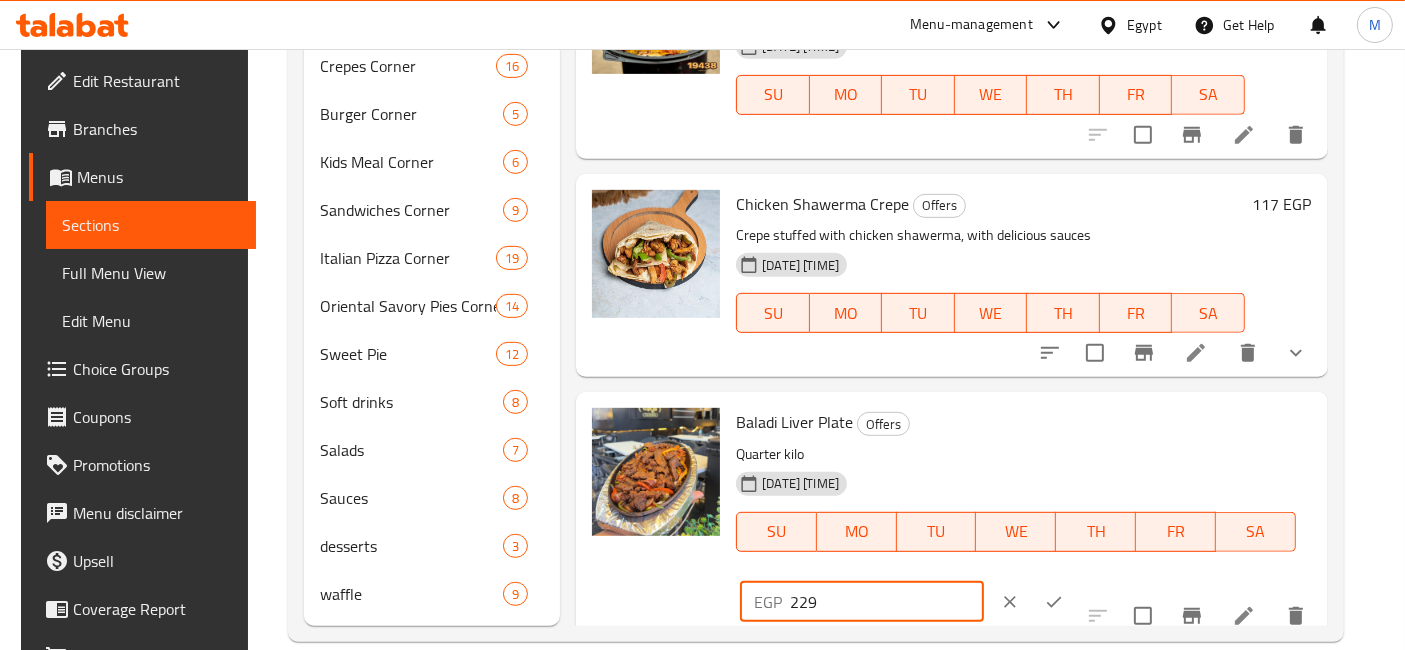 click on "229" at bounding box center [886, 602] 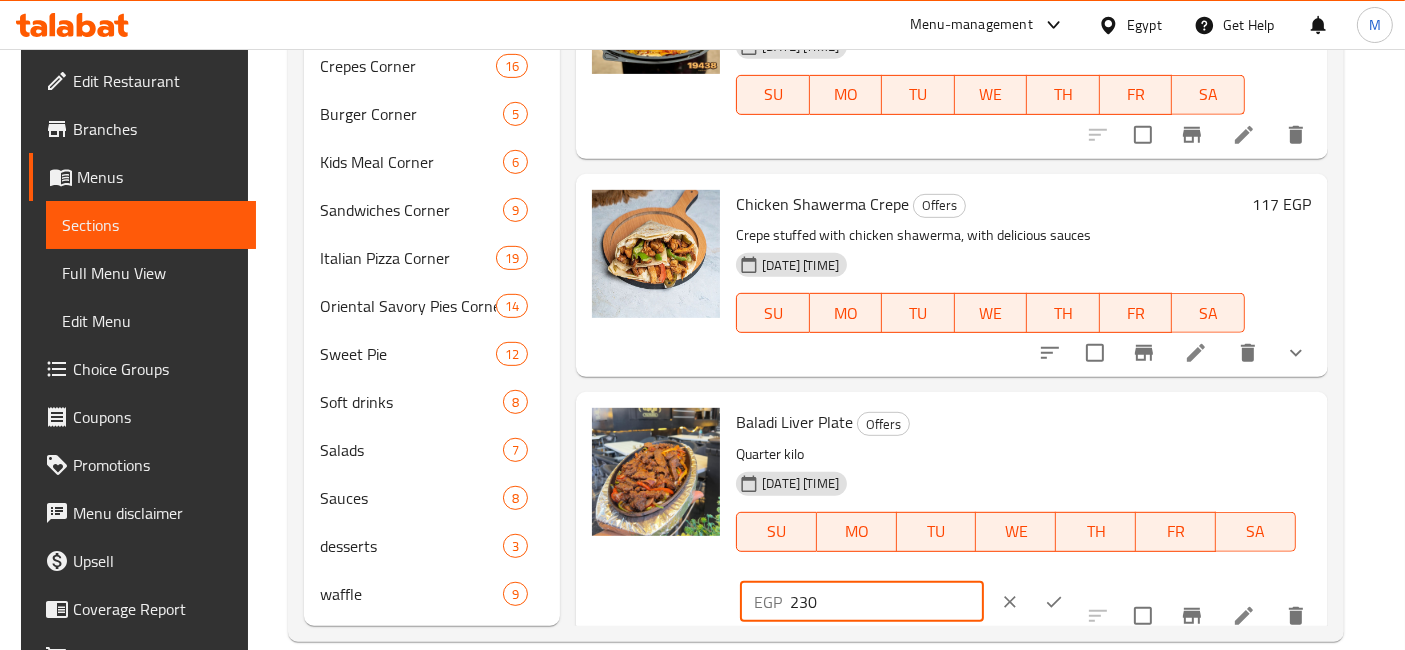 type on "230" 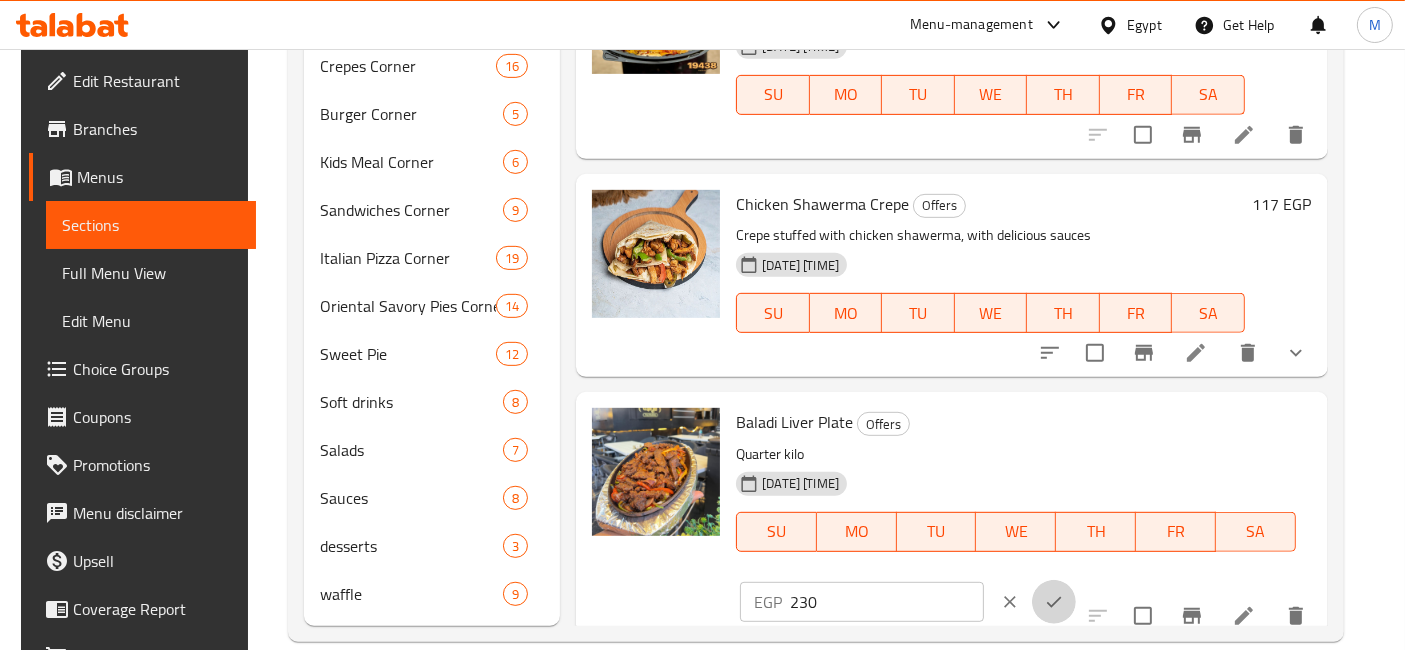 click 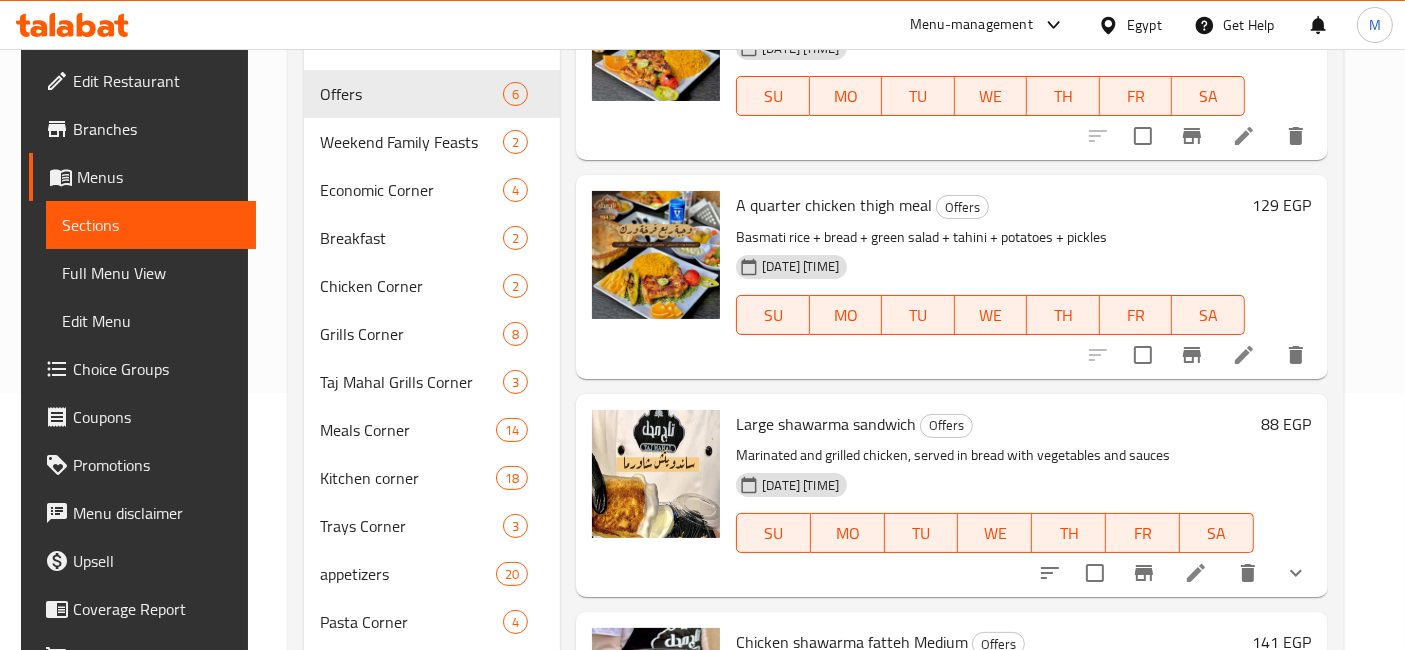 scroll, scrollTop: 242, scrollLeft: 0, axis: vertical 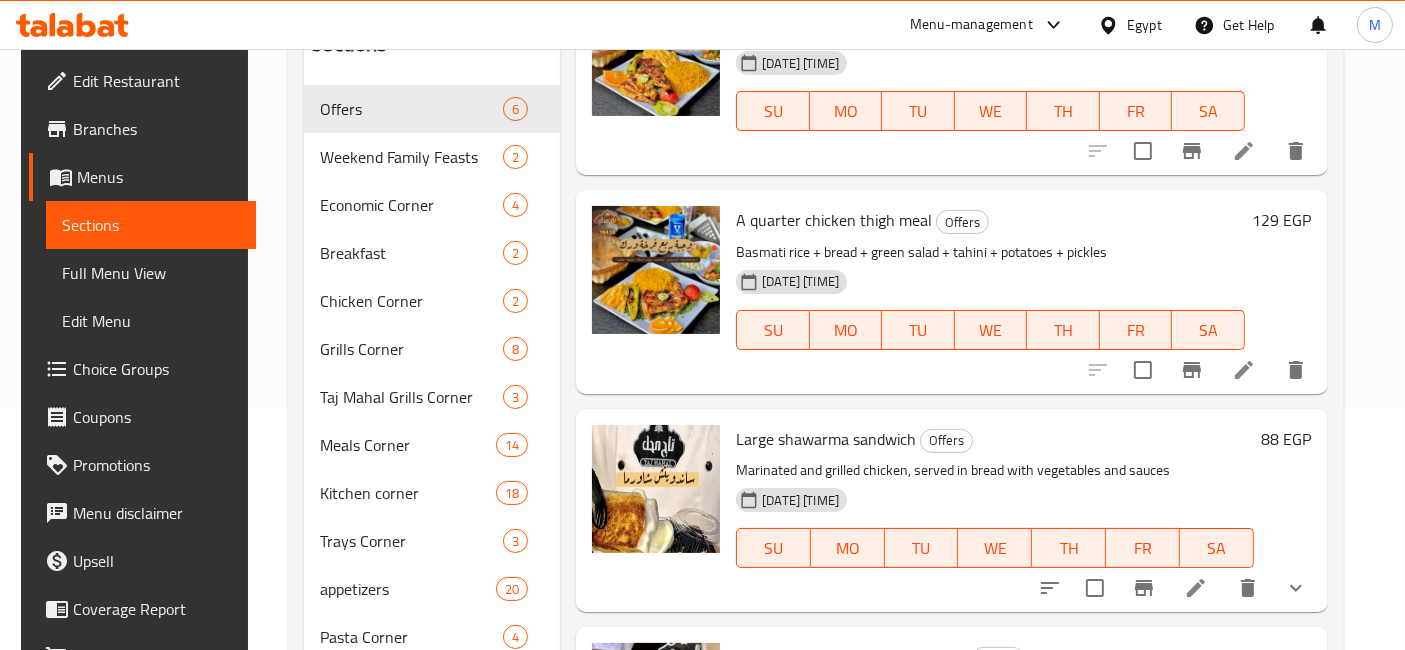 click on "88   EGP" at bounding box center [1283, 510] 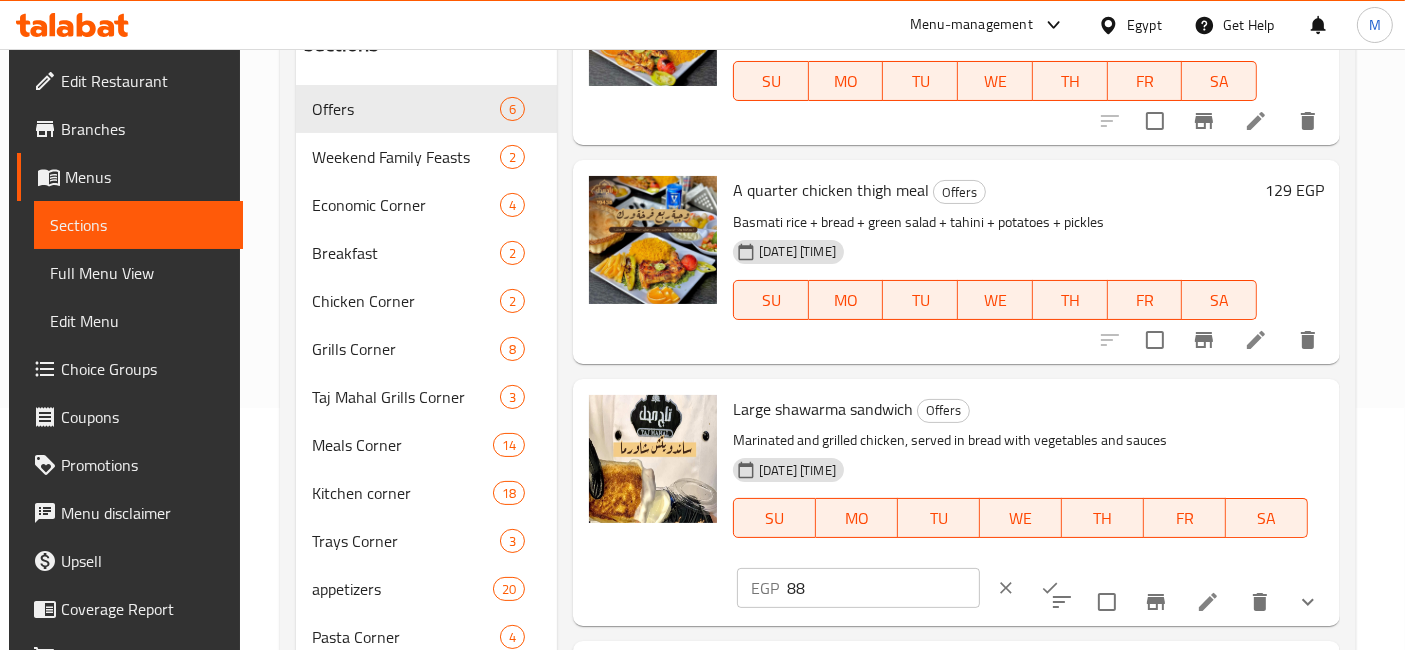 click on "88" at bounding box center (883, 588) 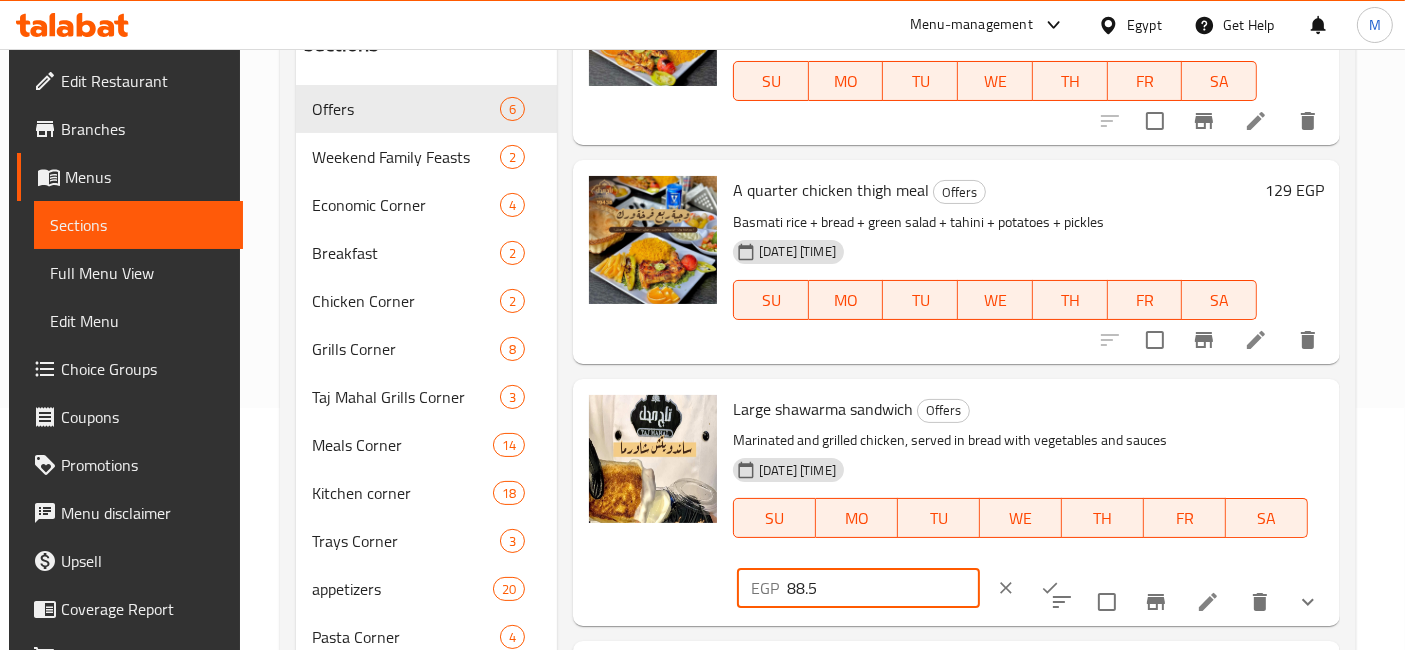 type on "88.5" 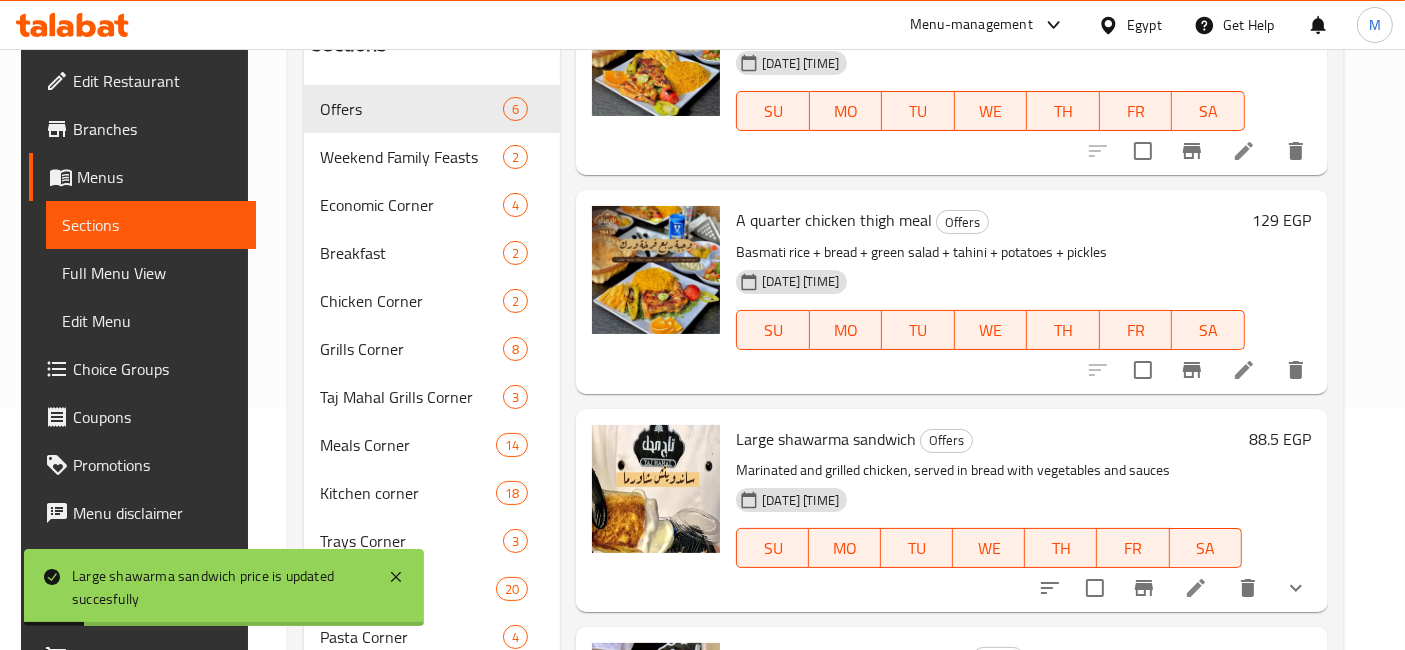 click on "88.5   EGP" at bounding box center [1281, 439] 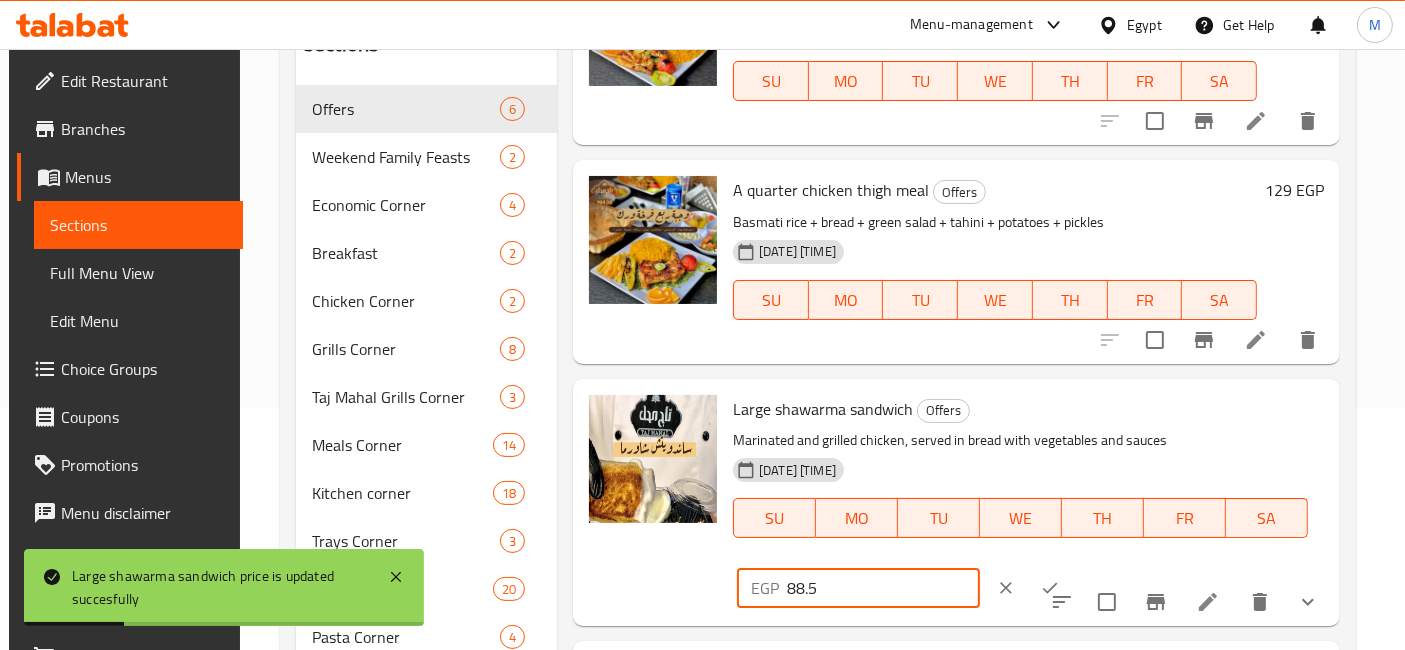 click on "88.5" at bounding box center [883, 588] 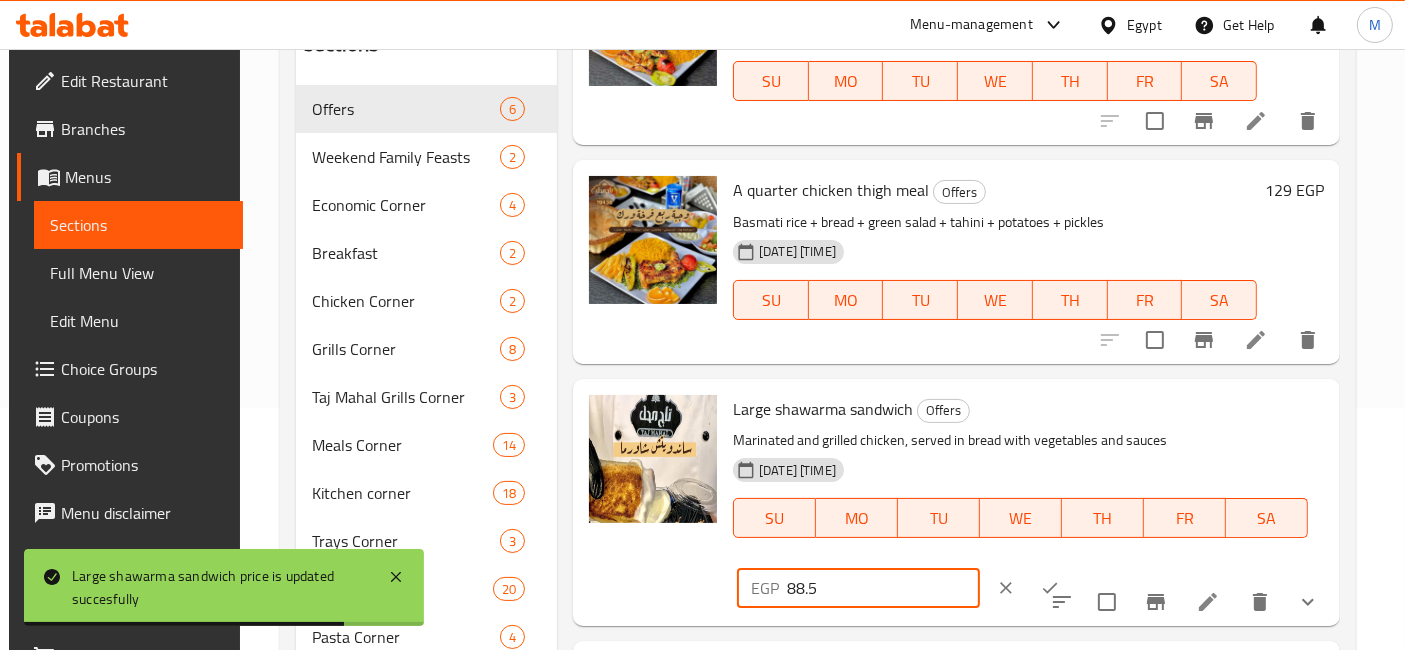 type on "88.7" 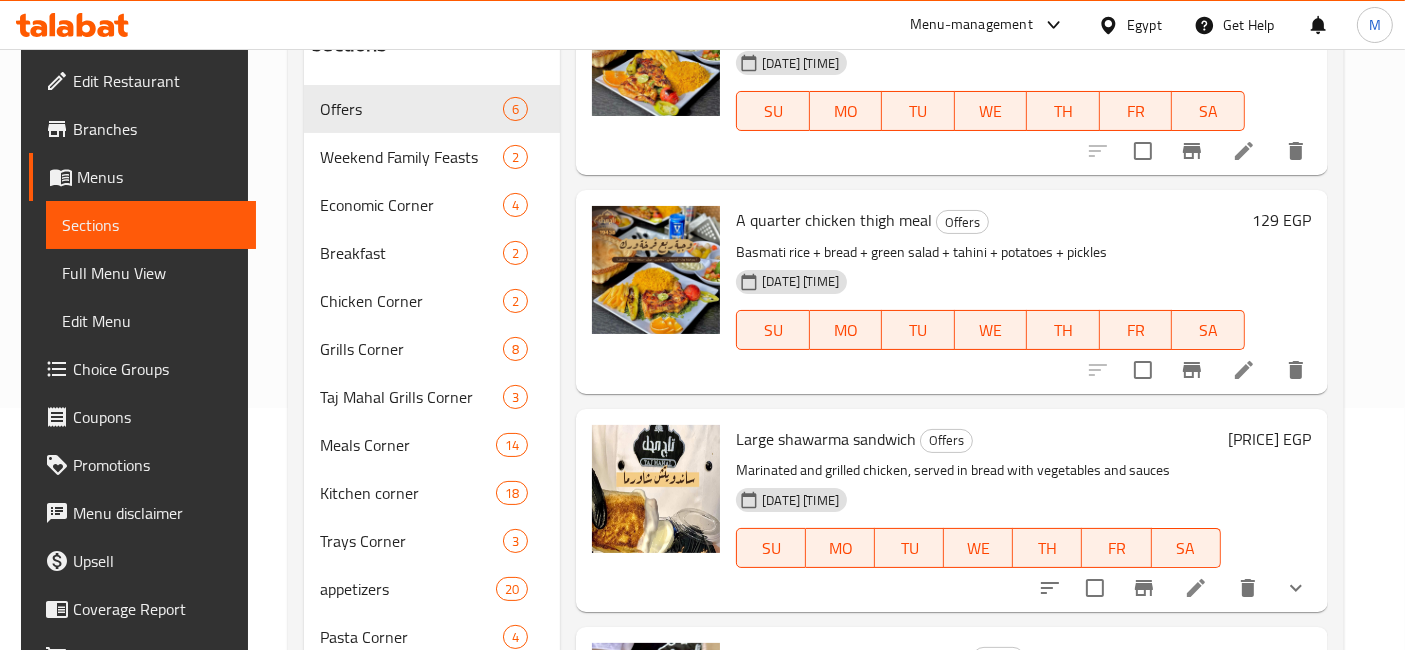 click on "88.7   EGP" at bounding box center (1270, 439) 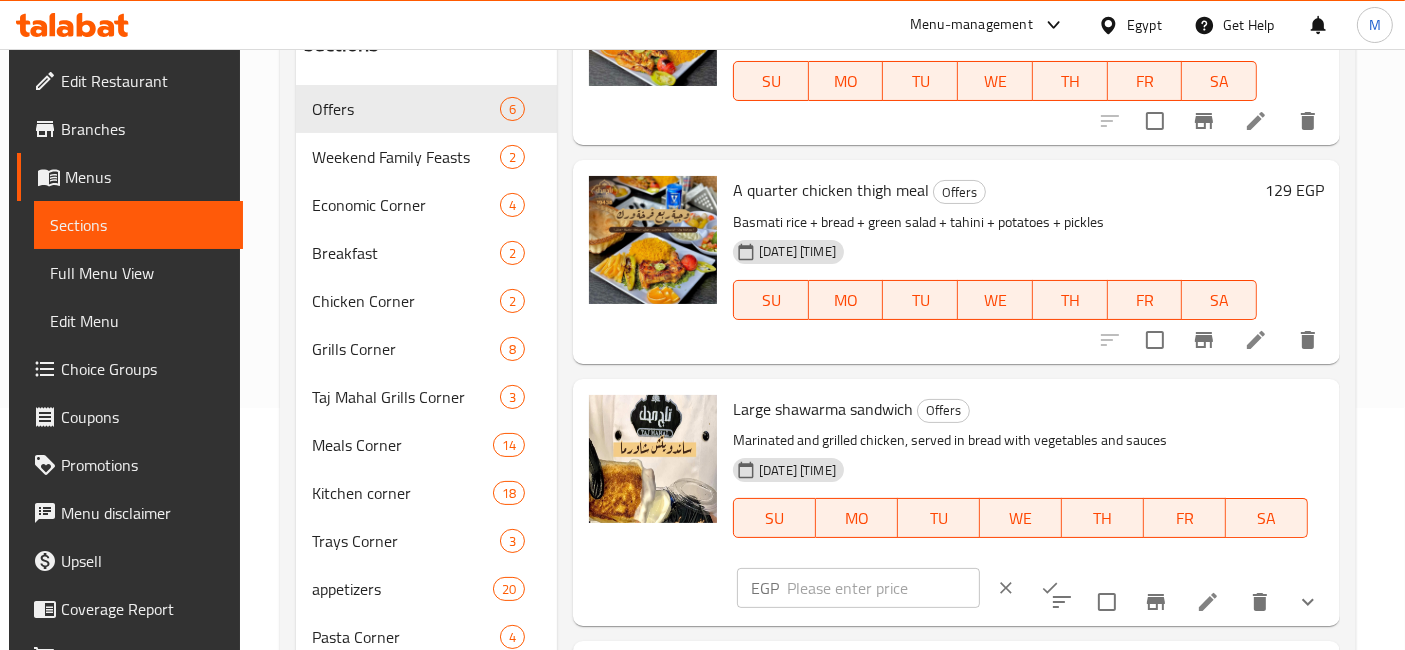 click 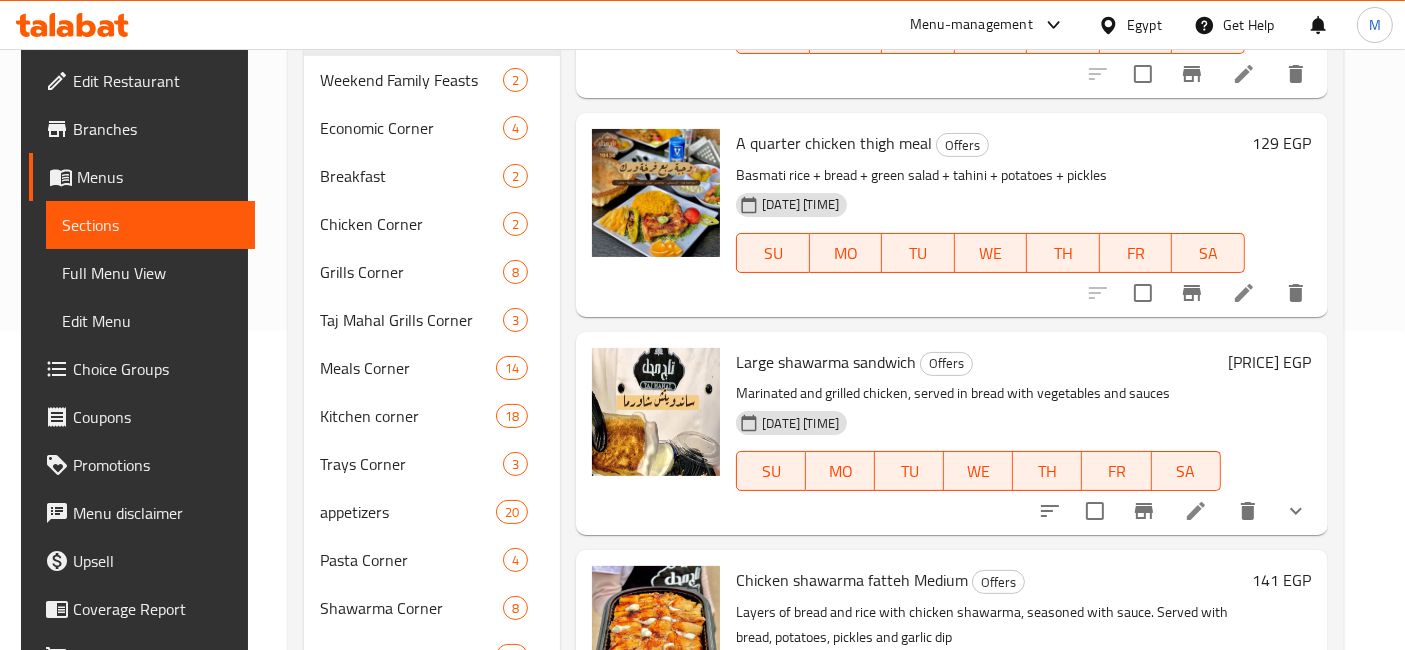 scroll, scrollTop: 354, scrollLeft: 0, axis: vertical 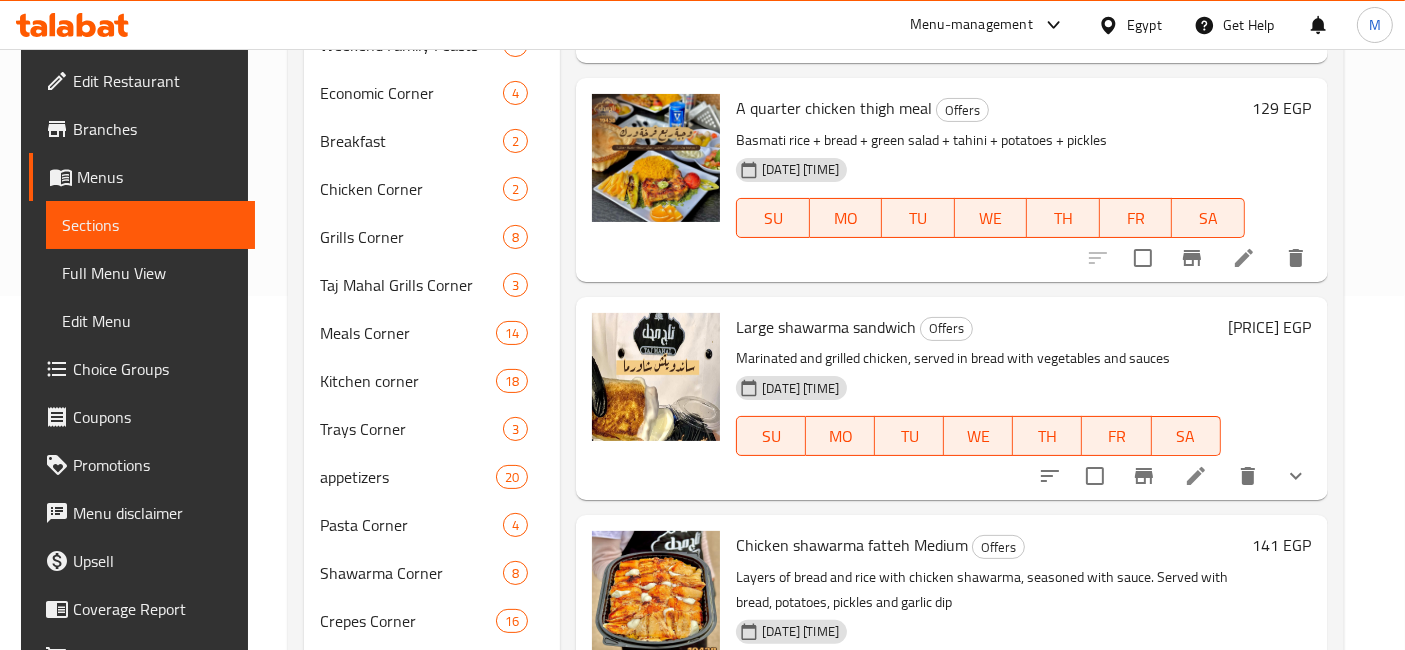 click on "141   EGP" at bounding box center [1282, 545] 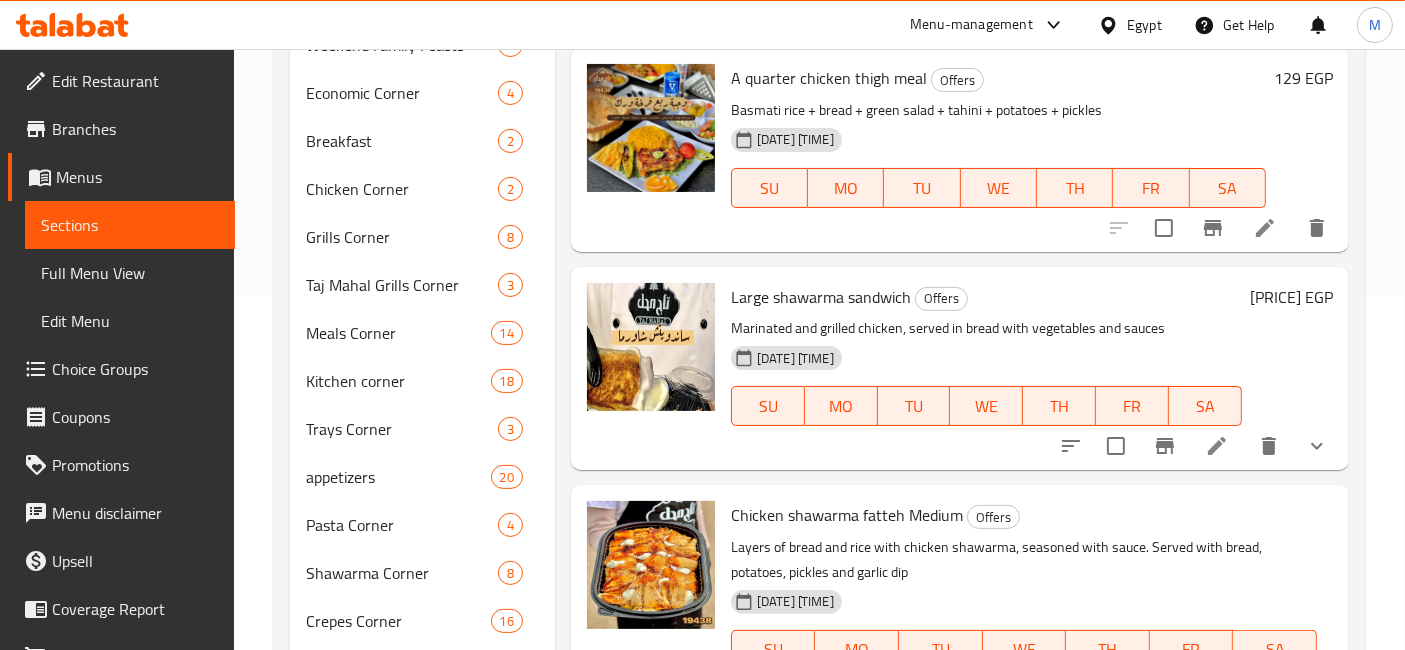 click on "142" at bounding box center [881, 720] 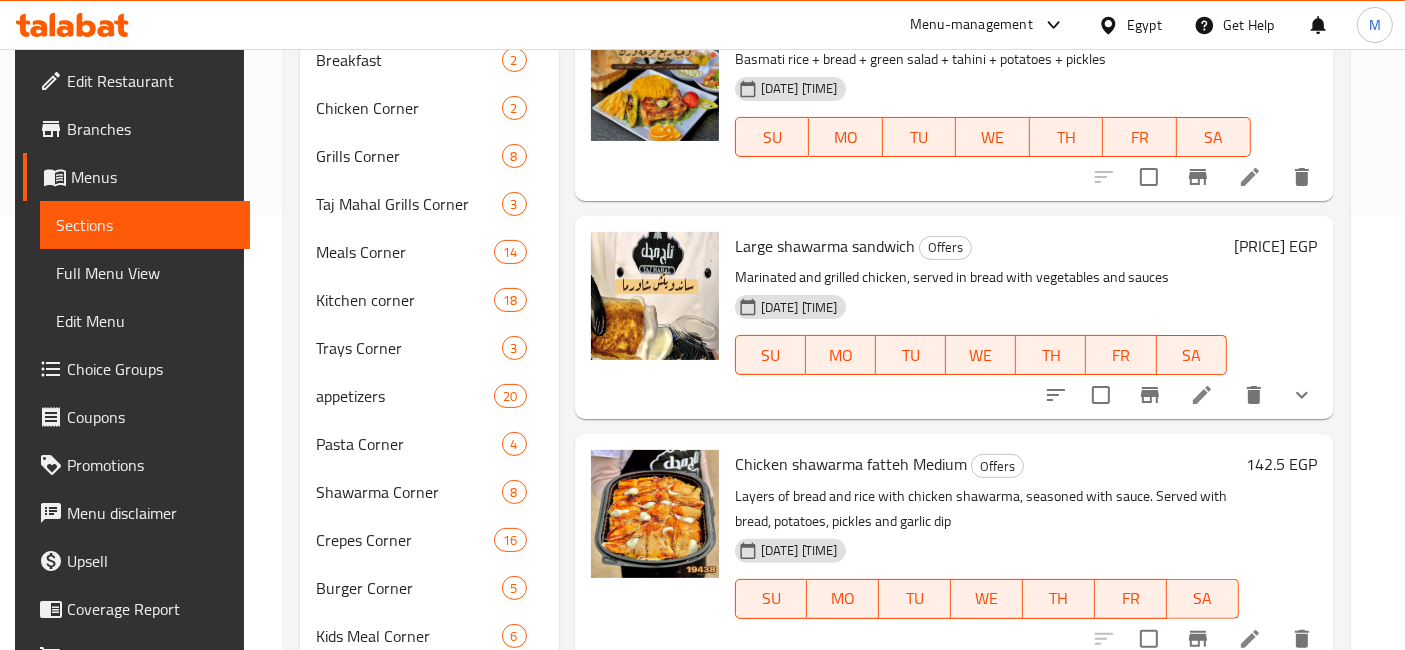 scroll, scrollTop: 465, scrollLeft: 0, axis: vertical 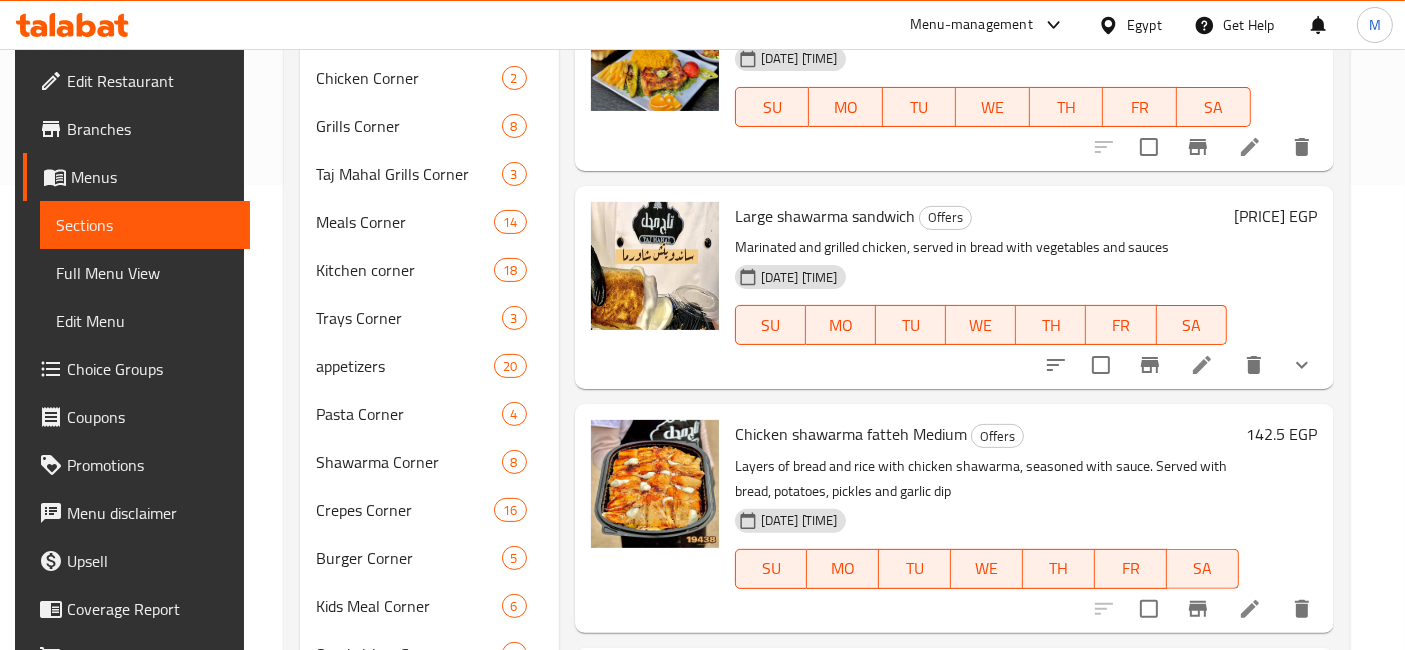 click on "142.5   EGP" at bounding box center (1282, 434) 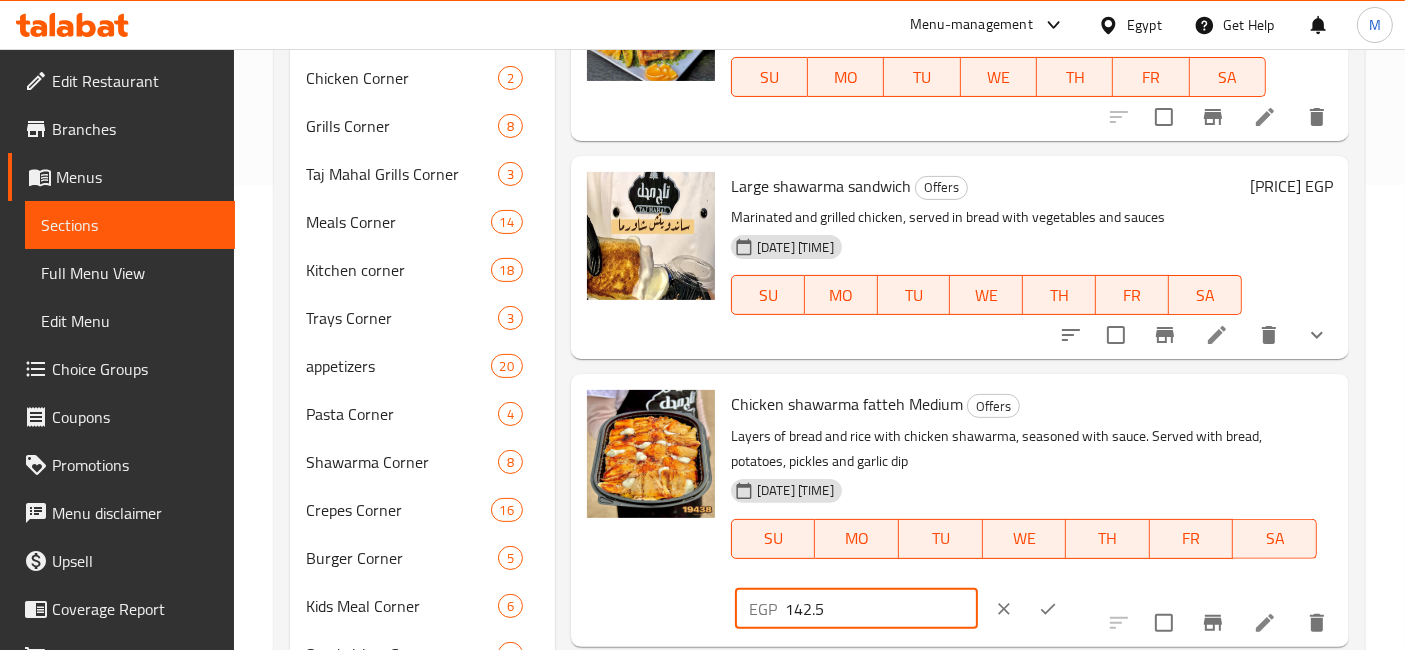 click on "142.5" at bounding box center (881, 609) 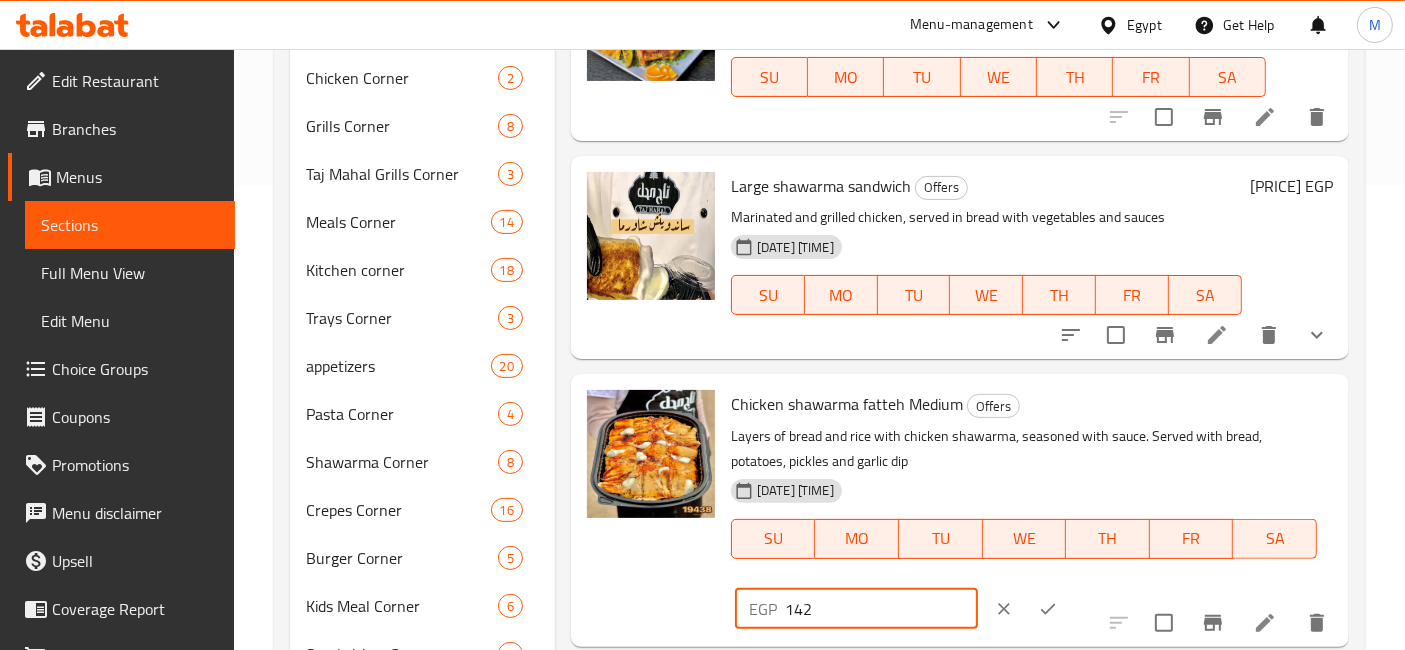 type on "142" 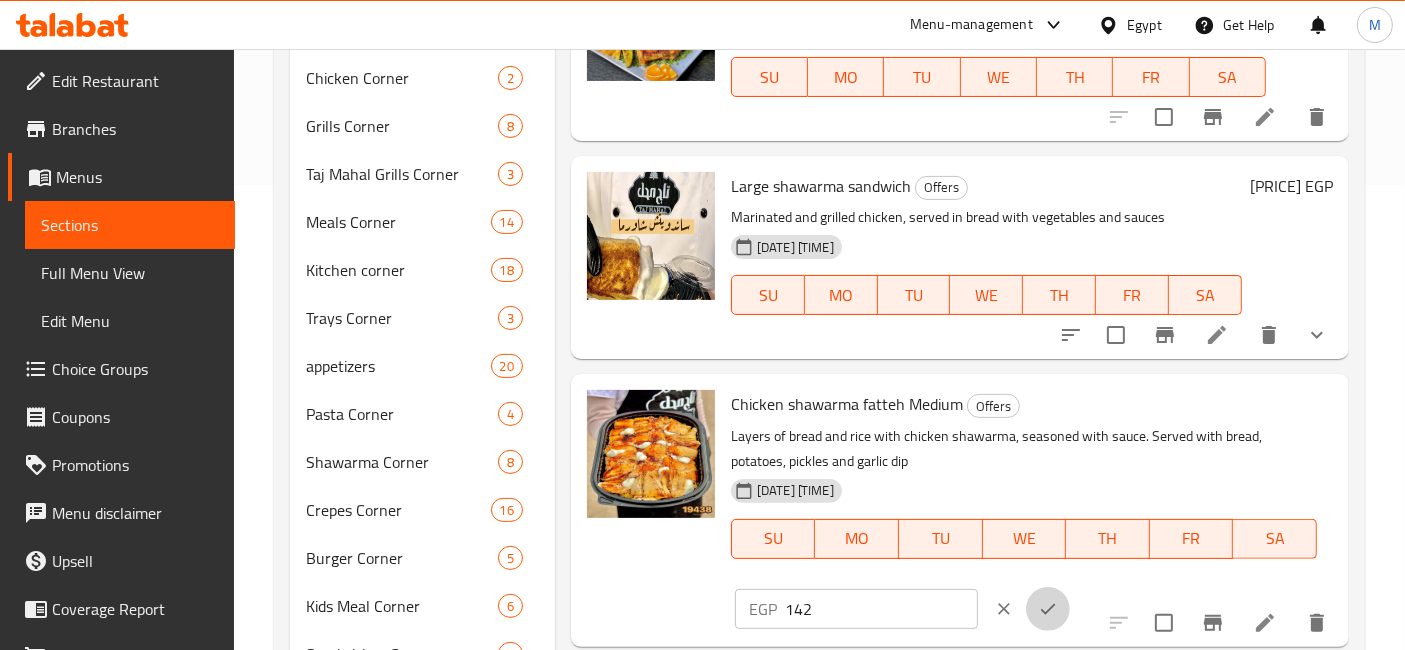 click 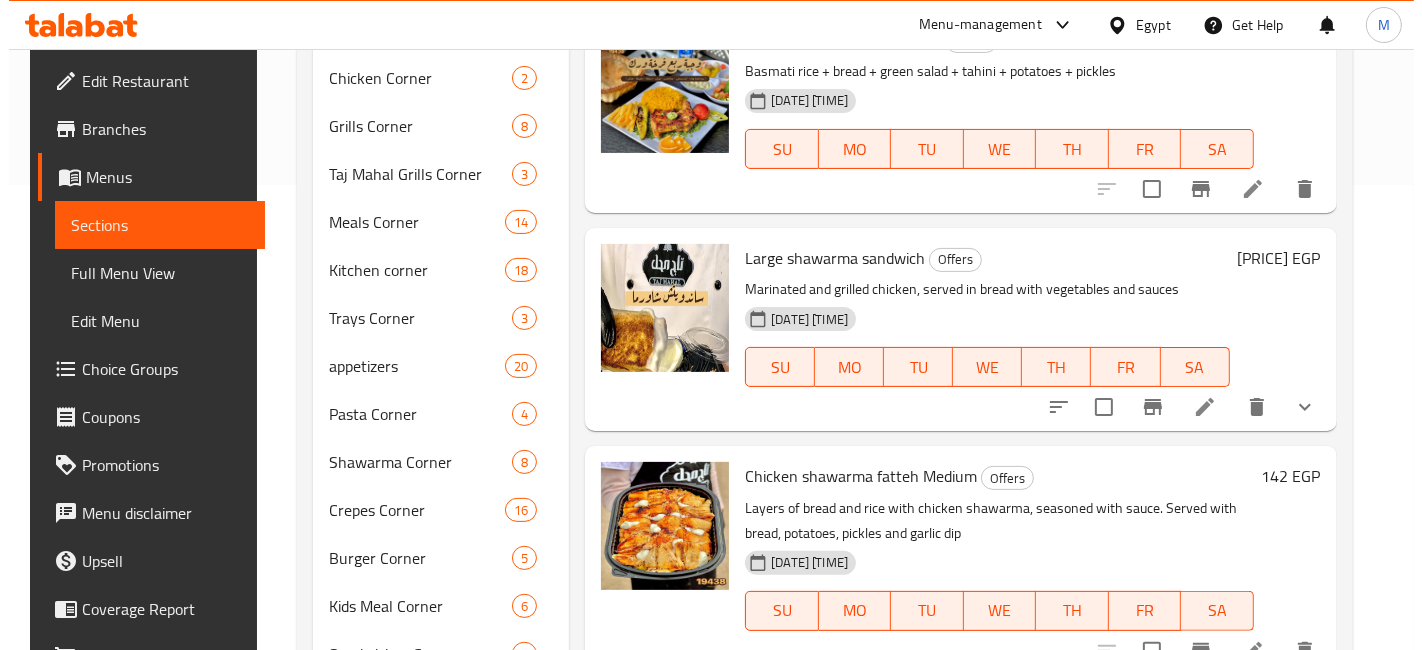 scroll, scrollTop: 0, scrollLeft: 0, axis: both 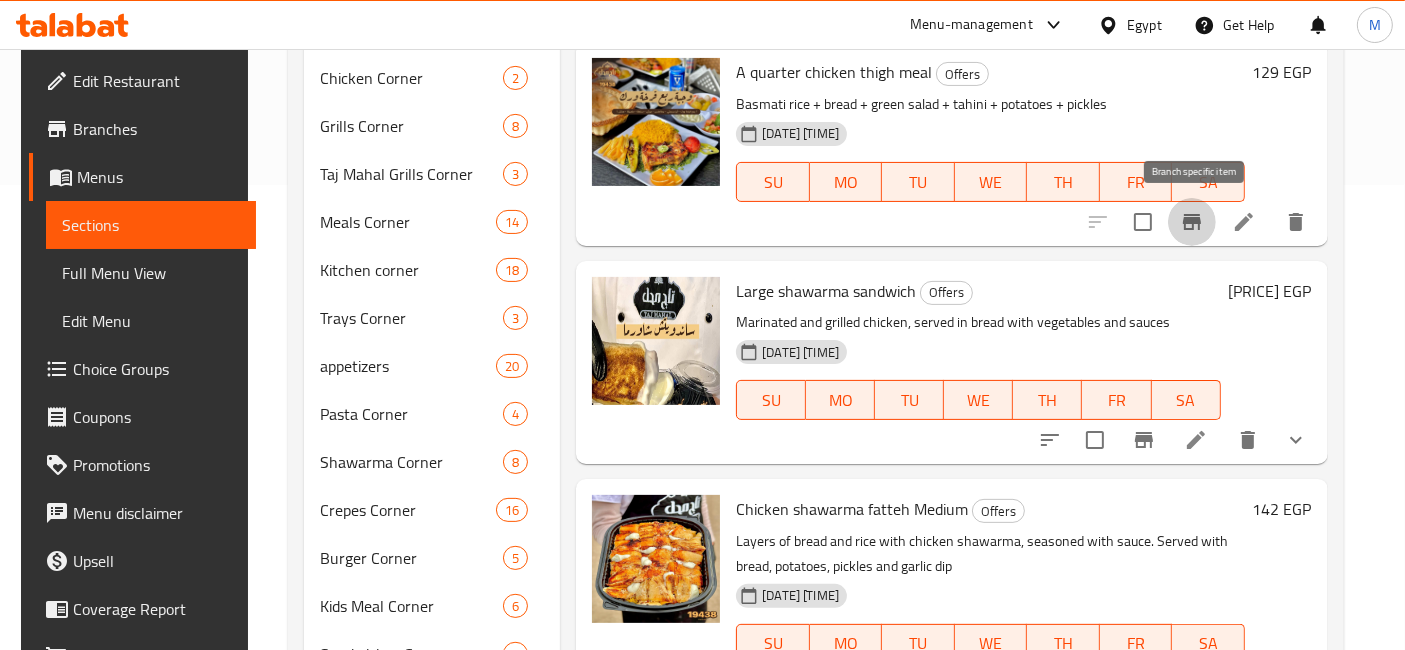 click 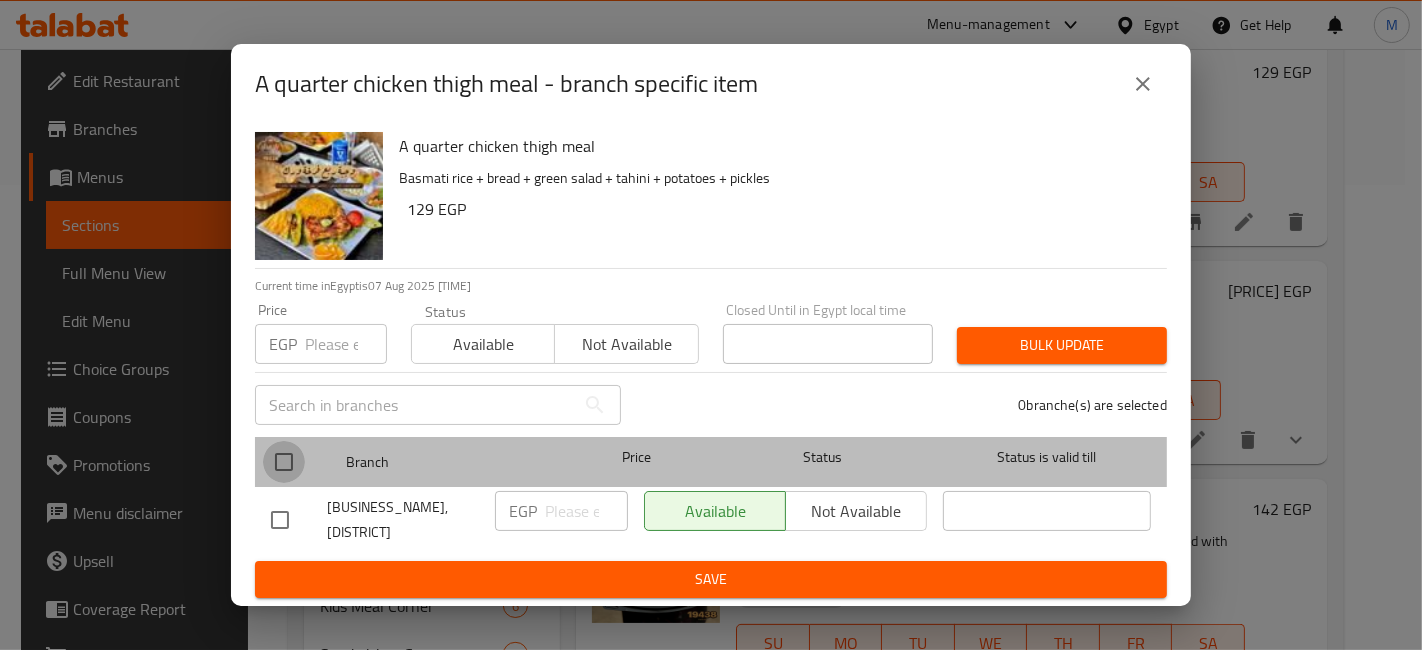 click at bounding box center (284, 462) 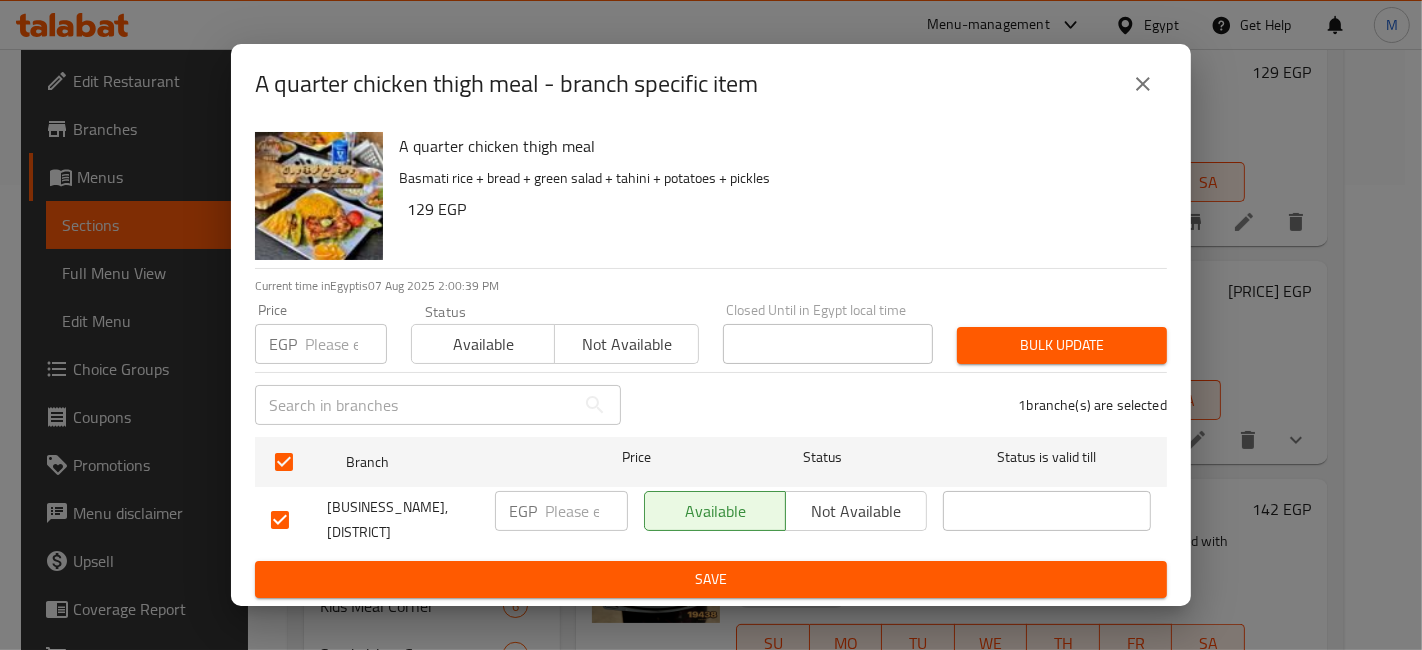 click at bounding box center (1143, 84) 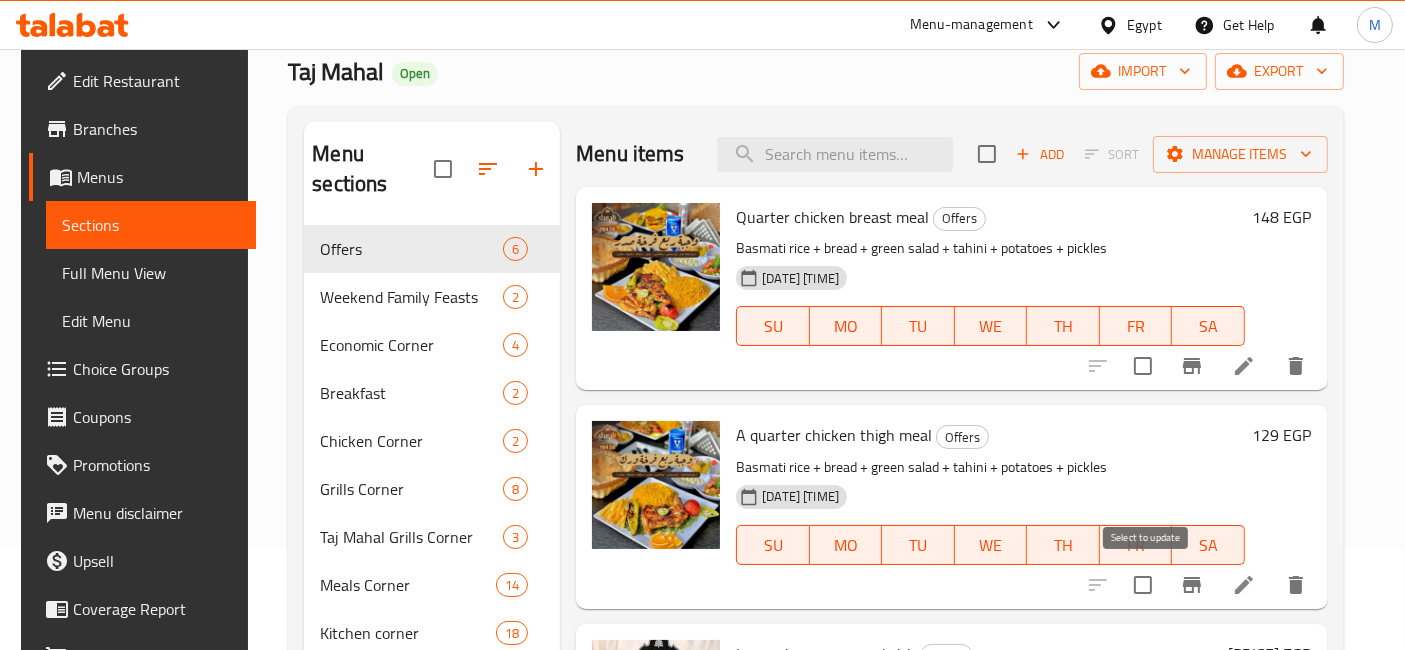 scroll, scrollTop: 0, scrollLeft: 0, axis: both 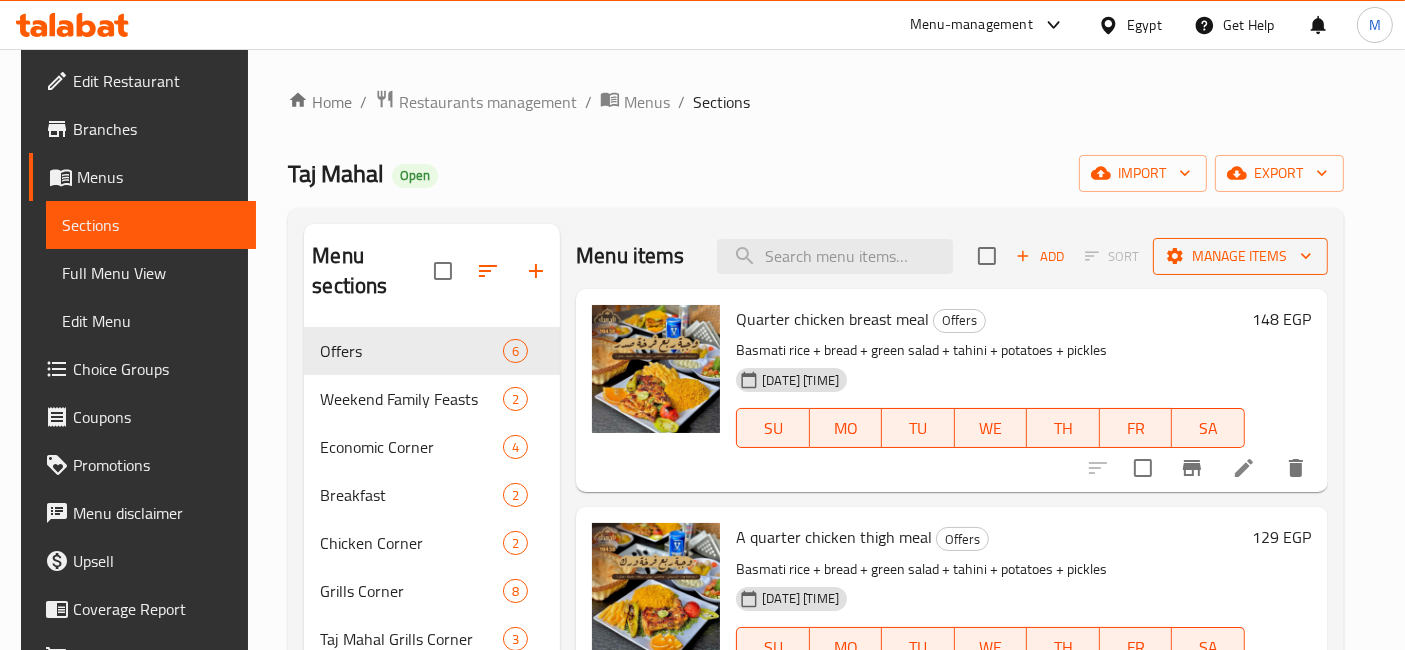 click on "Manage items" at bounding box center (1240, 256) 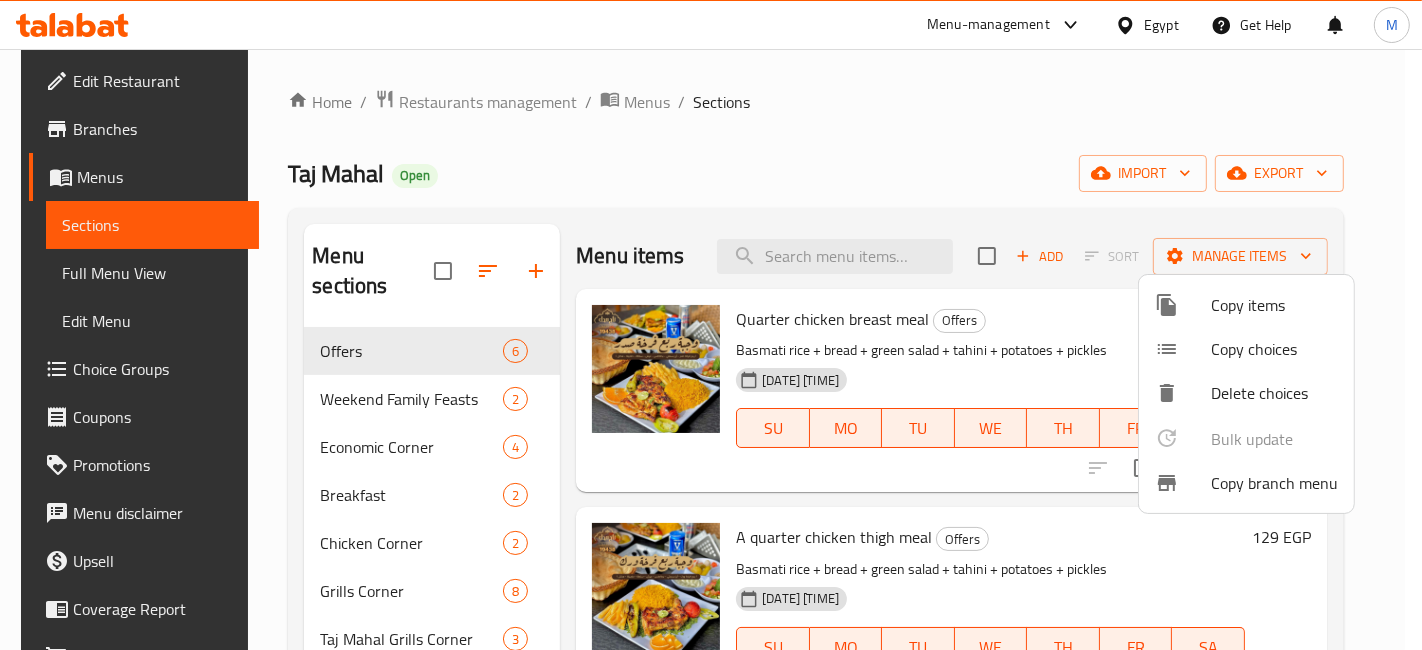 click at bounding box center (711, 325) 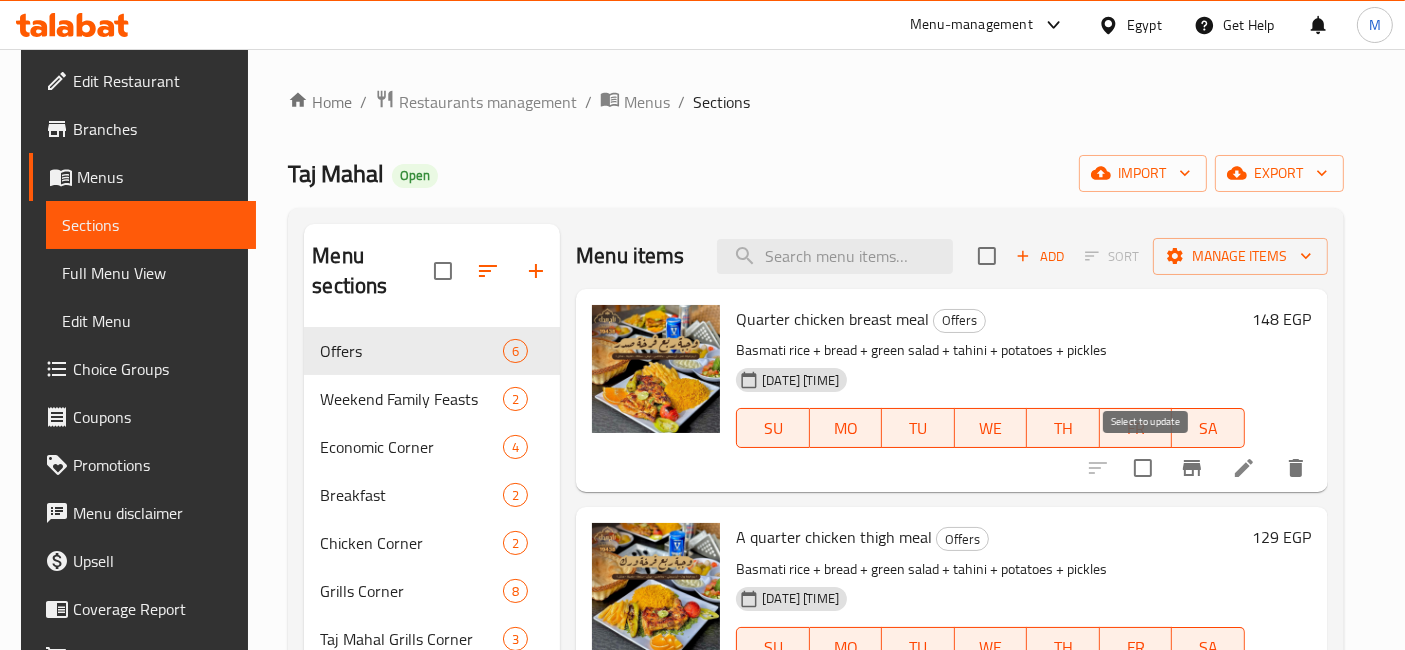 click at bounding box center [1143, 468] 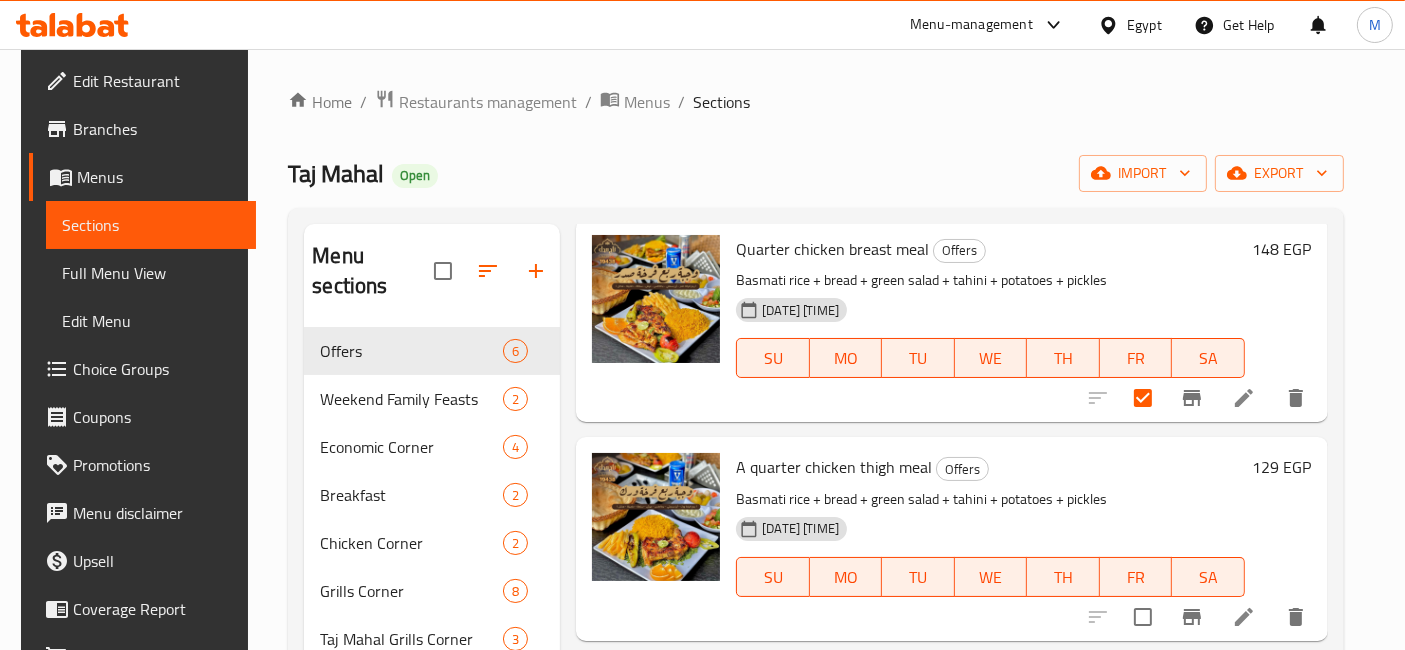 scroll, scrollTop: 105, scrollLeft: 0, axis: vertical 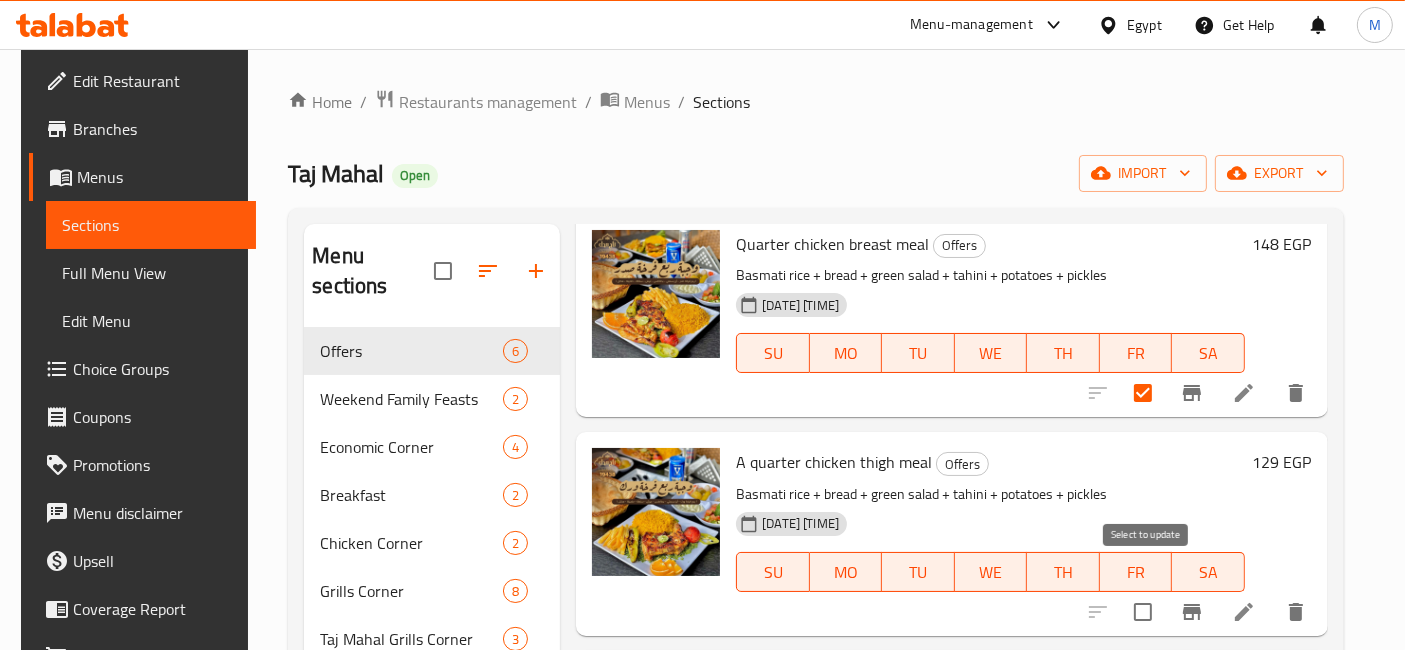 click at bounding box center (1143, 612) 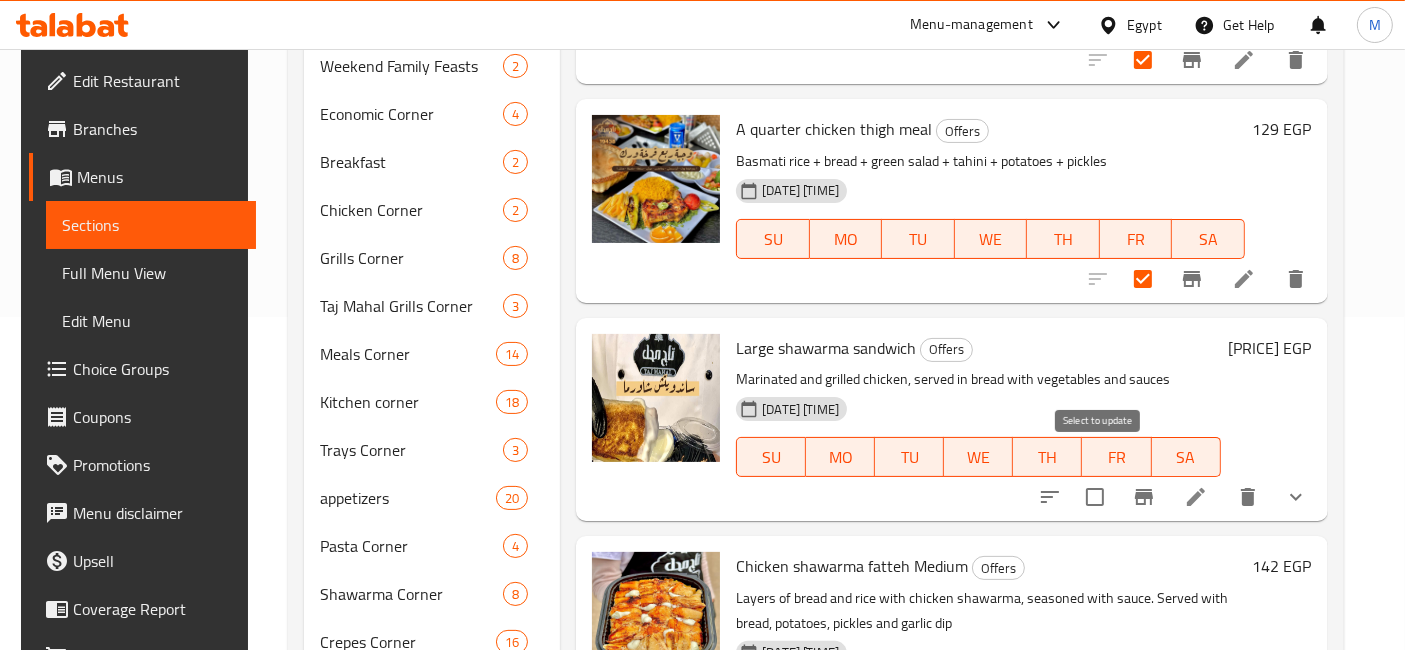 click at bounding box center [1095, 497] 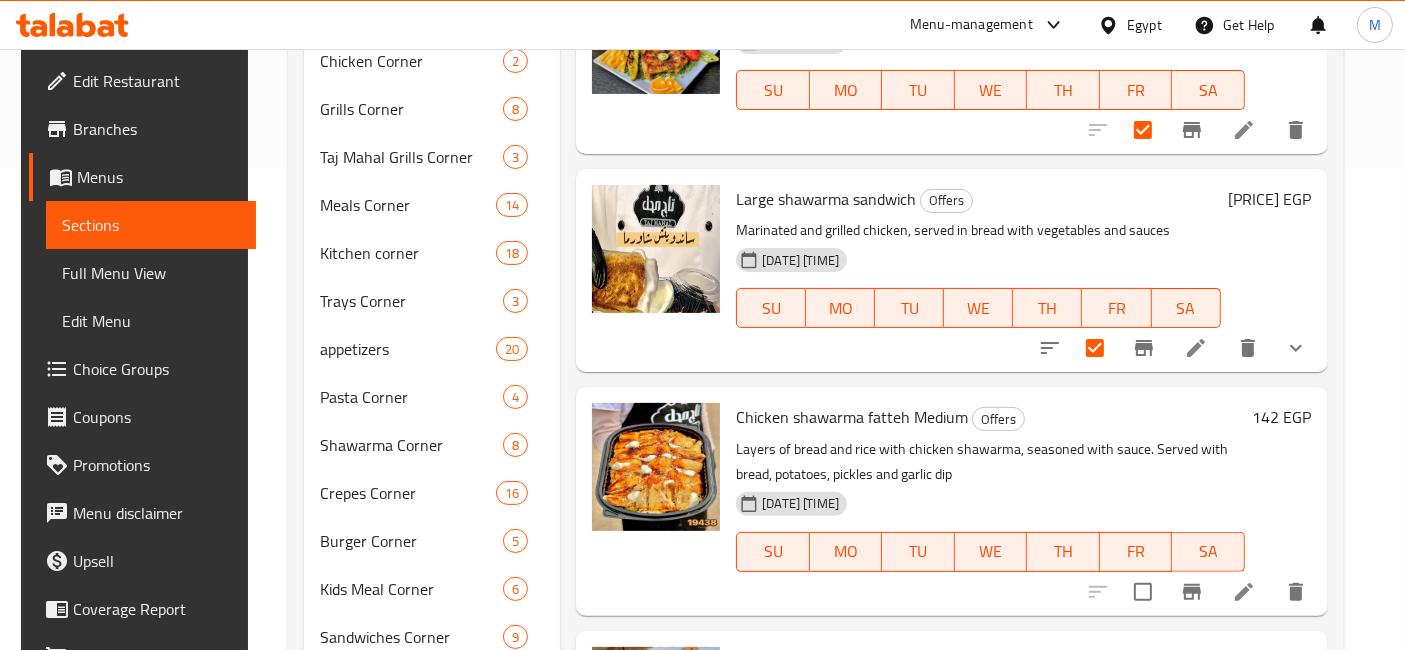 scroll, scrollTop: 666, scrollLeft: 0, axis: vertical 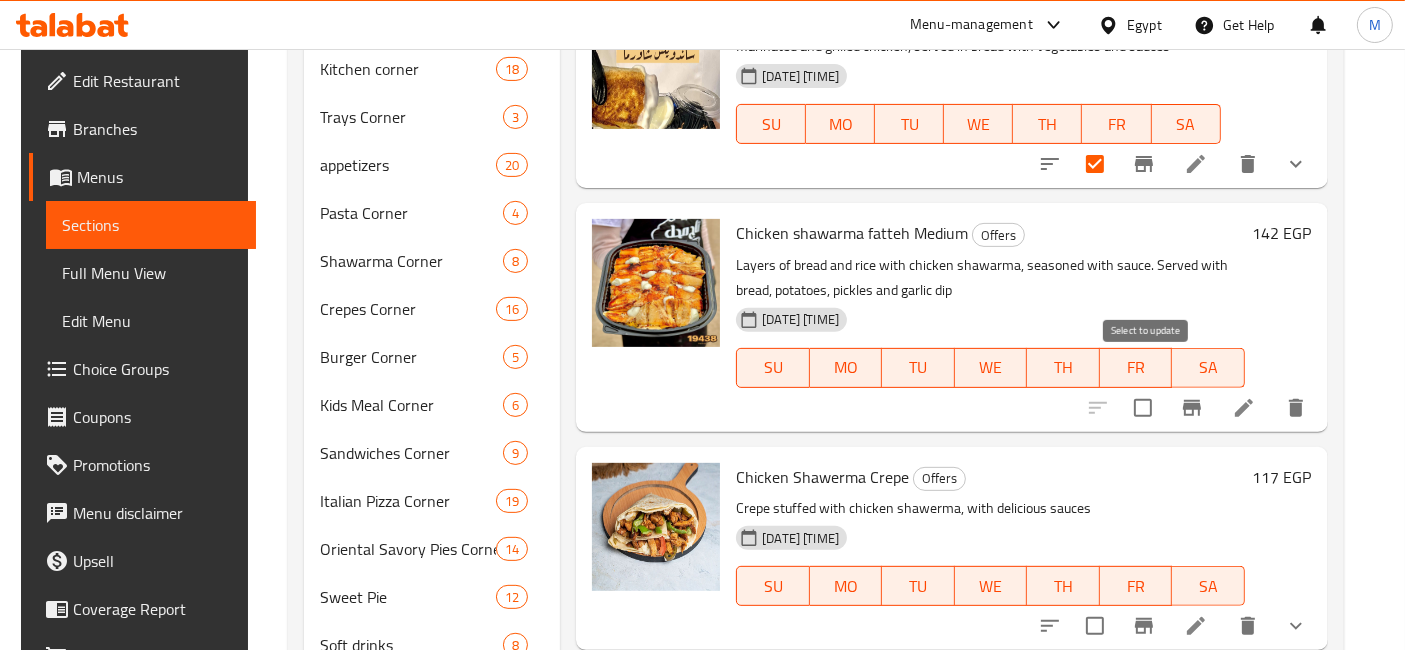 click at bounding box center [1143, 408] 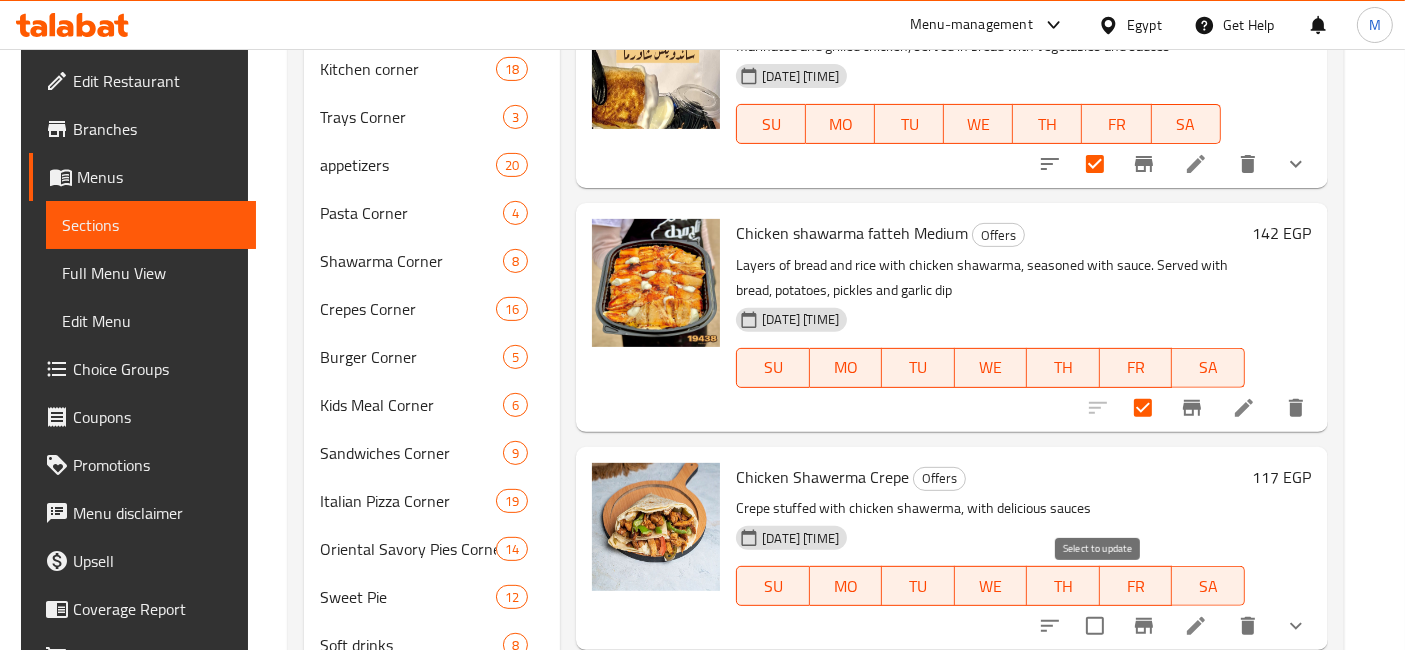 click at bounding box center (1095, 626) 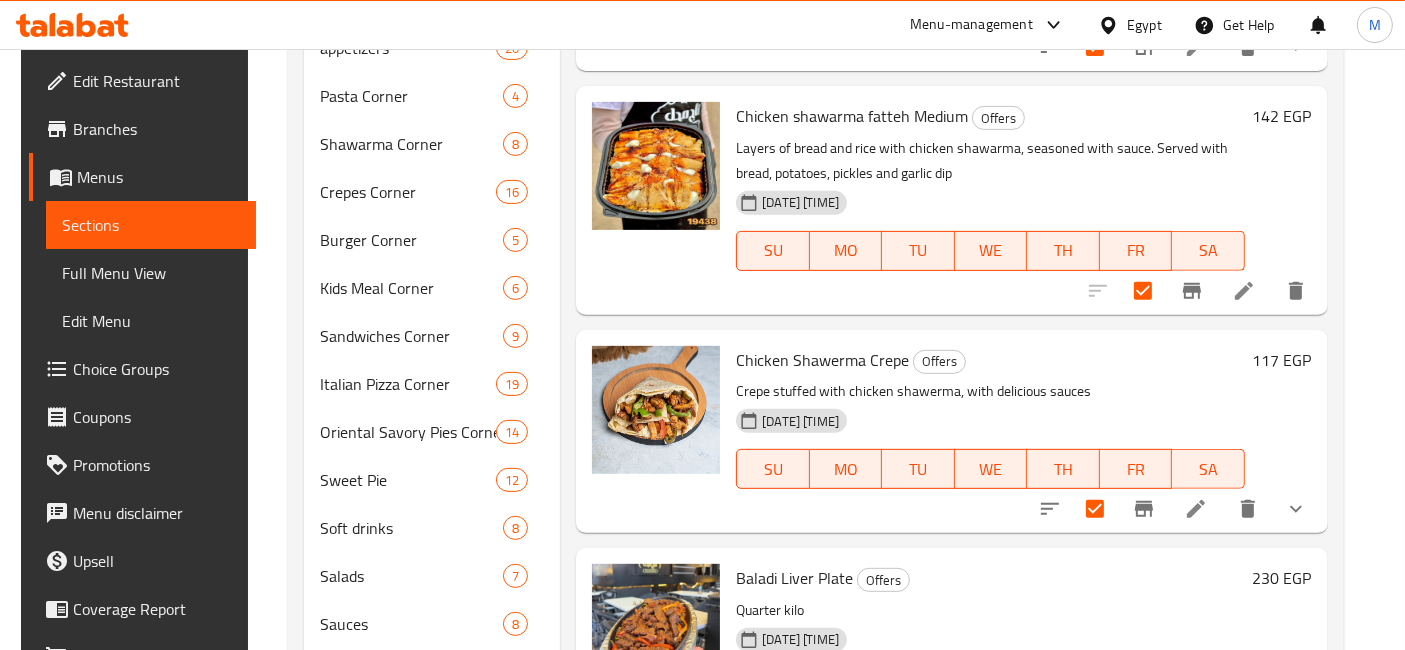 scroll, scrollTop: 909, scrollLeft: 0, axis: vertical 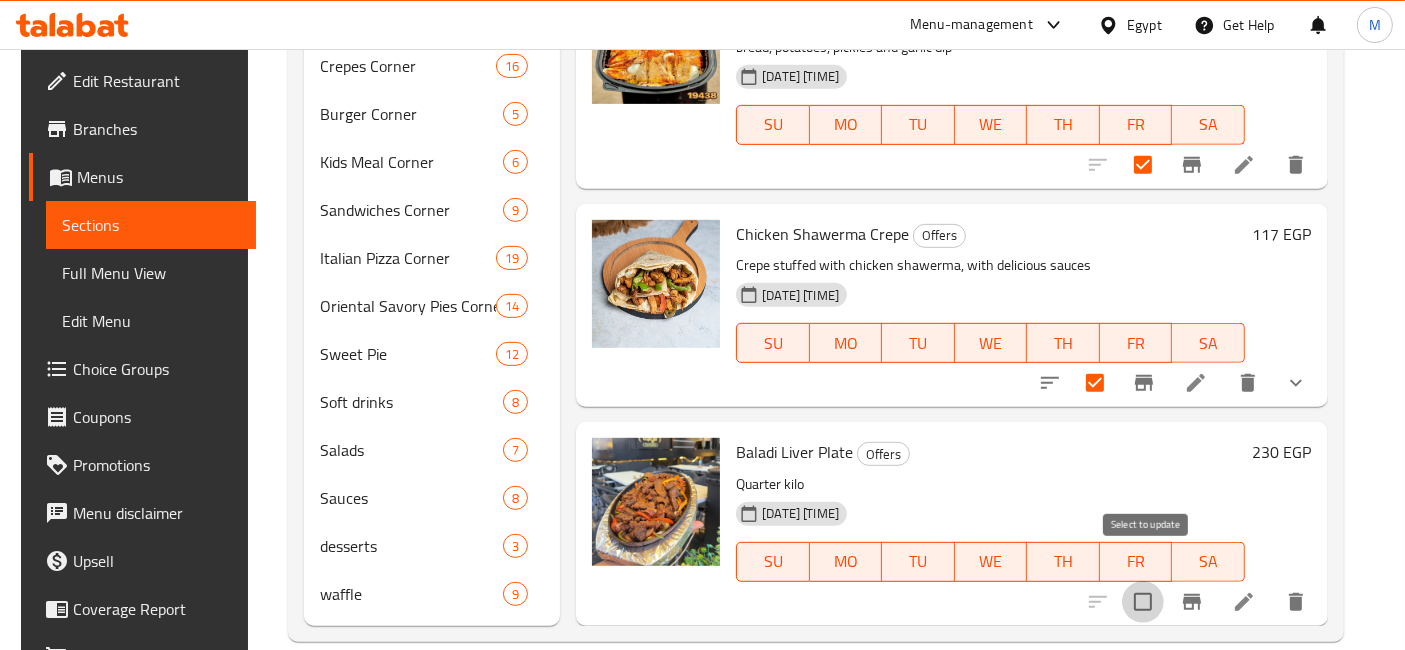 drag, startPoint x: 1138, startPoint y: 567, endPoint x: 1149, endPoint y: 567, distance: 11 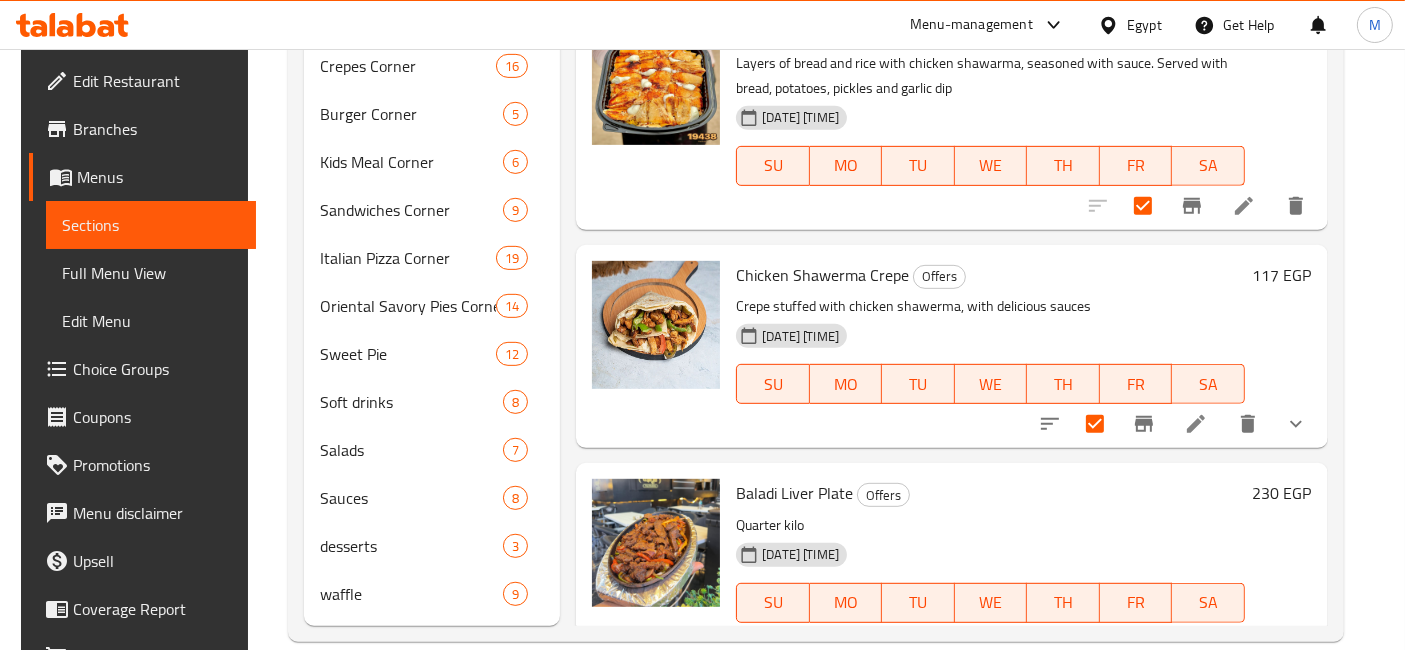 scroll, scrollTop: 0, scrollLeft: 0, axis: both 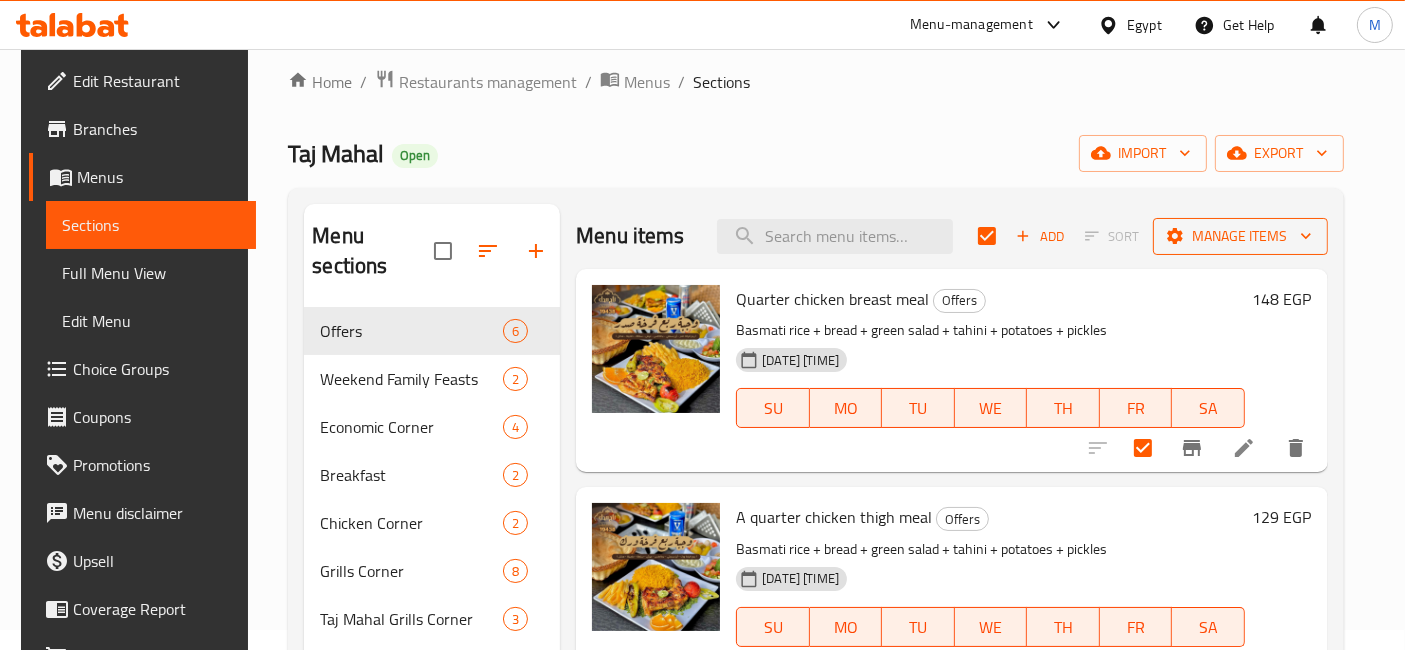 click on "Manage items" at bounding box center [1240, 236] 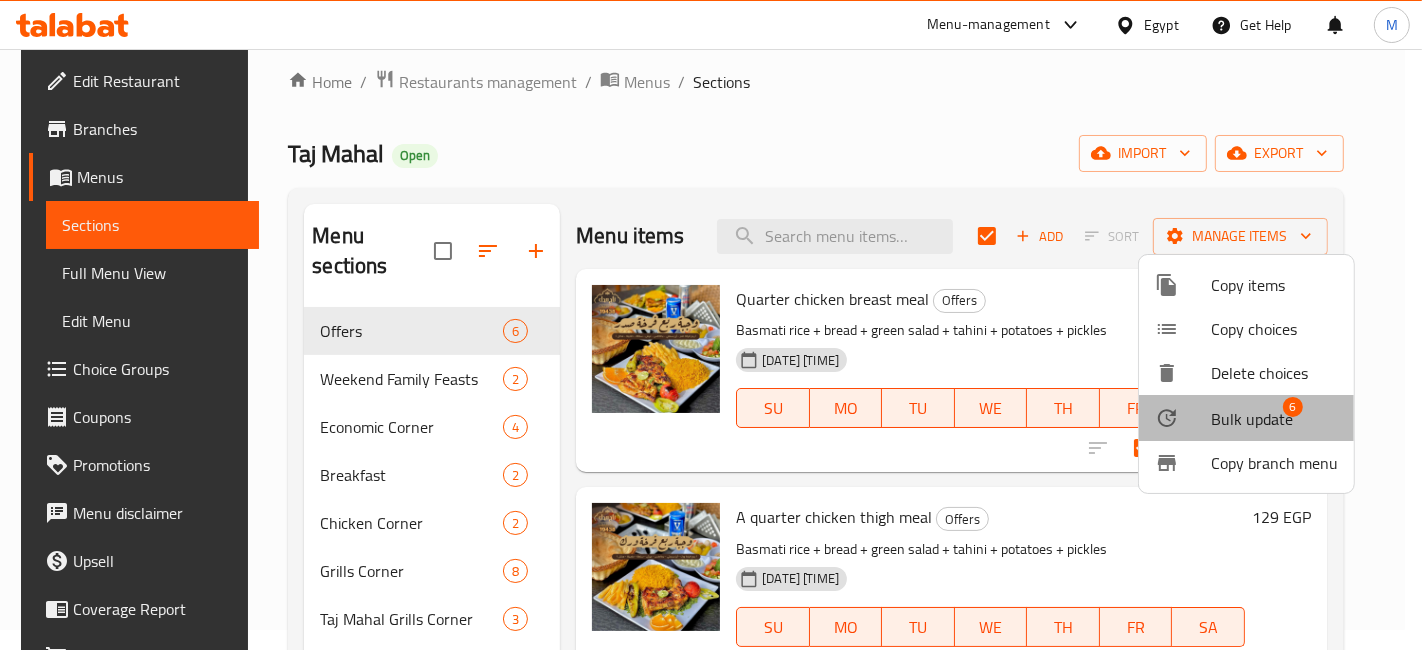 click on "Bulk update" at bounding box center (1252, 419) 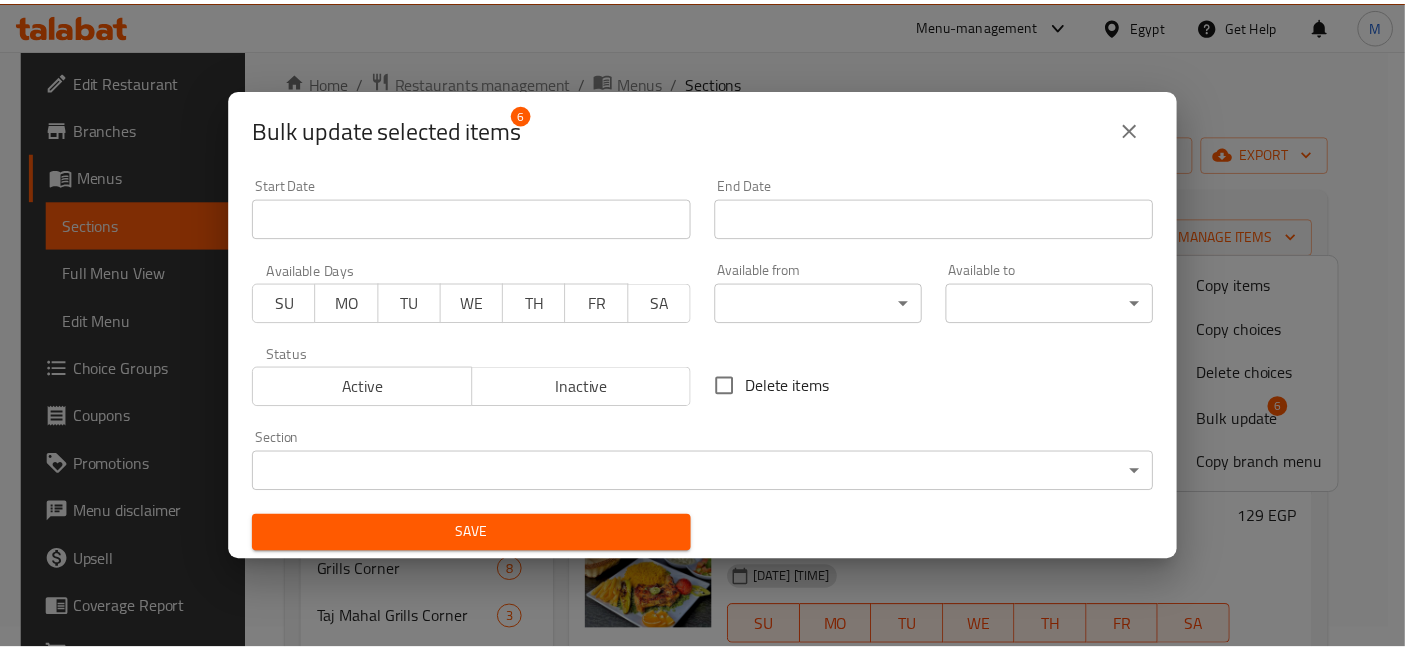 scroll, scrollTop: 3, scrollLeft: 0, axis: vertical 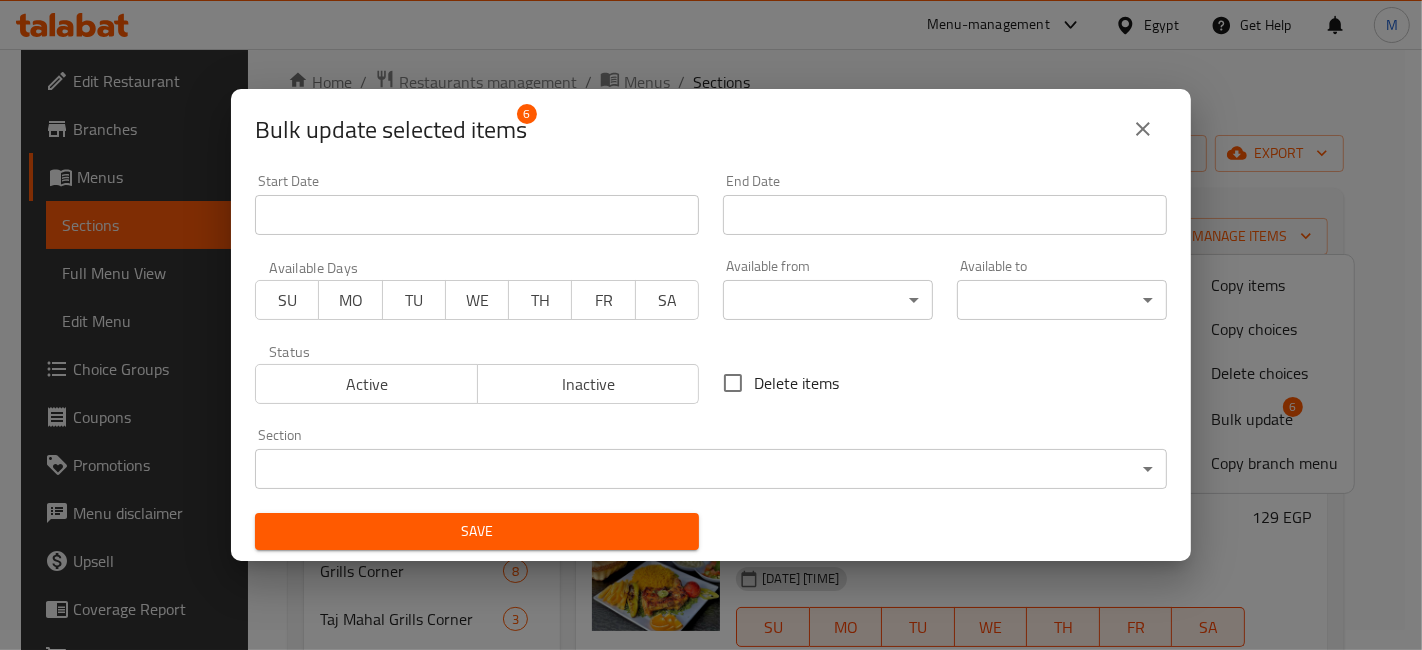 click on "​ Menu-management Egypt Get Help M   Edit Restaurant   Branches   Menus   Sections   Full Menu View   Edit Menu   Choice Groups   Coupons   Promotions   Menu disclaimer   Upsell   Coverage Report   Grocery Checklist  Version:    1.0.0  Get support on:    Support.OpsPlatform Home / Restaurants management / Menus / Sections Taj Mahal Open import export Menu sections Offers  6 Weekend Family Feasts  2 Economic Corner 4 Breakfast 2 Chicken Corner 2 Grills Corner 8 Taj Mahal Grills Corner 3 Meals Corner 14 Kitchen corner 18 Trays Corner 3 appetizers 20 Pasta Corner 4 Shawarma Corner 8 Crepes Corner 16 Burger Corner 5 Kids Meal Corner 6 Sandwiches Corner 9 Italian Pizza Corner 19 Oriental Savory Pies Corner 14 Sweet Pie  12 Soft drinks  8 Salads 7 Sauces 8 desserts 3 waffle  9 Menu items Add Sort Manage items Quarter chicken breast meal   Offers  Basmati rice + bread + green salad + tahini + potatoes + pickles
07-08-2025 08:46 AM SU MO TU WE TH FR SA 148   EGP A quarter chicken thigh meal   Offers  SU MO TU WE" at bounding box center [711, 329] 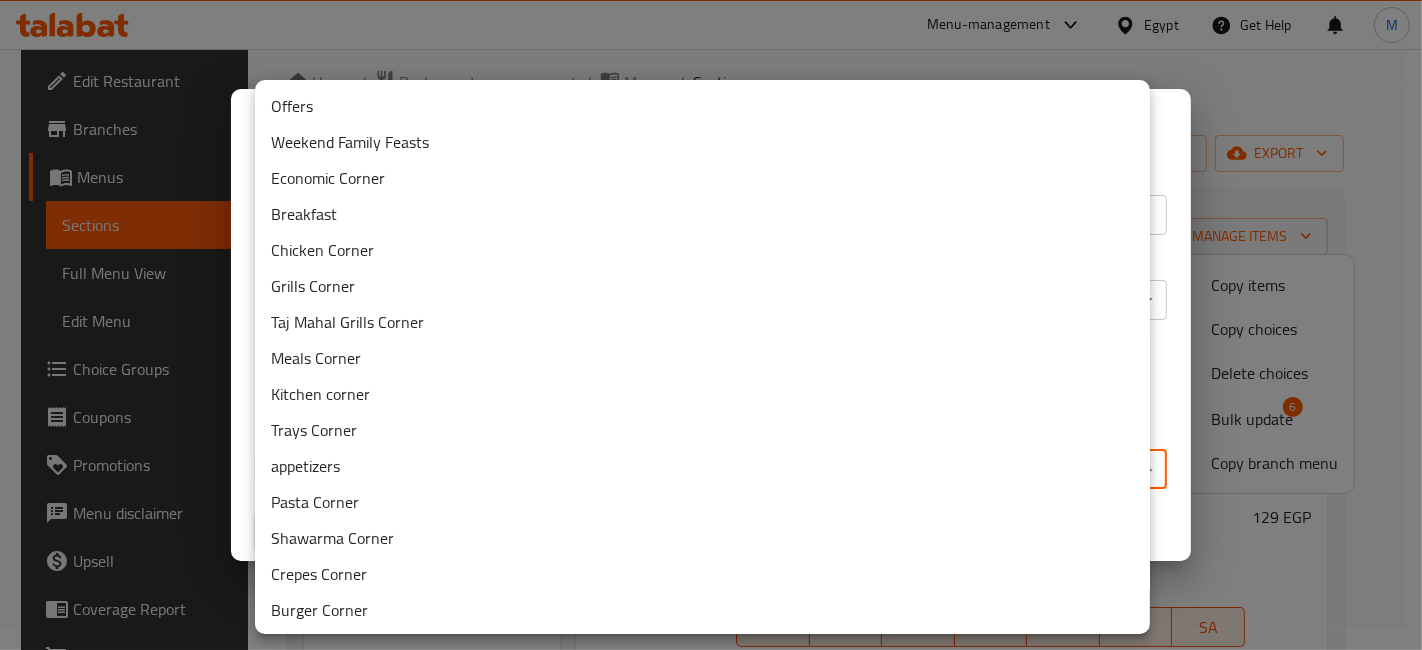type 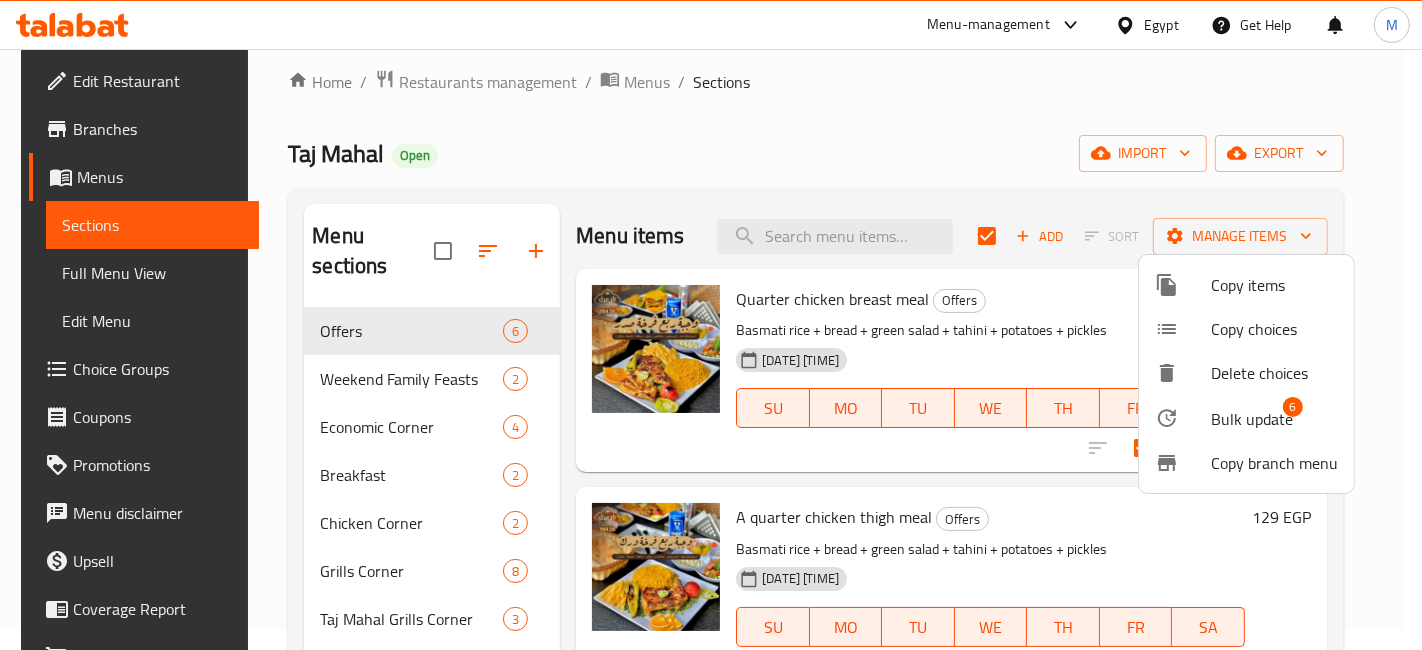type 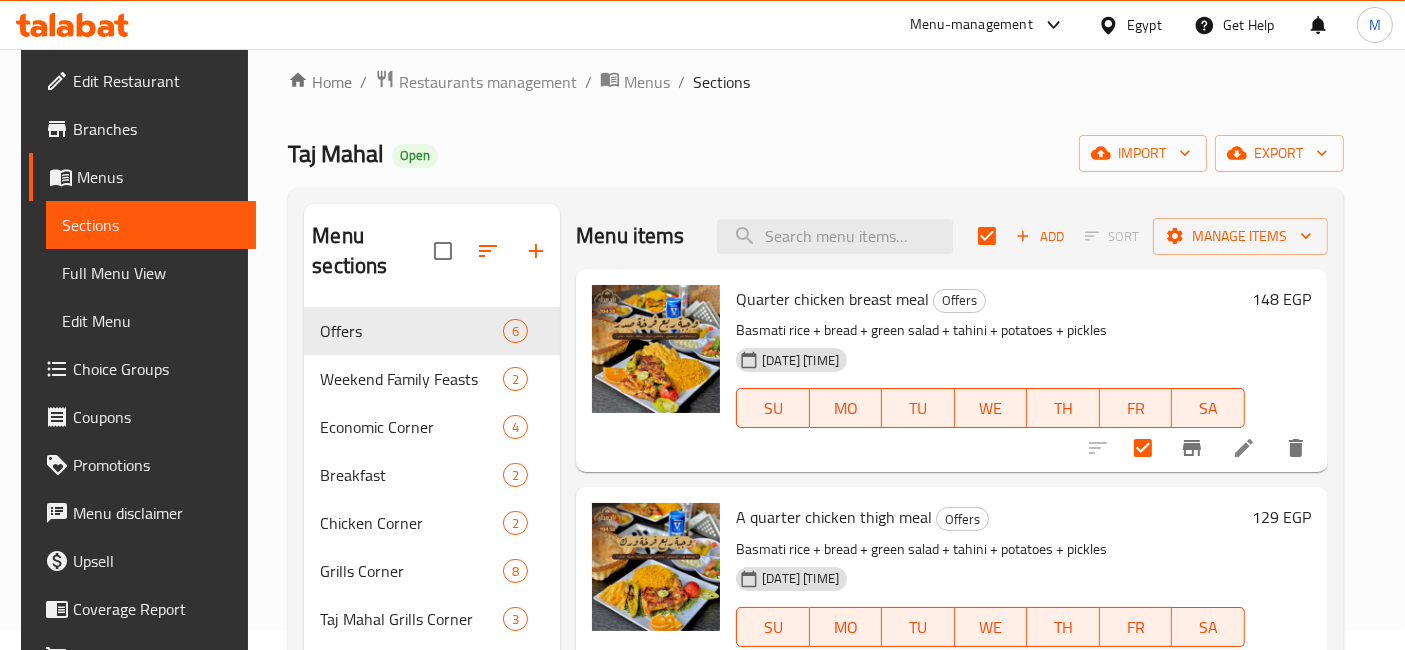 type 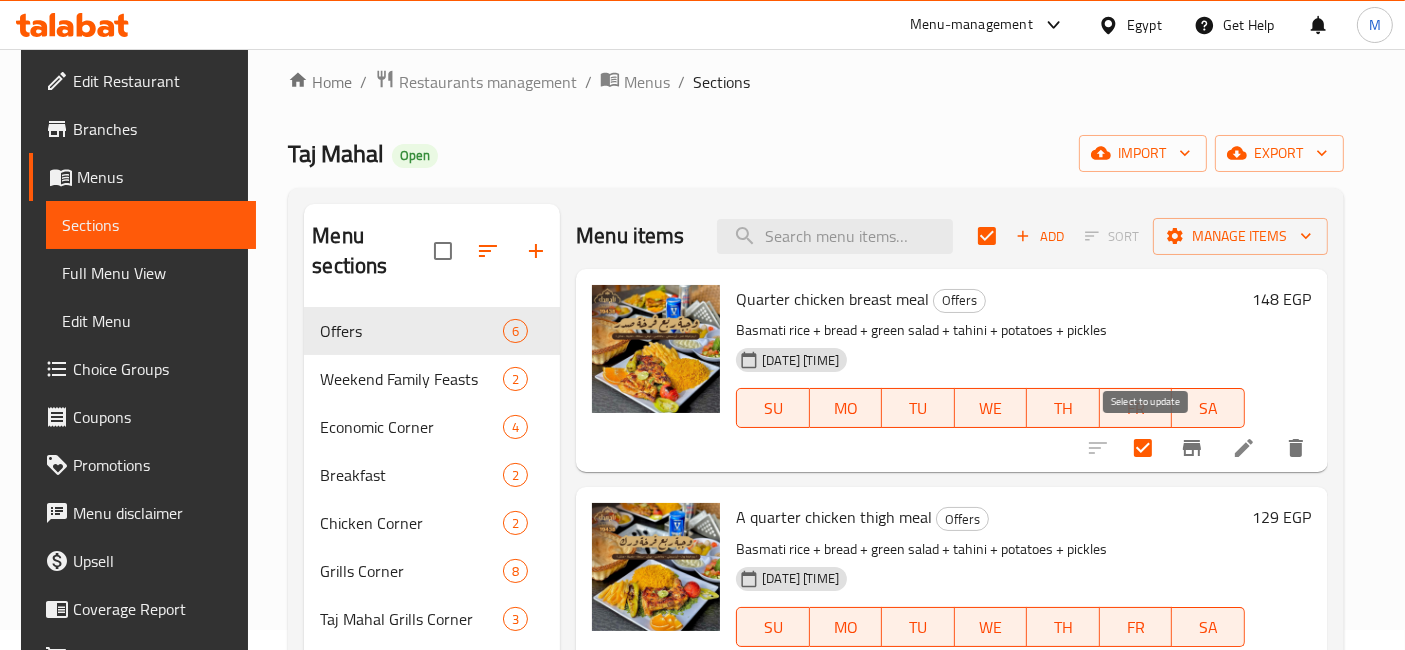 click at bounding box center [1143, 448] 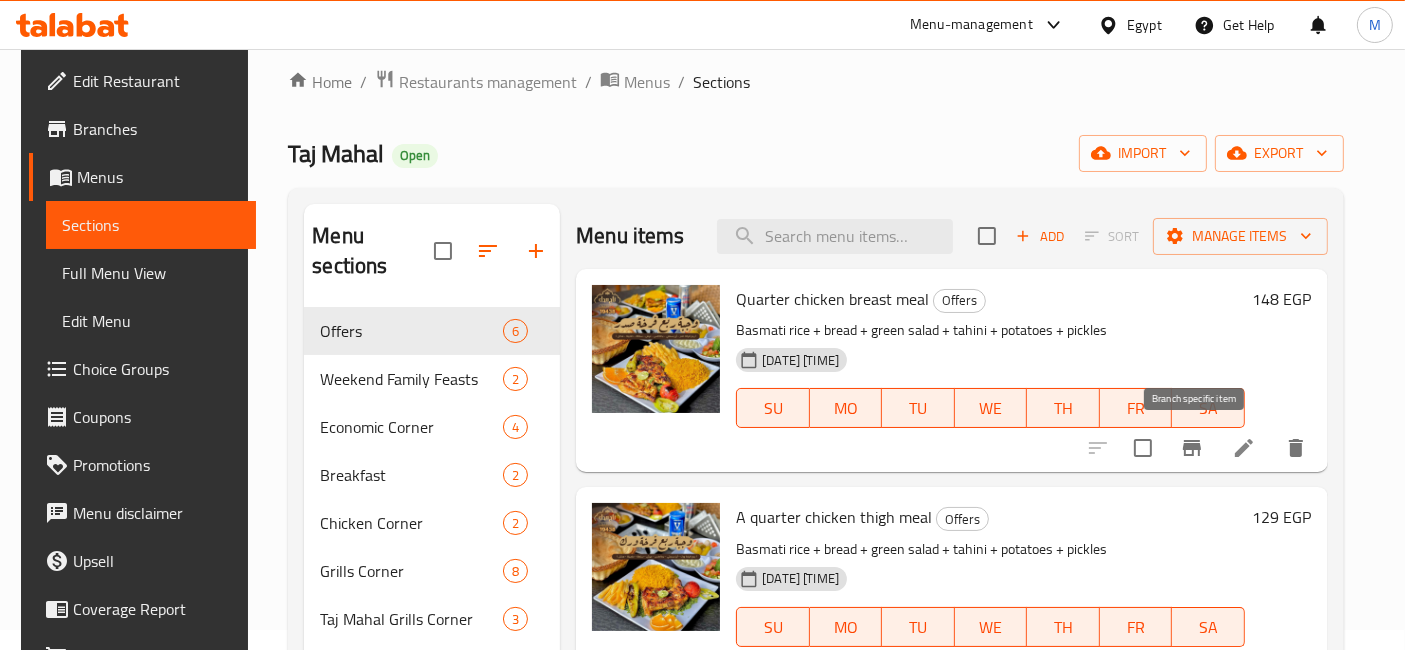 click 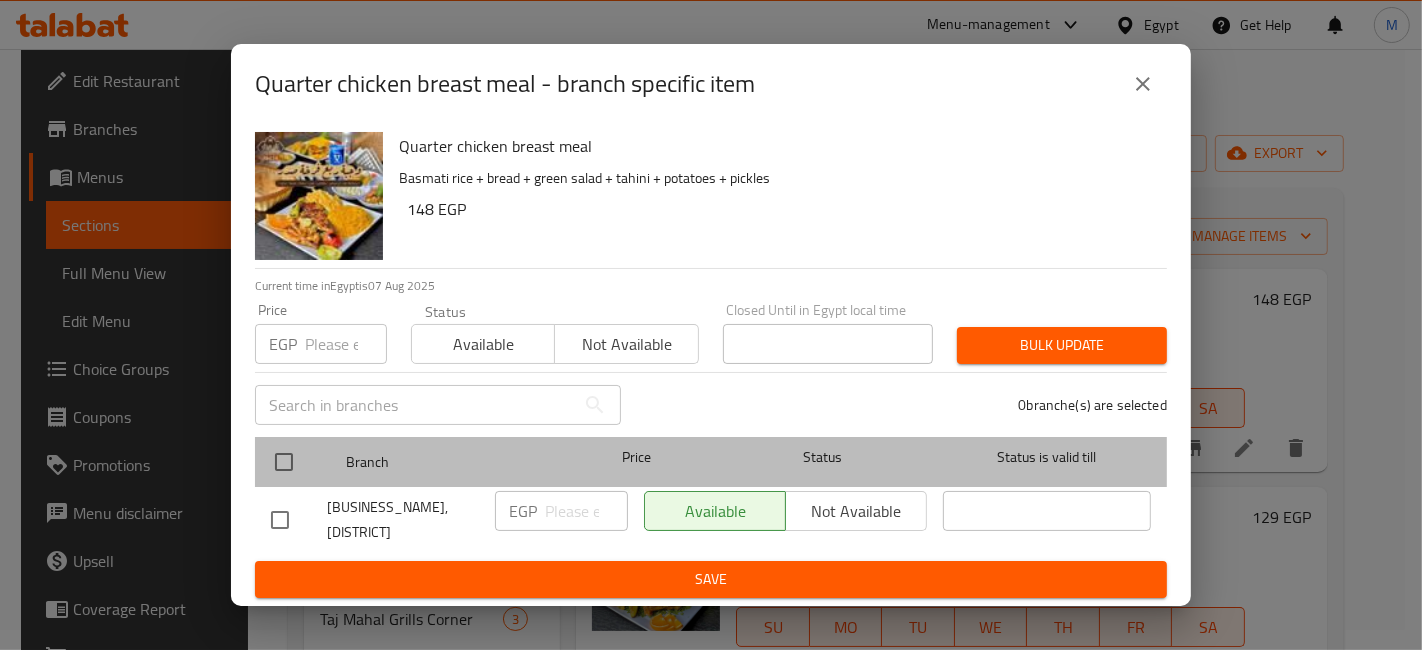 click at bounding box center (300, 462) 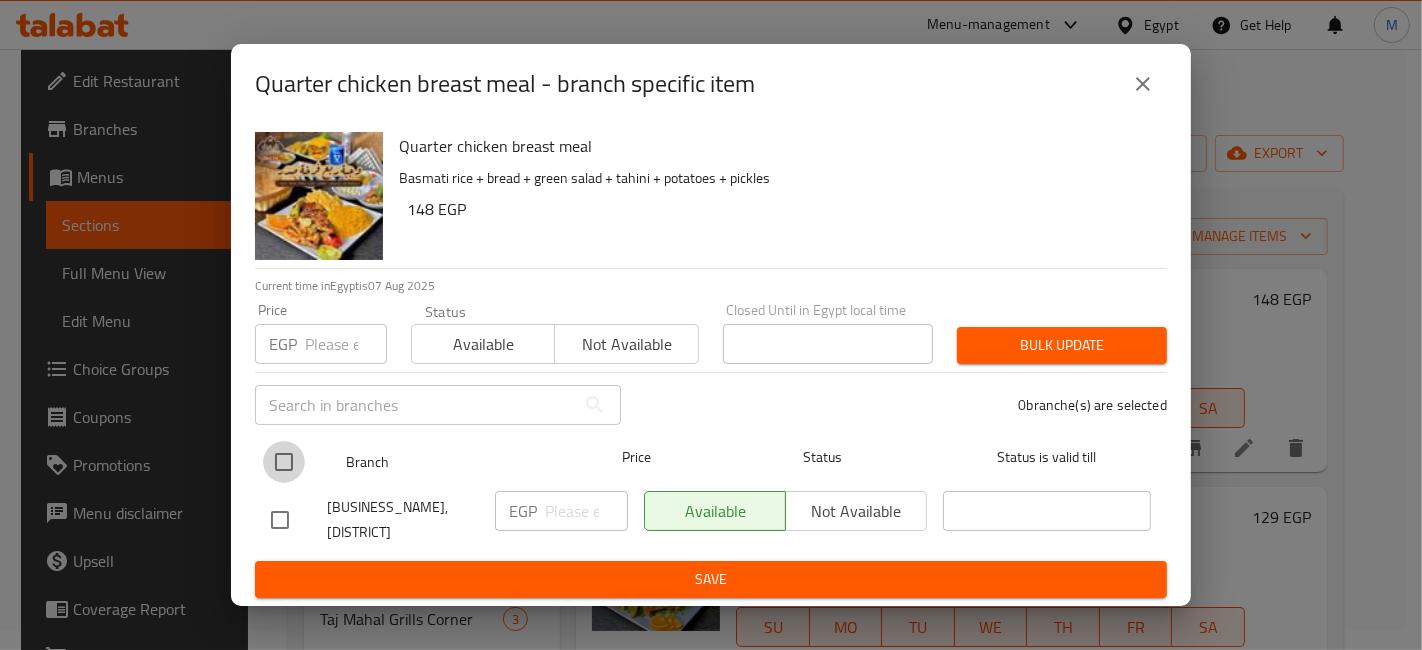 click at bounding box center [284, 462] 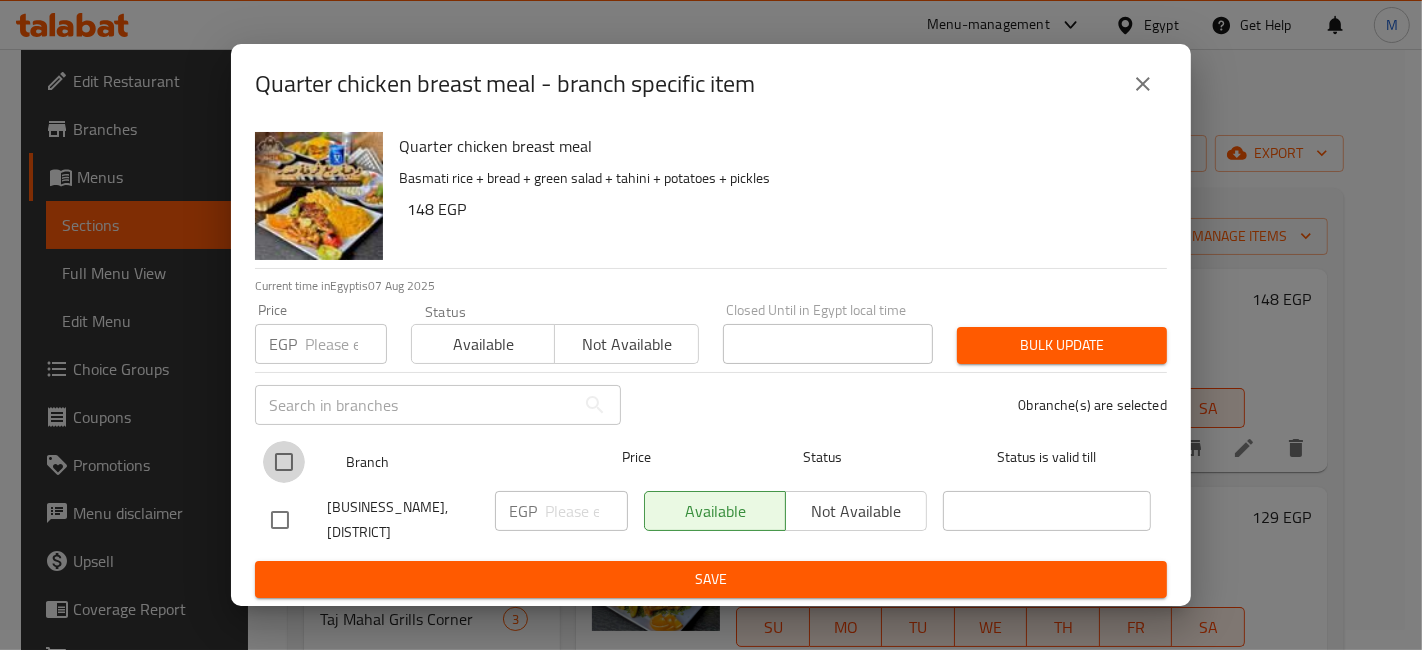 checkbox on "true" 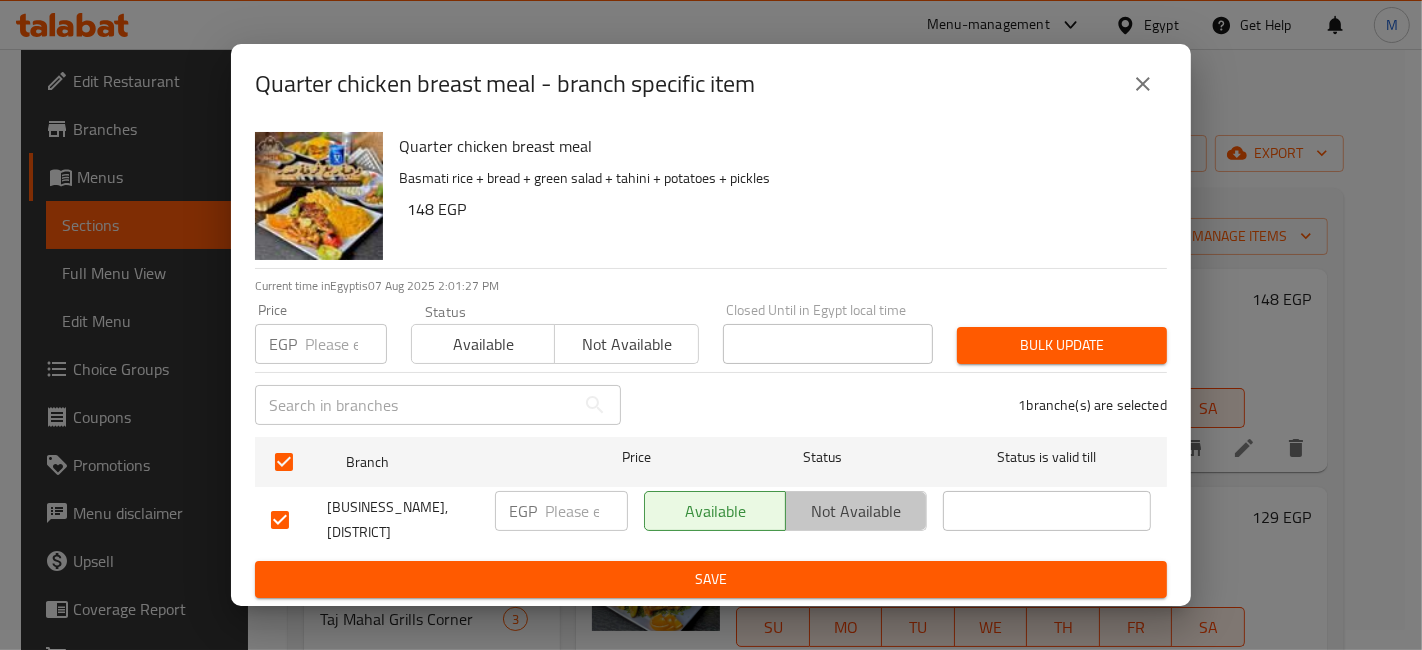 drag, startPoint x: 808, startPoint y: 518, endPoint x: 813, endPoint y: 528, distance: 11.18034 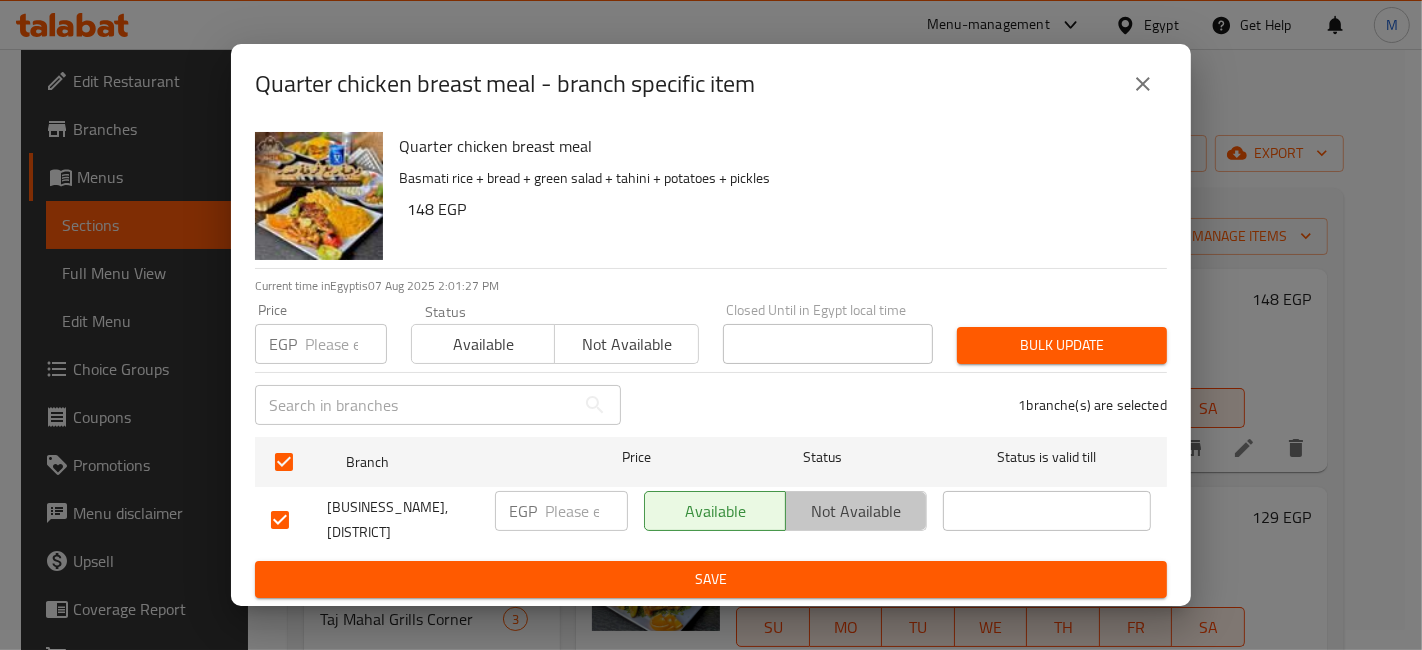 click on "Not available" at bounding box center (856, 511) 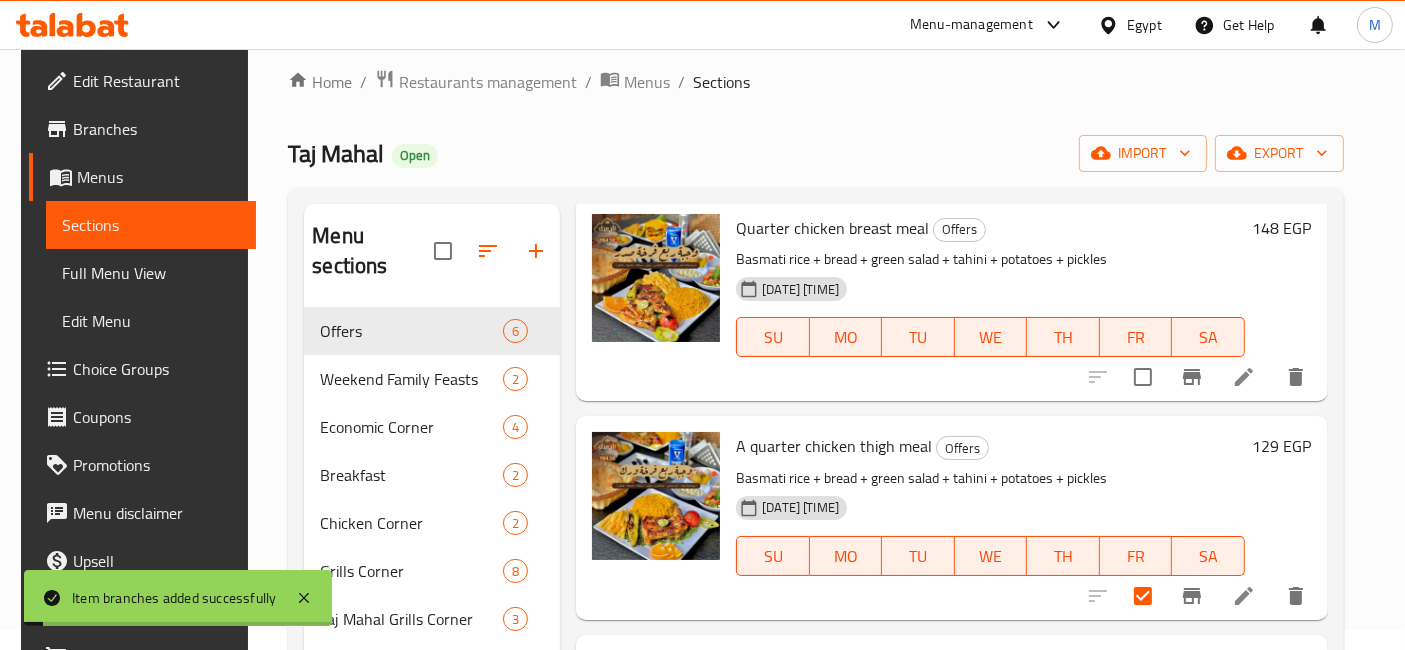 scroll, scrollTop: 105, scrollLeft: 0, axis: vertical 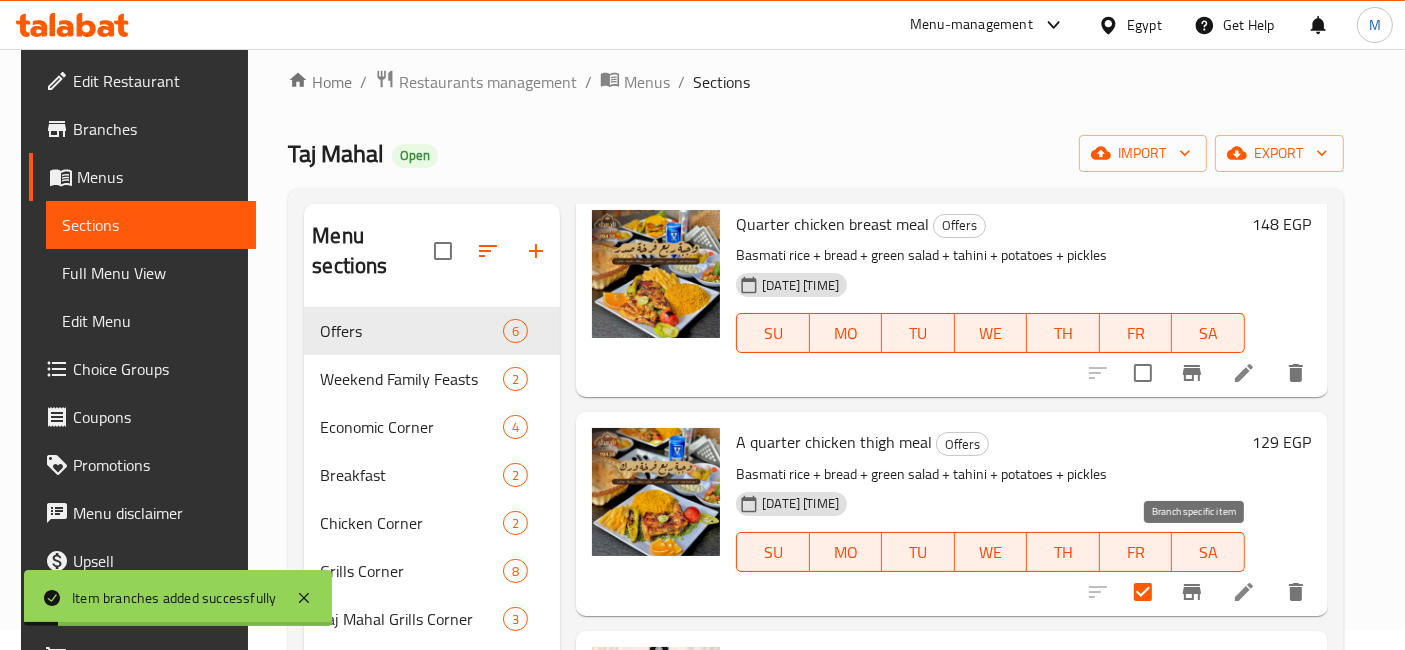 click at bounding box center [1192, 592] 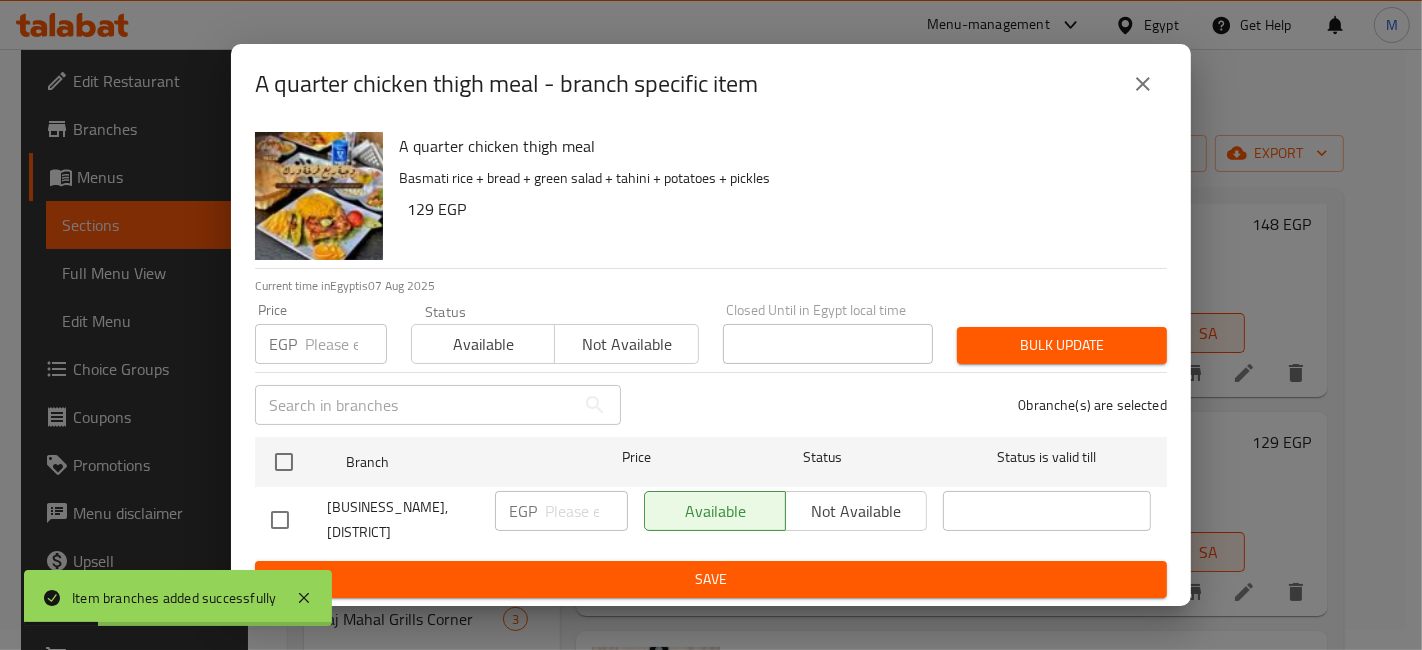 click on "Taj Mahal, 2nd District" at bounding box center (375, 520) 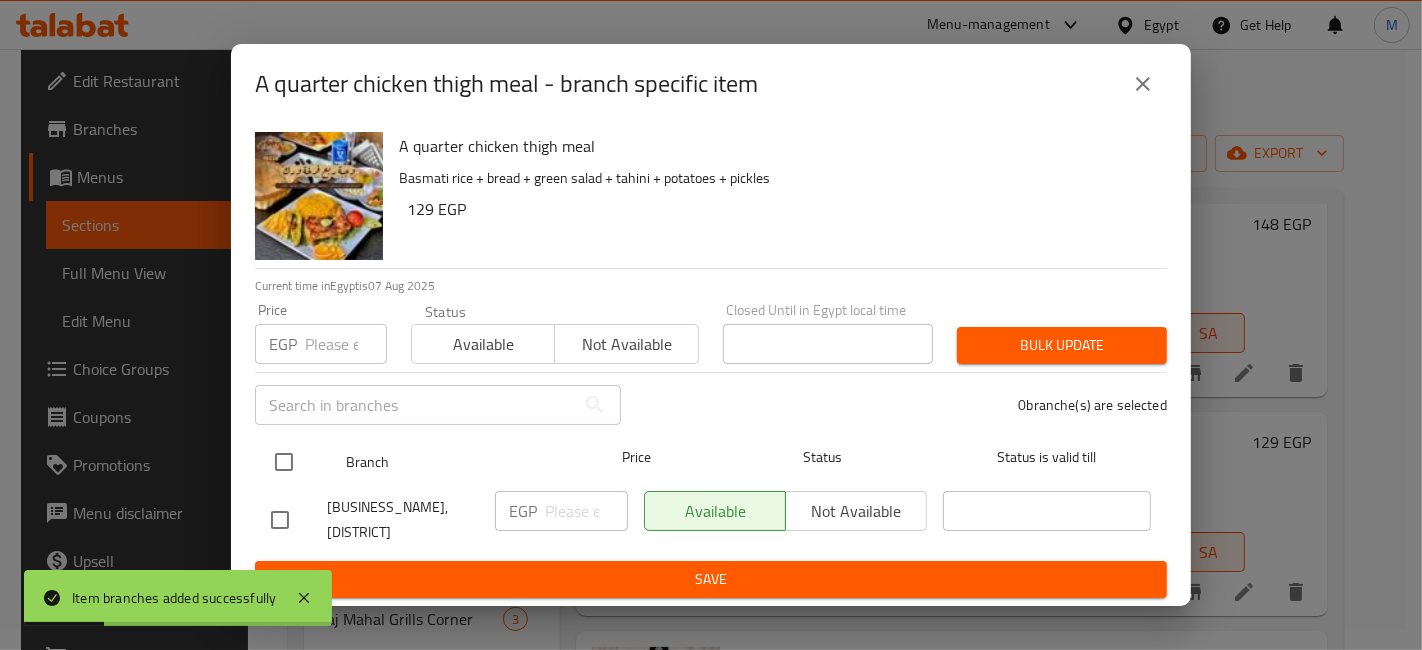 click at bounding box center [284, 462] 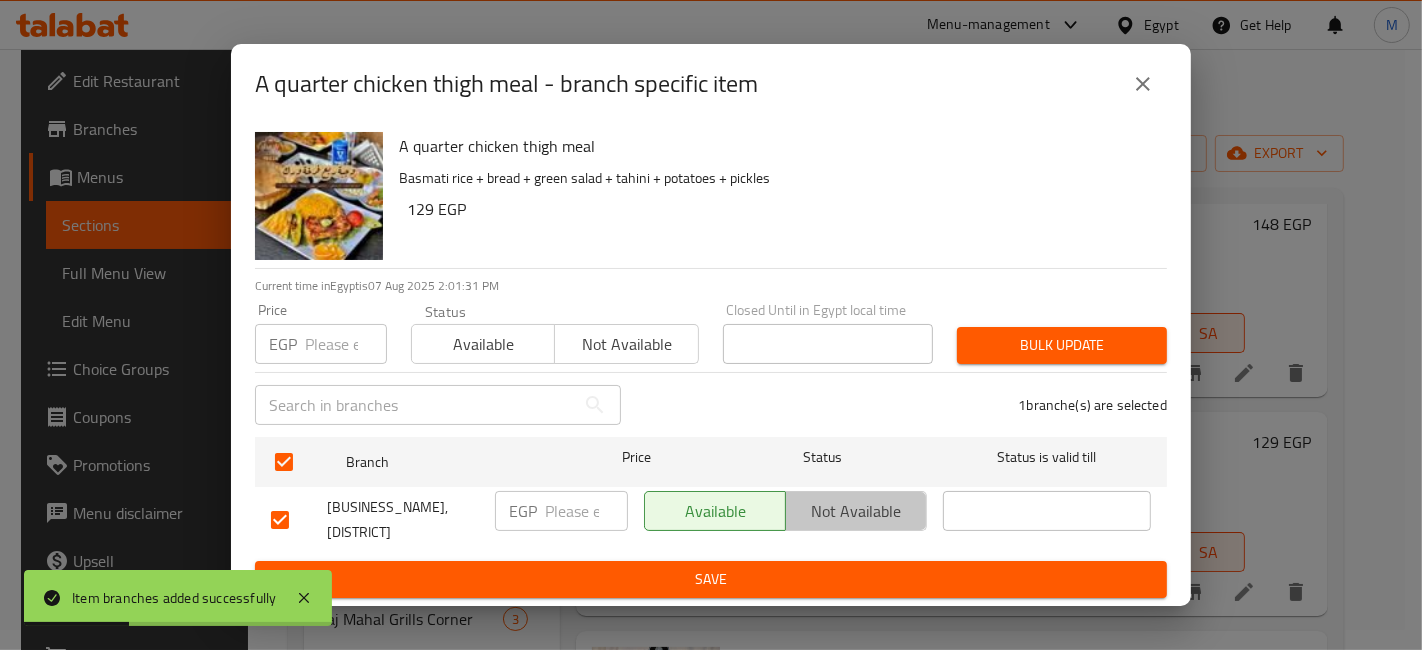 click on "Not available" at bounding box center [856, 511] 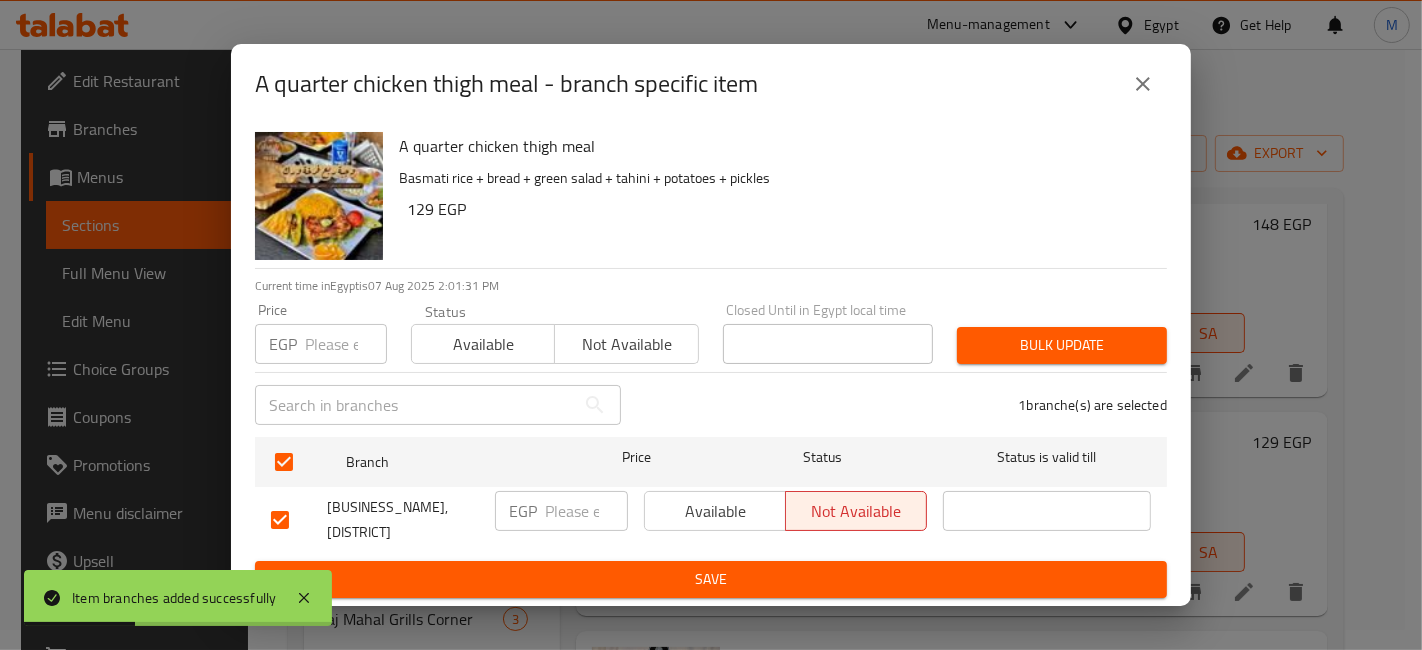 click on "Save" at bounding box center (711, 579) 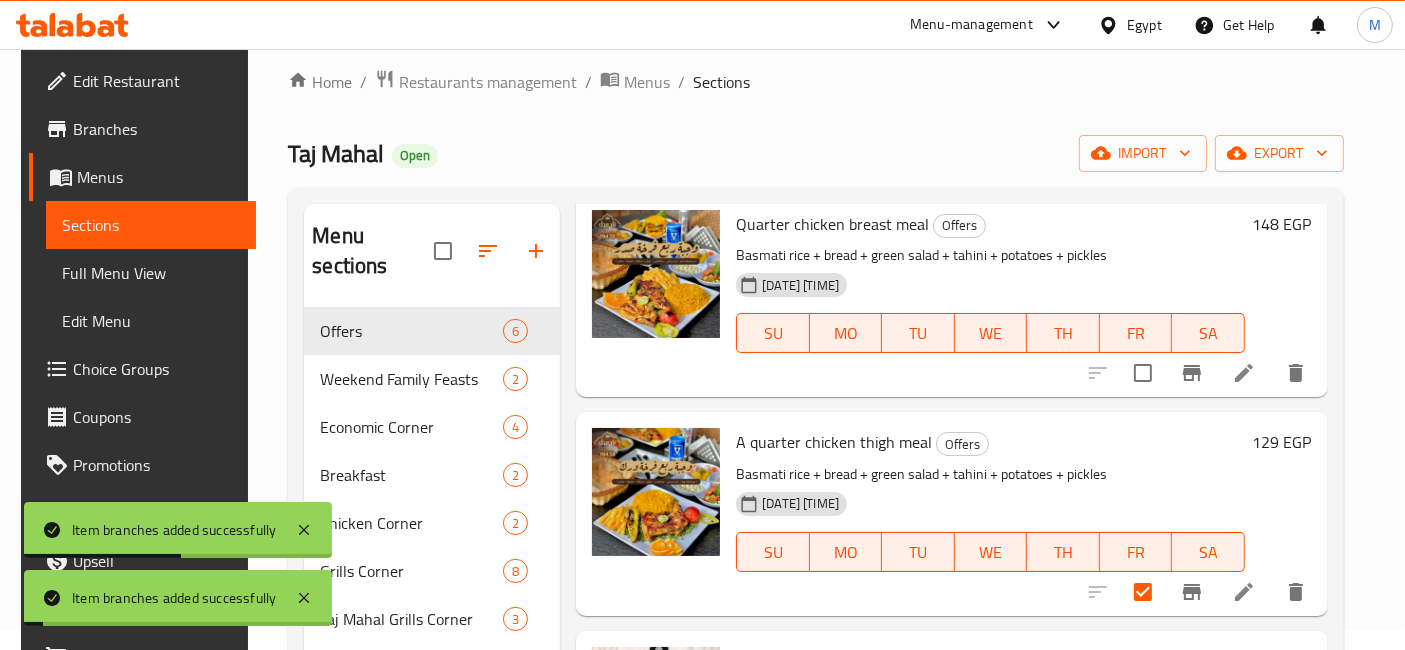 scroll, scrollTop: 589, scrollLeft: 0, axis: vertical 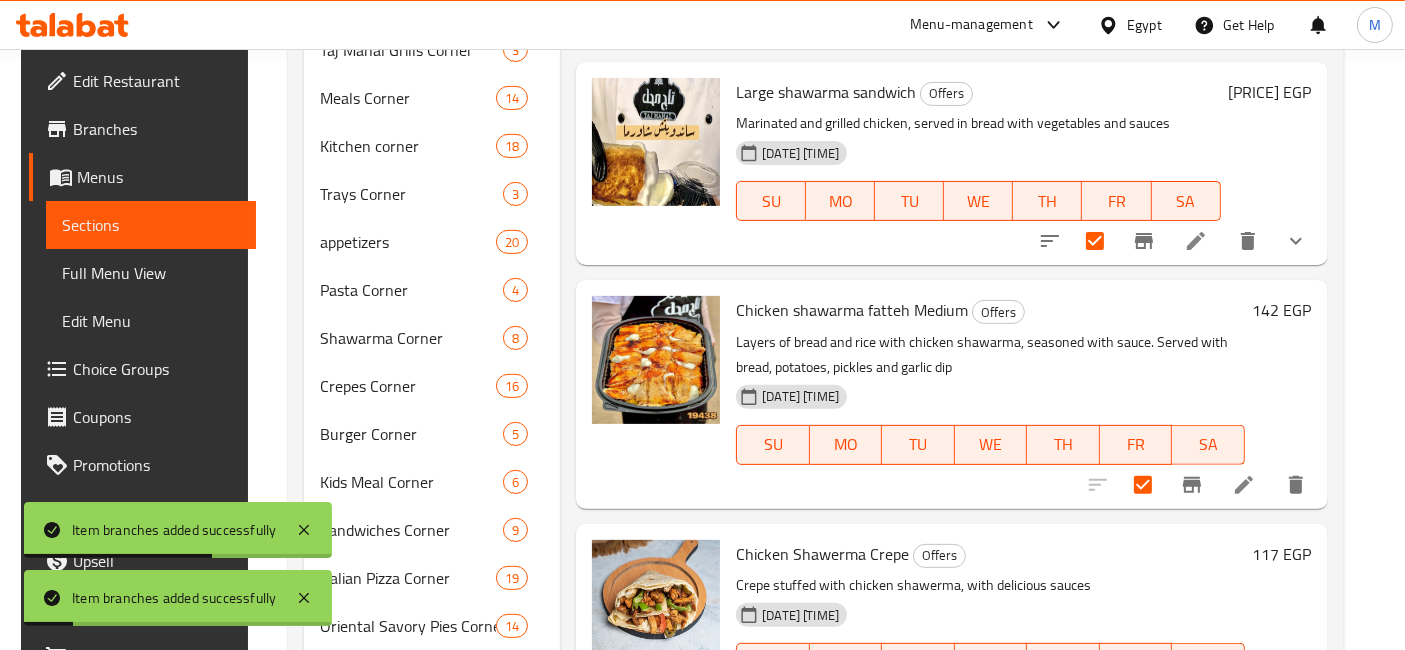 click at bounding box center (1192, 485) 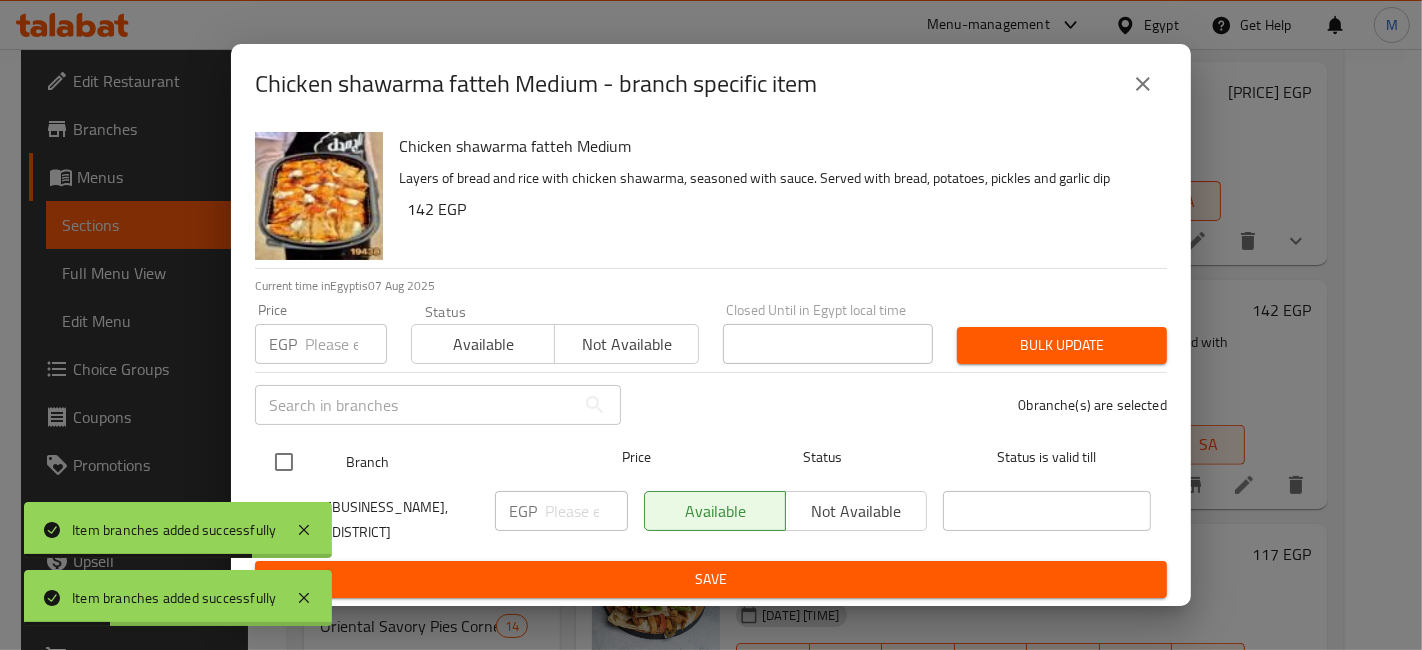 click at bounding box center [284, 462] 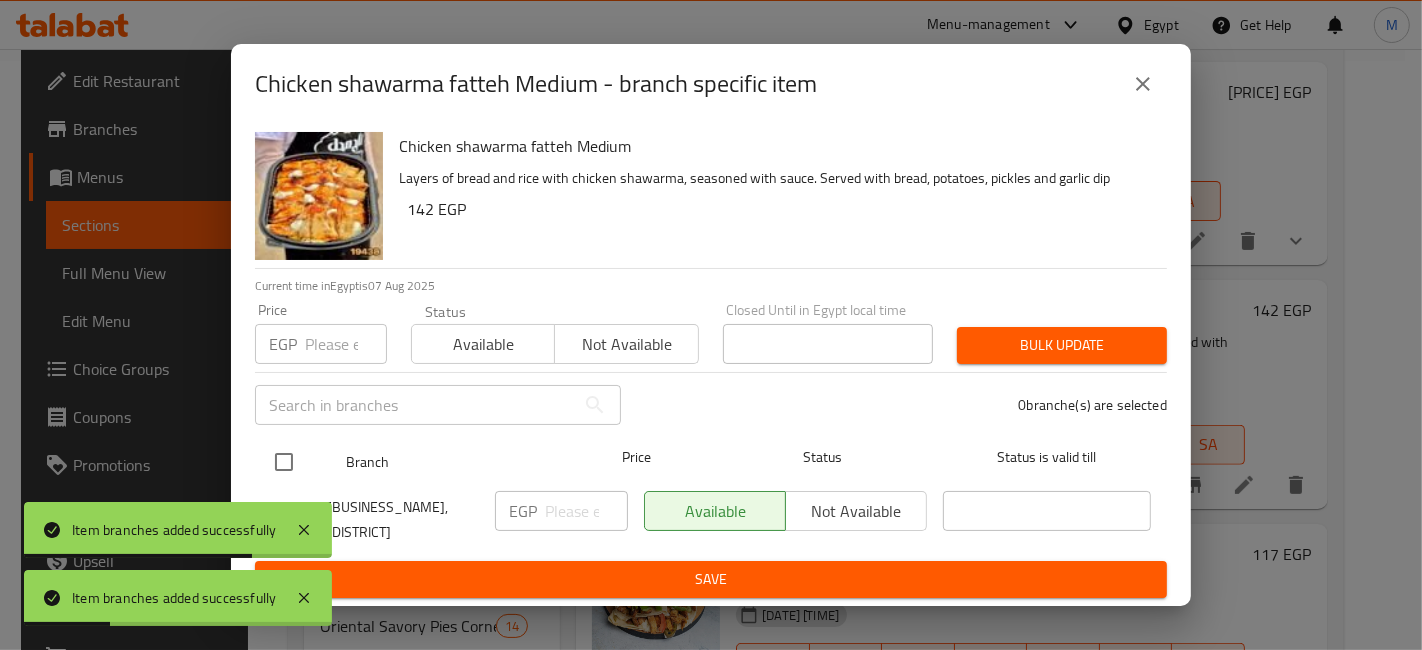 checkbox on "true" 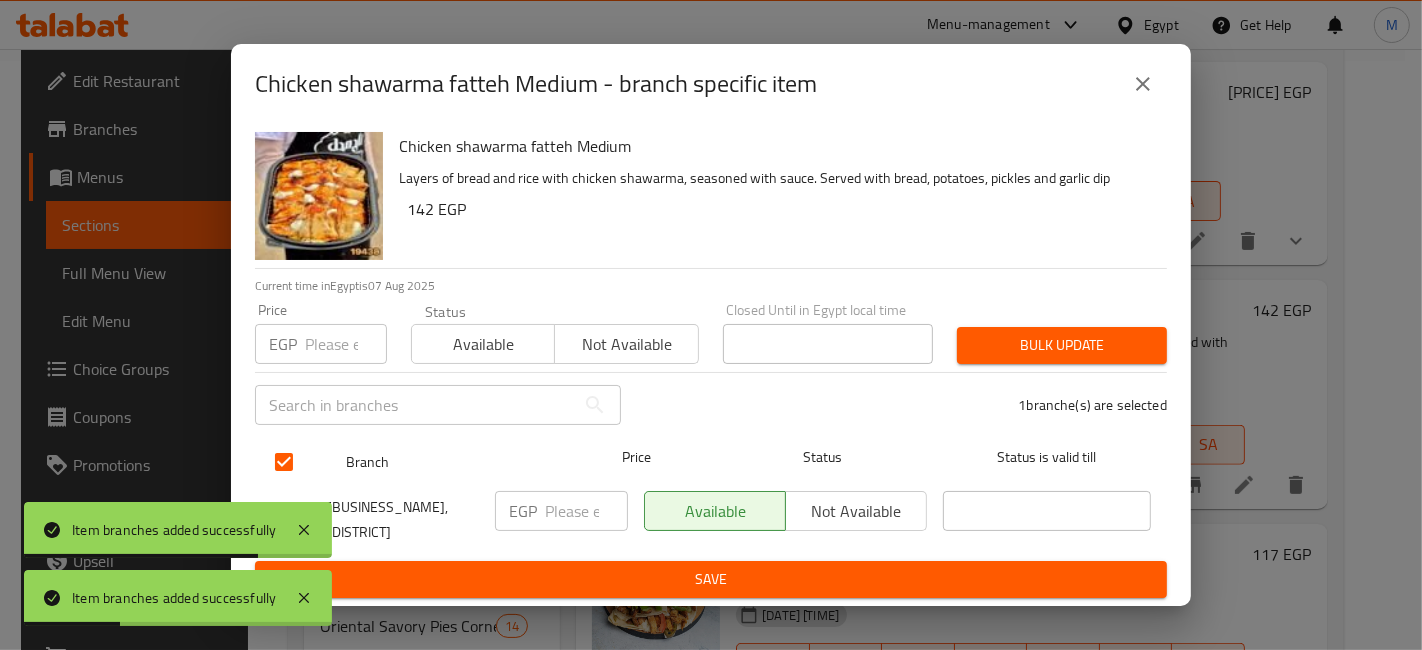 checkbox on "true" 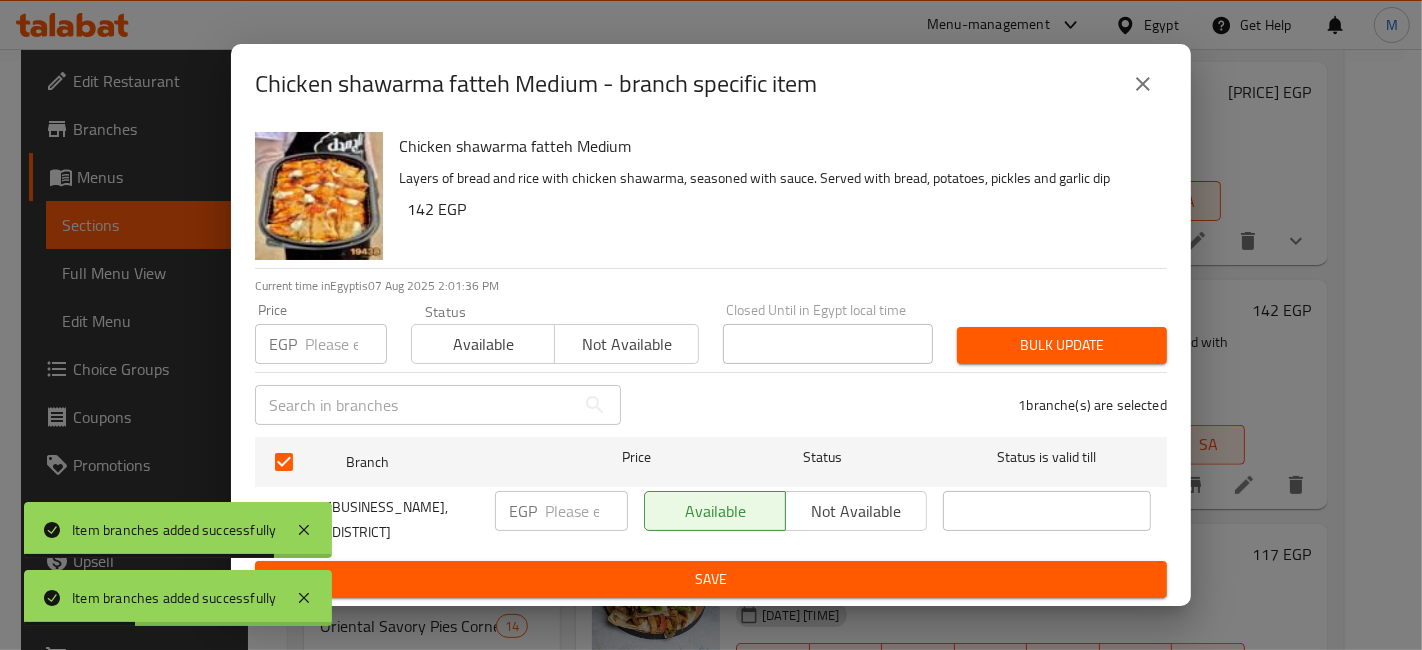 drag, startPoint x: 908, startPoint y: 536, endPoint x: 894, endPoint y: 555, distance: 23.600847 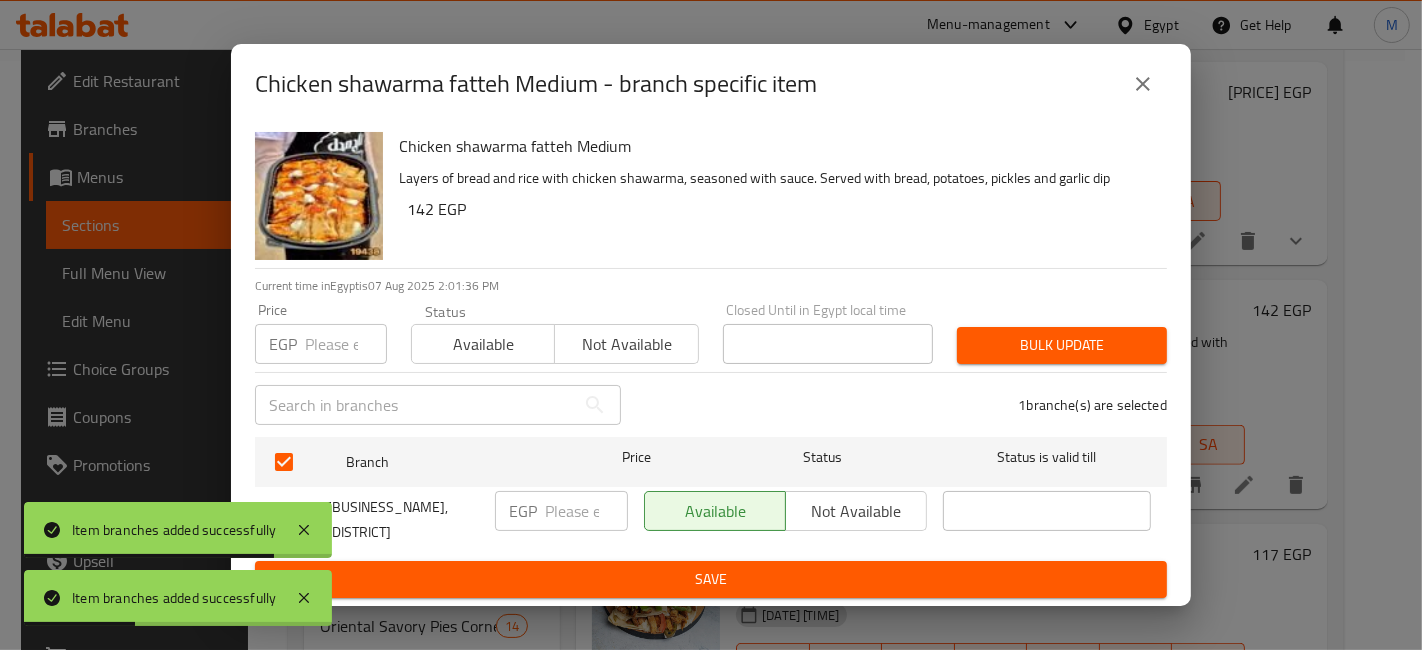 click on "Not available" at bounding box center [856, 511] 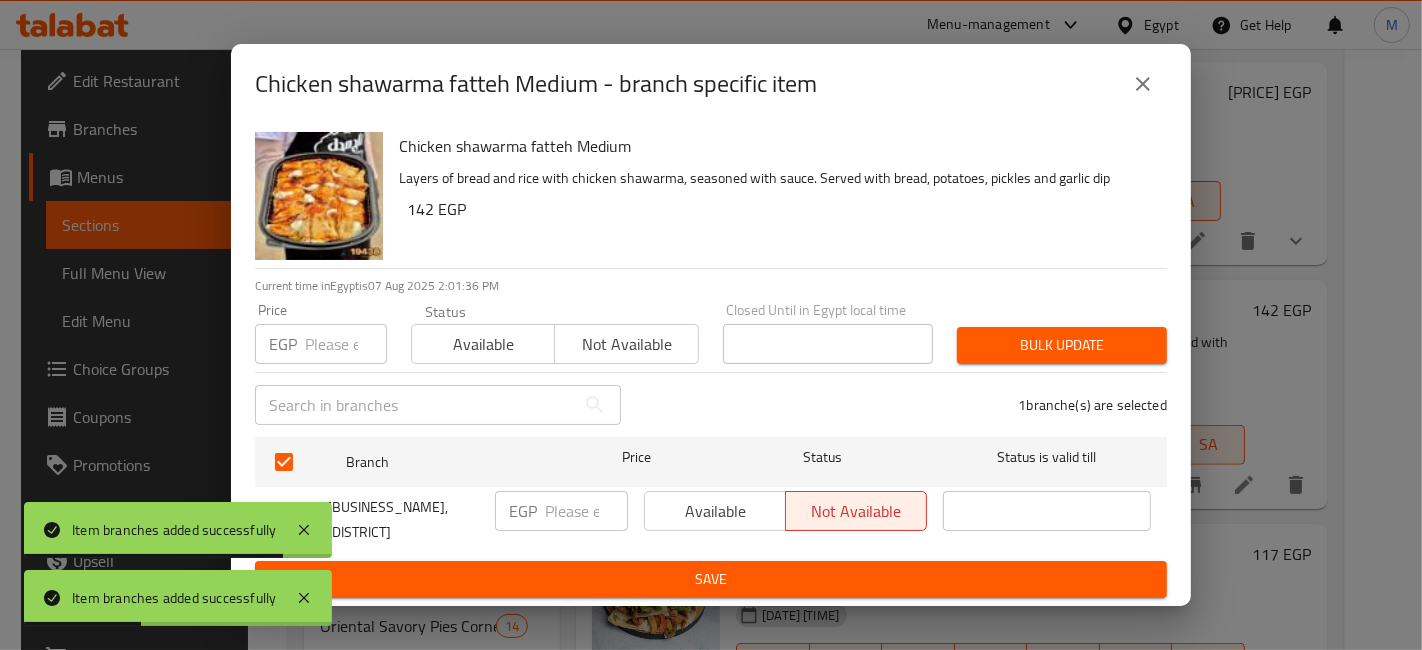 click on "Save" at bounding box center [711, 579] 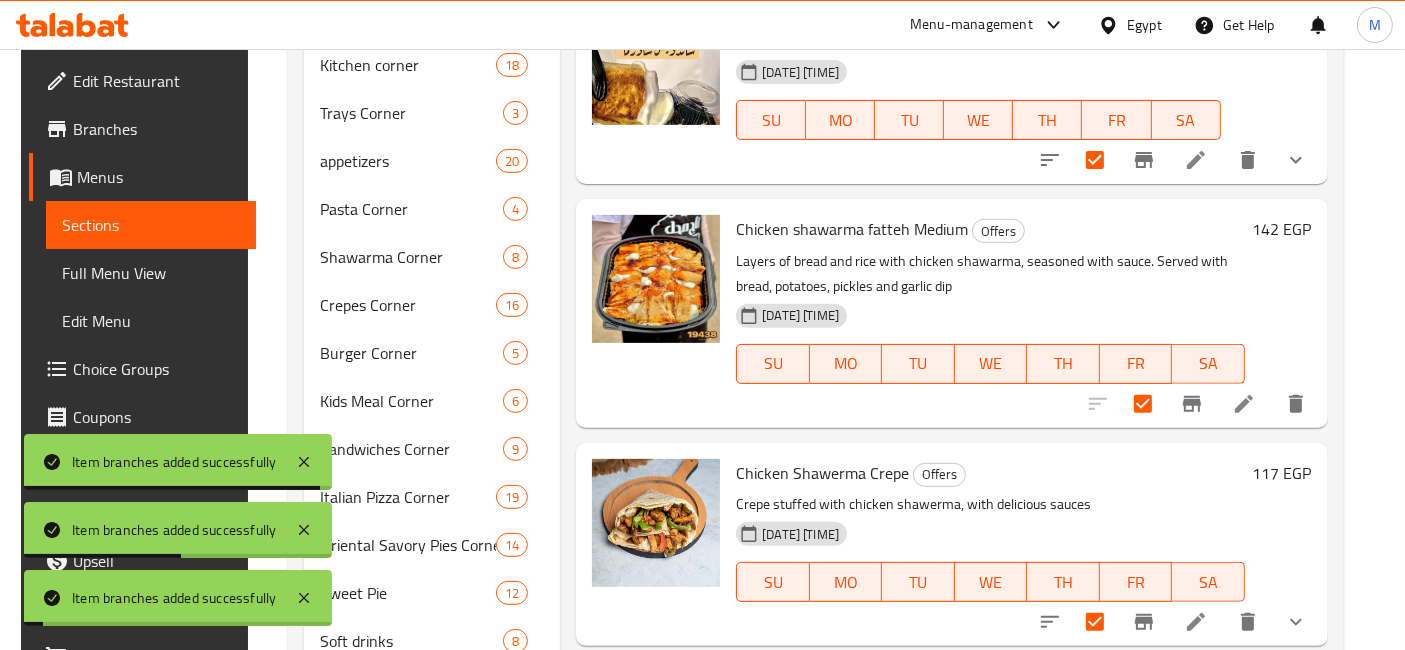 scroll, scrollTop: 909, scrollLeft: 0, axis: vertical 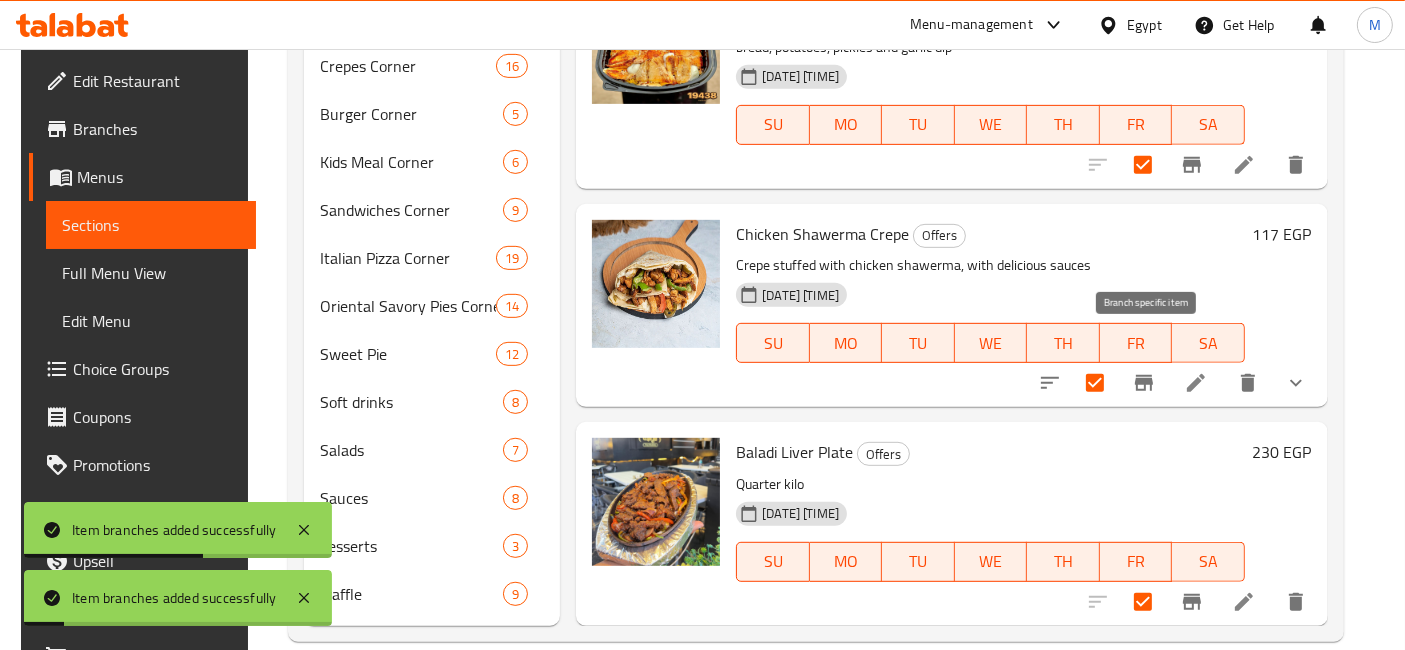 click 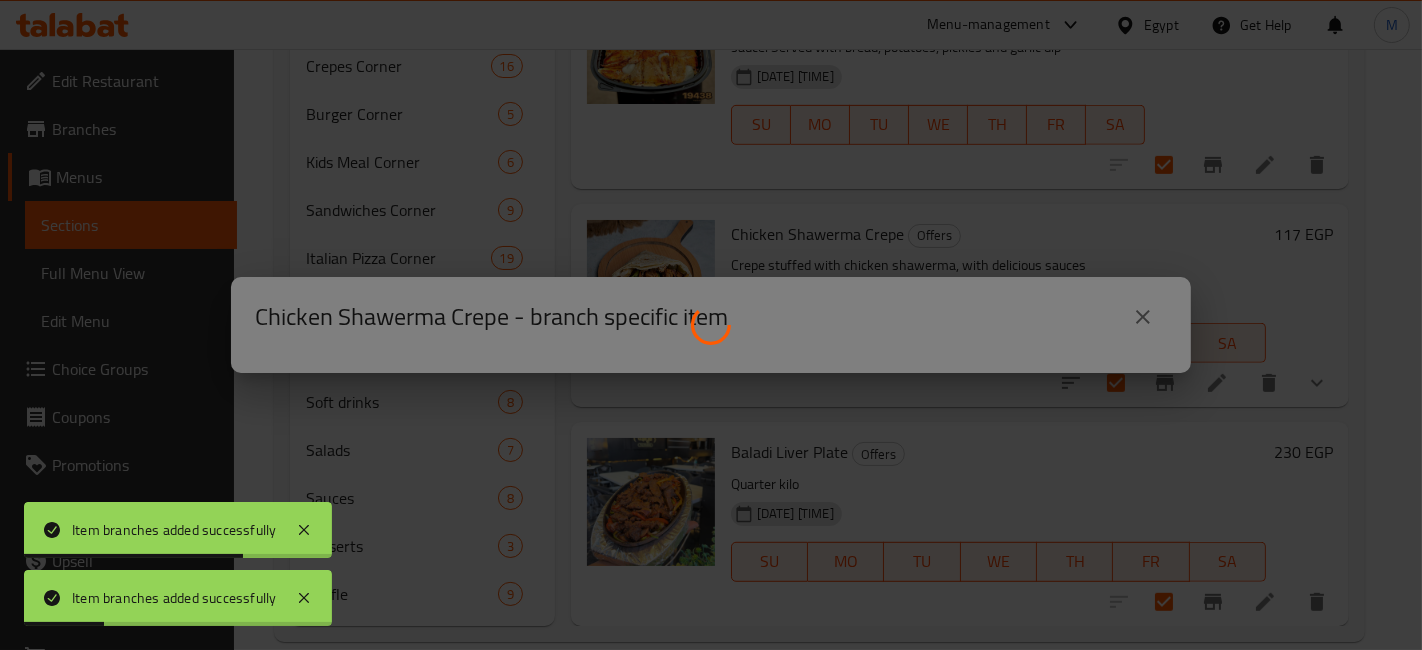 click at bounding box center [711, 325] 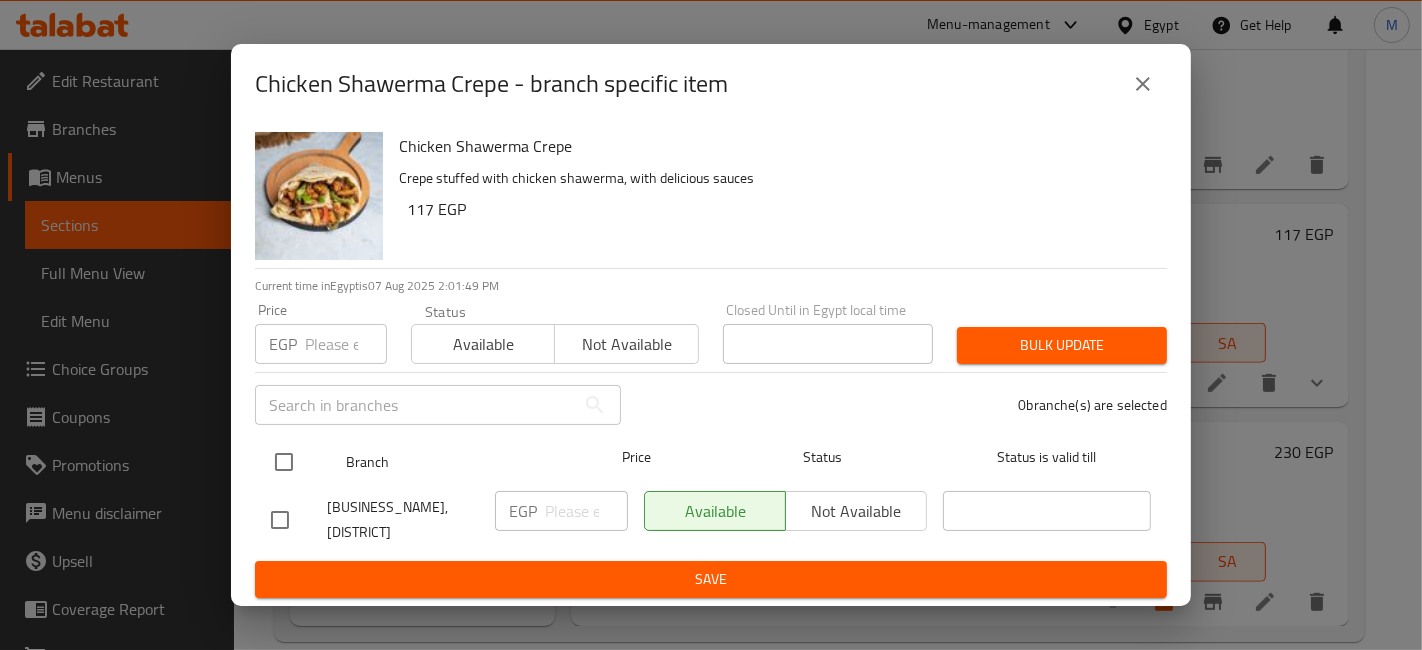click on "Branch Price Status Status is valid till" at bounding box center [711, 462] 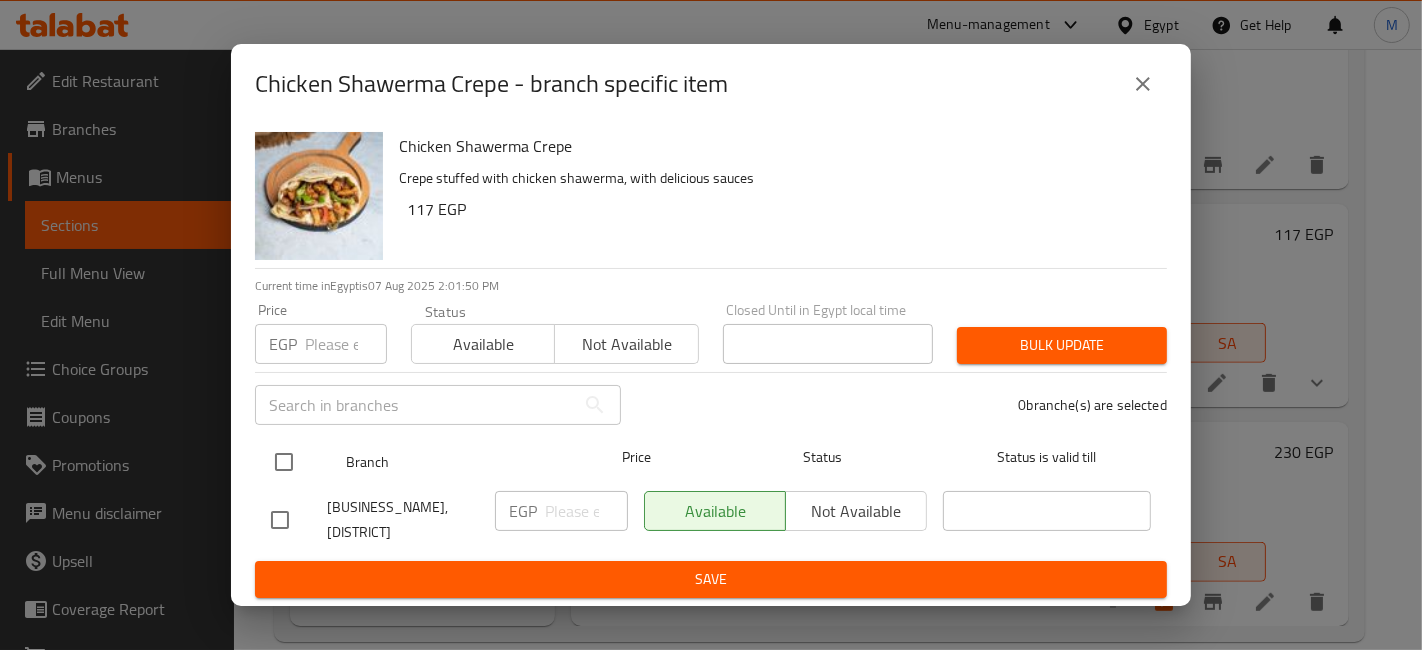 click at bounding box center [284, 462] 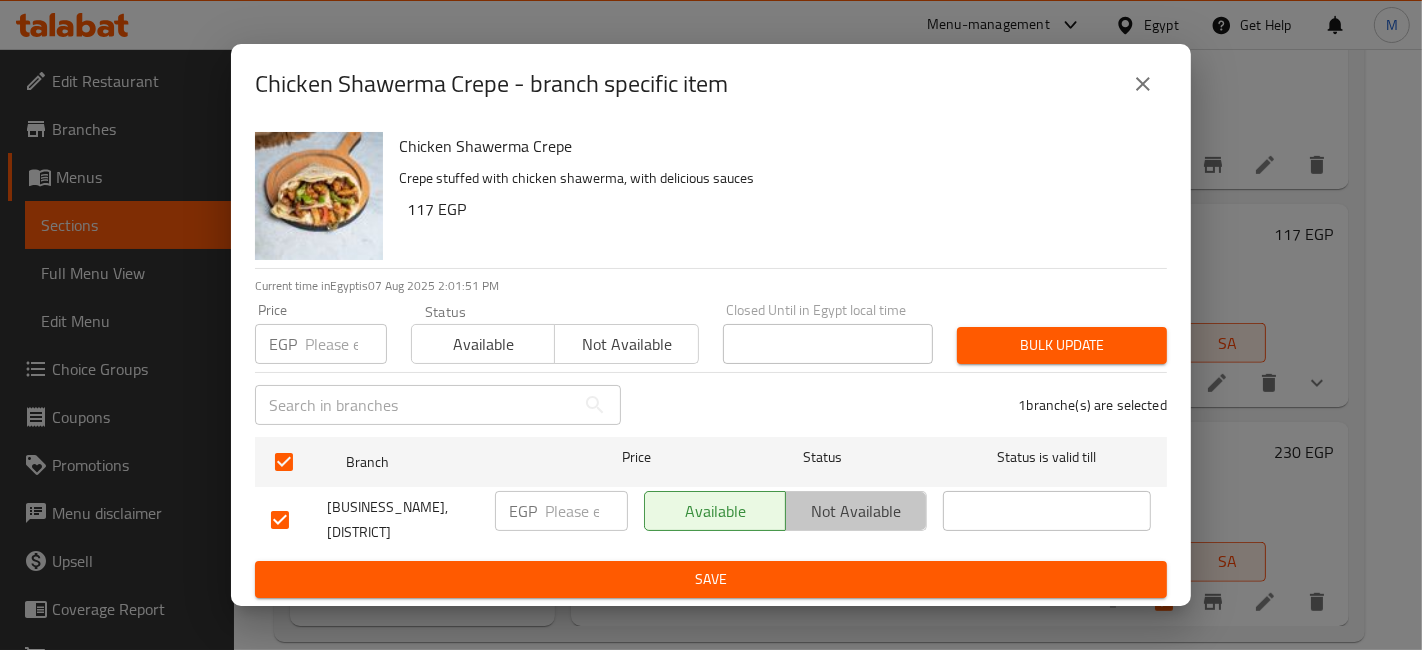 click on "Not available" at bounding box center (856, 511) 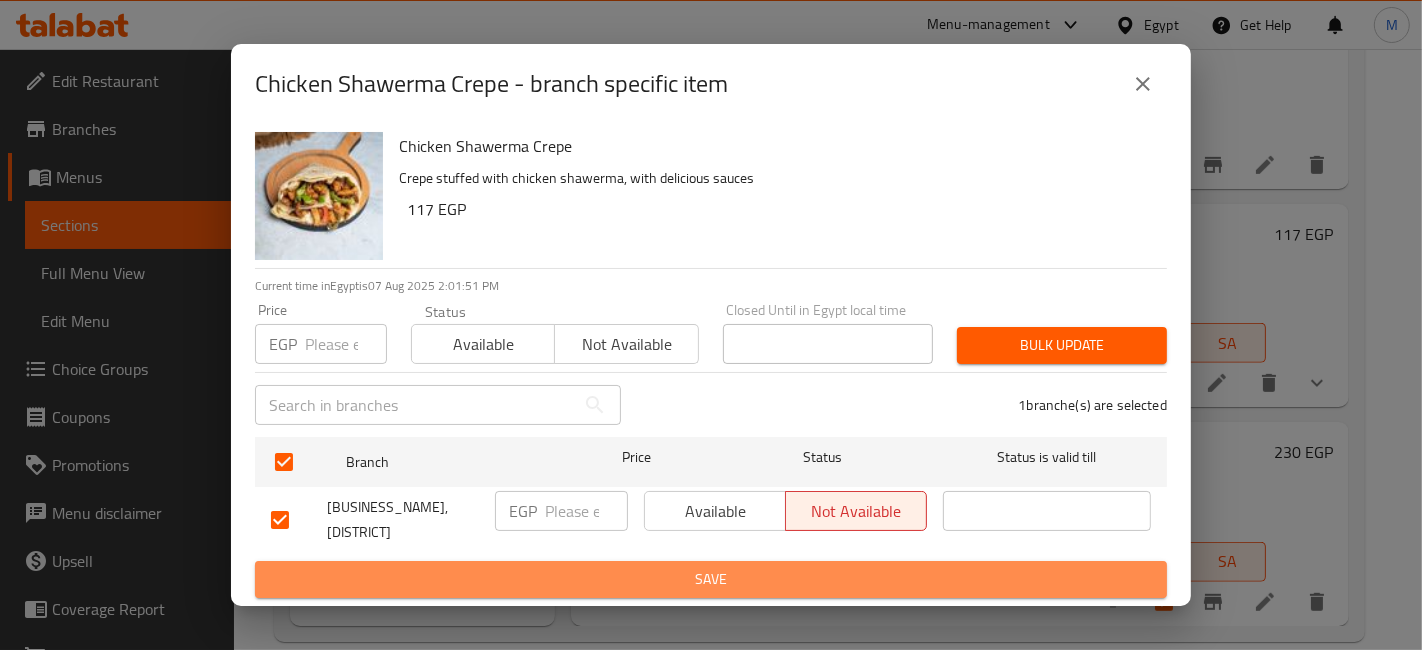 click on "Save" at bounding box center (711, 579) 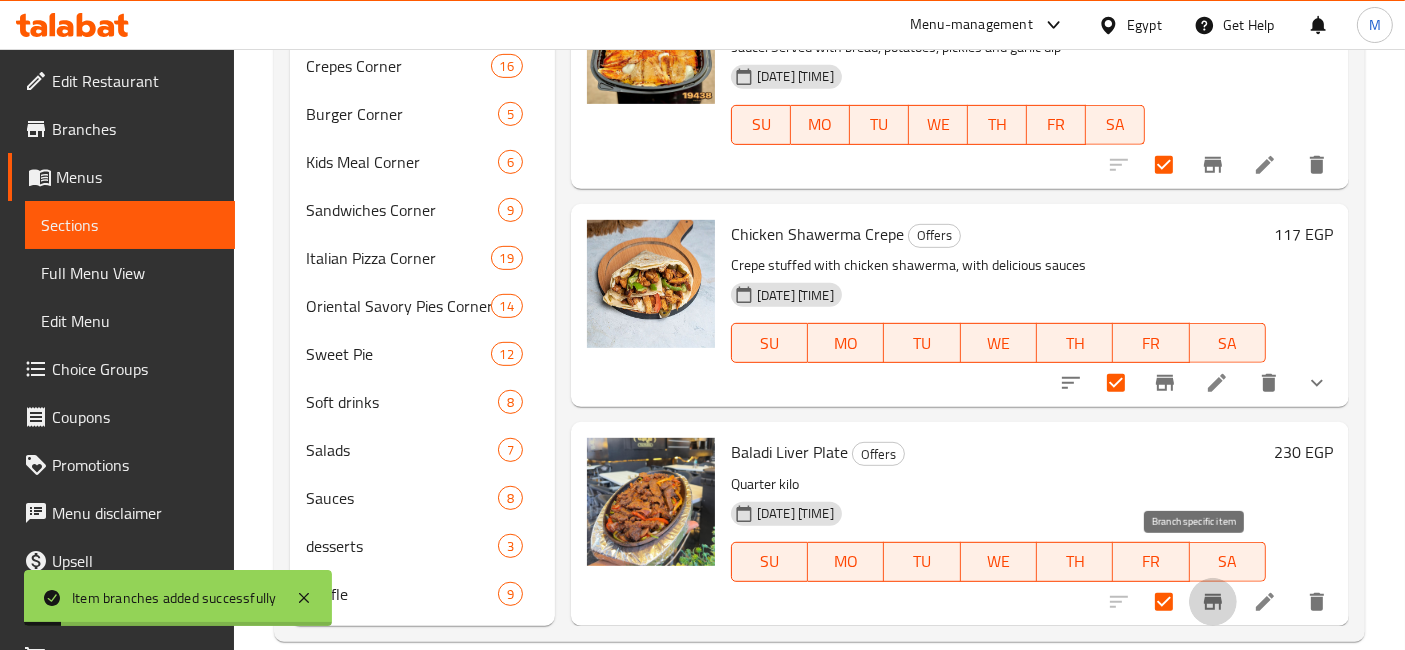 click at bounding box center [1213, 602] 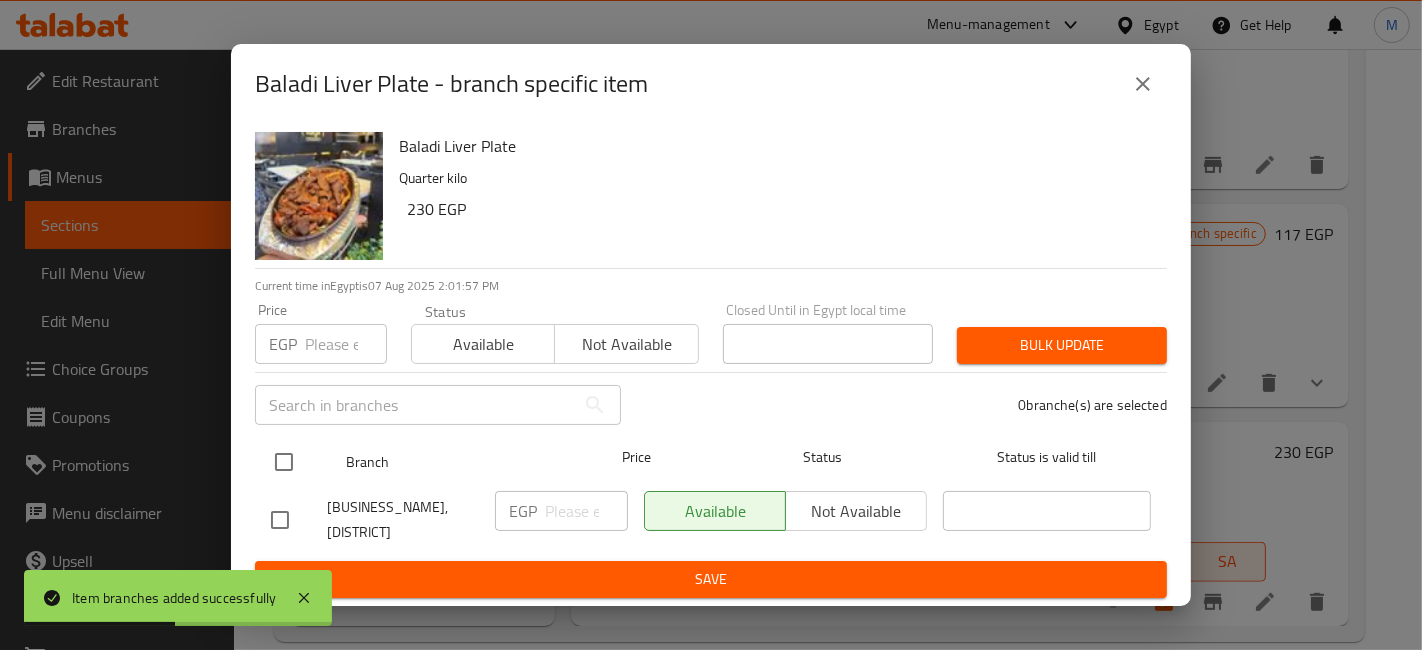 click at bounding box center (284, 462) 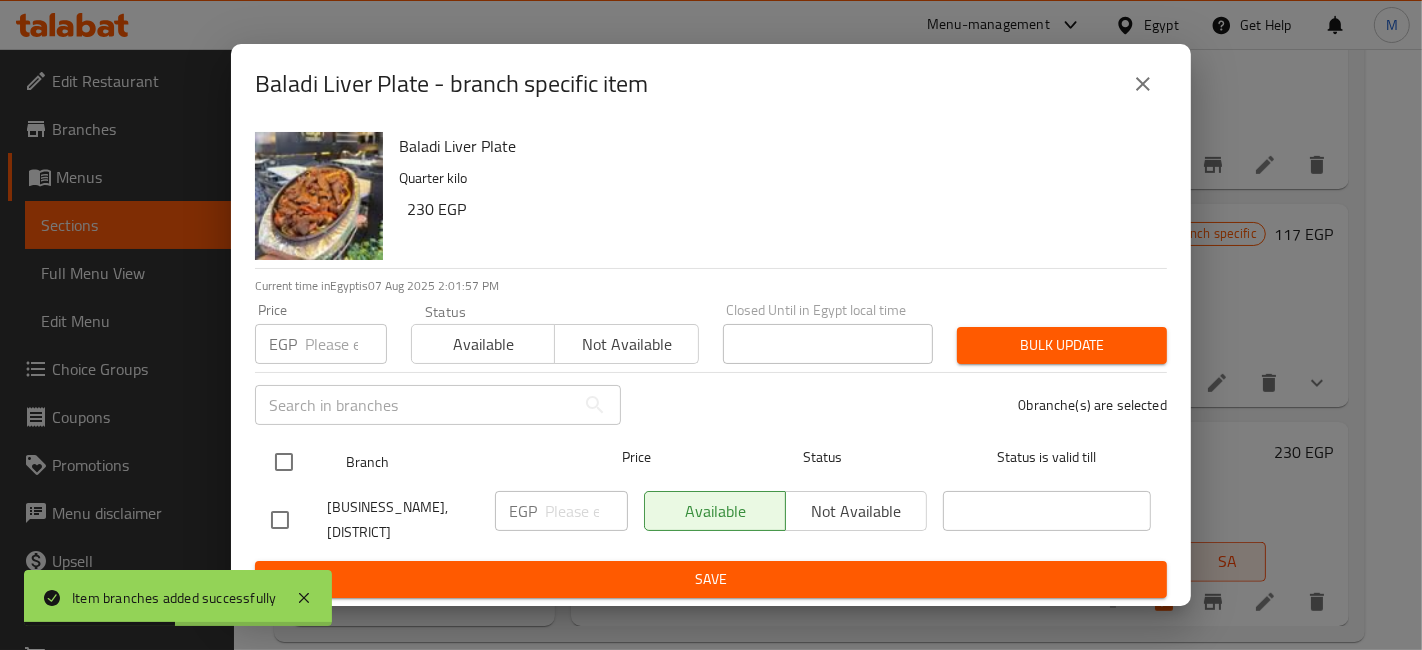 checkbox on "true" 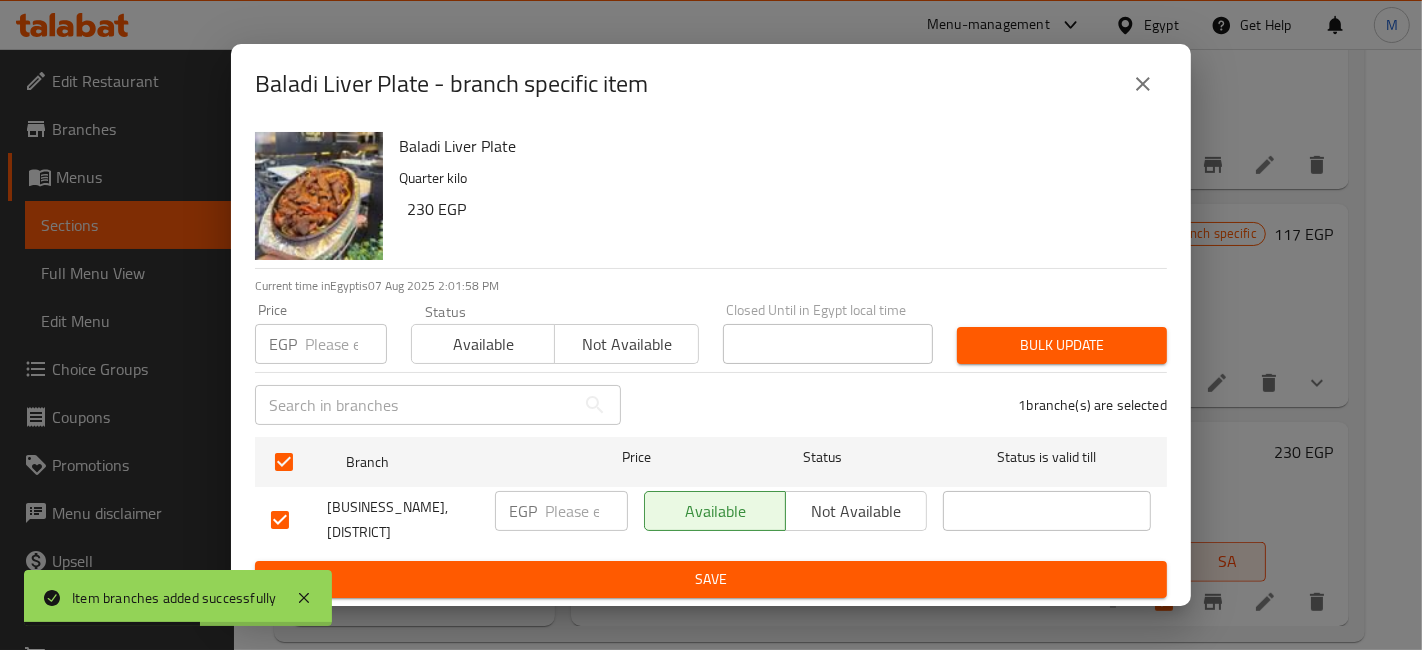 click on "Available Not available" at bounding box center (785, 520) 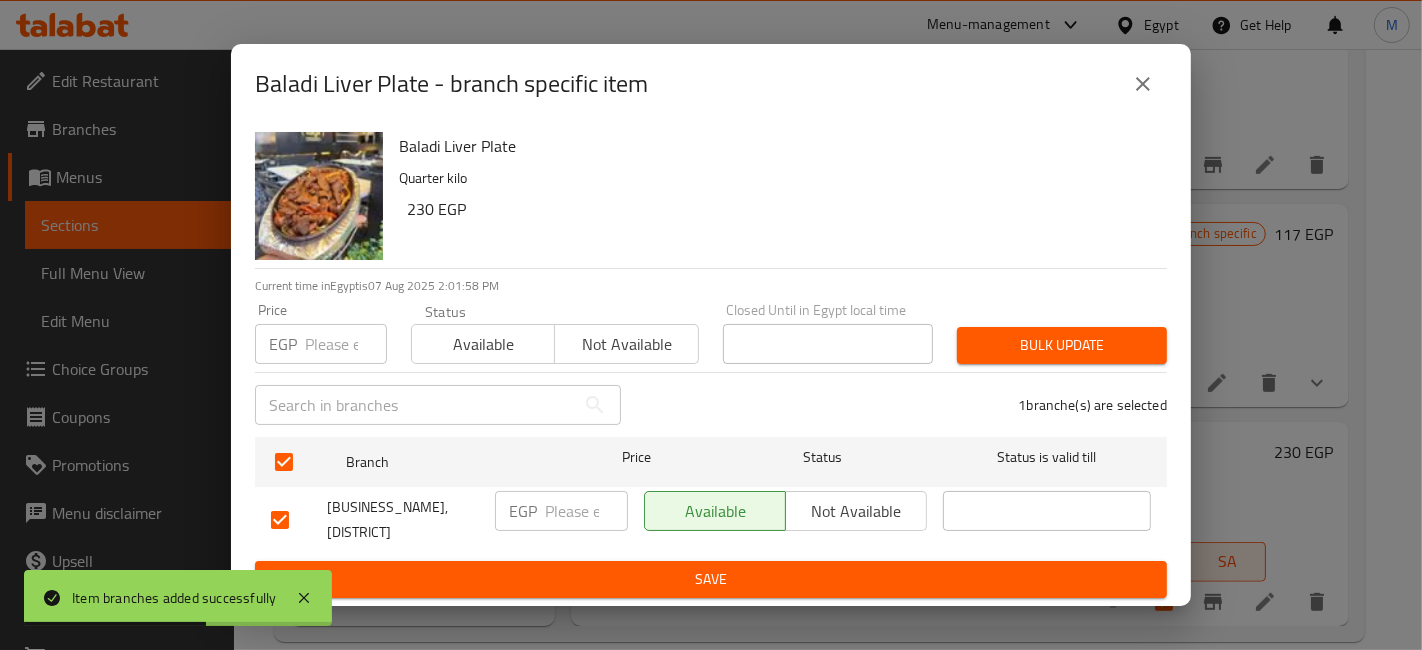 click on "Not available" at bounding box center [856, 511] 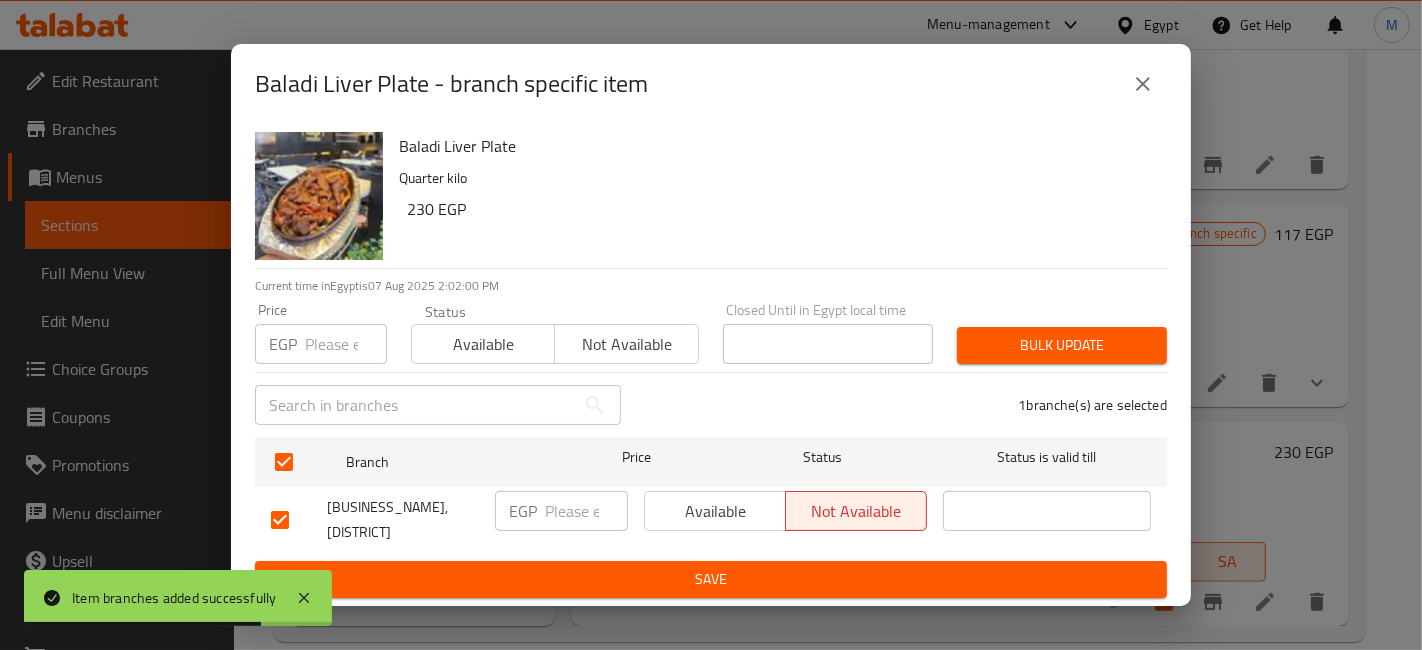 drag, startPoint x: 888, startPoint y: 565, endPoint x: 885, endPoint y: 579, distance: 14.3178215 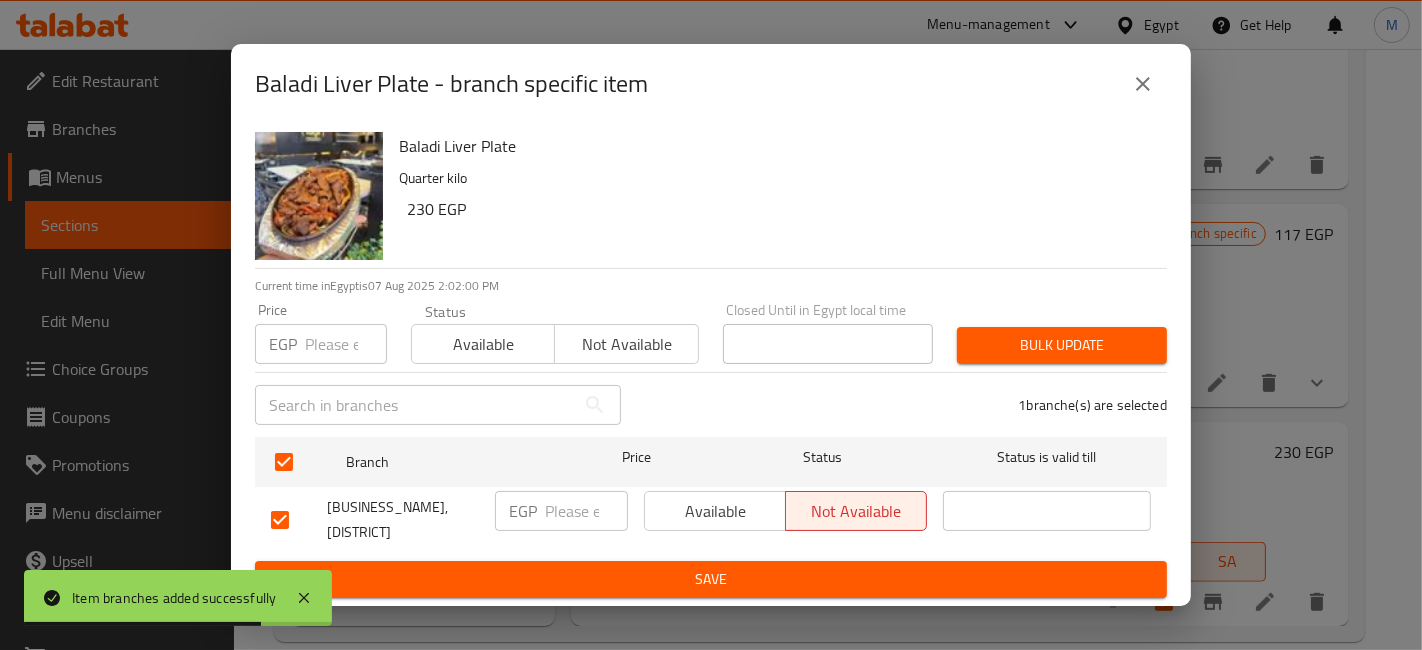 click on "Save" at bounding box center [711, 579] 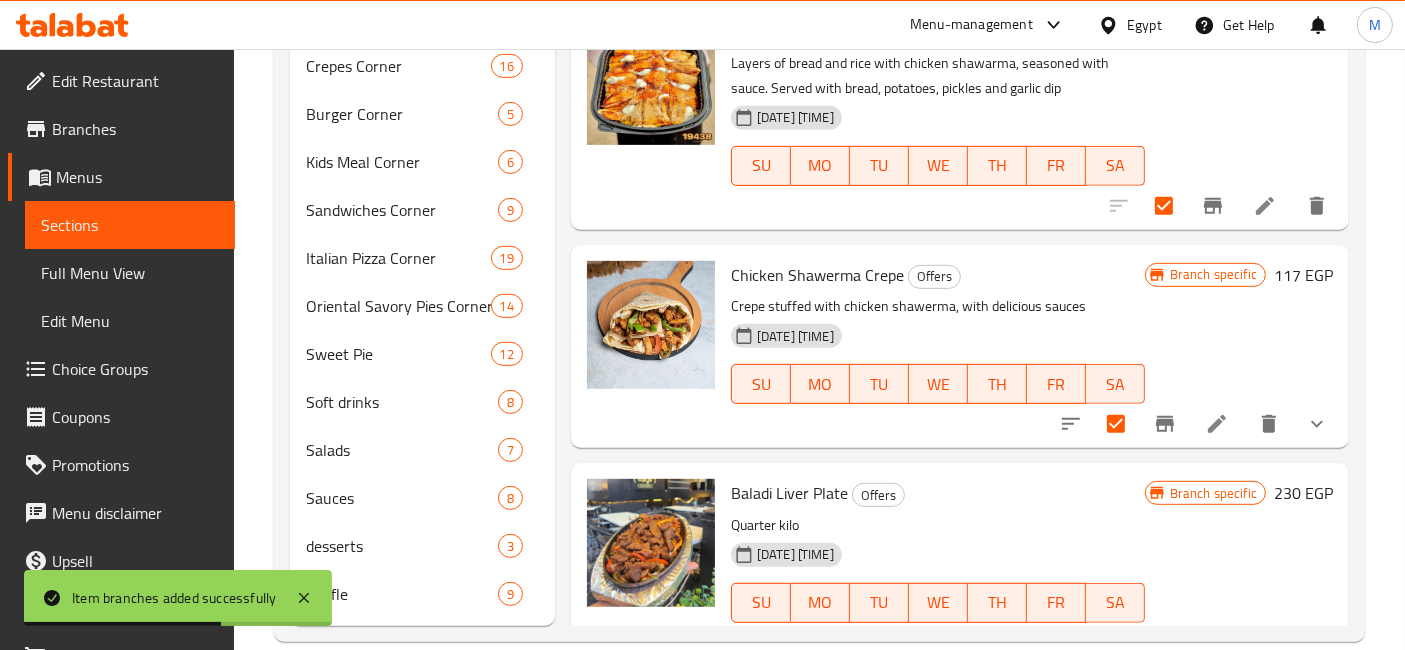 scroll, scrollTop: 0, scrollLeft: 0, axis: both 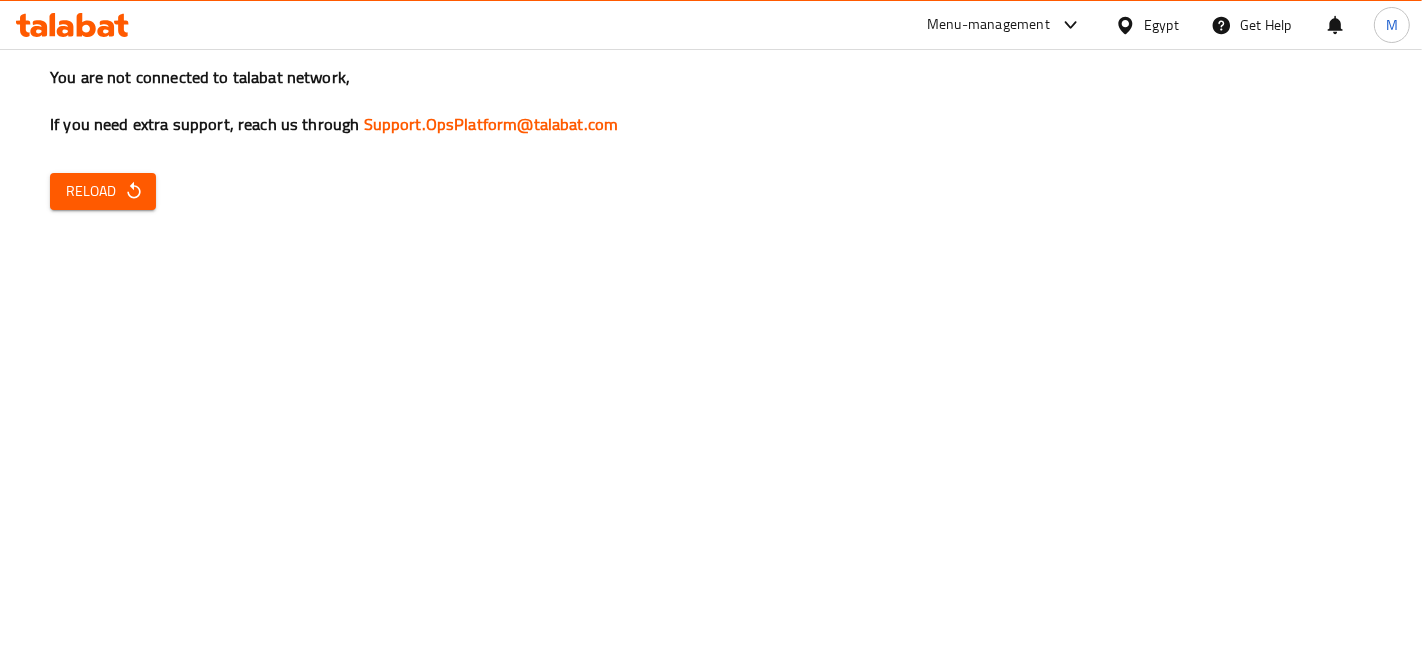 click on "Reload" at bounding box center [103, 191] 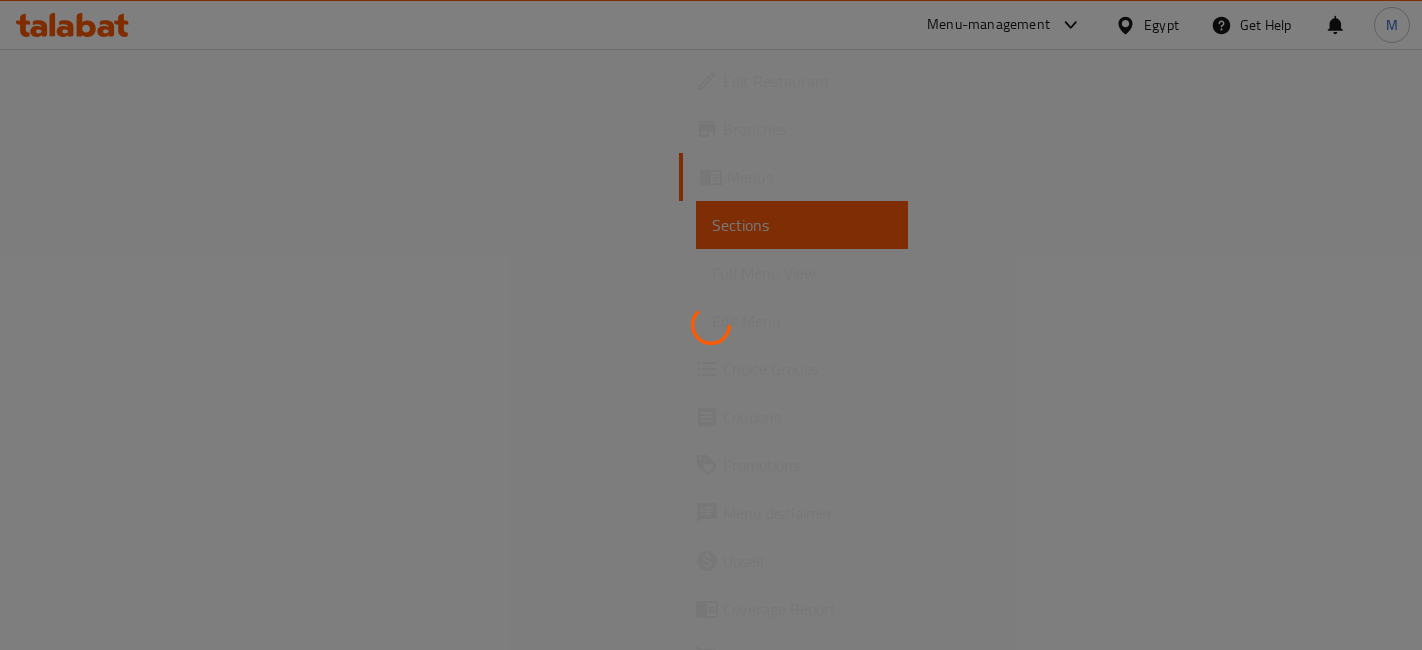 scroll, scrollTop: 0, scrollLeft: 0, axis: both 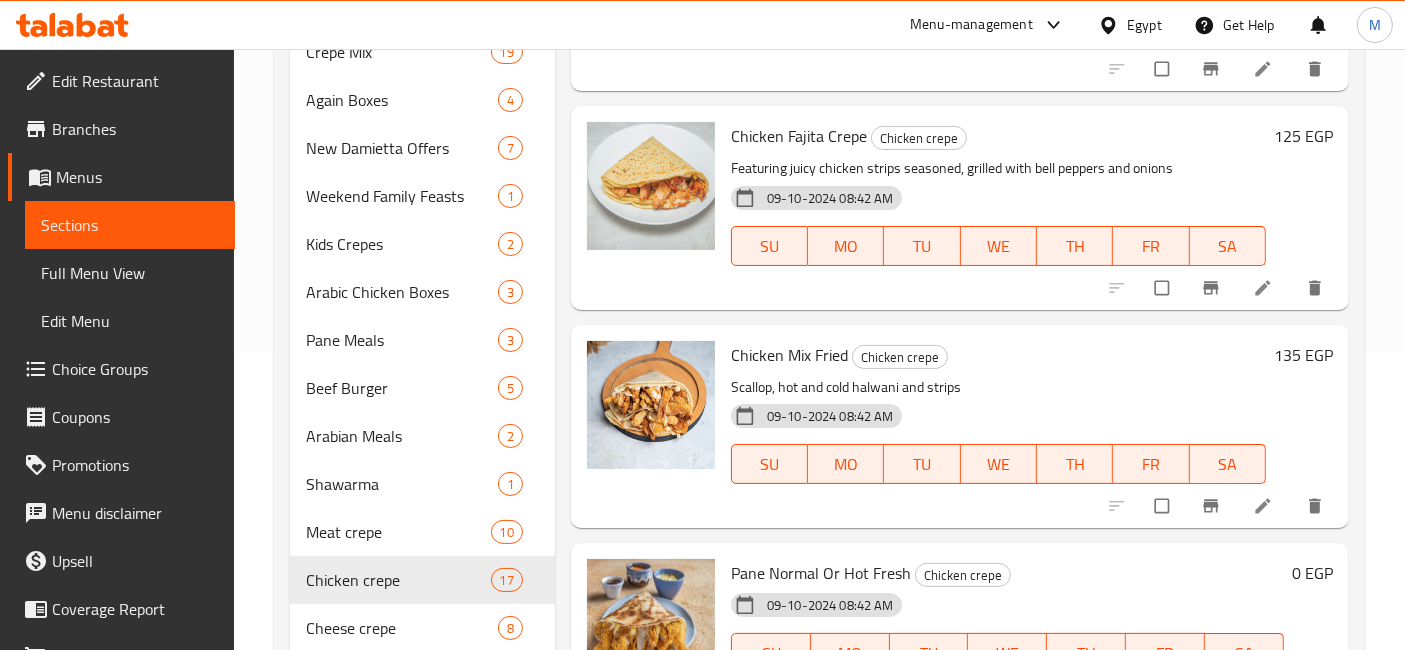 click on "135   EGP" at bounding box center (1303, 355) 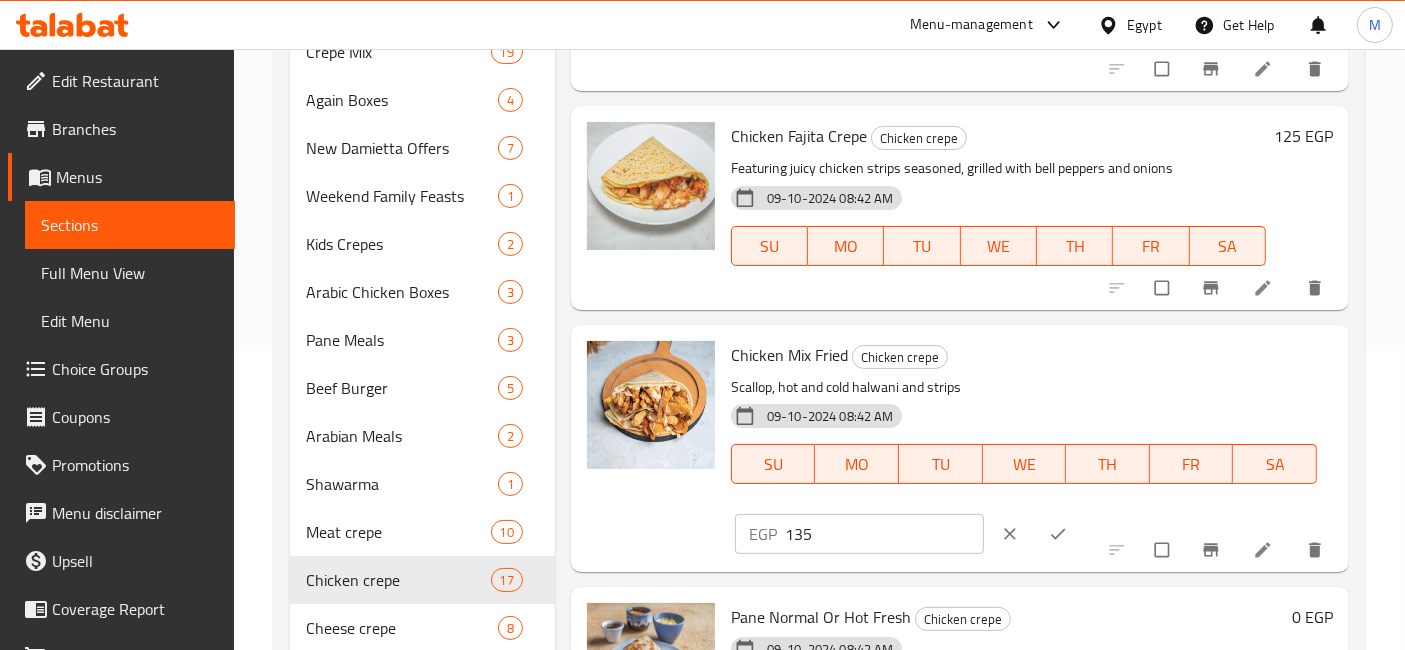 click on "135" at bounding box center (884, 534) 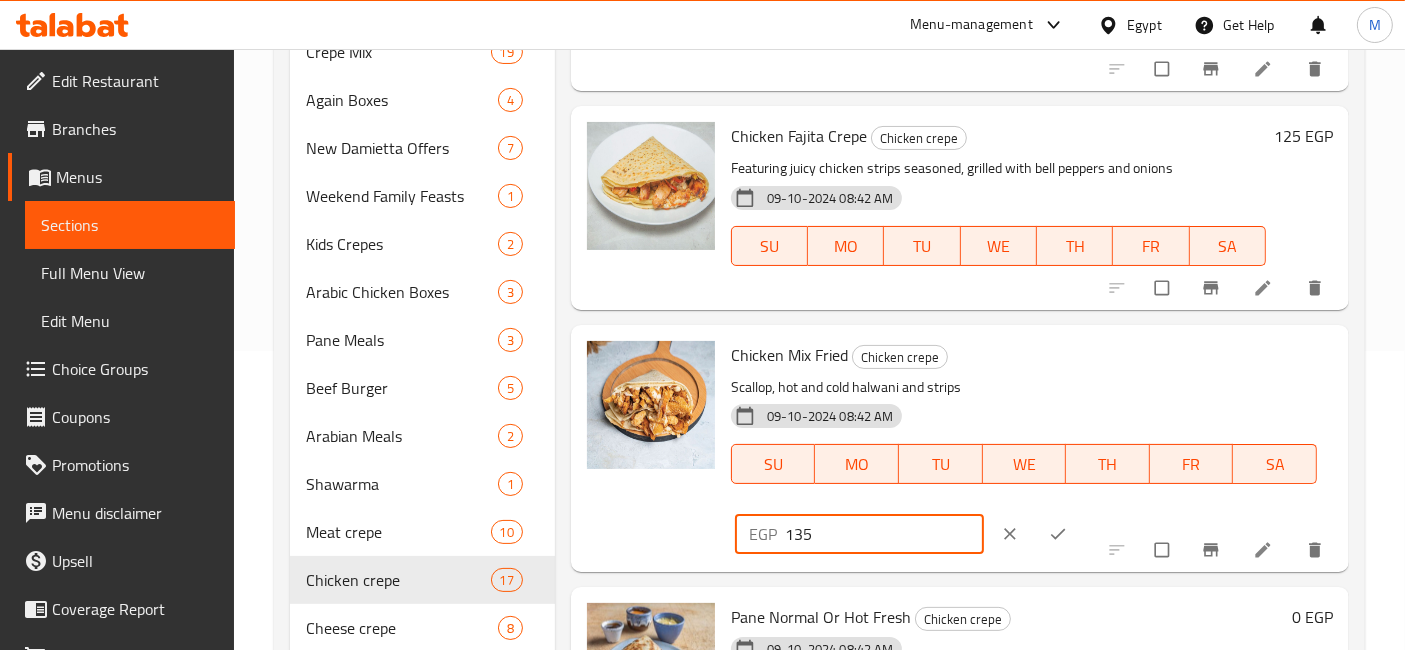 click on "135" at bounding box center (884, 534) 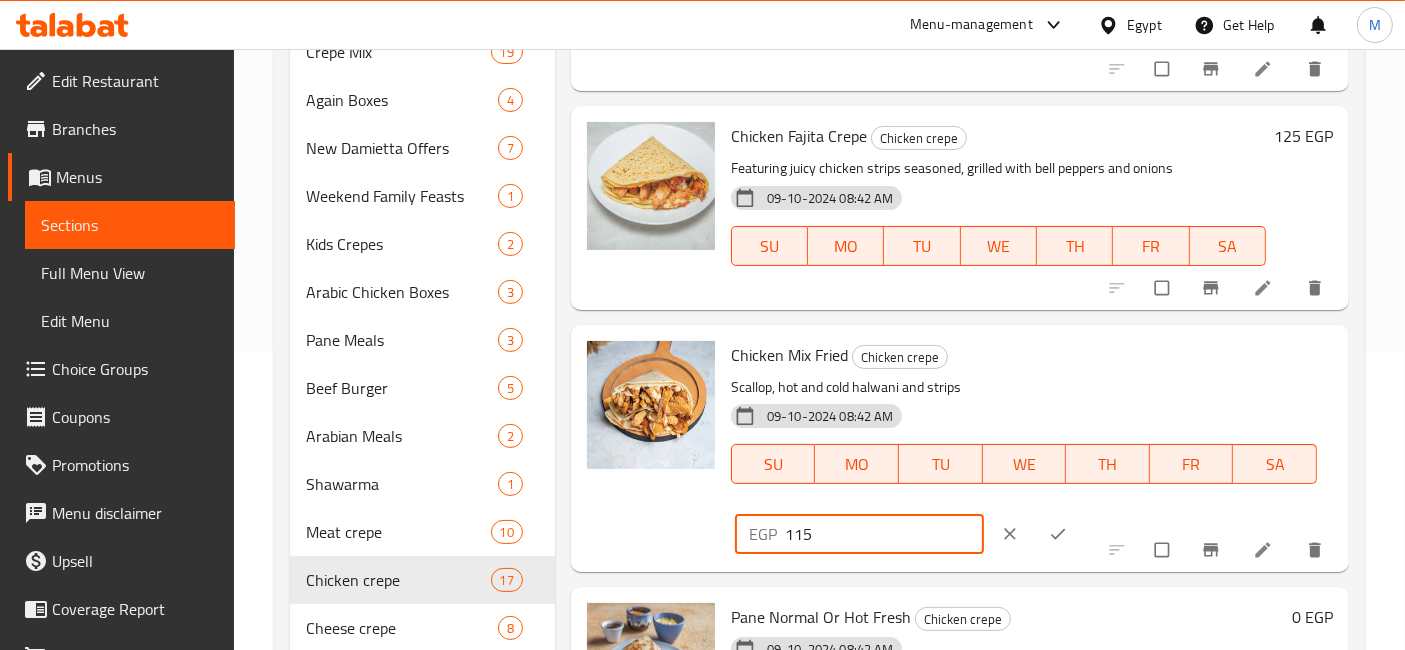 type on "115" 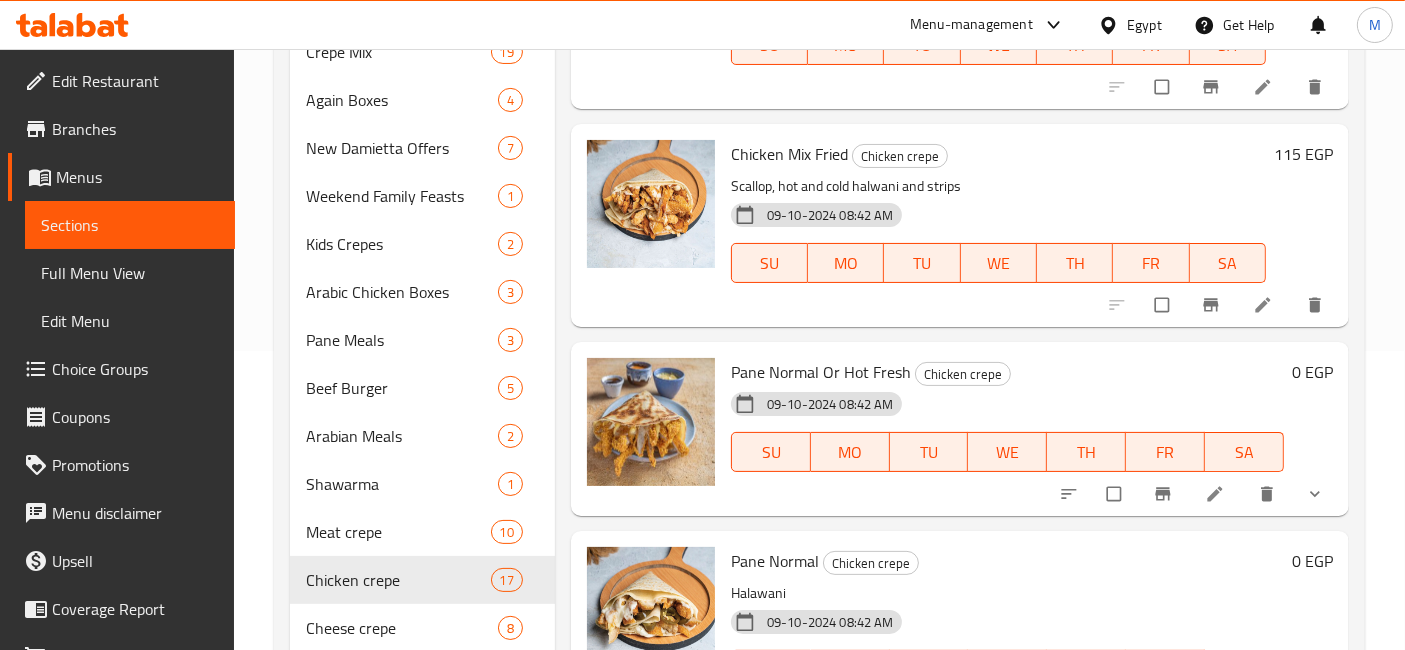 scroll, scrollTop: 2777, scrollLeft: 0, axis: vertical 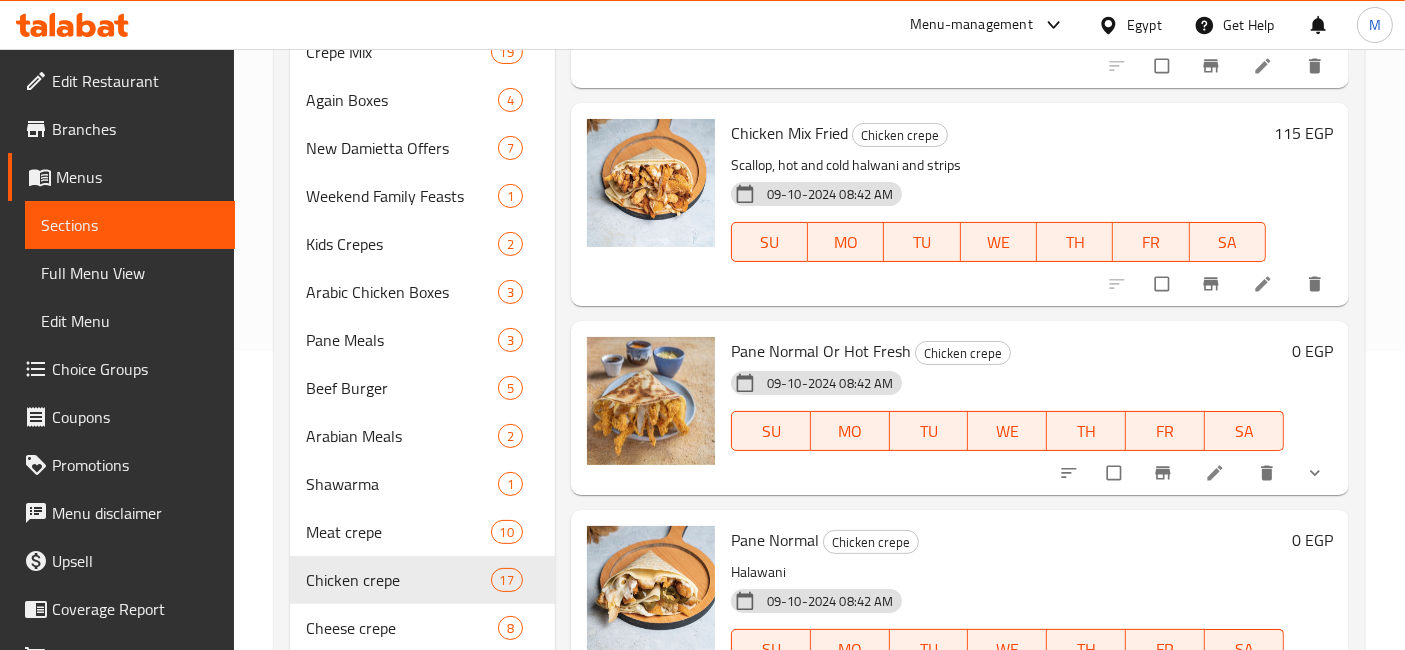 click at bounding box center (1317, 473) 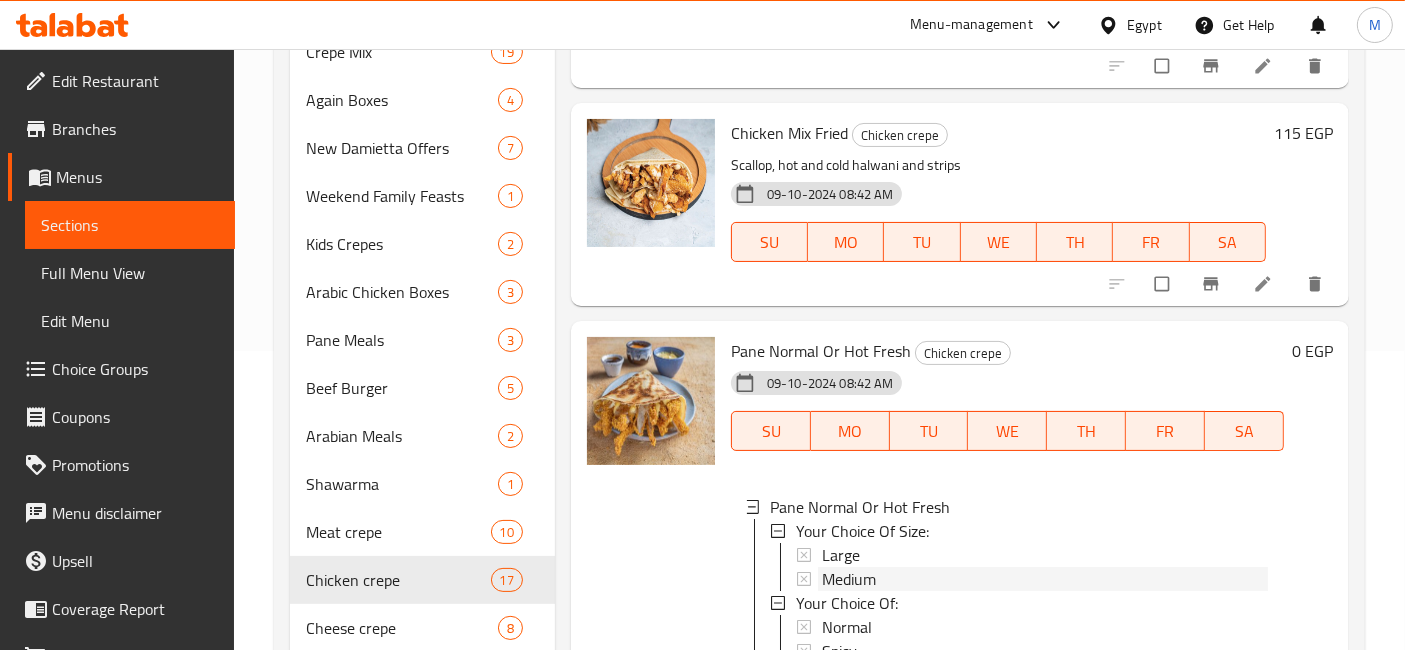 click on "Medium" at bounding box center [1045, 579] 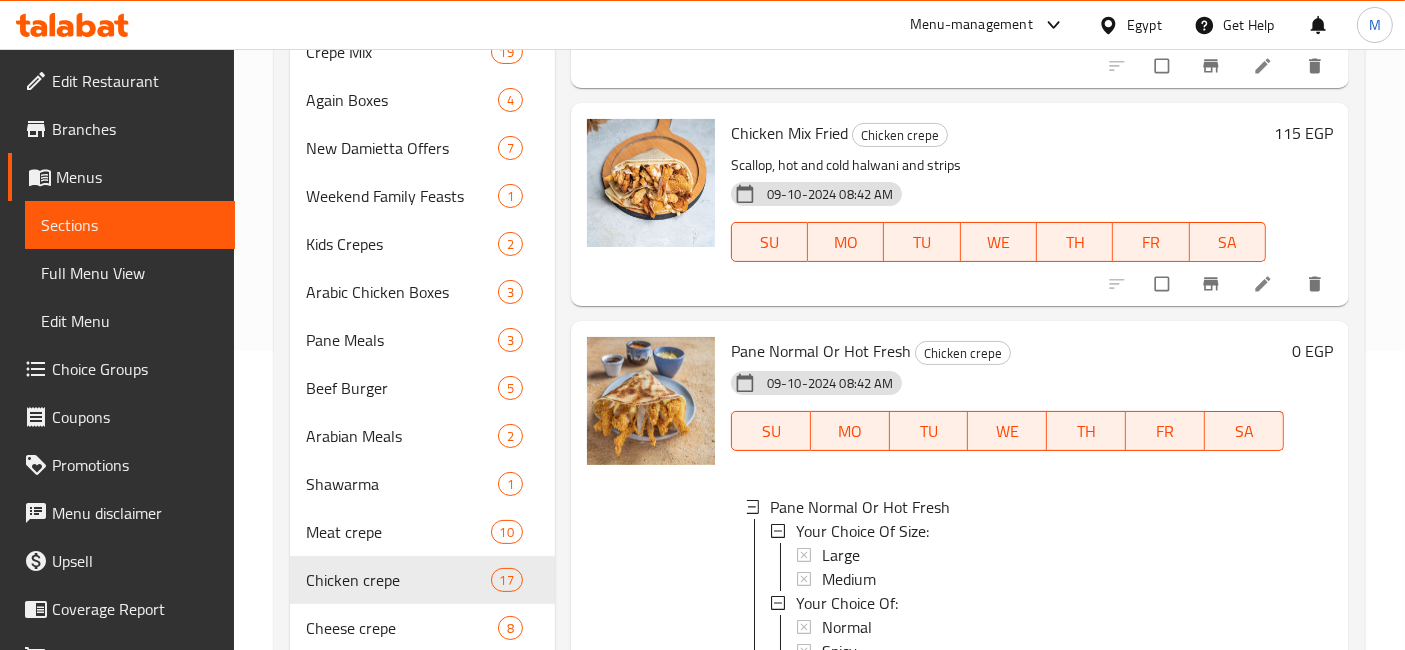 type 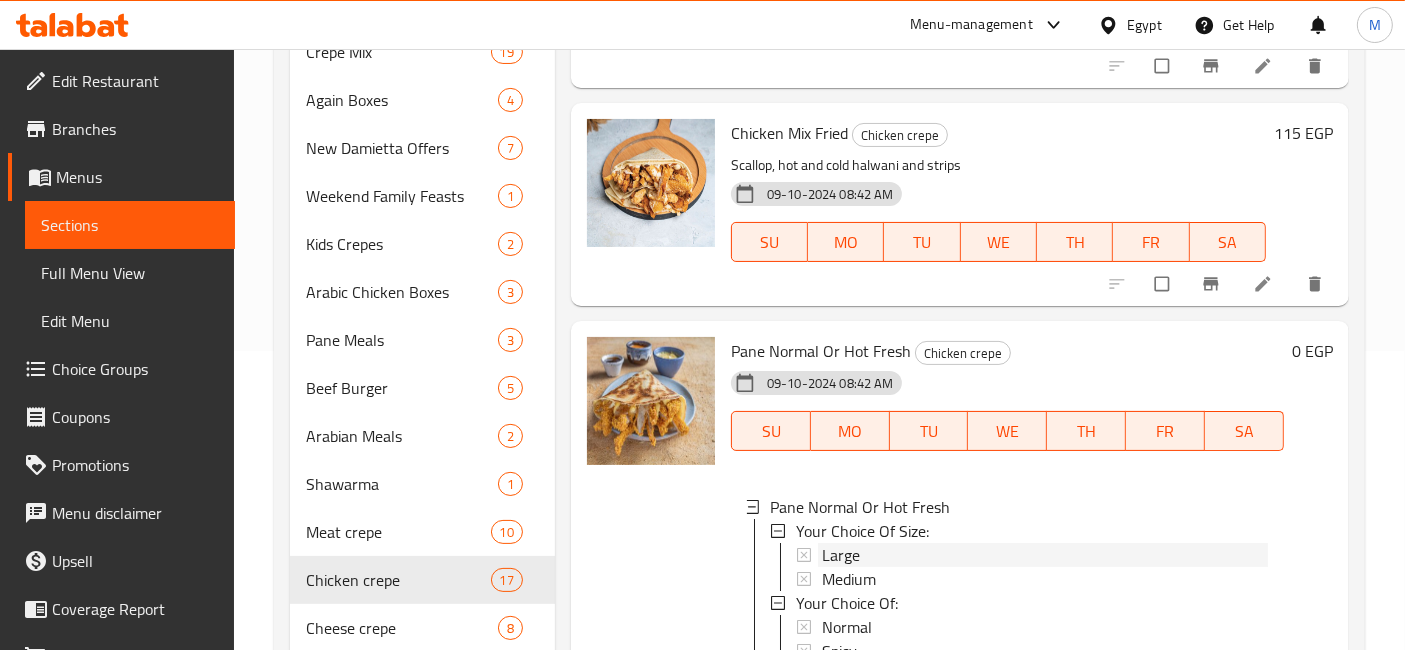 click on "Large" at bounding box center [841, 555] 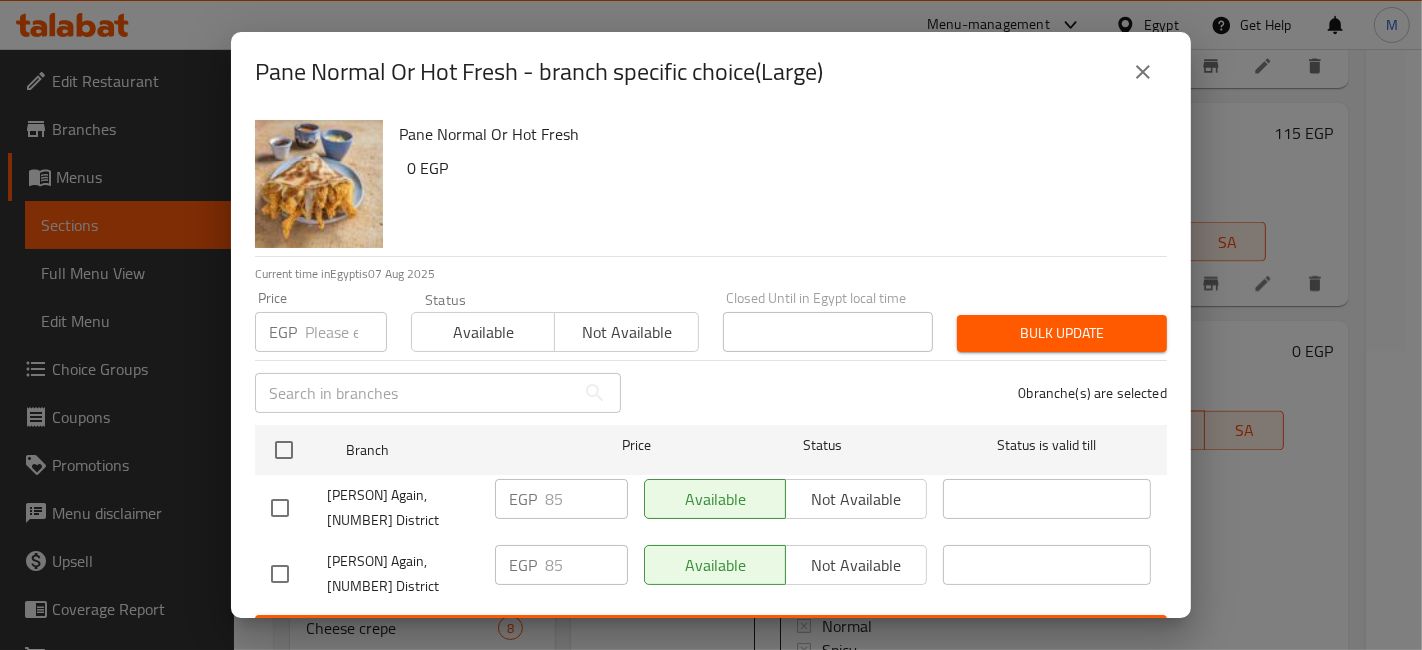 type 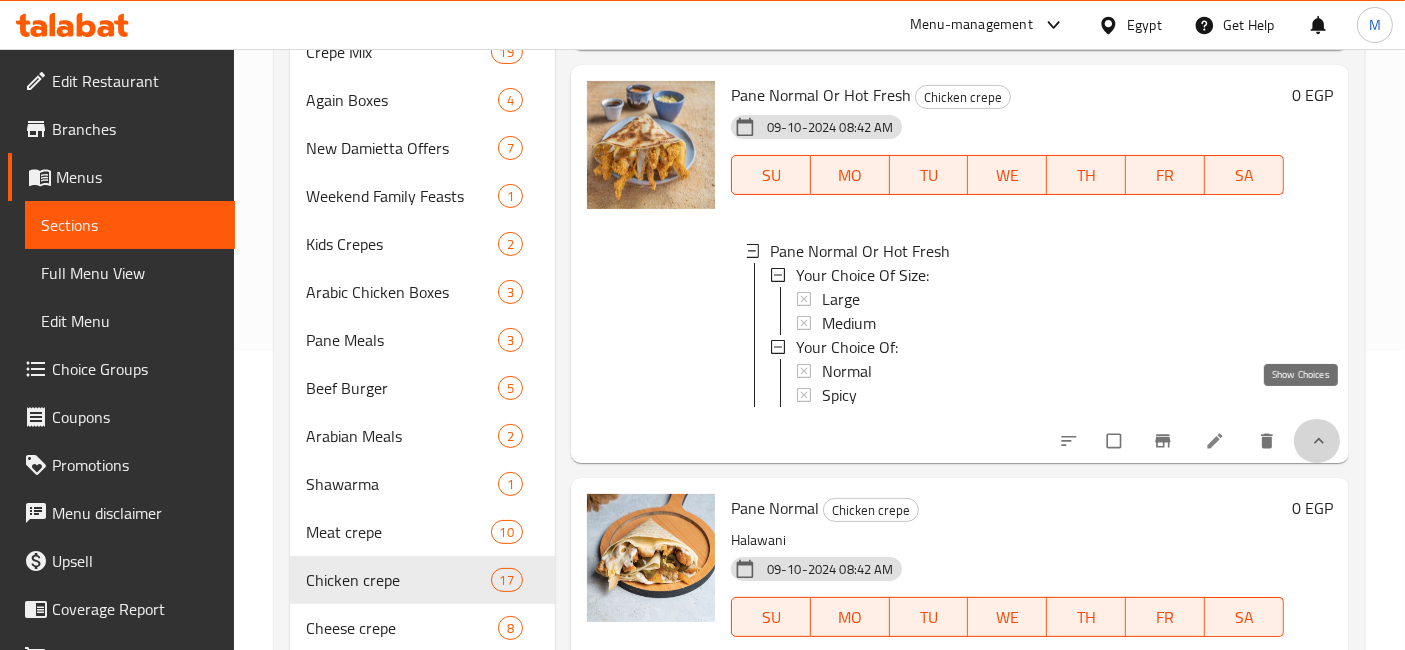 click 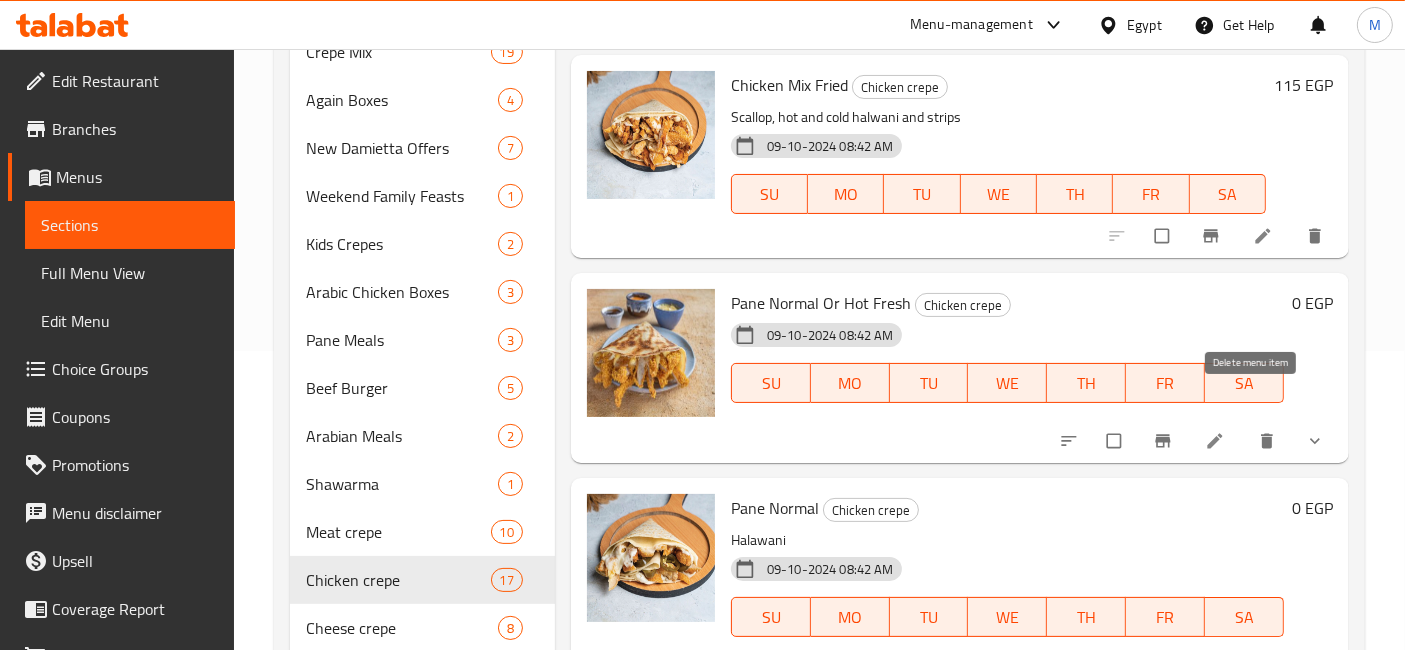 scroll, scrollTop: 2838, scrollLeft: 0, axis: vertical 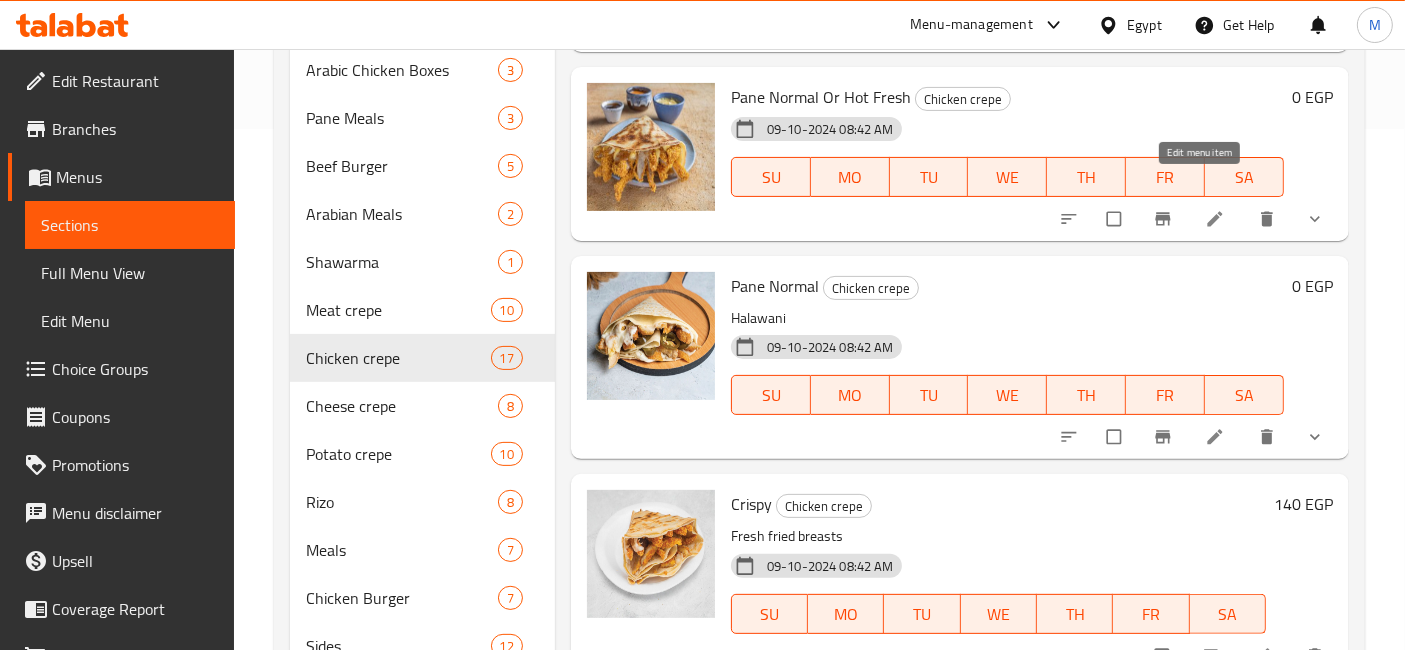 click 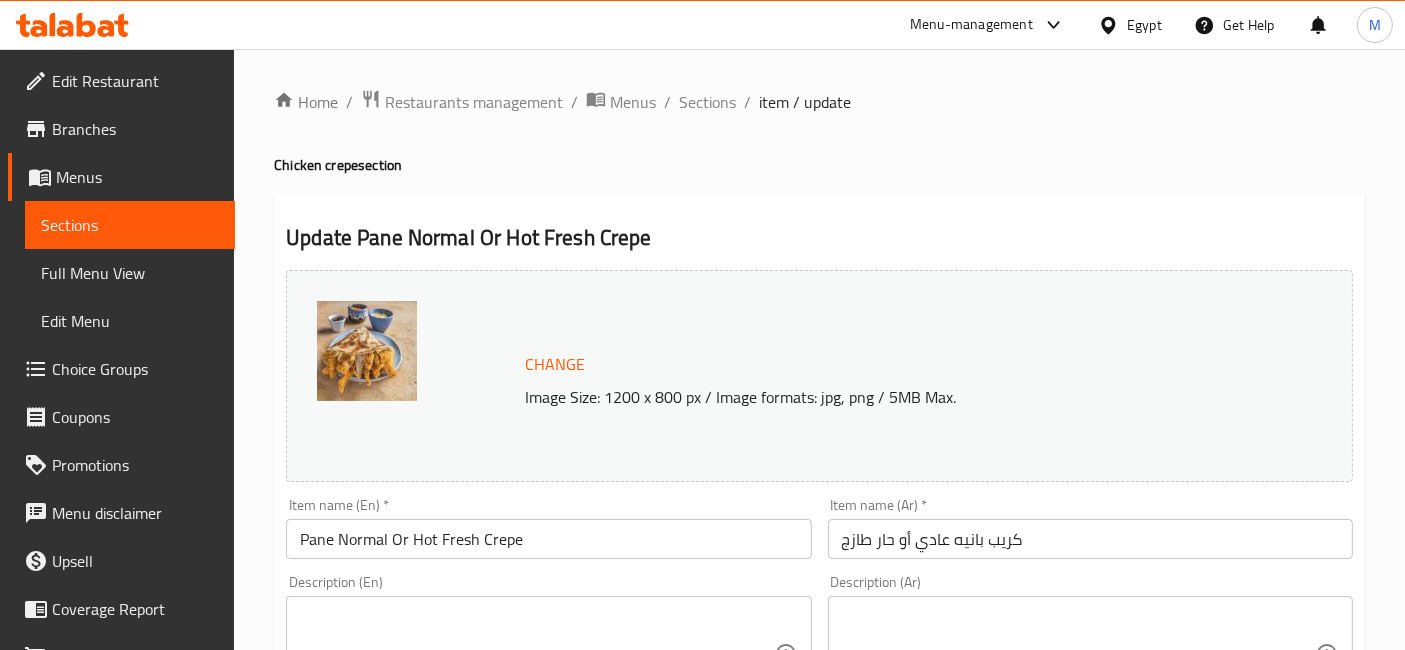 click on "كريب بانيه عادي أو حار طازج" at bounding box center (1090, 539) 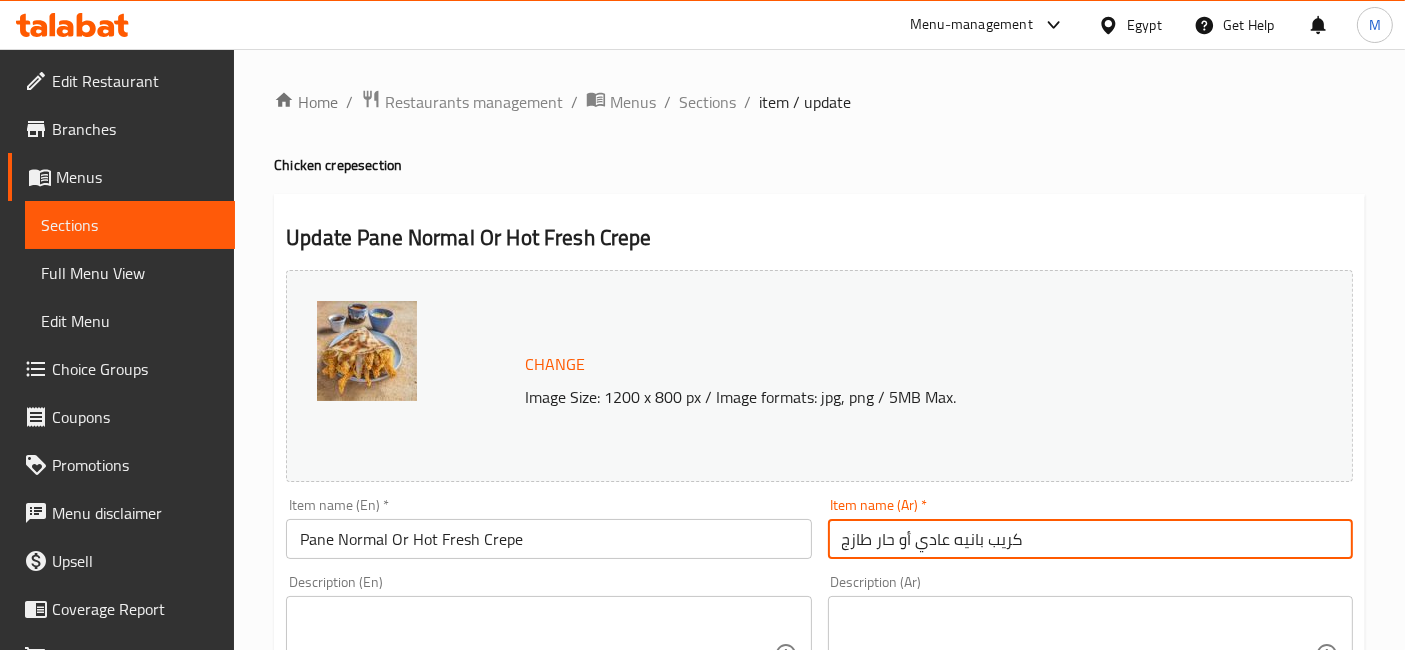 click on "كريب بانيه عادي أو حار طازج" at bounding box center [1090, 539] 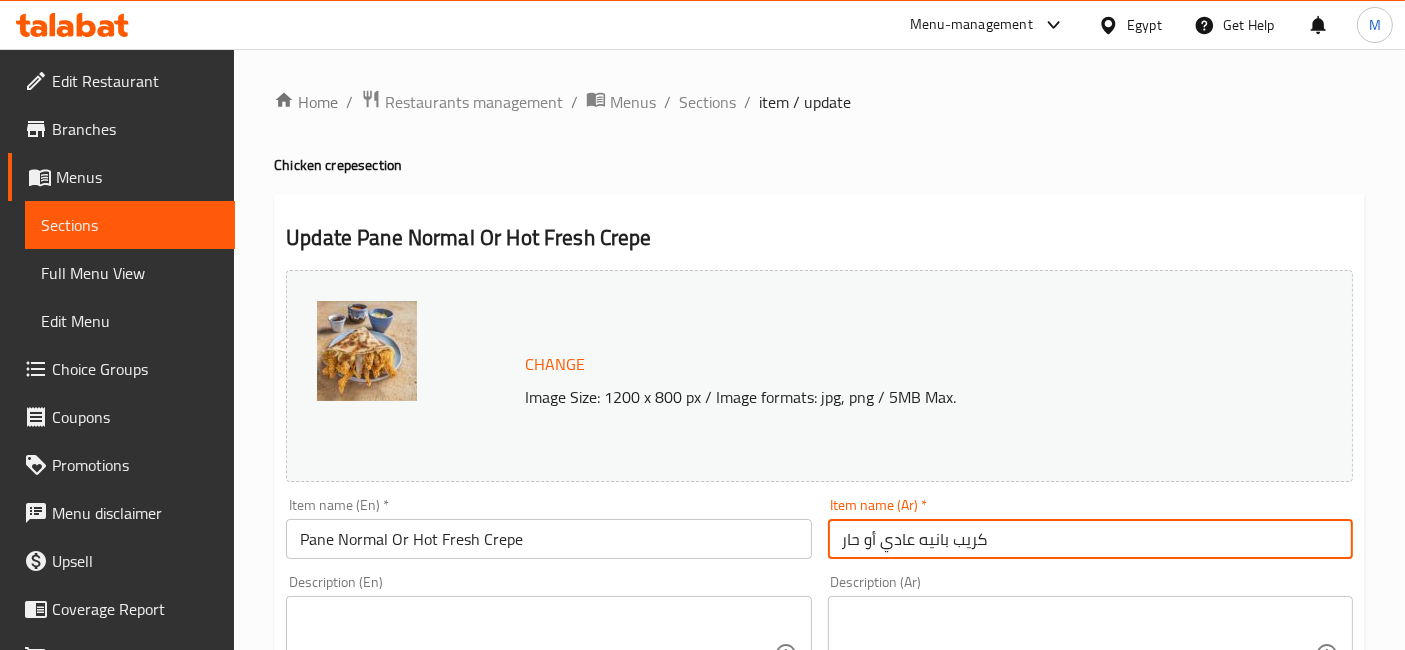 type on "كريب بانيه عادي أو حار" 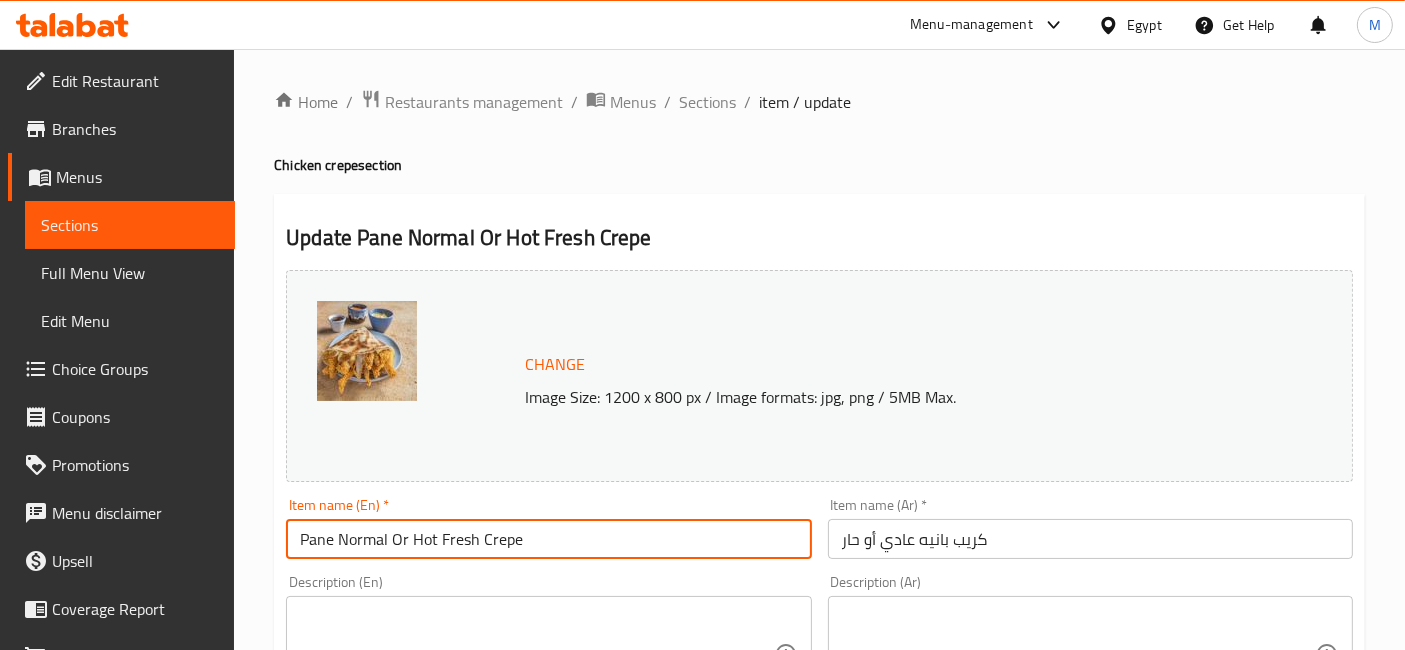 click on "Pane Normal Or Hot Fresh Crepe" at bounding box center [548, 539] 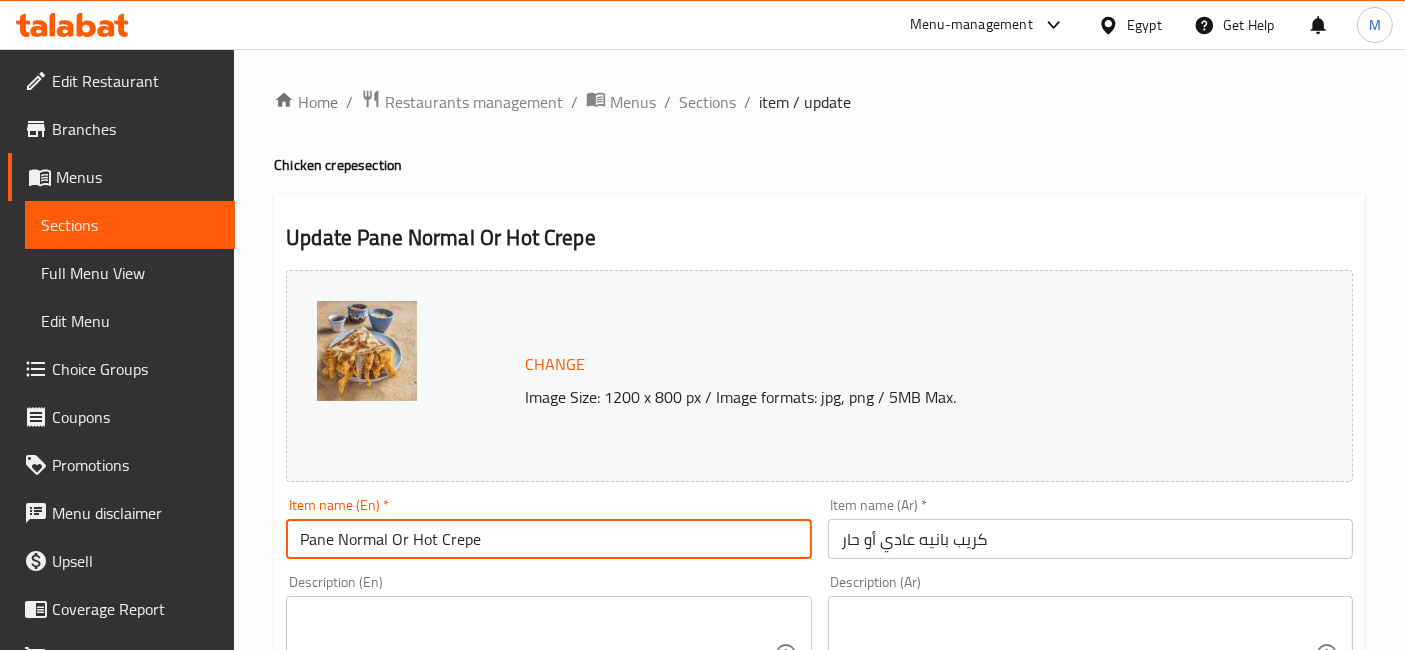 type on "Pane Normal Or Hot Crepe" 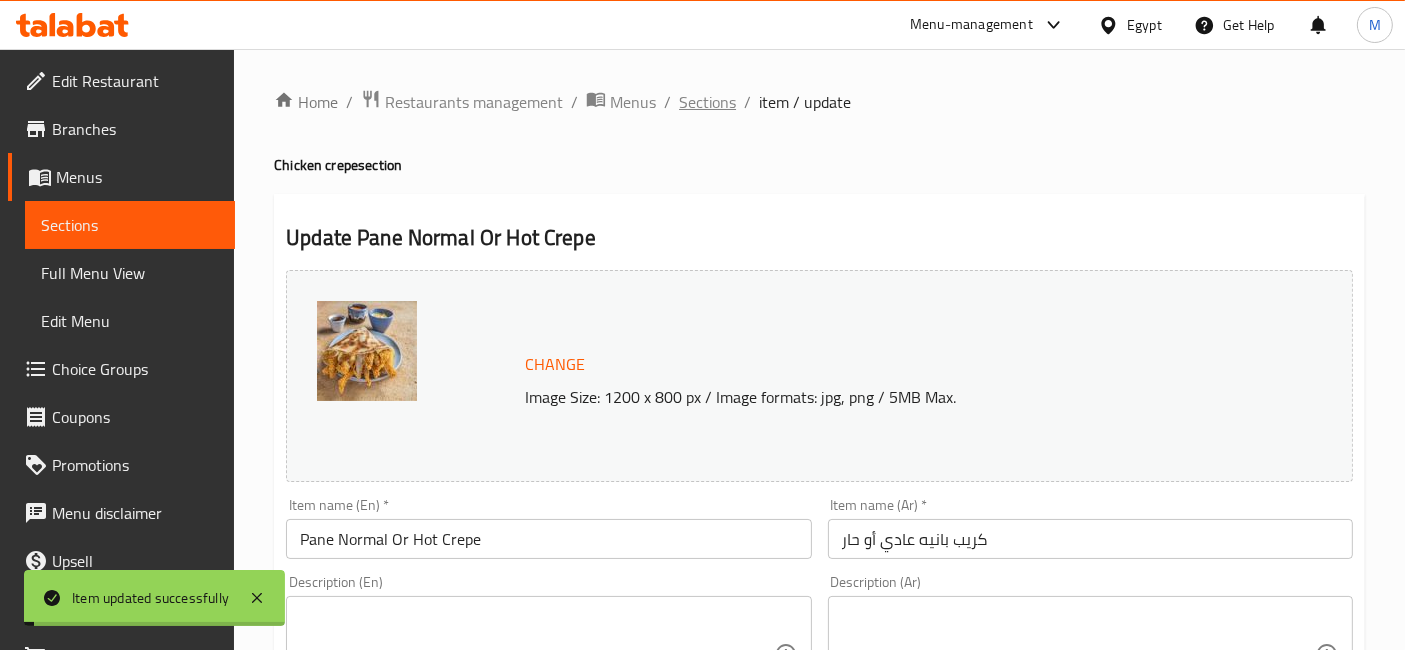 click on "Sections" at bounding box center (707, 102) 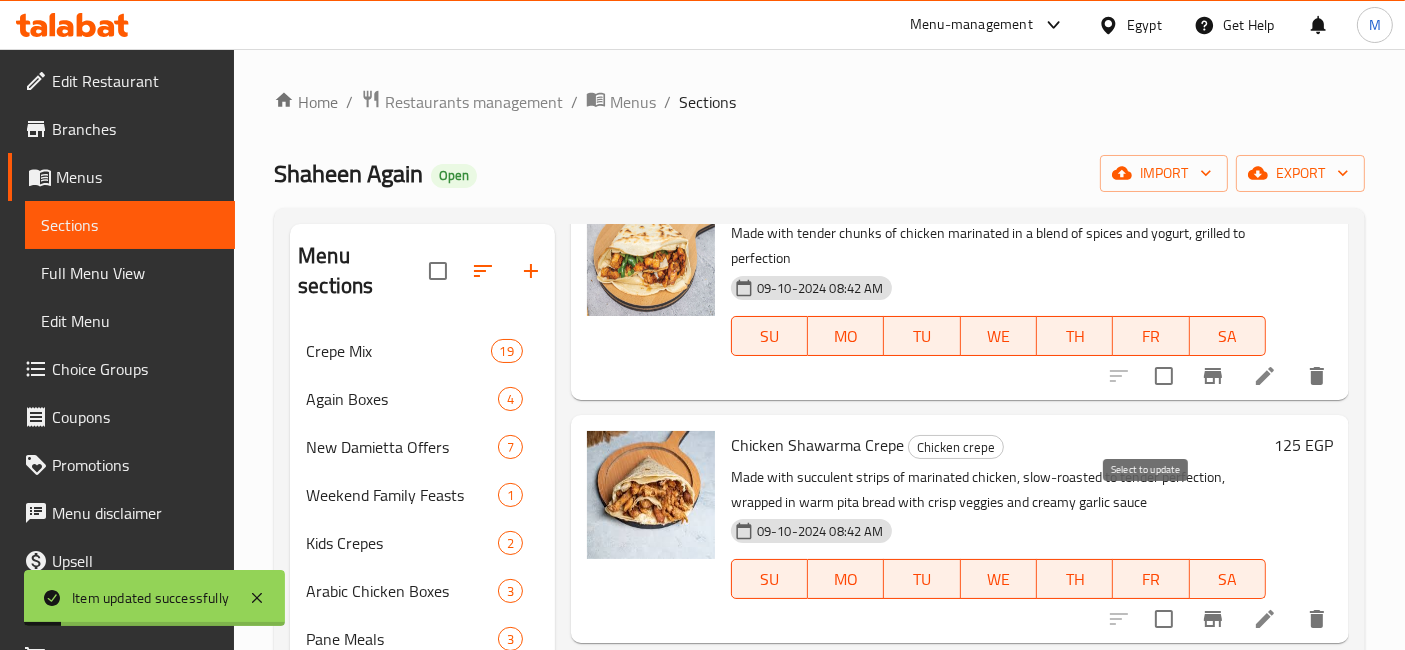 scroll, scrollTop: 2838, scrollLeft: 0, axis: vertical 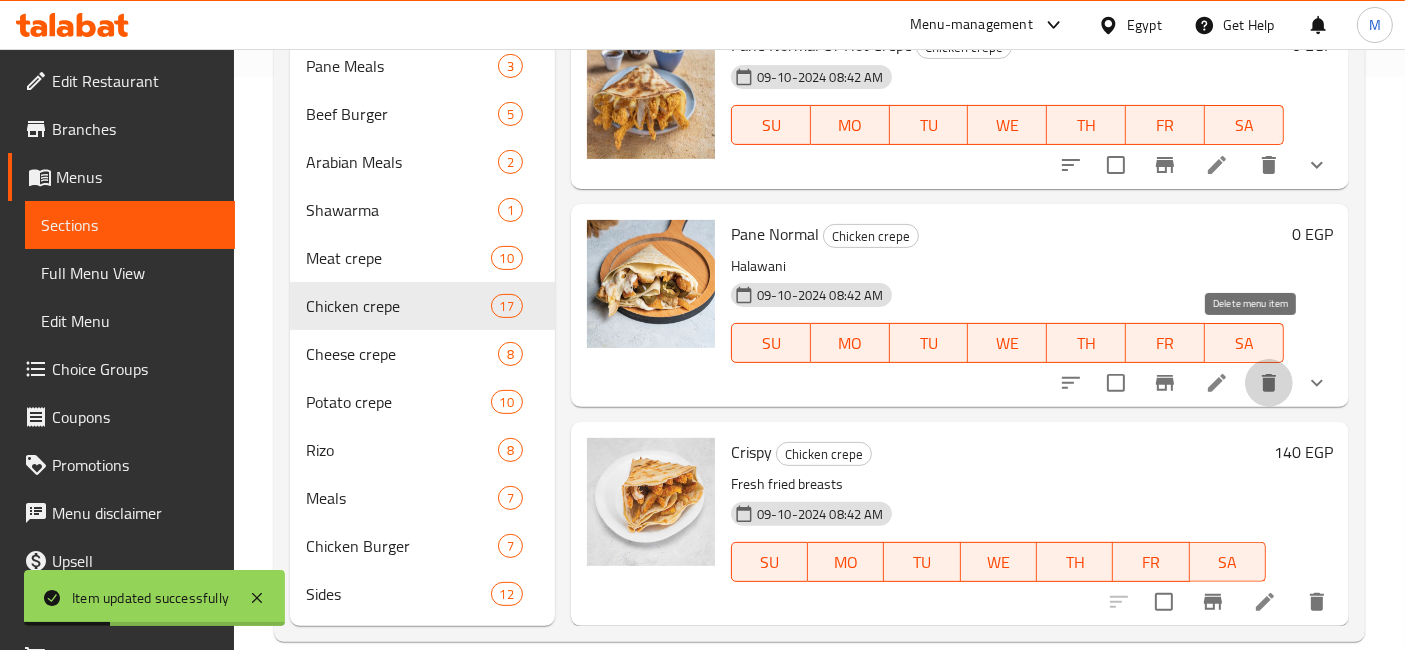 click at bounding box center (1269, 383) 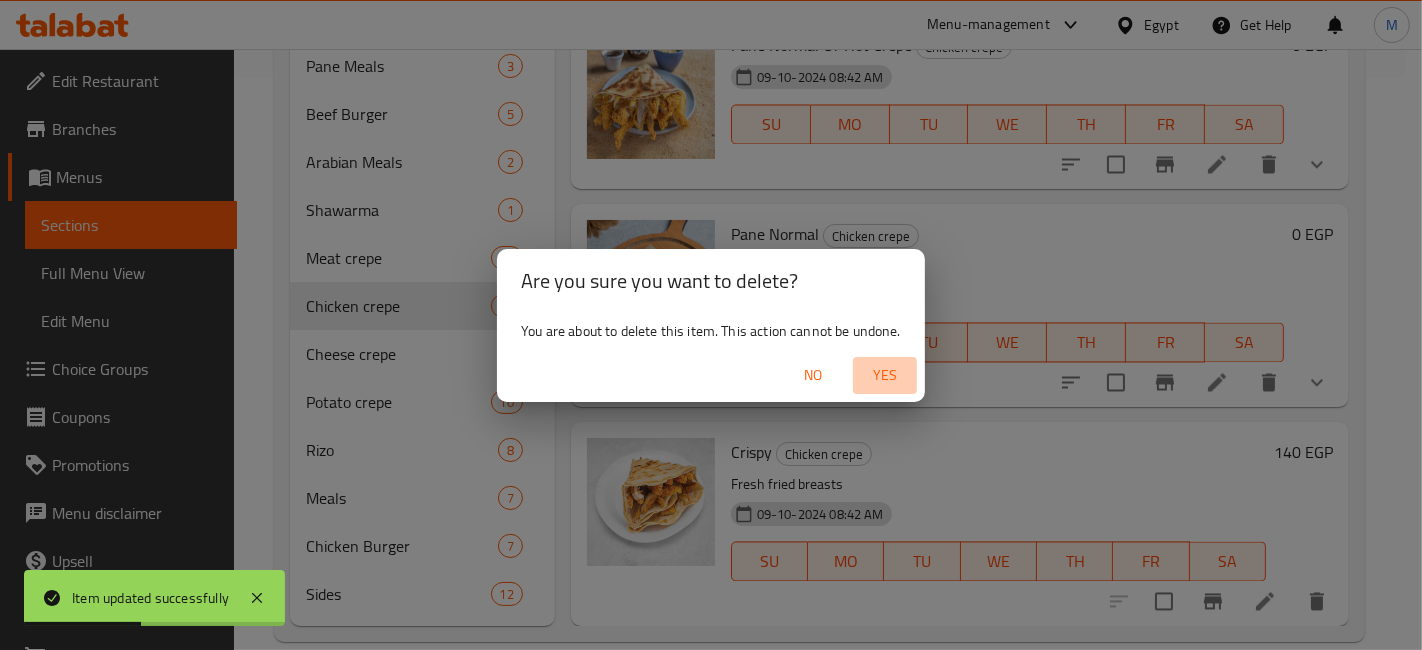click on "Yes" at bounding box center (885, 375) 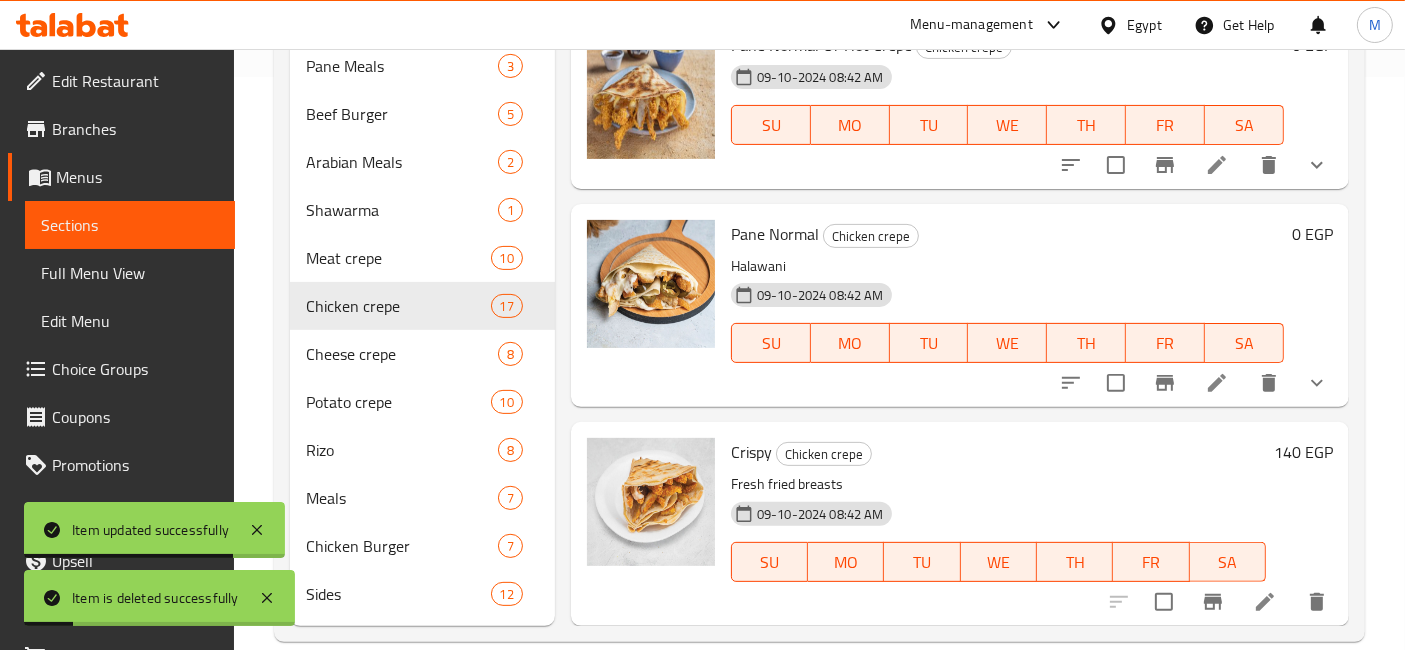 click at bounding box center [1218, 602] 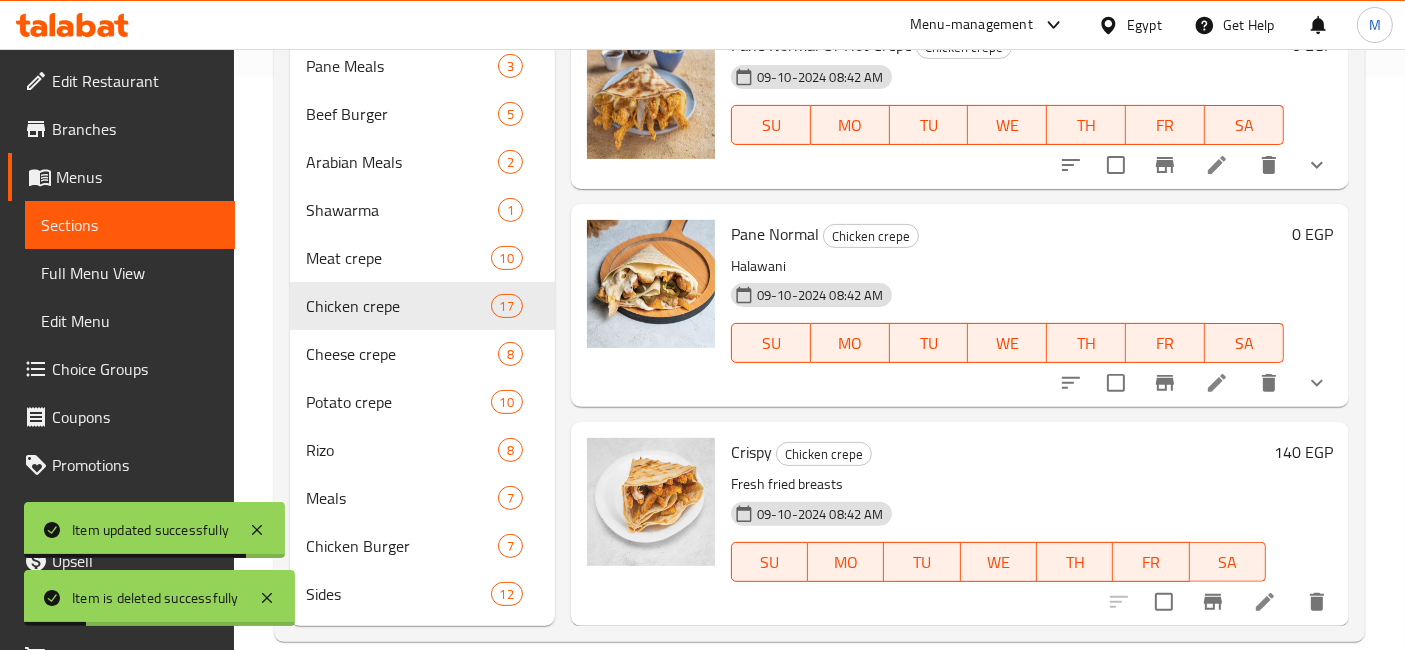 click 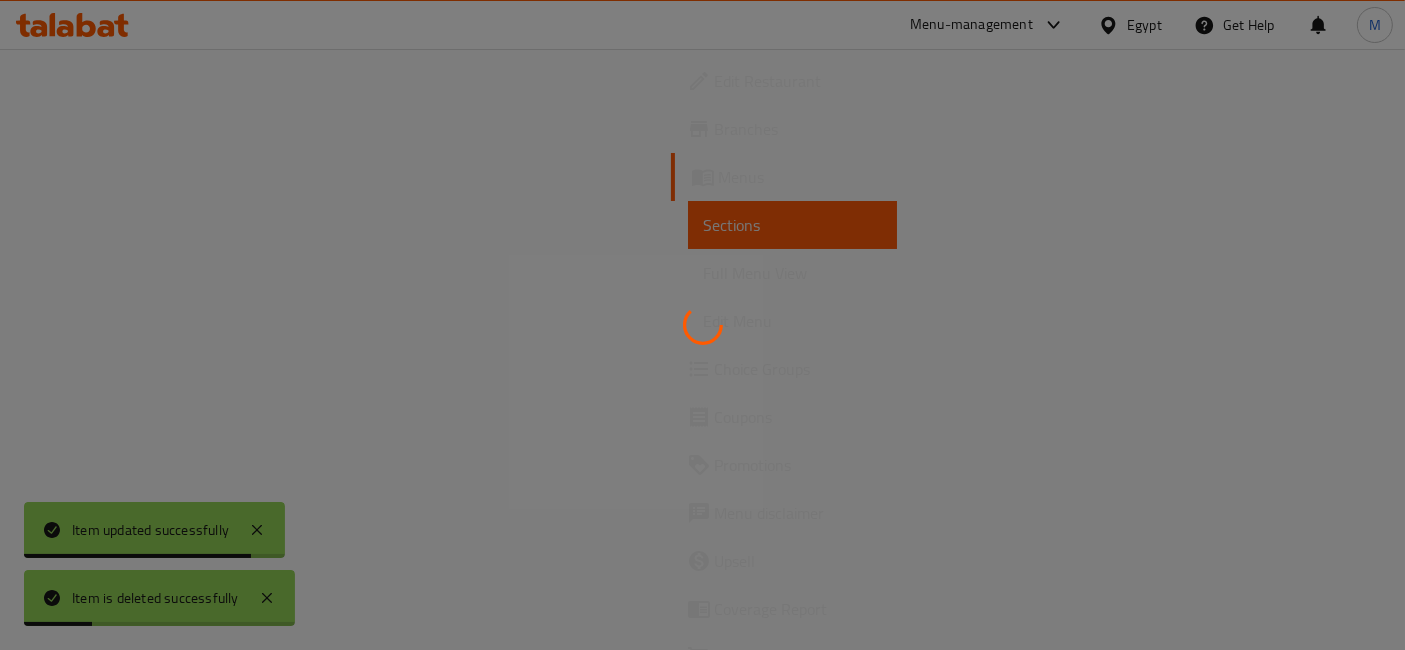 scroll, scrollTop: 0, scrollLeft: 0, axis: both 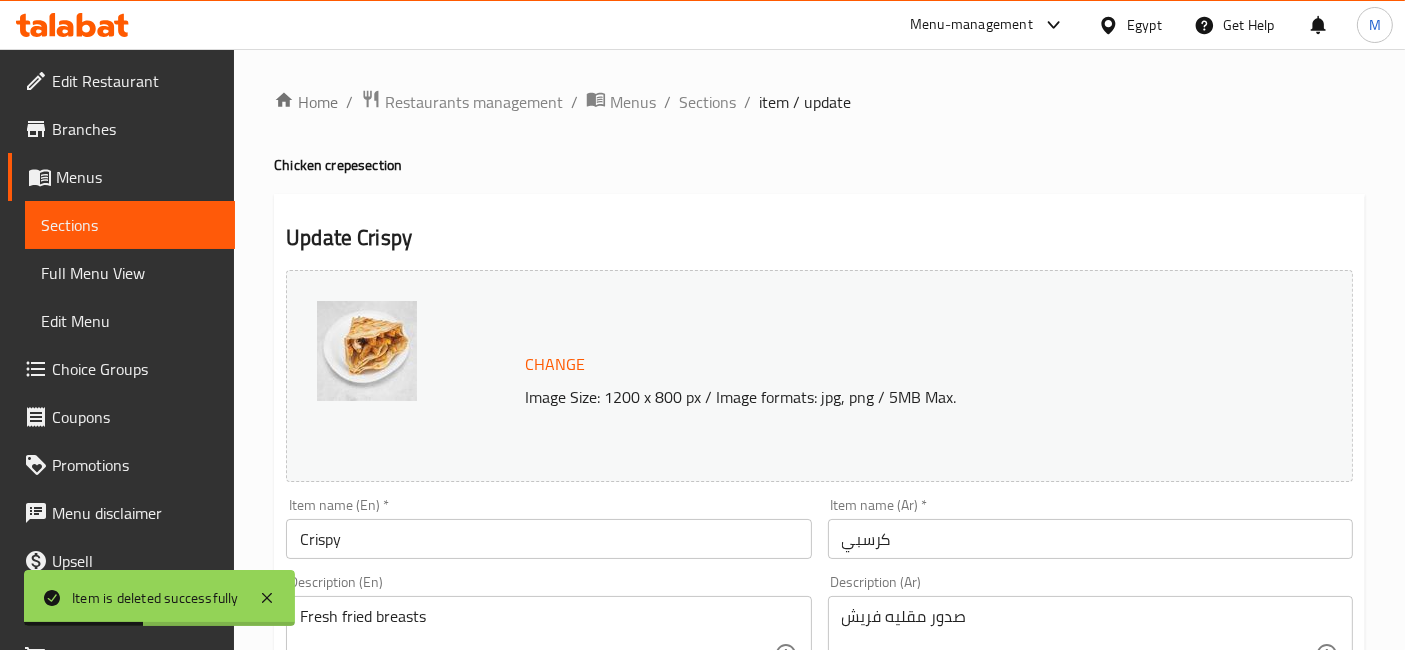click on "Crispy" at bounding box center (548, 539) 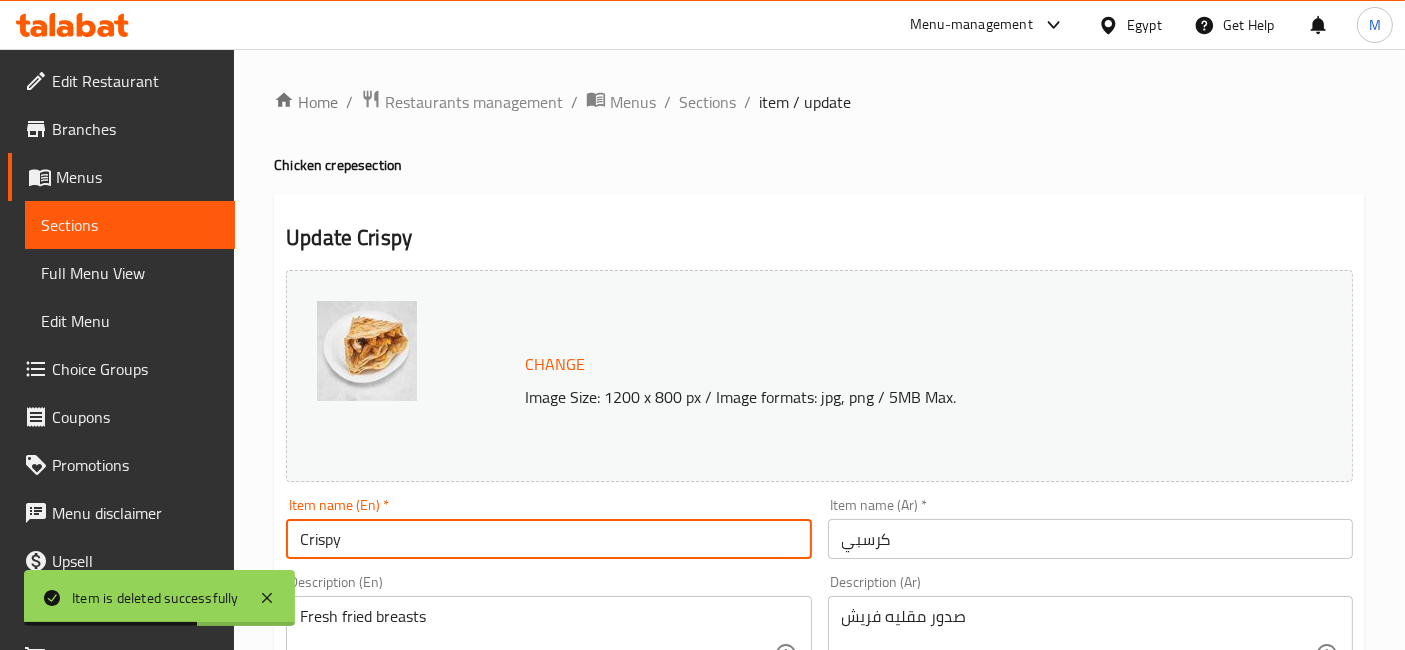 paste on "Crepe" 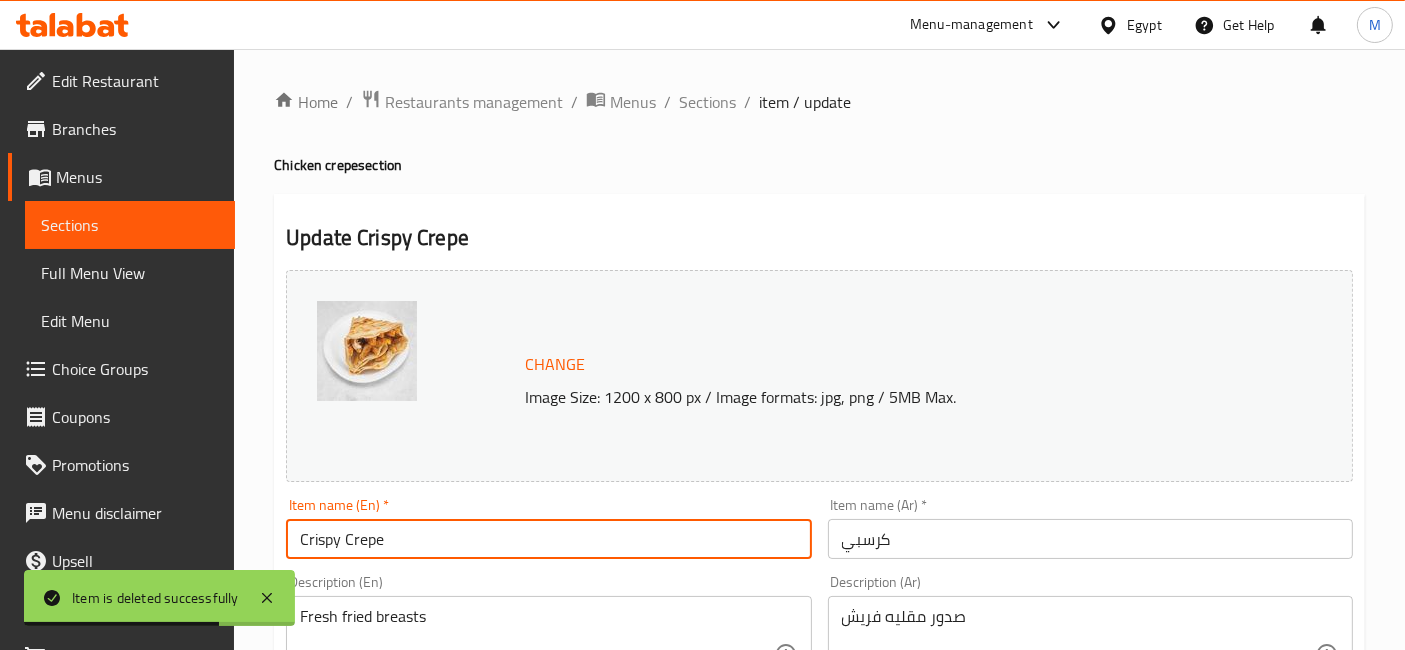type on "Crispy Crepe" 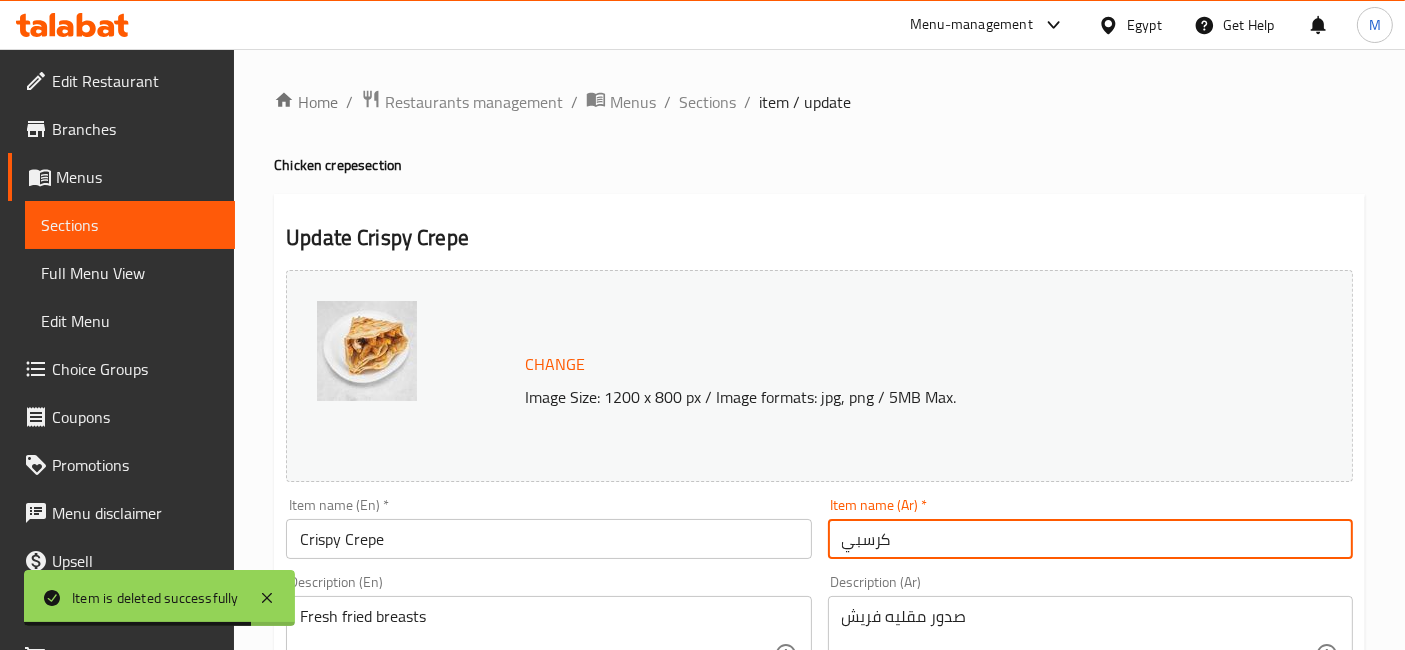 paste on "كريب" 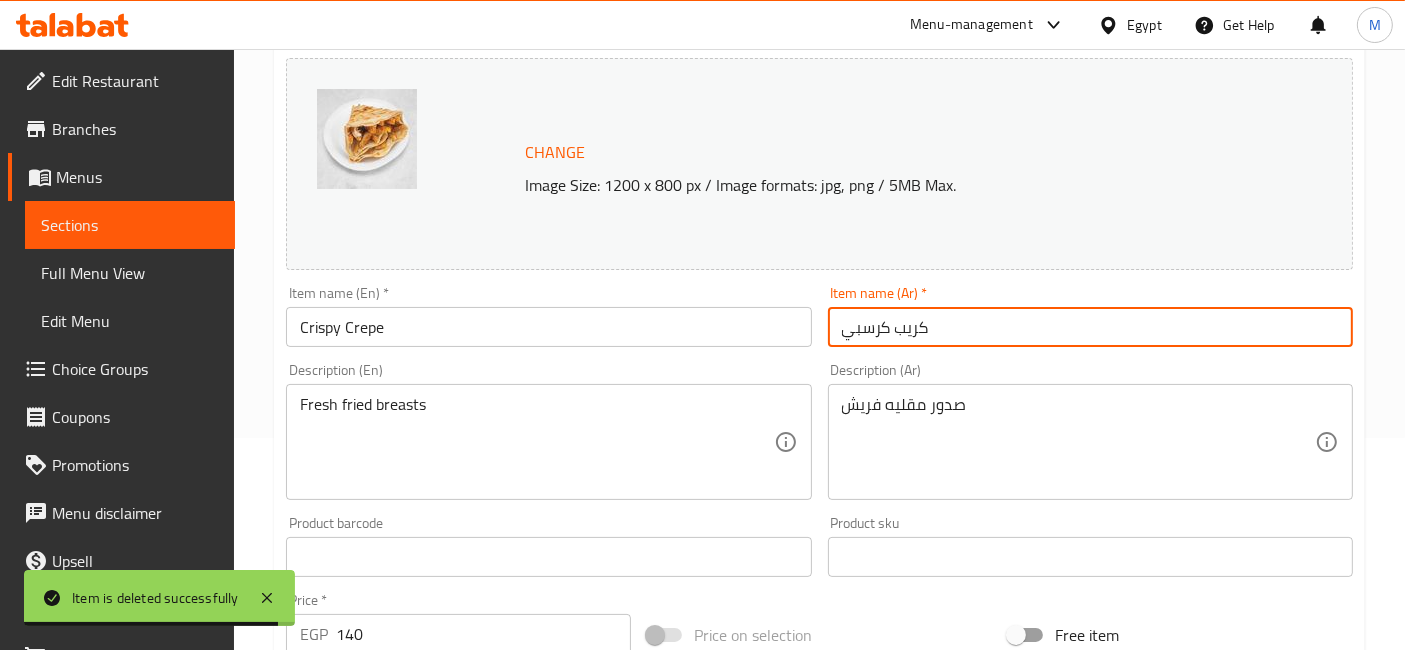 scroll, scrollTop: 222, scrollLeft: 0, axis: vertical 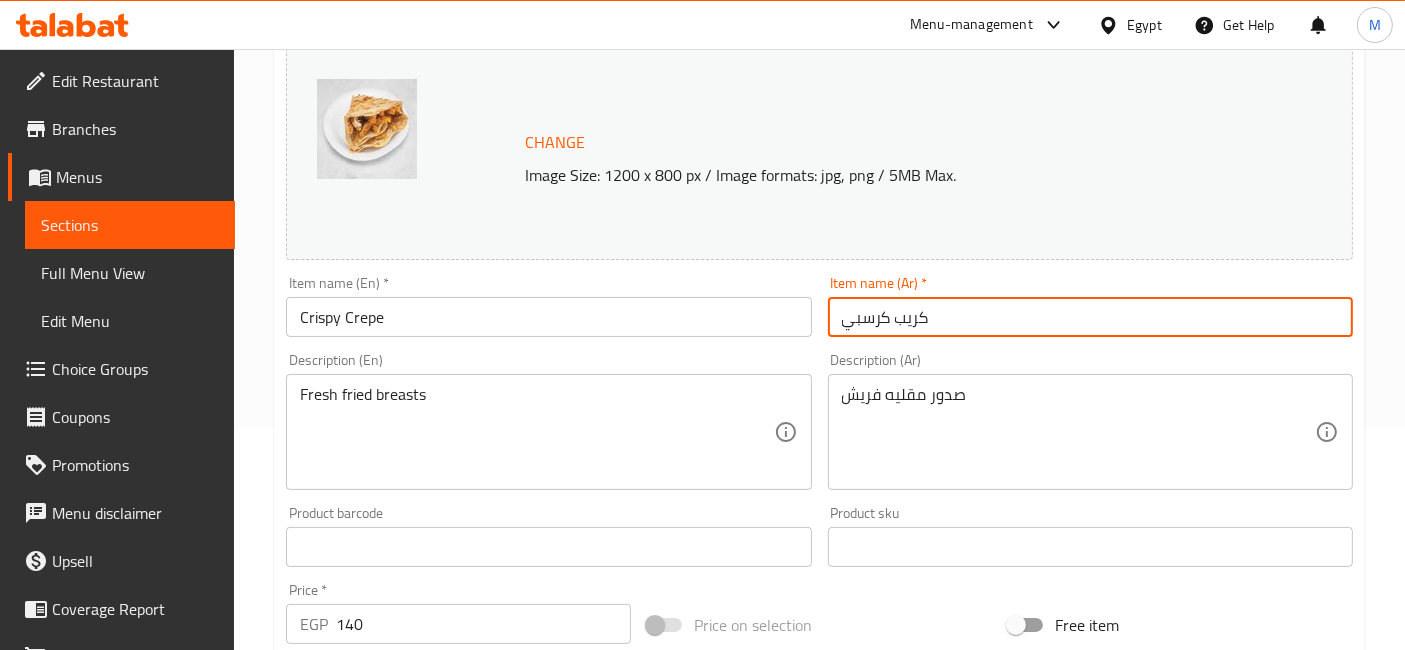 type on "كريب كرسبي" 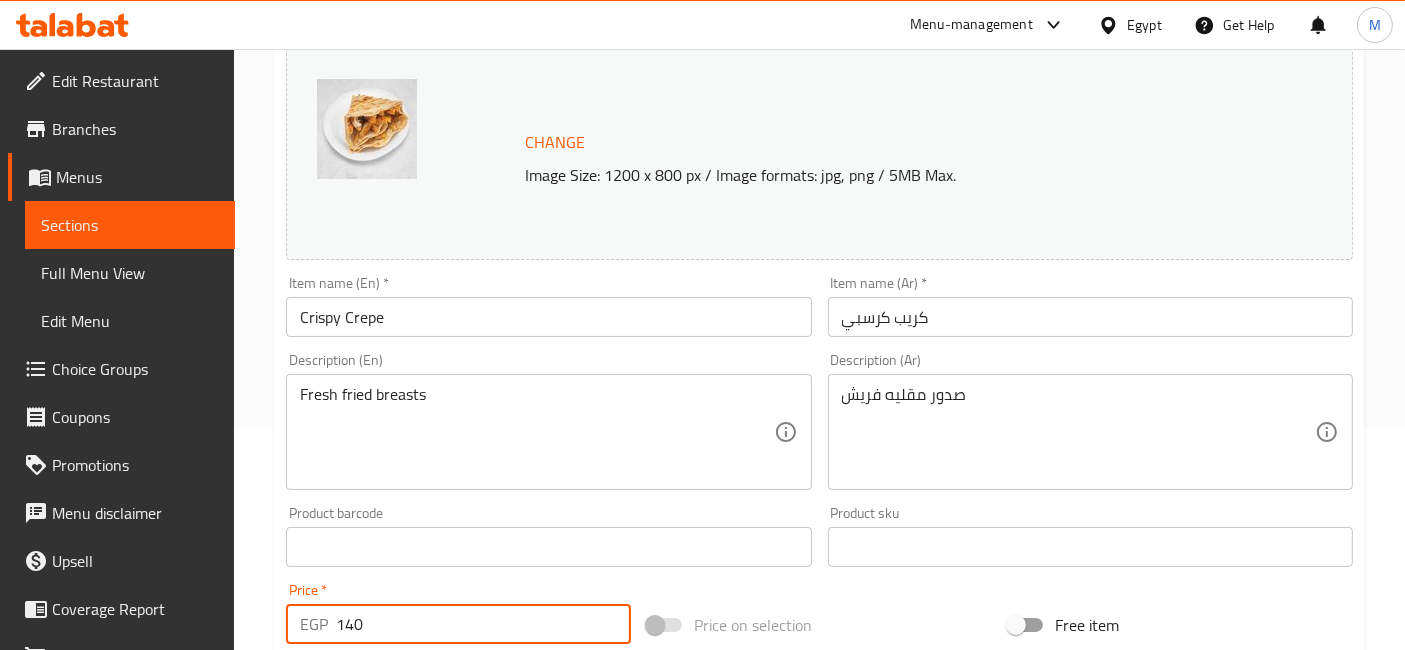click on "140" at bounding box center [483, 624] 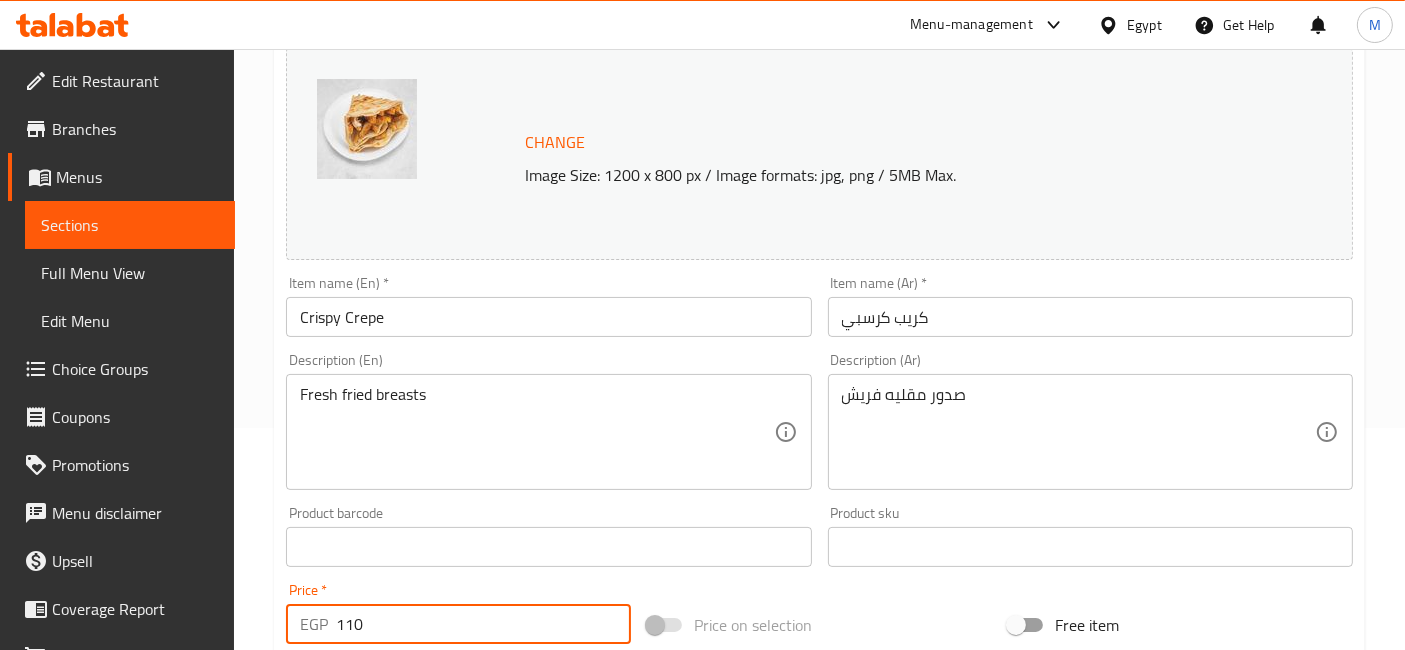 type on "110" 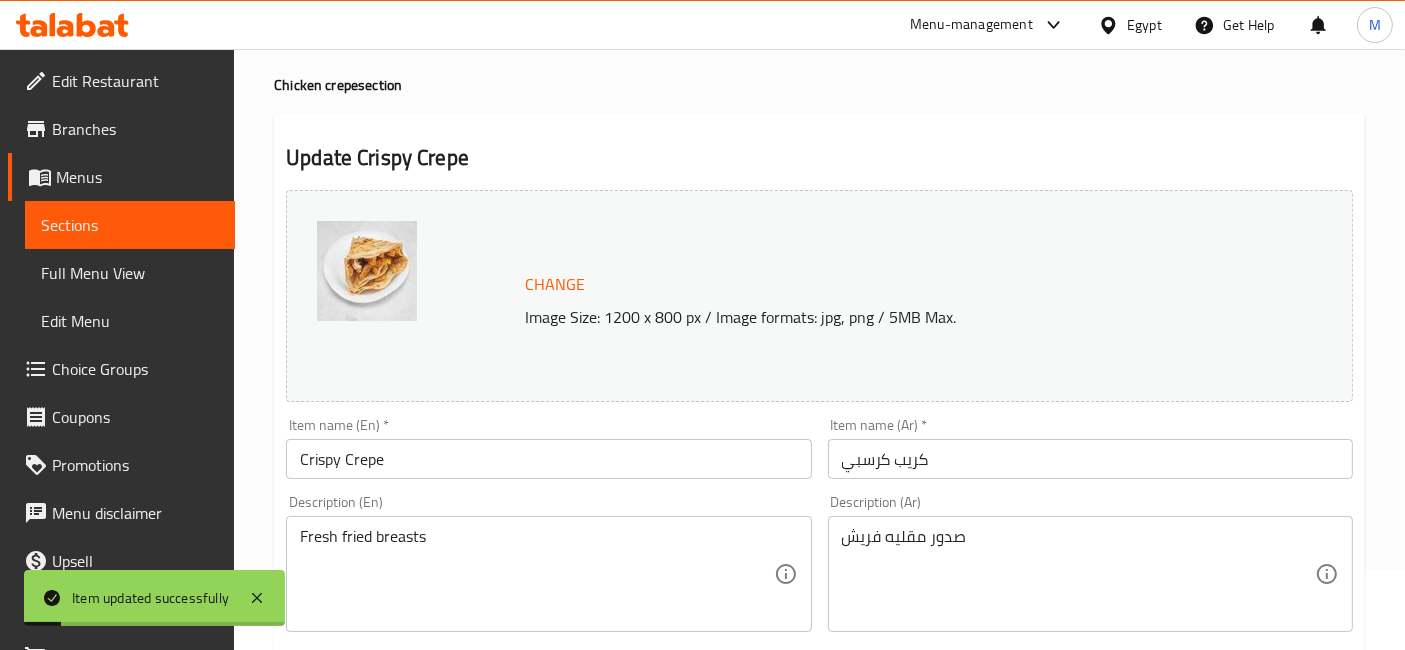 scroll, scrollTop: 0, scrollLeft: 0, axis: both 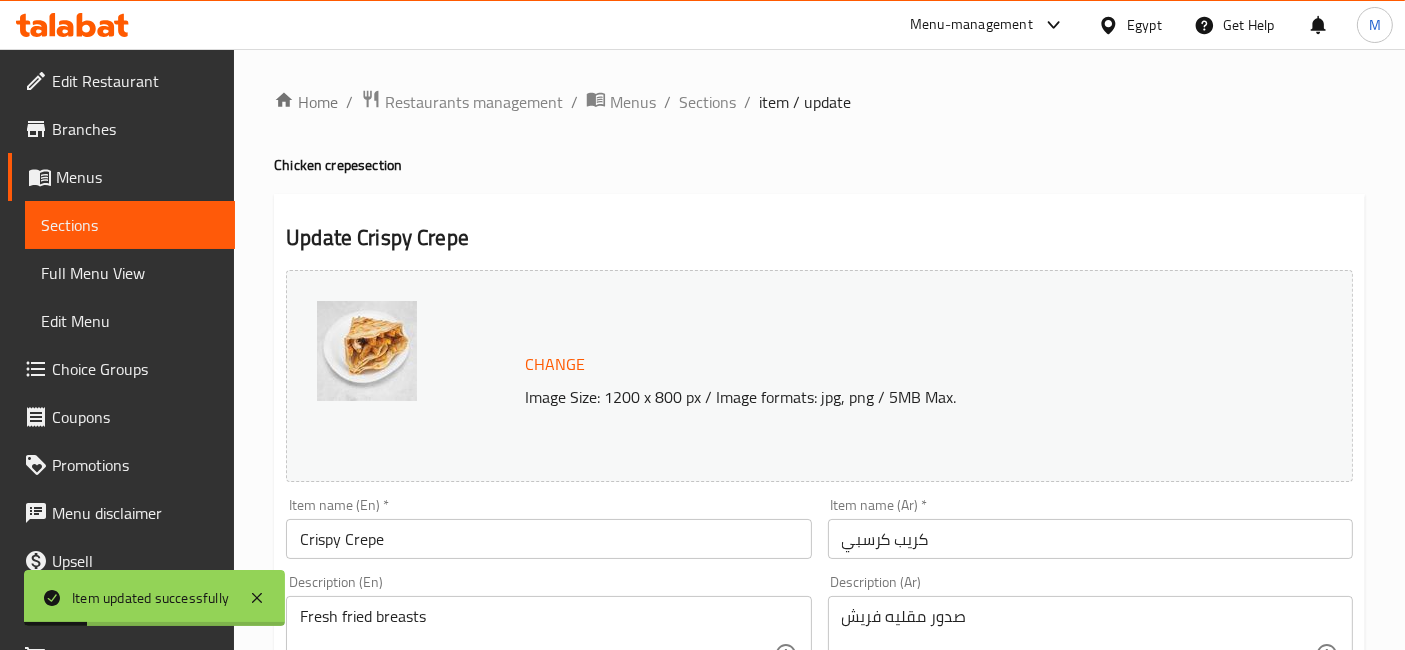 click on "Home / Restaurants management / Menus / Sections / item / update Chicken crepe  section Update Crispy Crepe Change Image Size: 1200 x 800 px / Image formats: jpg, png / 5MB Max. Item name (En)   * Crispy Crepe Item name (En)  * Item name (Ar)   * كريب كرسبي Item name (Ar)  * Description (En) Fresh fried breasts Description (En) Description (Ar) صدور مقليه فريش Description (Ar) Product barcode Product barcode Product sku Product sku Price   * EGP 110 Price  * Price on selection Free item Start Date Start Date End Date End Date Available Days SU MO TU WE TH FR SA Available from ​ ​ Available to ​ ​ Status Active Inactive Exclude from GEM Variations & Choices Add variant ASSIGN CHOICE GROUP Update" at bounding box center [819, 745] 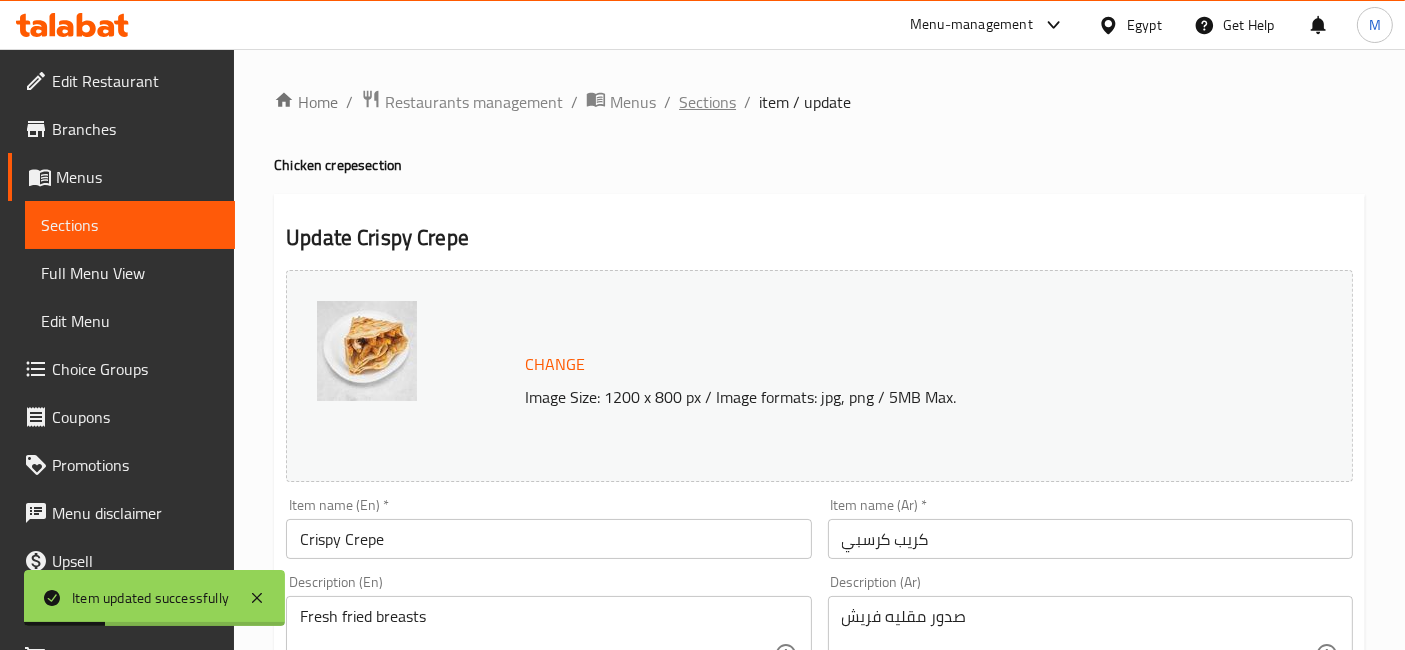 click on "Sections" at bounding box center [707, 102] 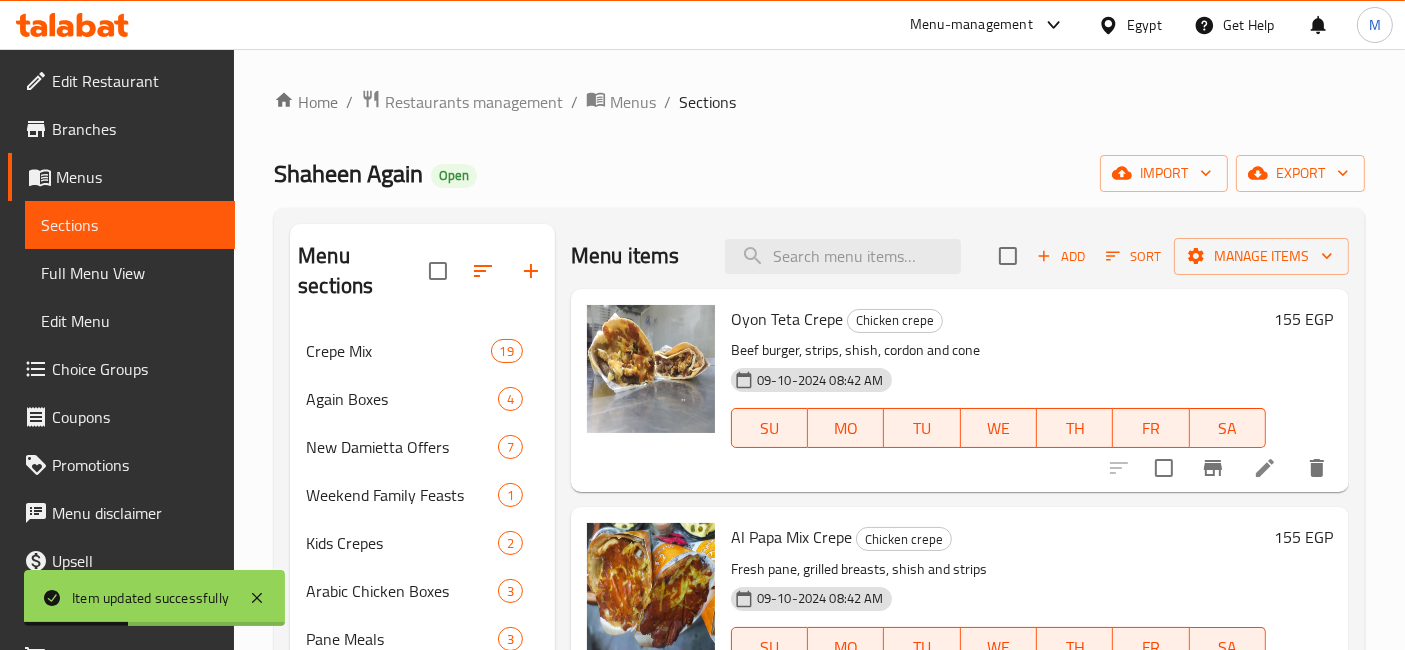 scroll, scrollTop: 573, scrollLeft: 0, axis: vertical 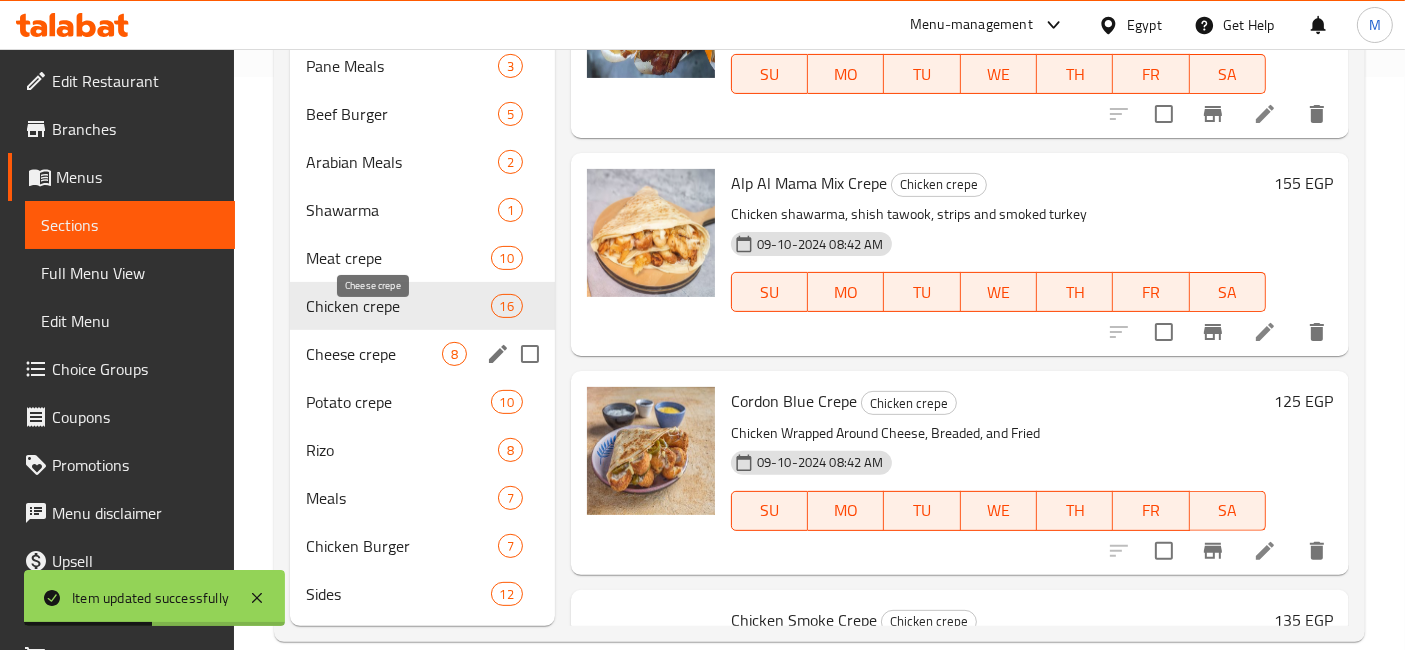 click on "Cheese crepe" at bounding box center (374, 354) 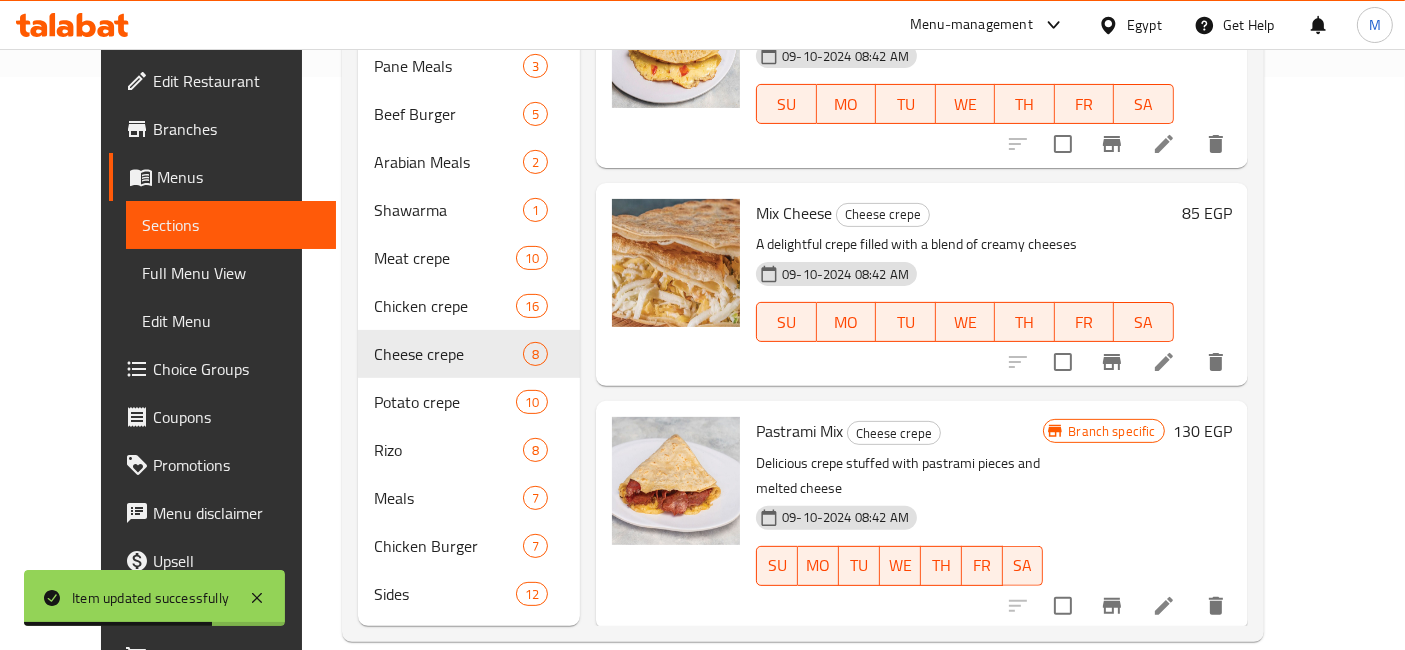 scroll, scrollTop: 0, scrollLeft: 0, axis: both 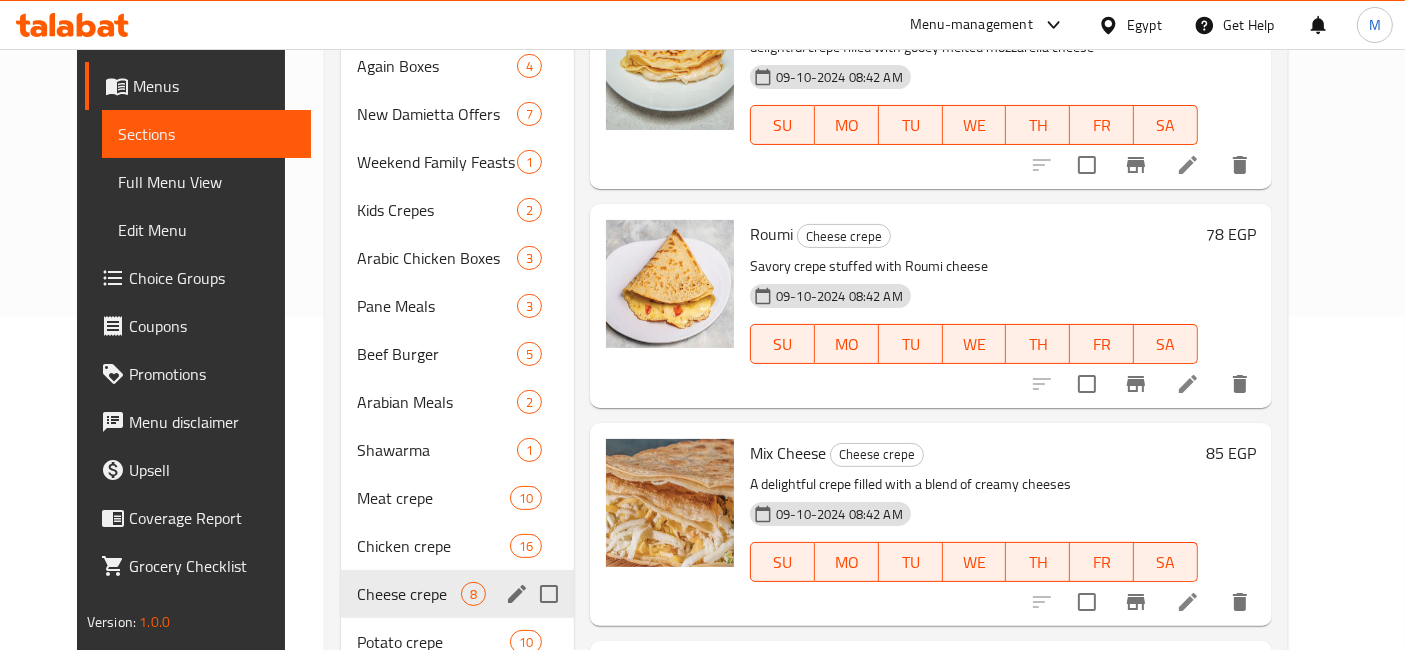 click 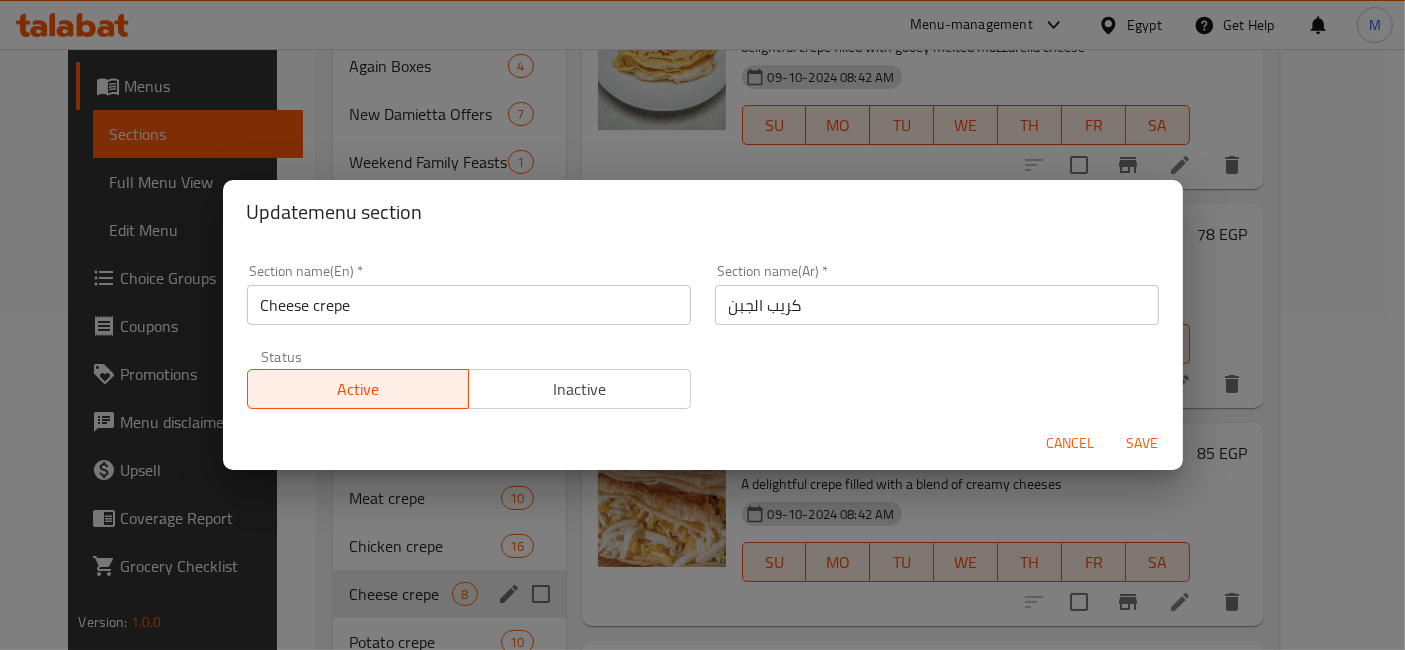 type 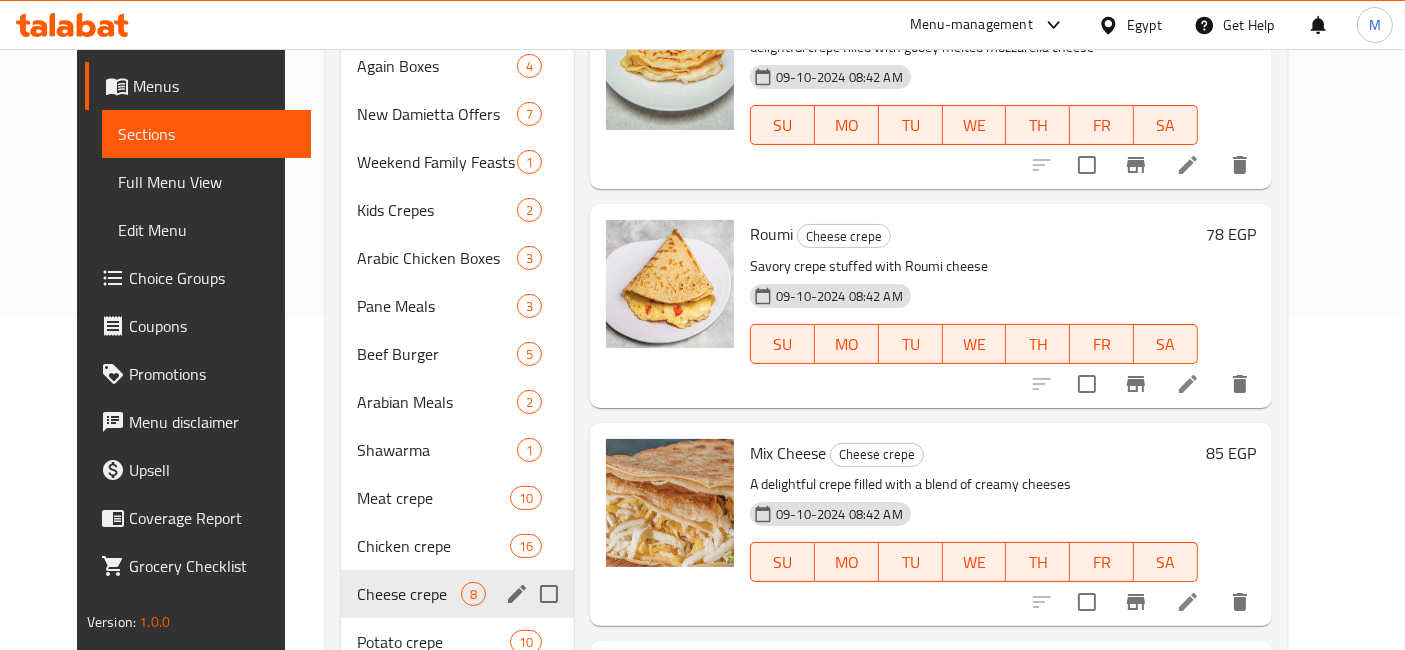 click at bounding box center (549, 594) 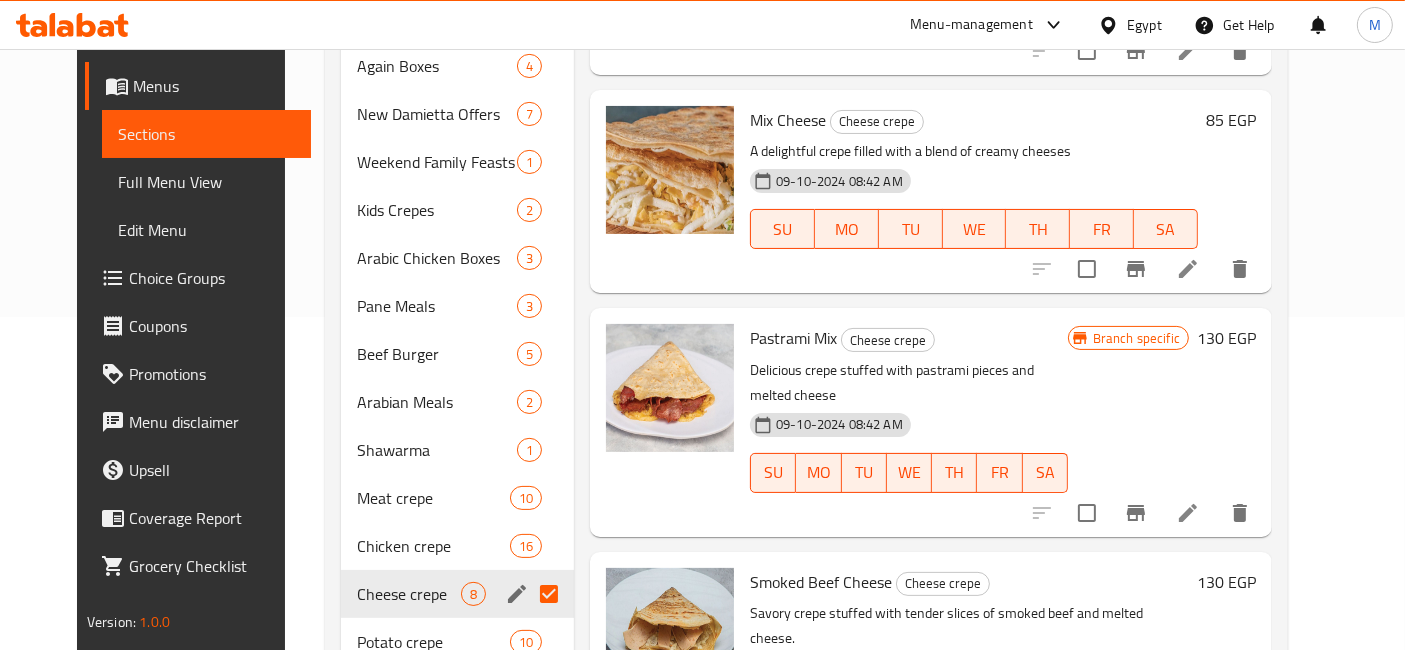 scroll, scrollTop: 0, scrollLeft: 0, axis: both 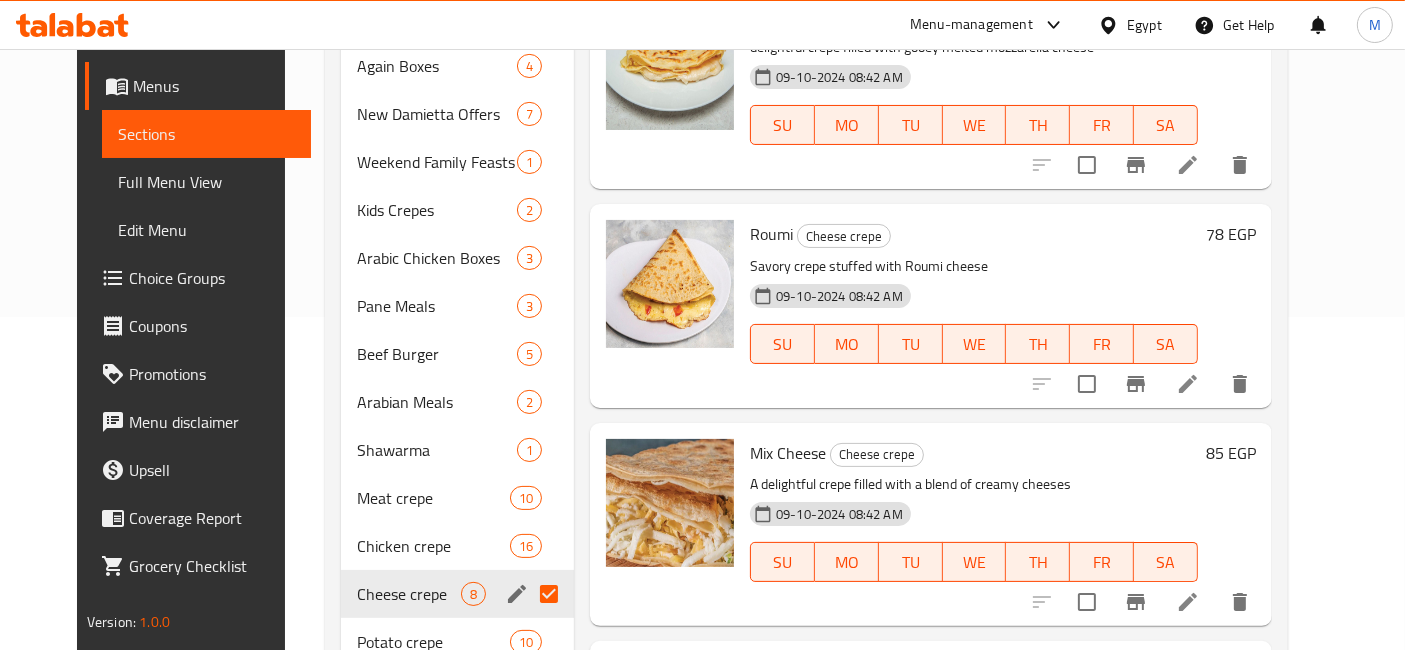 click at bounding box center [549, 594] 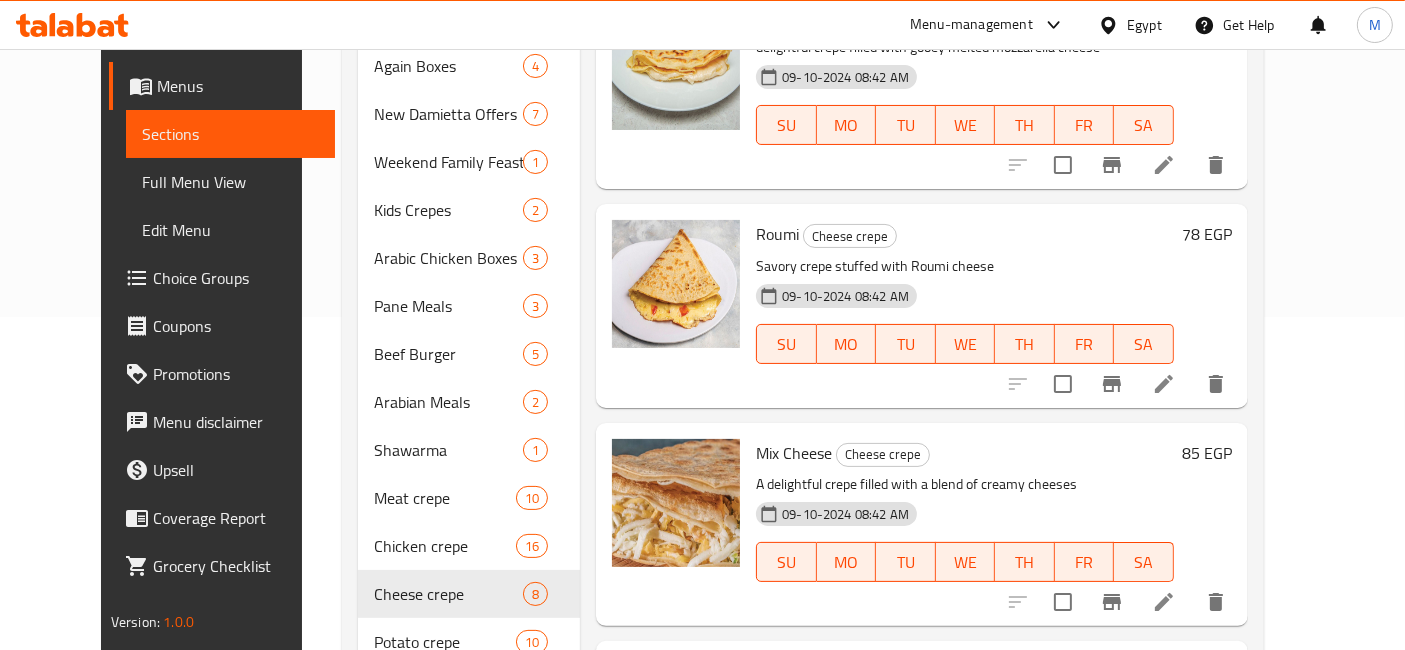 click 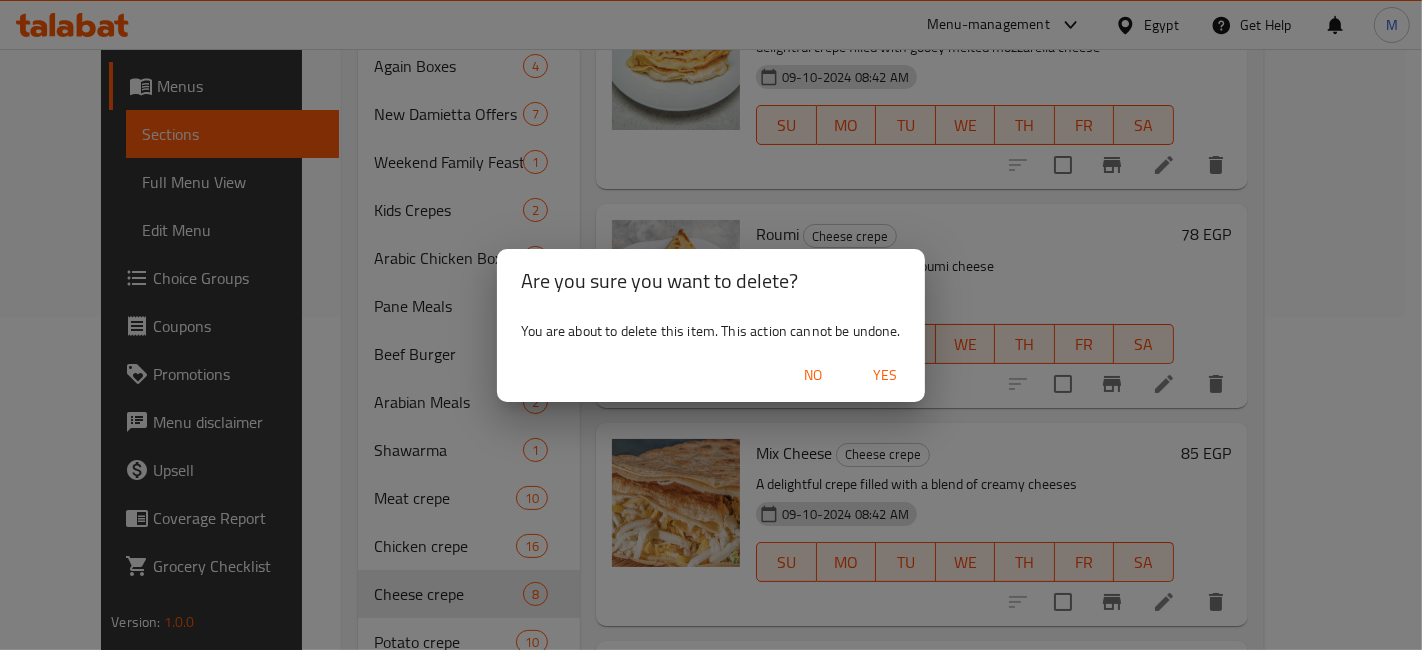 click on "Yes" at bounding box center [885, 375] 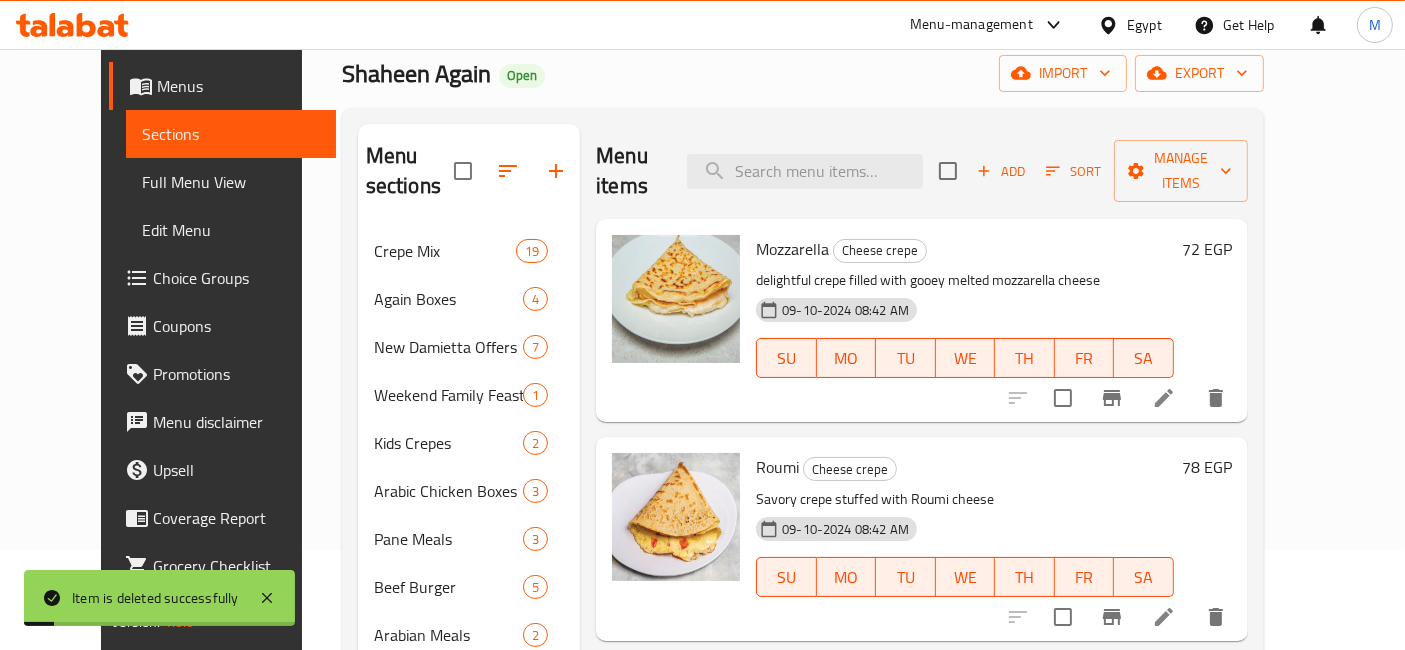 scroll, scrollTop: 0, scrollLeft: 0, axis: both 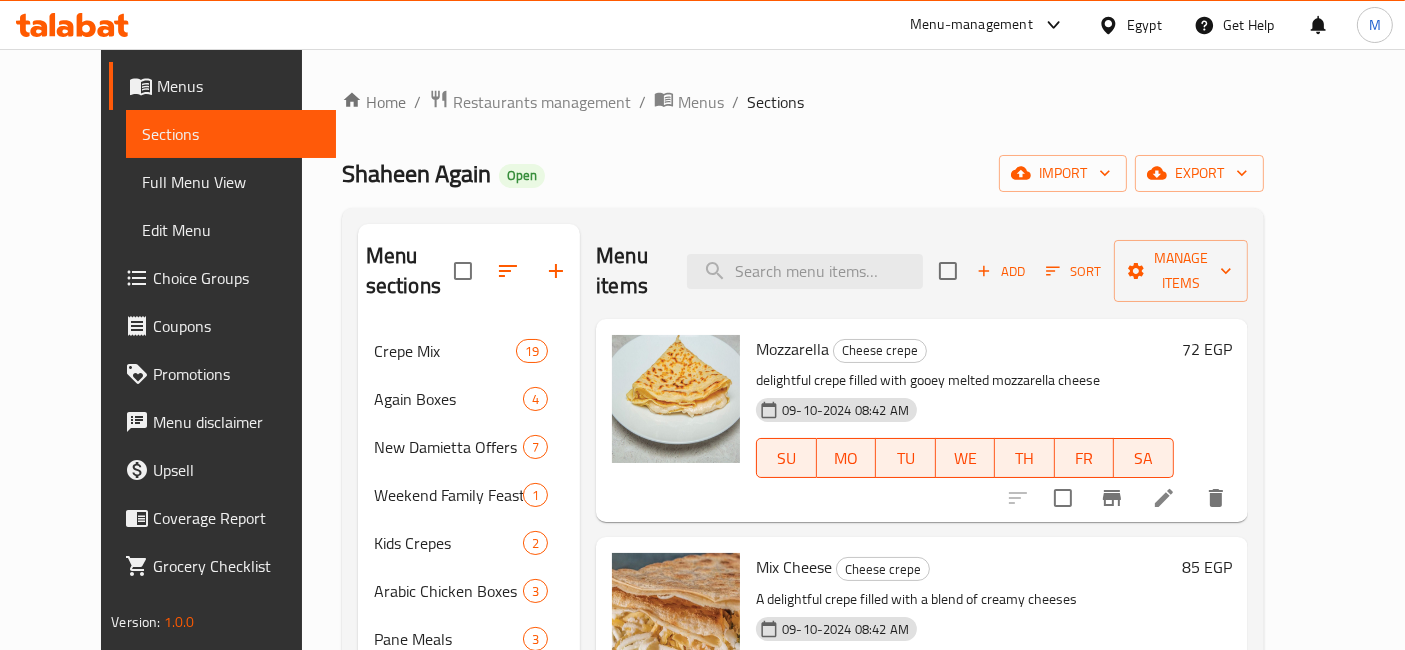 click on "72   EGP" at bounding box center (1207, 349) 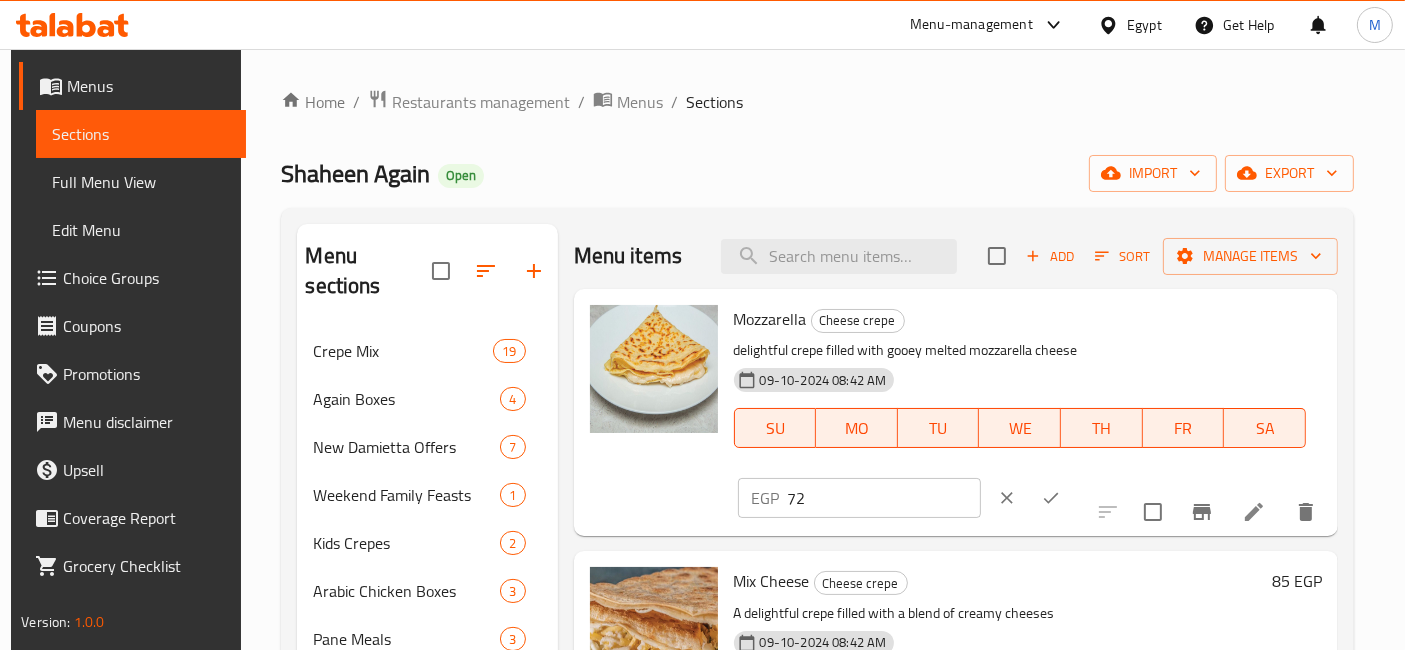 click on "72" at bounding box center (884, 498) 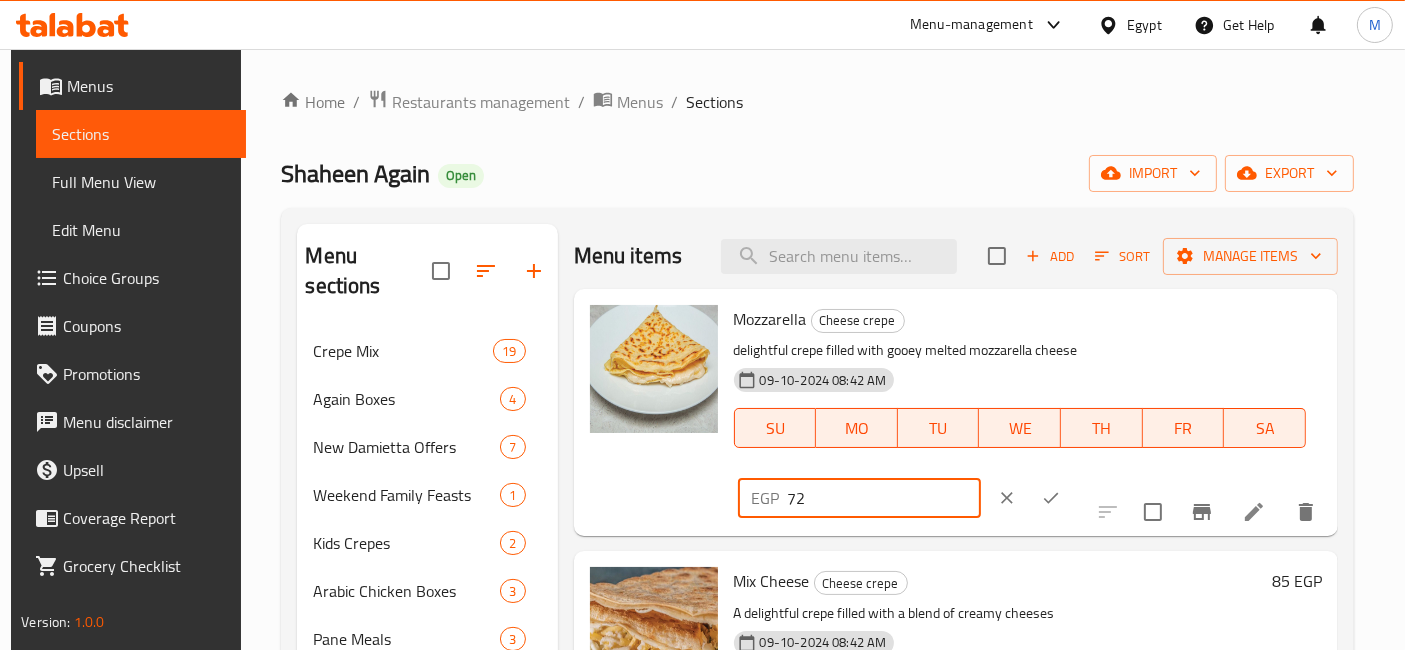 click on "72" at bounding box center (884, 498) 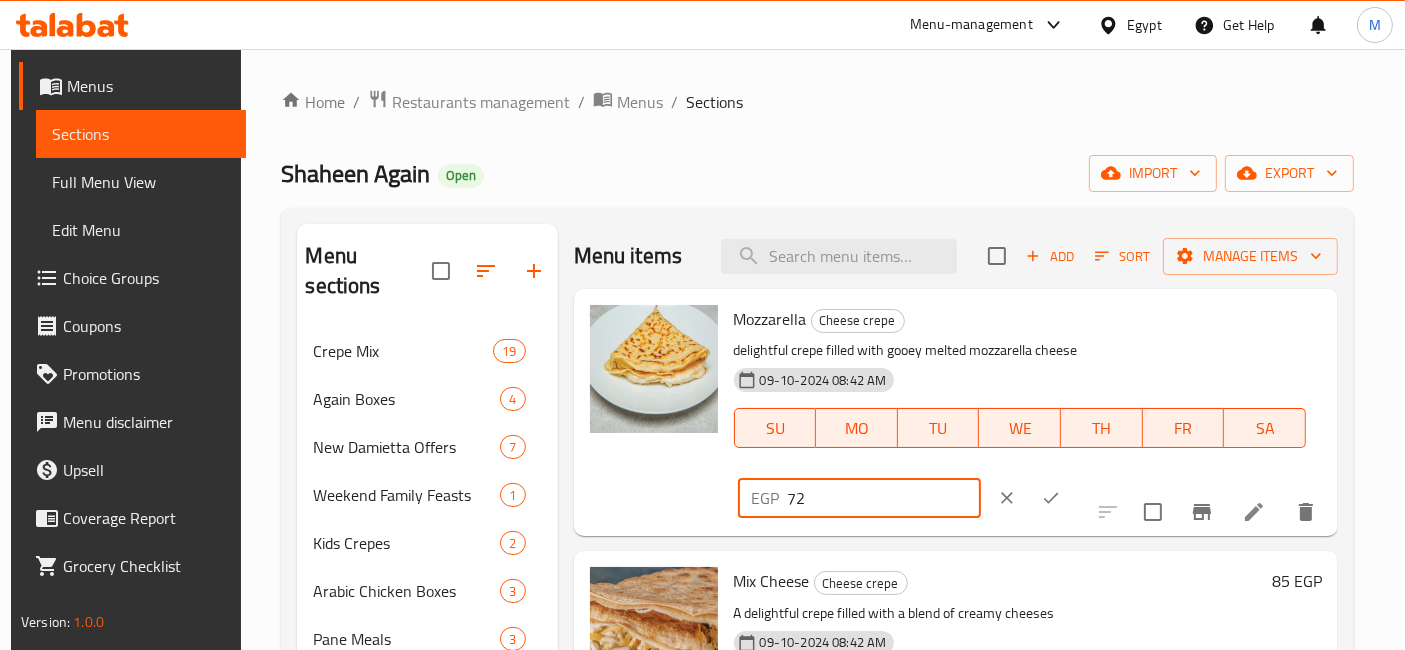 click 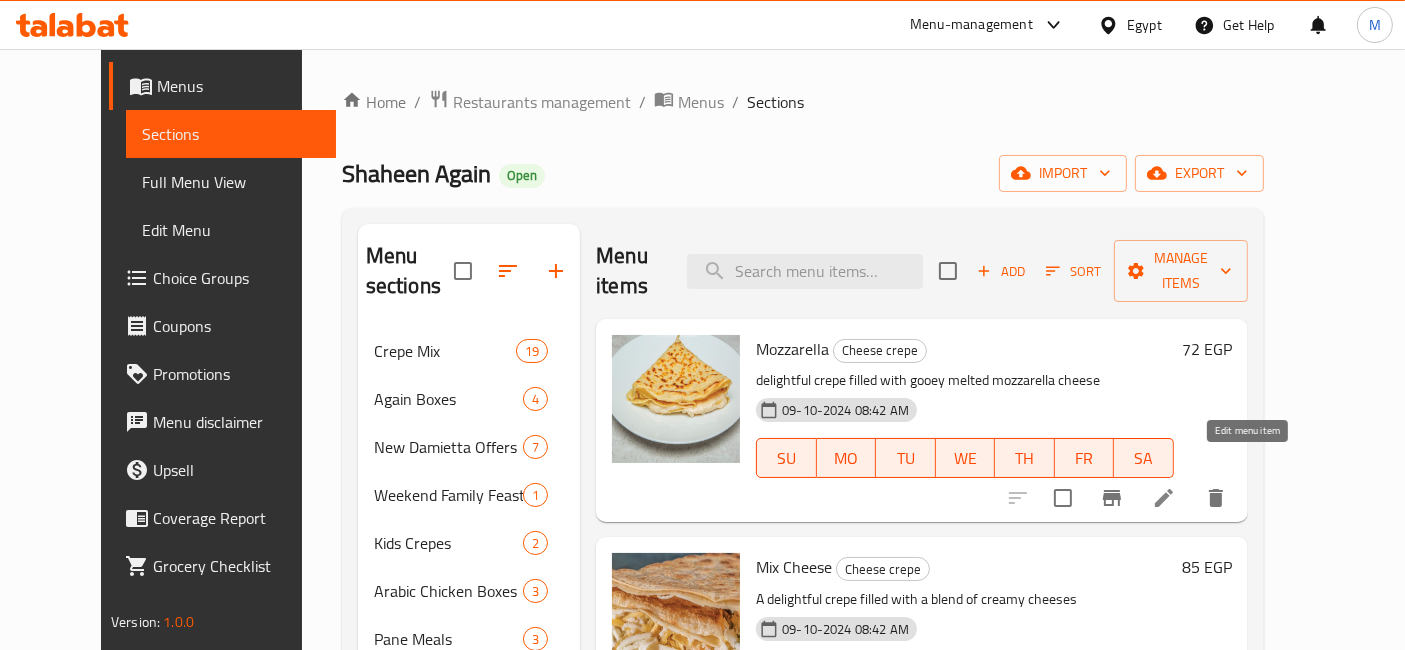 click 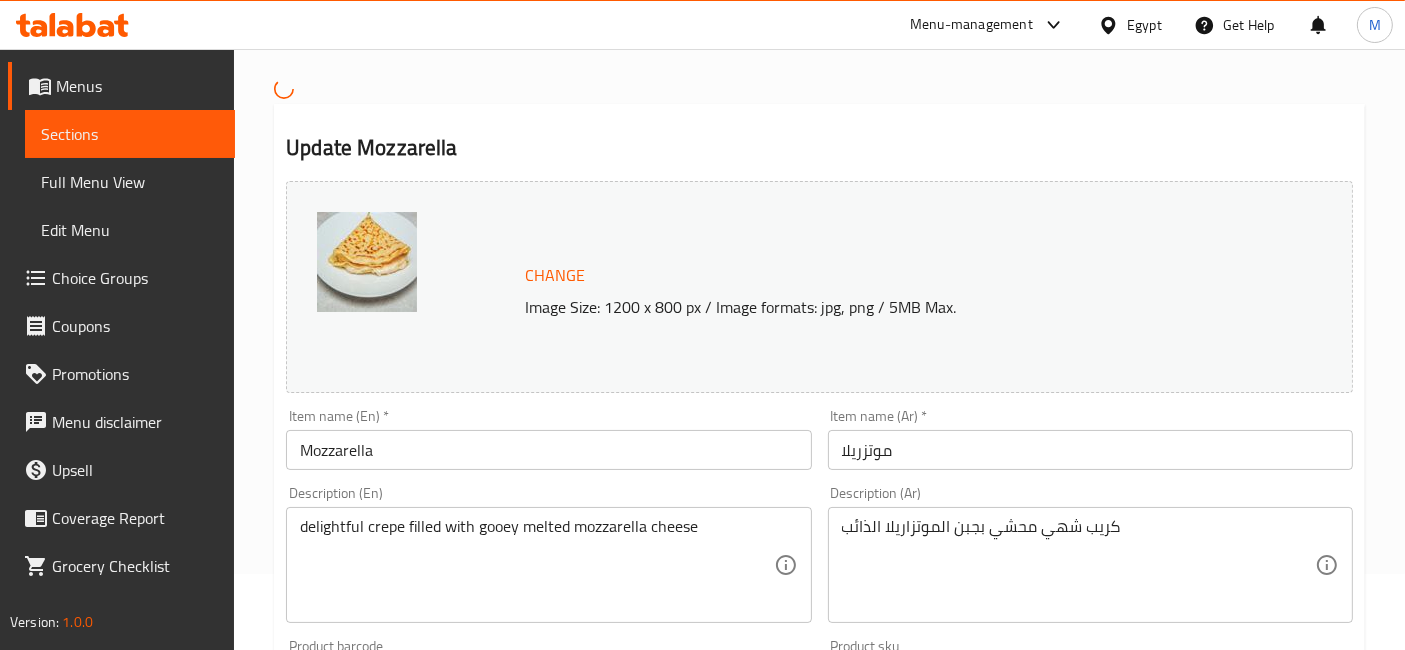 scroll, scrollTop: 111, scrollLeft: 0, axis: vertical 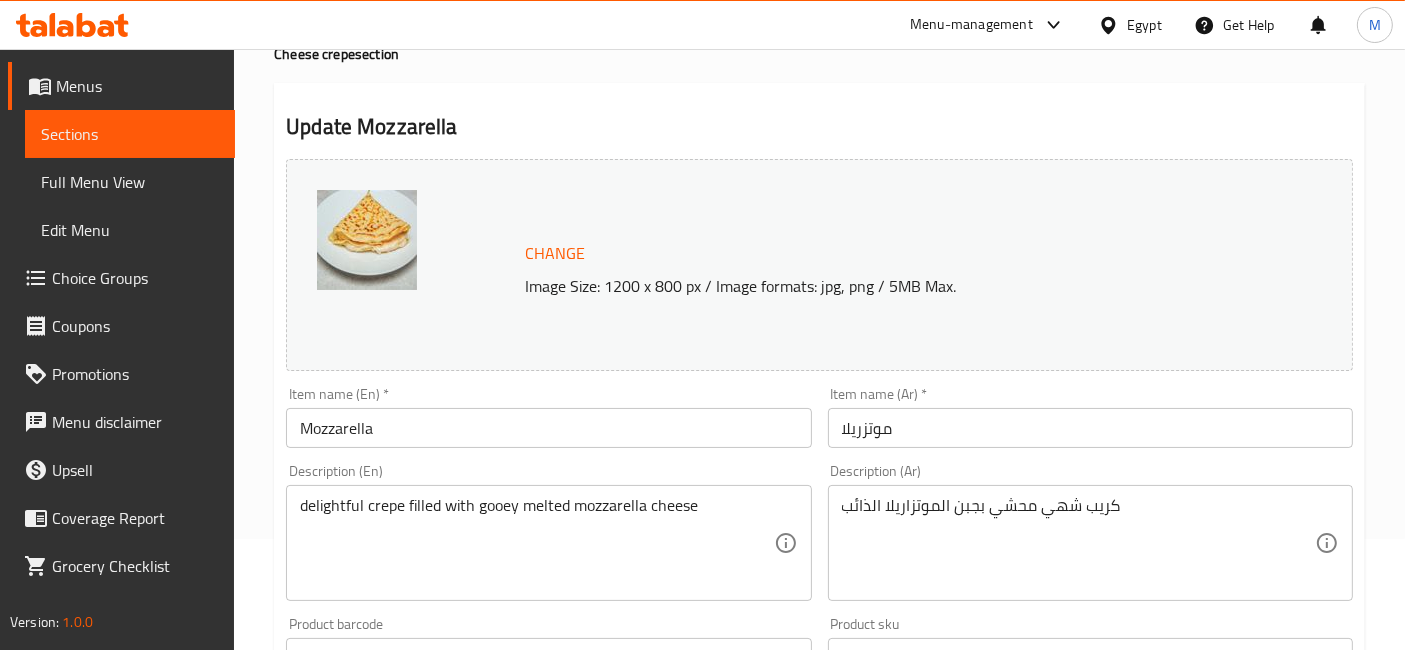 click on "Mozzarella" at bounding box center (548, 428) 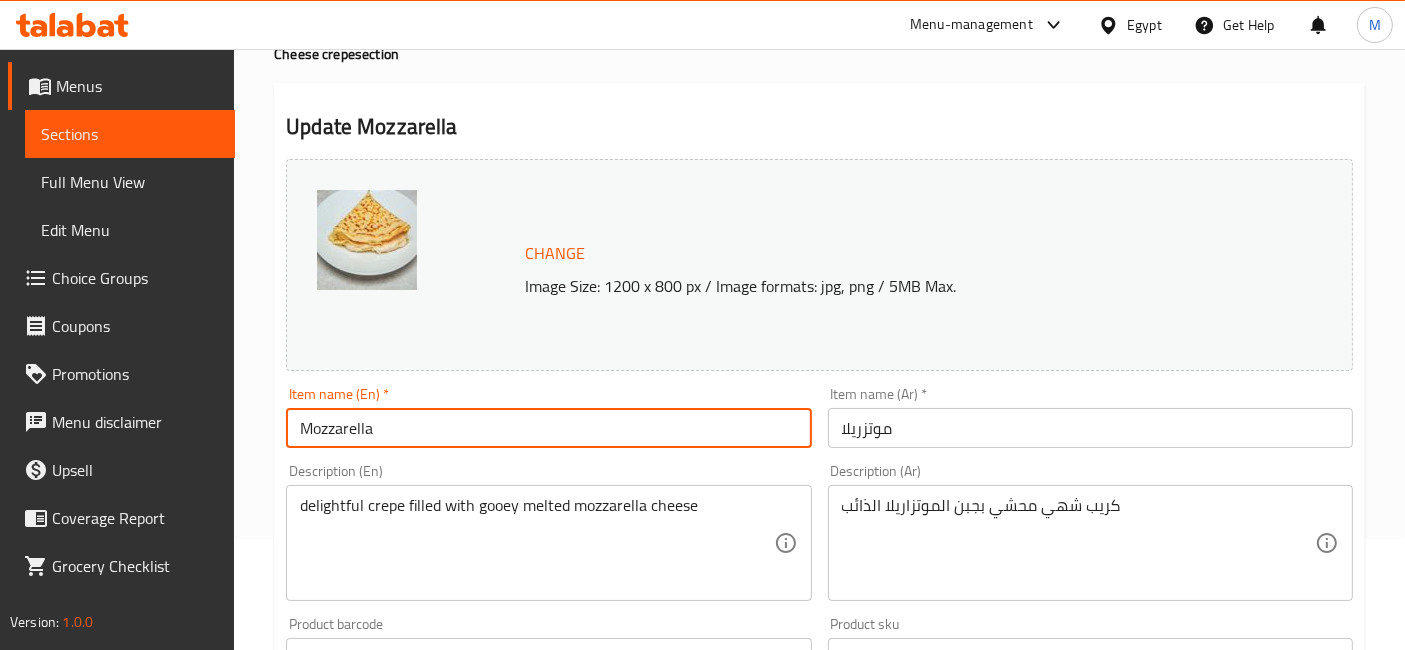 paste on "Crepe" 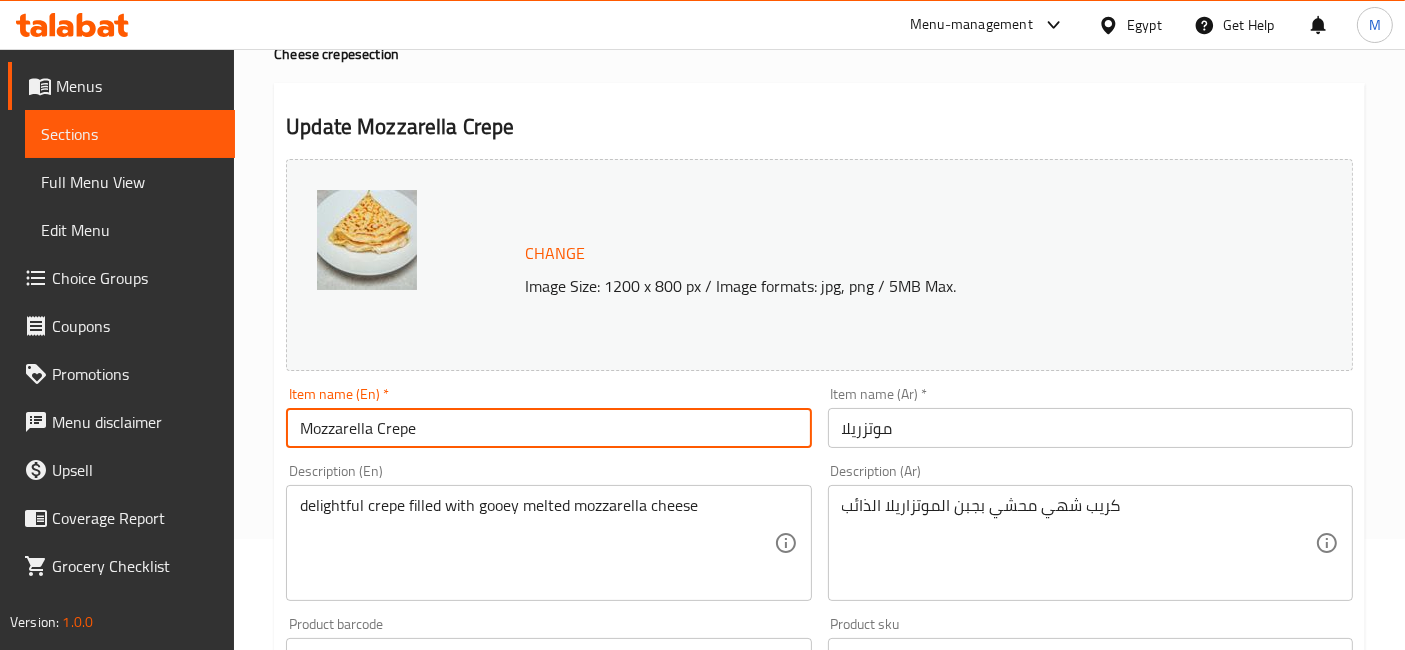 type on "Mozzarella Crepe" 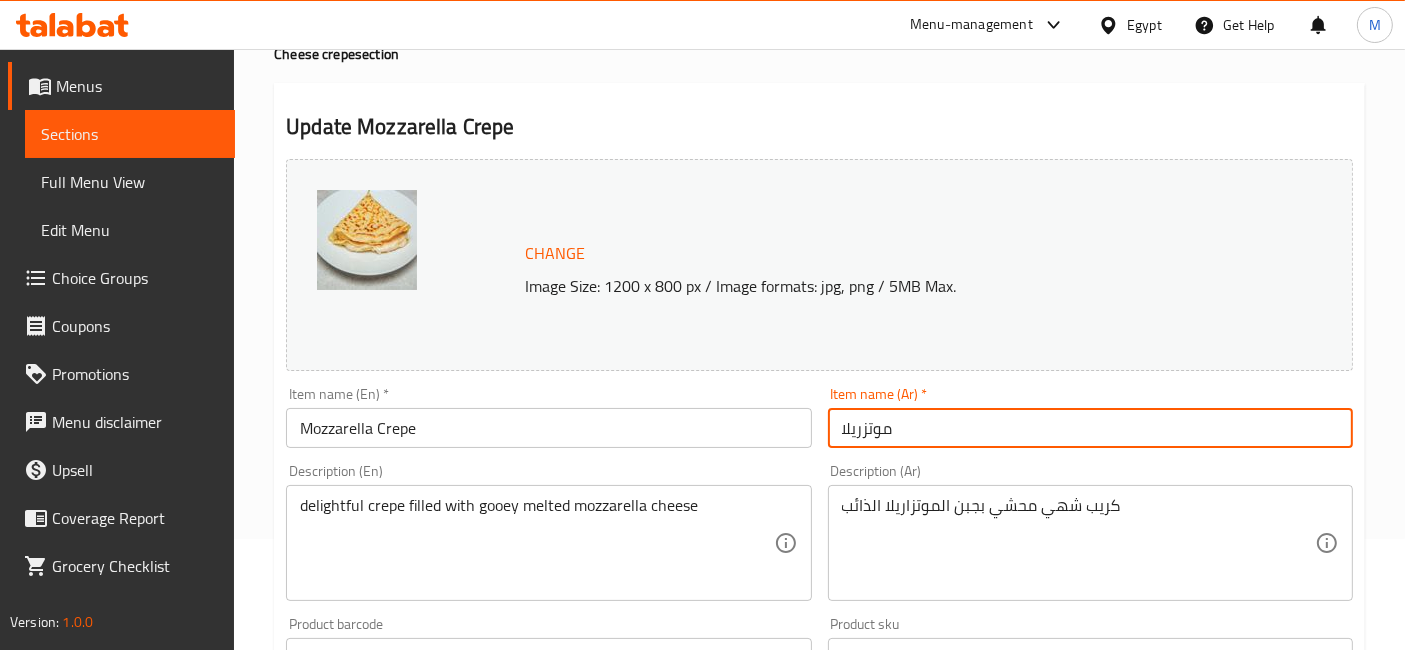 paste on "كريب" 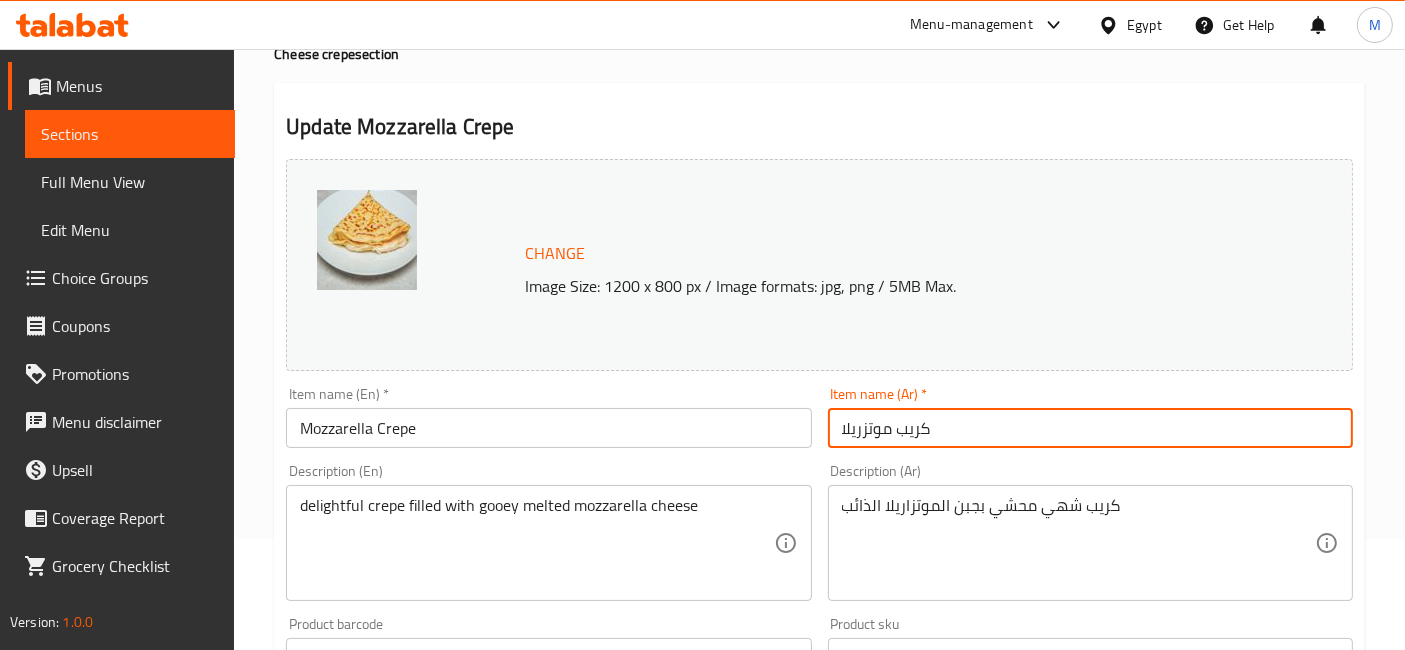 type on "كريب موتزريلا" 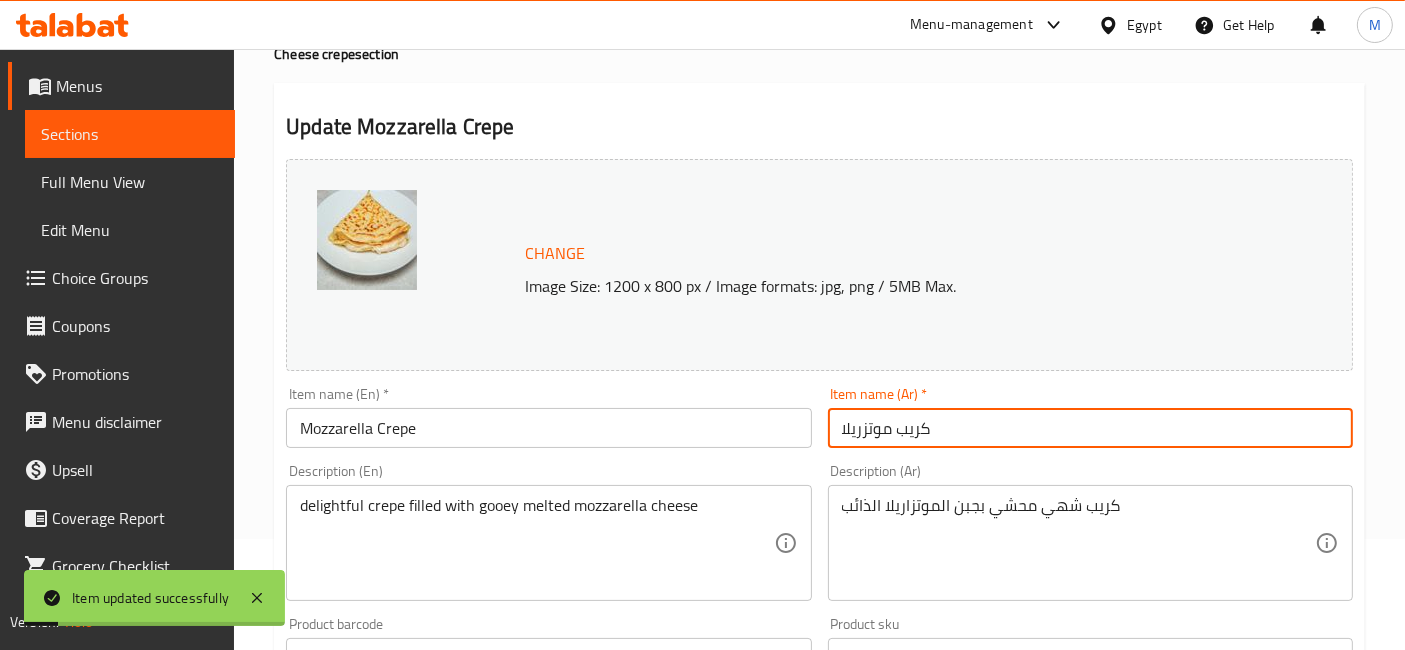 scroll, scrollTop: 0, scrollLeft: 0, axis: both 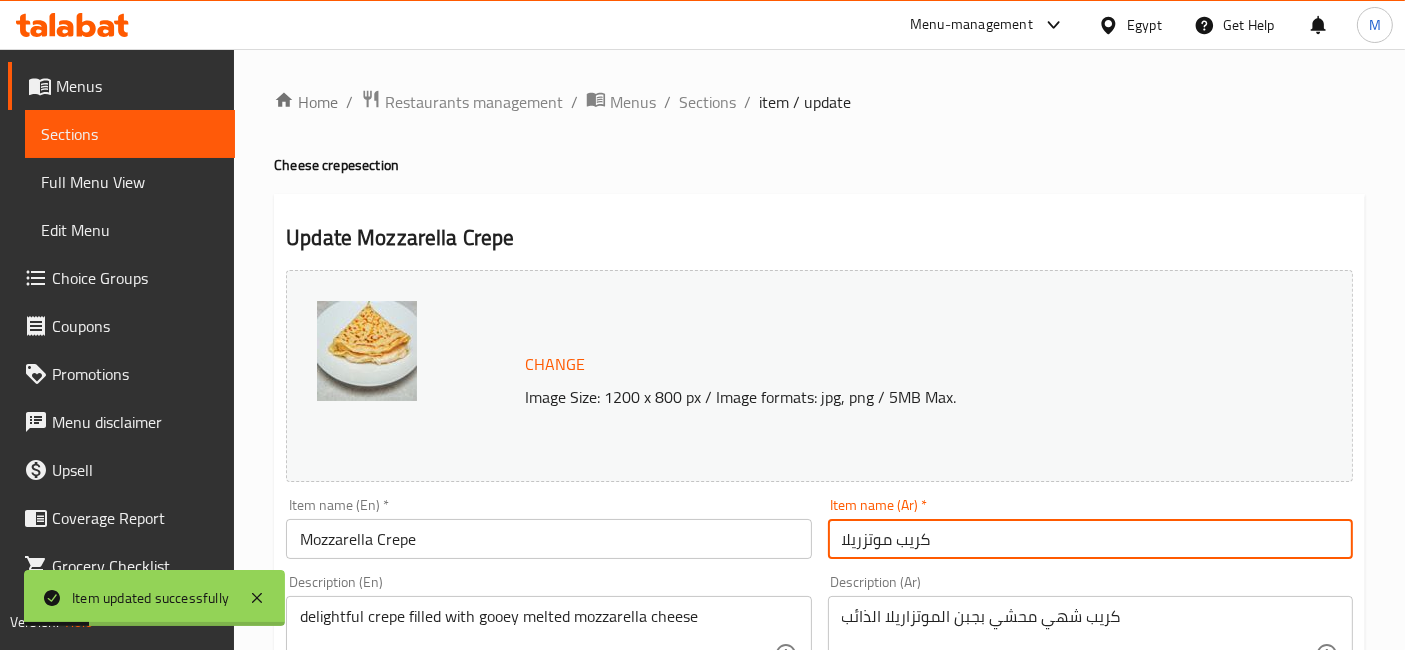 click on "Home / Restaurants management / Menus / Sections / item / update Cheese crepe  section Update Mozzarella Crepe Change Image Size: 1200 x 800 px / Image formats: jpg, png / 5MB Max. Item name (En)   * Mozzarella Crepe Item name (En)  * Item name (Ar)   * كريب موتزريلا Item name (Ar)  * Description (En)  delightful crepe filled with gooey melted mozzarella cheese Description (En) Description (Ar) كريب شهي محشي بجبن الموتزاريلا الذائب Description (Ar) Product barcode Product barcode Product sku Product sku Price   * EGP 72 Price  * Price on selection Free item Start Date Start Date End Date End Date Available Days SU MO TU WE TH FR SA Available from ​ ​ Available to ​ ​ Status Active Inactive Exclude from GEM Variations & Choices Add variant ASSIGN CHOICE GROUP Update" at bounding box center (819, 745) 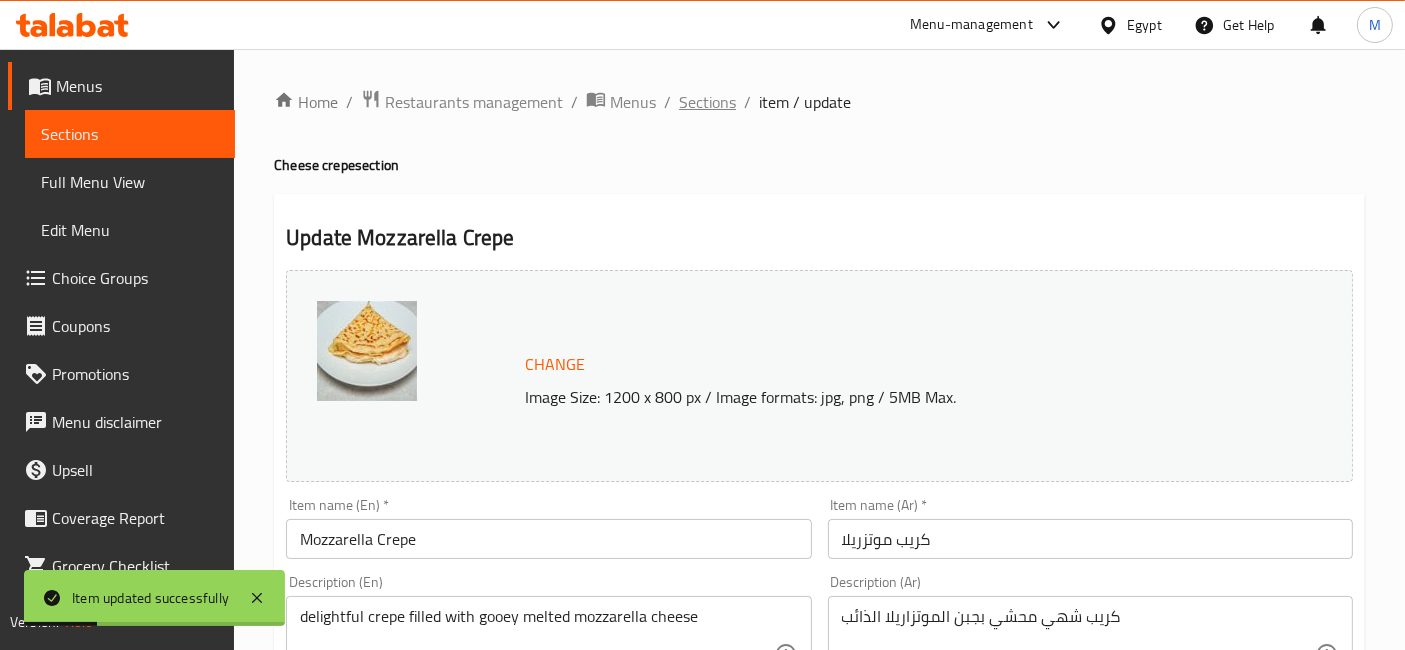 click on "Sections" at bounding box center (707, 102) 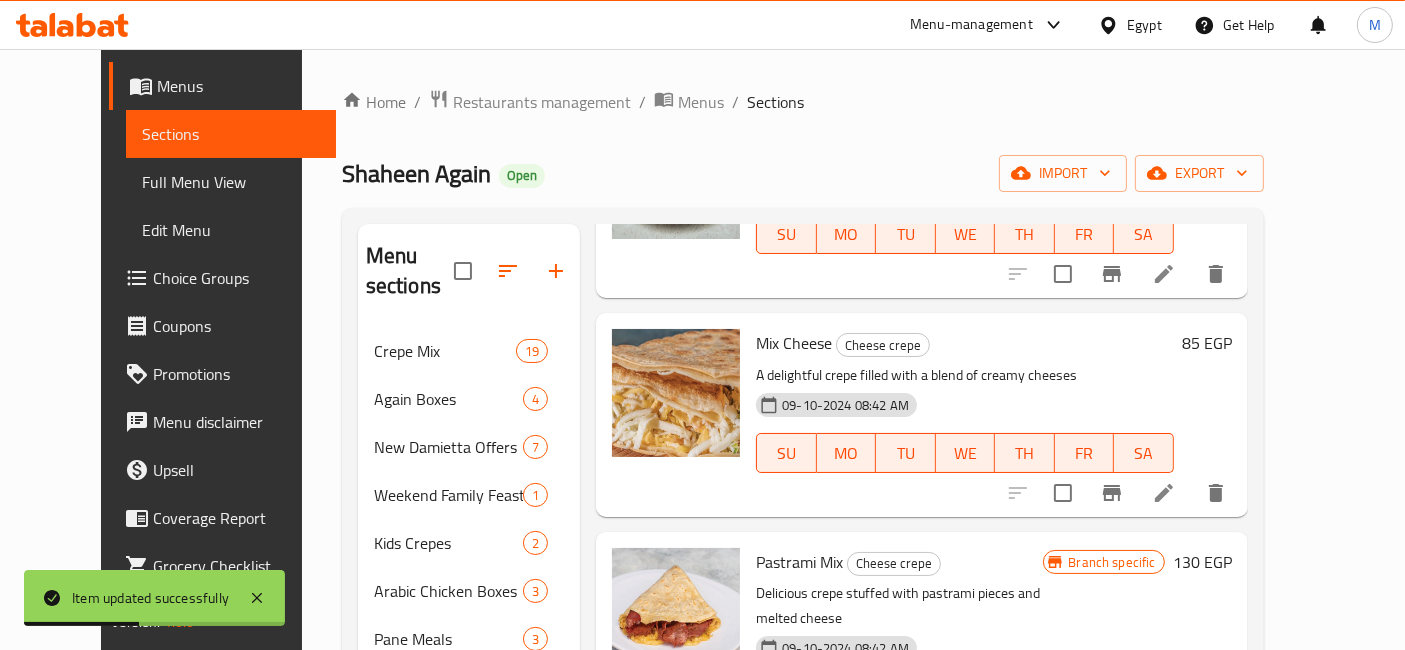scroll, scrollTop: 333, scrollLeft: 0, axis: vertical 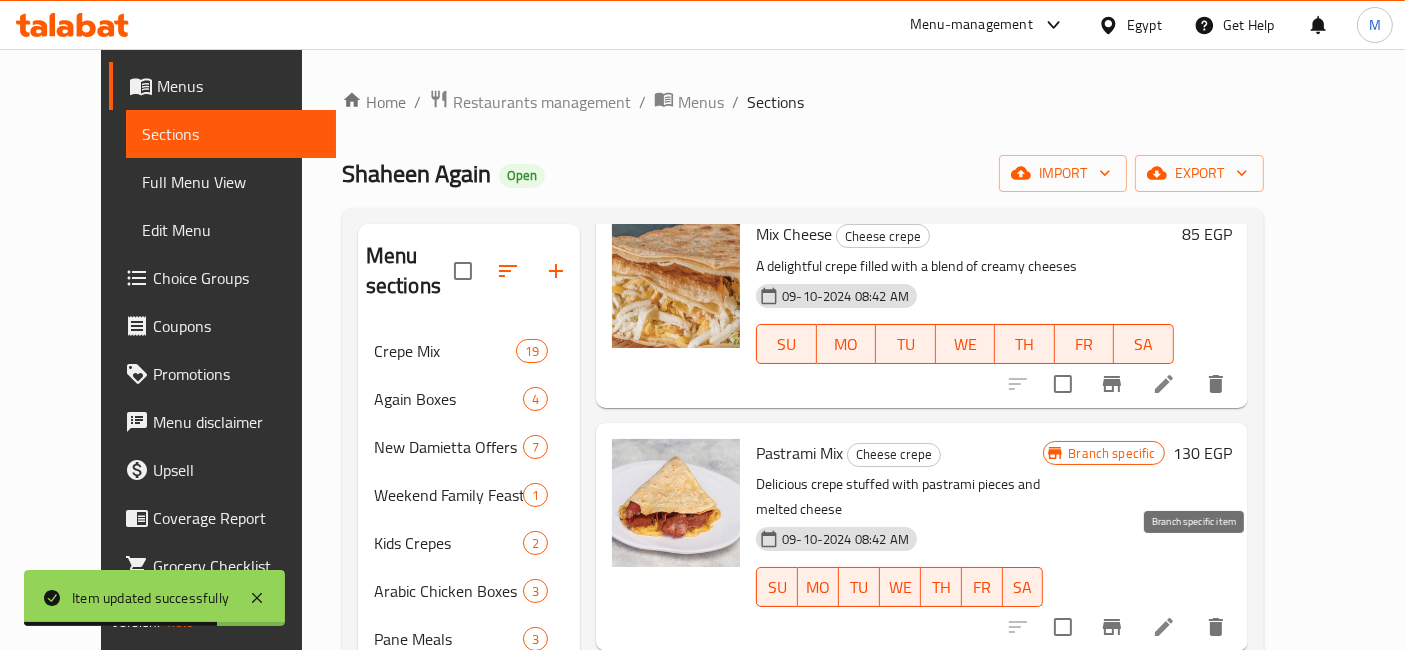 click 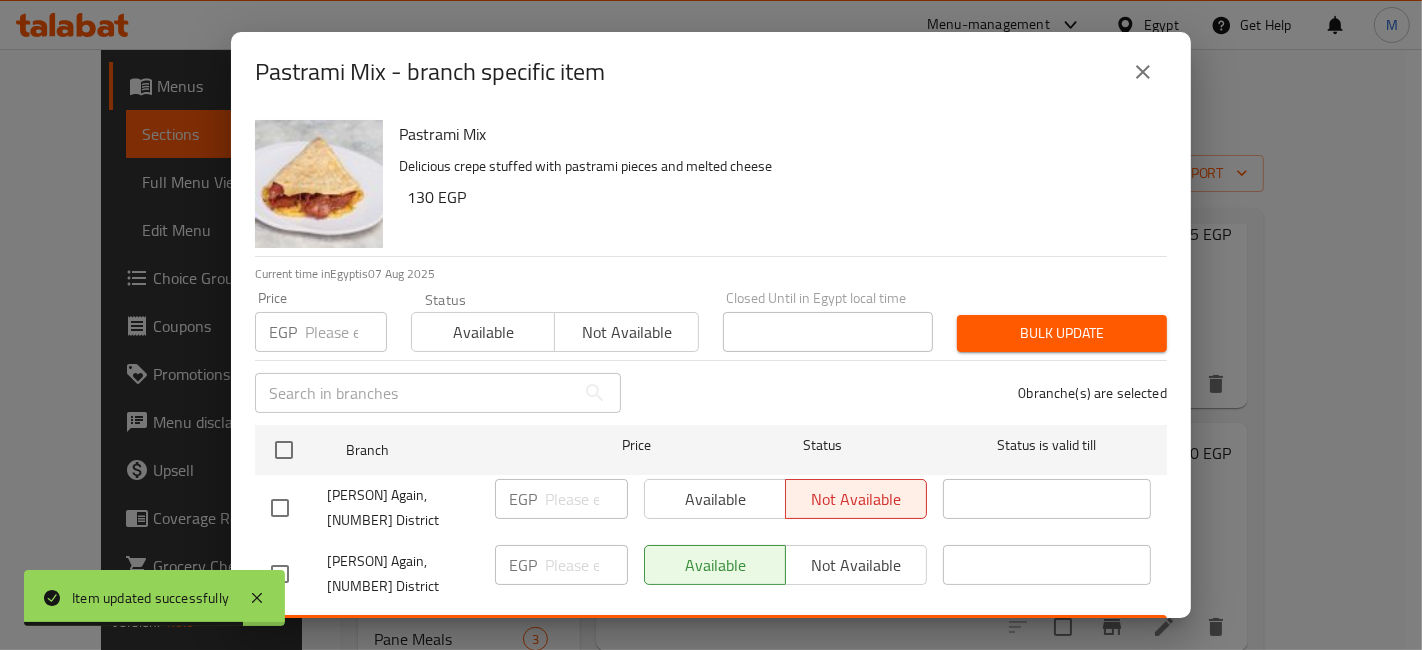 type 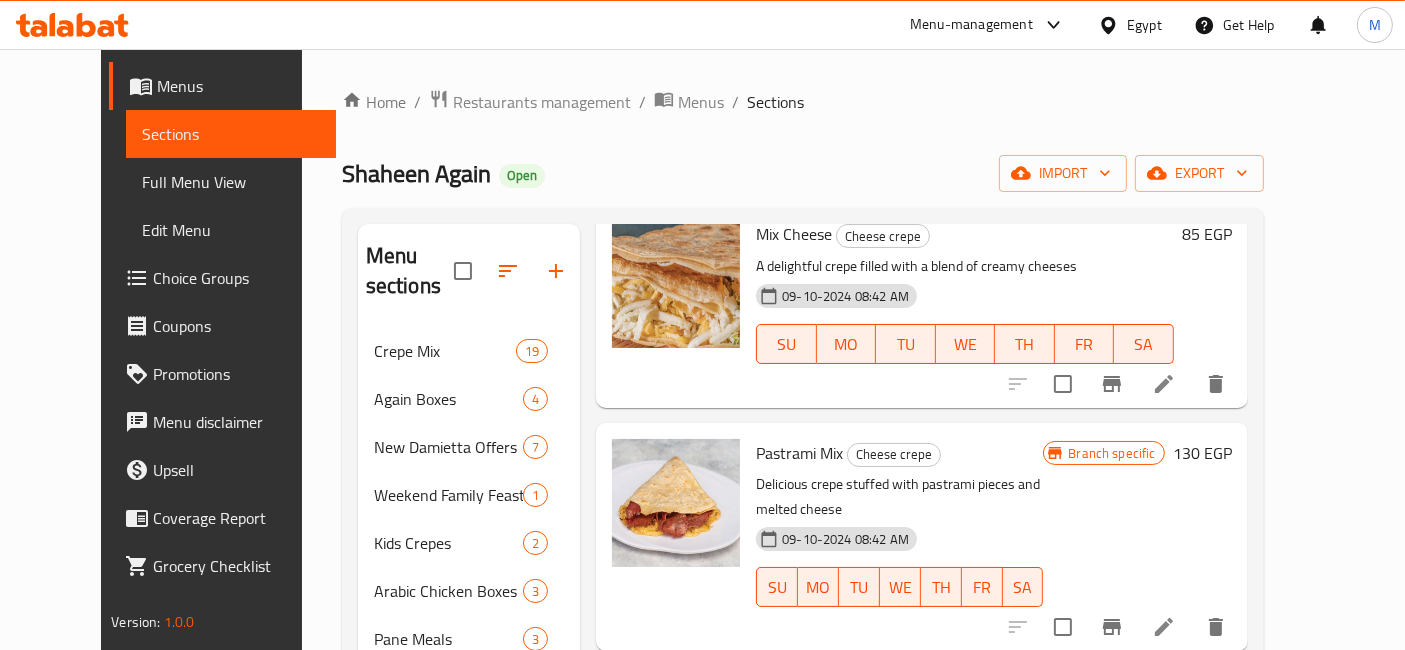 click on "Branch specific 130   EGP" at bounding box center [1137, 537] 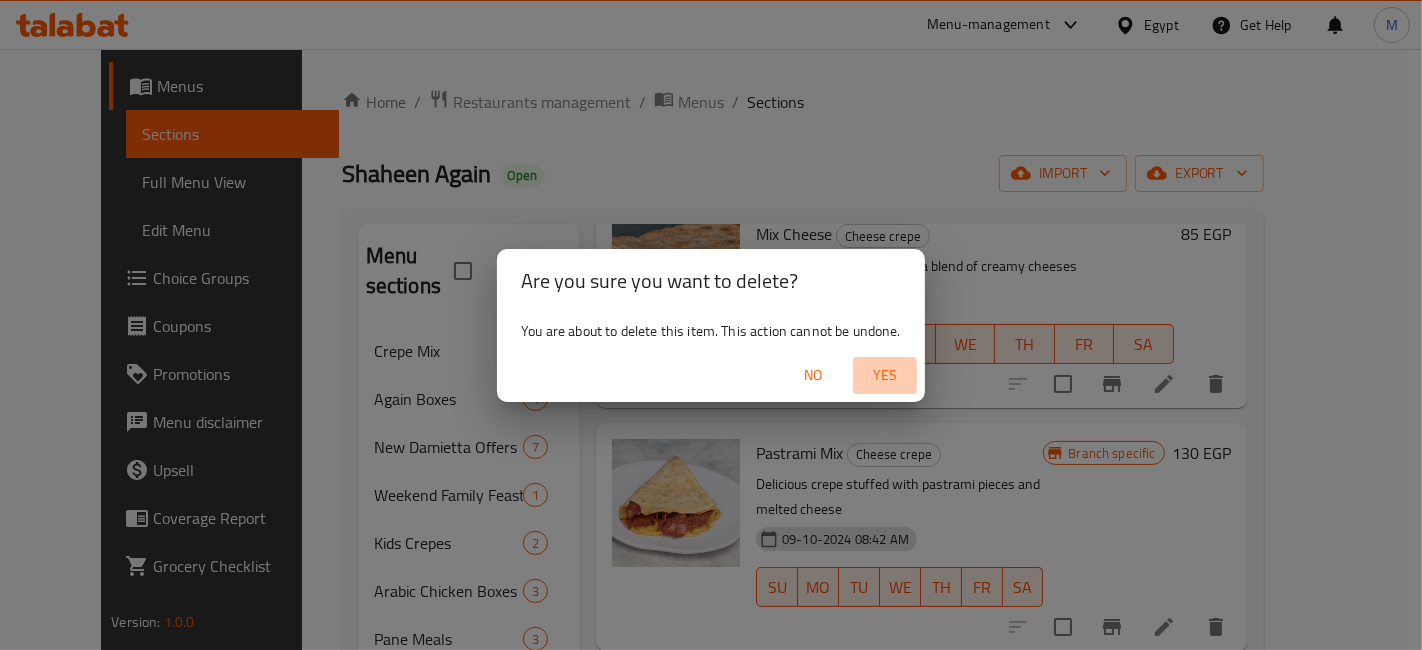 click on "Yes" at bounding box center [885, 375] 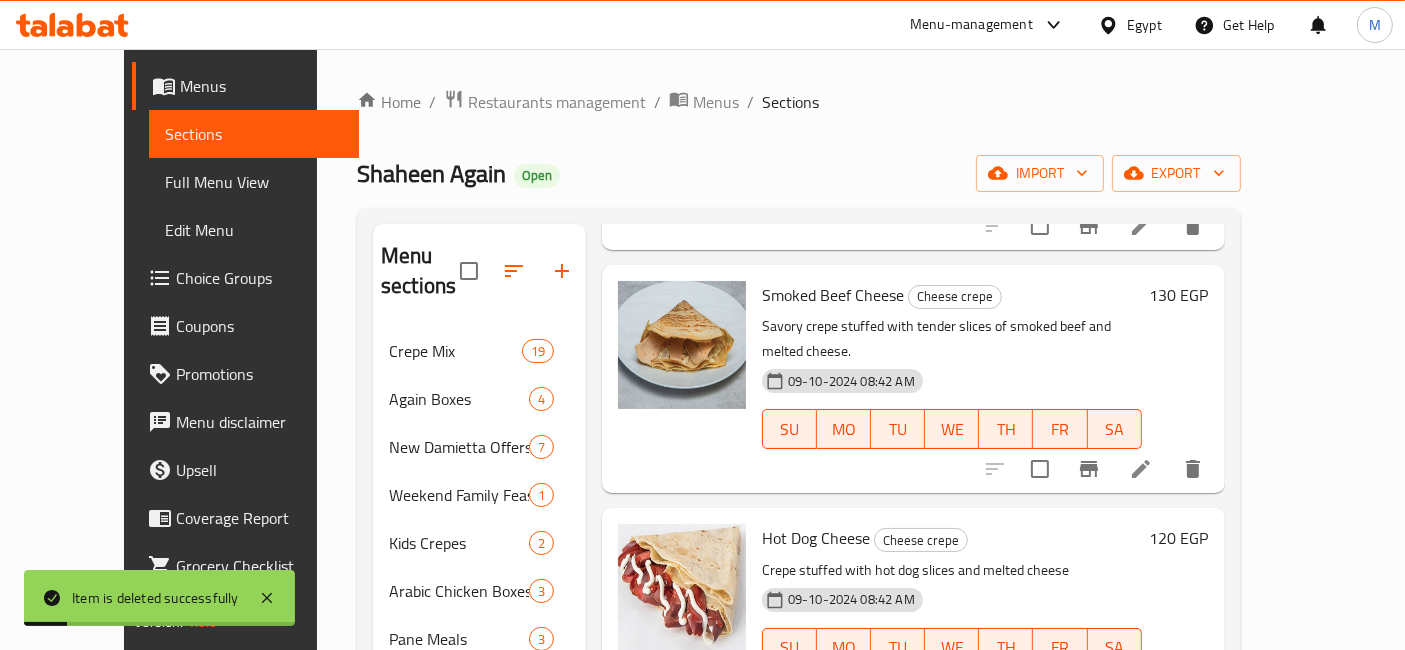 scroll, scrollTop: 415, scrollLeft: 0, axis: vertical 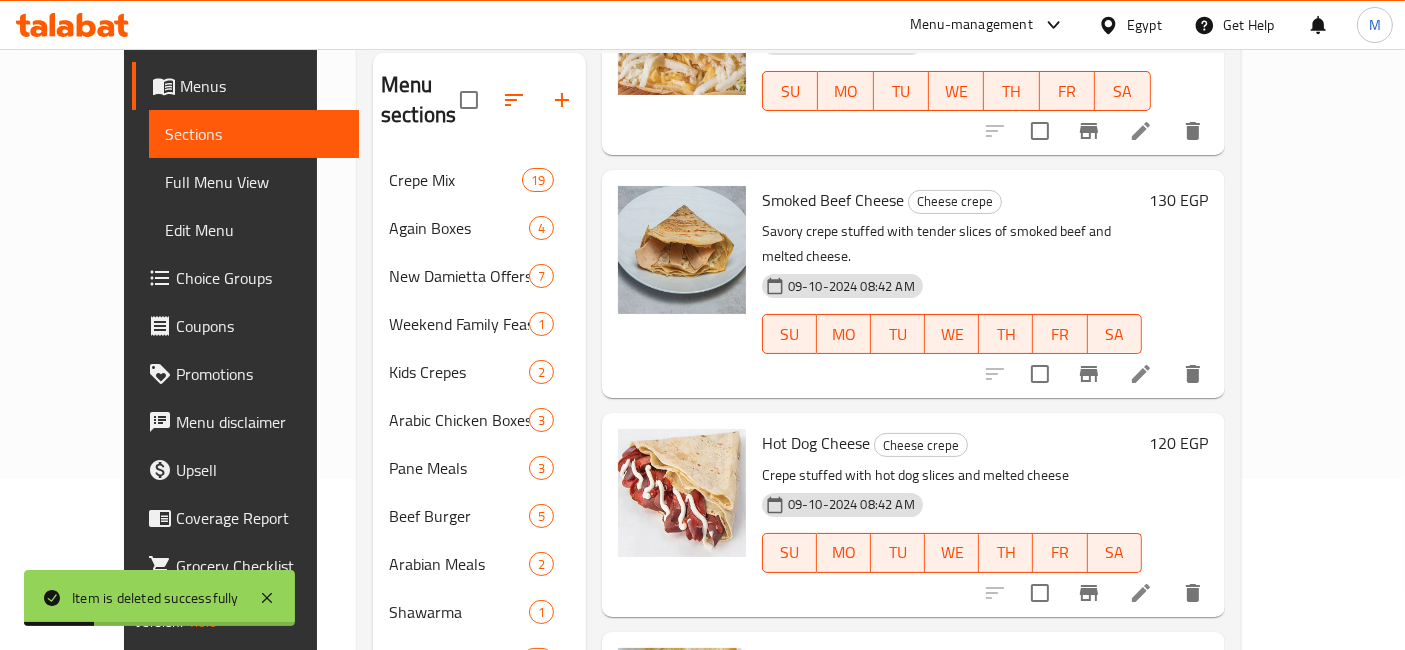 click 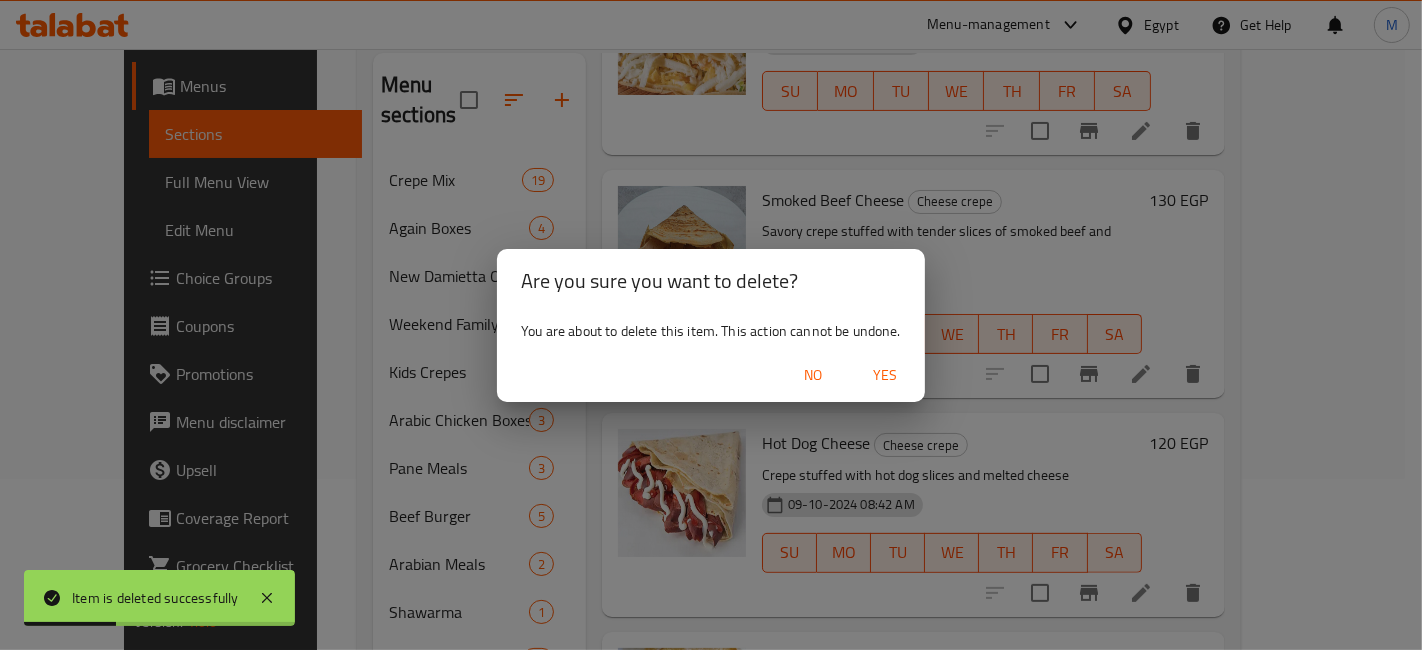 click on "Yes" at bounding box center (885, 375) 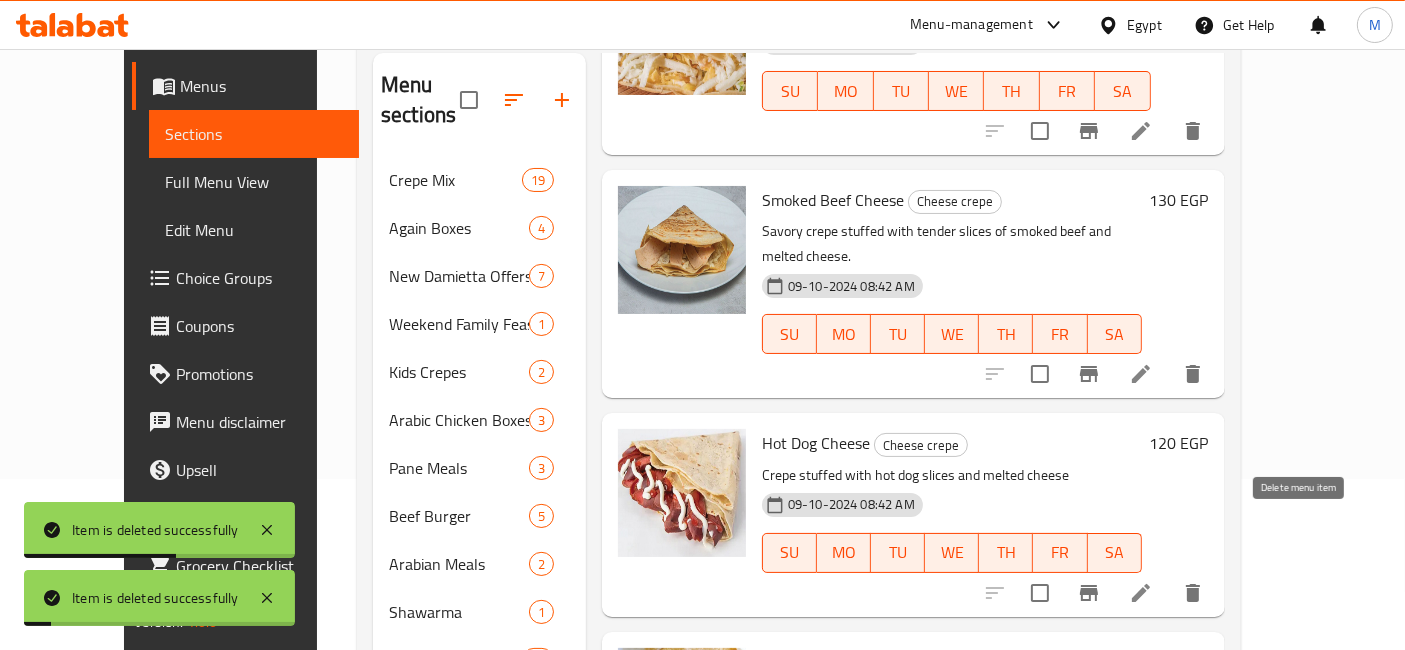 scroll, scrollTop: 197, scrollLeft: 0, axis: vertical 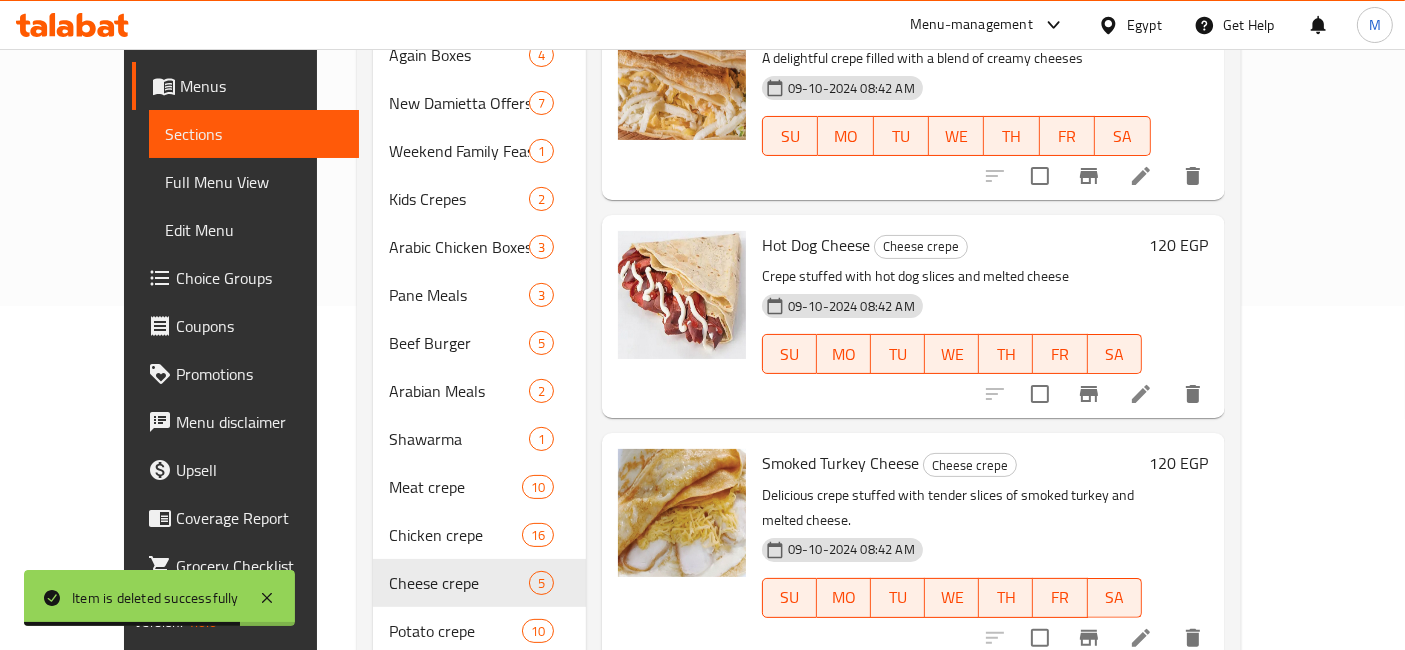 click 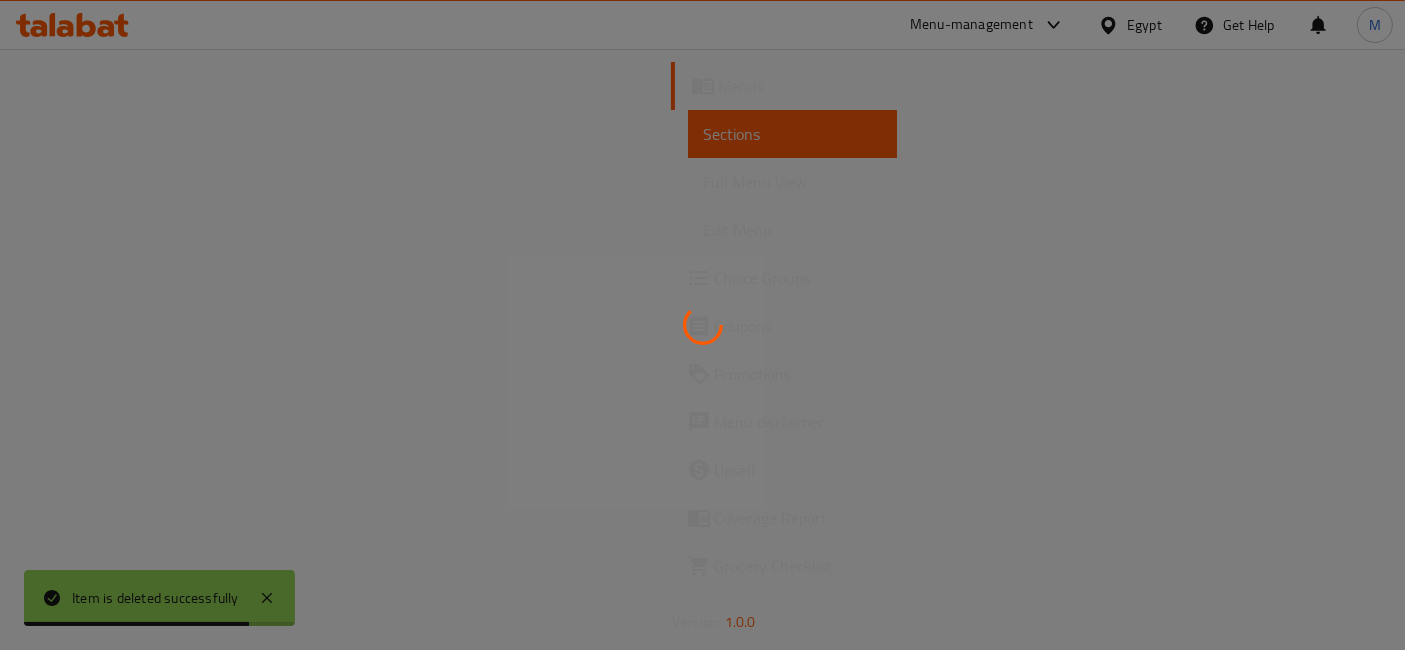 scroll, scrollTop: 0, scrollLeft: 0, axis: both 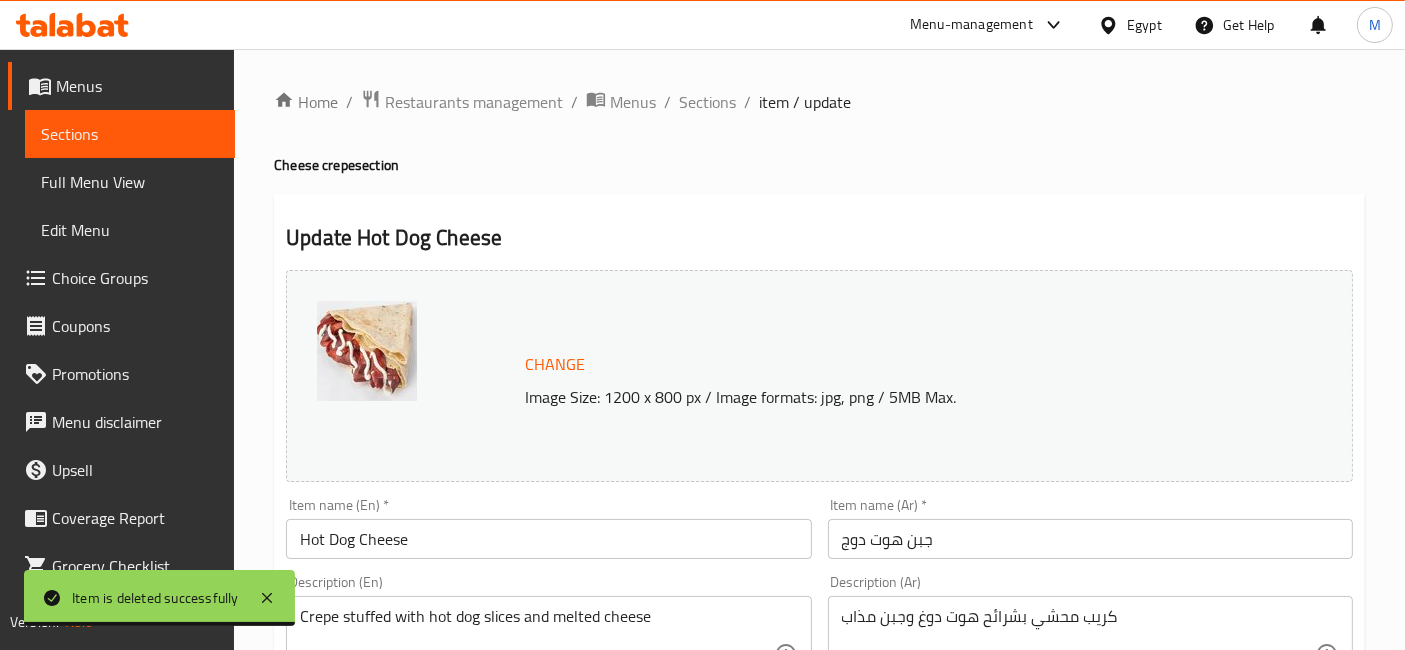 click on "Hot Dog Cheese" at bounding box center (548, 539) 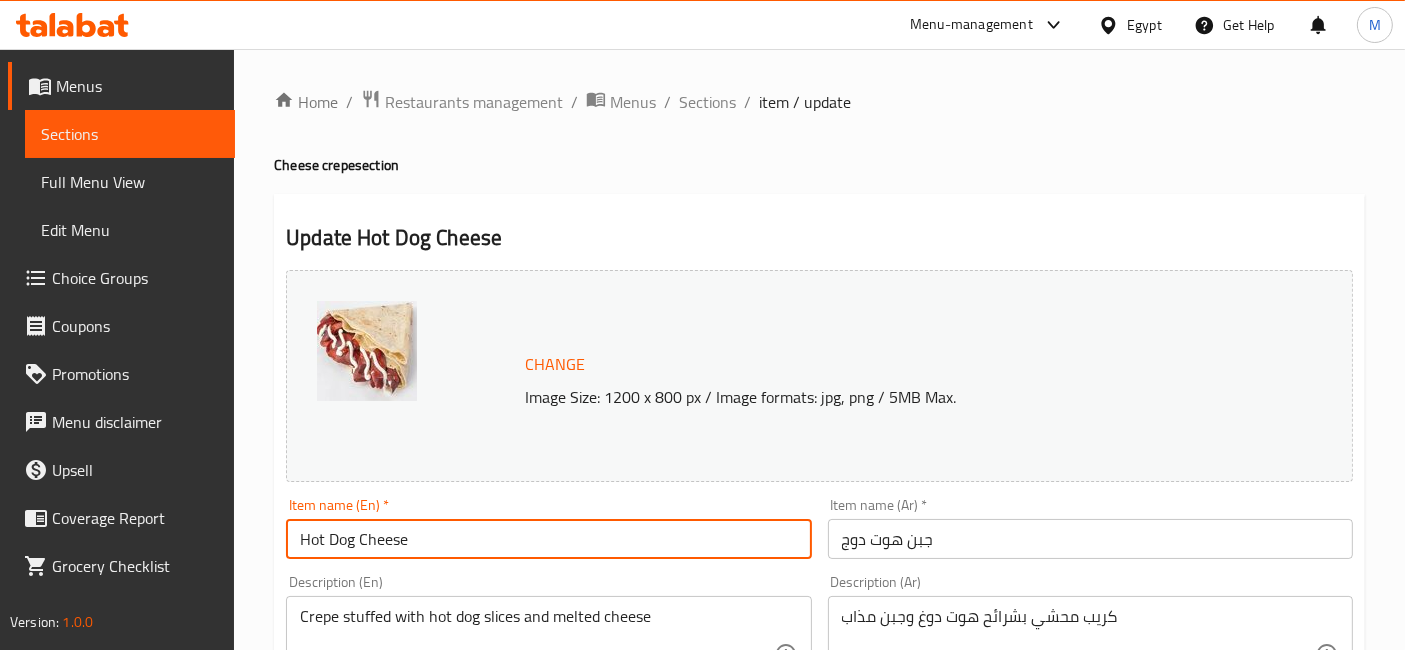 paste on "Crepe" 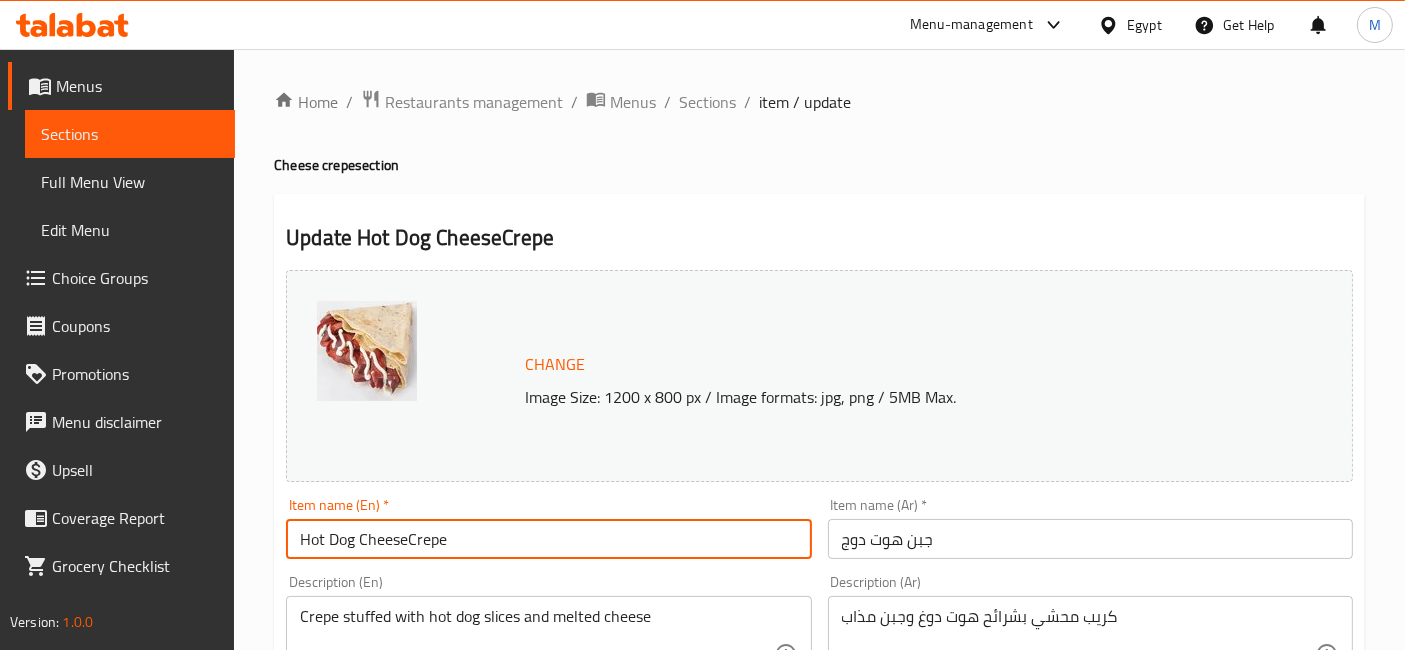 drag, startPoint x: 406, startPoint y: 531, endPoint x: 470, endPoint y: 525, distance: 64.28063 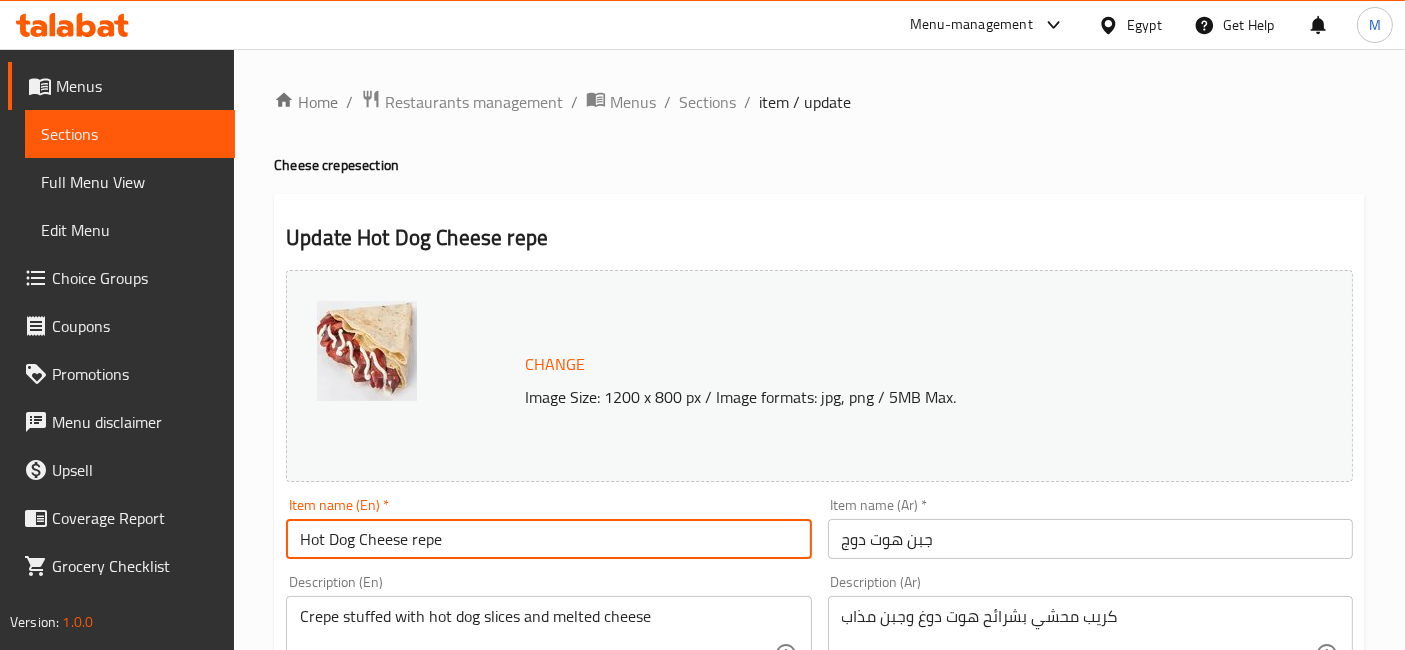 type on "Hot Dog Cheese repe" 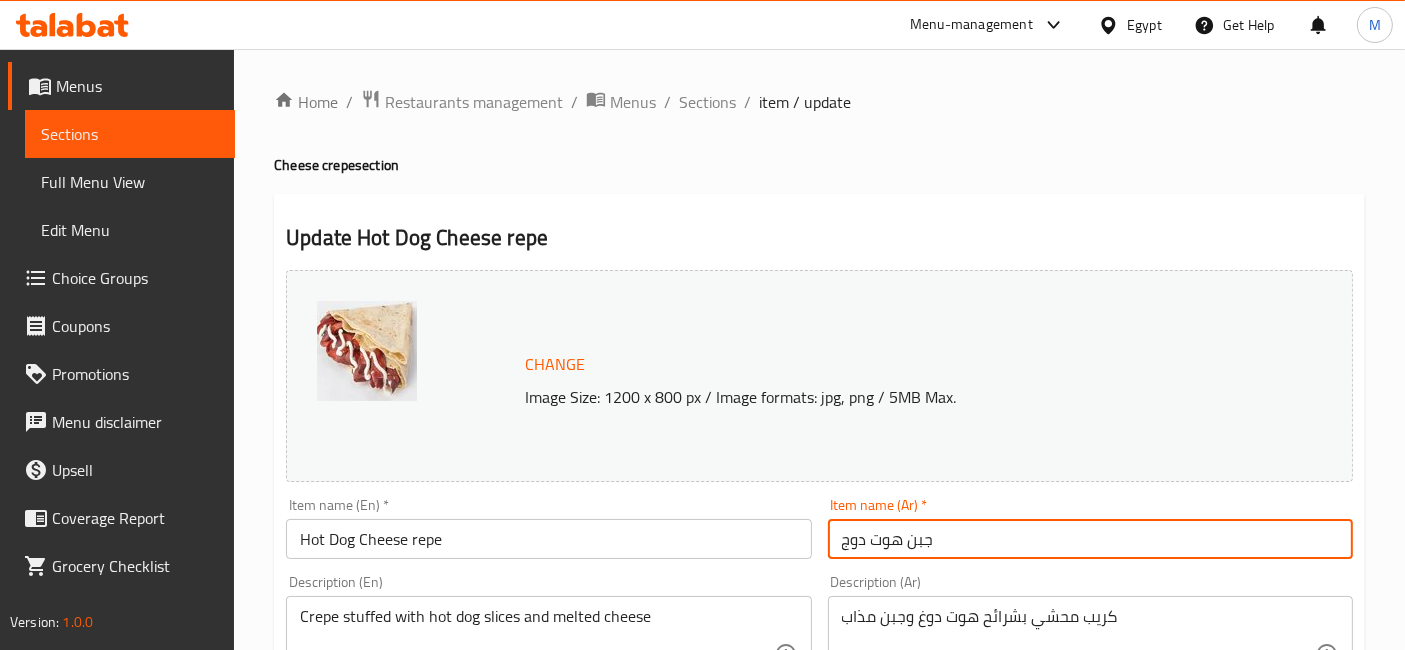 click on "جبن هوت دوج" at bounding box center (1090, 539) 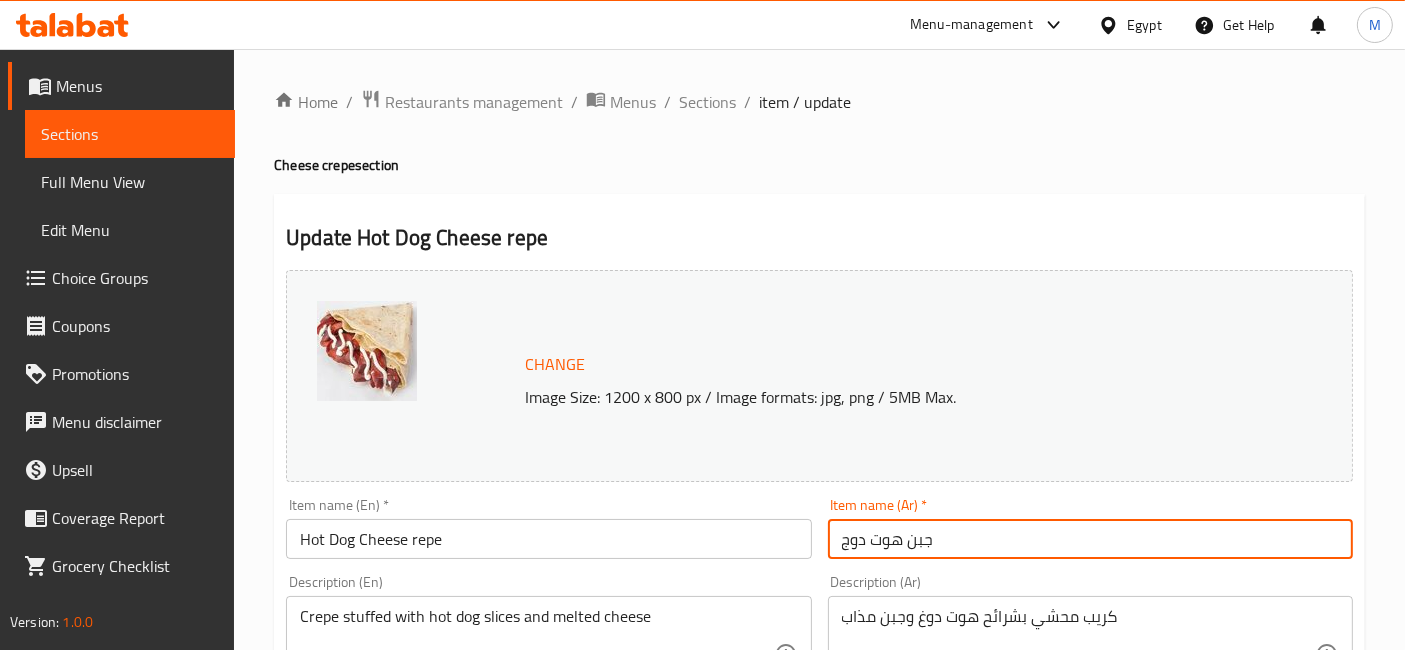 paste on "كريب" 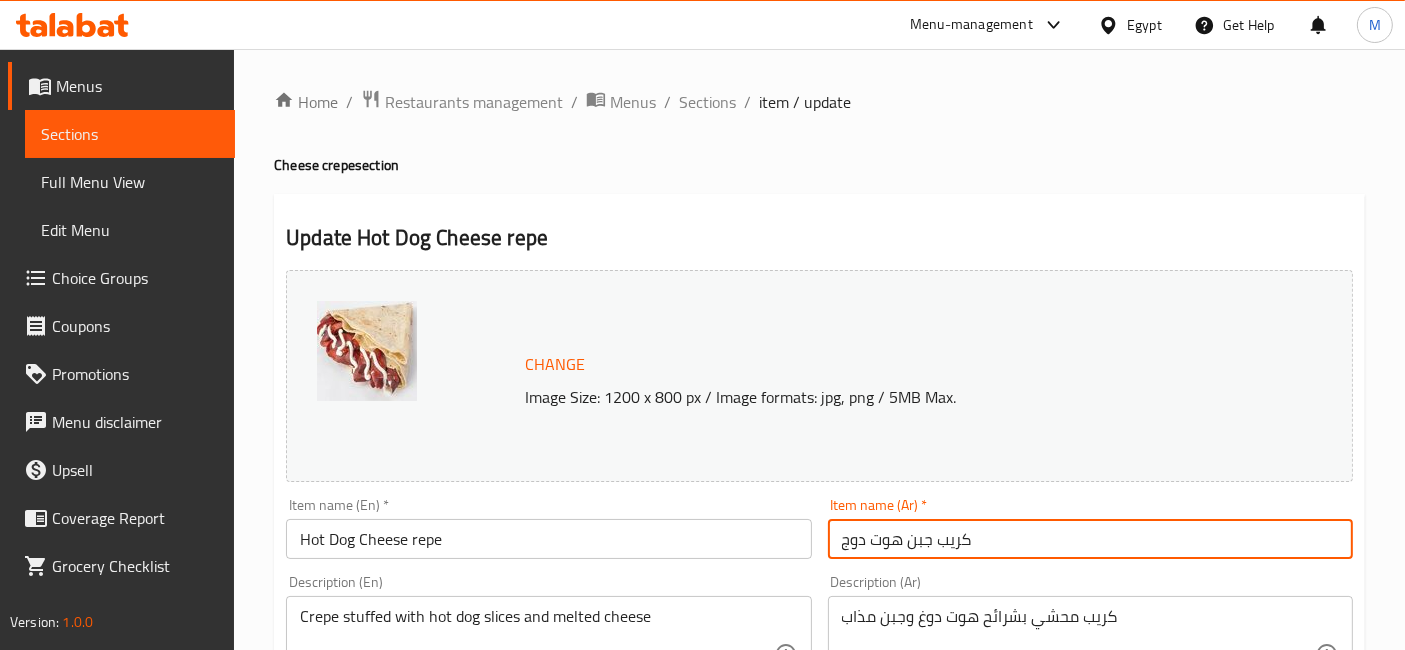type on "كريب جبن هوت دوج" 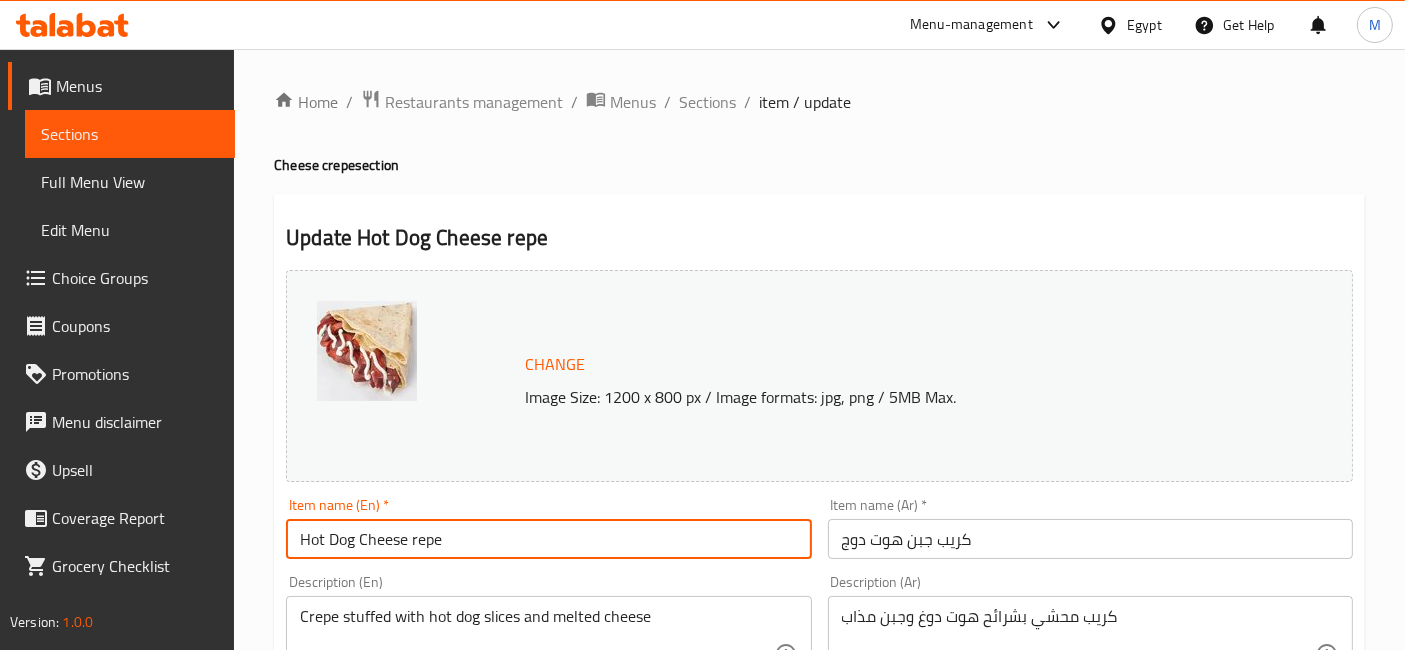 click on "Hot Dog Cheese repe" at bounding box center [548, 539] 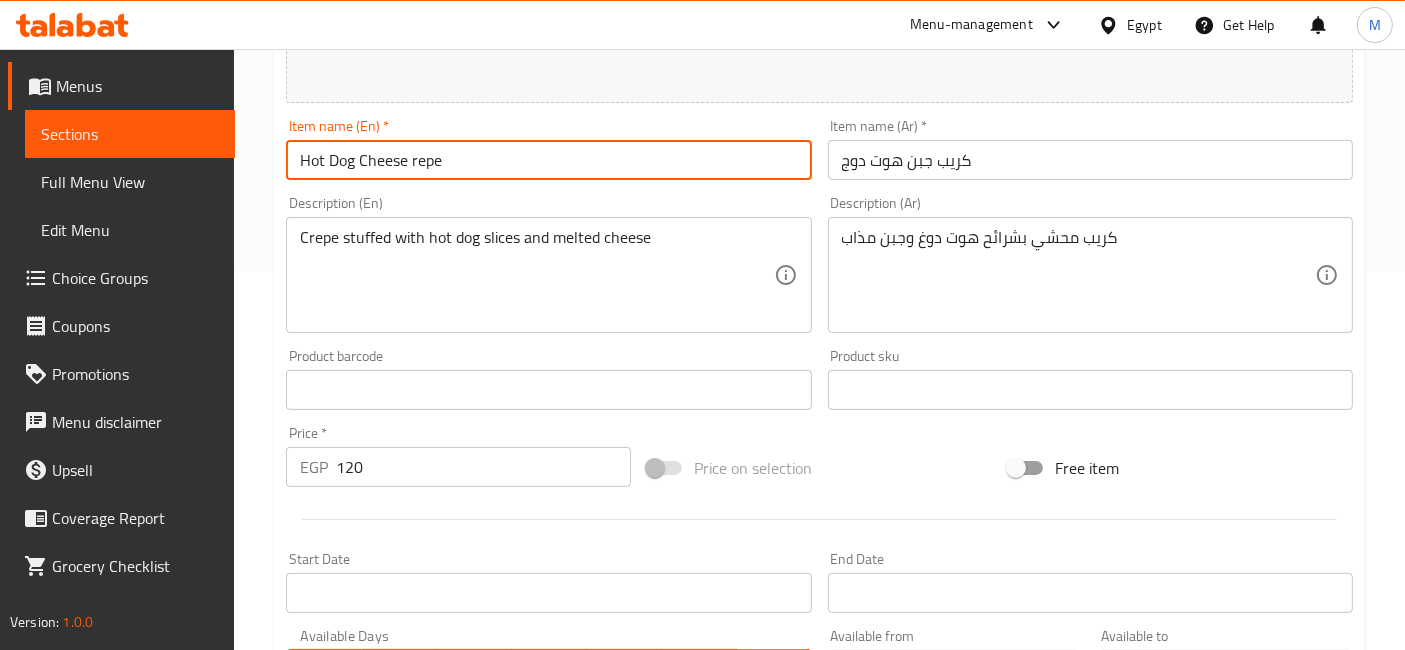 scroll, scrollTop: 444, scrollLeft: 0, axis: vertical 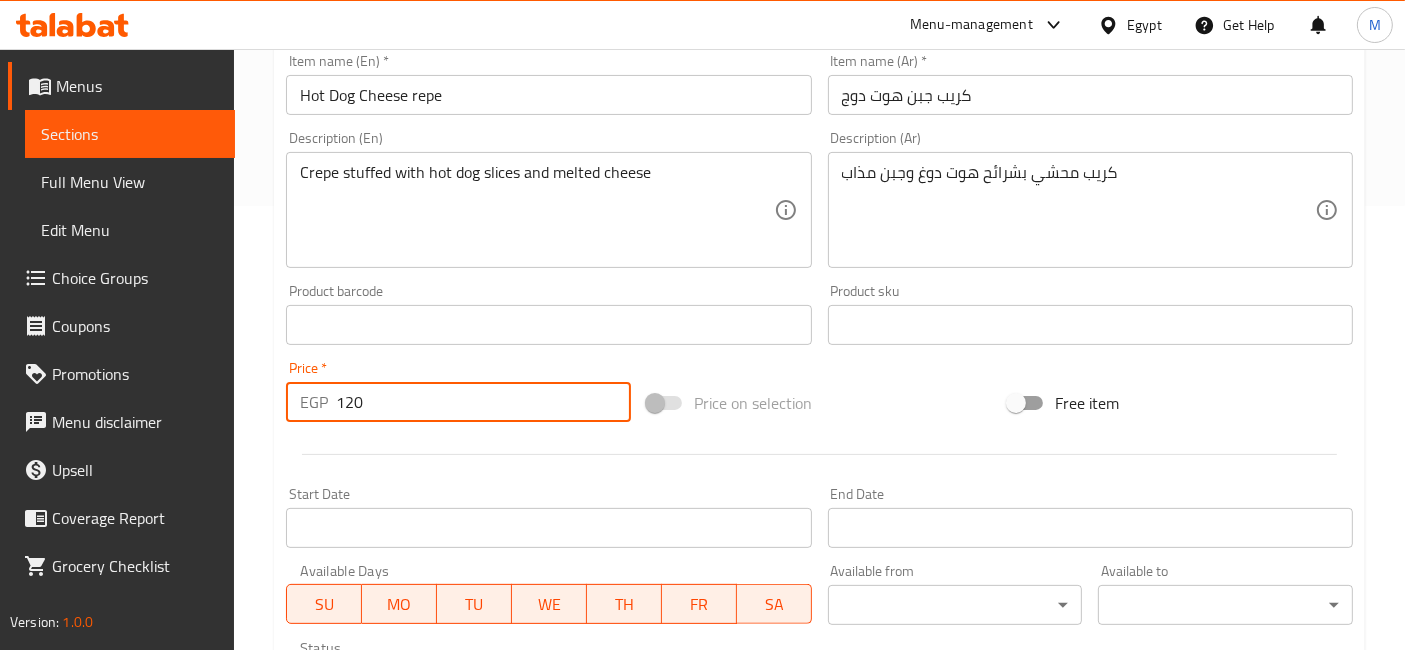 click on "120" at bounding box center (483, 402) 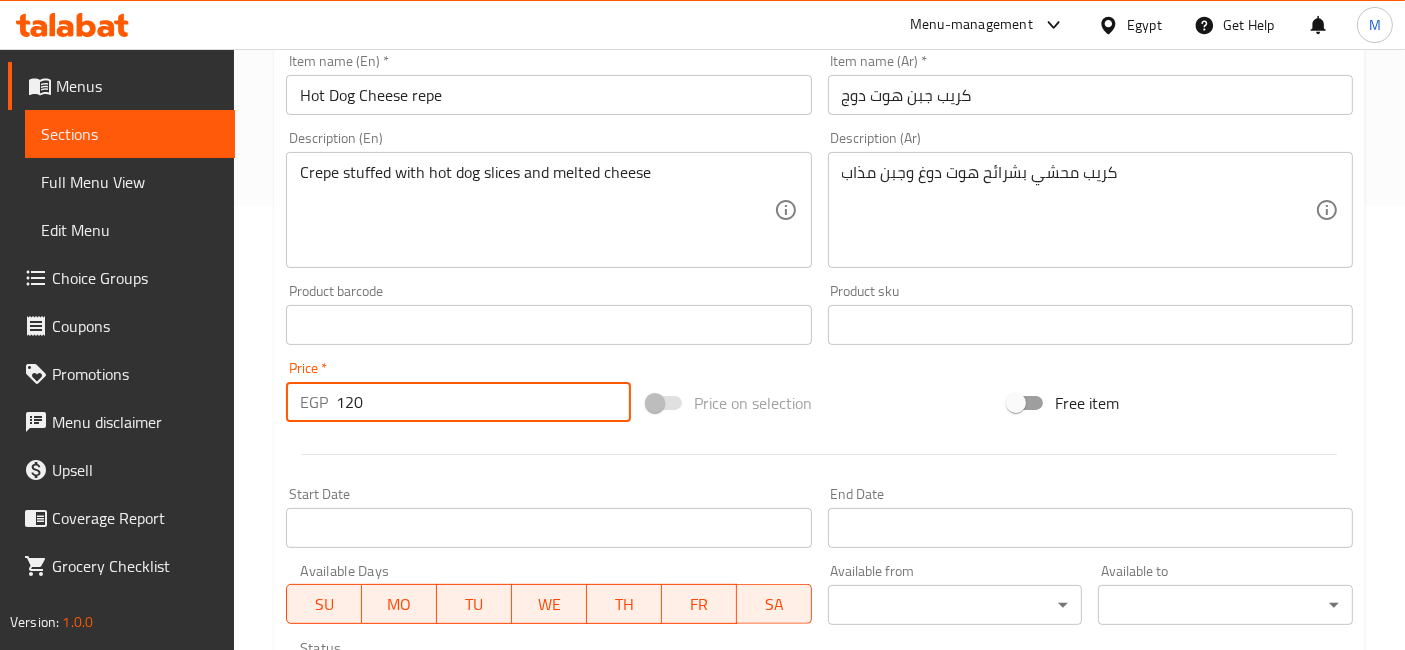 click on "120" at bounding box center (483, 402) 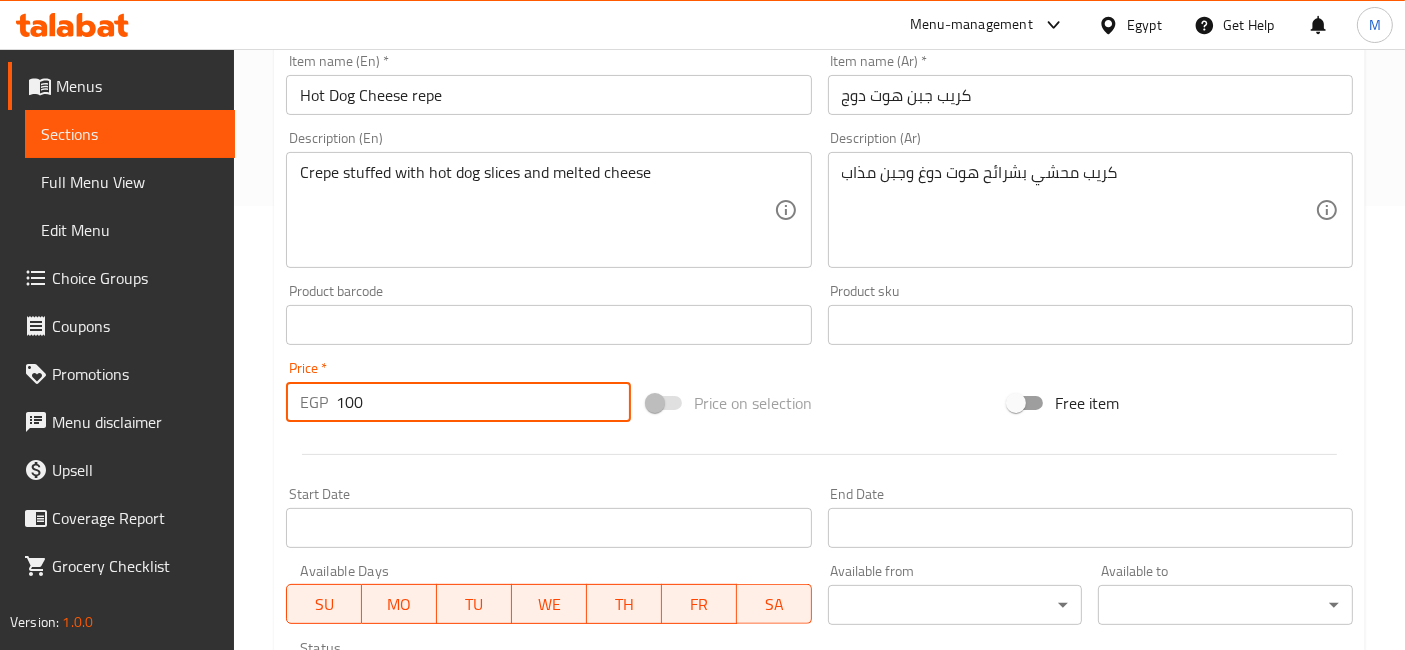 type on "100" 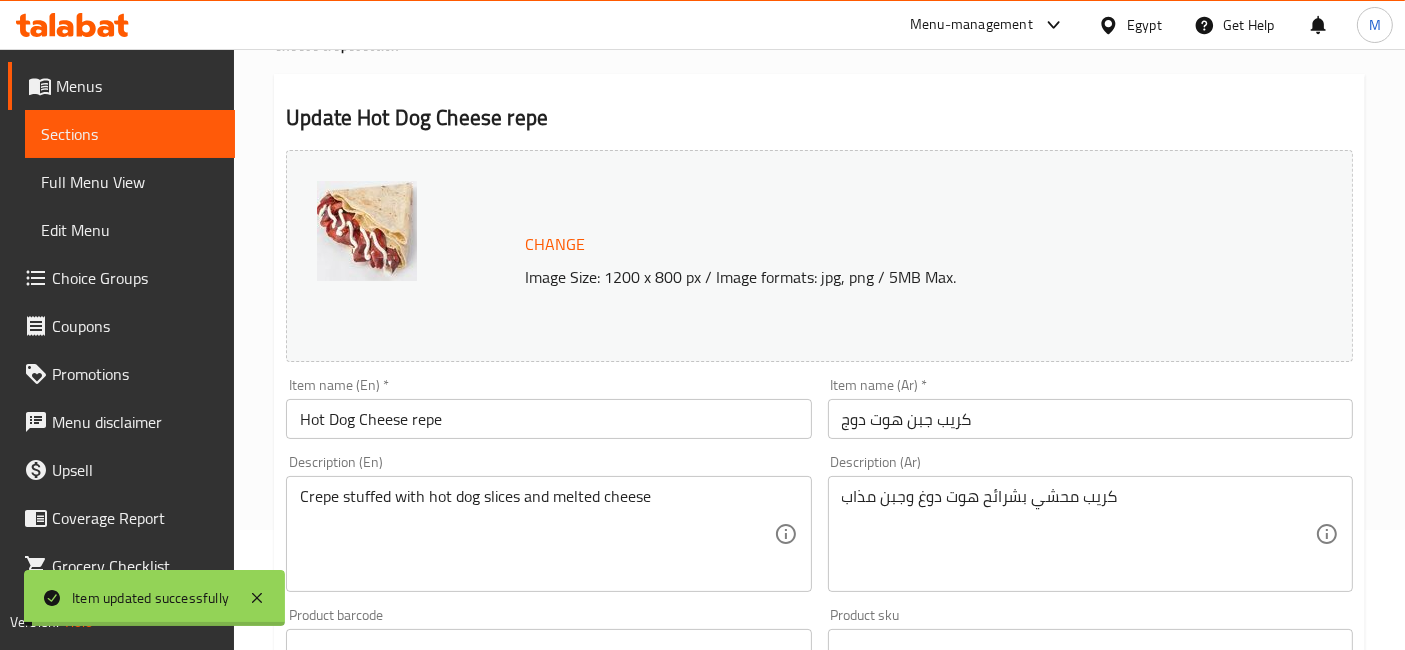 scroll, scrollTop: 0, scrollLeft: 0, axis: both 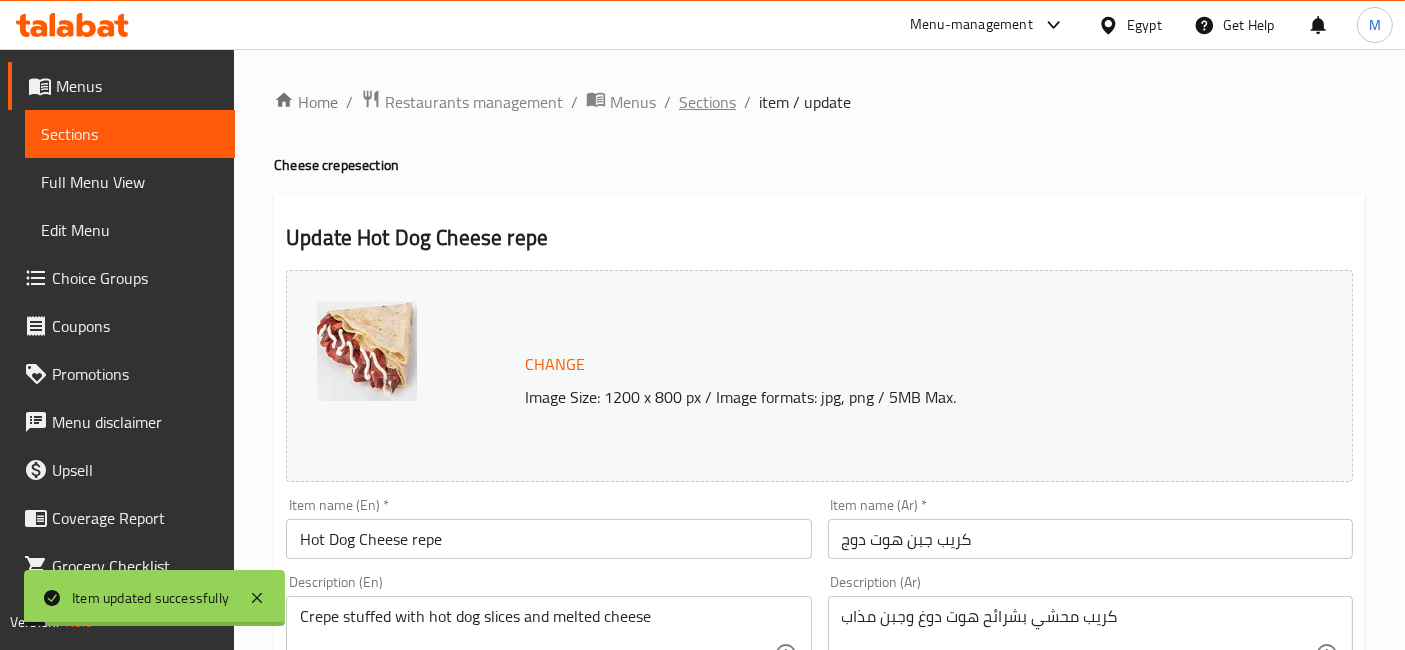 click on "Sections" at bounding box center (707, 102) 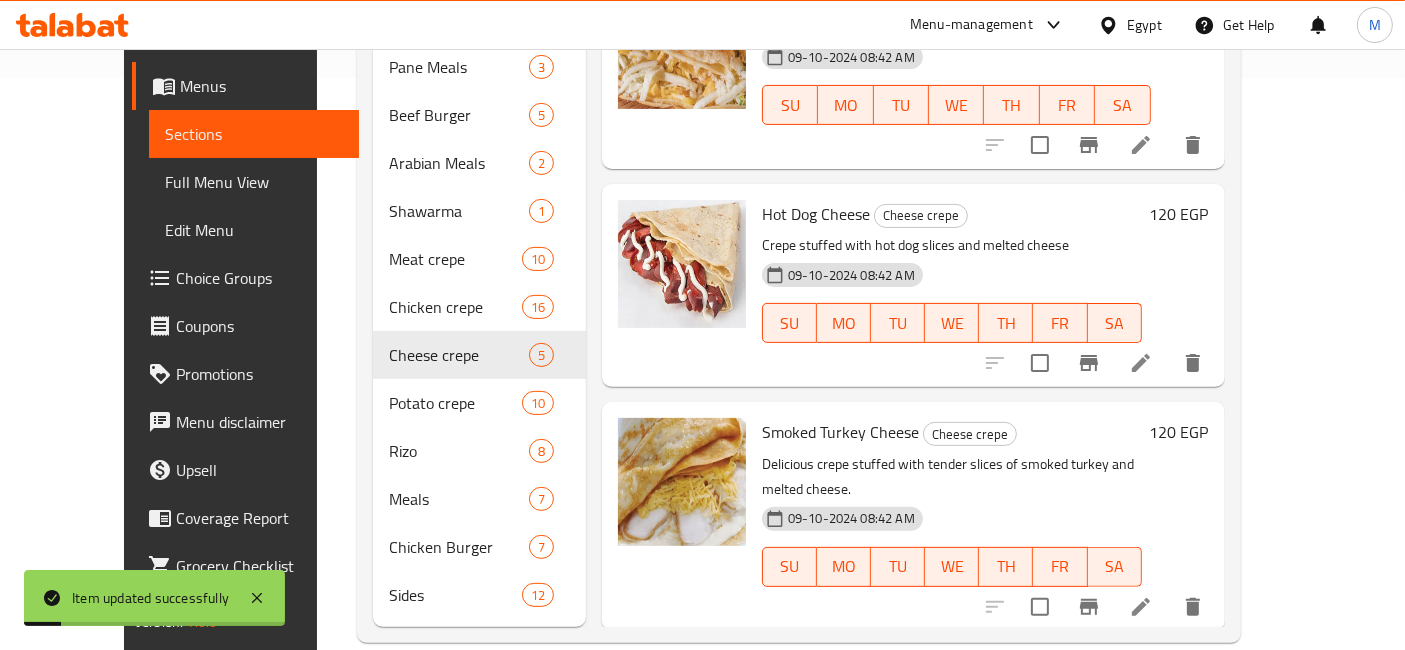 scroll, scrollTop: 573, scrollLeft: 0, axis: vertical 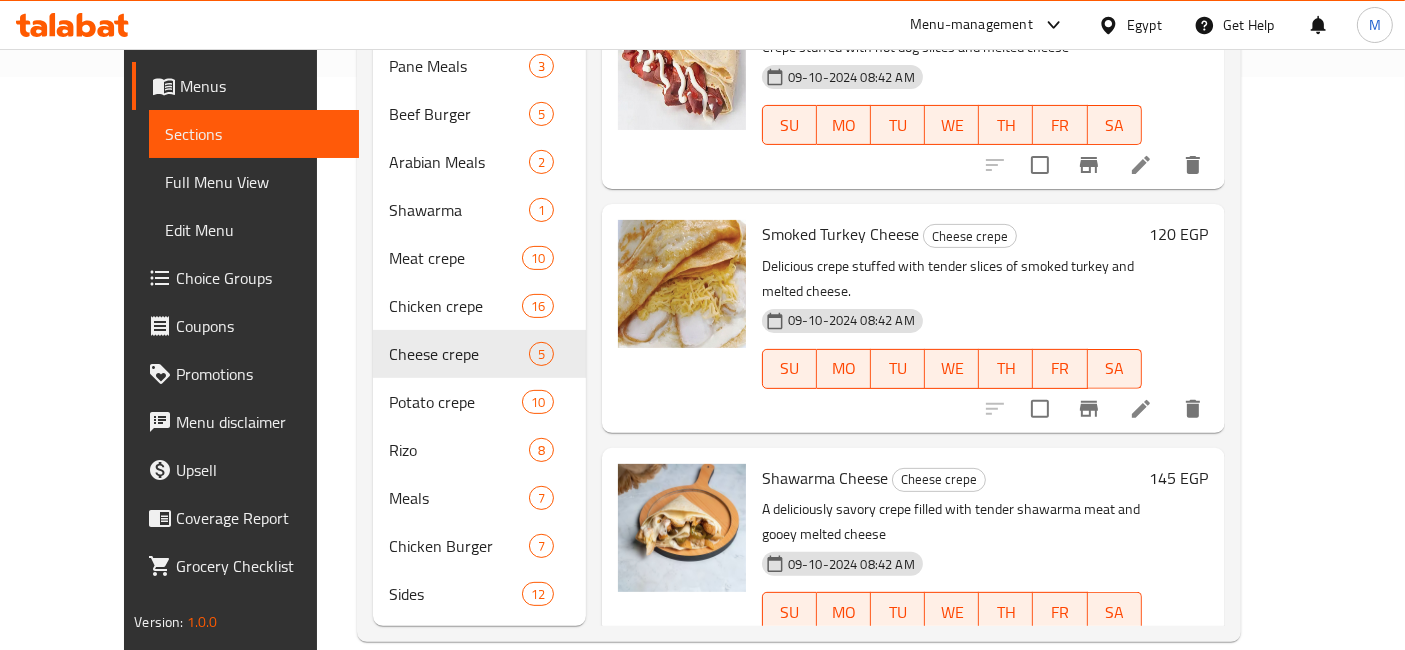 click on "120   EGP" at bounding box center (1179, 234) 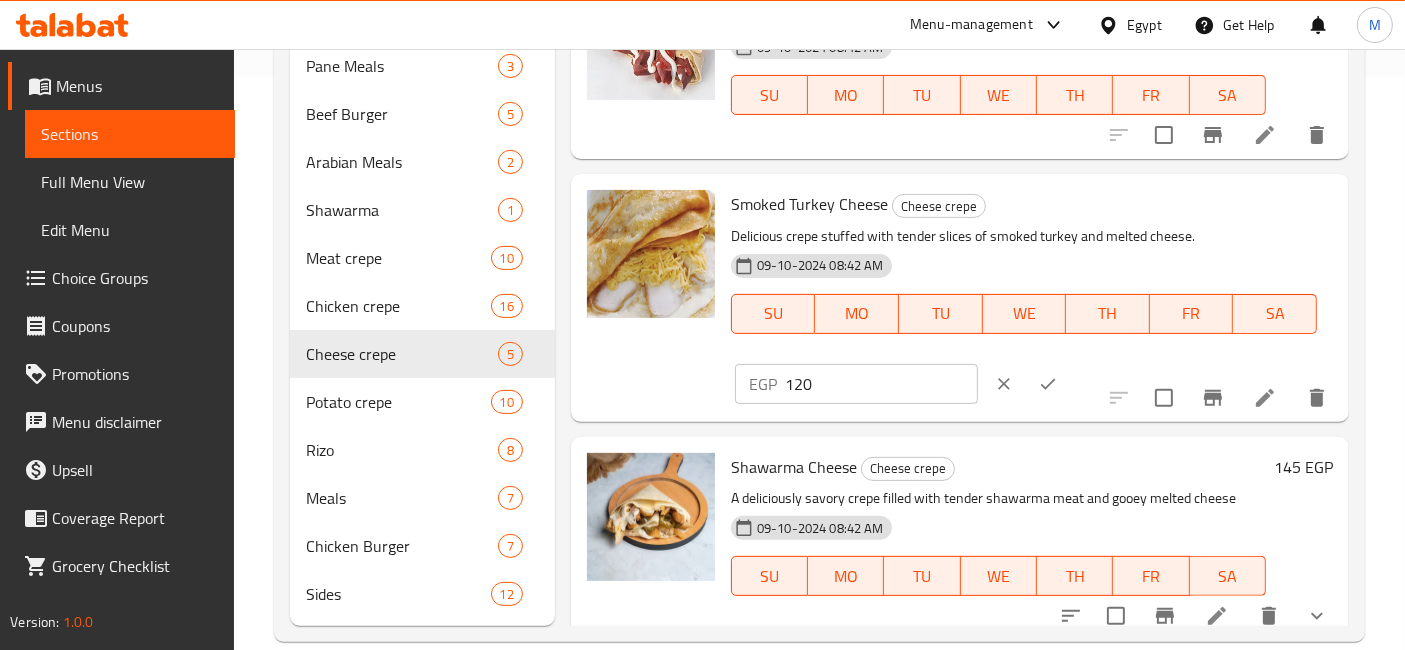 click on "120" at bounding box center (881, 384) 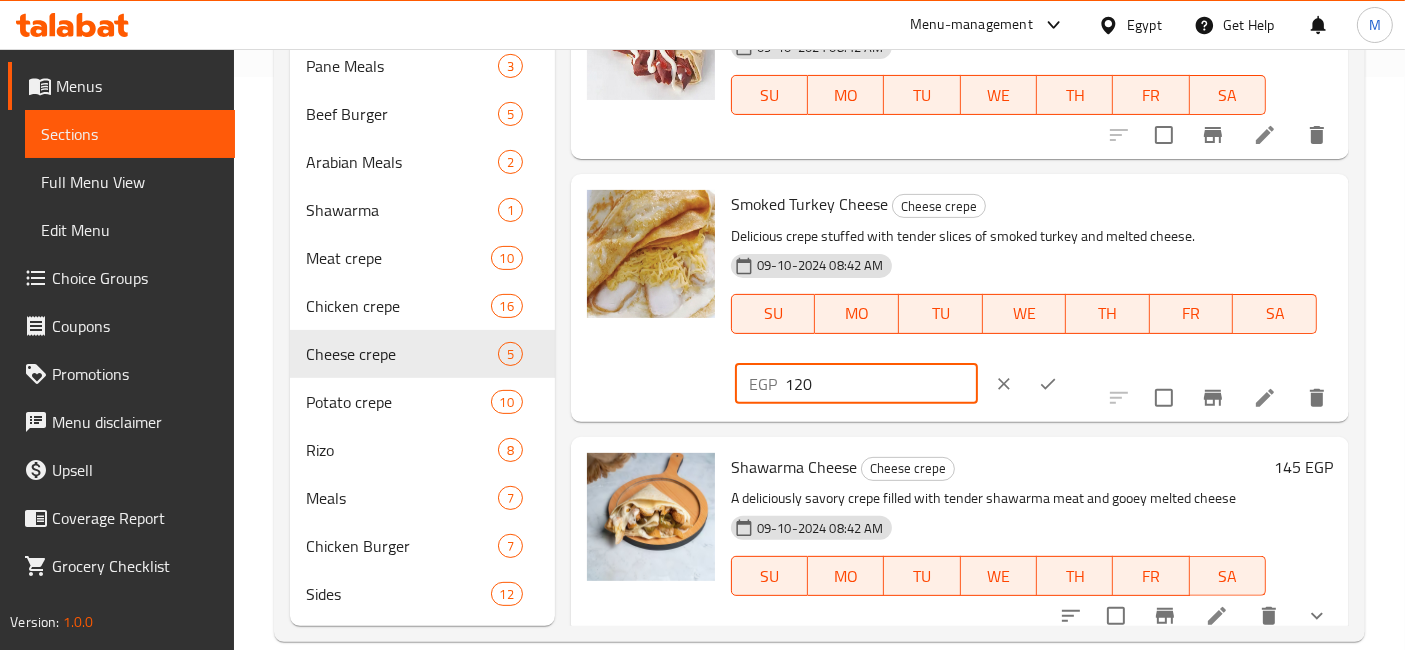 drag, startPoint x: 1071, startPoint y: 210, endPoint x: 900, endPoint y: 249, distance: 175.39099 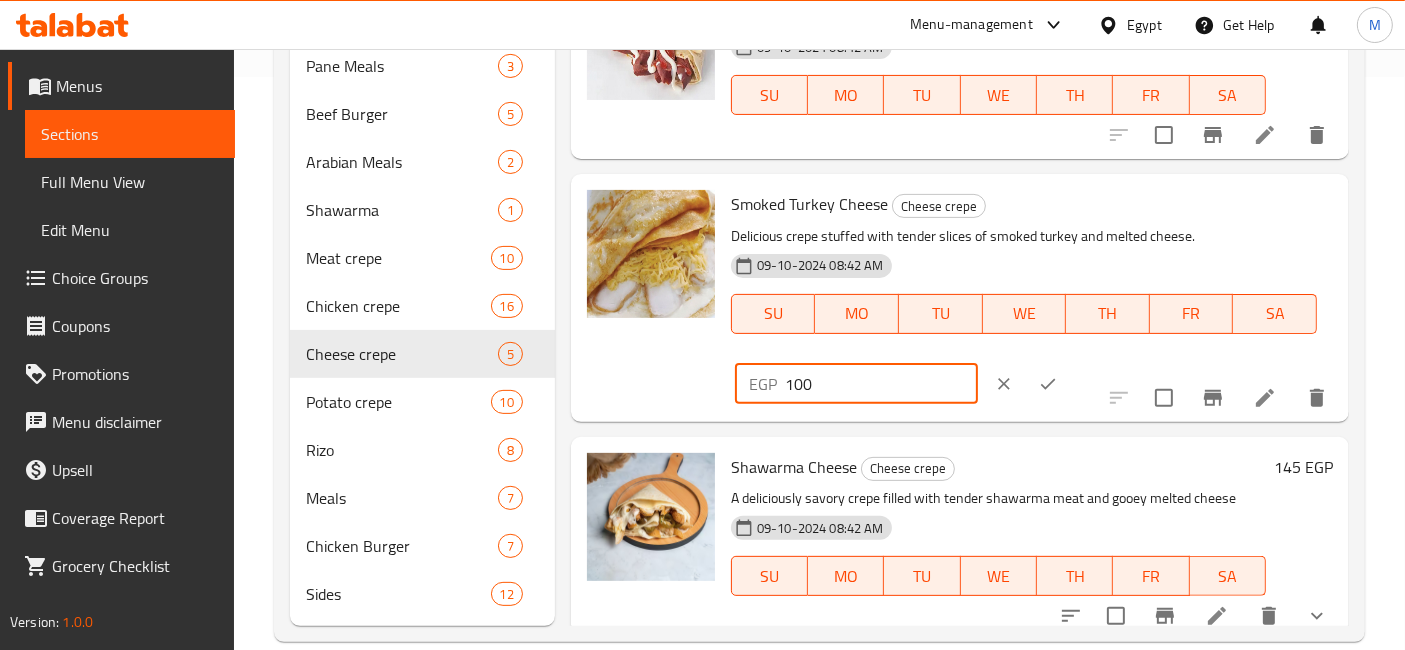 type on "100" 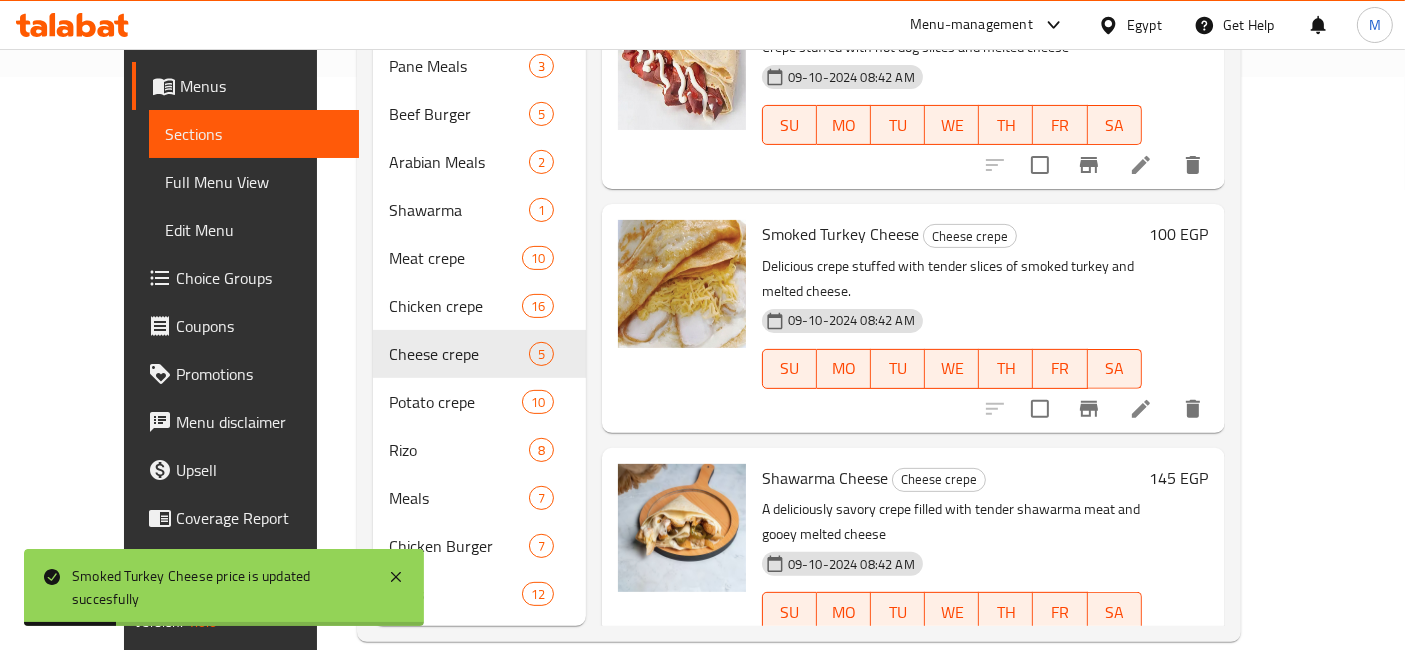 click on "Menu items Add Sort Manage items Mozzarella Crepe   Cheese crepe  delightful crepe filled with gooey melted mozzarella cheese 09-10-2024 08:42 AM SU MO TU WE TH FR SA 72   EGP Mix Cheese   Cheese crepe A delightful crepe filled with a blend of creamy cheeses 09-10-2024 08:42 AM SU MO TU WE TH FR SA 85   EGP Hot Dog Cheese repe   Cheese crepe Crepe stuffed with hot dog slices and melted cheese 09-10-2024 08:42 AM SU MO TU WE TH FR SA 120   EGP Smoked Turkey Cheese   Cheese crepe Delicious crepe stuffed with tender slices of smoked turkey and melted cheese. 09-10-2024 08:42 AM SU MO TU WE TH FR SA 100   EGP Shawarma Cheese   Cheese crepe A deliciously savory crepe filled with tender shawarma meat and gooey melted cheese 09-10-2024 08:42 AM SU MO TU WE TH FR SA 145   EGP" at bounding box center (905, 138) 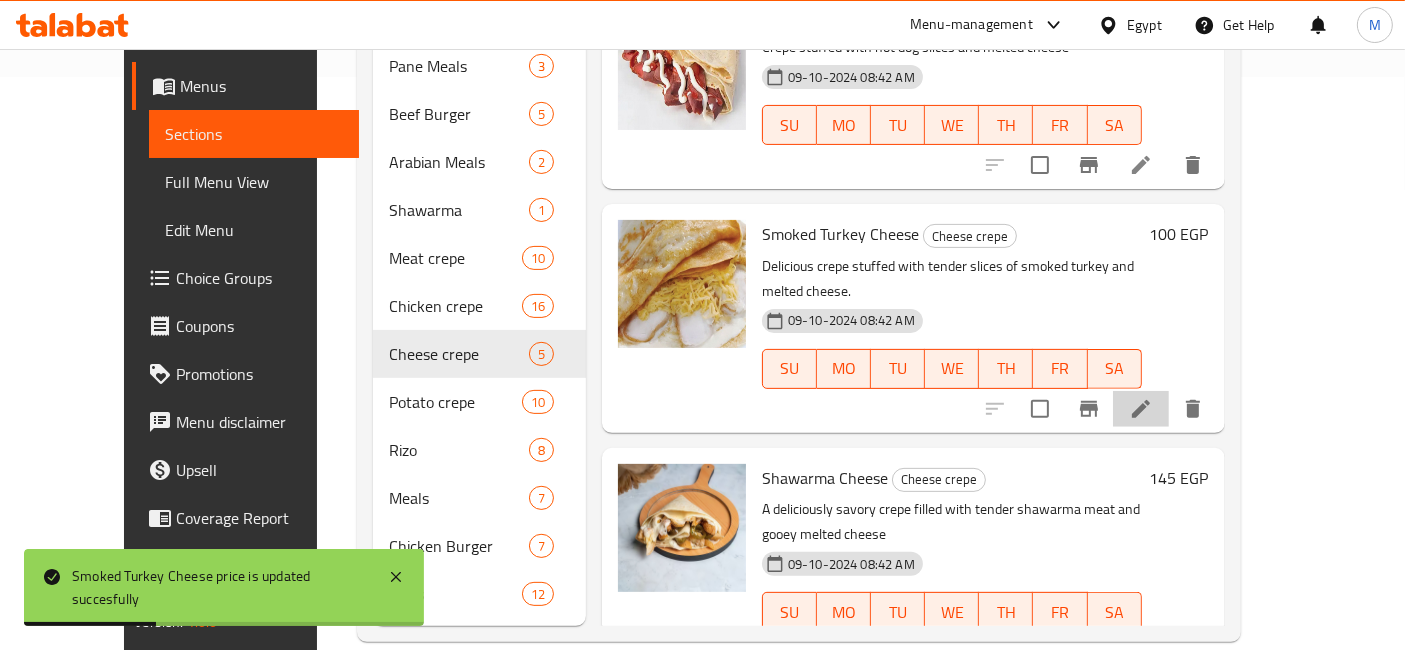 click at bounding box center [1141, 409] 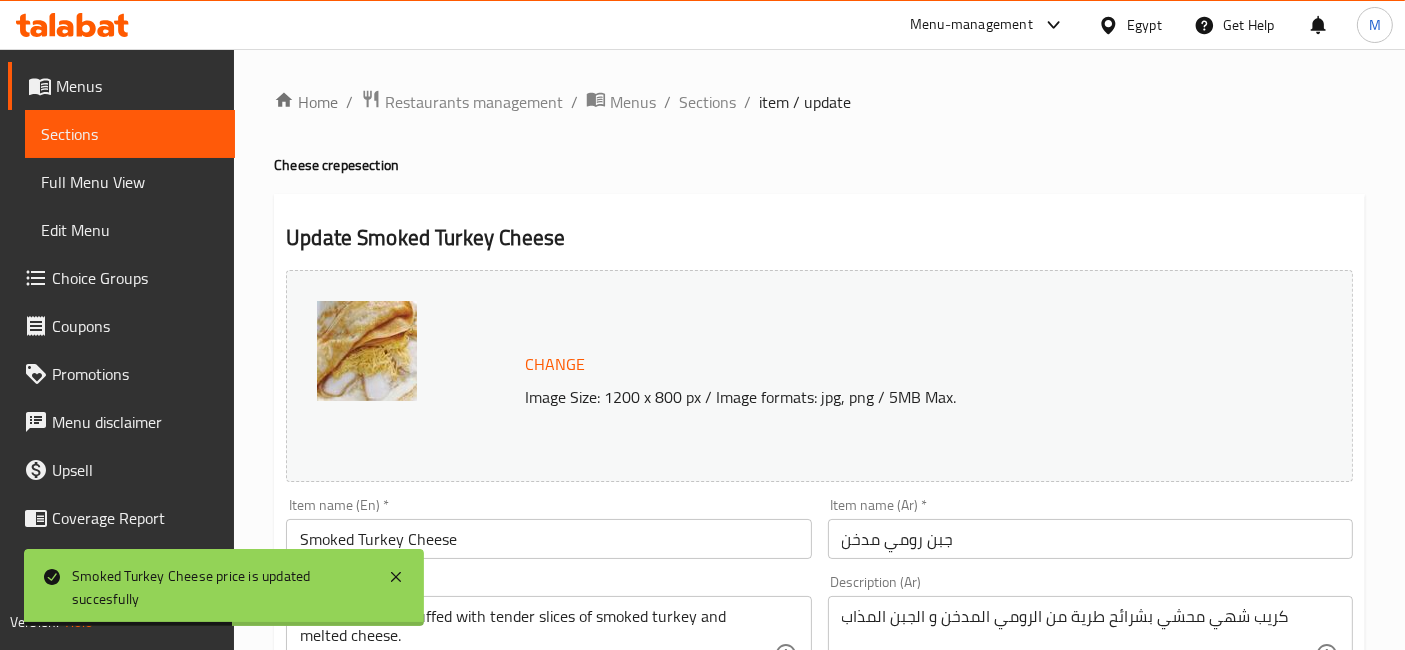 click on "Smoked Turkey Cheese" at bounding box center [548, 539] 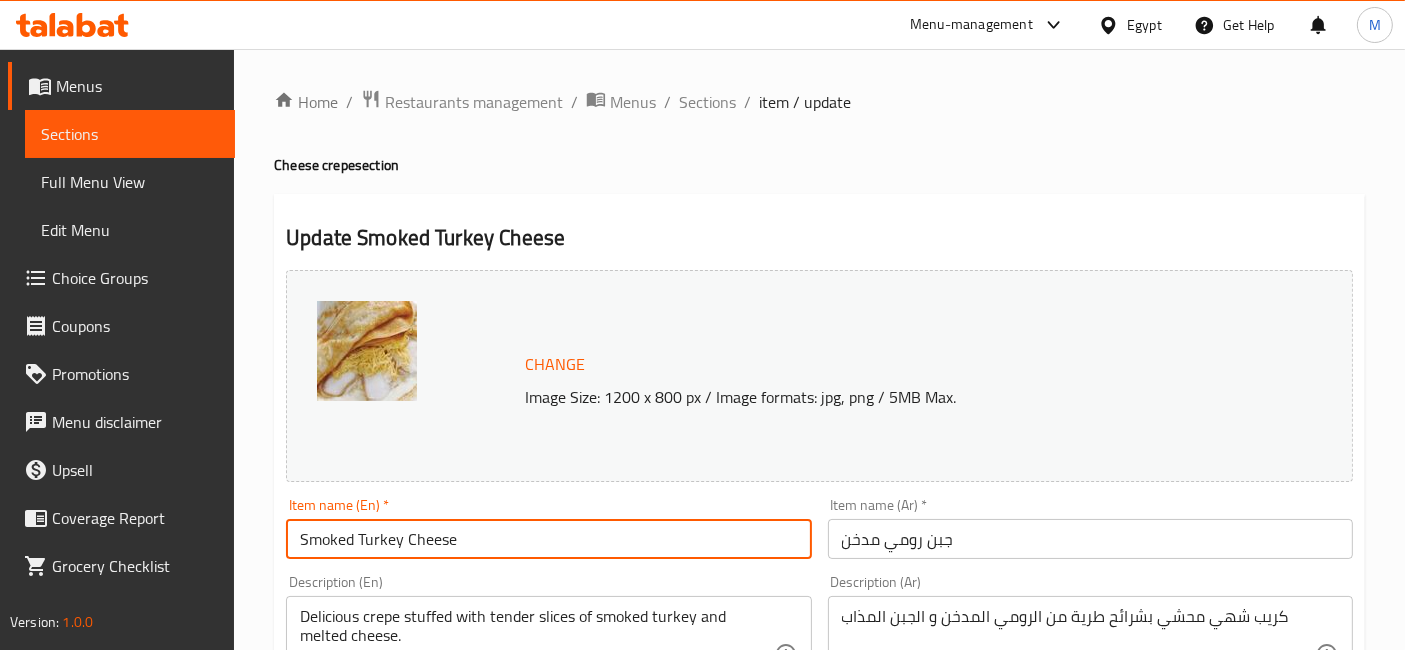 paste on "Crepe" 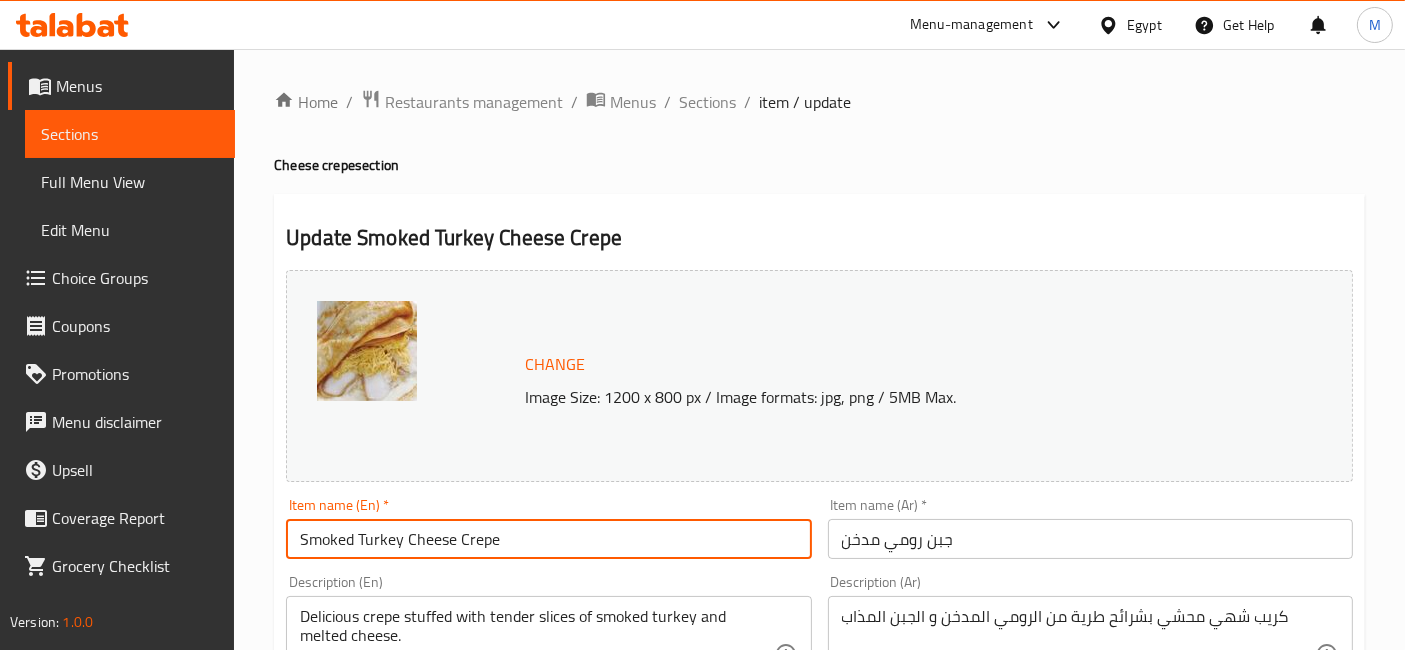 type on "Smoked Turkey Cheese Crepe" 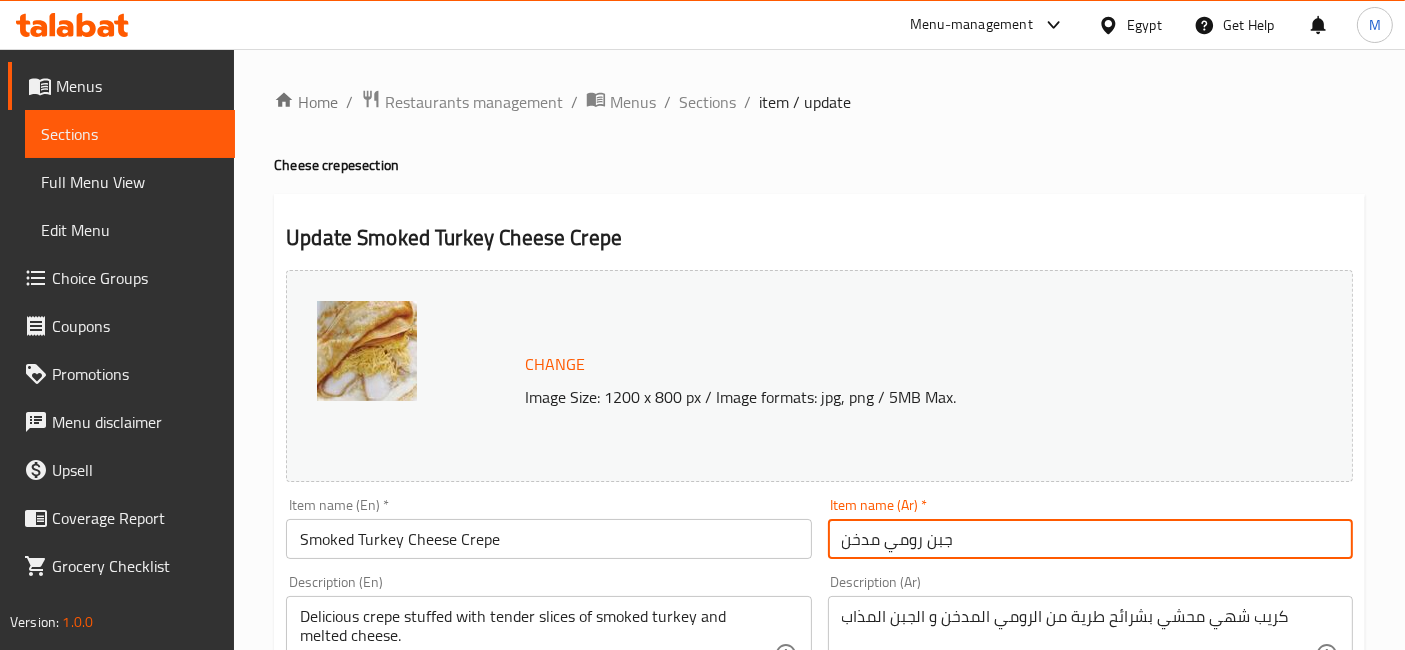 click on "جبن رومي مدخن" at bounding box center [1090, 539] 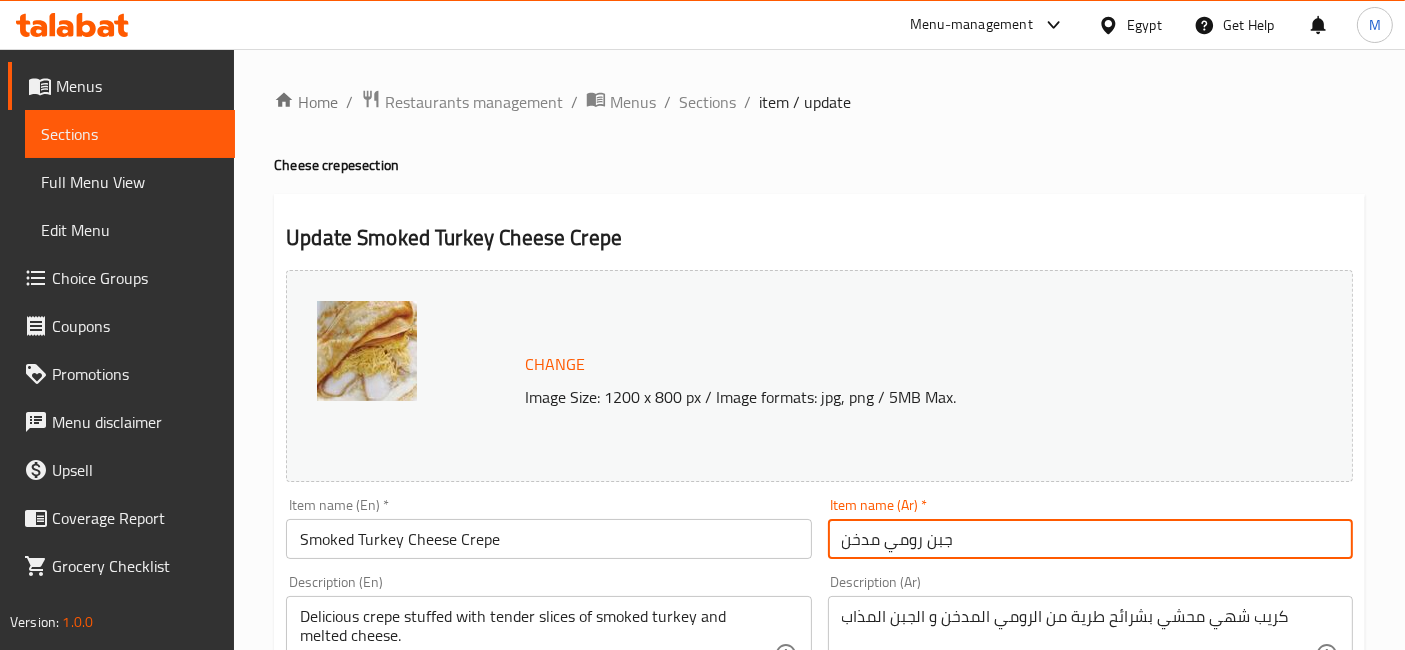 paste on "كريب" 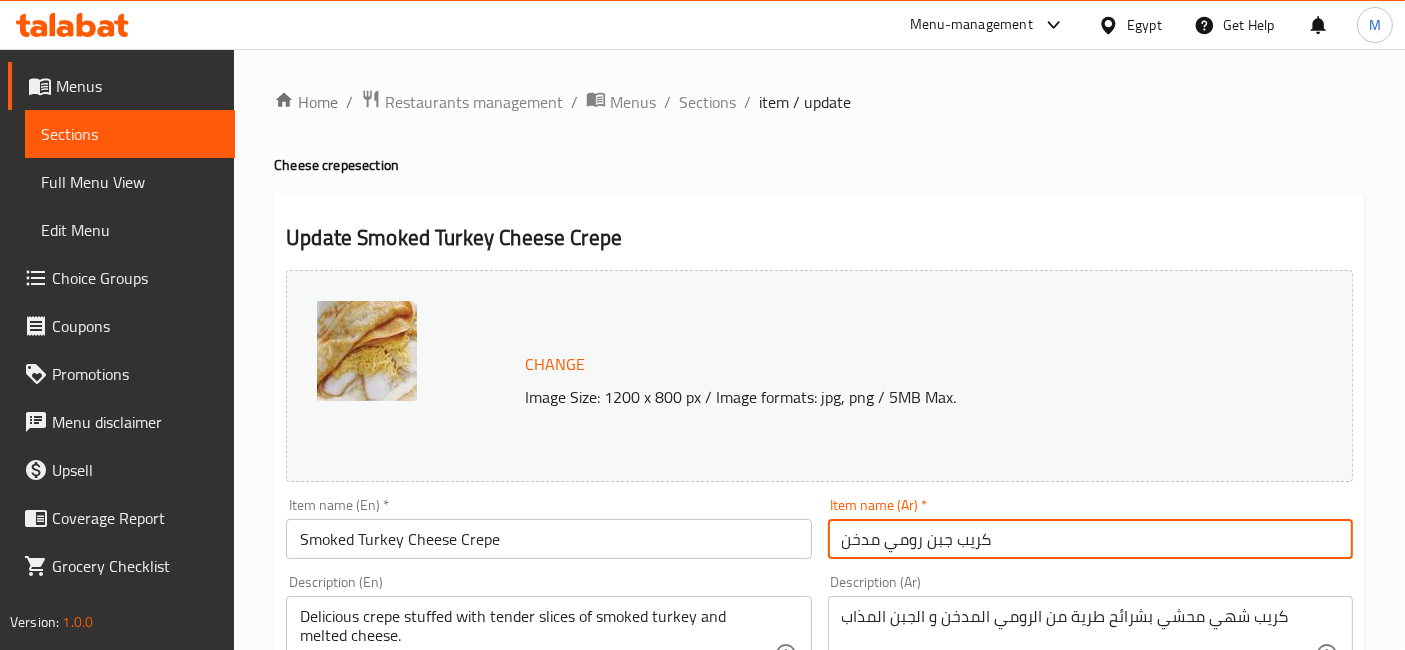 type on "كريب جبن رومي مدخن" 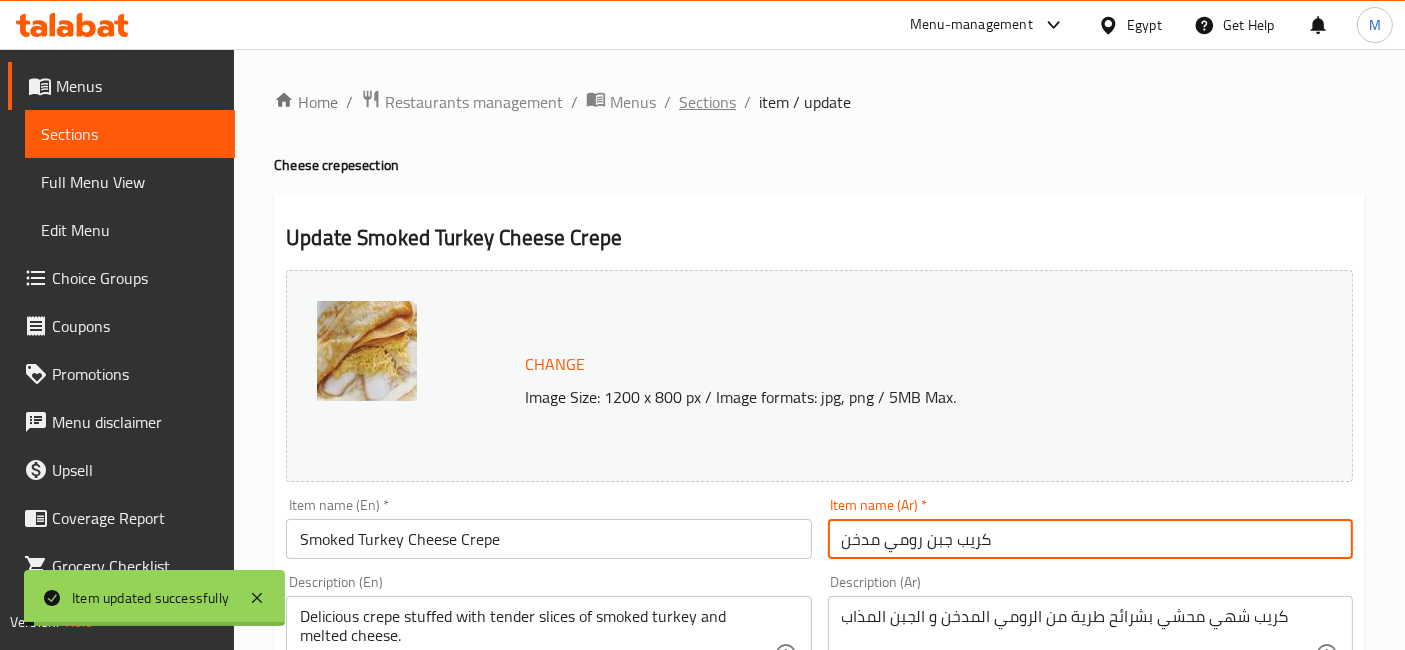 click on "Sections" at bounding box center (707, 102) 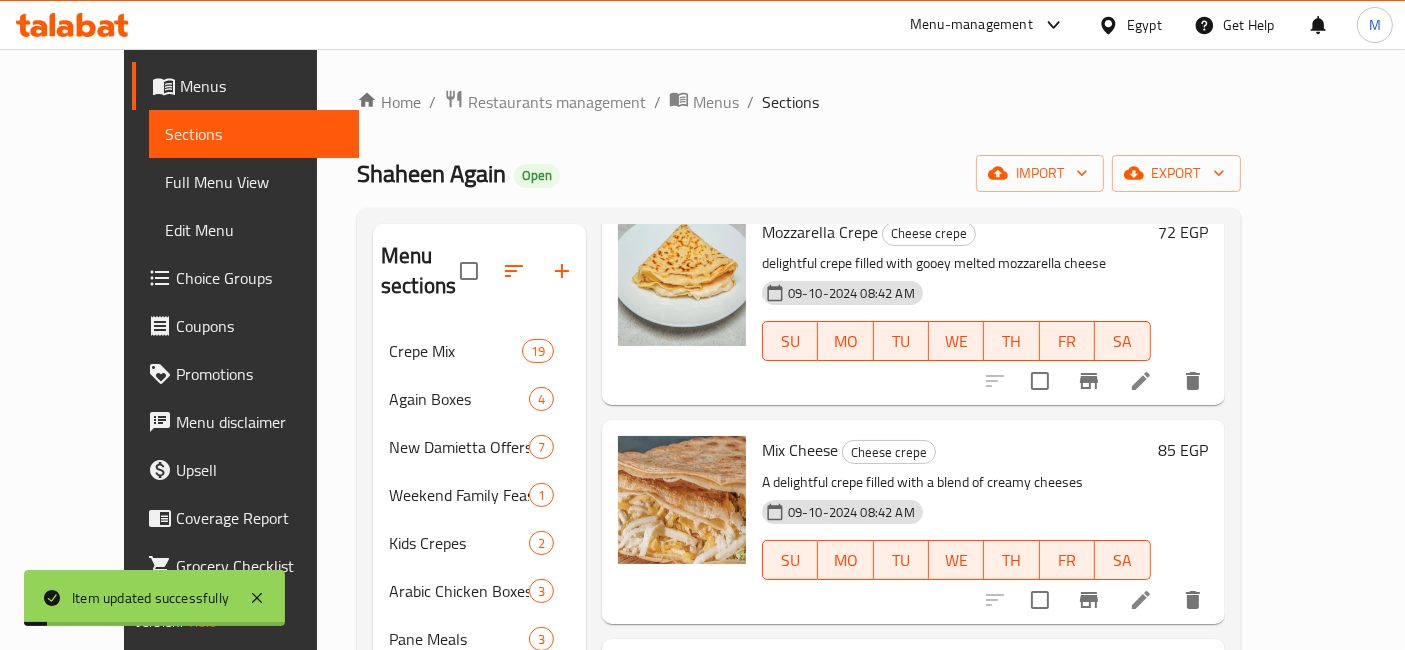 scroll, scrollTop: 197, scrollLeft: 0, axis: vertical 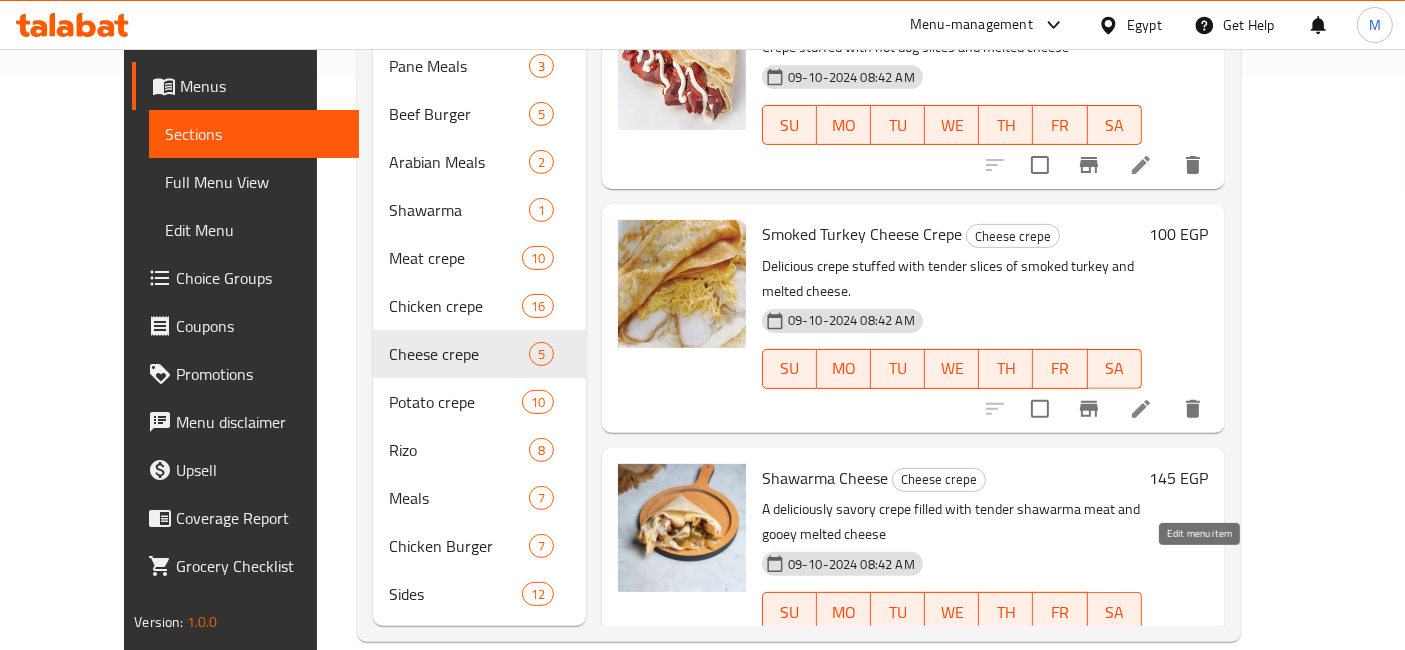 click 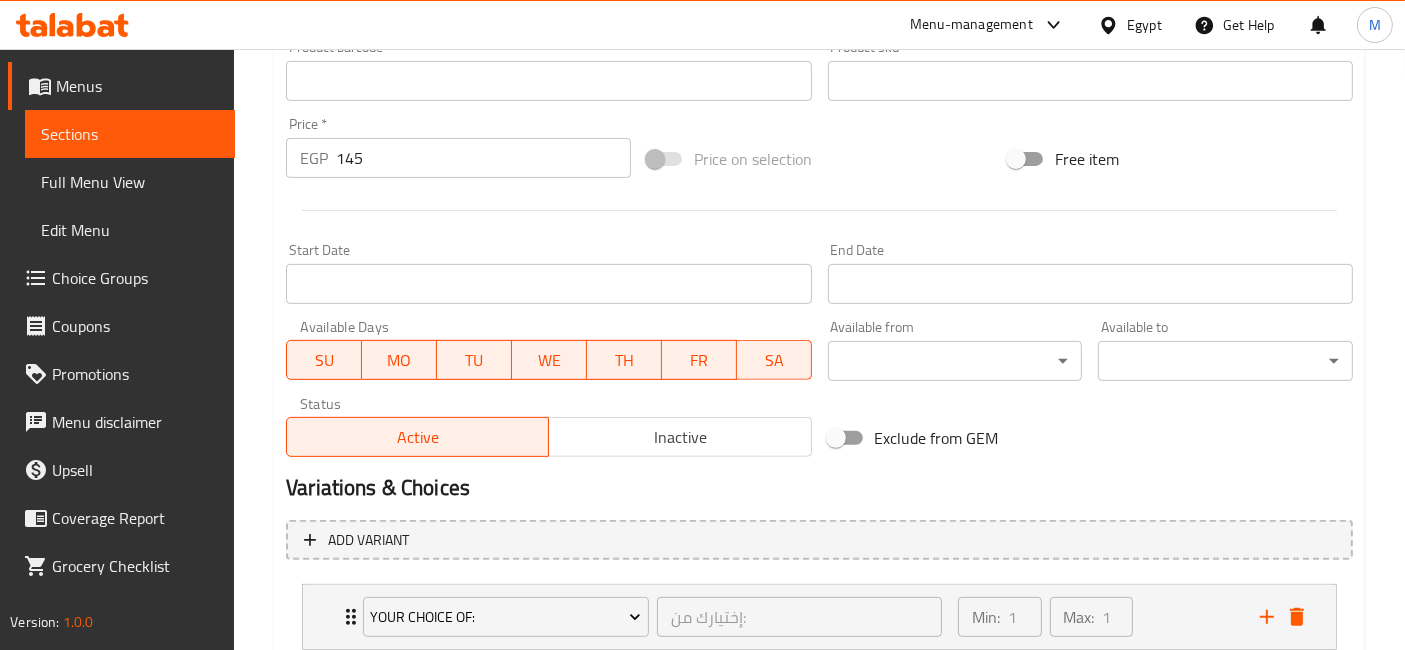 scroll, scrollTop: 777, scrollLeft: 0, axis: vertical 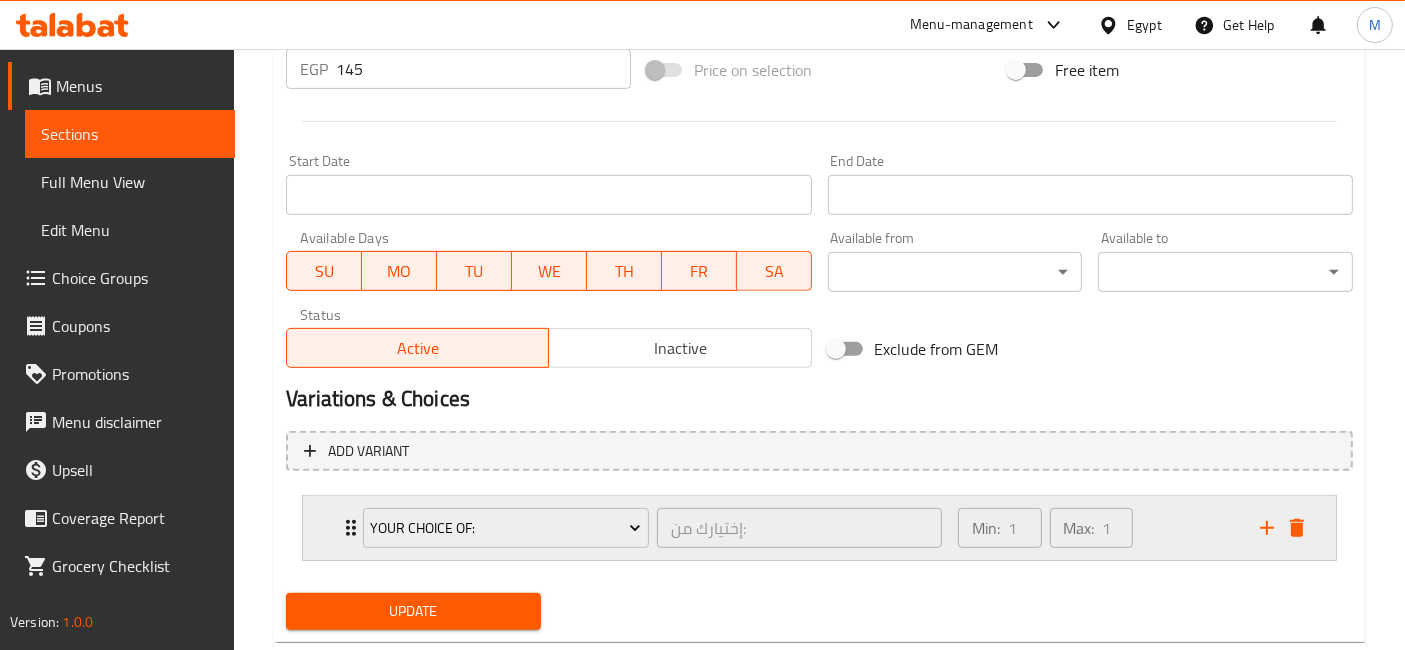 click on "Your Choice Of: إختيارك من: ​" at bounding box center (652, 528) 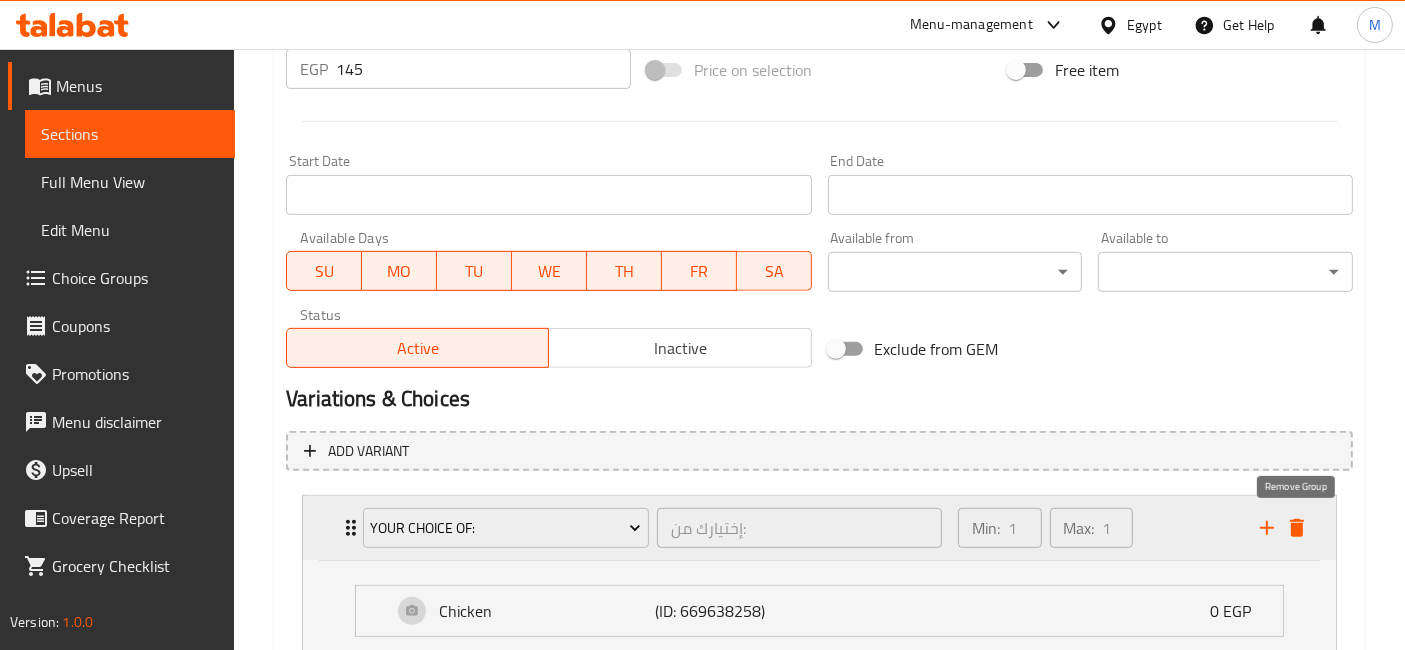 click 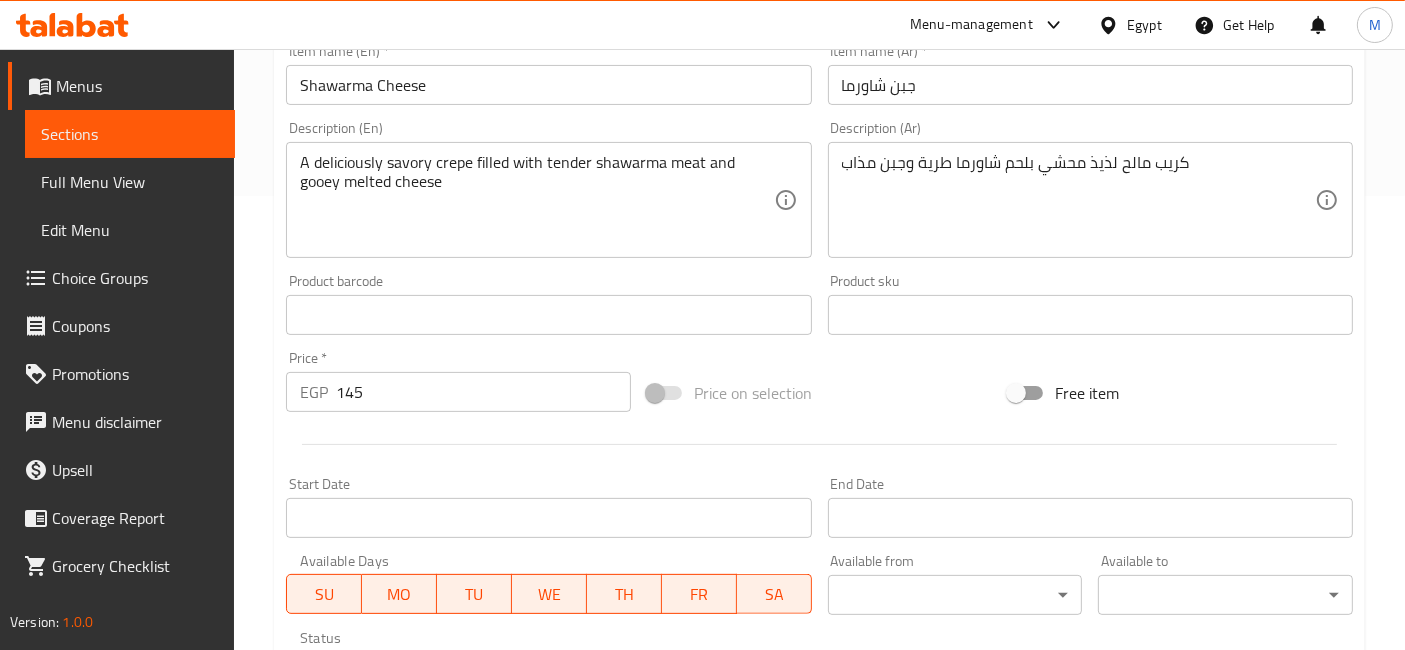 scroll, scrollTop: 444, scrollLeft: 0, axis: vertical 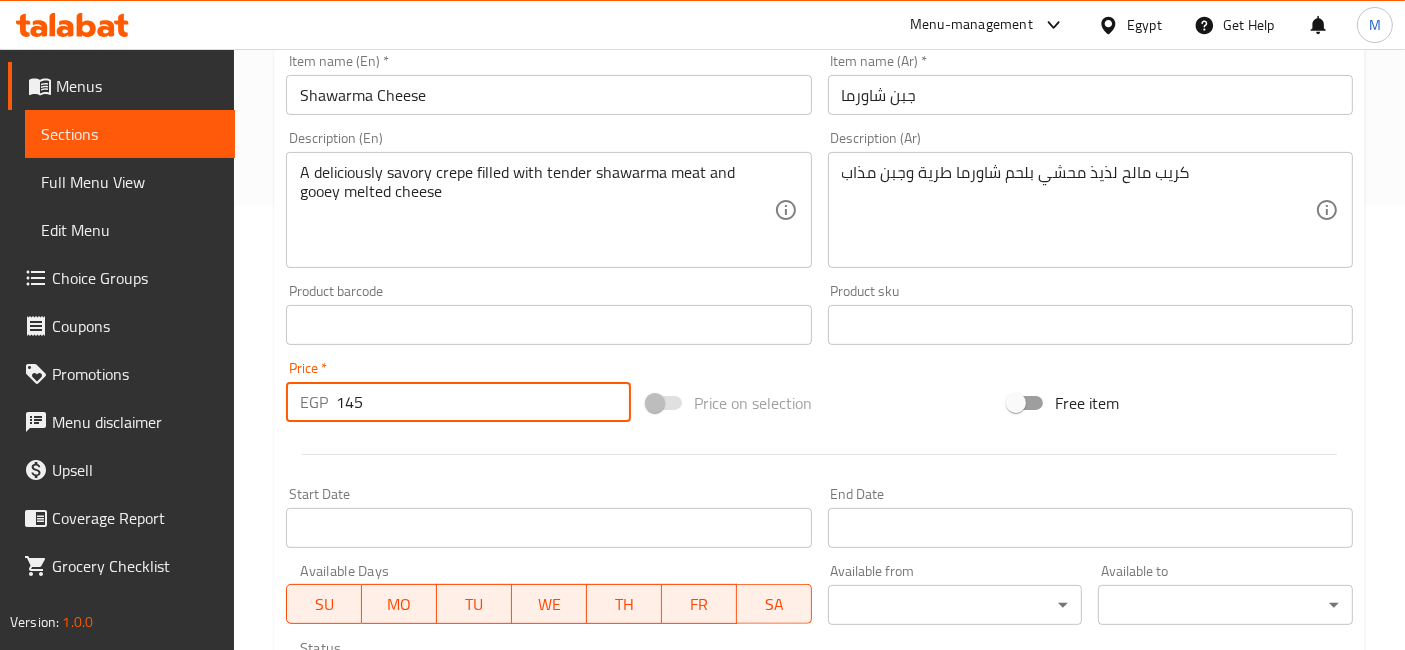 click on "145" at bounding box center [483, 402] 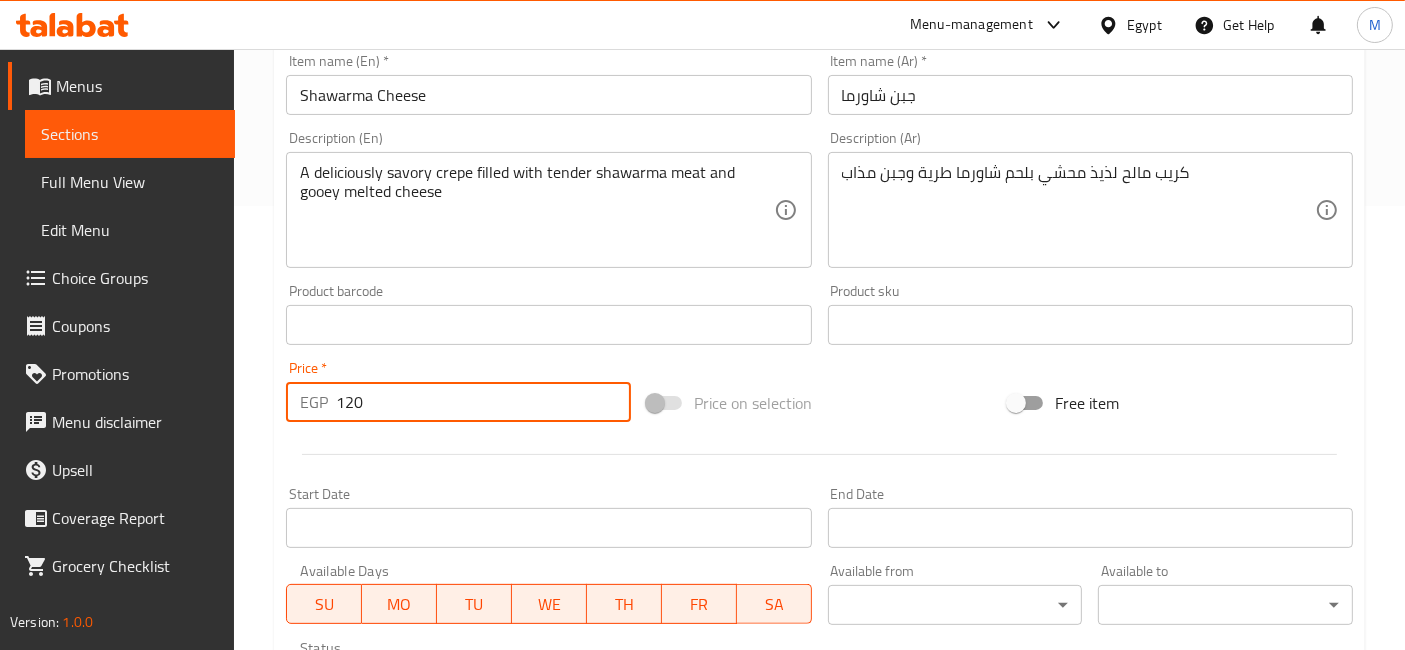type on "120" 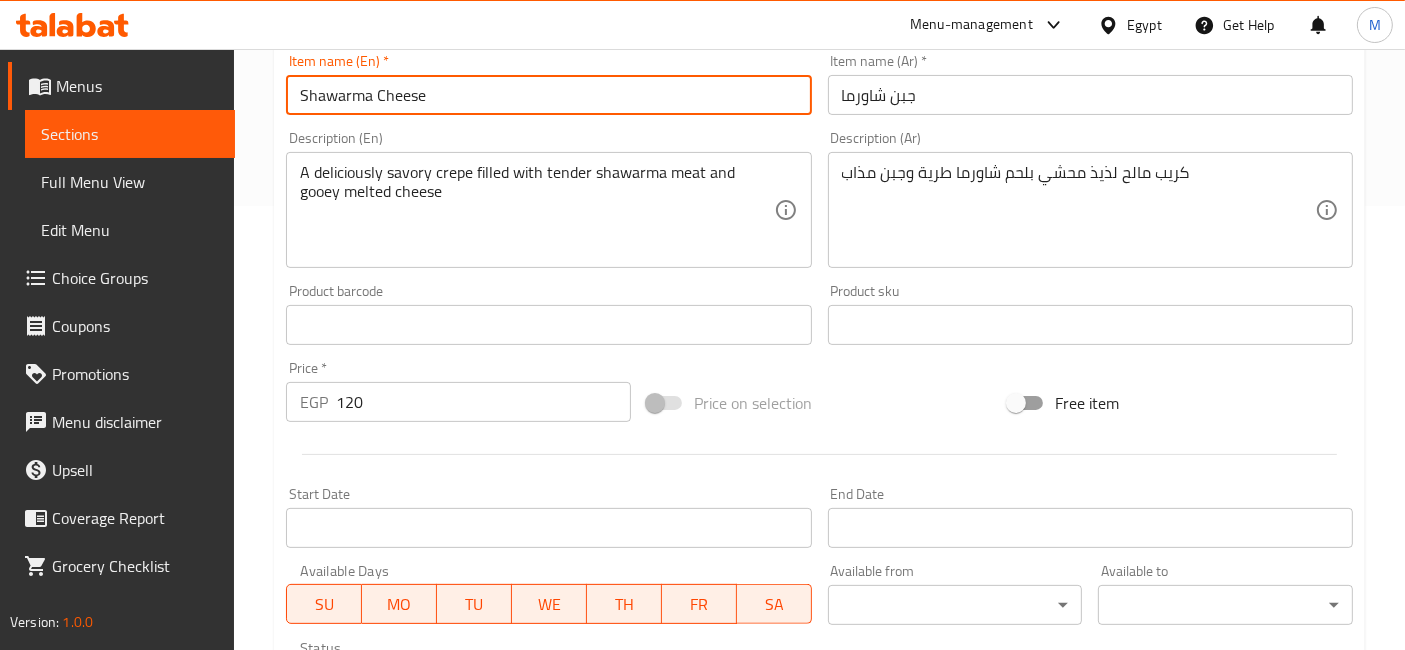 click on "Shawarma Cheese" at bounding box center [548, 95] 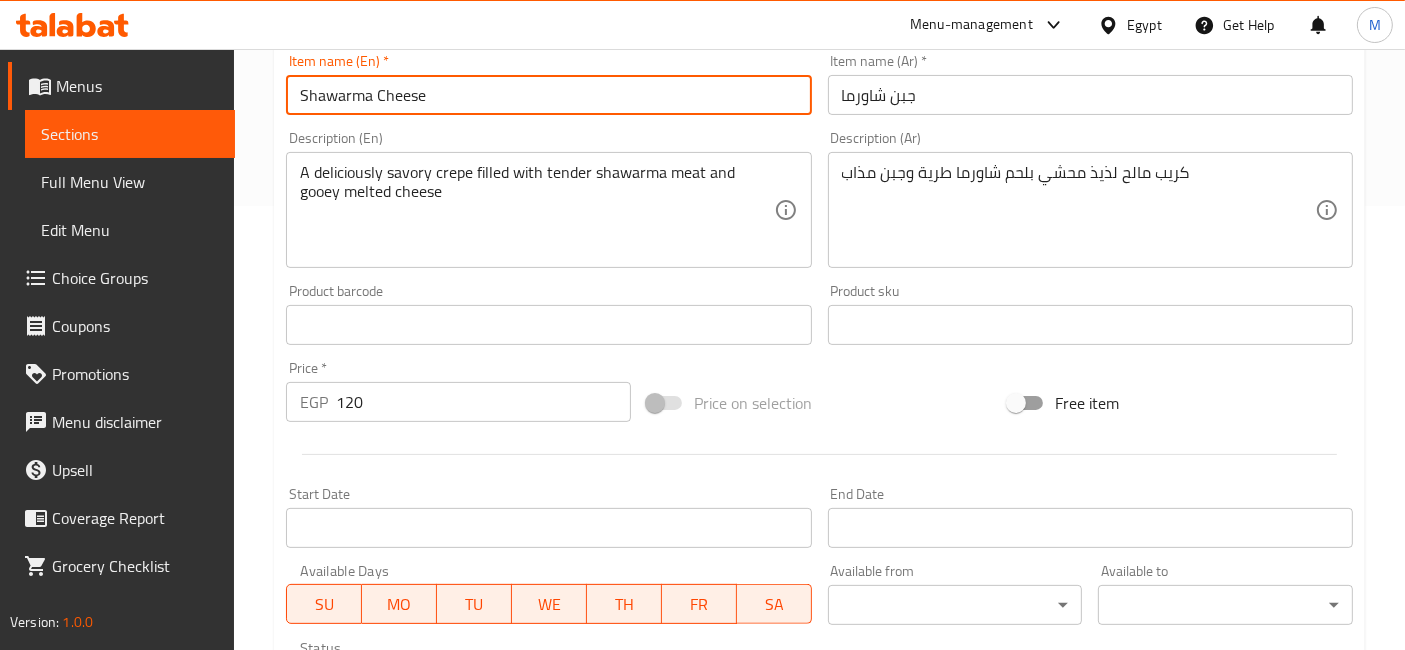 click on "Shawarma Cheese" at bounding box center [548, 95] 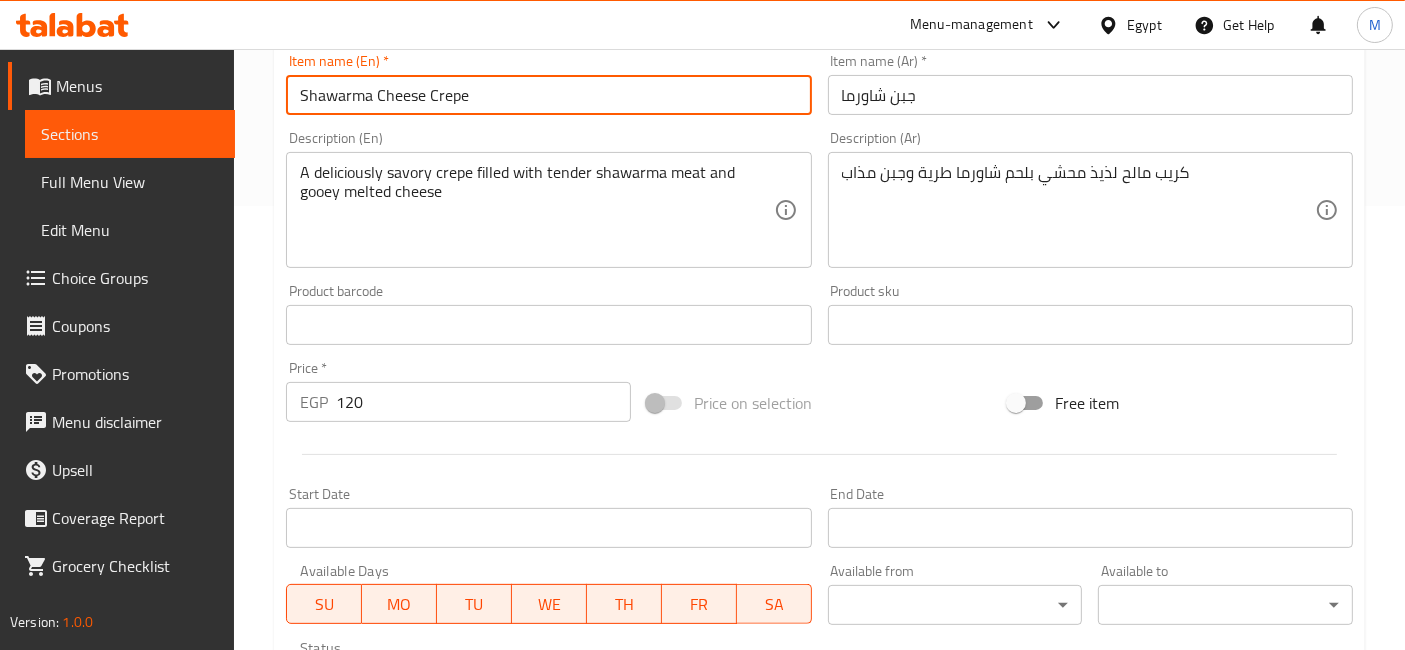 type on "Shawarma Cheese Crepe" 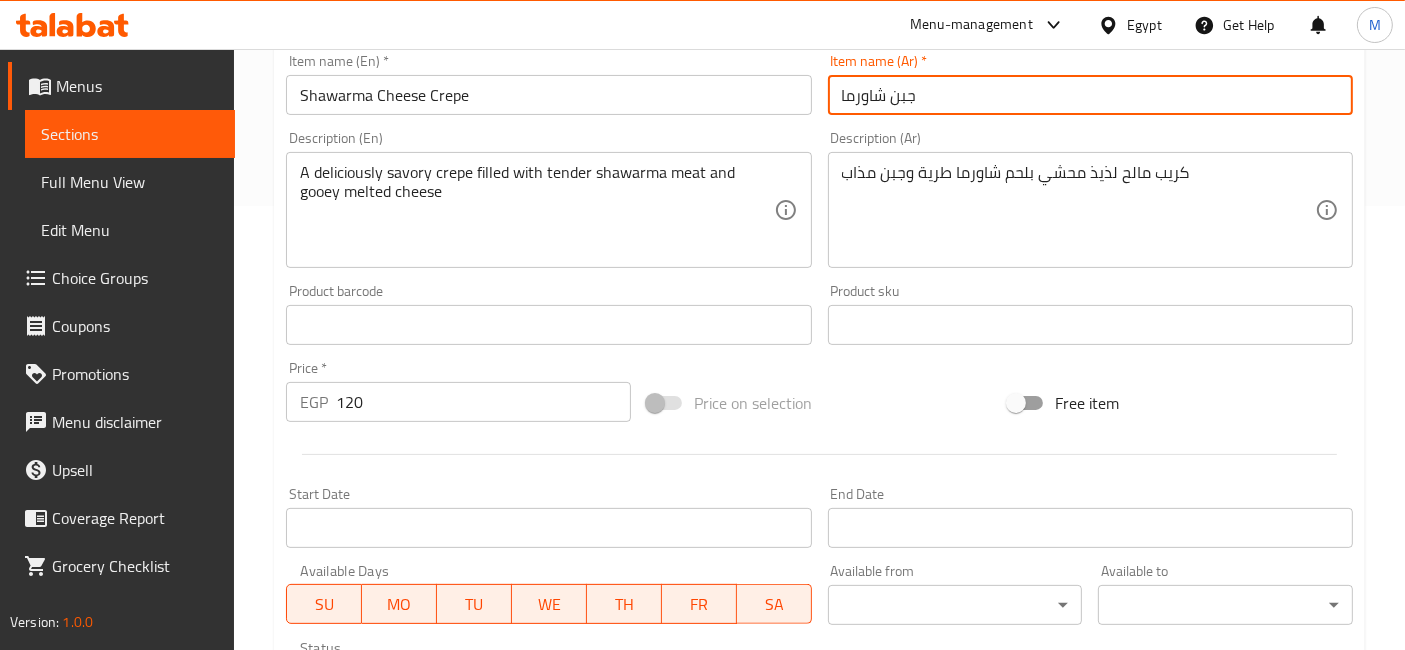 click on "جبن شاورما" at bounding box center (1090, 95) 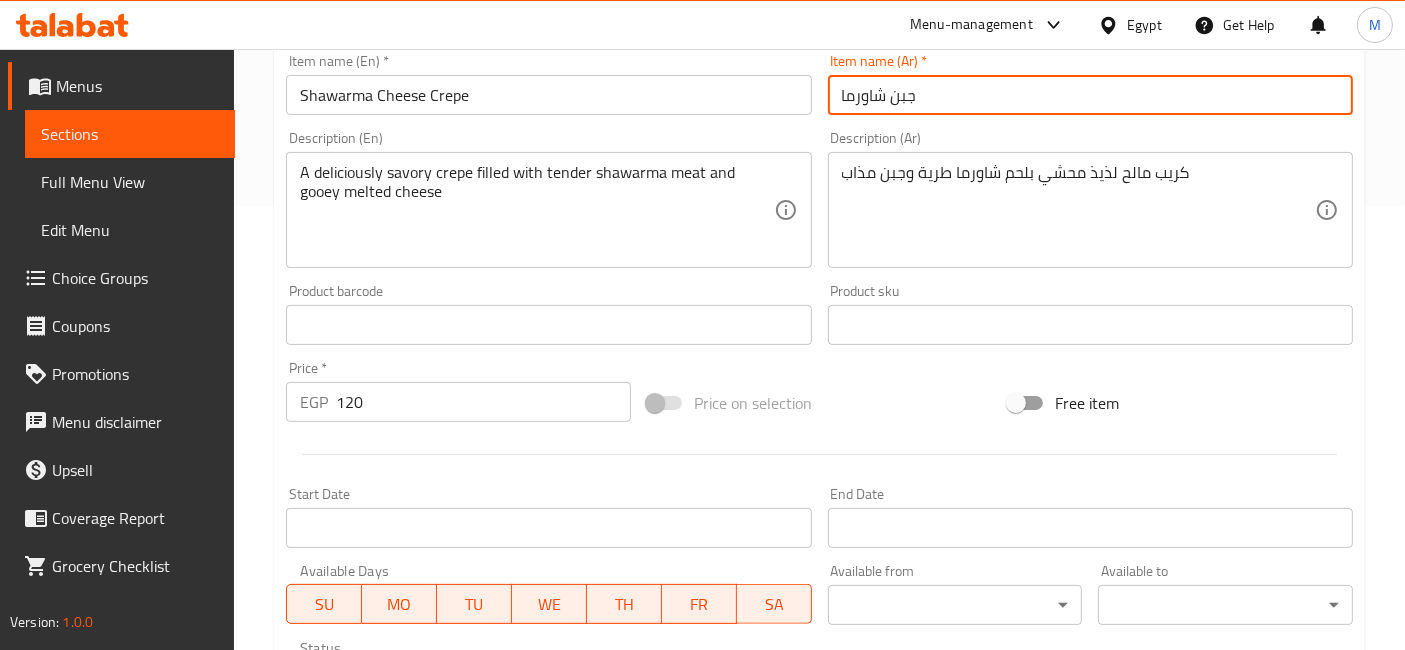 paste on "كريب" 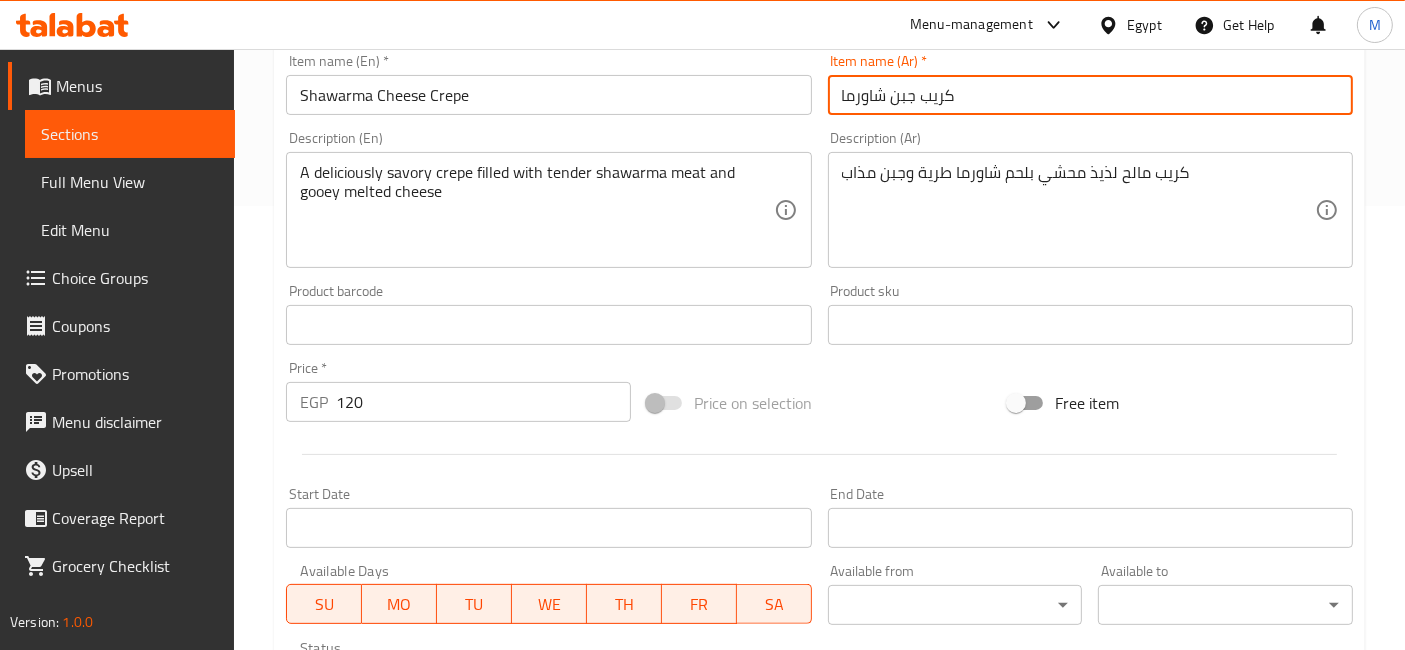 type on "كريب جبن شاورما" 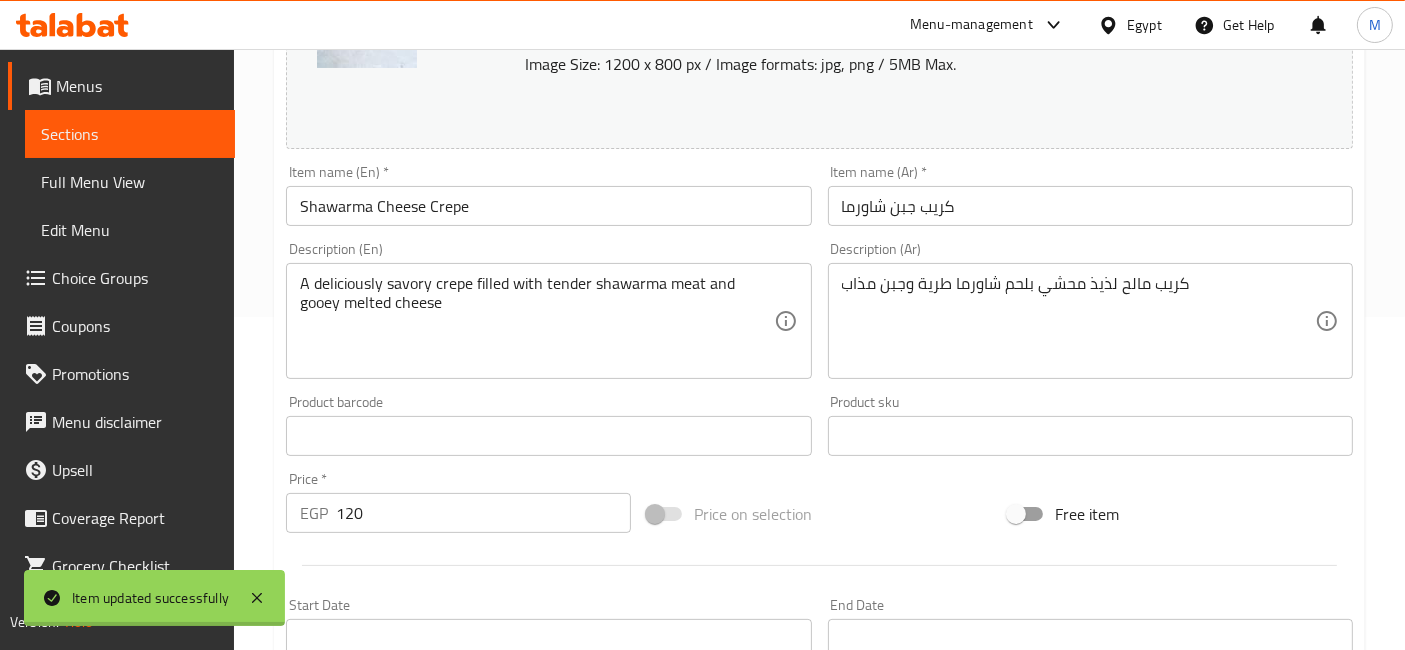 drag, startPoint x: 1002, startPoint y: 545, endPoint x: 719, endPoint y: 147, distance: 488.35745 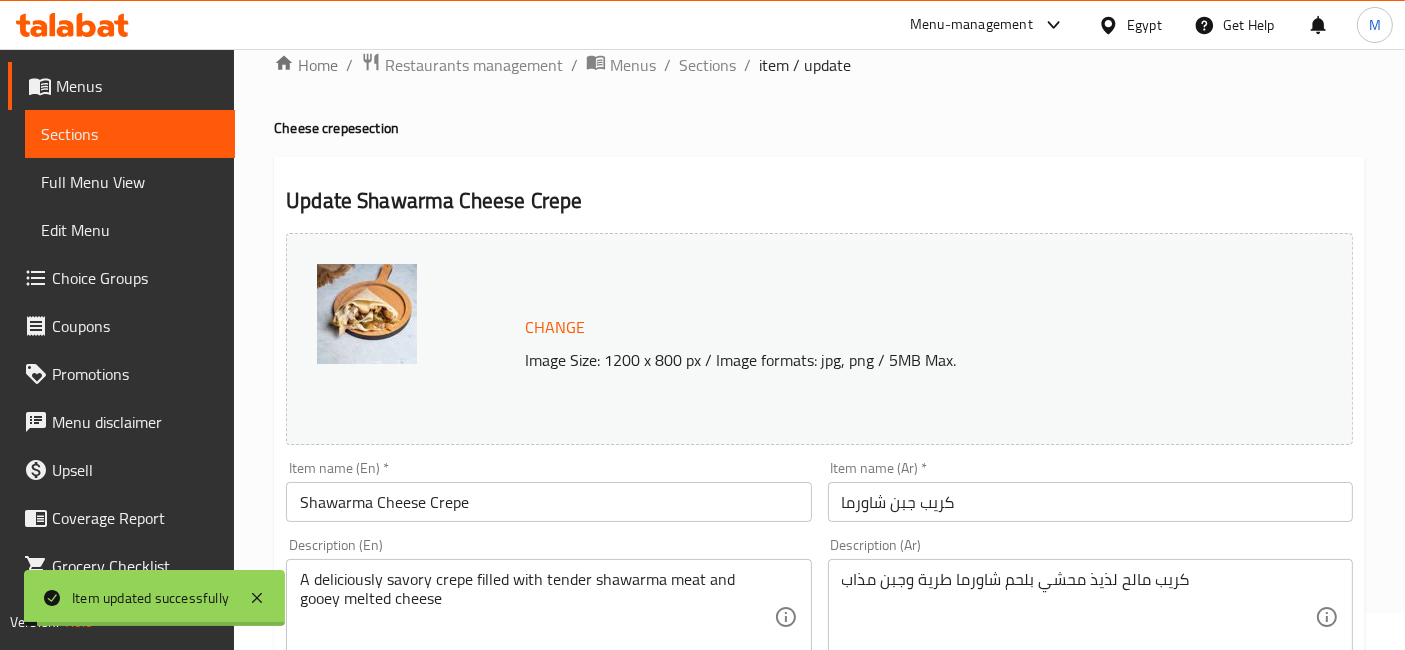 scroll, scrollTop: 0, scrollLeft: 0, axis: both 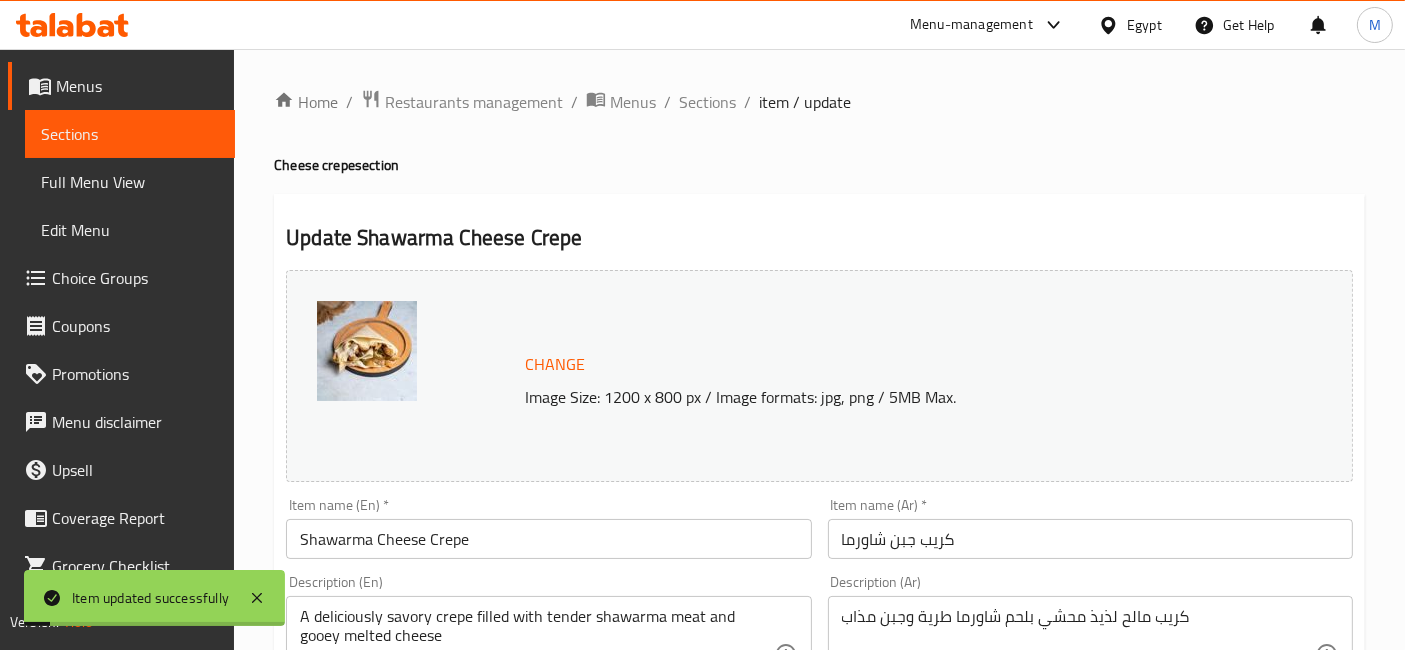 click on "Home / Restaurants management / Menus / Sections / item / update Cheese crepe  section Update Shawarma Cheese Crepe Change Image Size: 1200 x 800 px / Image formats: jpg, png / 5MB Max. Item name (En)   * Shawarma Cheese Crepe Item name (En)  * Item name (Ar)   * كريب جبن شاورما Item name (Ar)  * Description (En) A deliciously savory crepe filled with tender shawarma meat and gooey melted cheese Description (En) Description (Ar) كريب مالح لذيذ محشي بلحم شاورما طرية وجبن مذاب Description (Ar) Product barcode Product barcode Product sku Product sku Price   * EGP 120 Price  * Price on selection Free item Start Date Start Date End Date End Date Available Days SU MO TU WE TH FR SA Available from ​ ​ Available to ​ ​ Status Active Inactive Exclude from GEM Variations & Choices Add variant ASSIGN CHOICE GROUP Update" at bounding box center (819, 745) 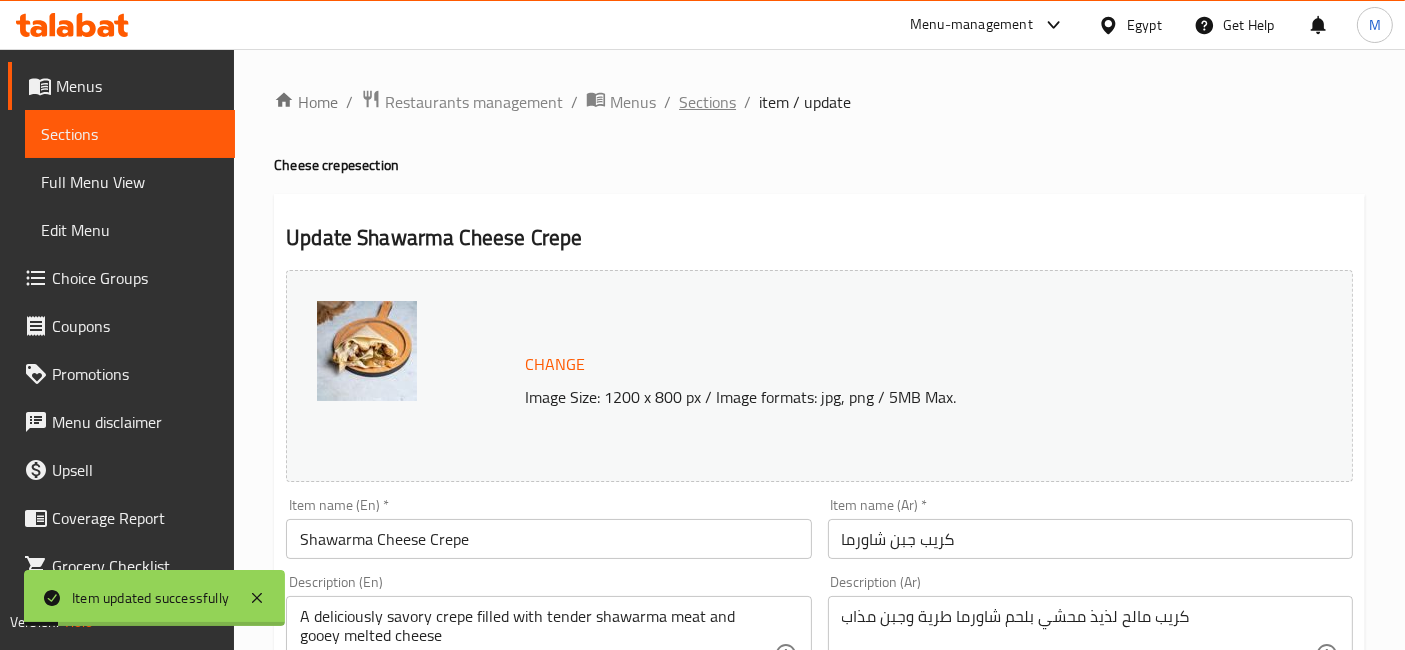 click on "Sections" at bounding box center (707, 102) 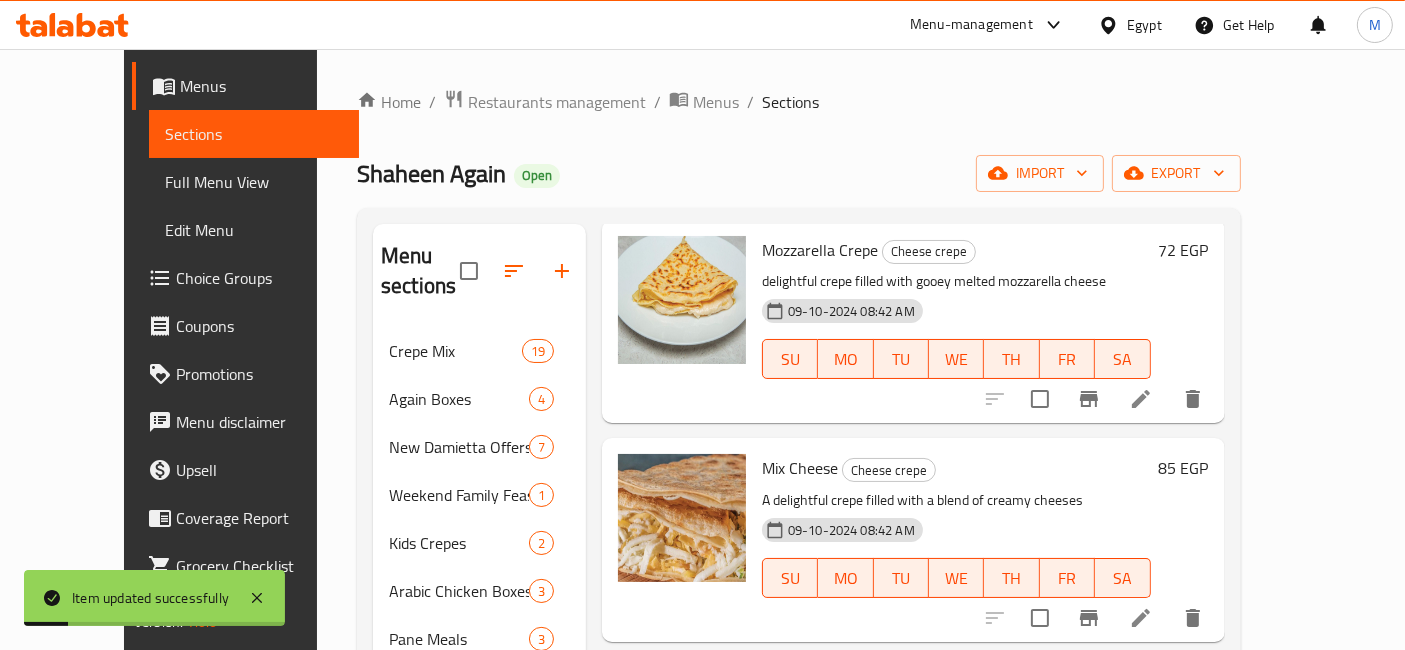 scroll, scrollTop: 197, scrollLeft: 0, axis: vertical 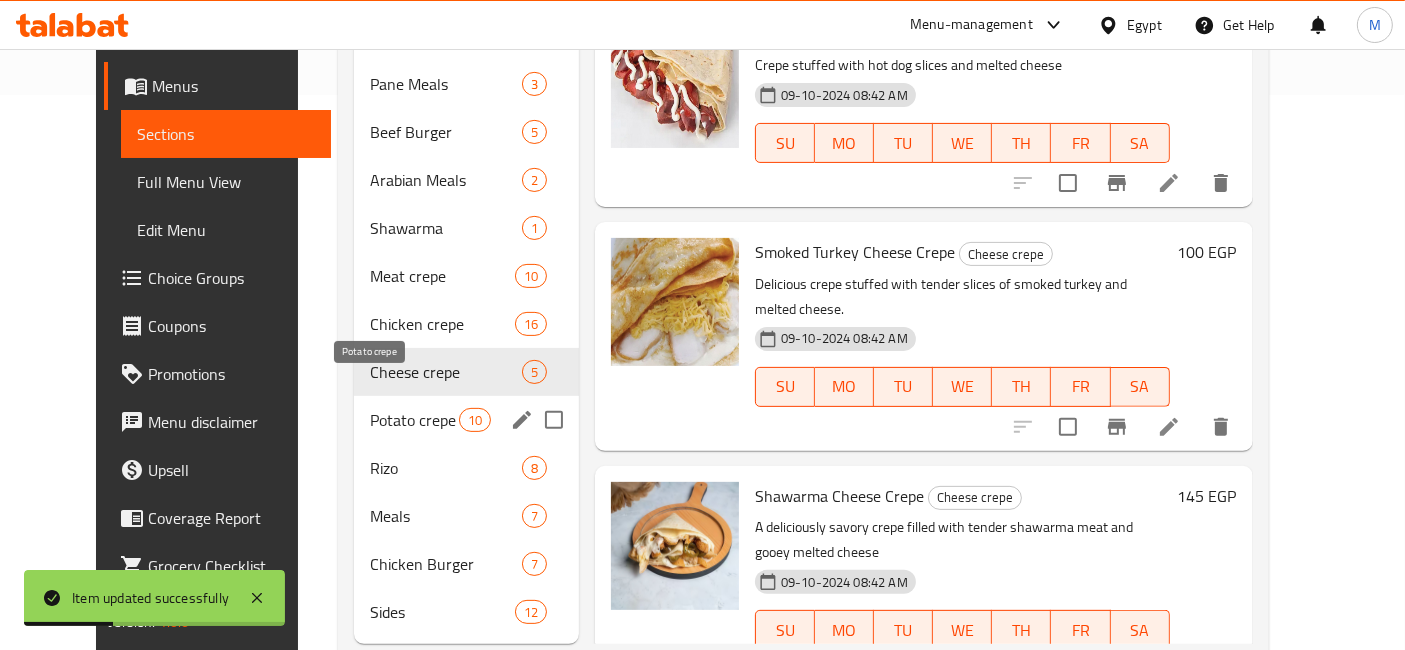 click on "Potato crepe" at bounding box center [414, 420] 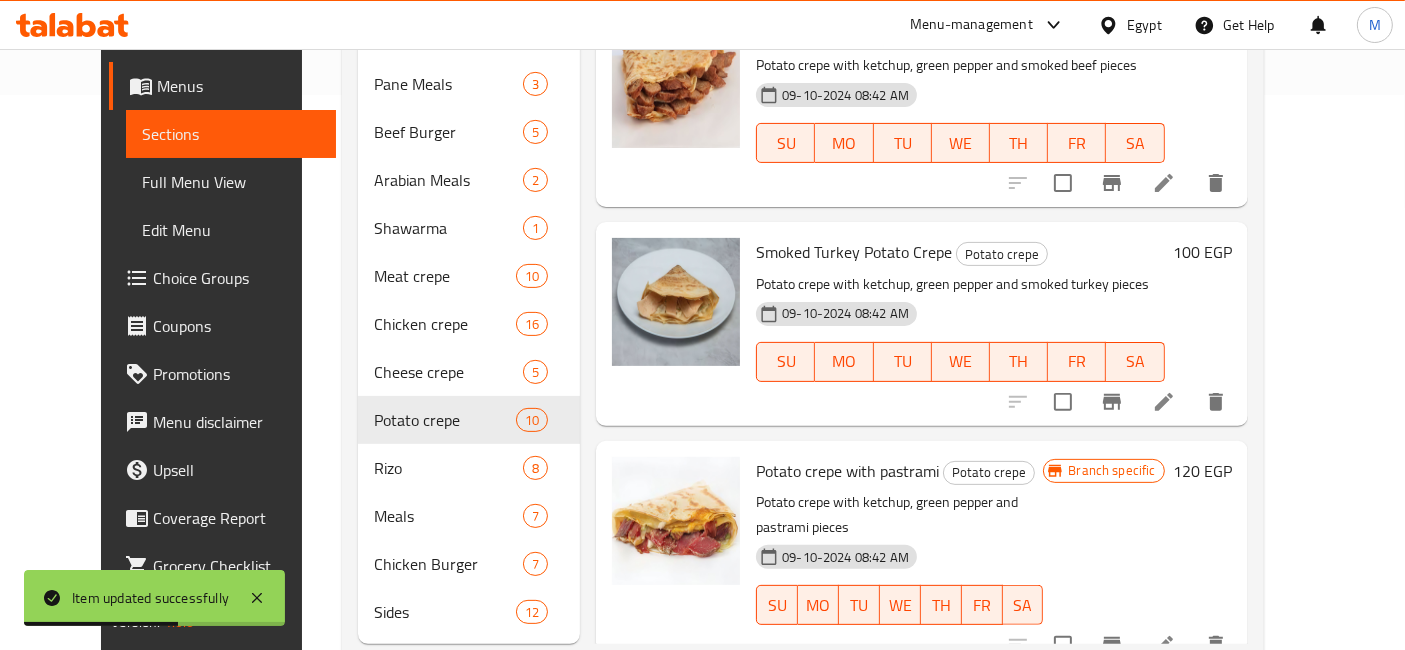 scroll, scrollTop: 0, scrollLeft: 0, axis: both 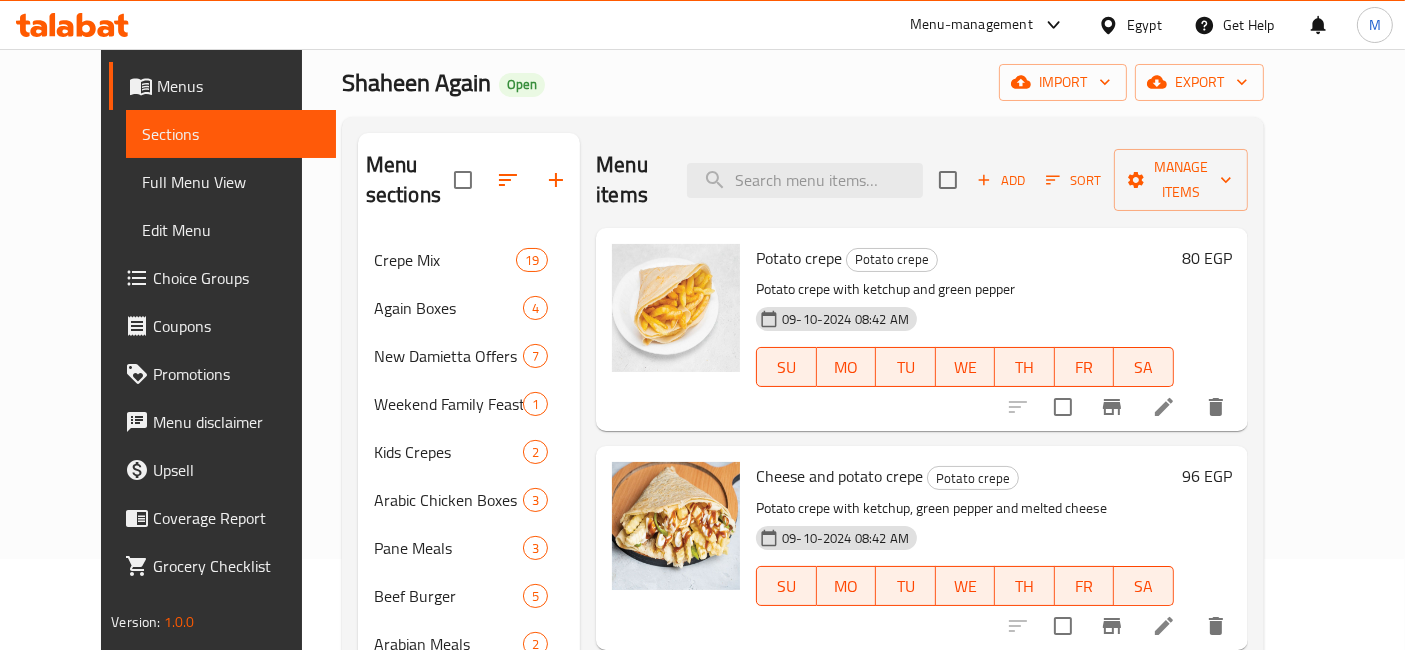 click on "80   EGP" at bounding box center (1207, 258) 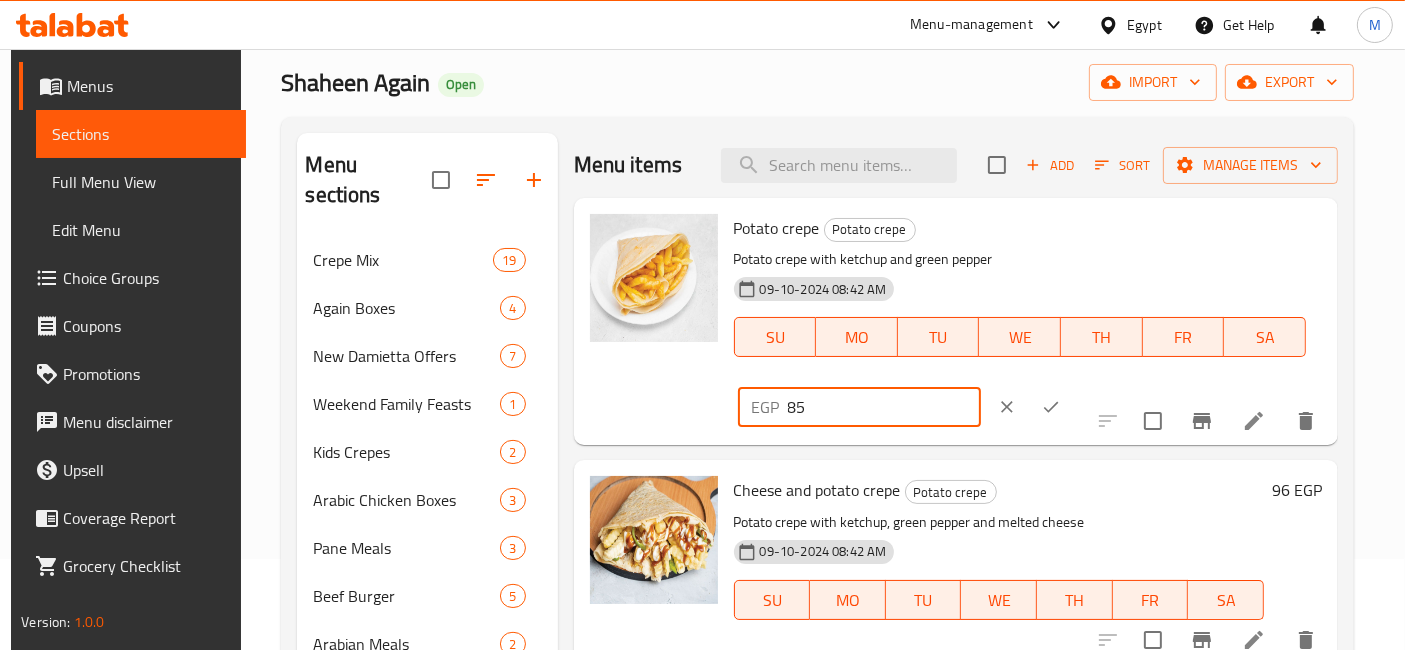 click on "85" at bounding box center [884, 407] 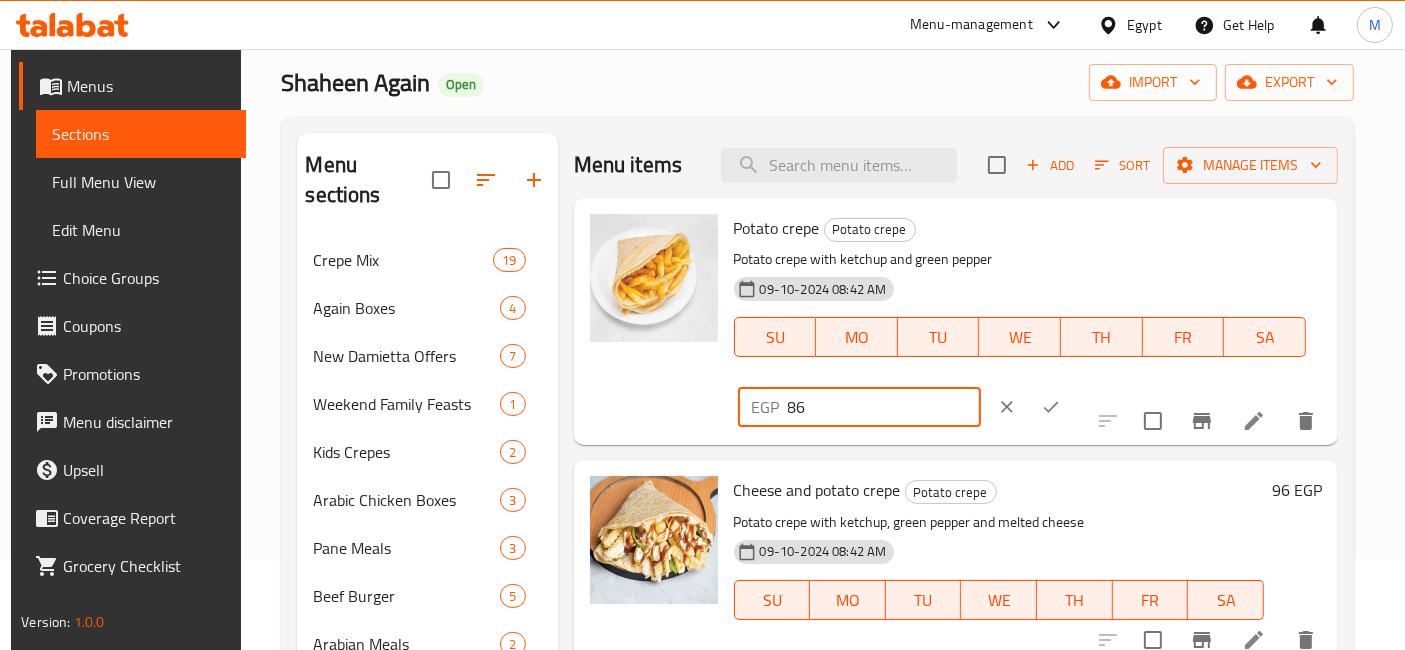 click on "86" at bounding box center (884, 407) 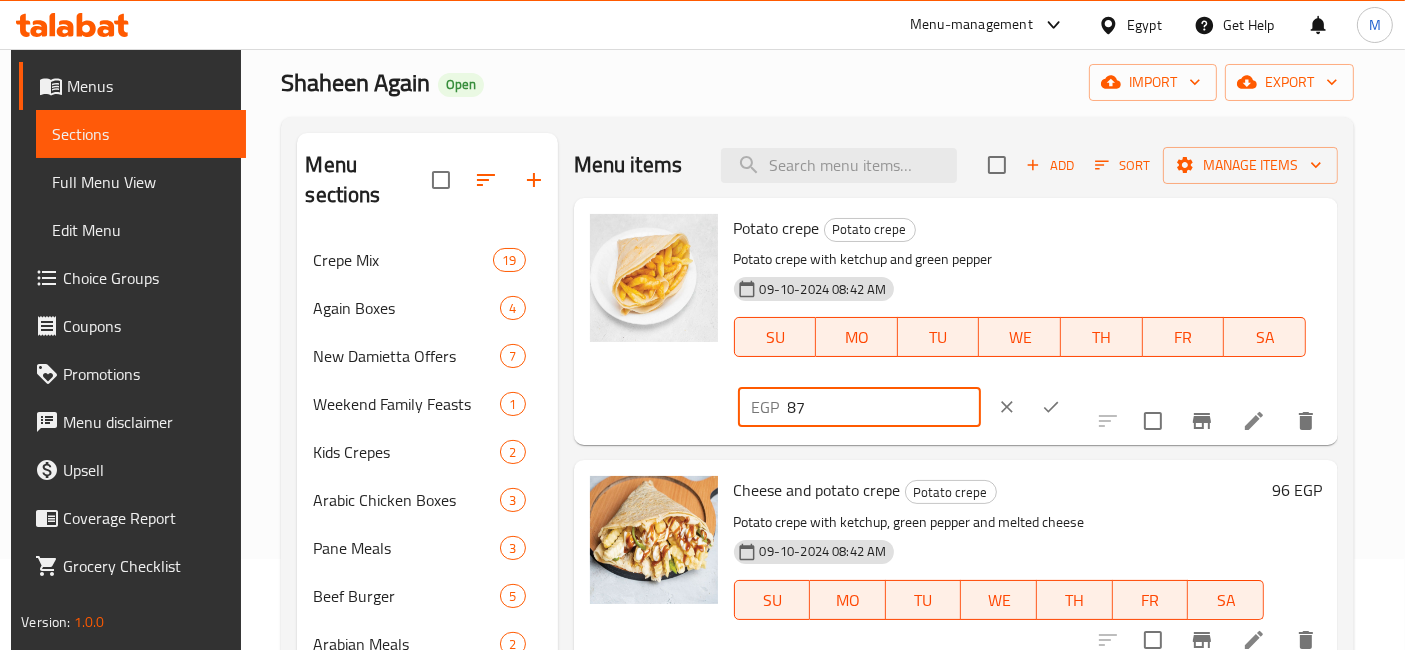 click on "87" at bounding box center (884, 407) 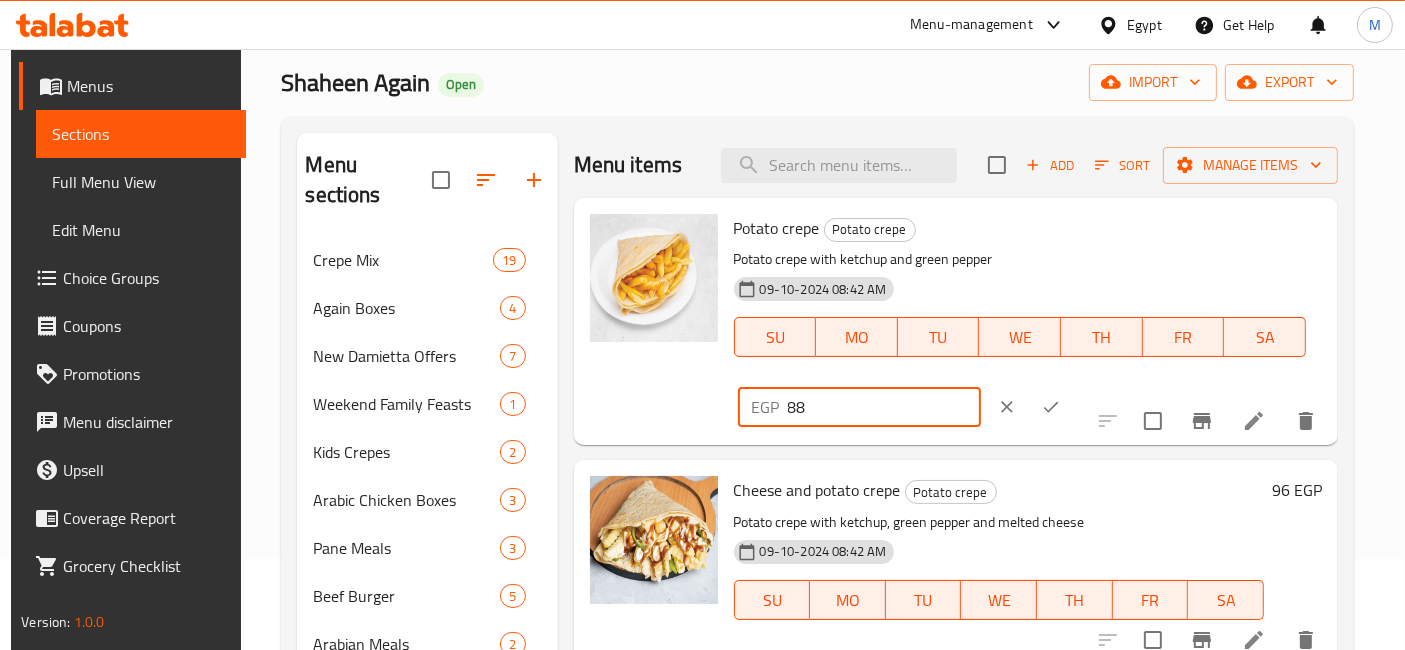 click on "88" at bounding box center (884, 407) 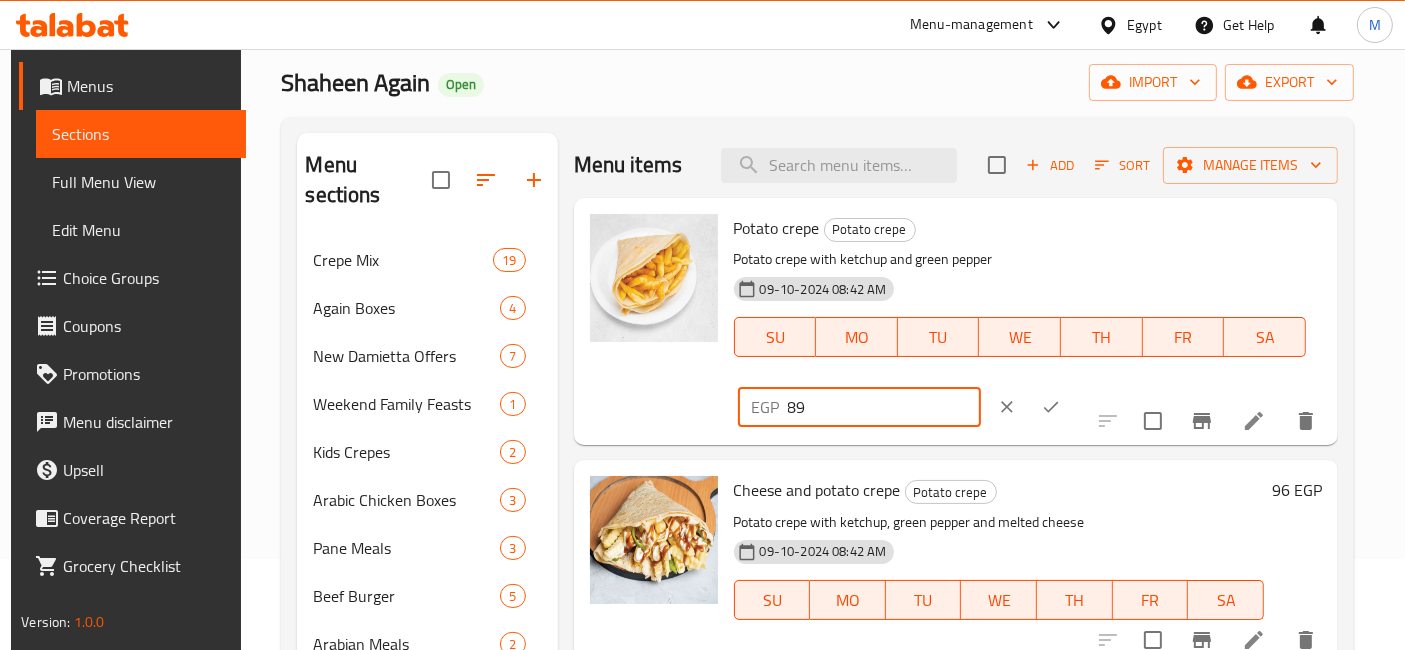 click on "89" at bounding box center (884, 407) 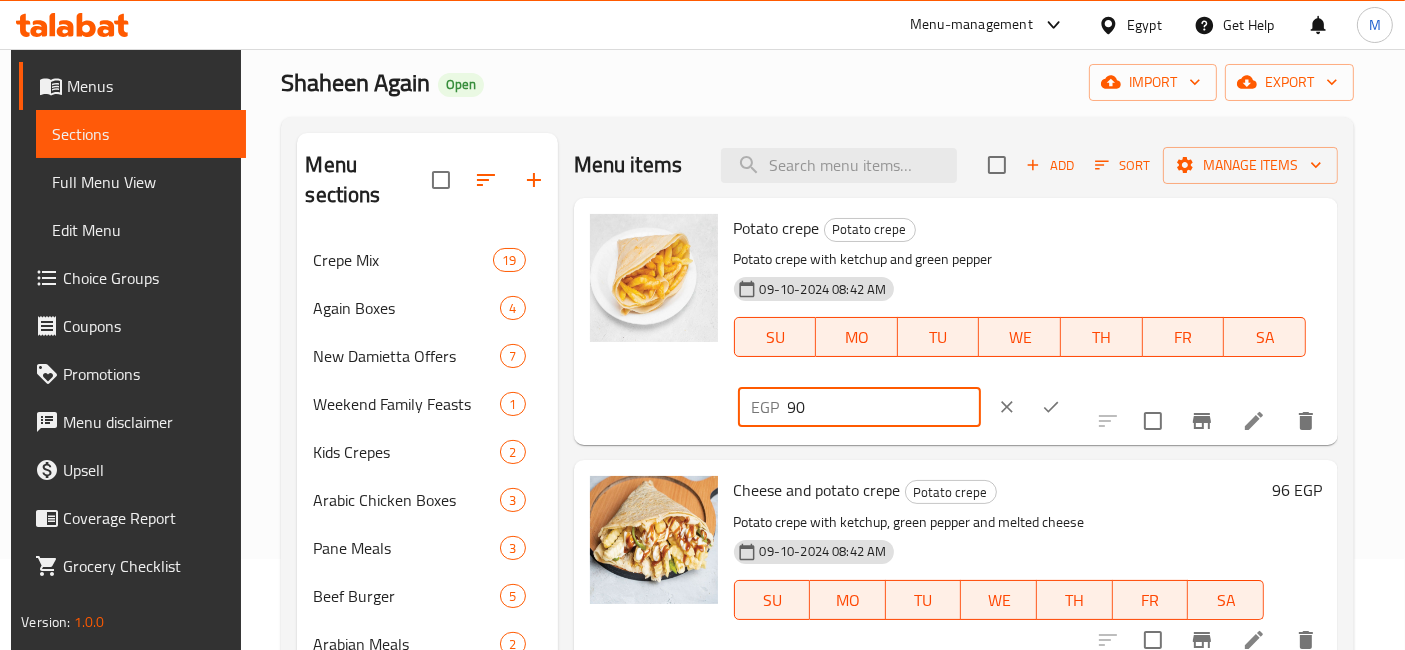 type on "90" 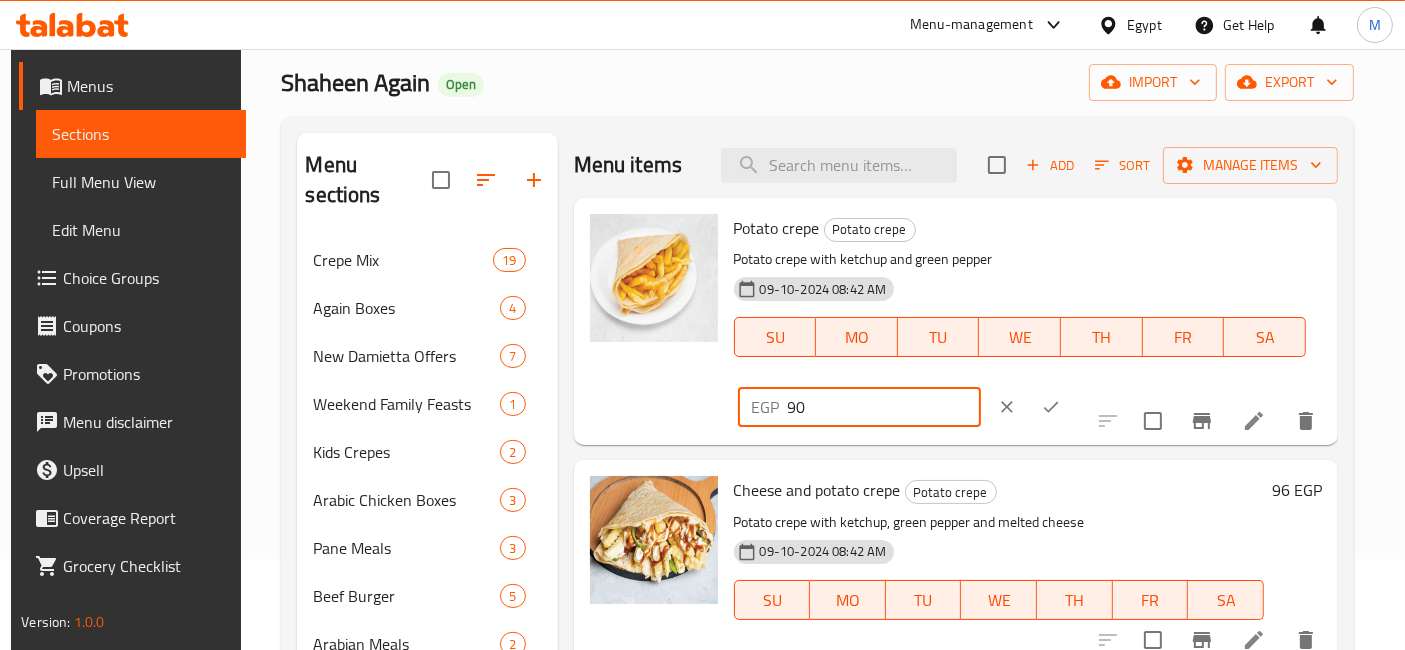 click on "90" at bounding box center (884, 407) 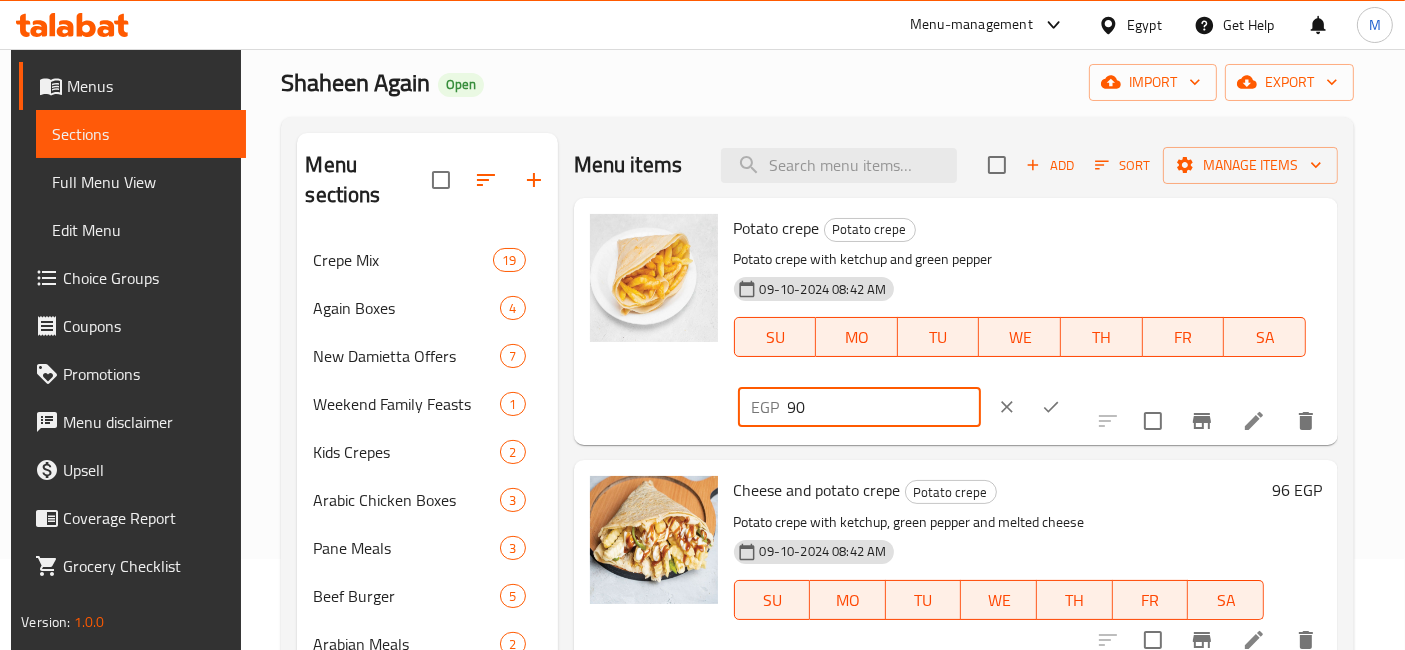 click at bounding box center [1051, 407] 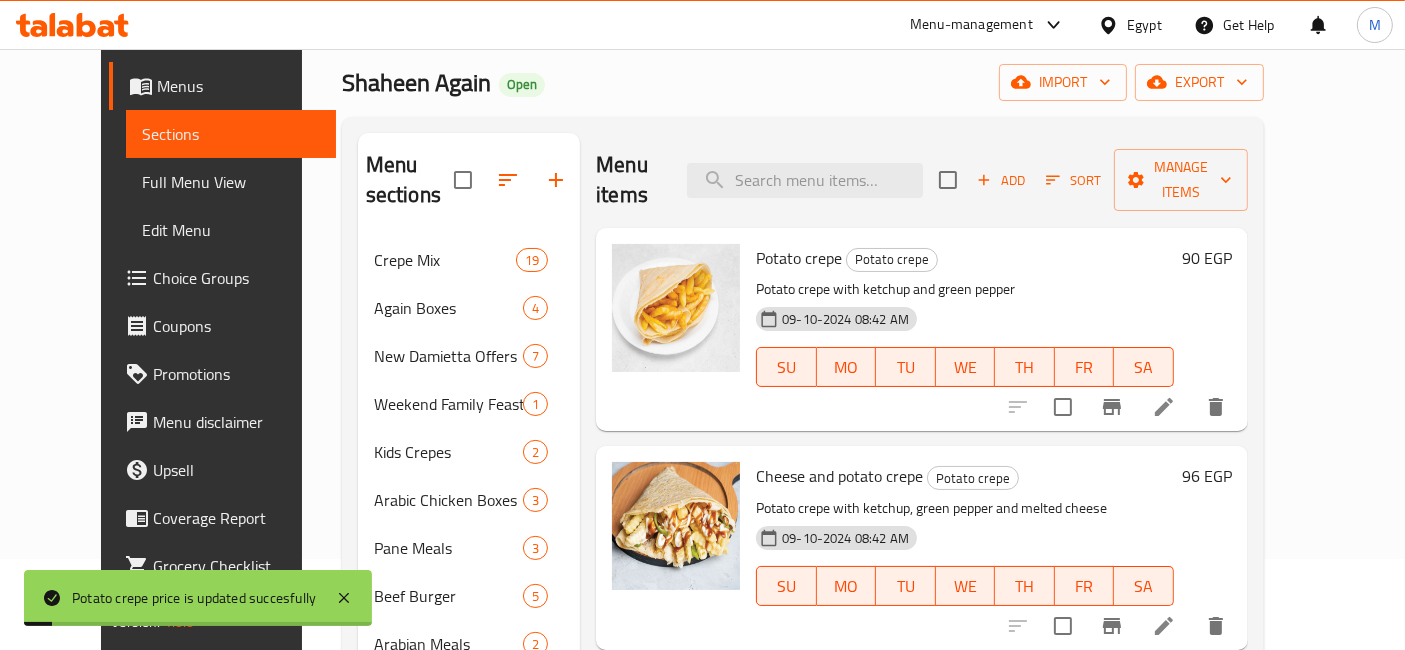 scroll, scrollTop: 111, scrollLeft: 0, axis: vertical 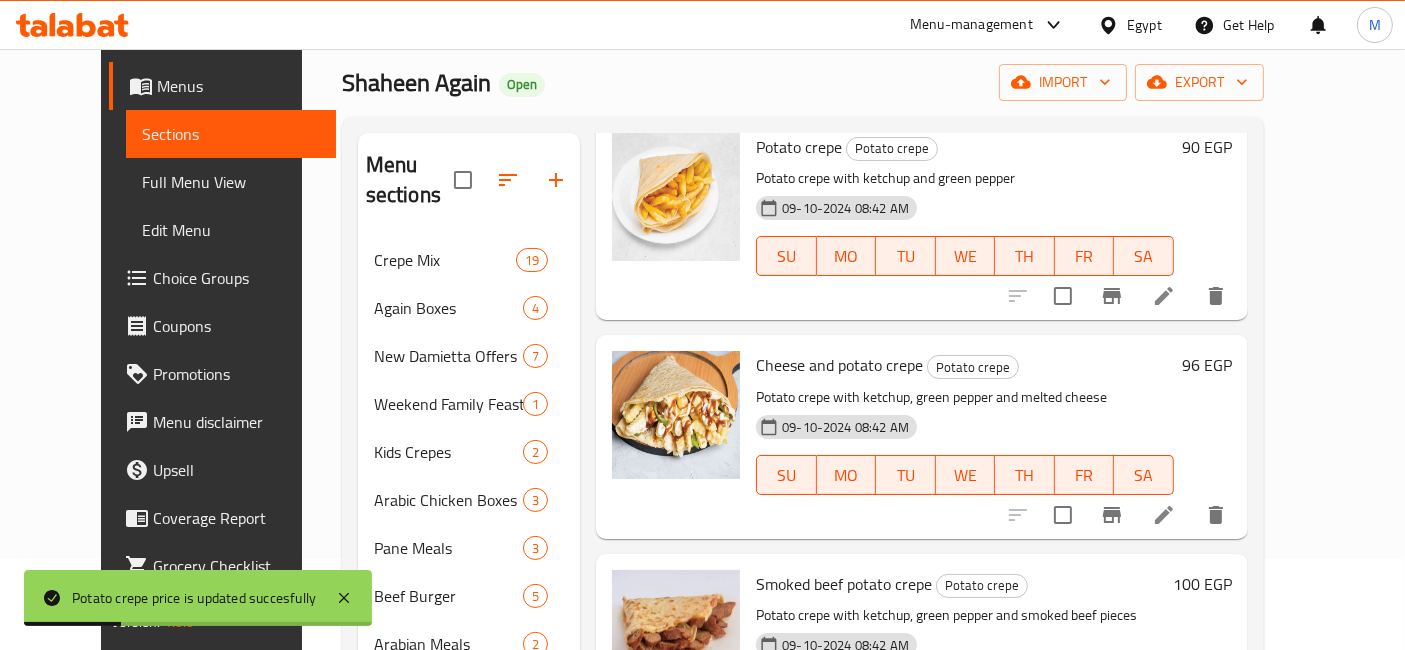click on "96   EGP" at bounding box center [1207, 365] 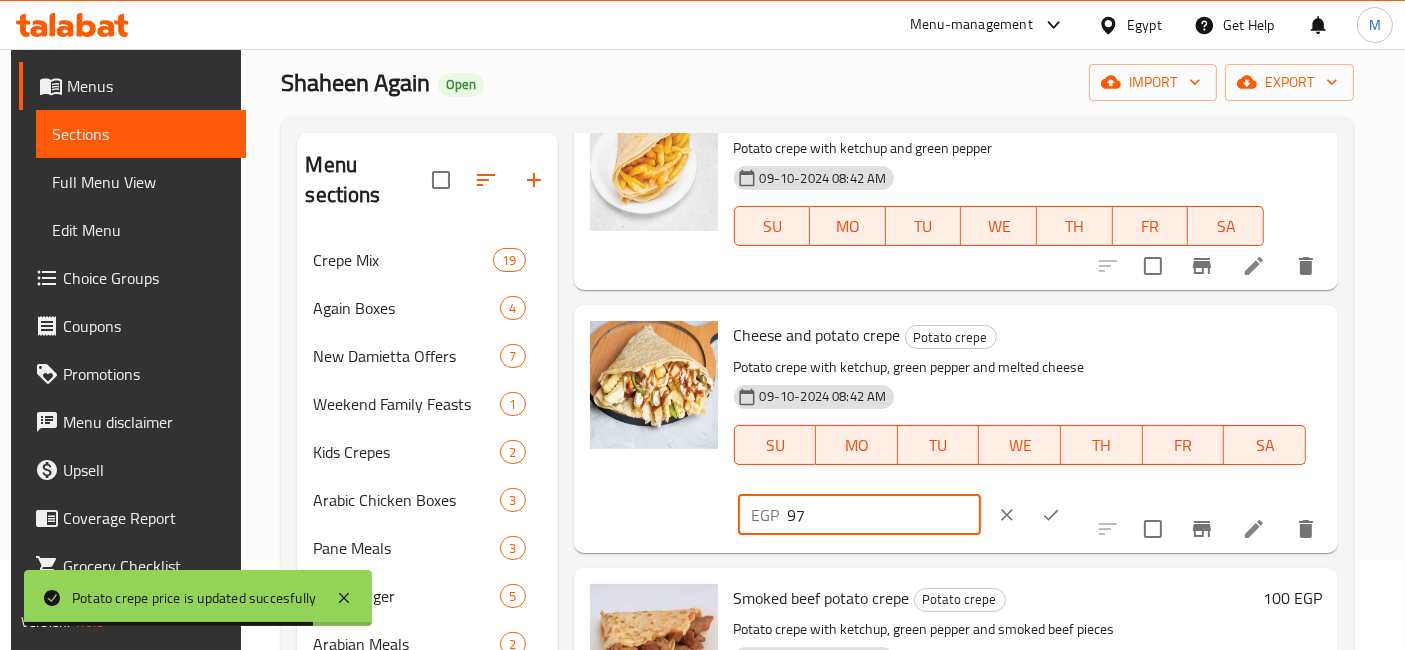 click on "97" at bounding box center (884, 515) 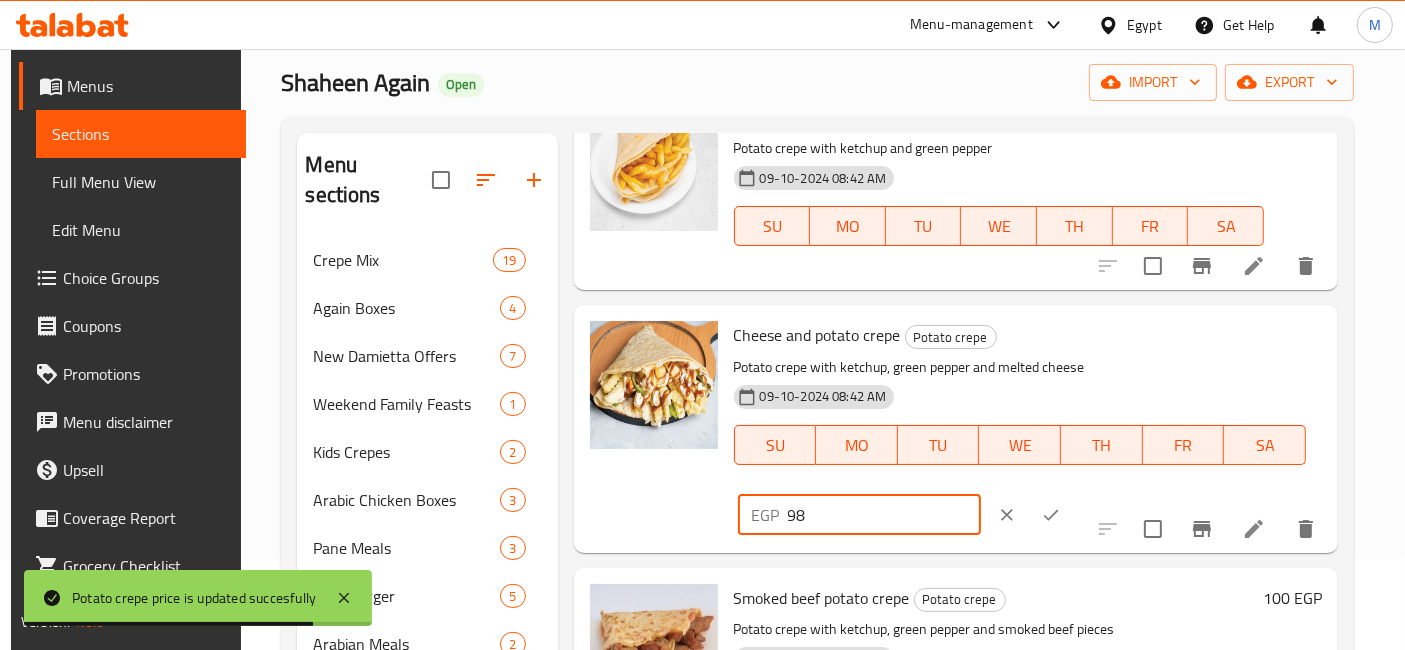 click on "98" at bounding box center (884, 515) 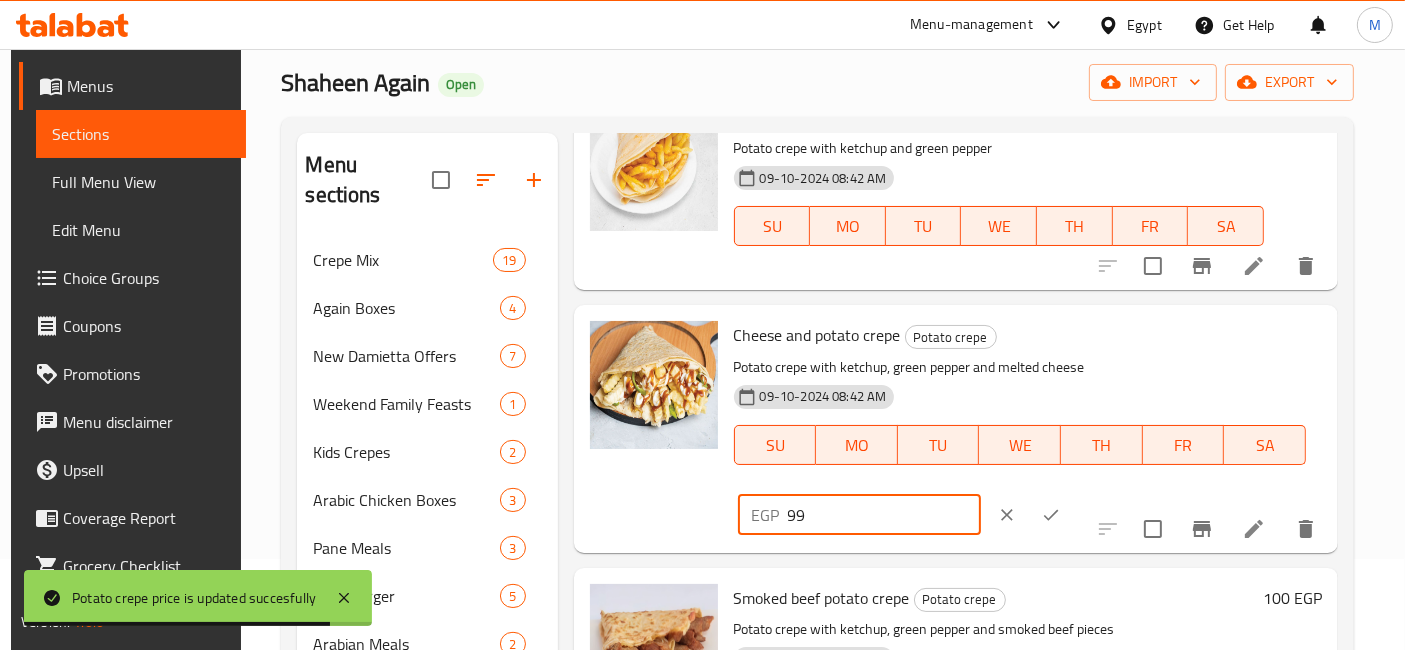 click on "99" at bounding box center [884, 515] 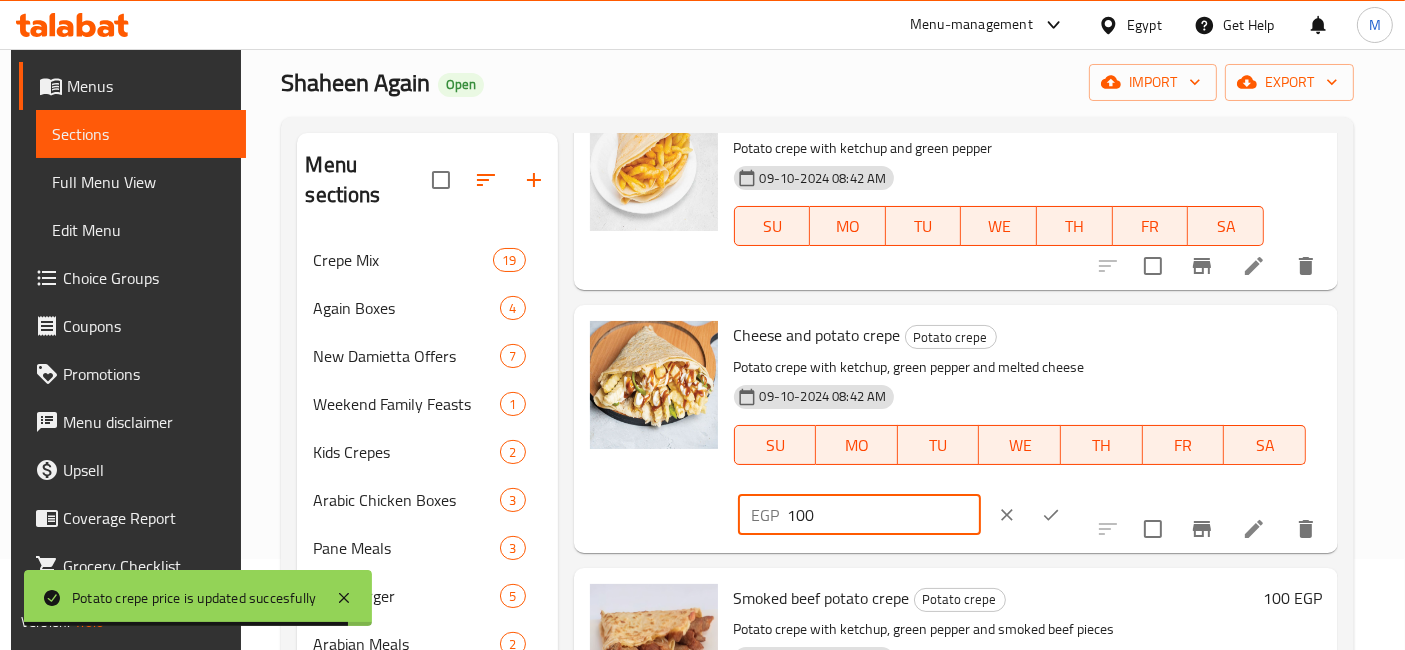 type on "100" 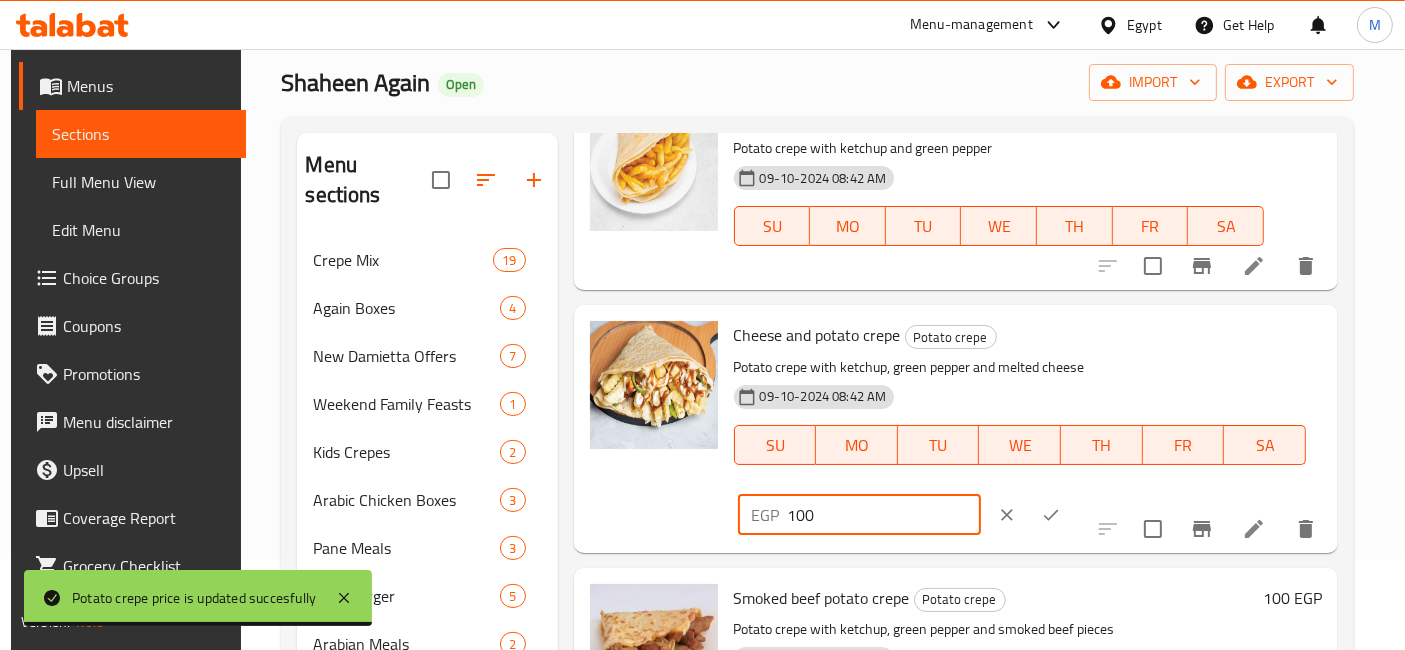 click at bounding box center [1051, 515] 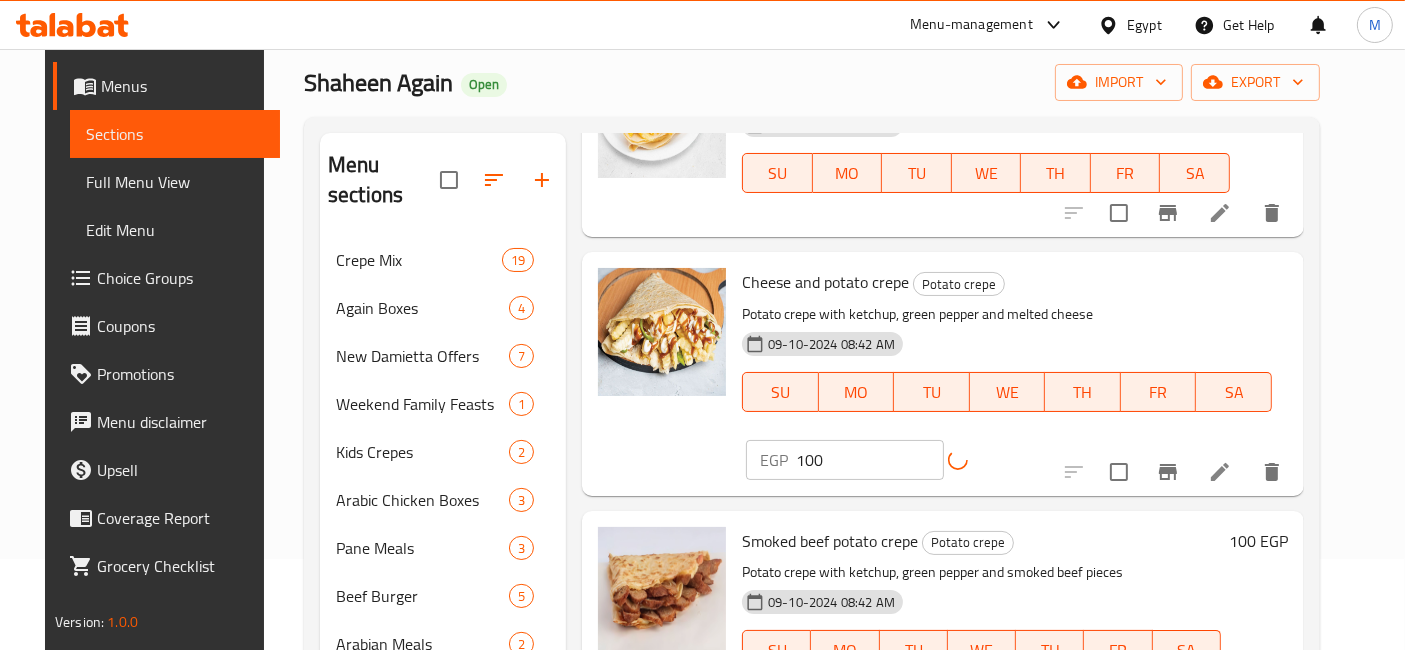 scroll, scrollTop: 333, scrollLeft: 0, axis: vertical 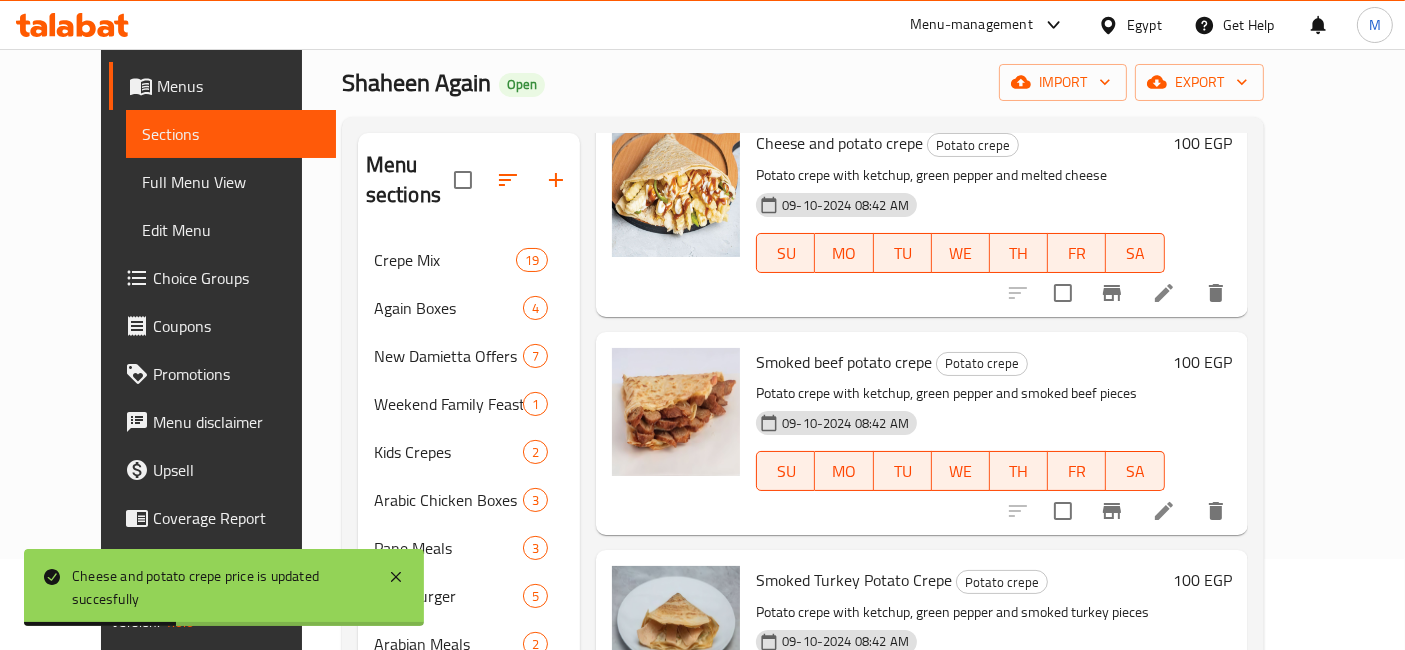 click on "100   EGP" at bounding box center [1202, 362] 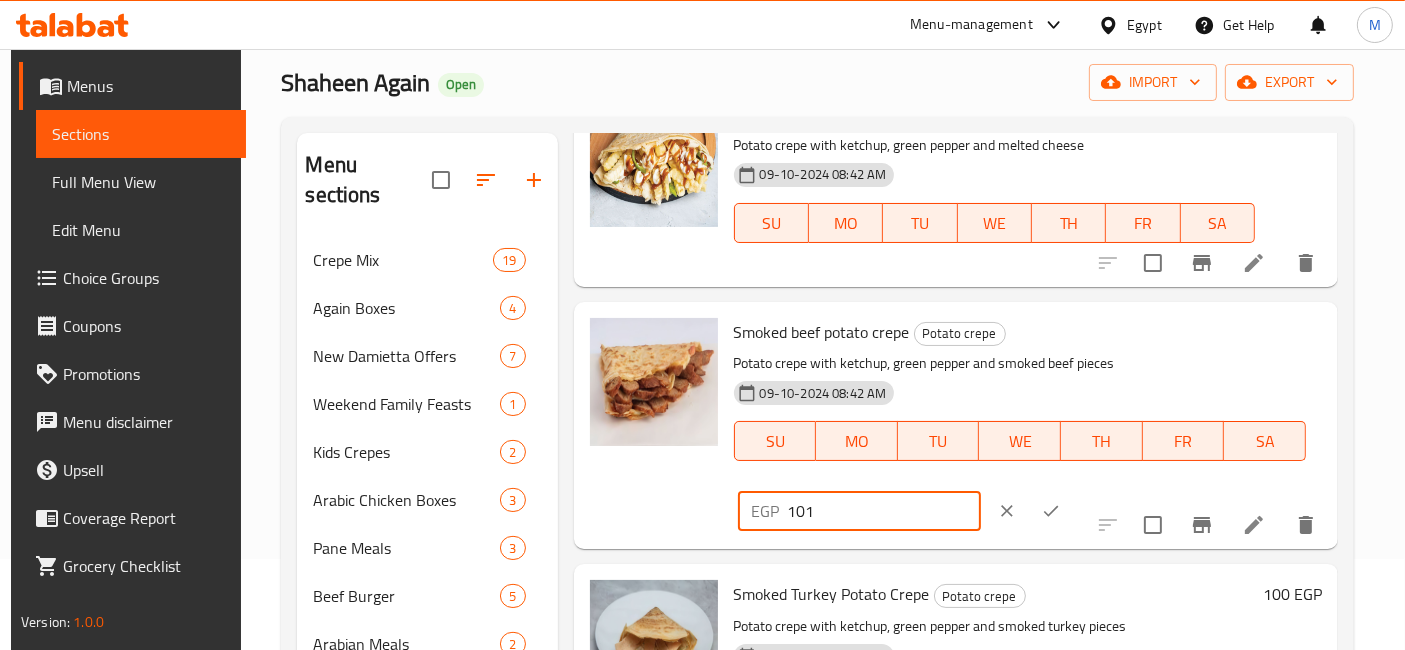 click on "101" at bounding box center [884, 511] 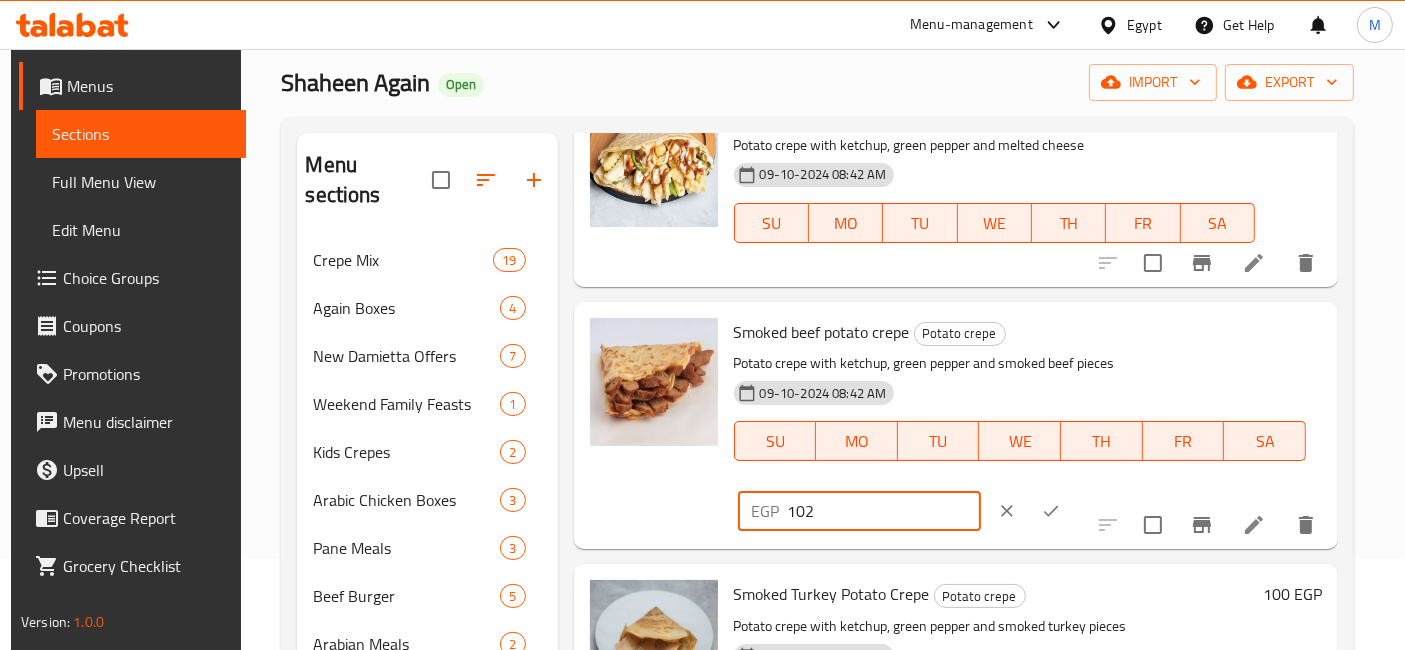 click on "102" at bounding box center [884, 511] 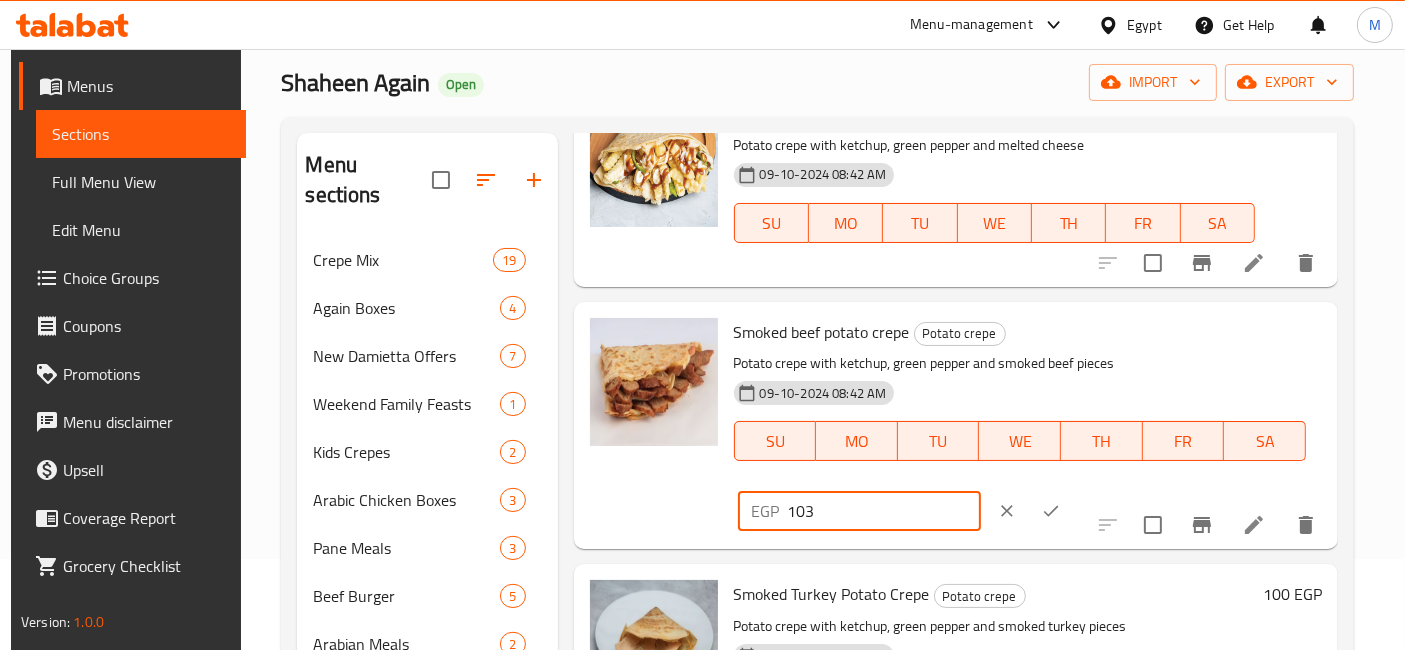 click on "103" at bounding box center (884, 511) 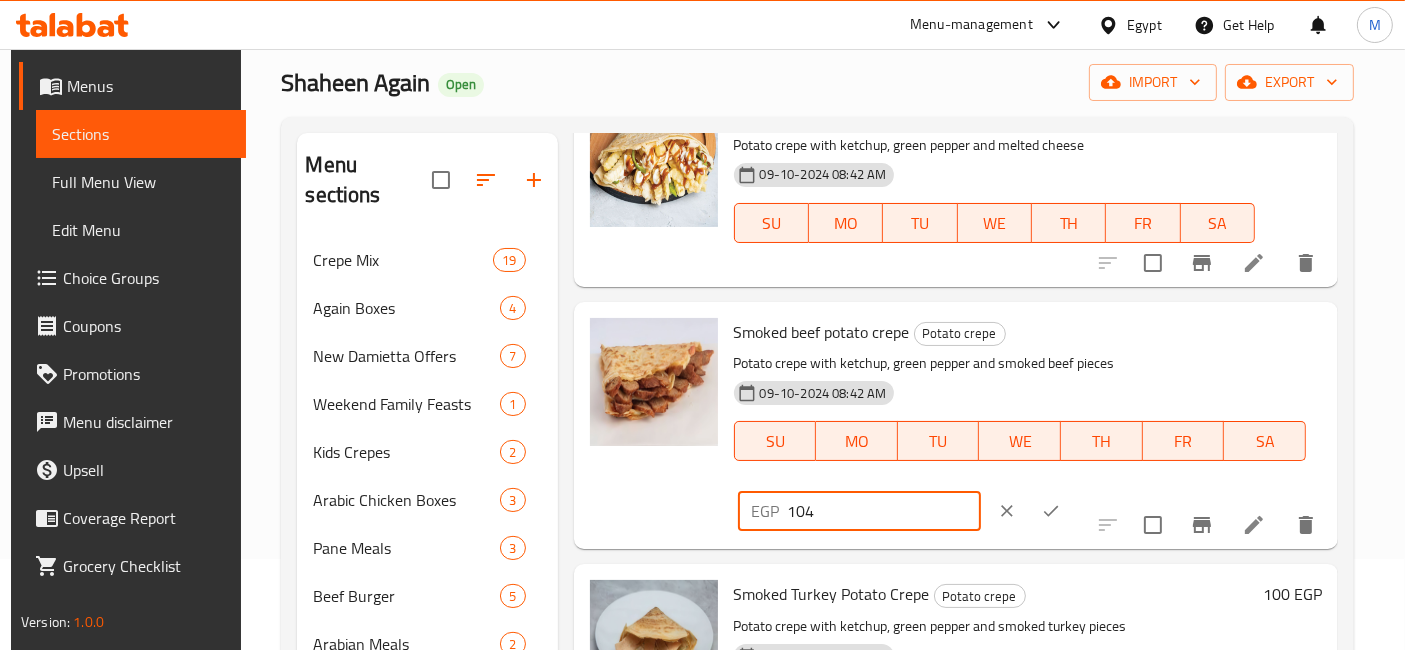 click on "104" at bounding box center (884, 511) 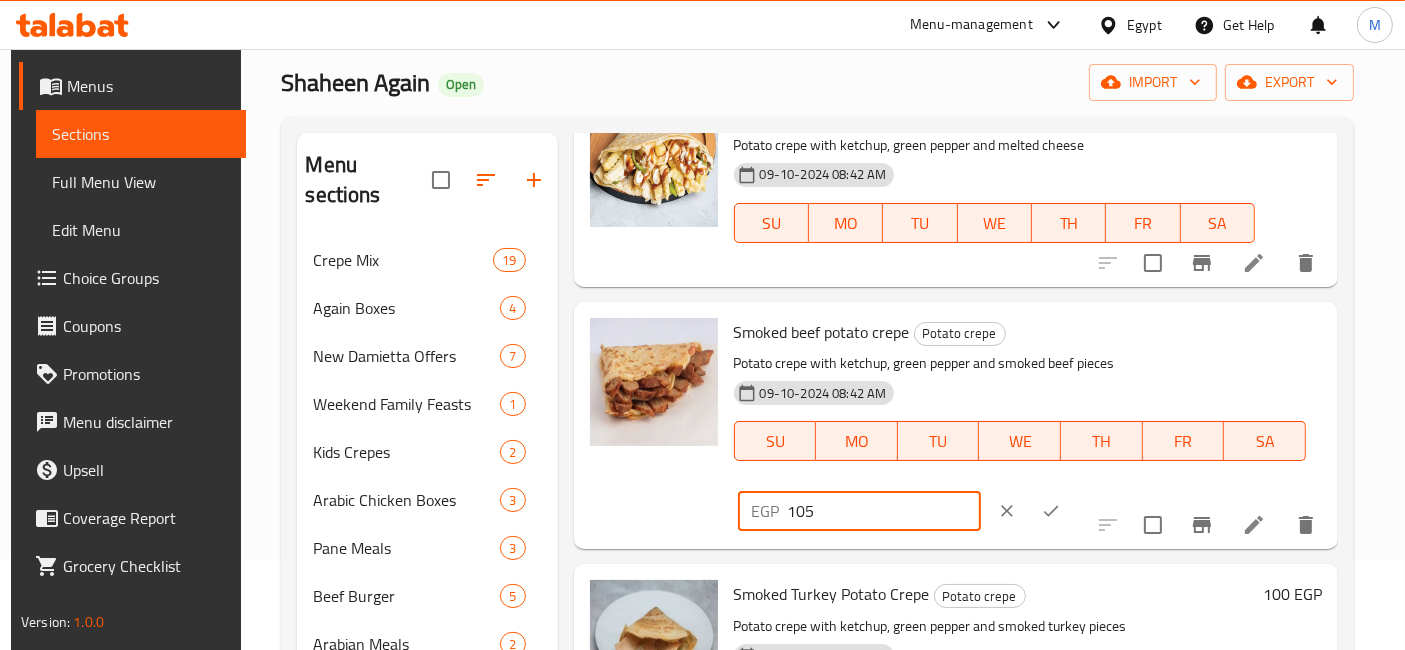 type on "105" 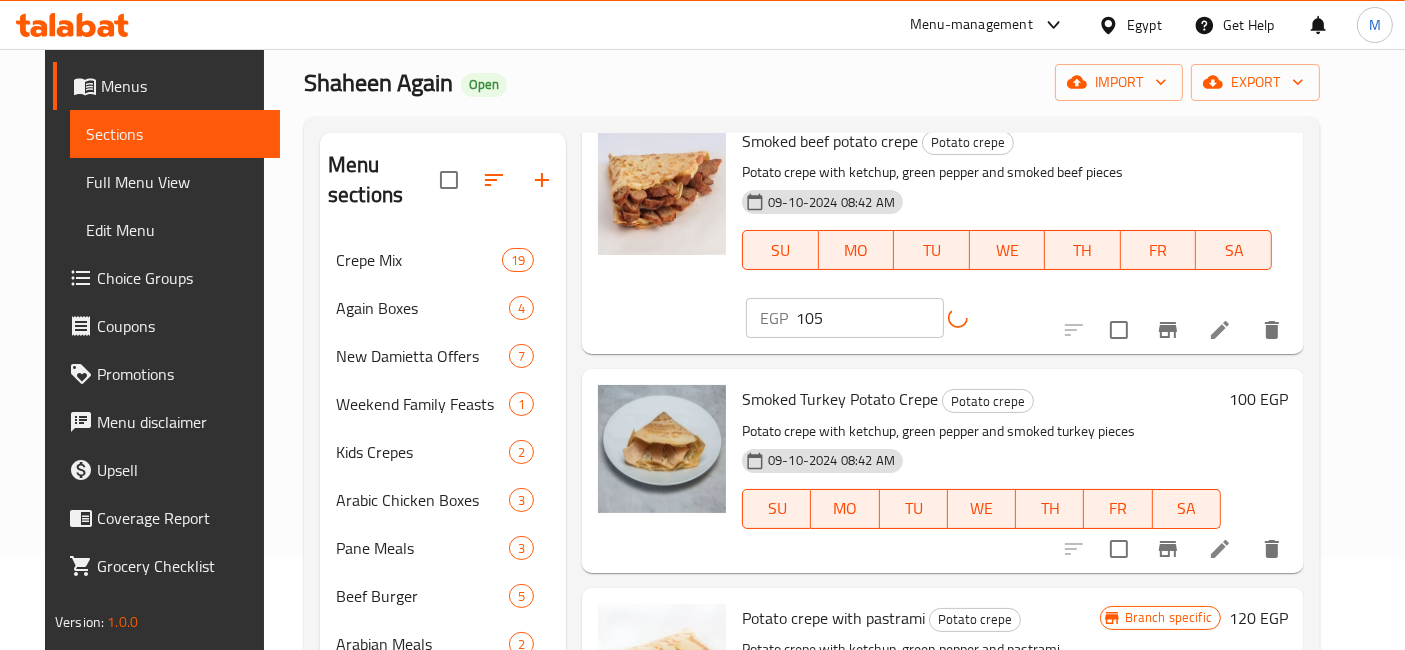 scroll, scrollTop: 555, scrollLeft: 0, axis: vertical 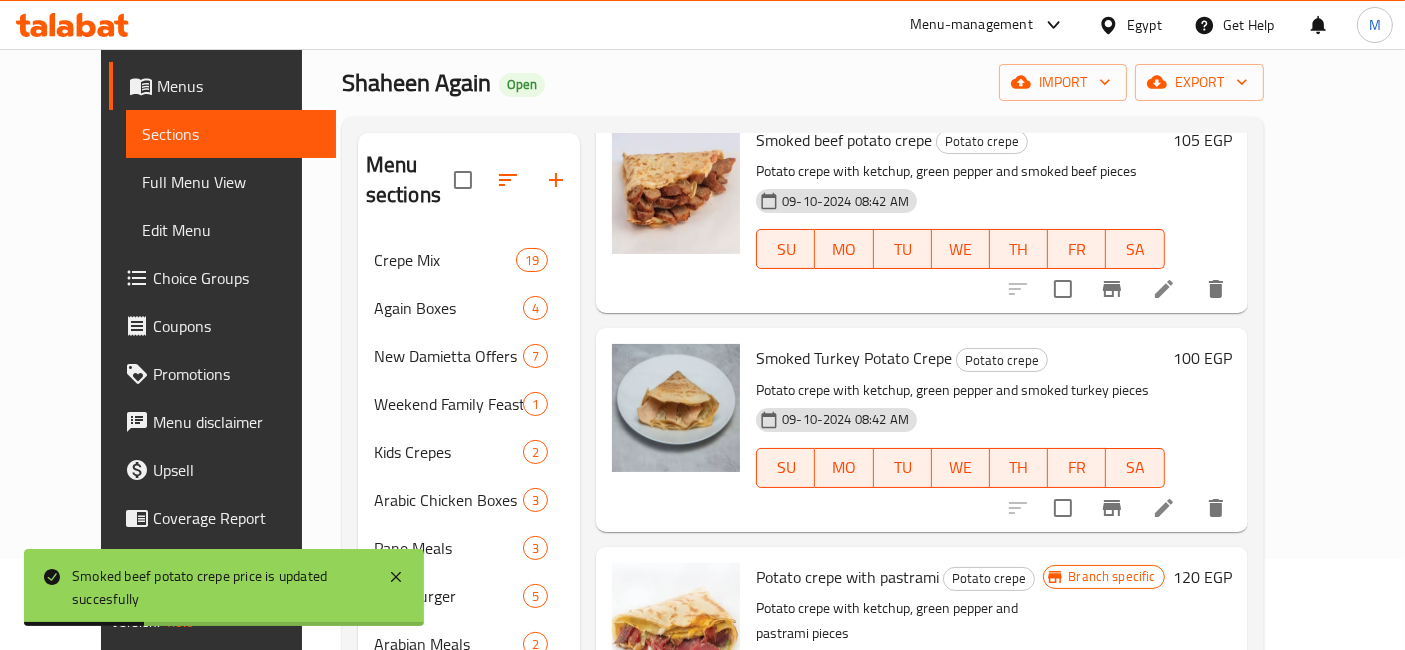 click on "100   EGP" at bounding box center [1202, 358] 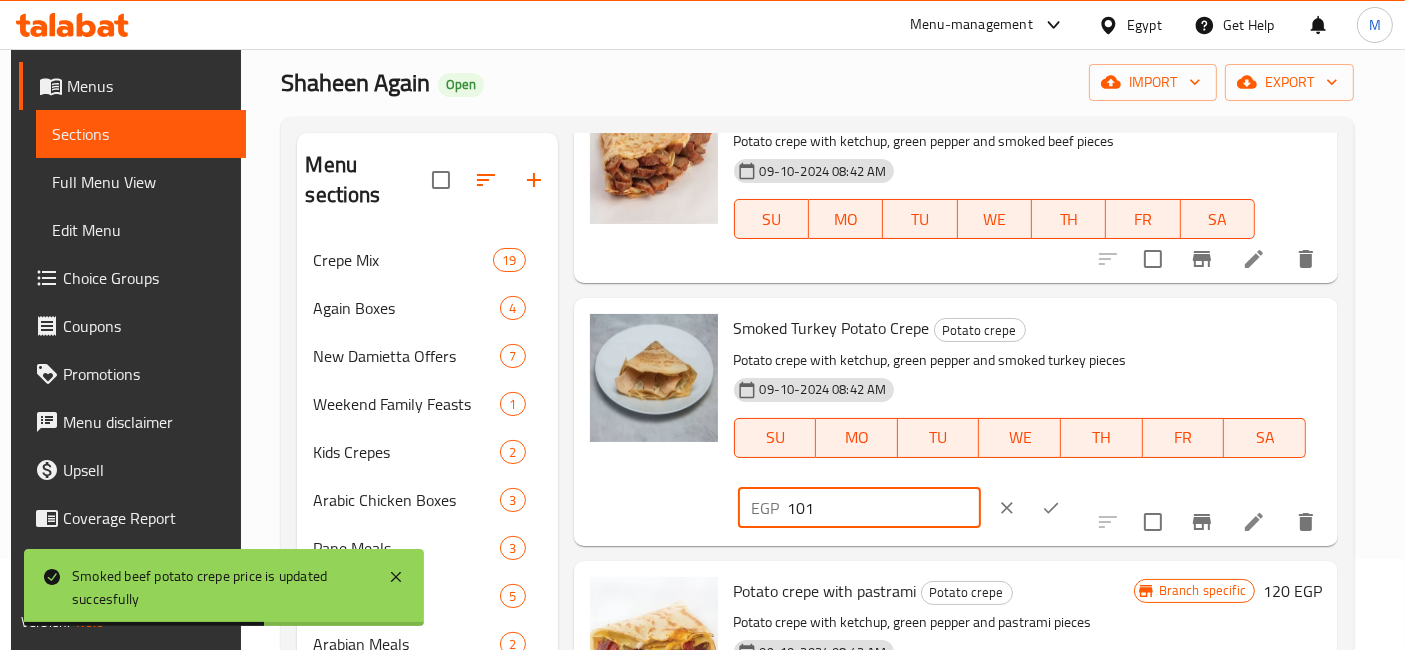 click on "101" at bounding box center (884, 508) 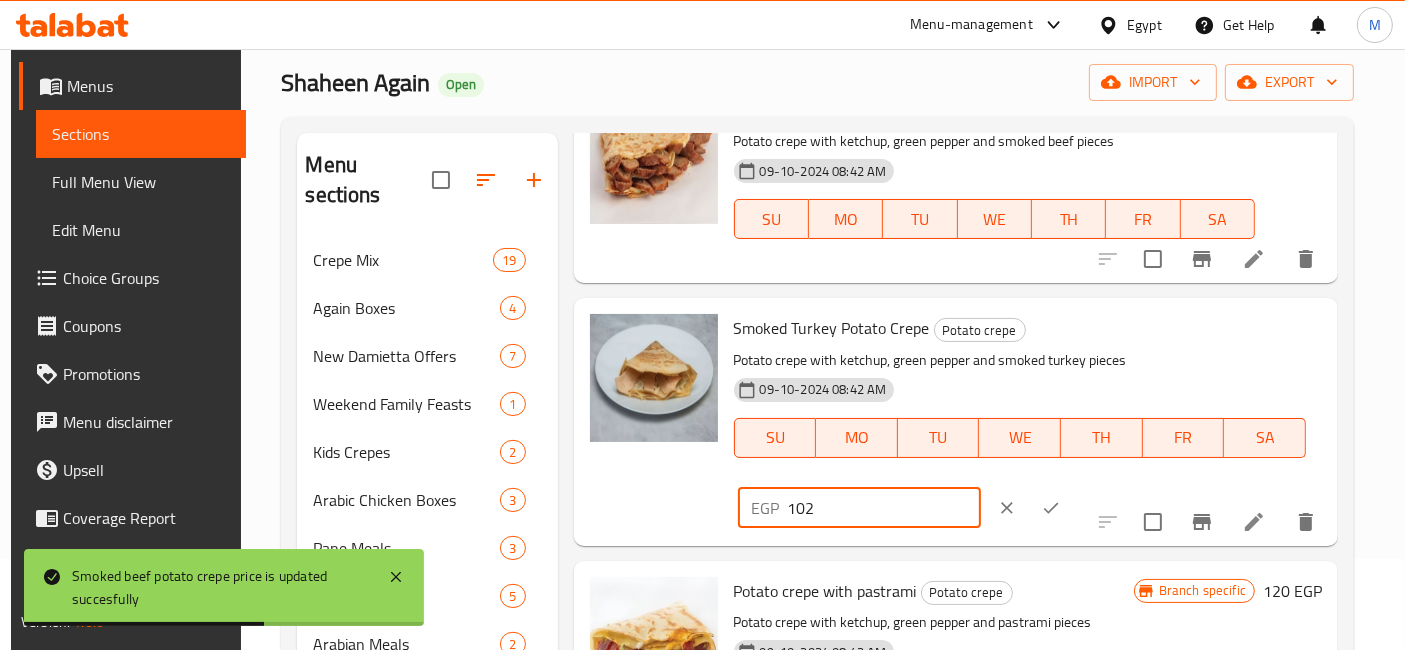 click on "102" at bounding box center (884, 508) 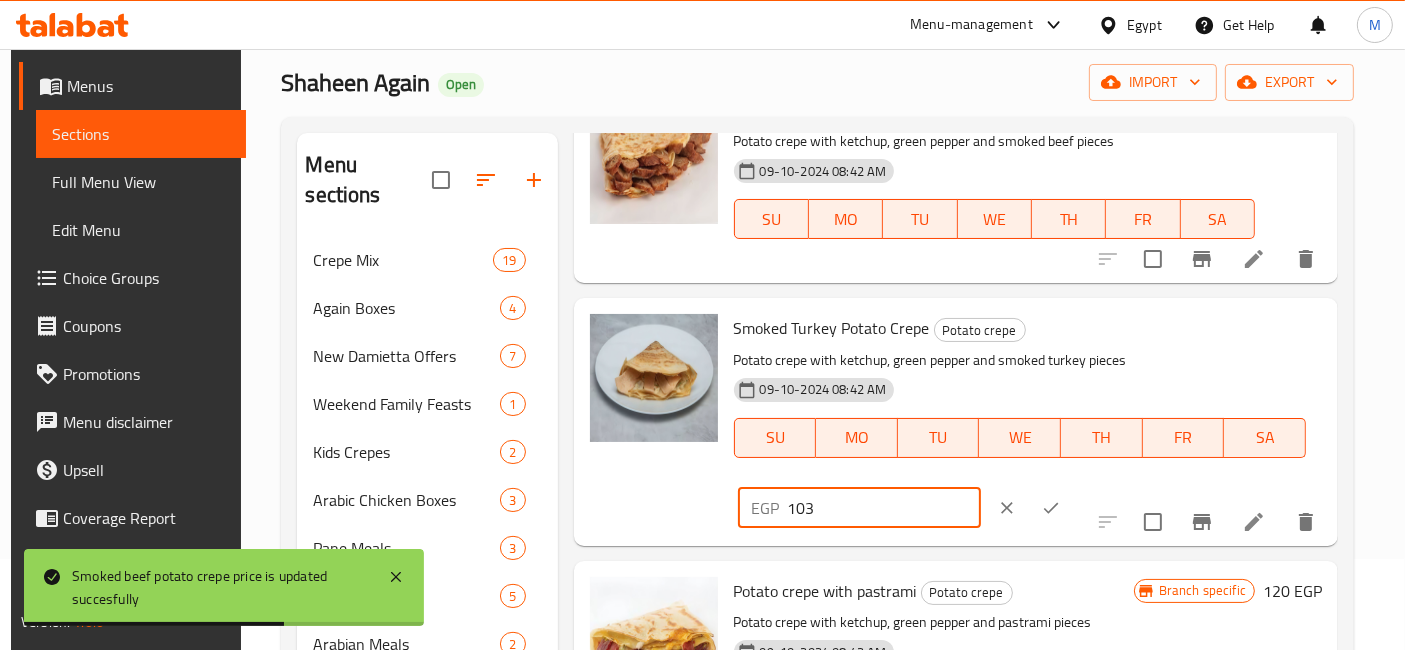 click on "103" at bounding box center [884, 508] 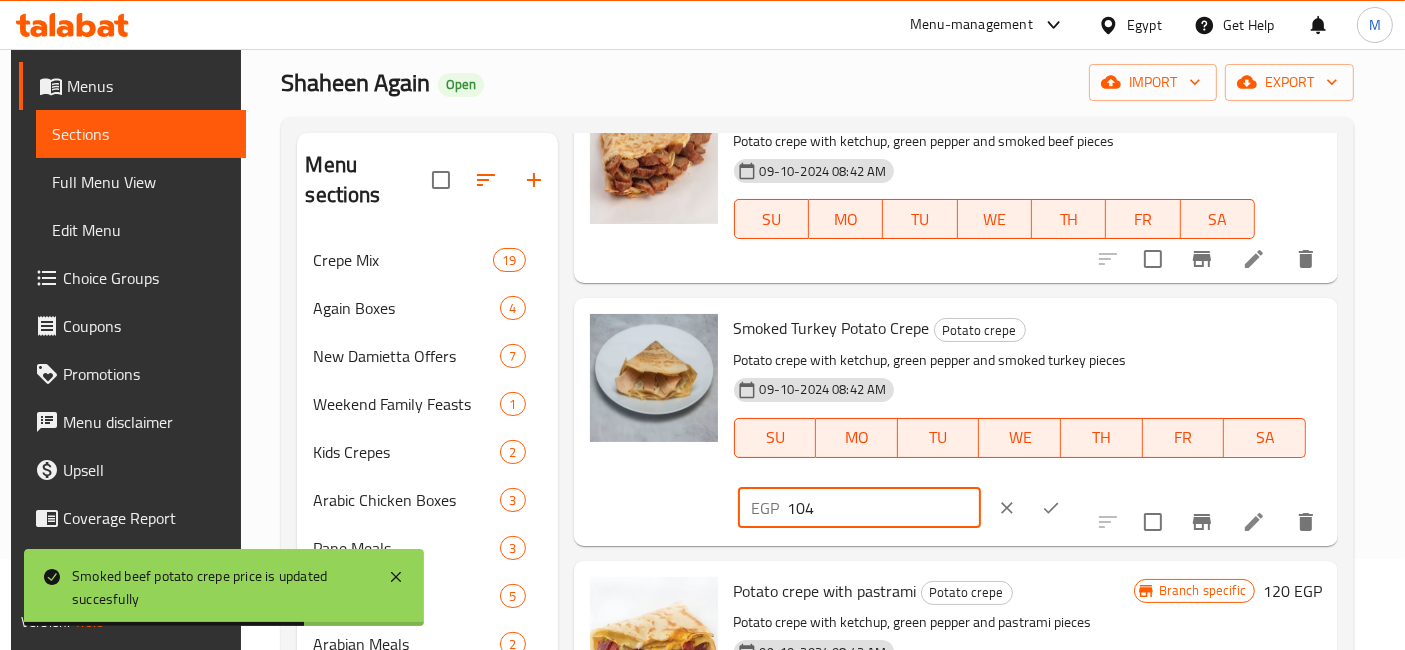 click on "104" at bounding box center (884, 508) 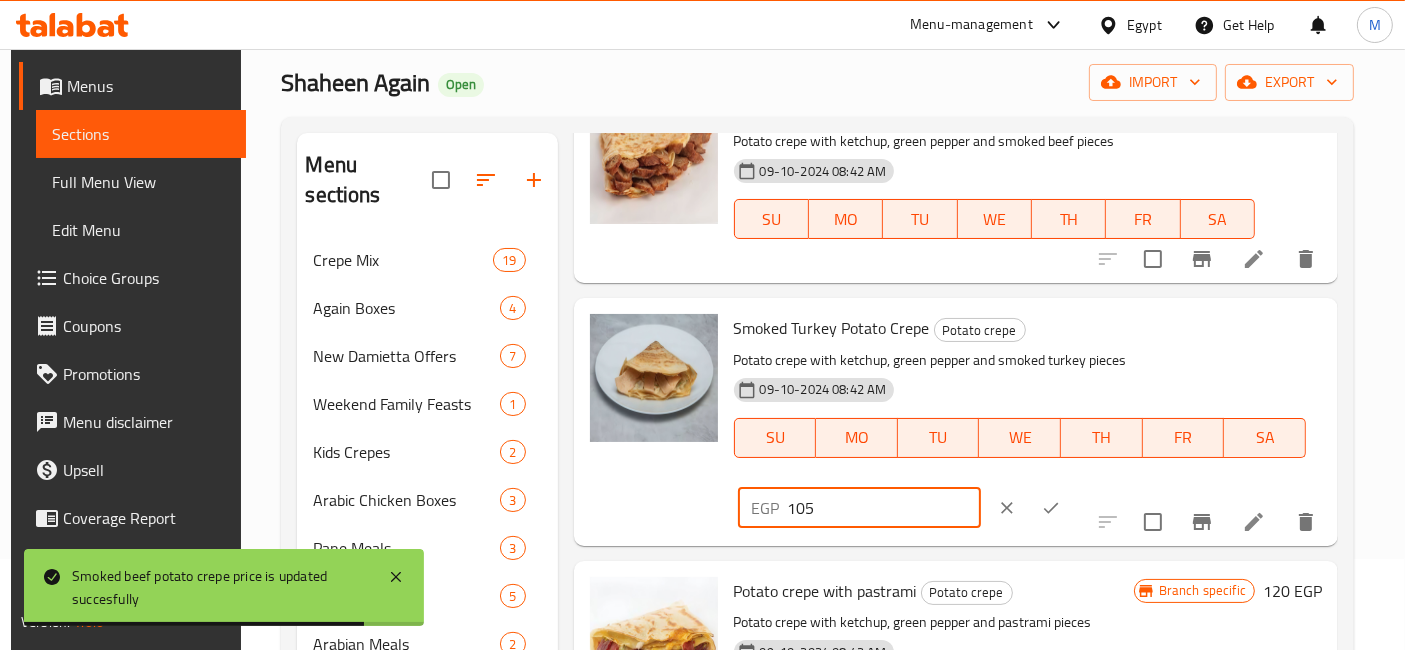 type on "105" 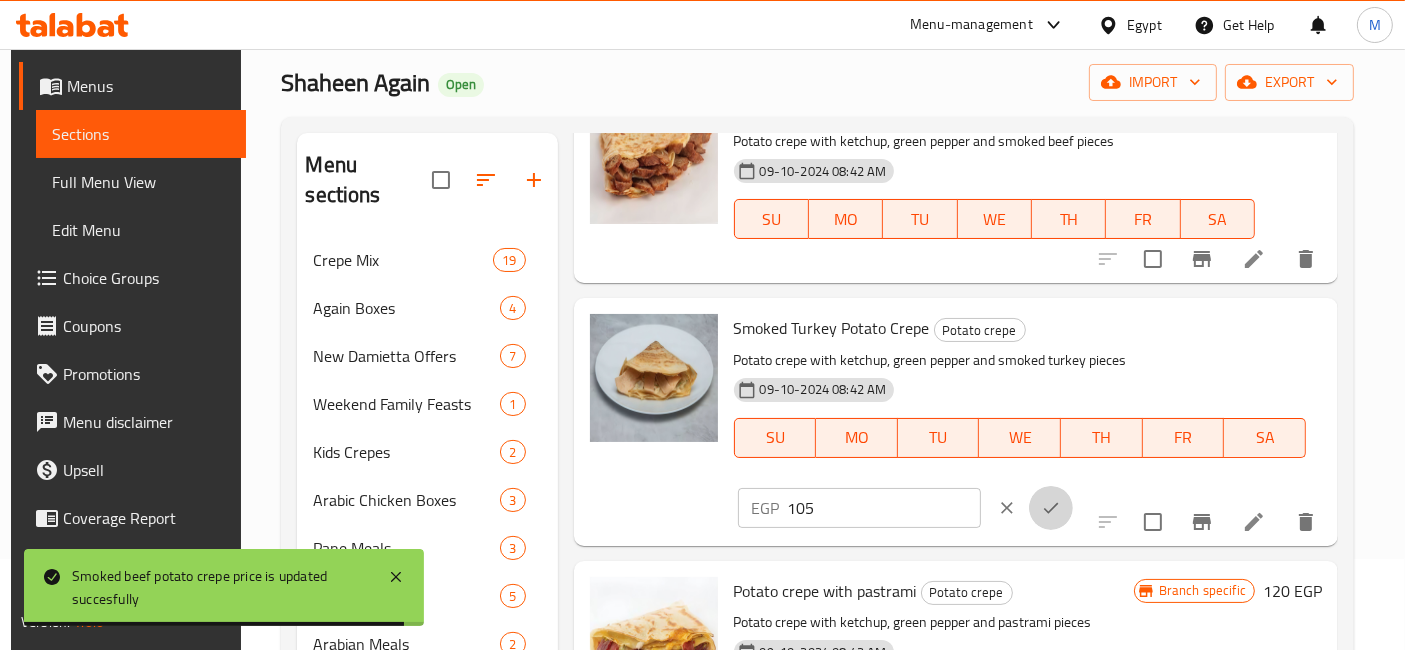 drag, startPoint x: 1276, startPoint y: 325, endPoint x: 1351, endPoint y: 361, distance: 83.19255 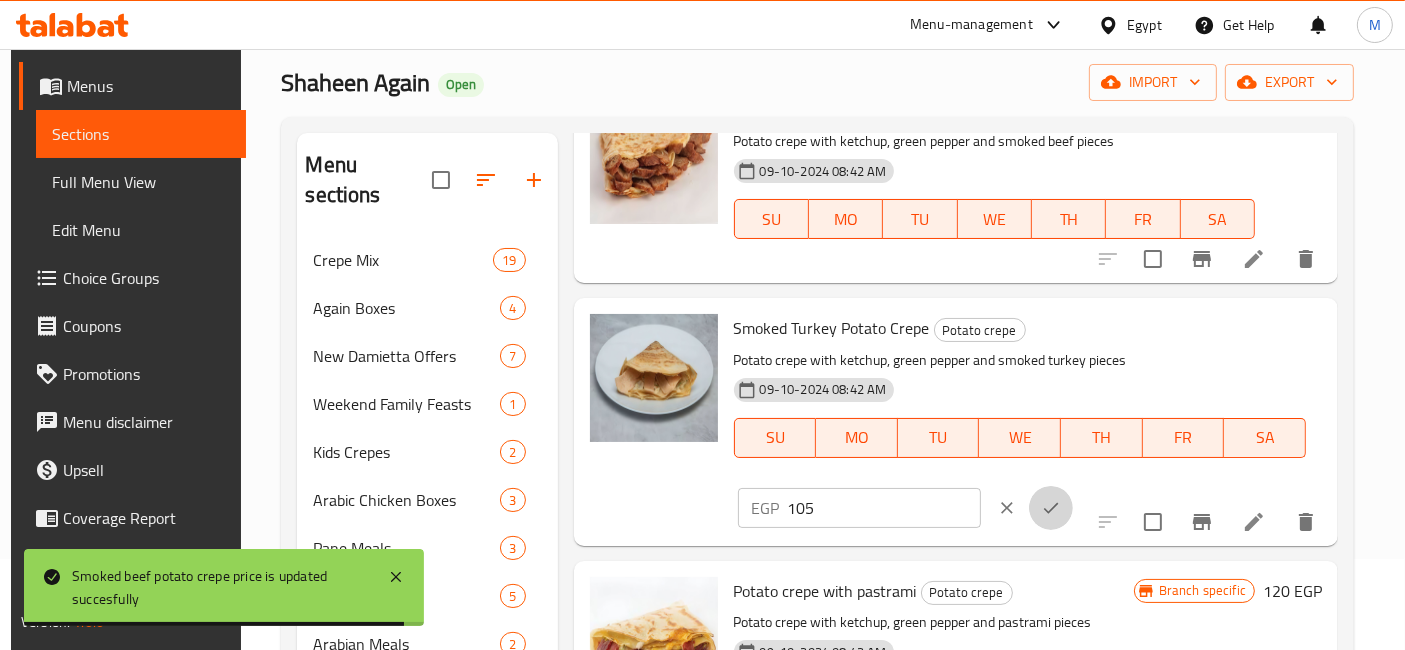 click 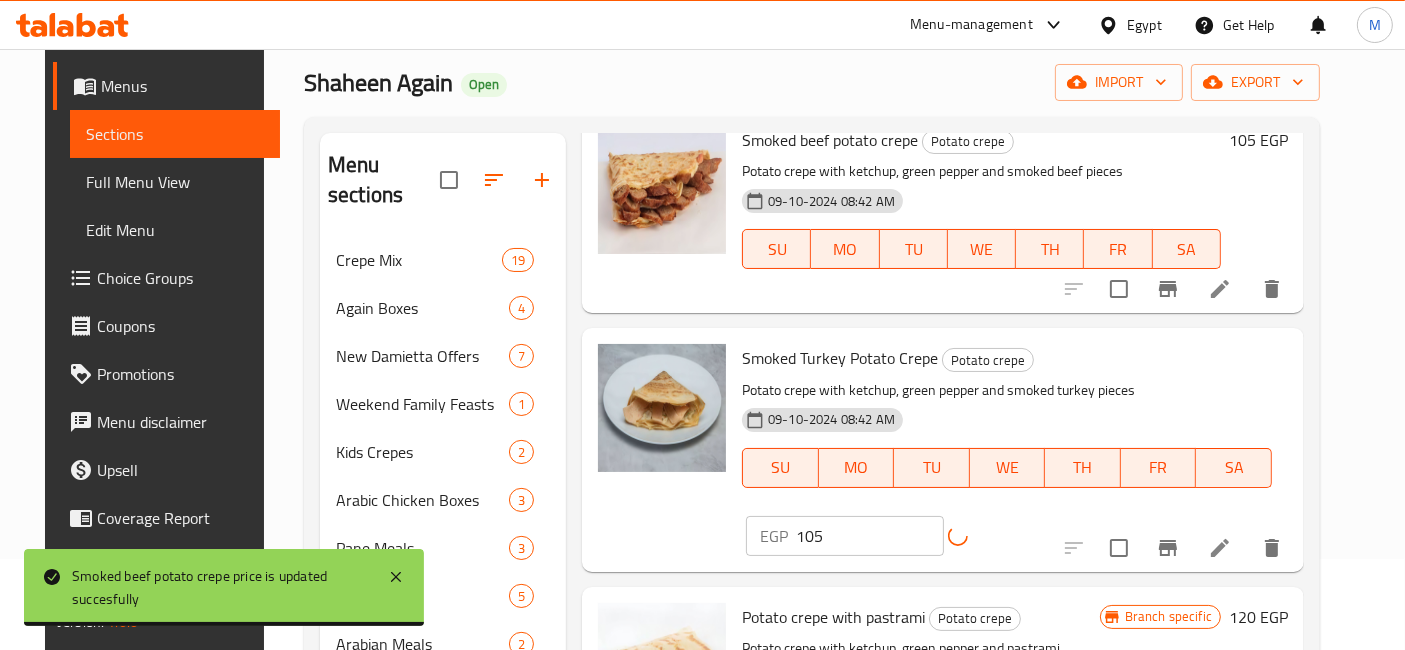scroll, scrollTop: 777, scrollLeft: 0, axis: vertical 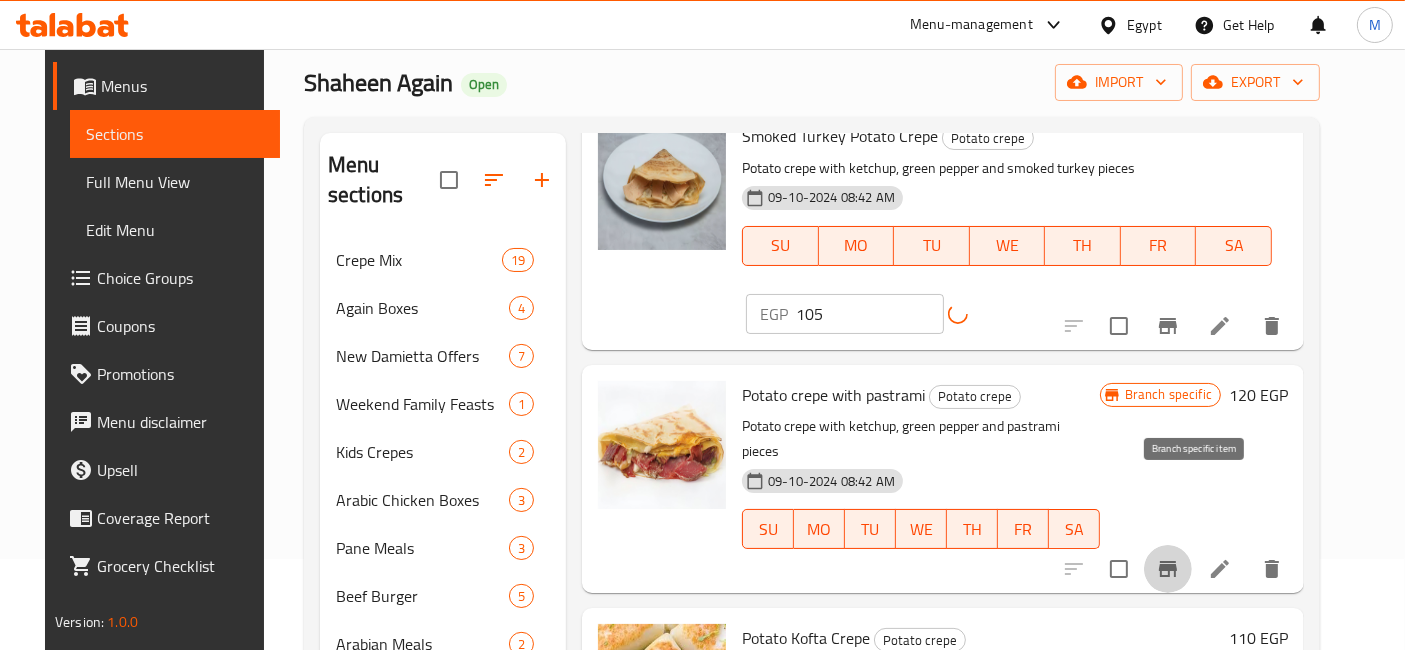 click at bounding box center (1168, 569) 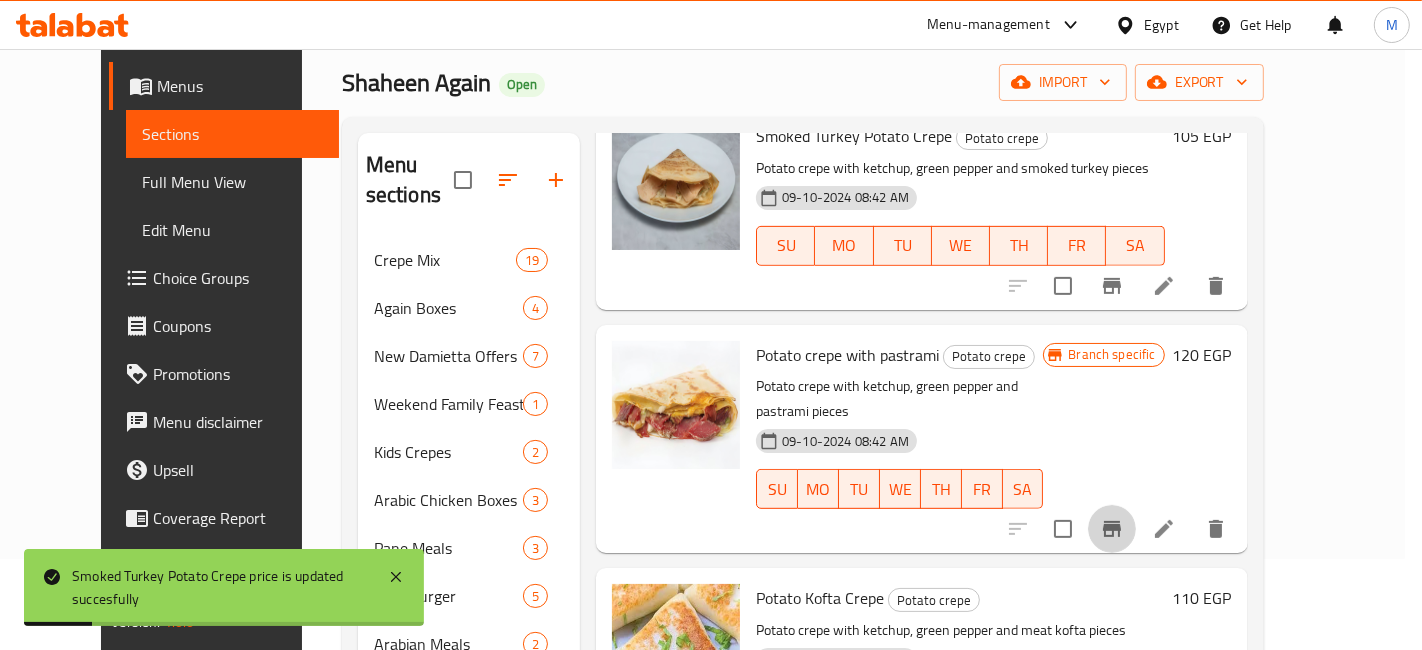 type 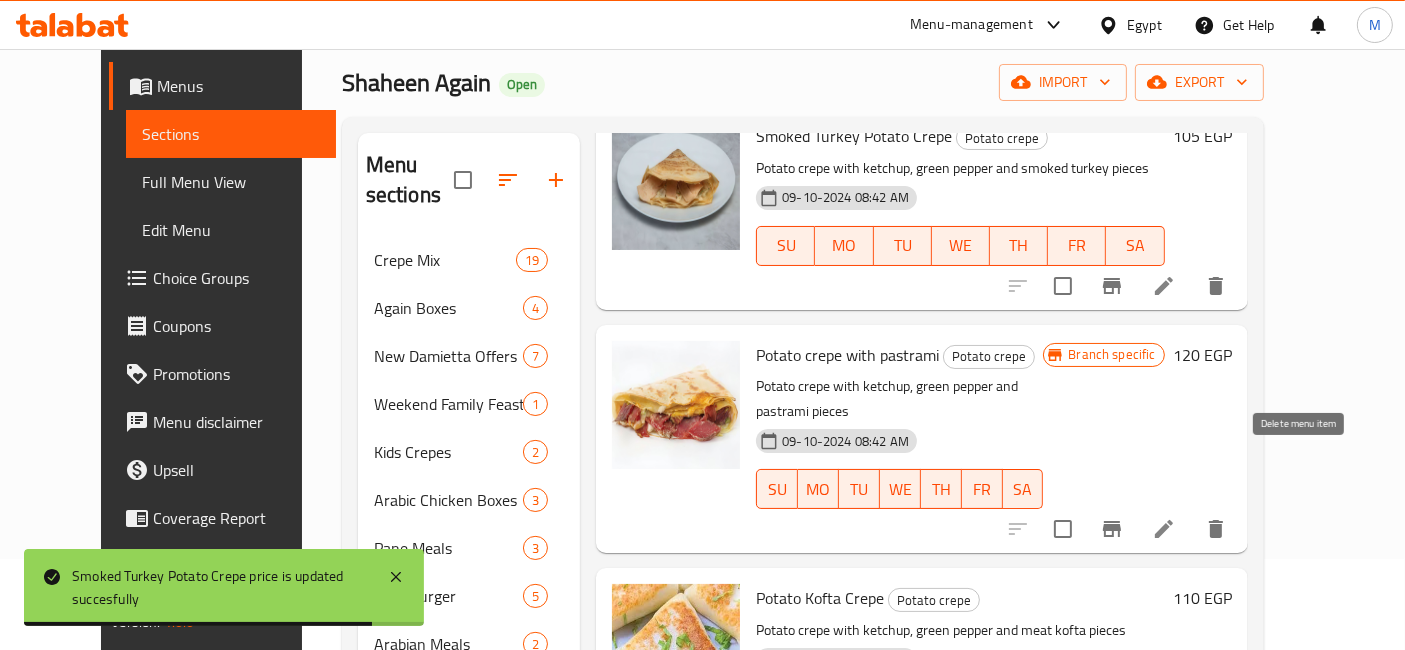 click 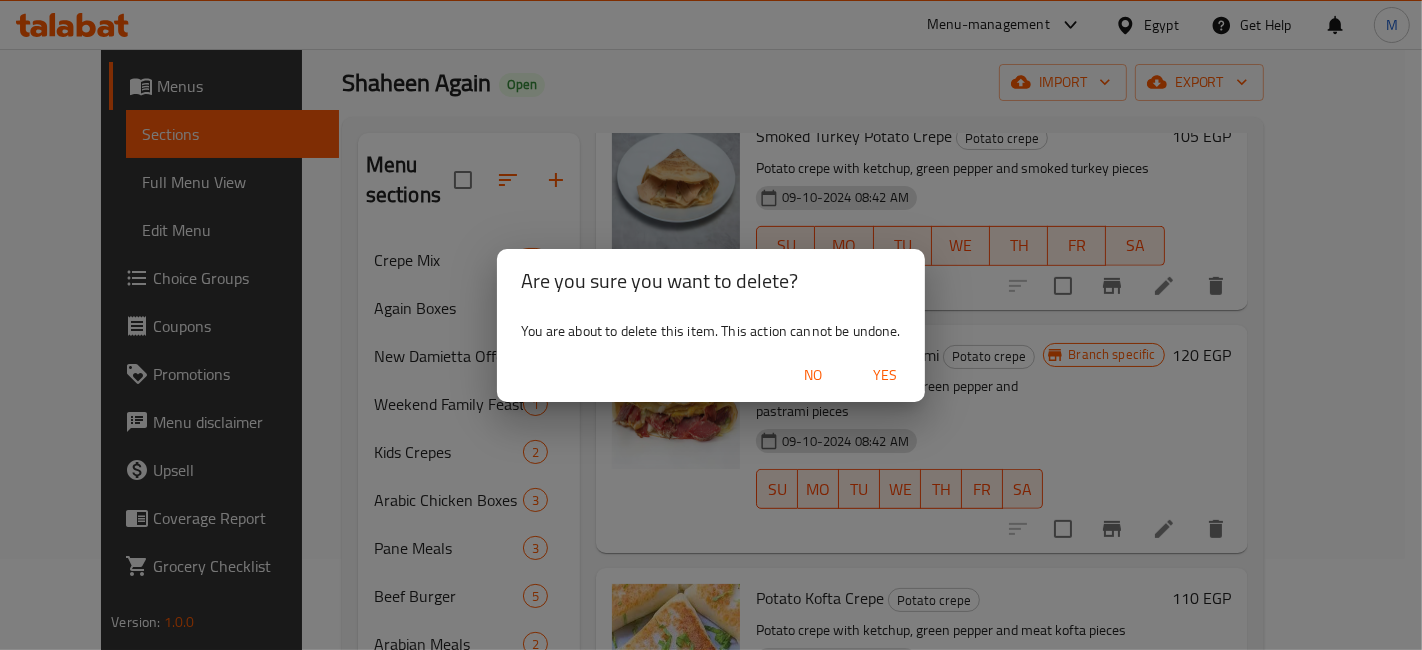click on "Yes" at bounding box center (885, 375) 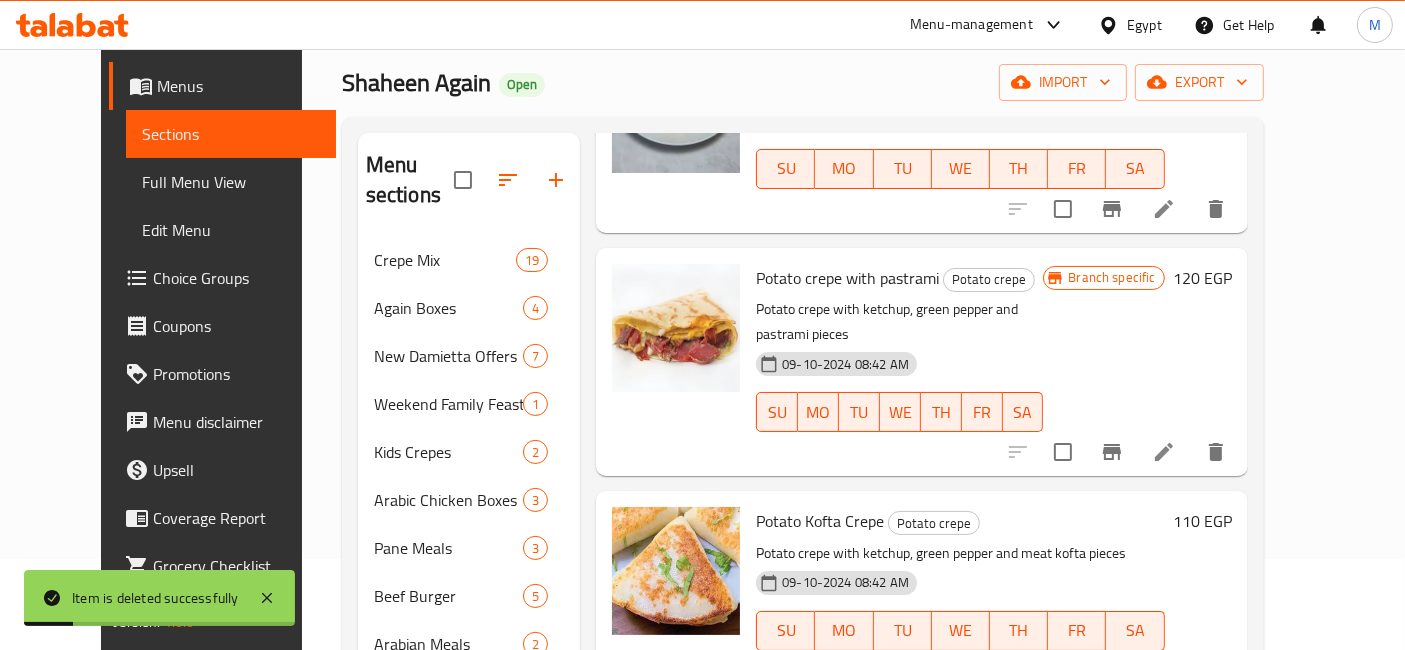 scroll, scrollTop: 888, scrollLeft: 0, axis: vertical 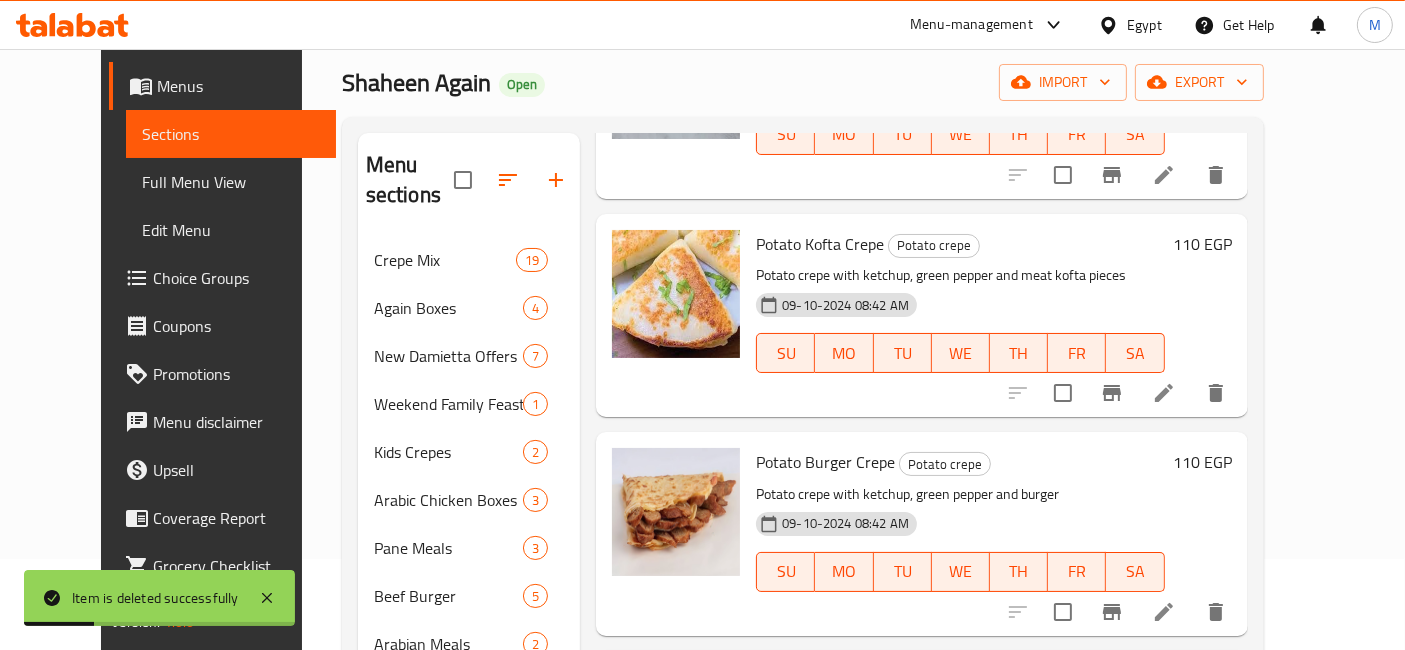 click on "110   EGP" at bounding box center [1202, 462] 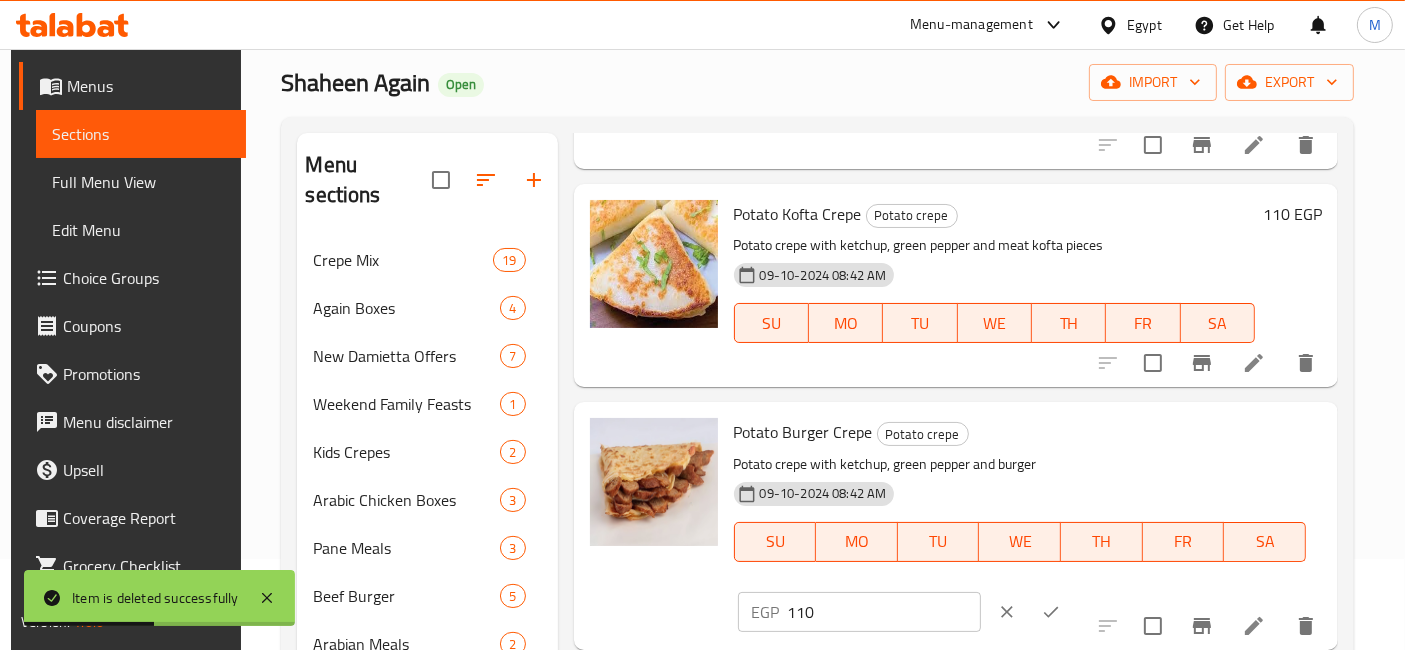 click on "Potato Kofta Crepe   Potato crepe Potato crepe with ketchup, green pepper and meat kofta pieces 09-10-2024 08:42 AM SU MO TU WE TH FR SA 110   EGP" at bounding box center (1028, 285) 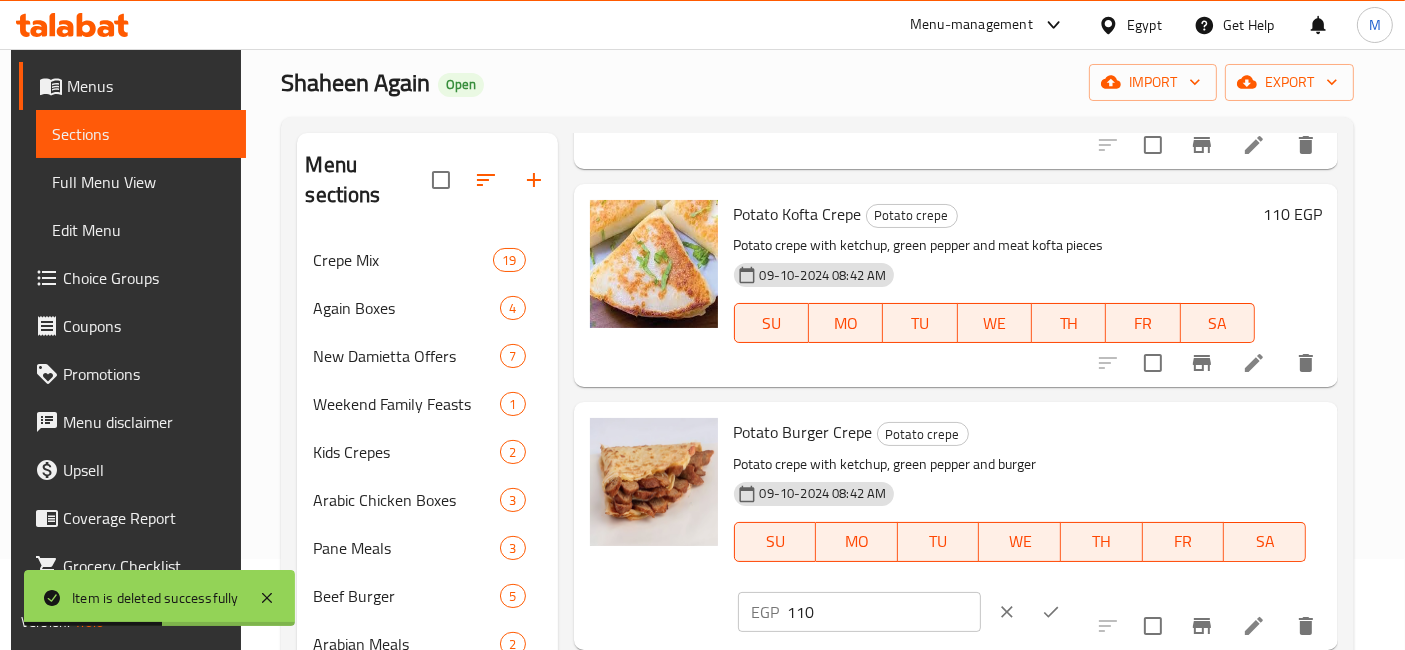 click on "110   EGP" at bounding box center [1292, 214] 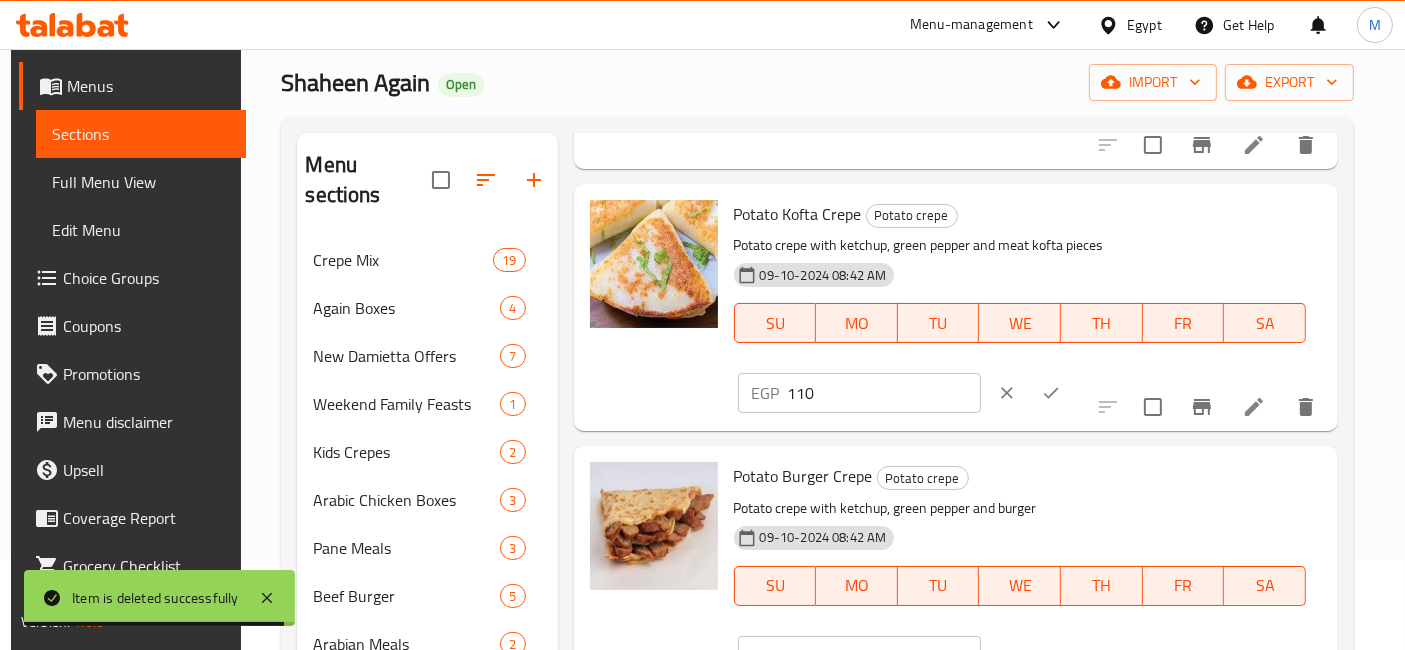 click 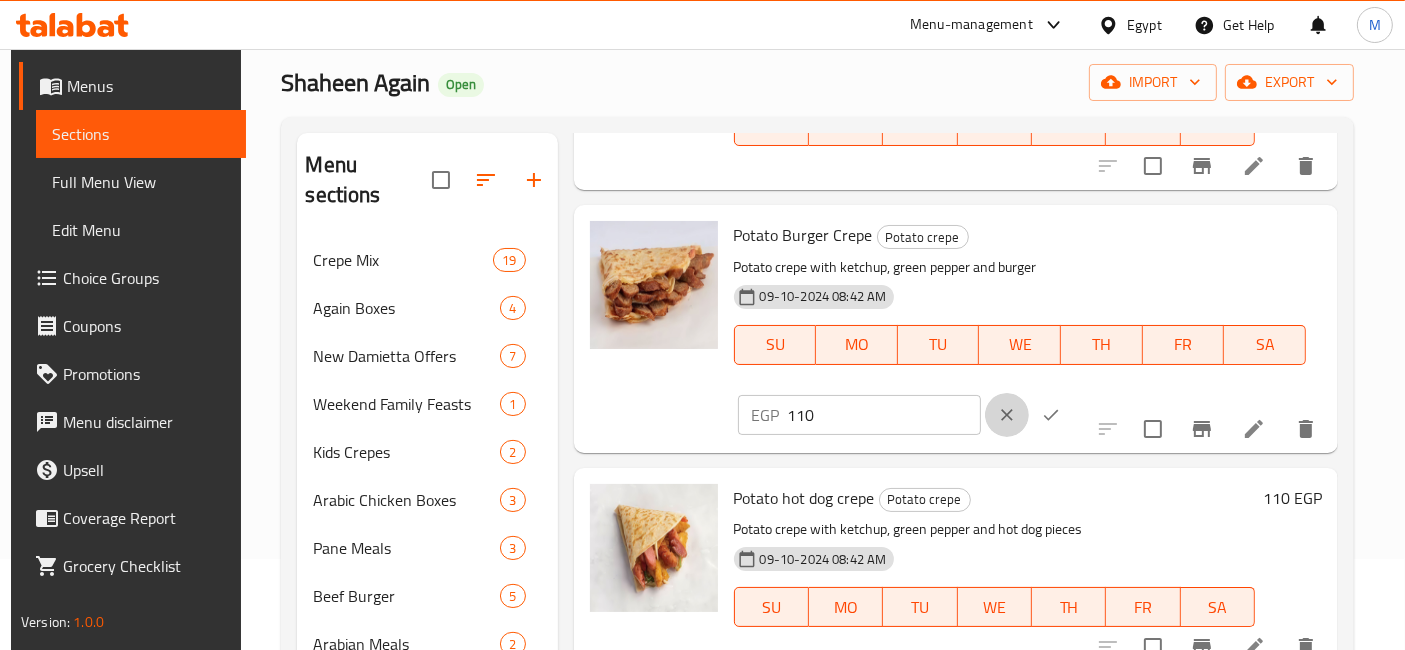 click 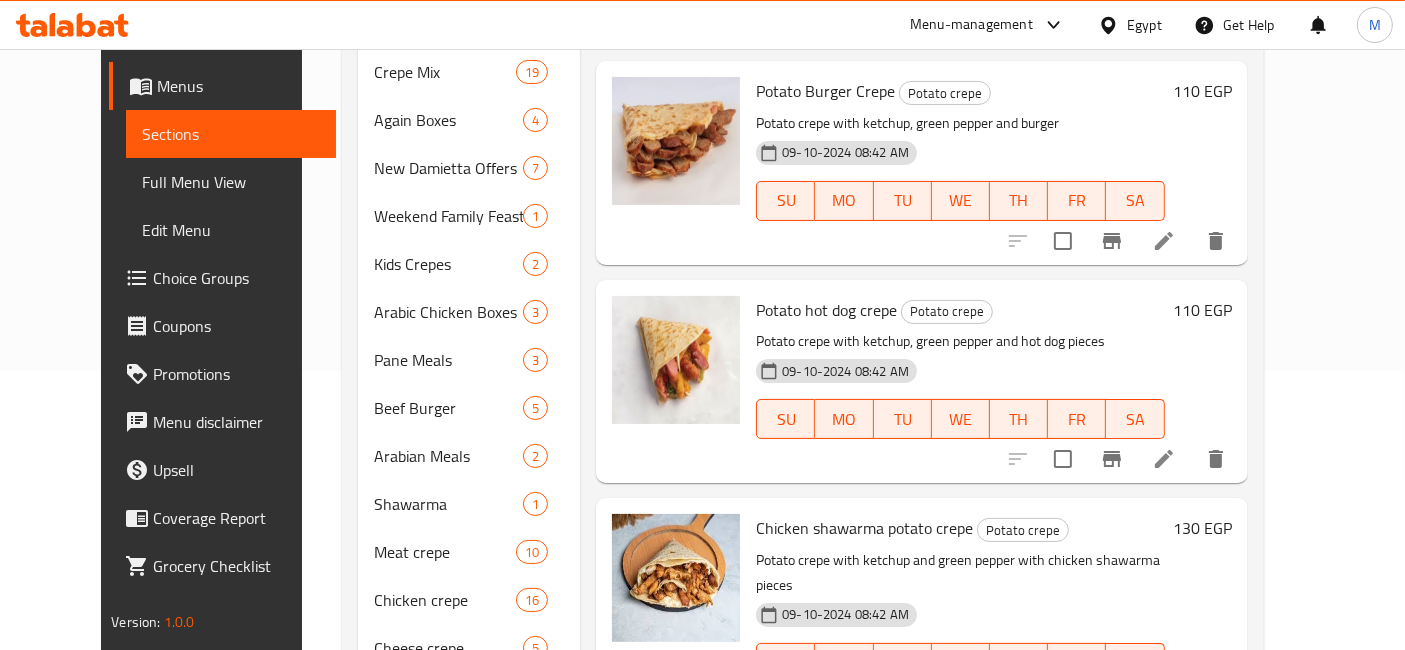 scroll, scrollTop: 313, scrollLeft: 0, axis: vertical 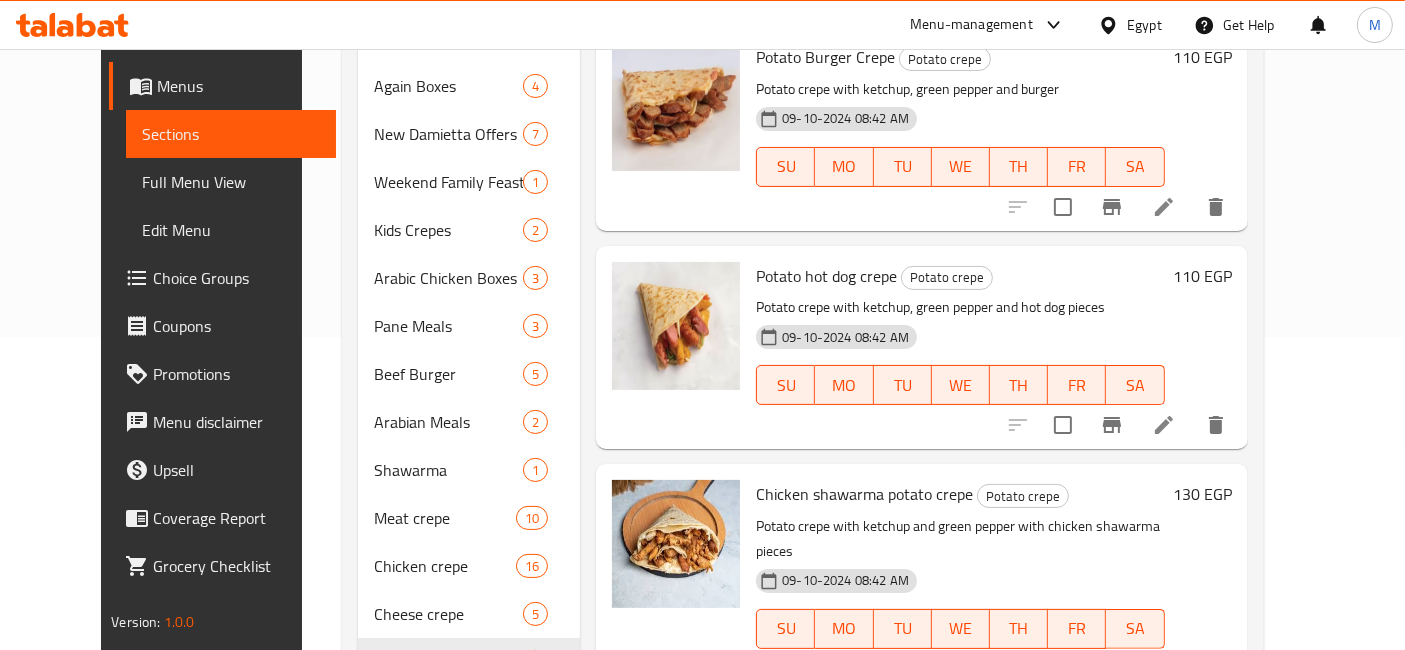 click on "110   EGP" at bounding box center (1202, 276) 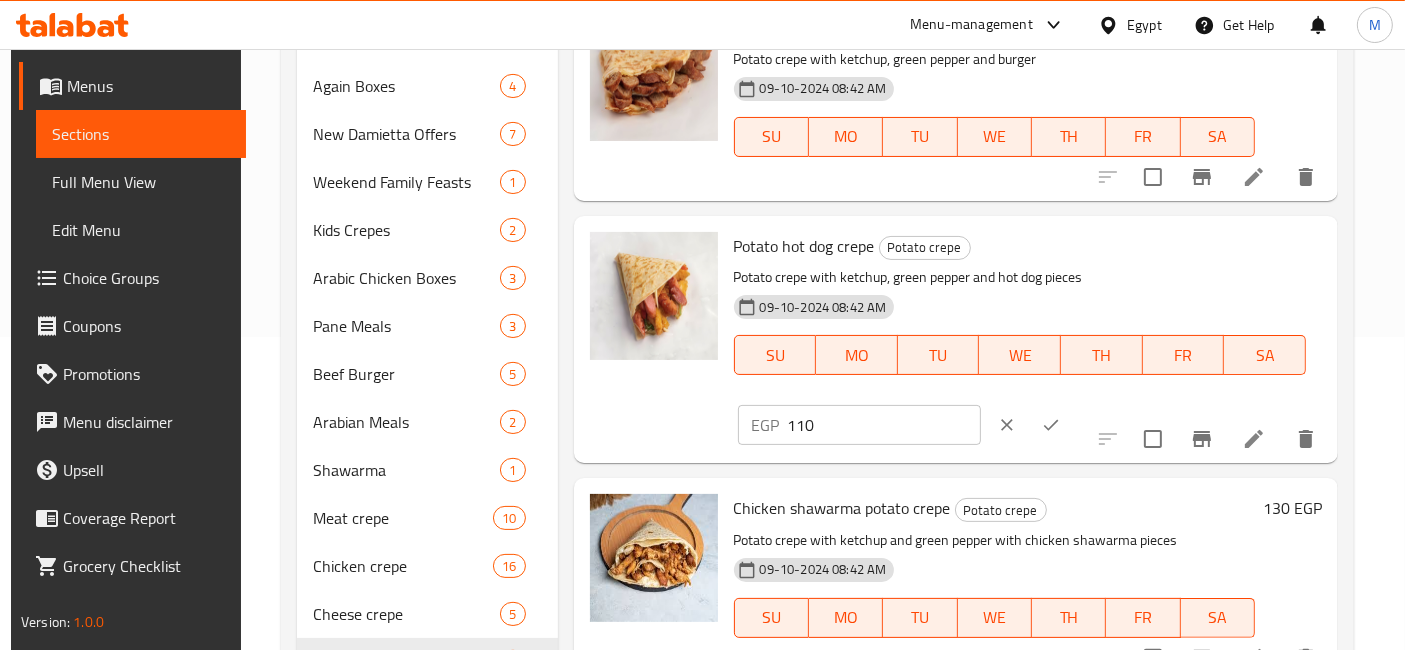 click at bounding box center (1007, 425) 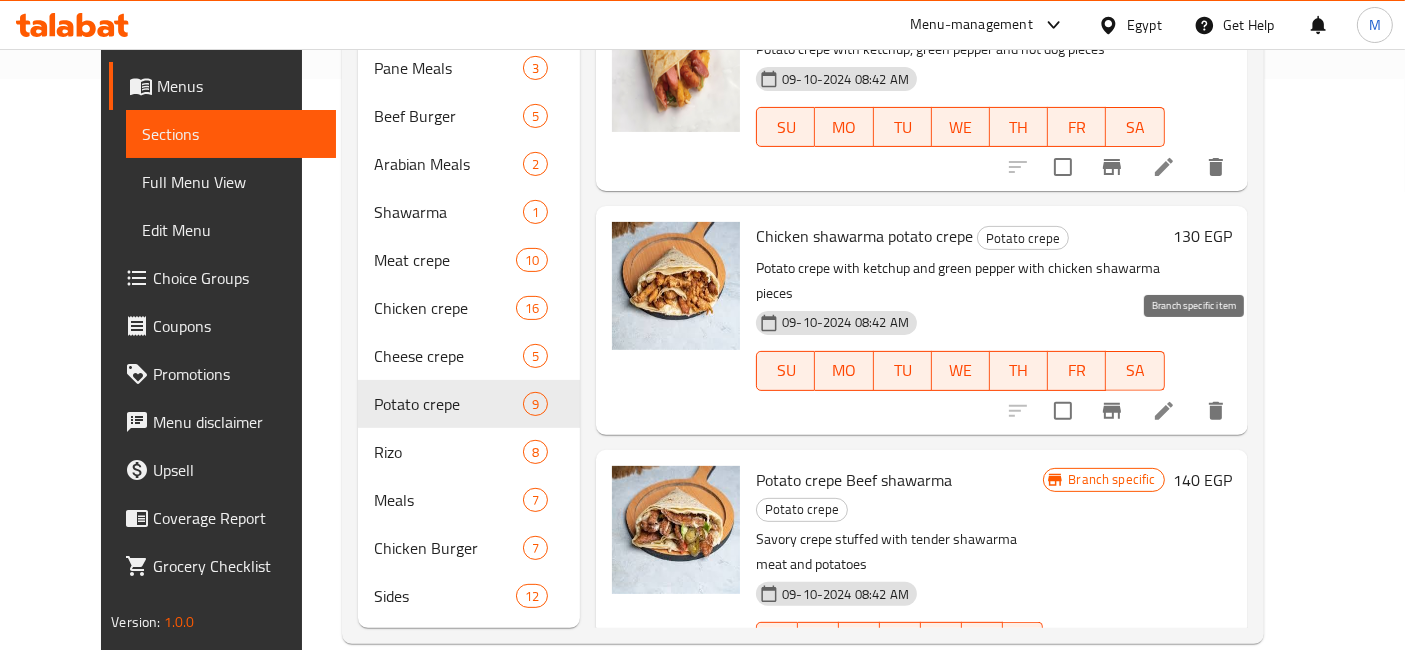 scroll, scrollTop: 573, scrollLeft: 0, axis: vertical 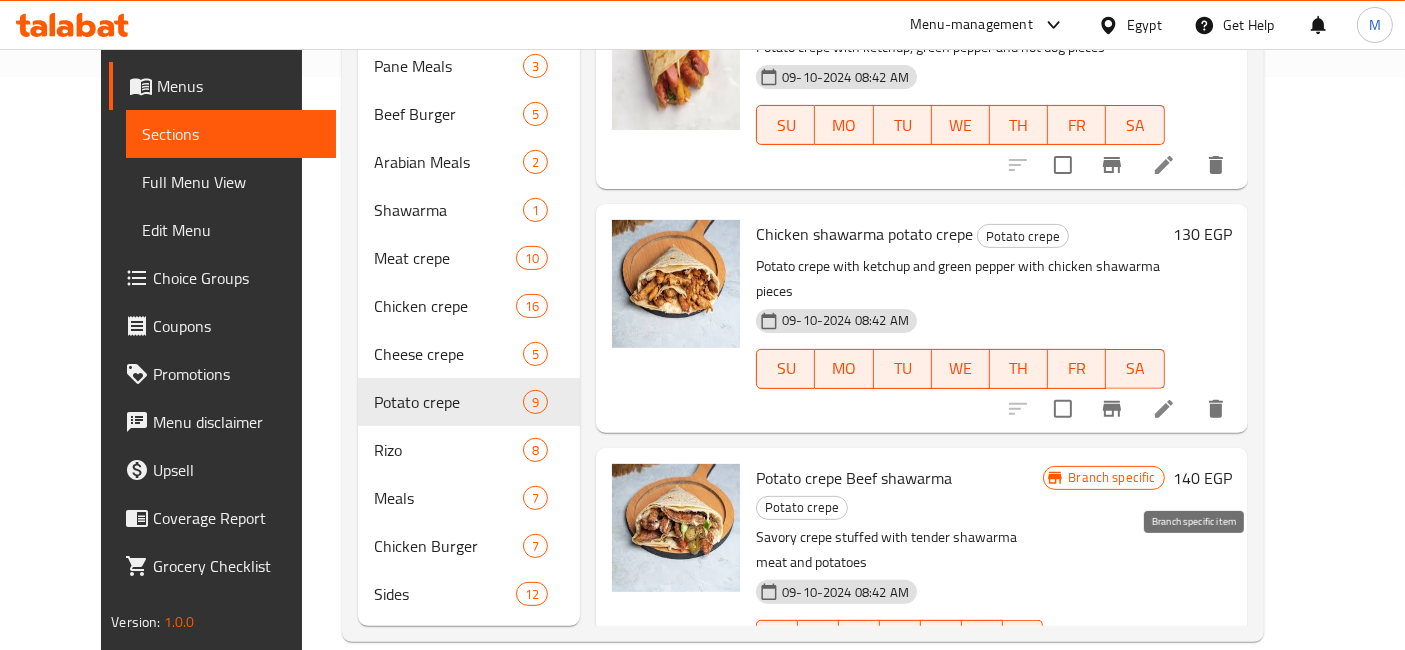 click at bounding box center (1112, 680) 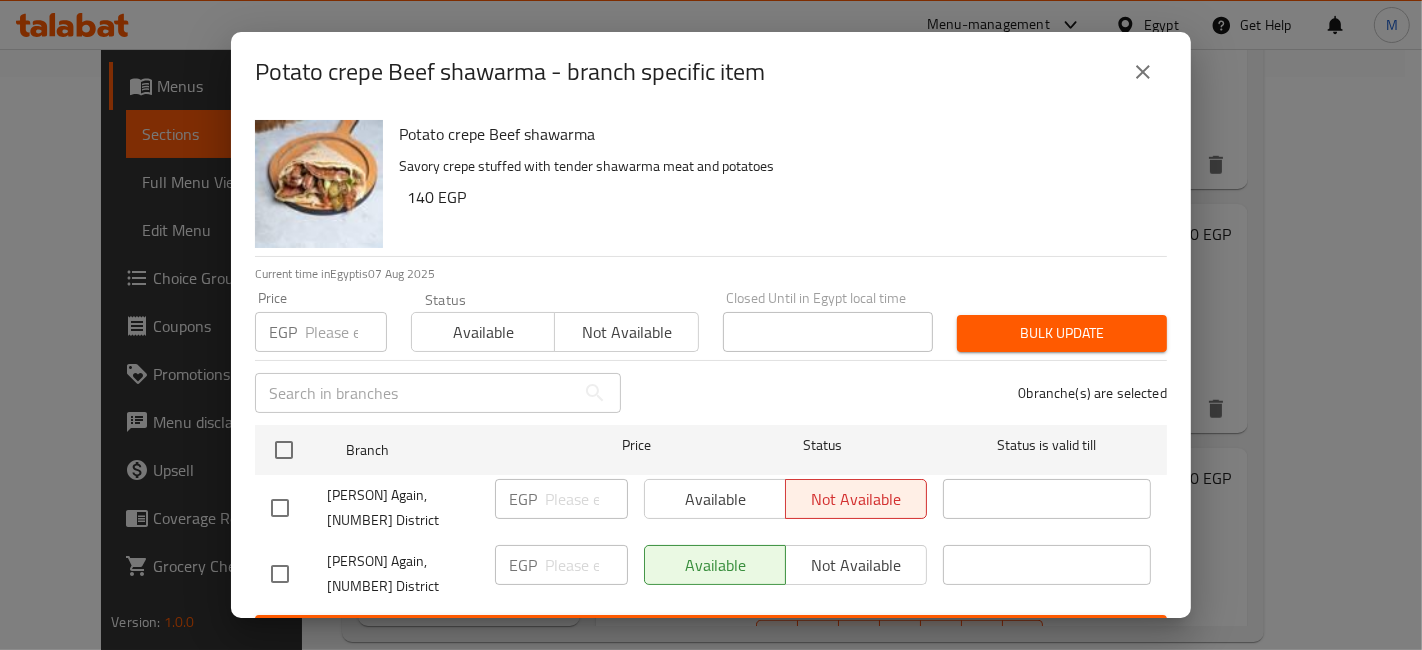 type 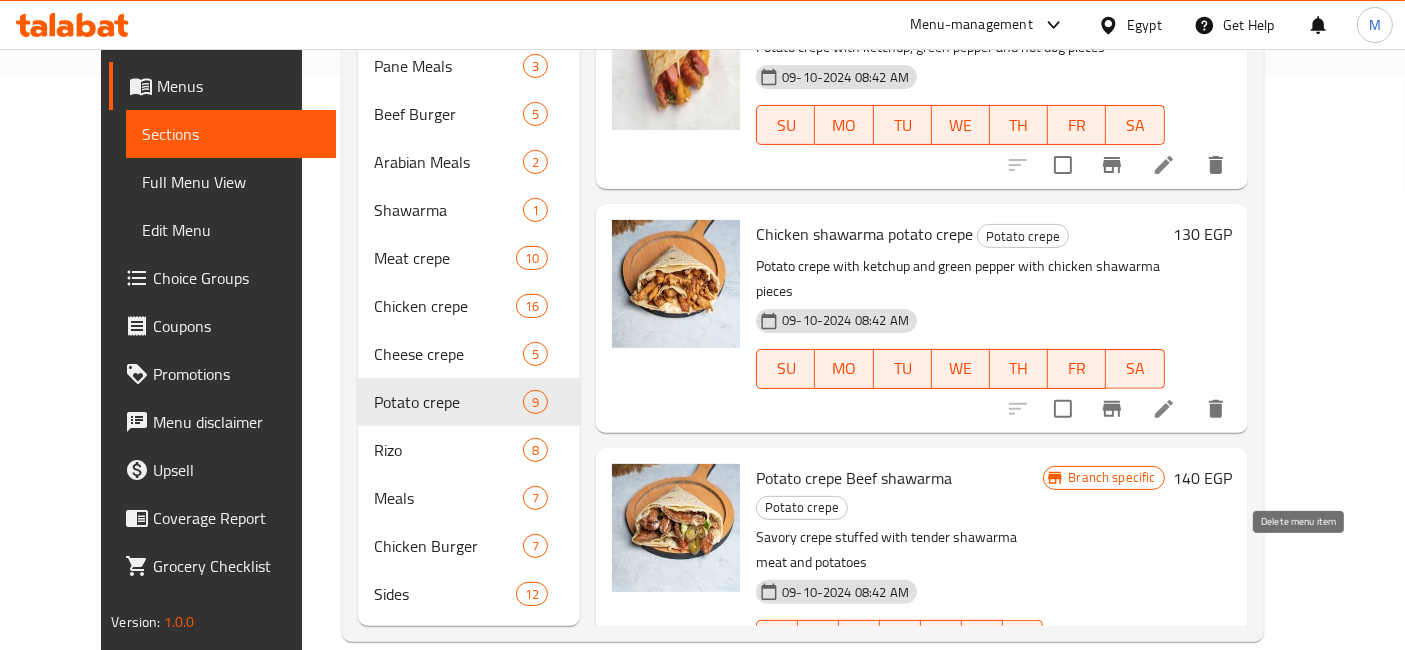 click 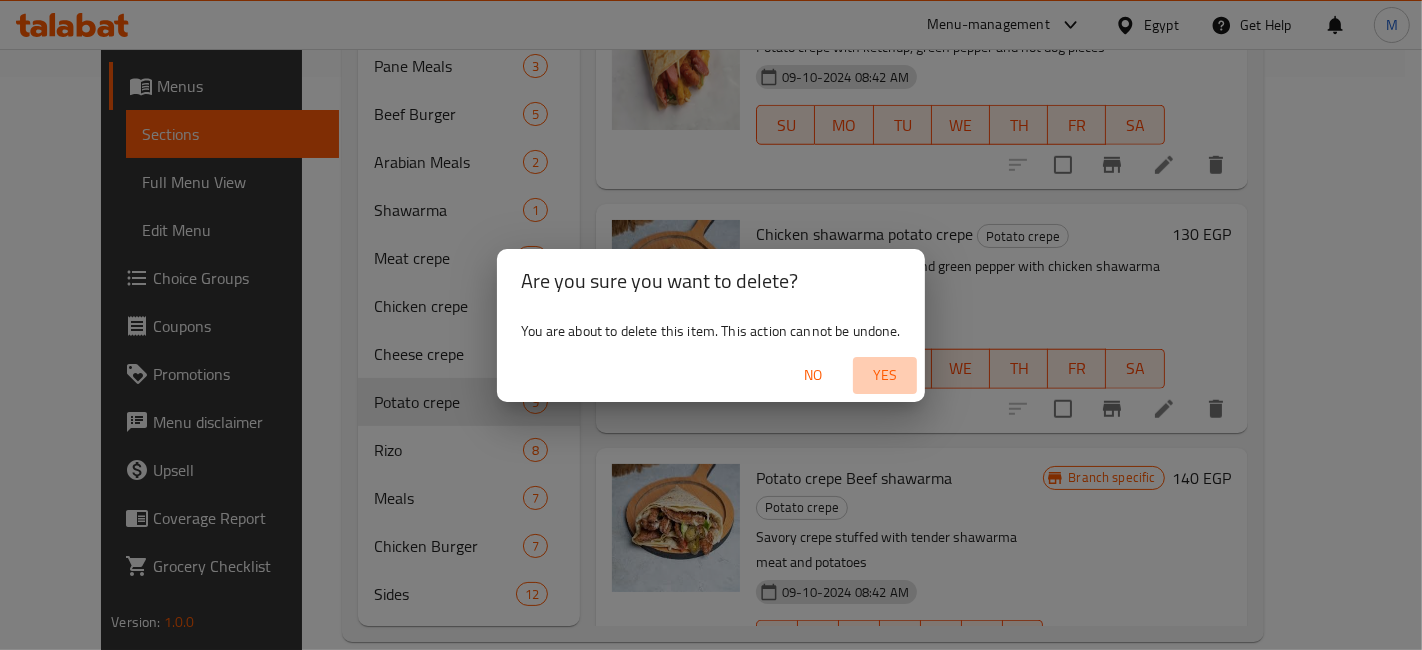 click on "Yes" at bounding box center [885, 375] 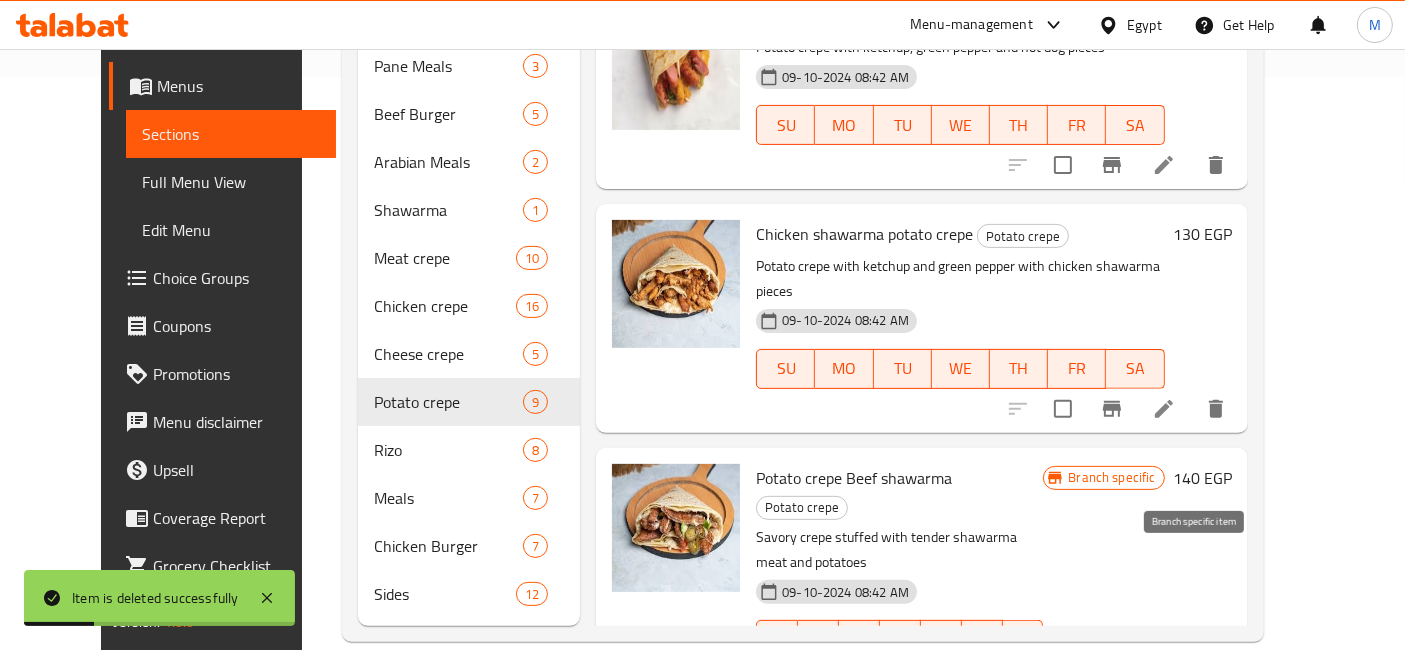 click 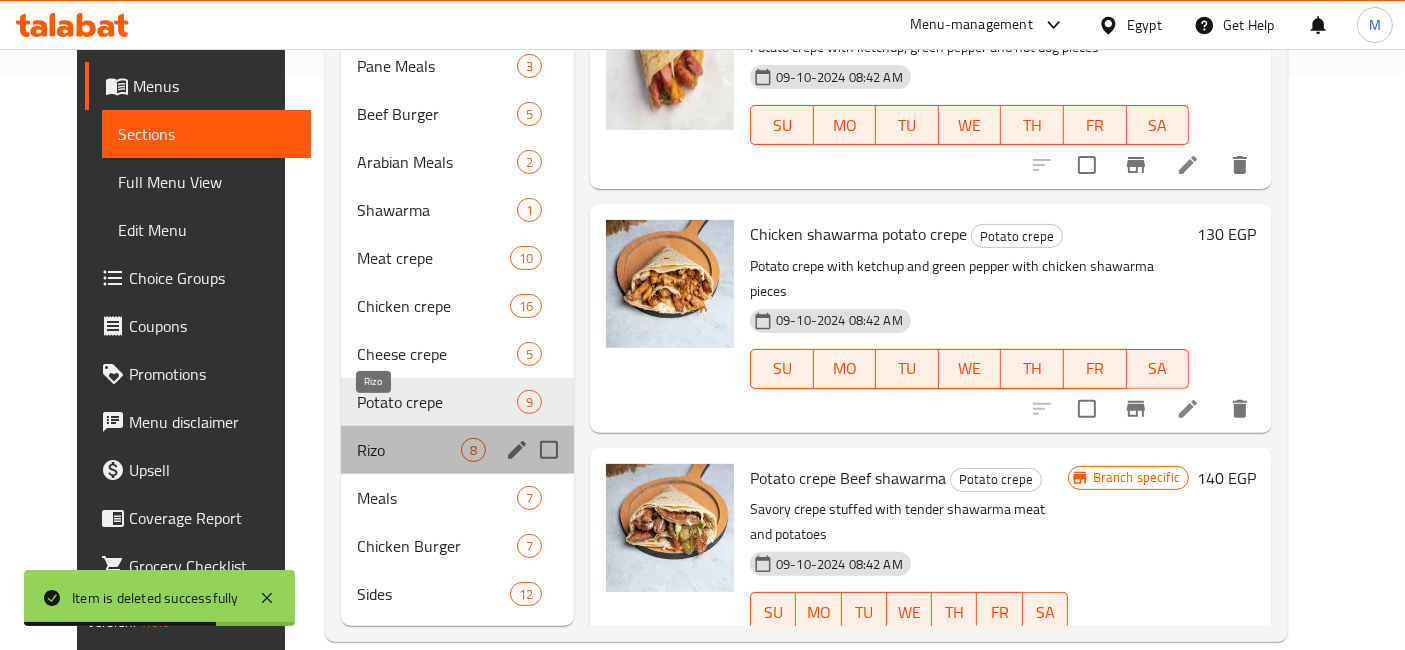click on "Rizo" at bounding box center (409, 450) 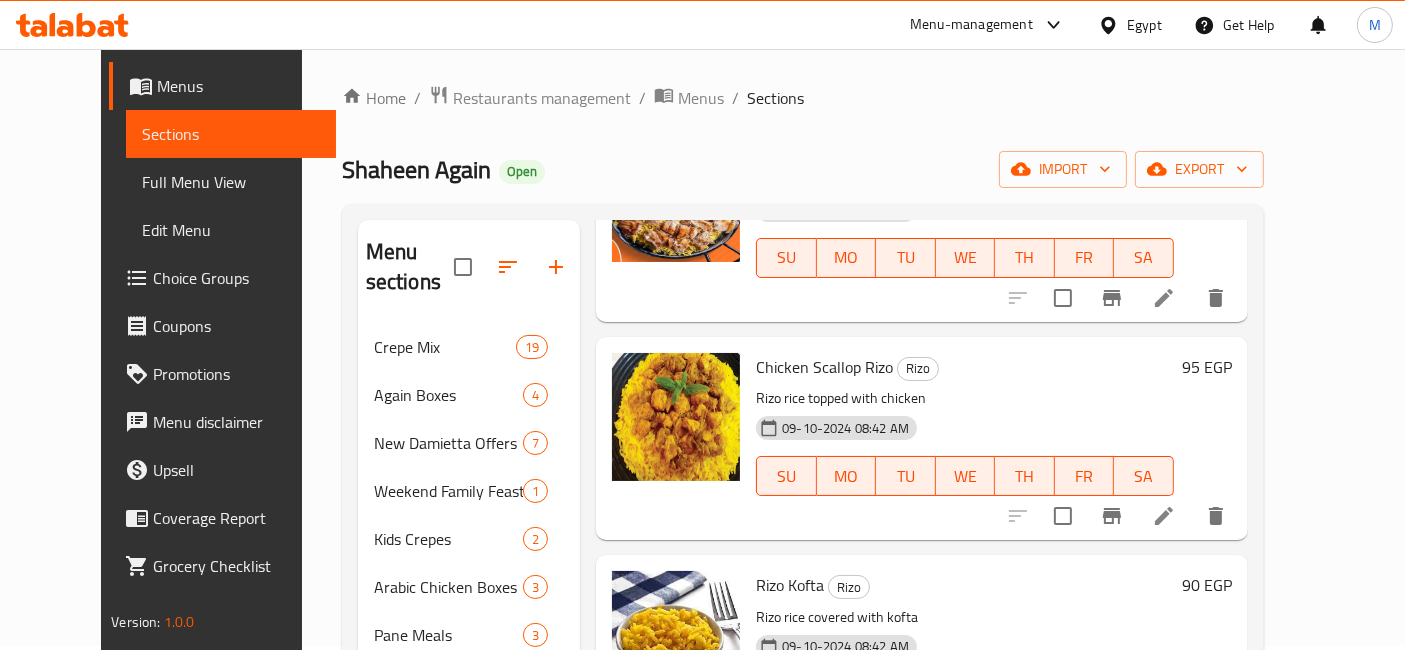 scroll, scrollTop: 0, scrollLeft: 0, axis: both 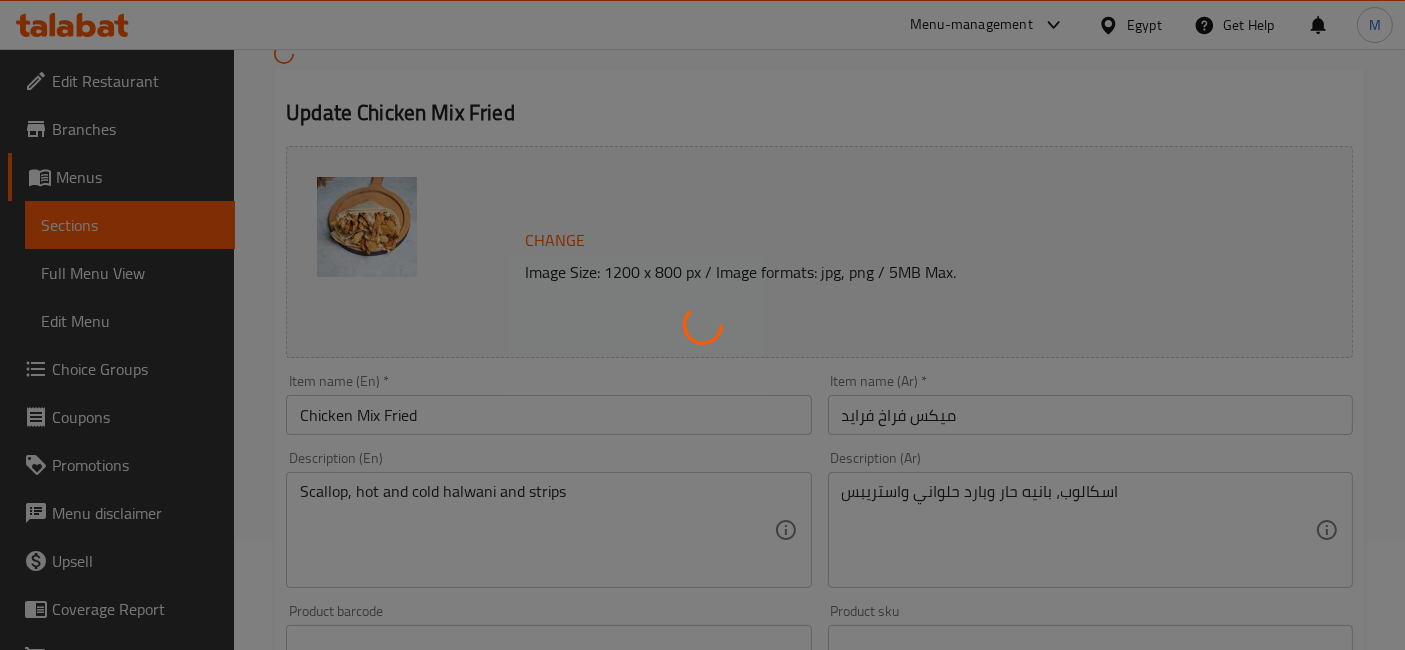 click at bounding box center [702, 325] 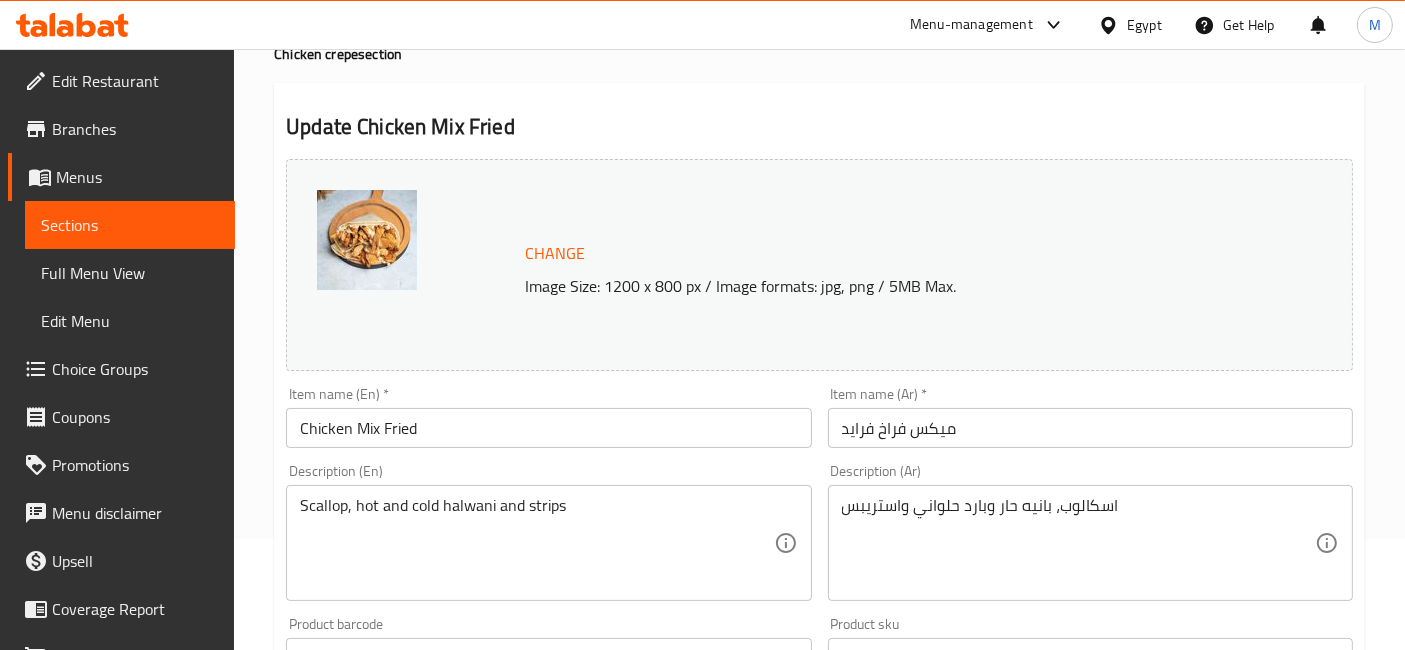 click on "Chicken Mix Fried" at bounding box center (548, 428) 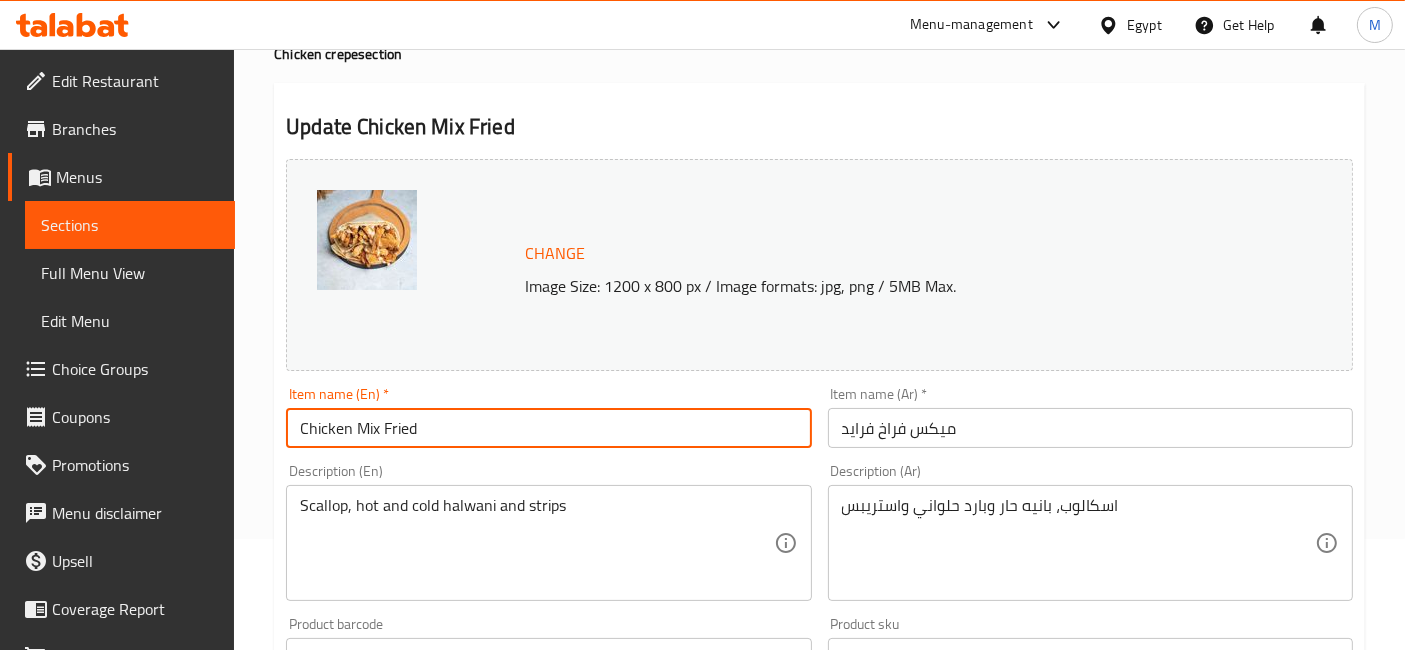 paste on "Crepe" 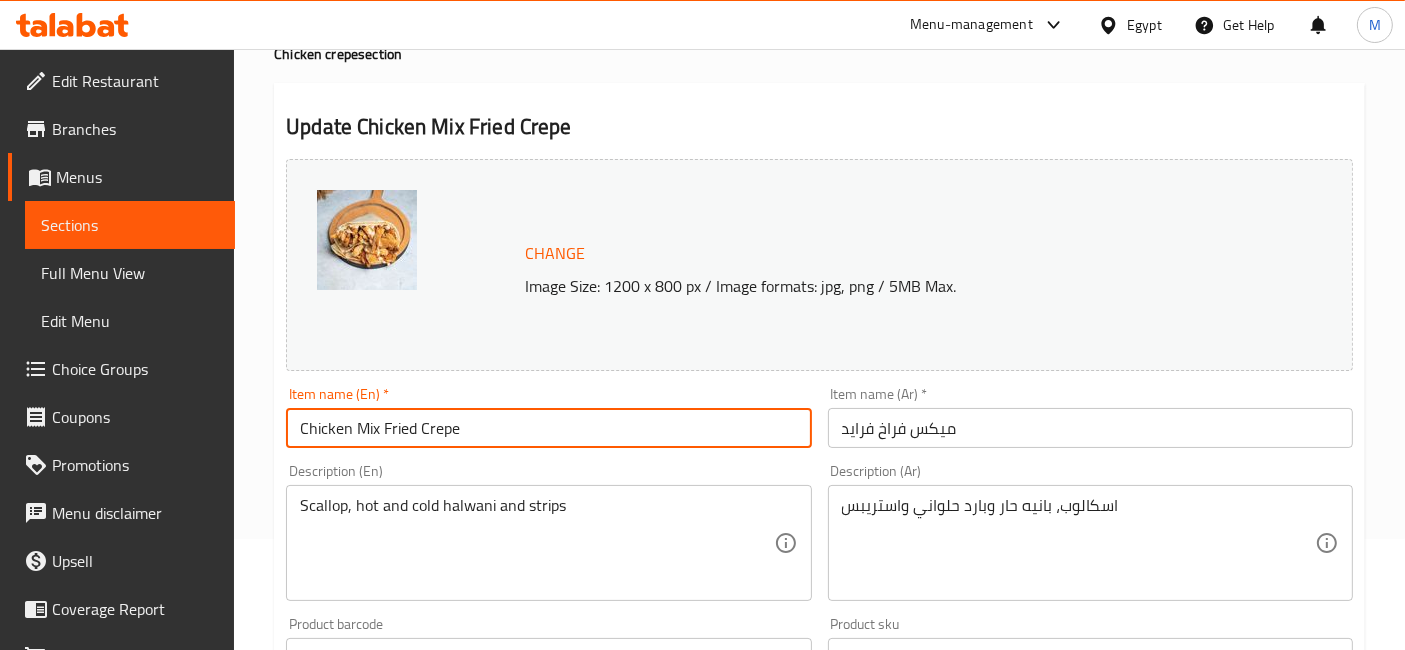 type on "Chicken Mix Fried Crepe" 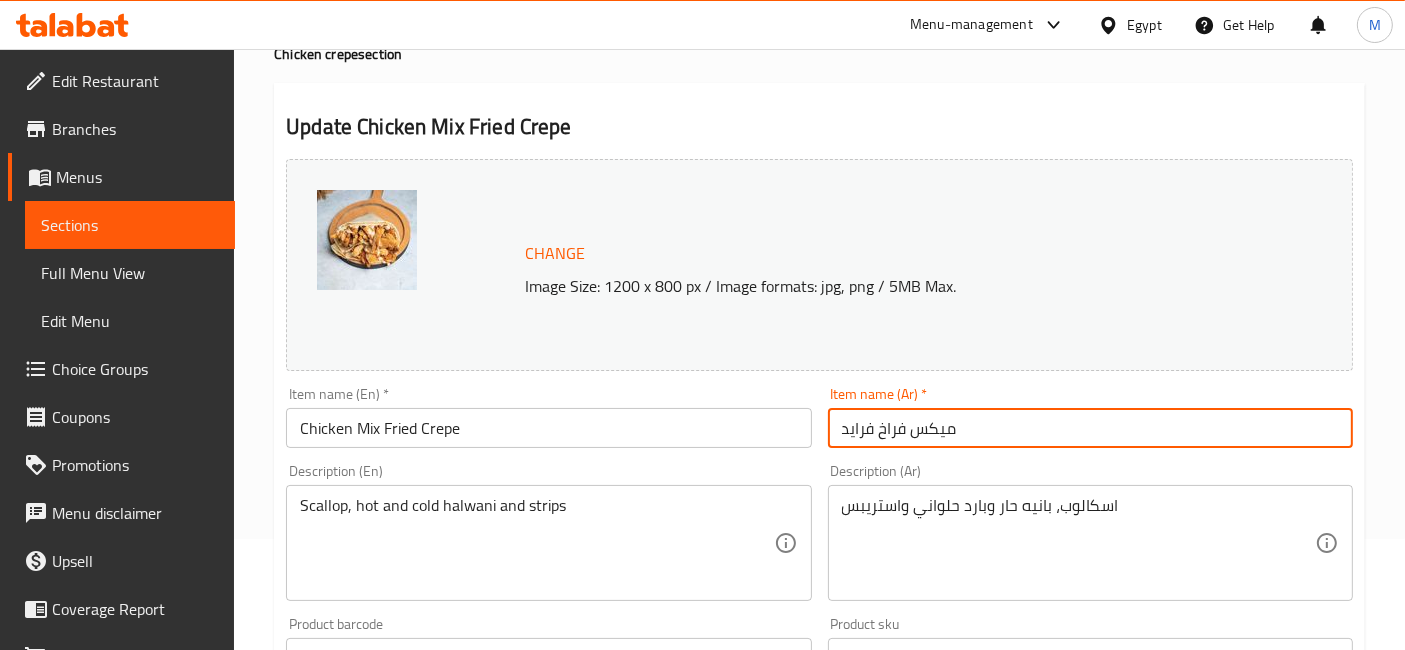 paste on "كريب" 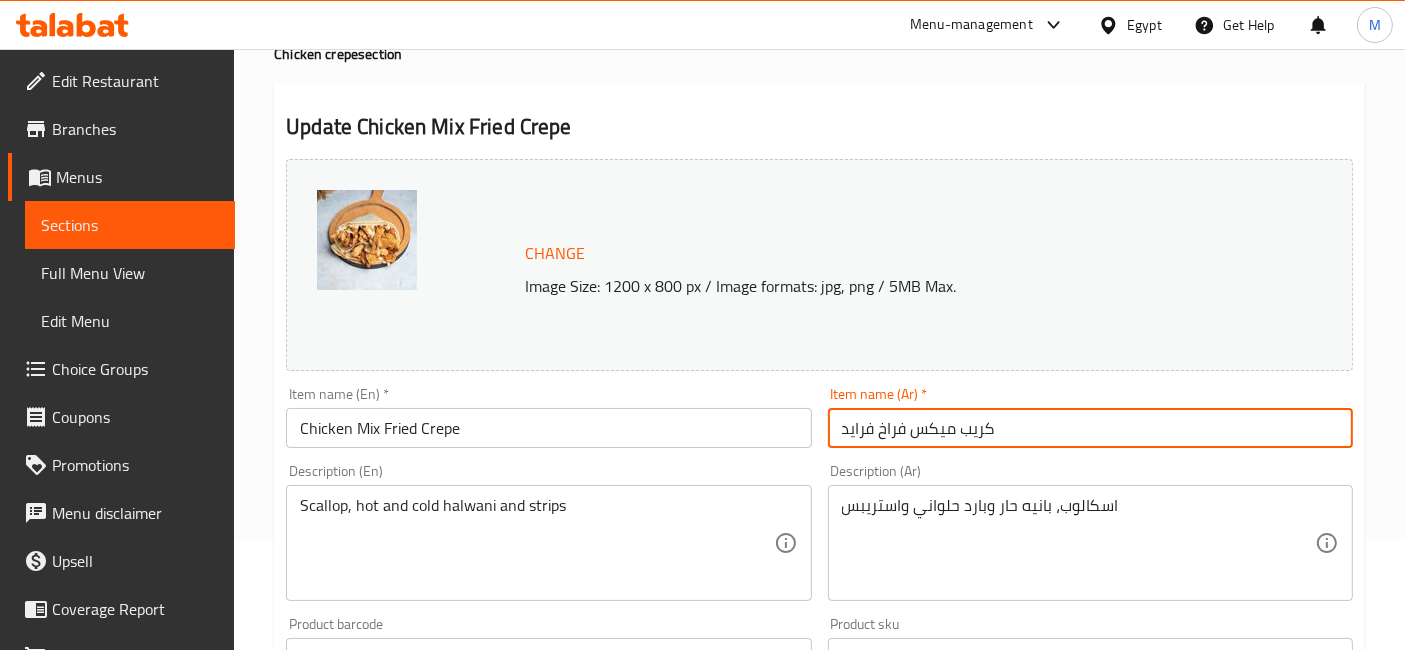 type on "كريب ميكس فراخ فرايد" 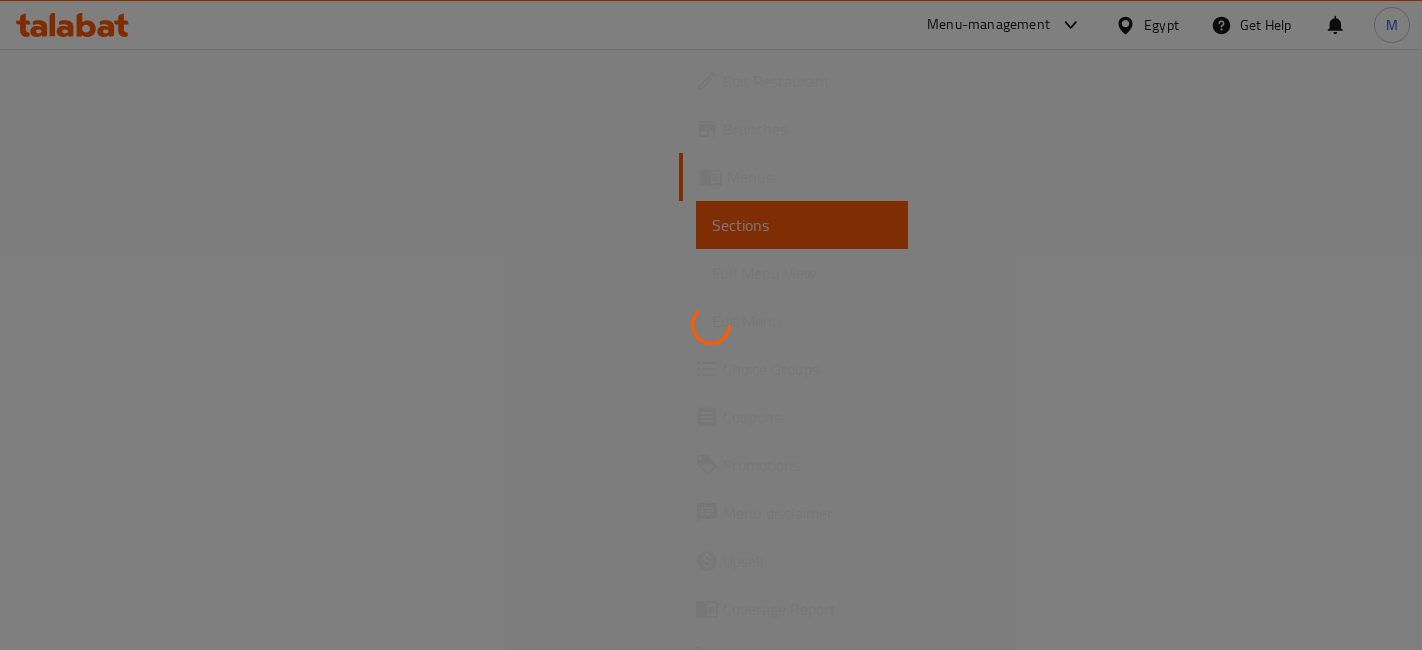scroll, scrollTop: 0, scrollLeft: 0, axis: both 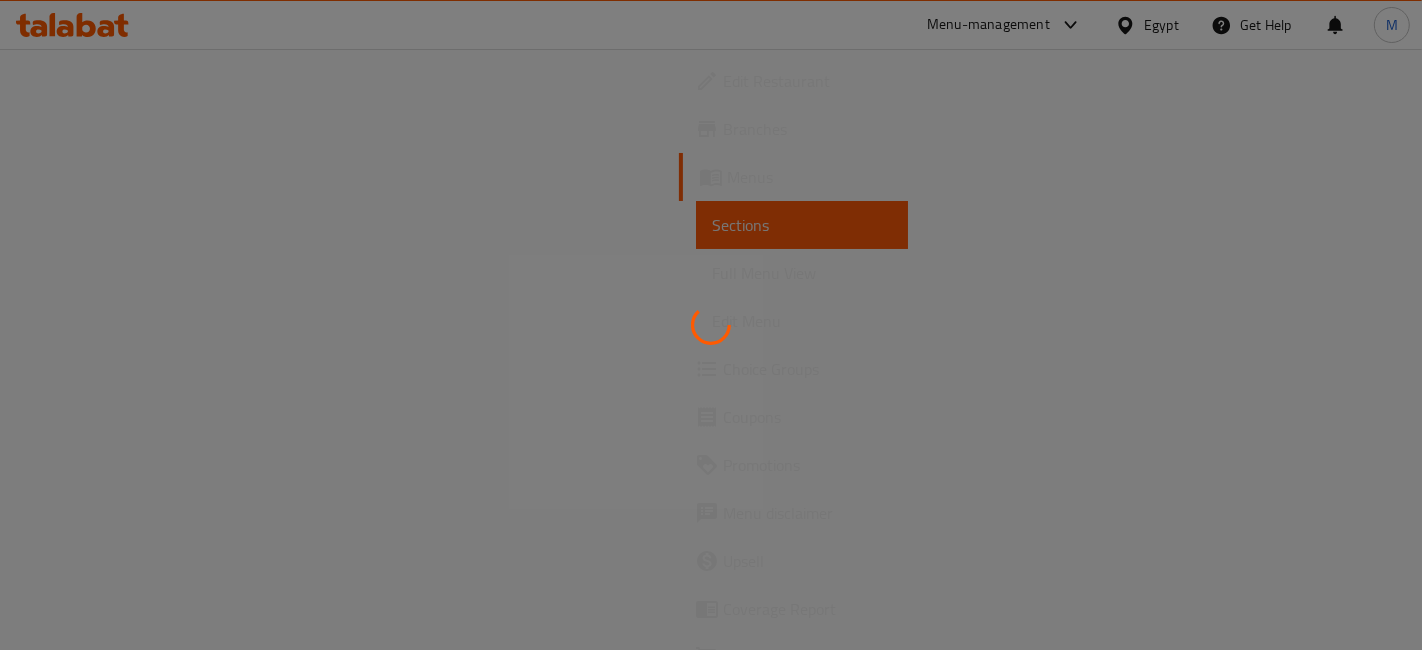 click at bounding box center (711, 325) 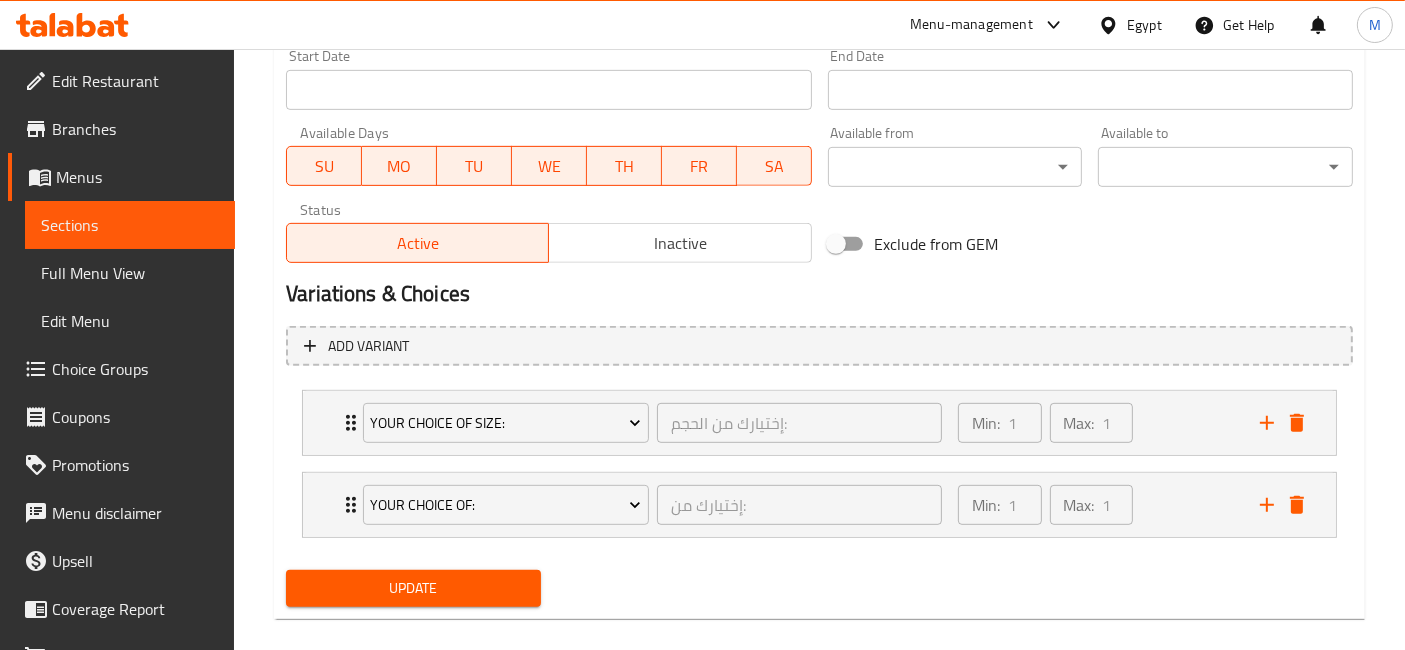 scroll, scrollTop: 904, scrollLeft: 0, axis: vertical 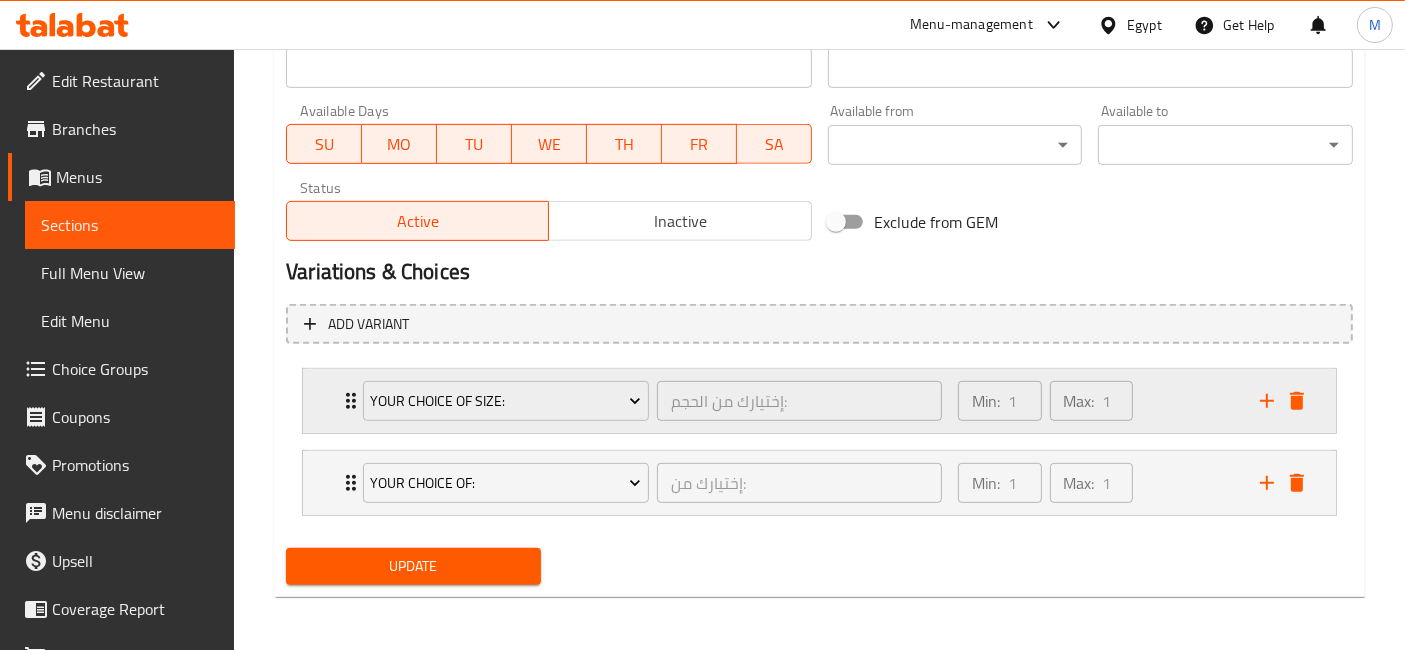 click 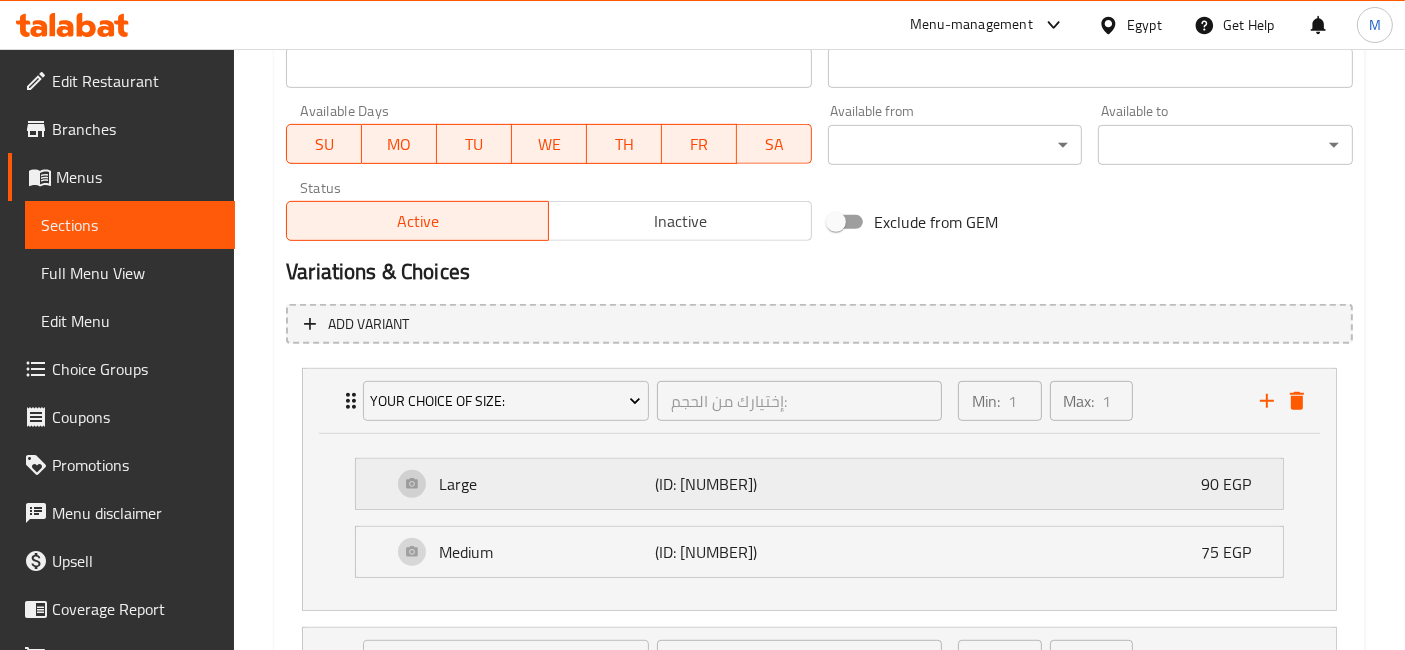 scroll, scrollTop: 1015, scrollLeft: 0, axis: vertical 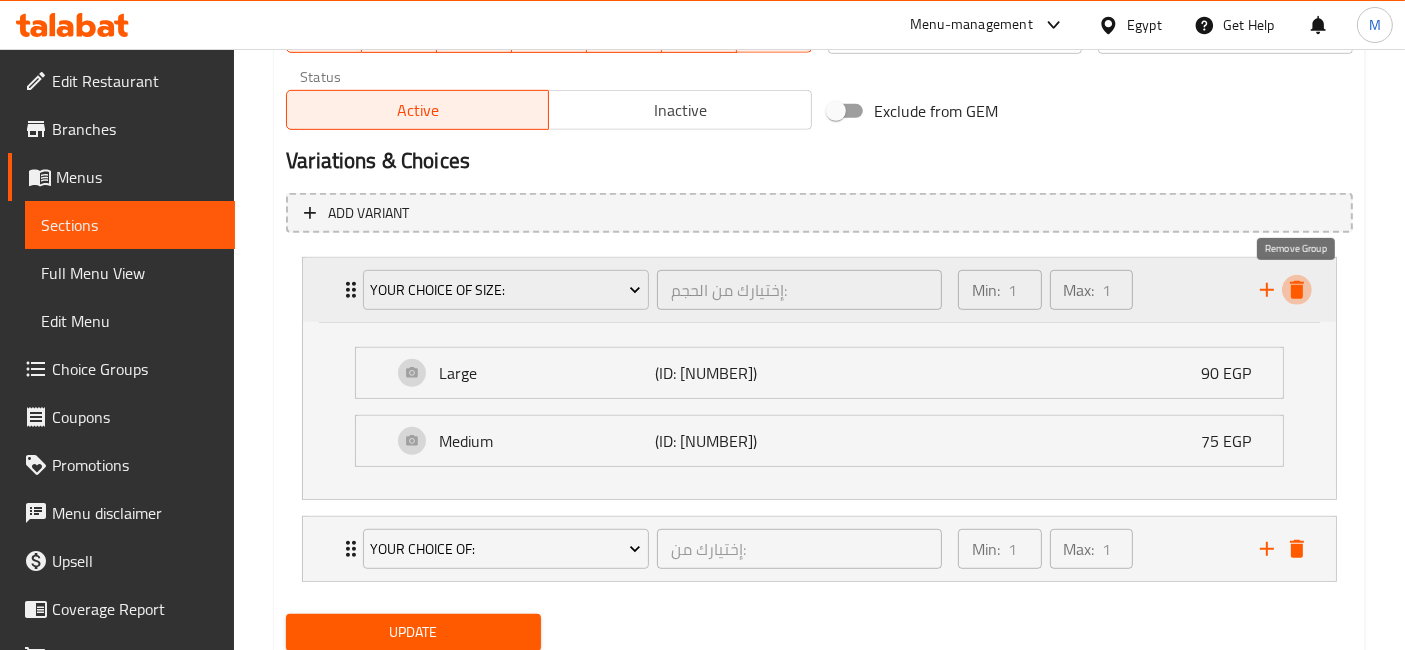 click 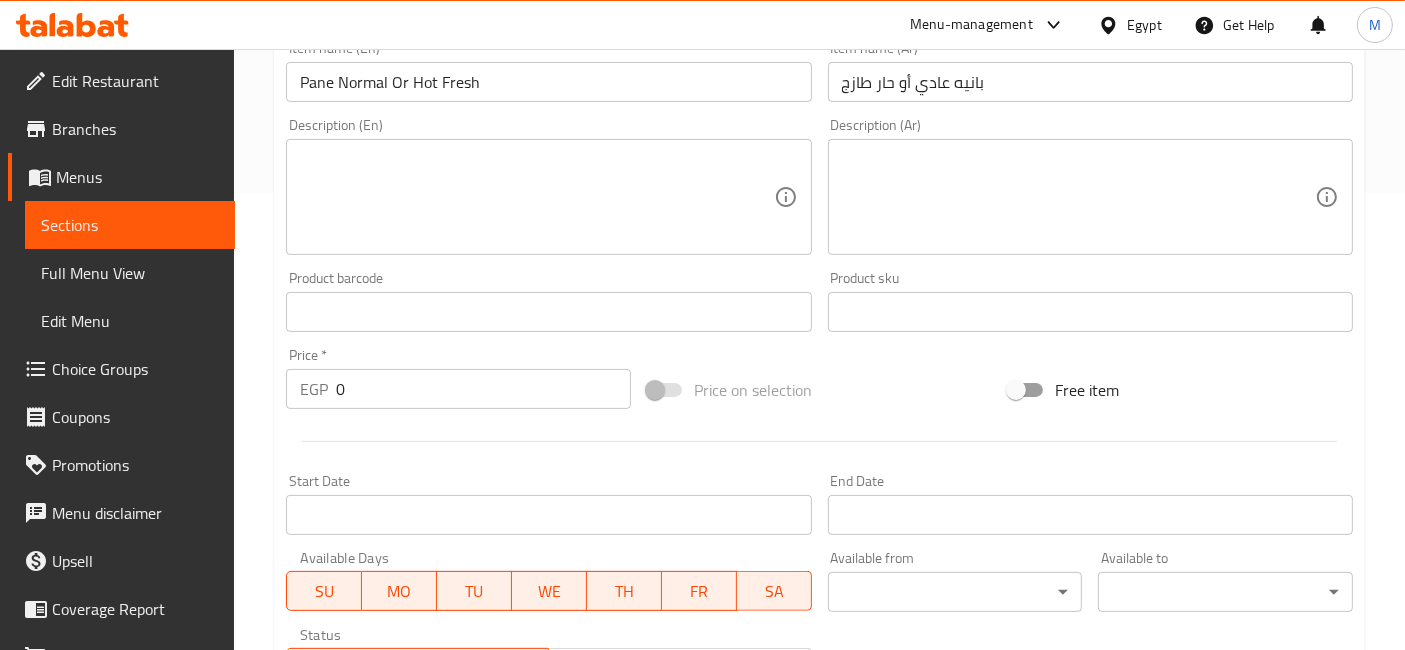 scroll, scrollTop: 378, scrollLeft: 0, axis: vertical 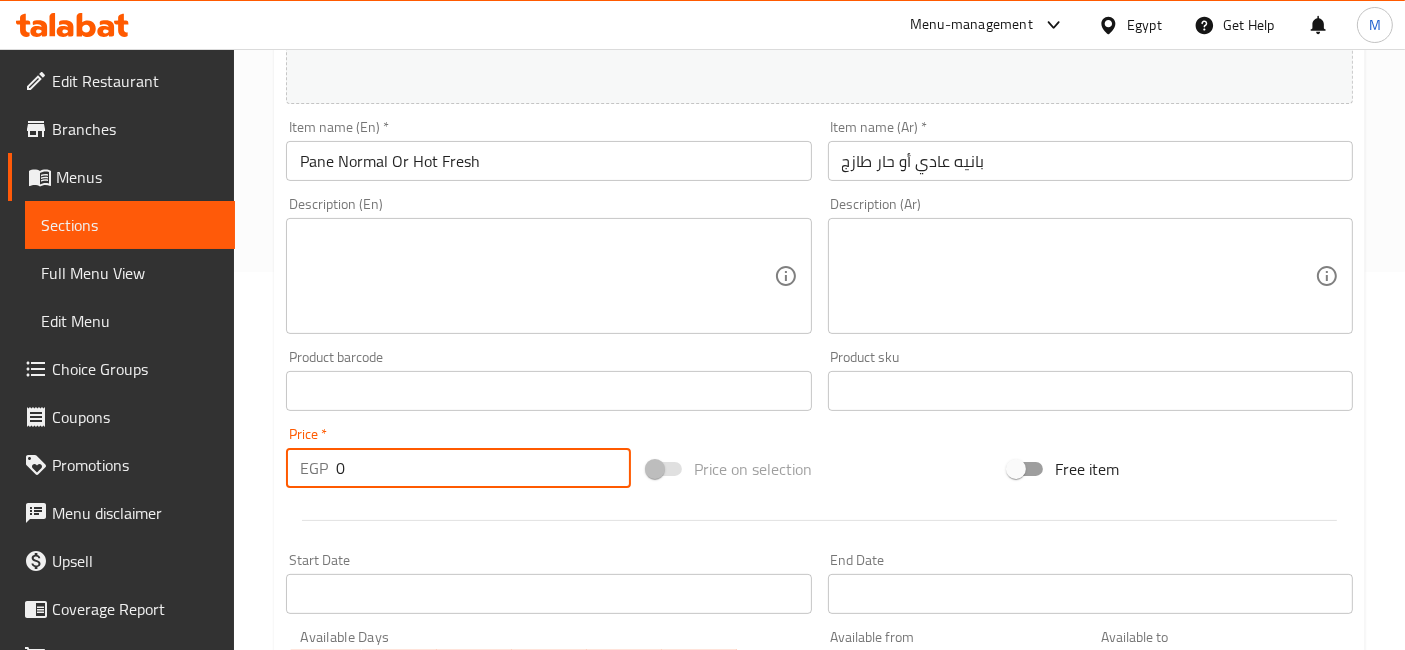 drag, startPoint x: 333, startPoint y: 469, endPoint x: 257, endPoint y: 356, distance: 136.18002 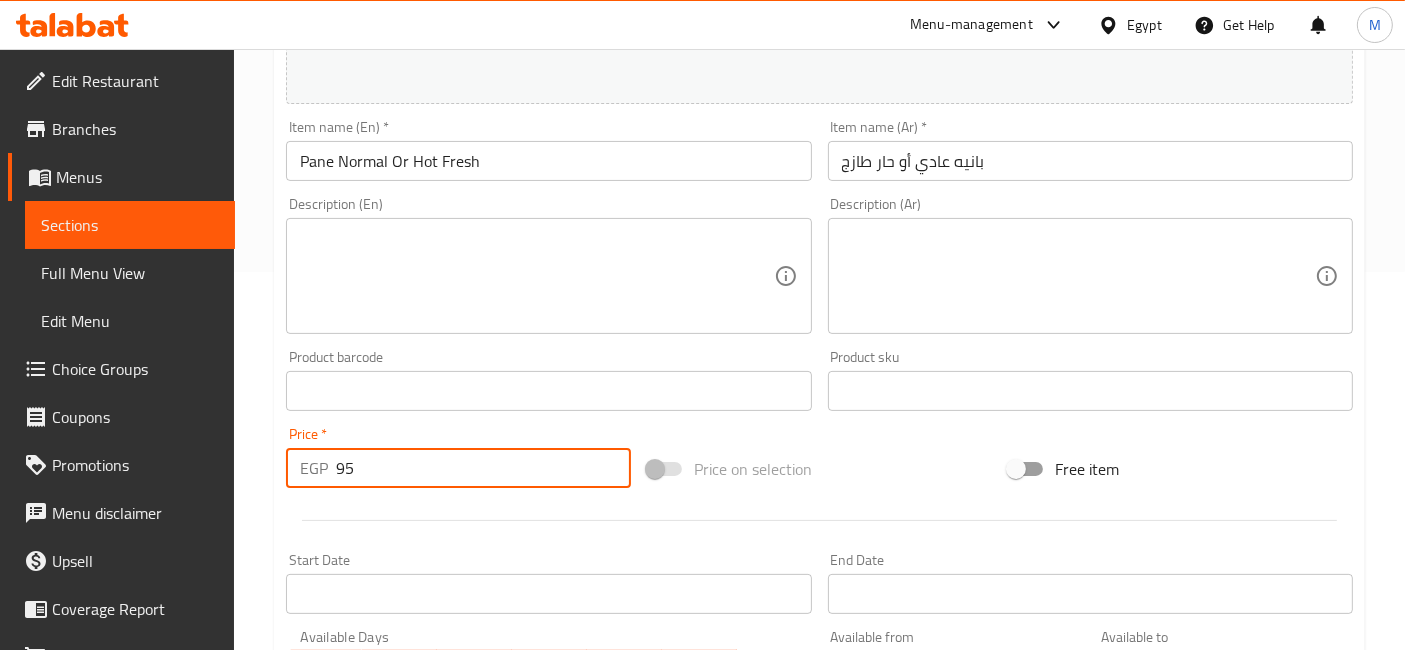 type on "95" 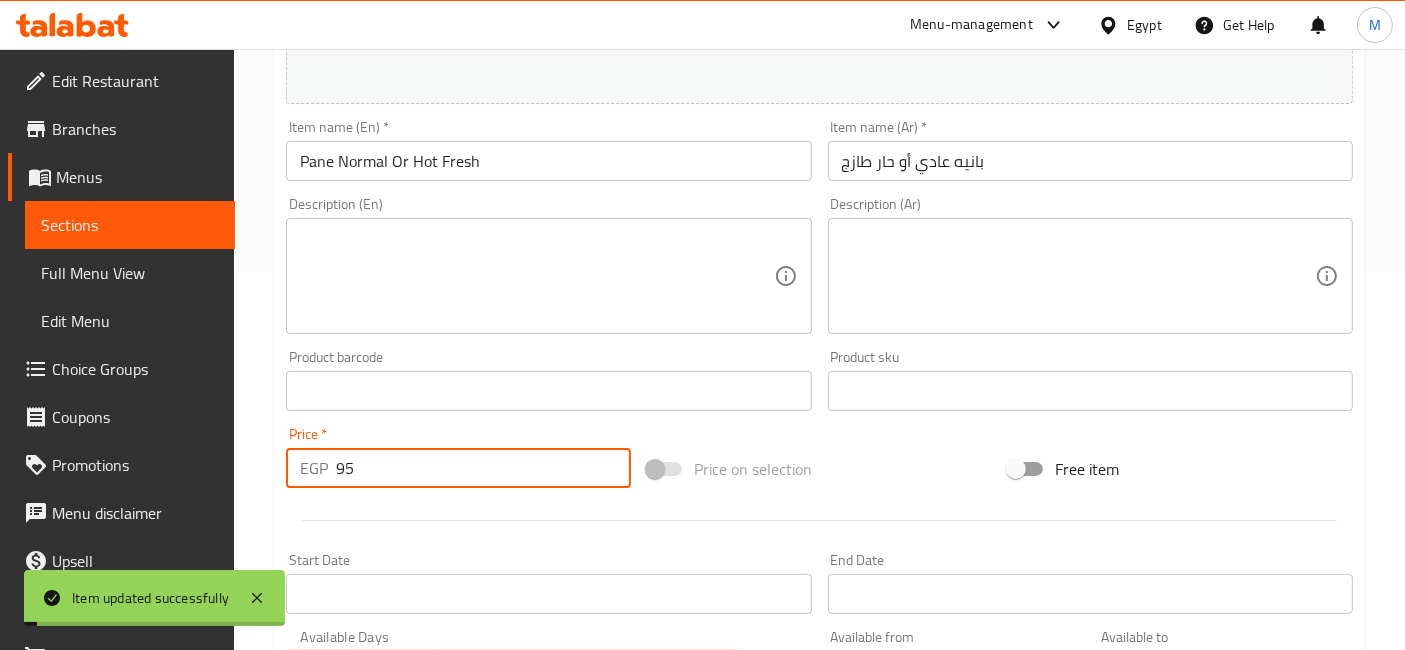 click on "Pane Normal Or Hot Fresh" at bounding box center (548, 161) 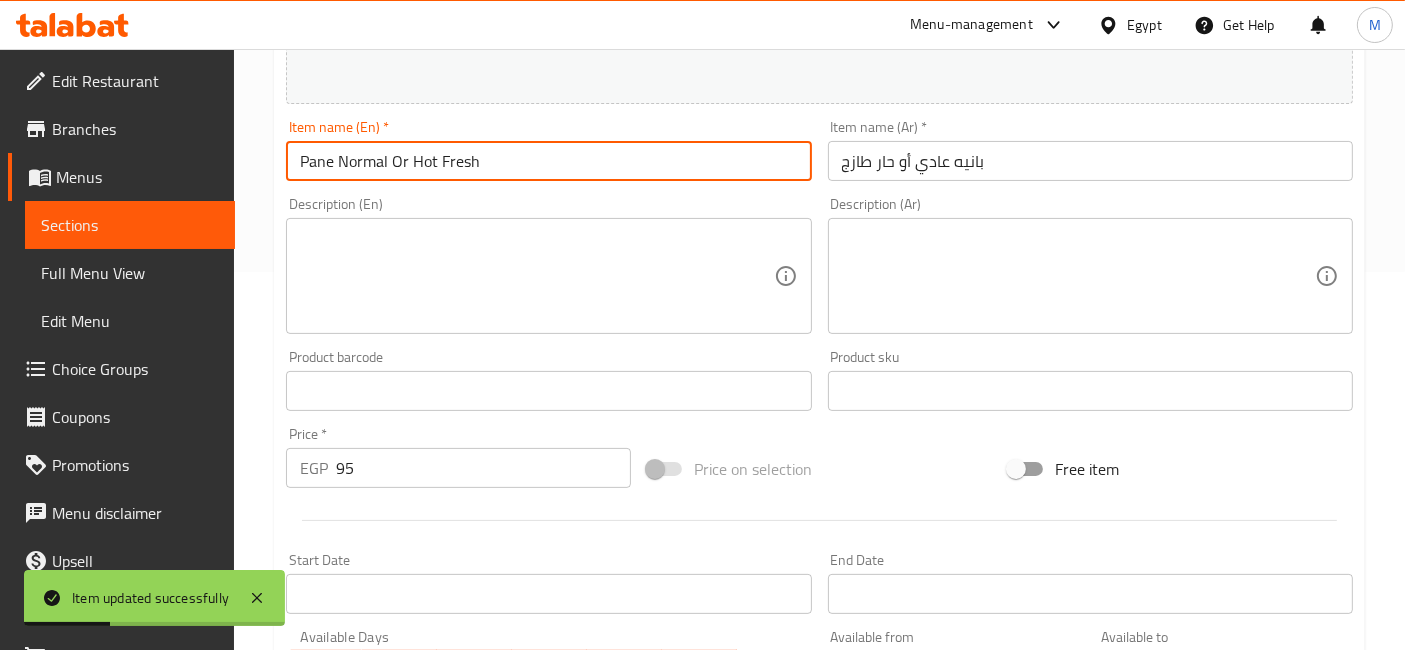 paste on "Crepe" 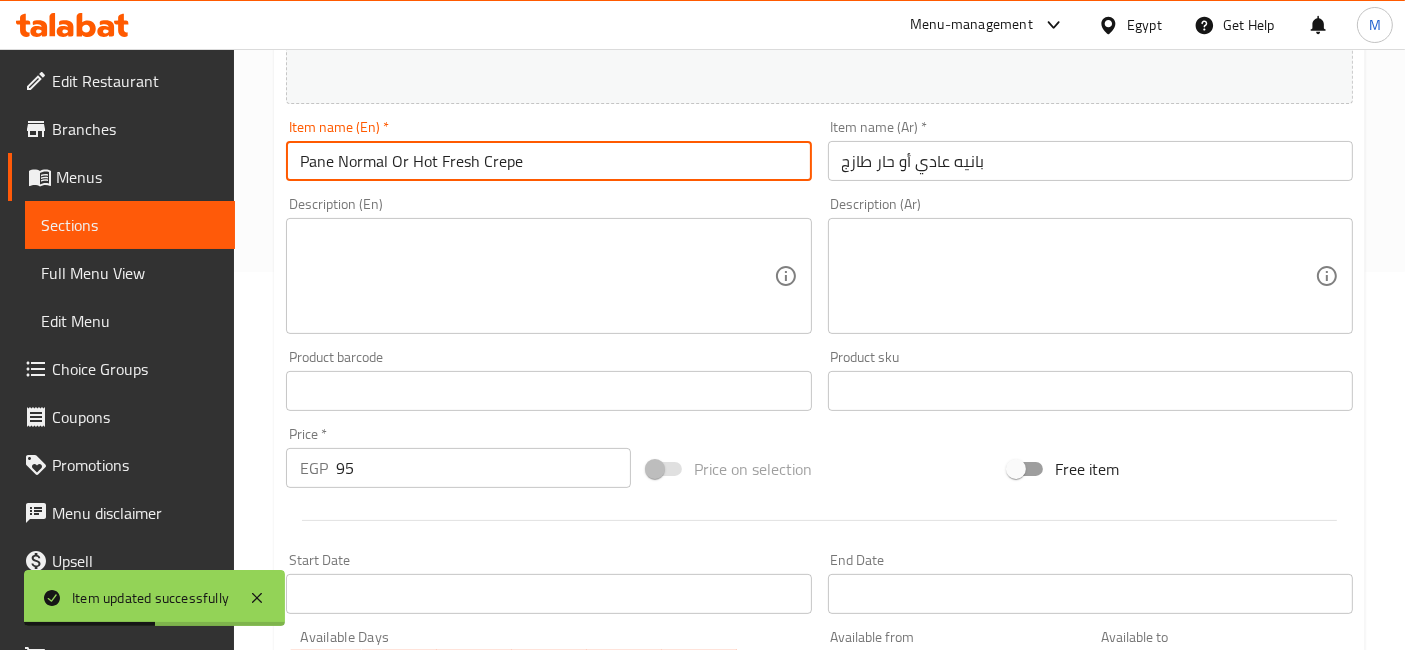 type on "Pane Normal Or Hot Fresh Crepe" 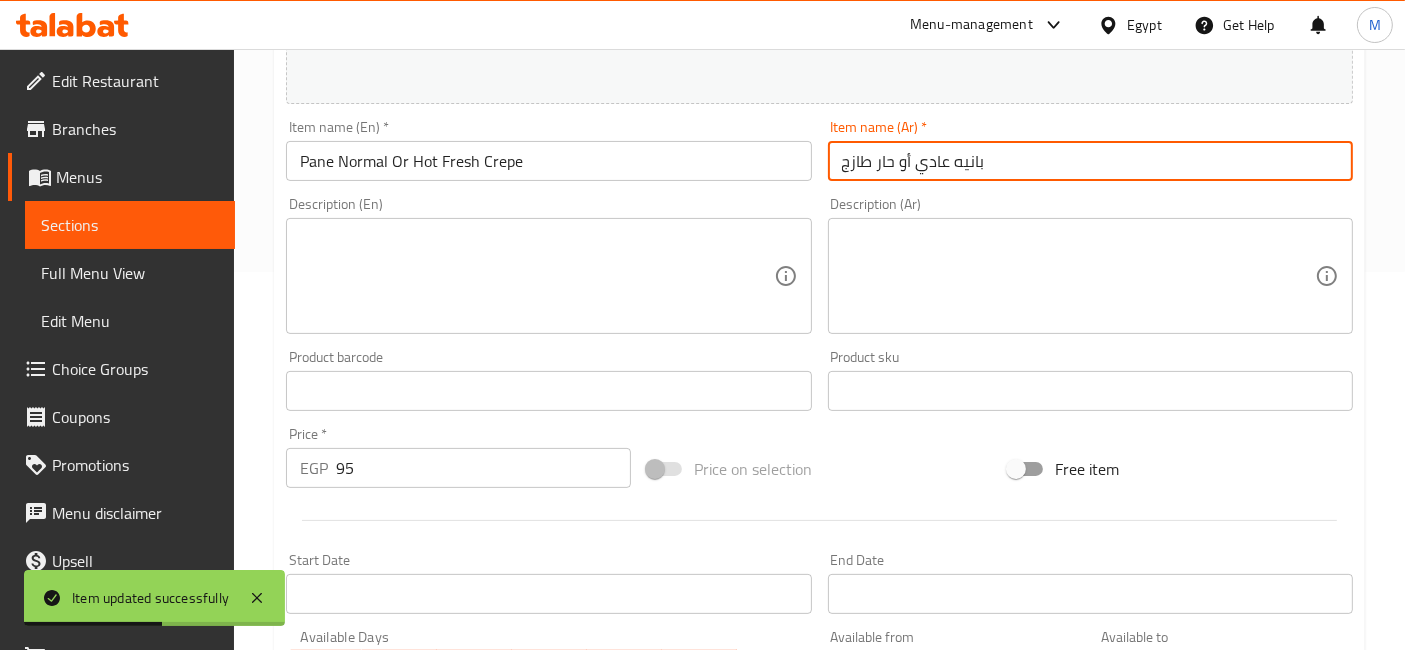 click on "بانيه عادي أو حار طازج" at bounding box center (1090, 161) 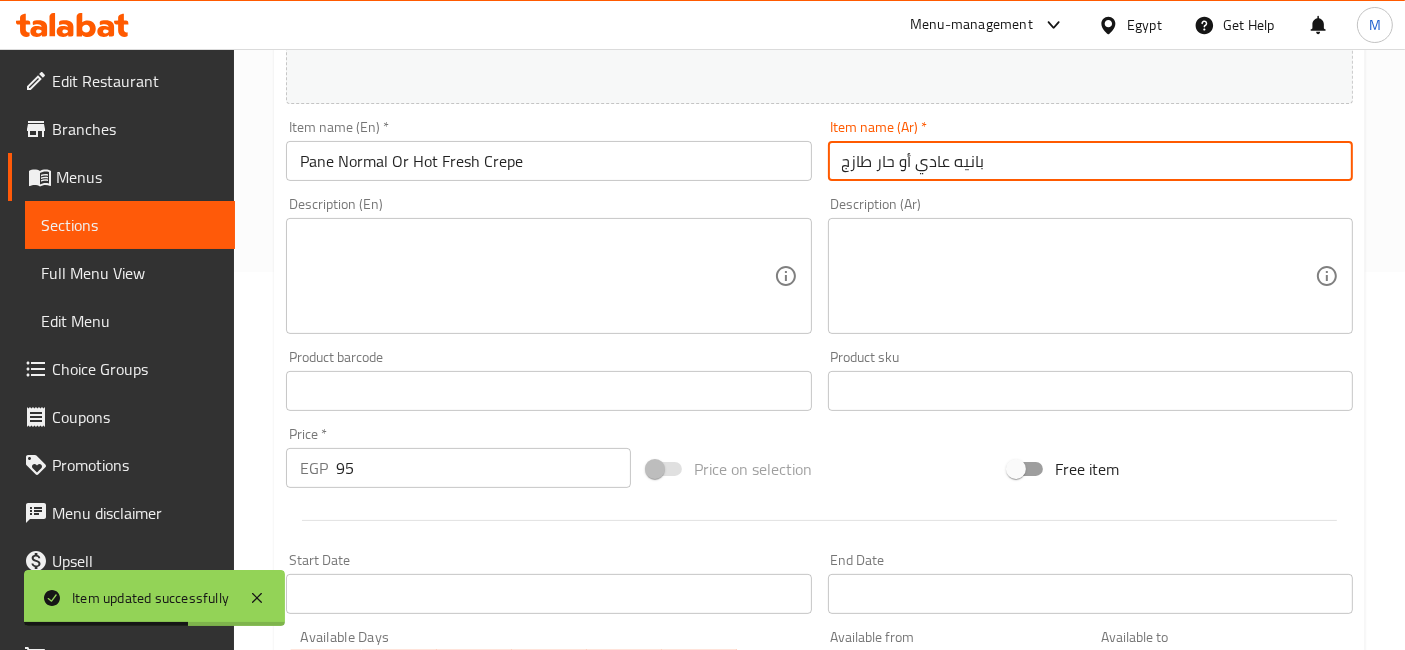 paste on "كريب" 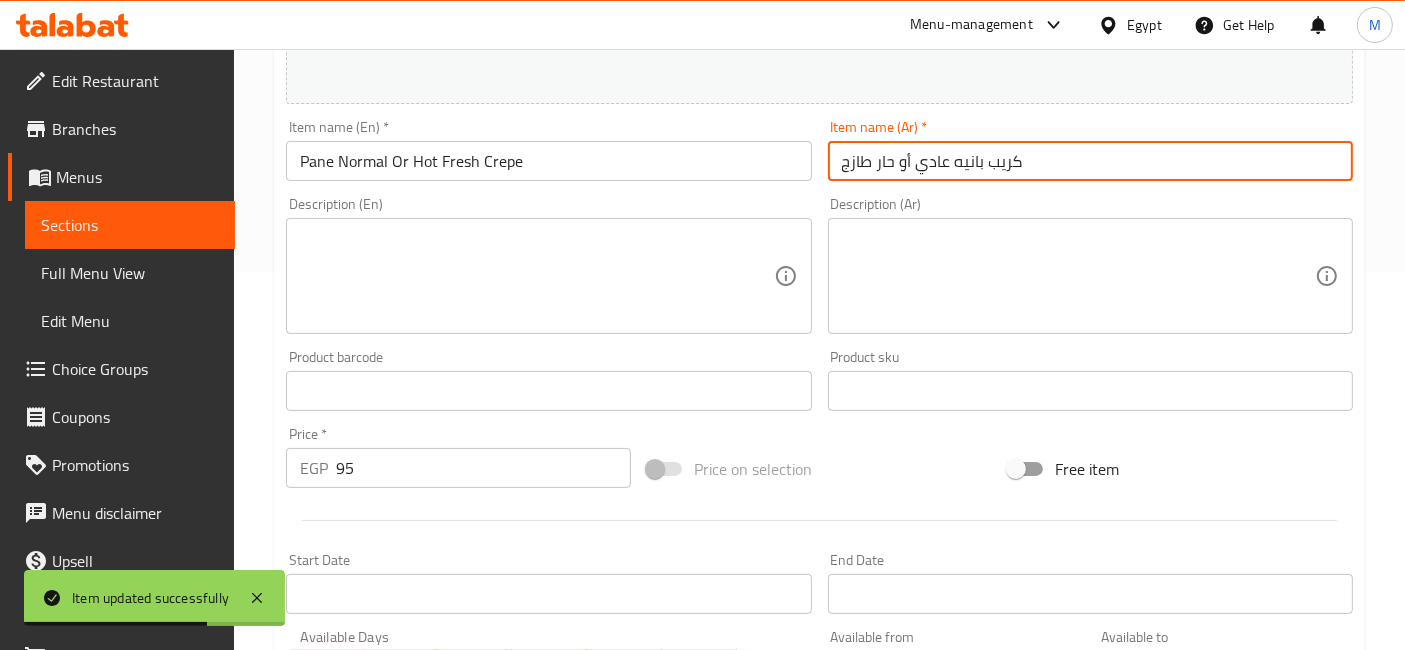 type on "كريب بانيه عادي أو حار طازج" 